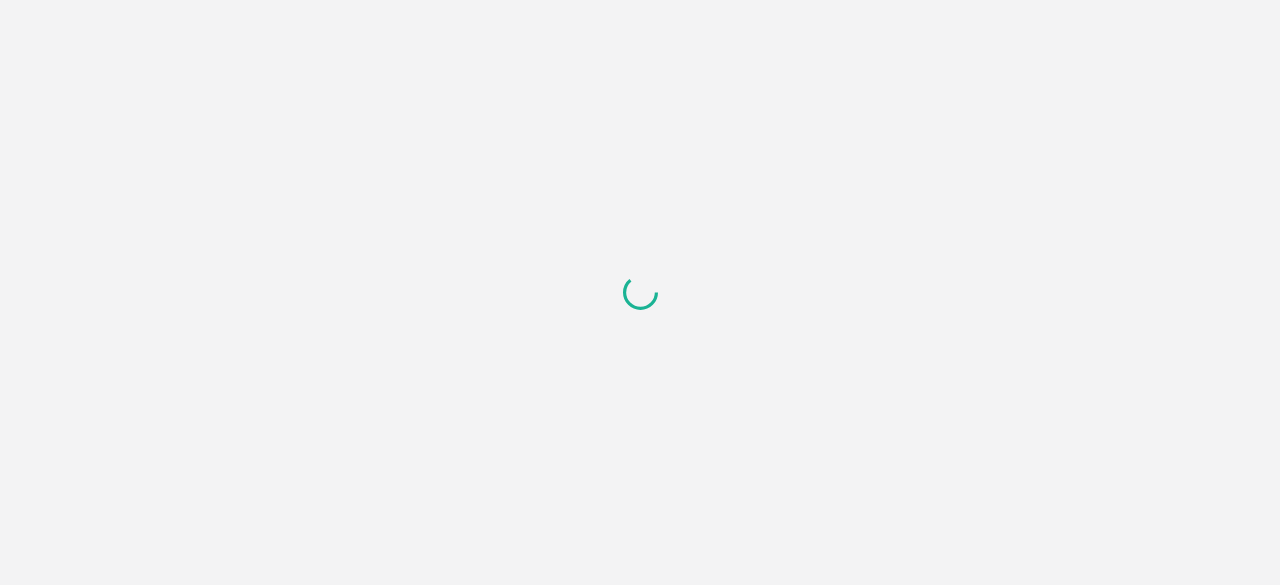 scroll, scrollTop: 0, scrollLeft: 0, axis: both 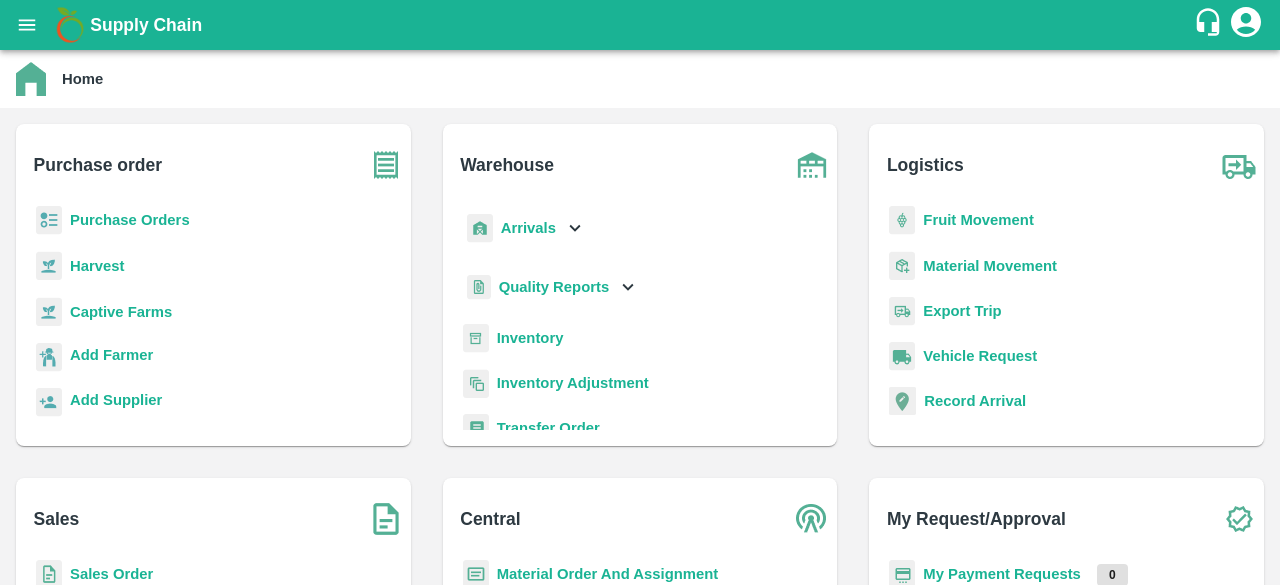 click on "Sales Order" at bounding box center (111, 574) 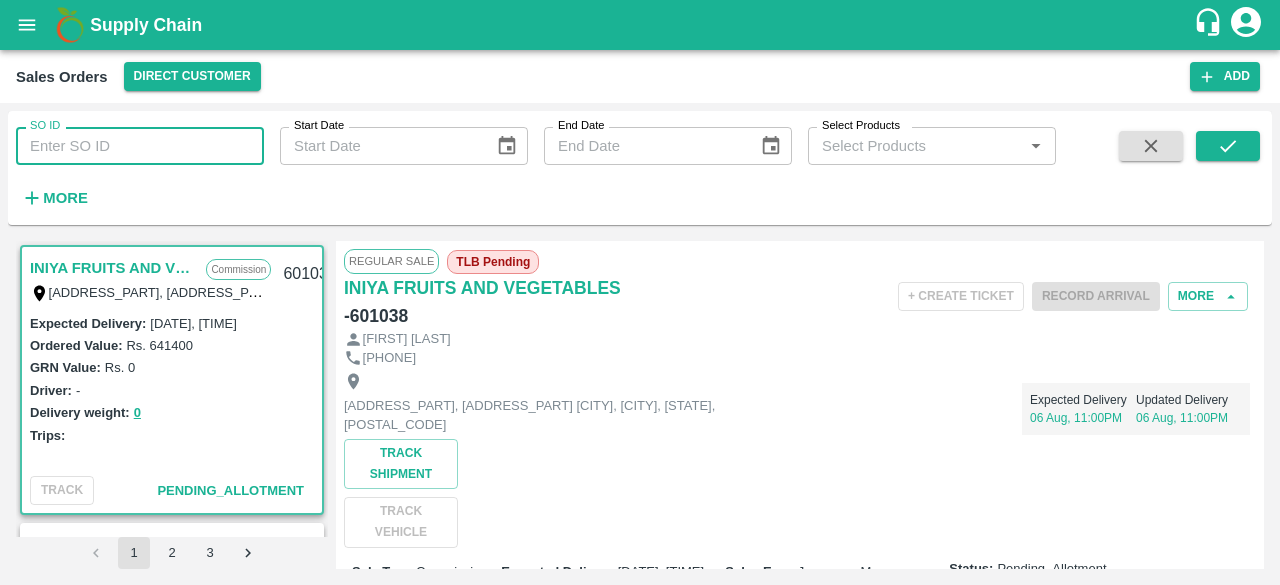 click on "SO ID" at bounding box center (140, 146) 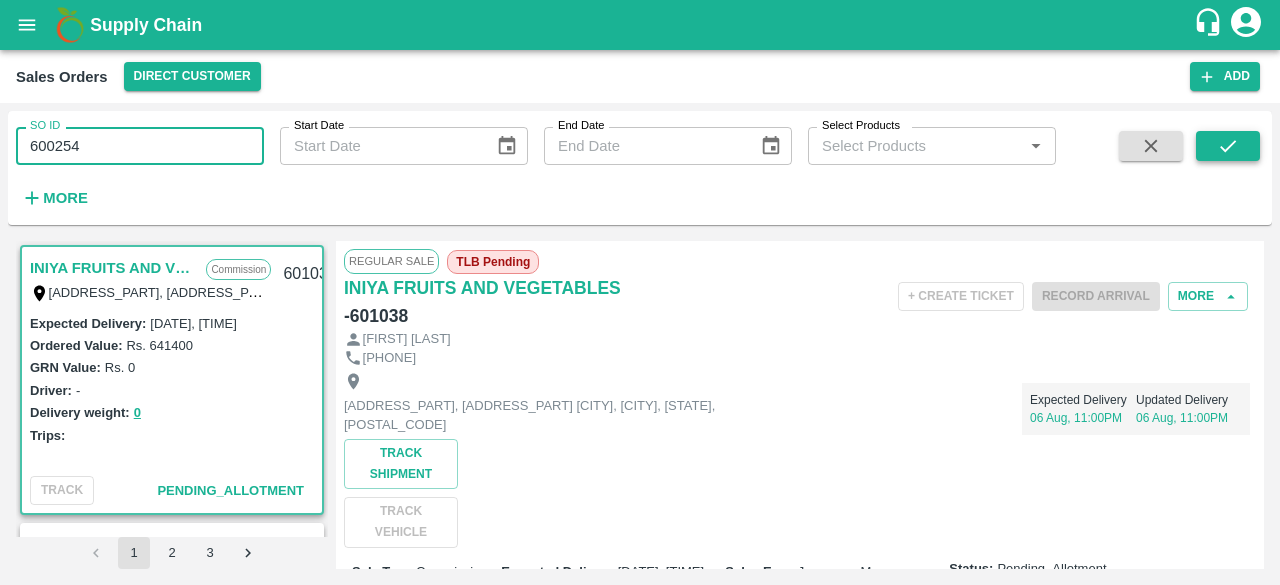 type on "600254" 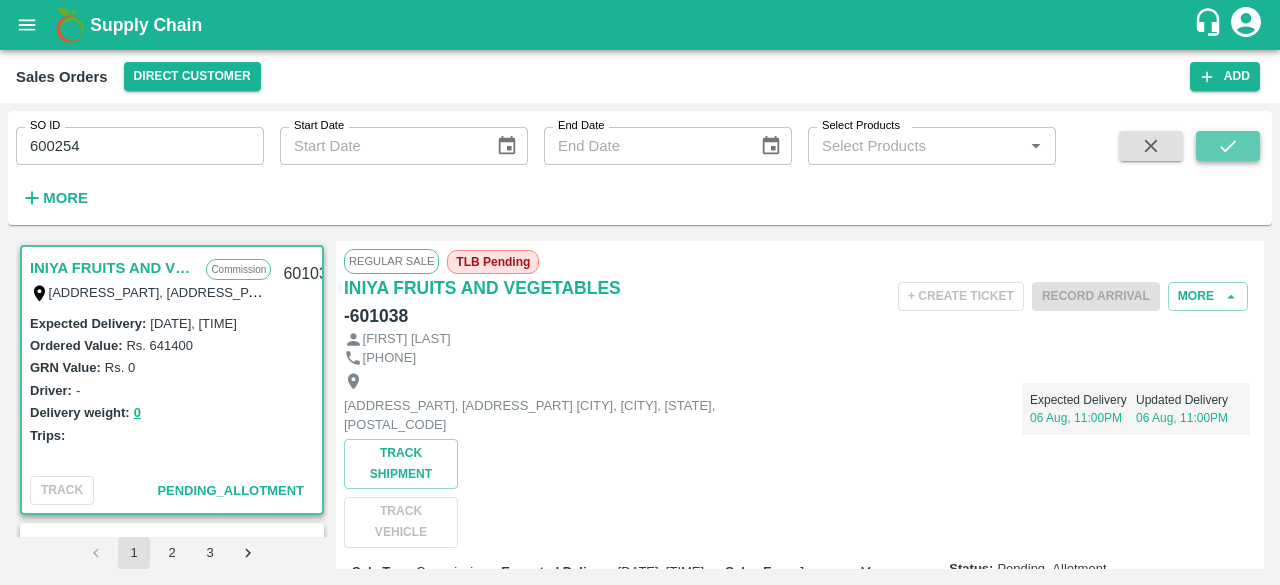 click 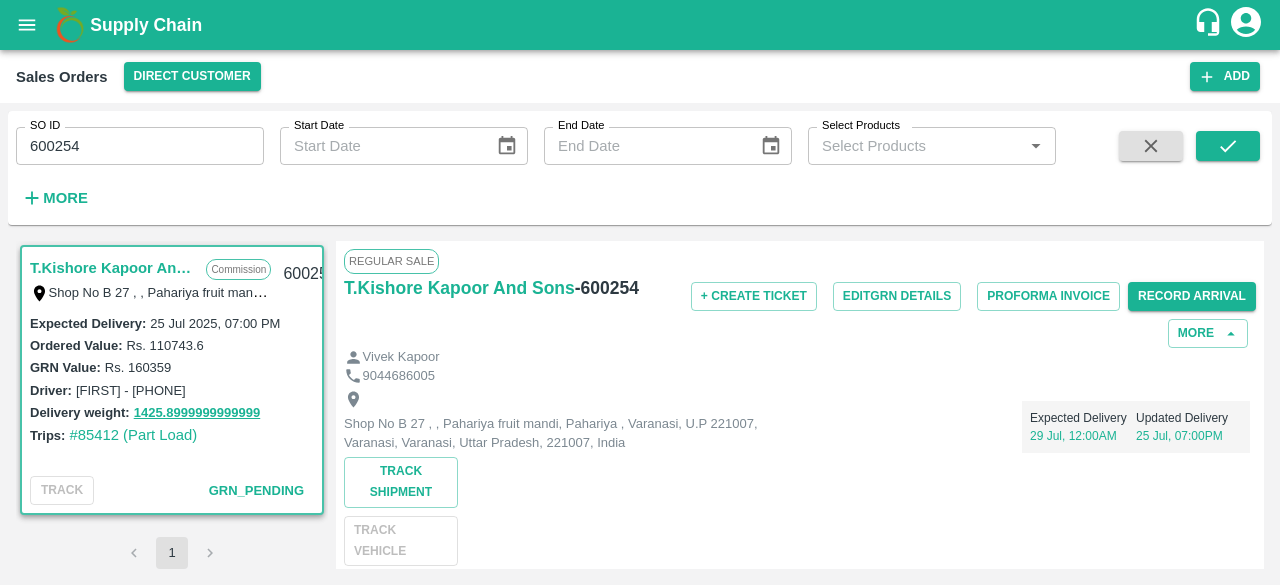 drag, startPoint x: 1259, startPoint y: 274, endPoint x: 1260, endPoint y: 318, distance: 44.011364 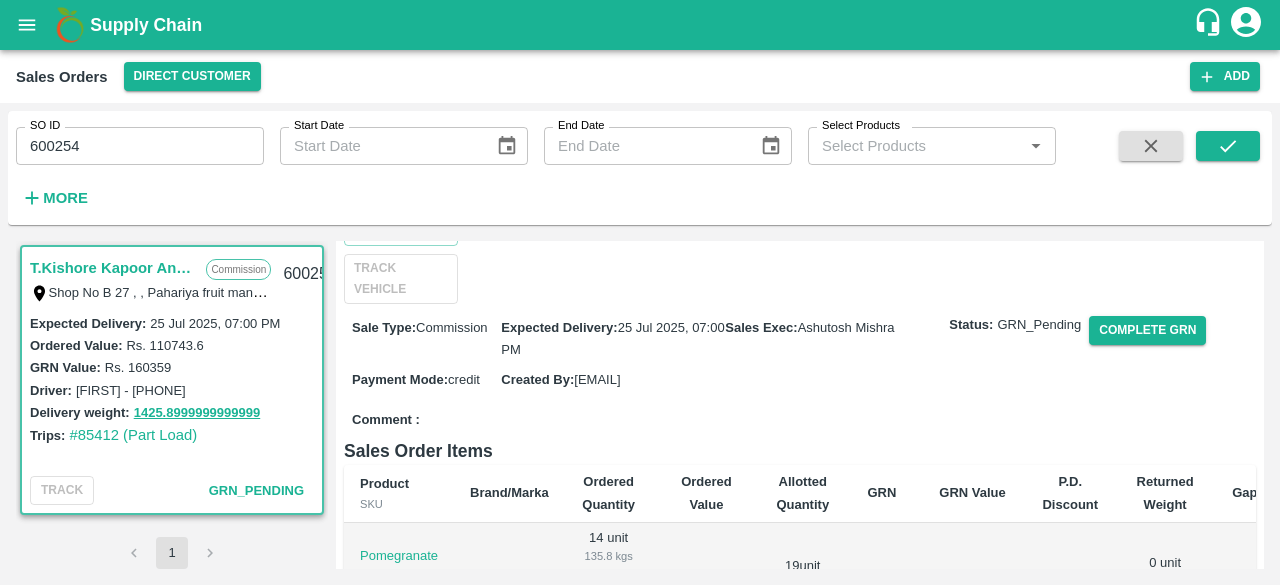 scroll, scrollTop: 255, scrollLeft: 0, axis: vertical 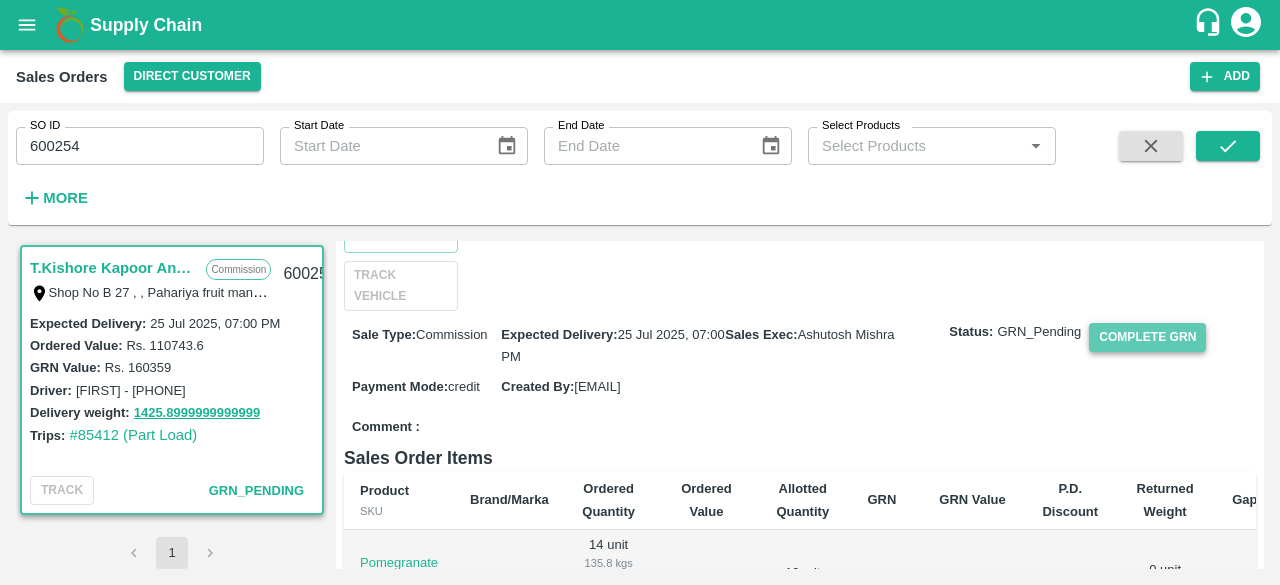 click on "Complete GRN" at bounding box center [1147, 337] 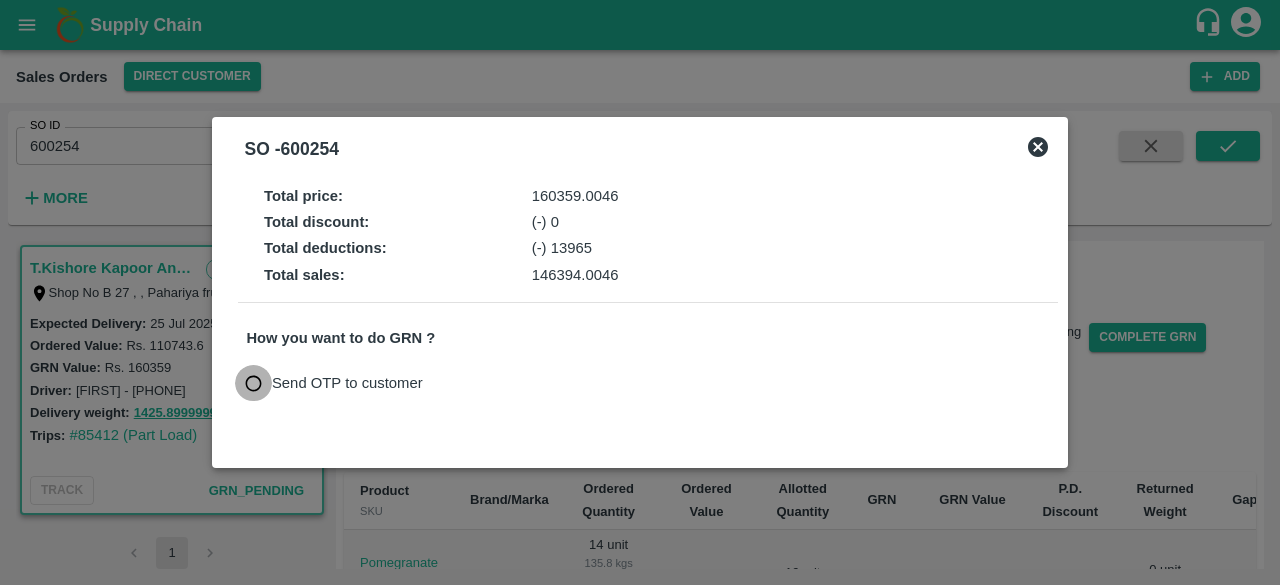 click on "Send OTP to customer" at bounding box center (253, 383) 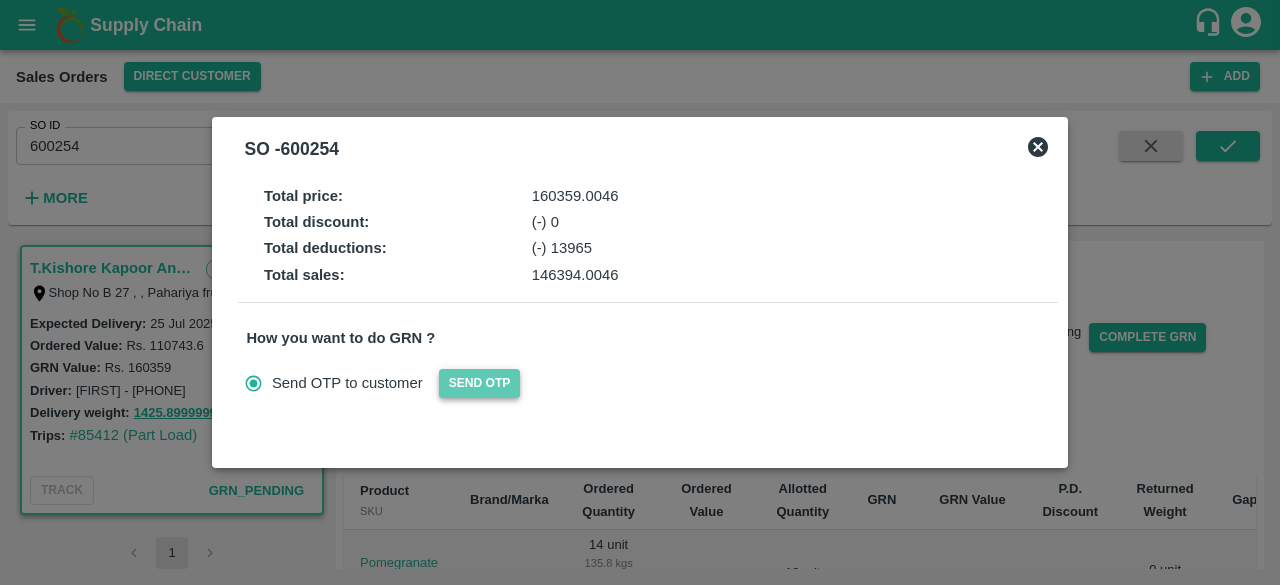 click on "Send OTP" at bounding box center [480, 383] 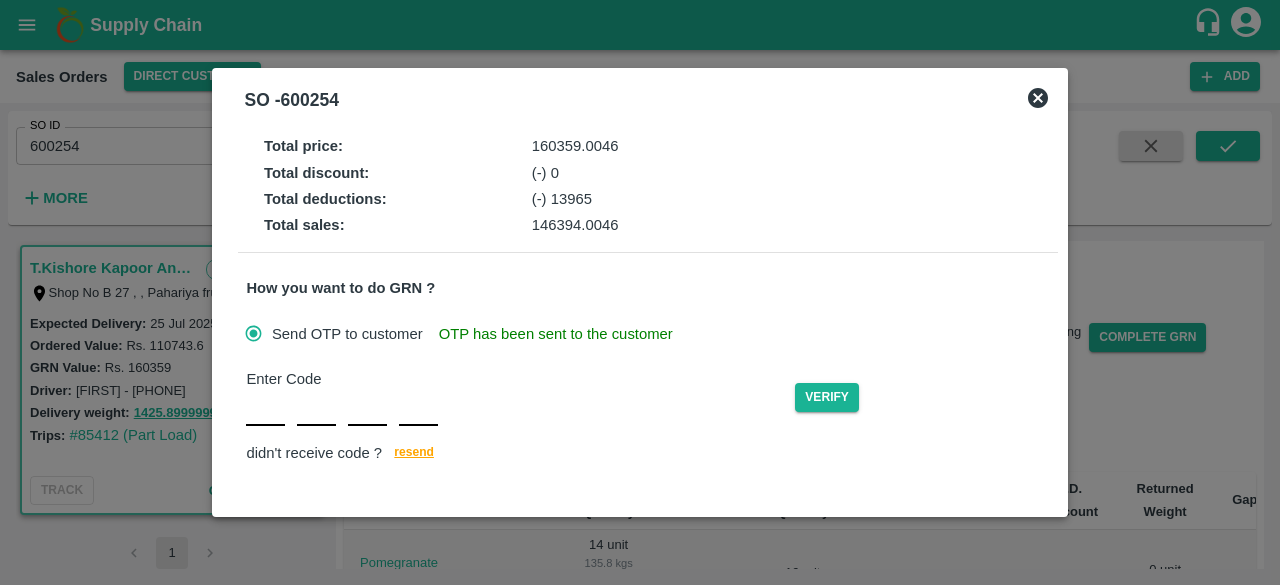 click 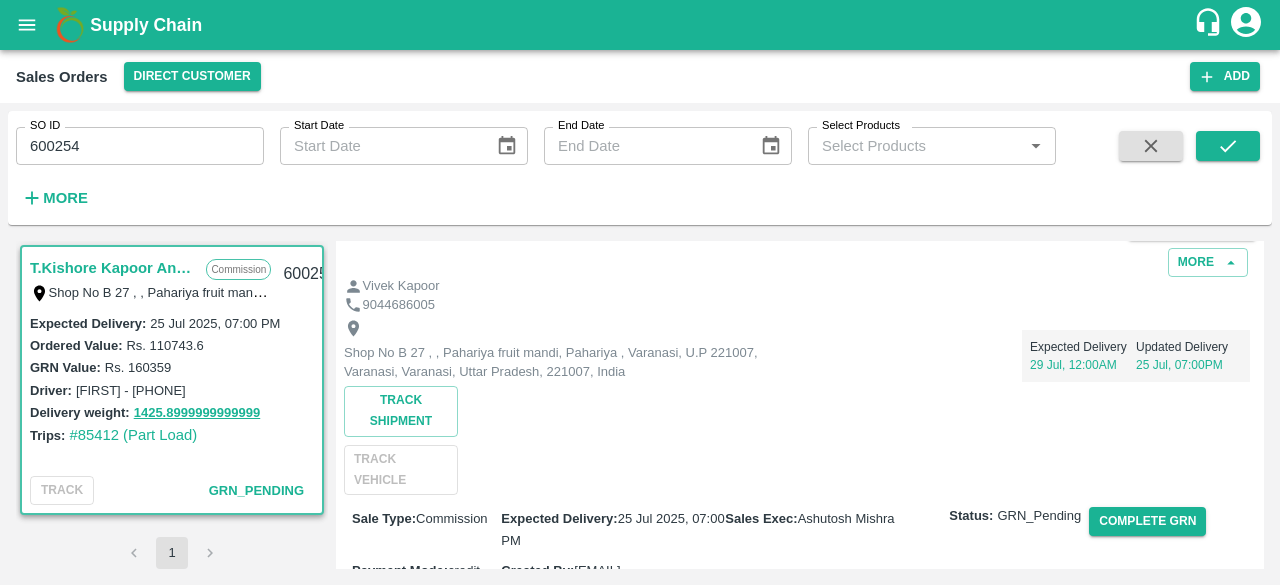 scroll, scrollTop: 0, scrollLeft: 0, axis: both 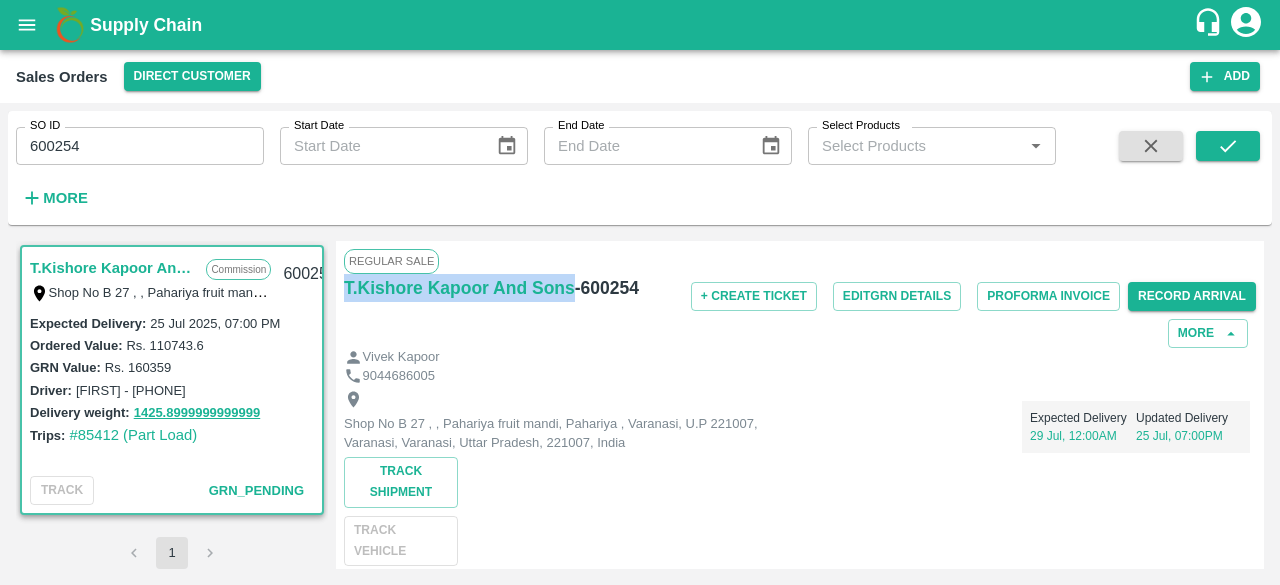 drag, startPoint x: 575, startPoint y: 290, endPoint x: 339, endPoint y: 289, distance: 236.00212 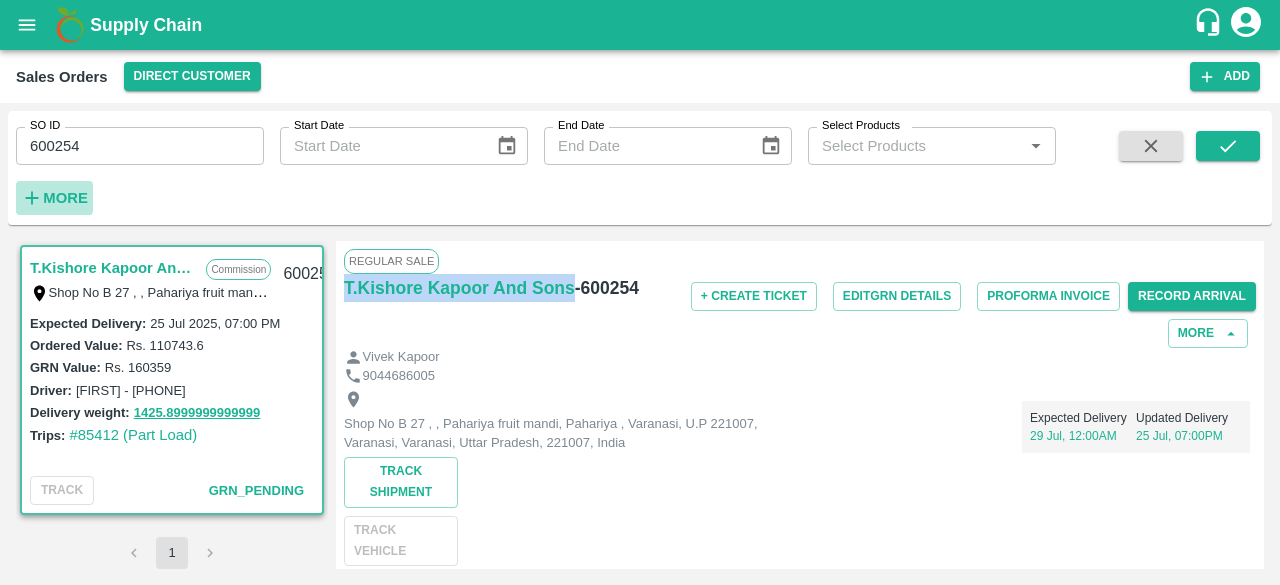 click 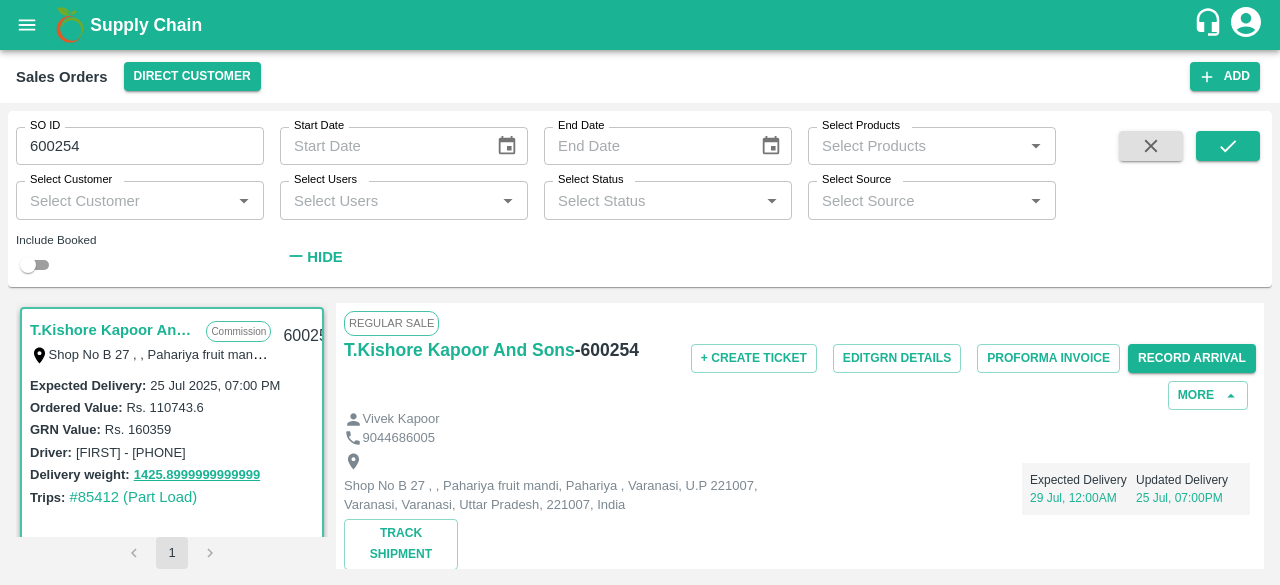click on "600254" at bounding box center (140, 146) 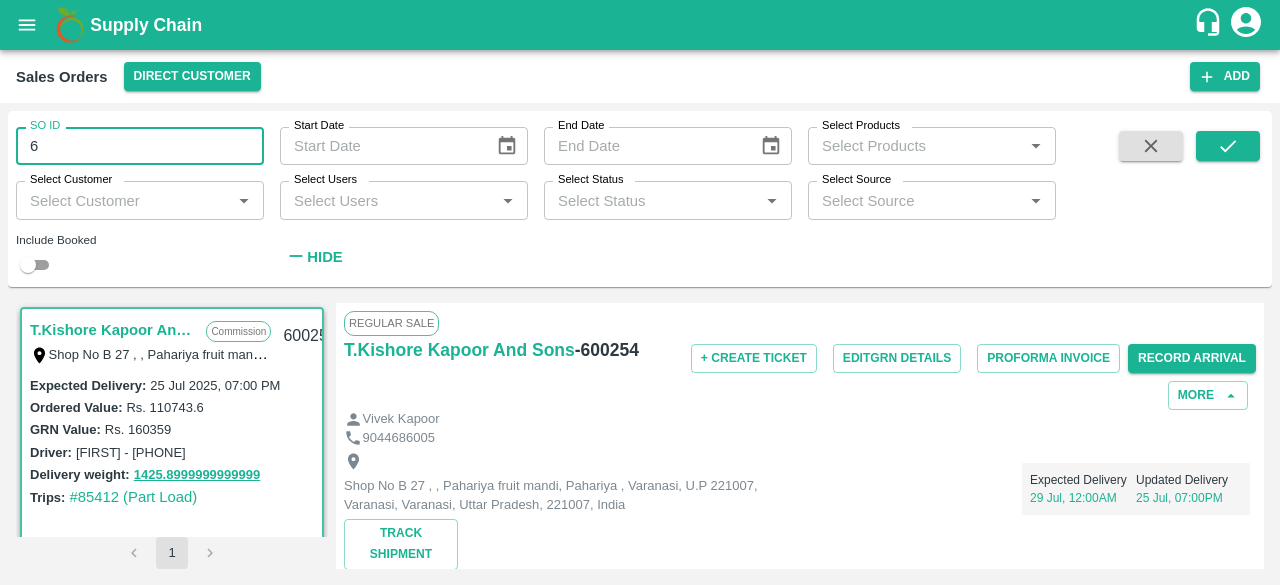 type on "6" 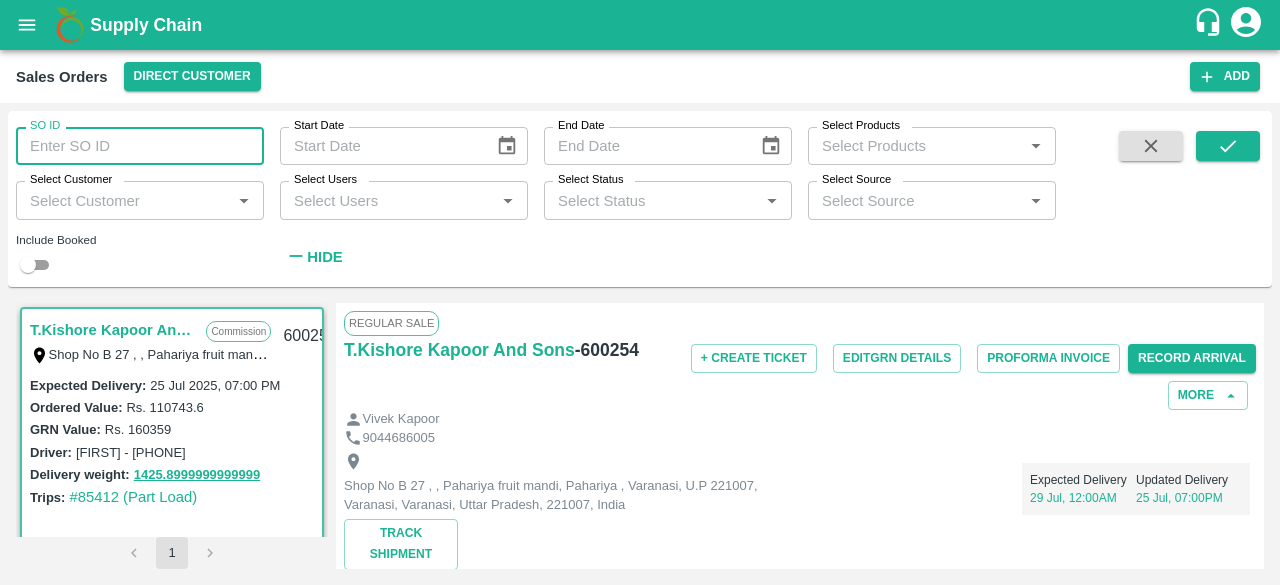 type 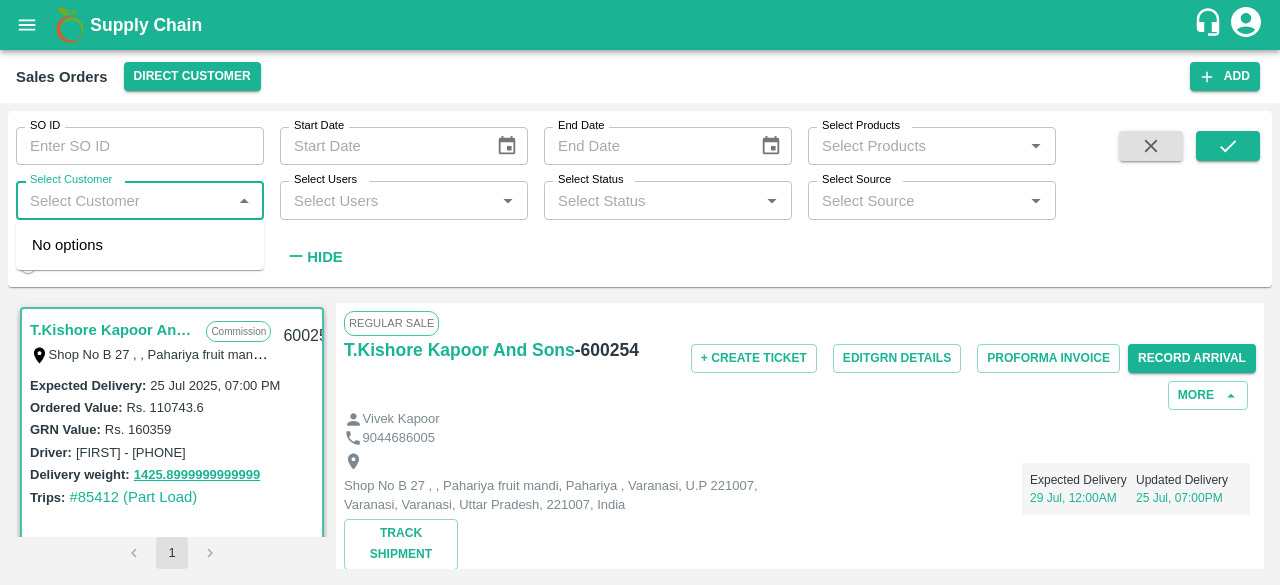 click on "Select Customer" at bounding box center [123, 200] 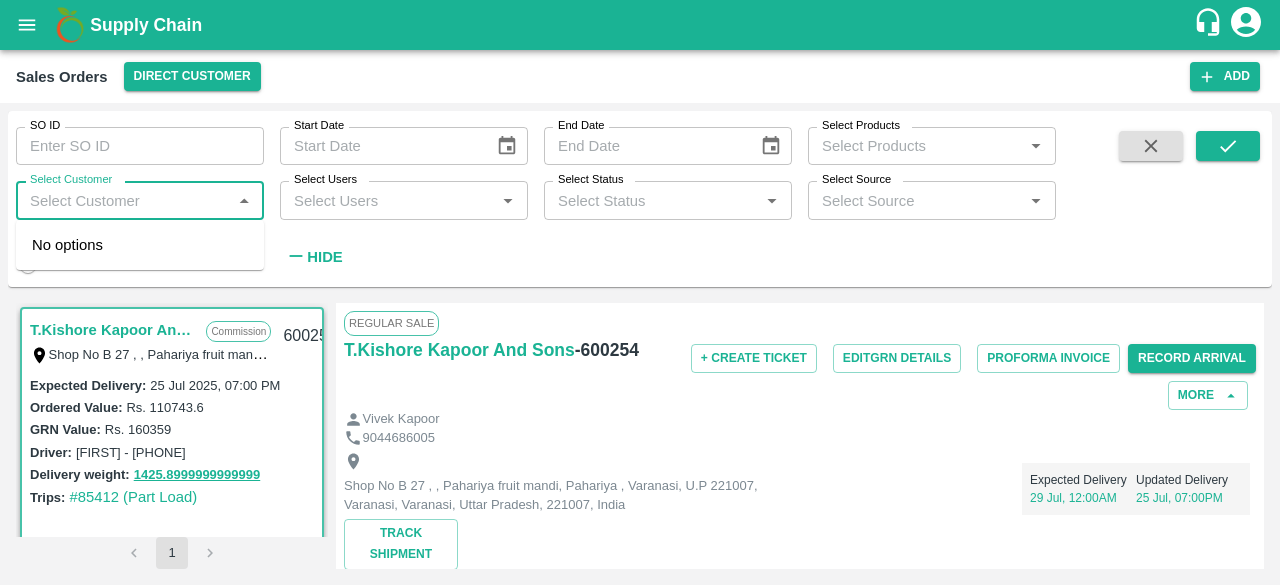 paste on "T.Kishore Kapoor And Sons" 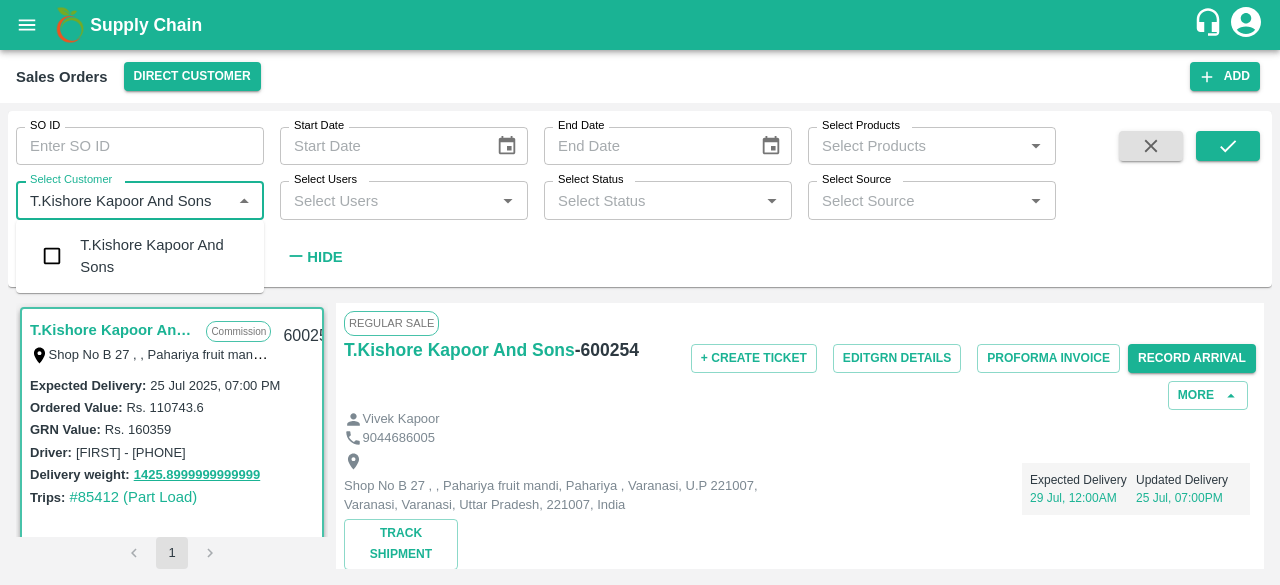 type 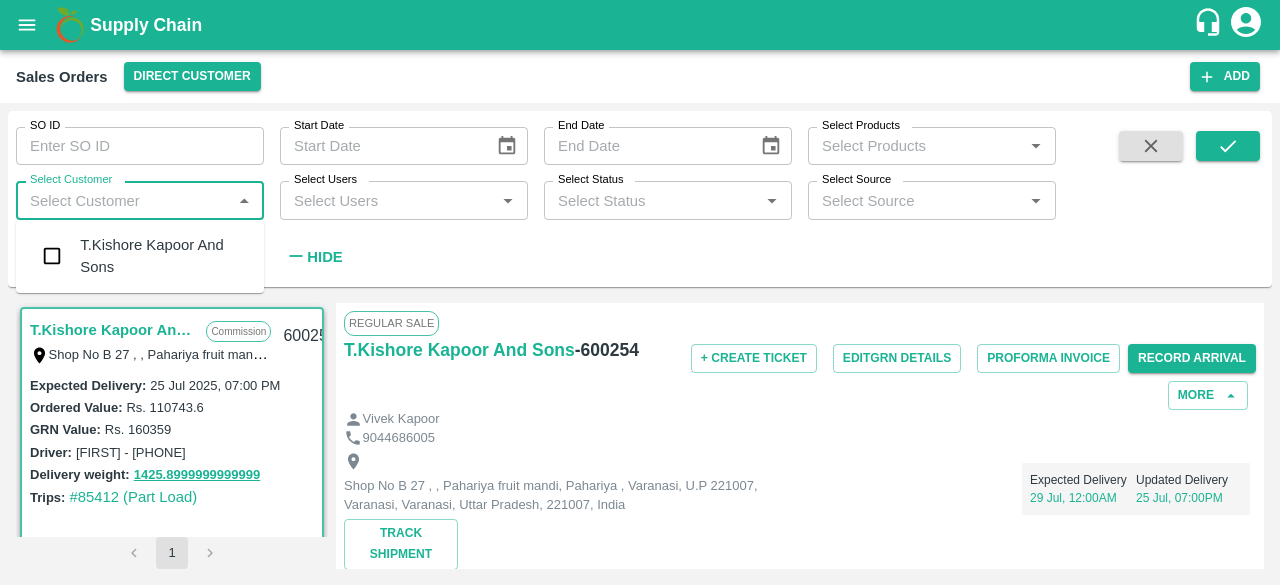 click on "T.Kishore Kapoor And Sons" at bounding box center [140, 256] 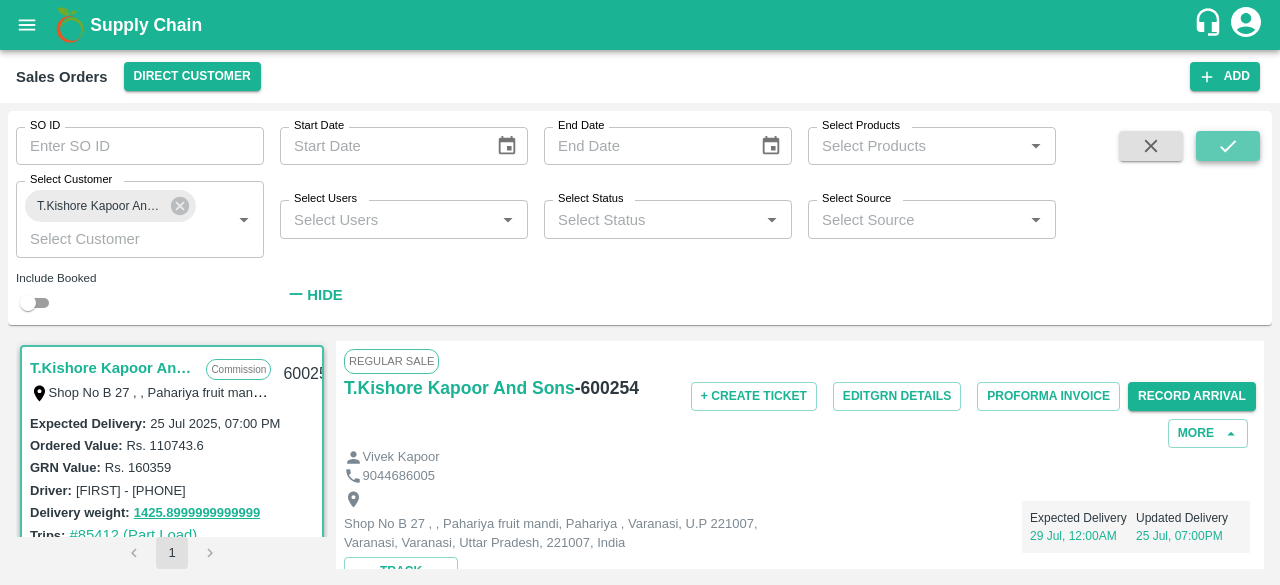 click 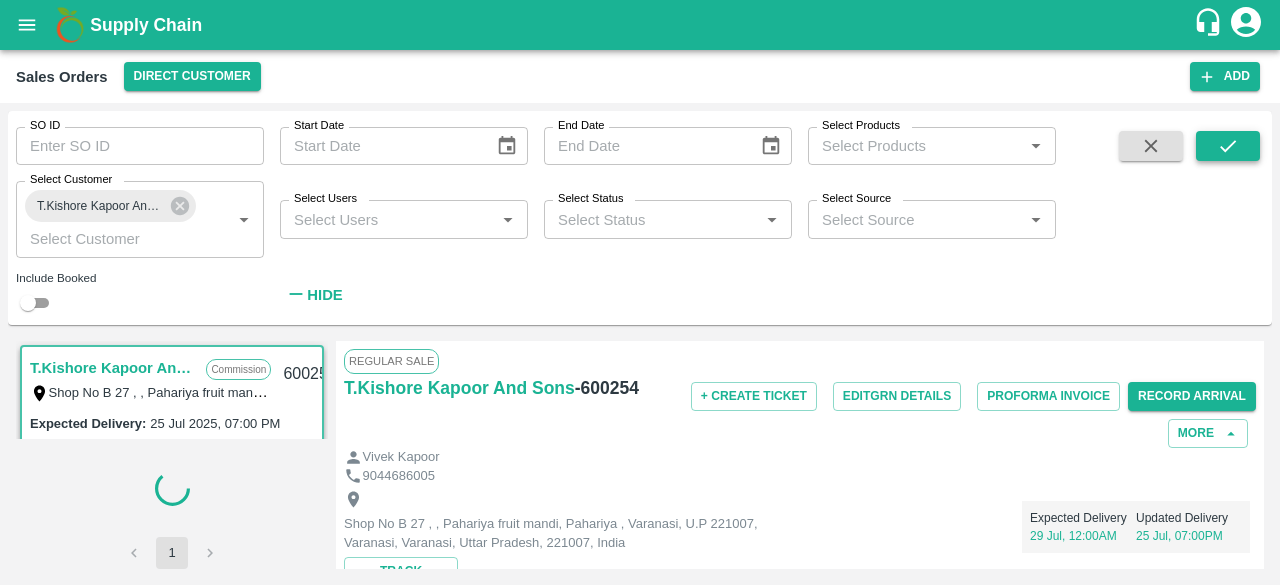 scroll, scrollTop: 6, scrollLeft: 0, axis: vertical 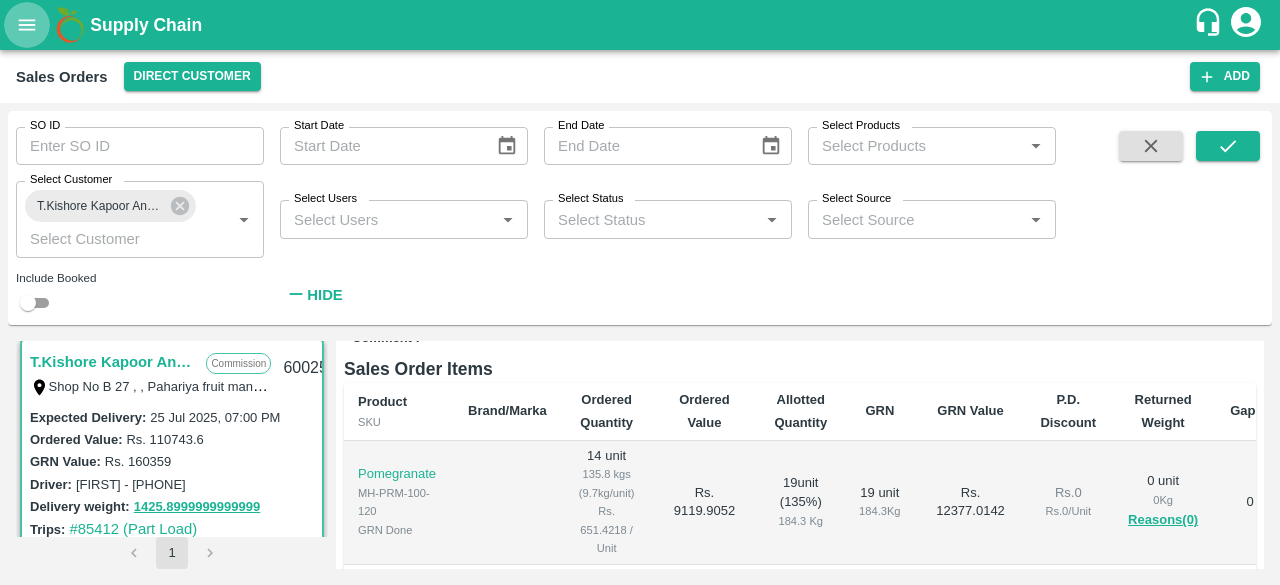 click 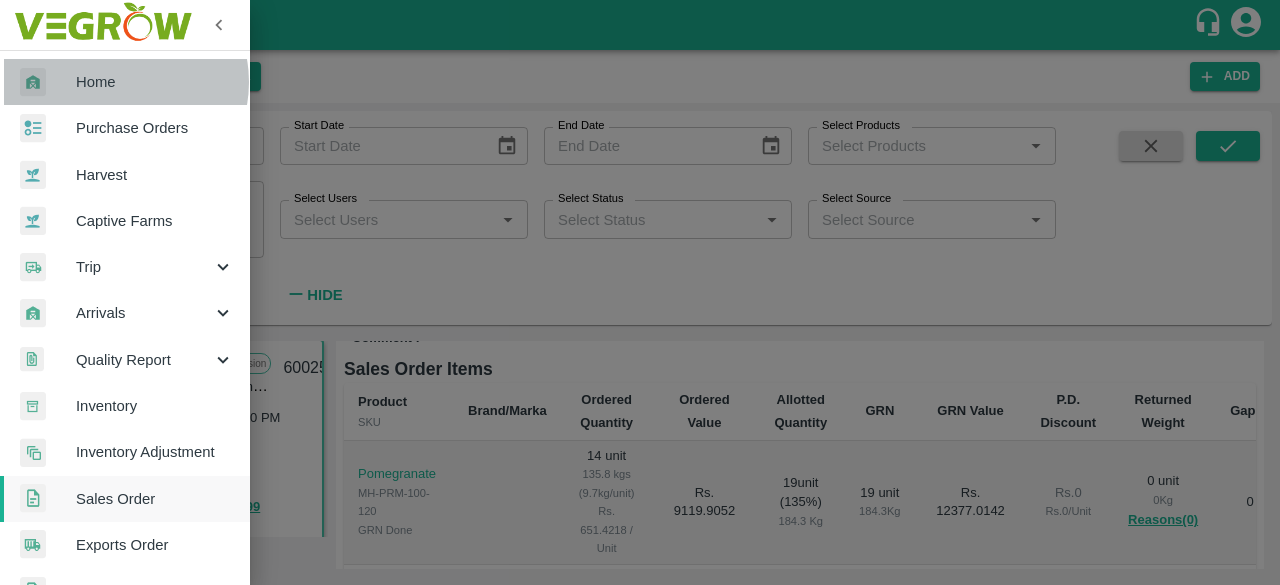 click on "Home" at bounding box center [155, 82] 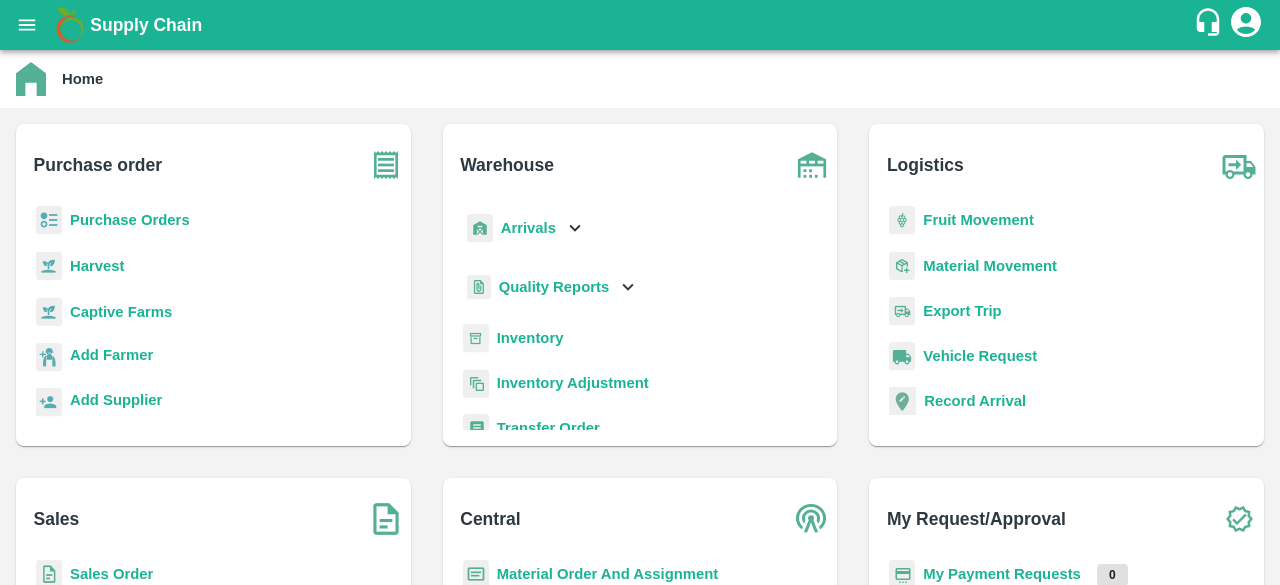 click on "Sales Order" at bounding box center [111, 574] 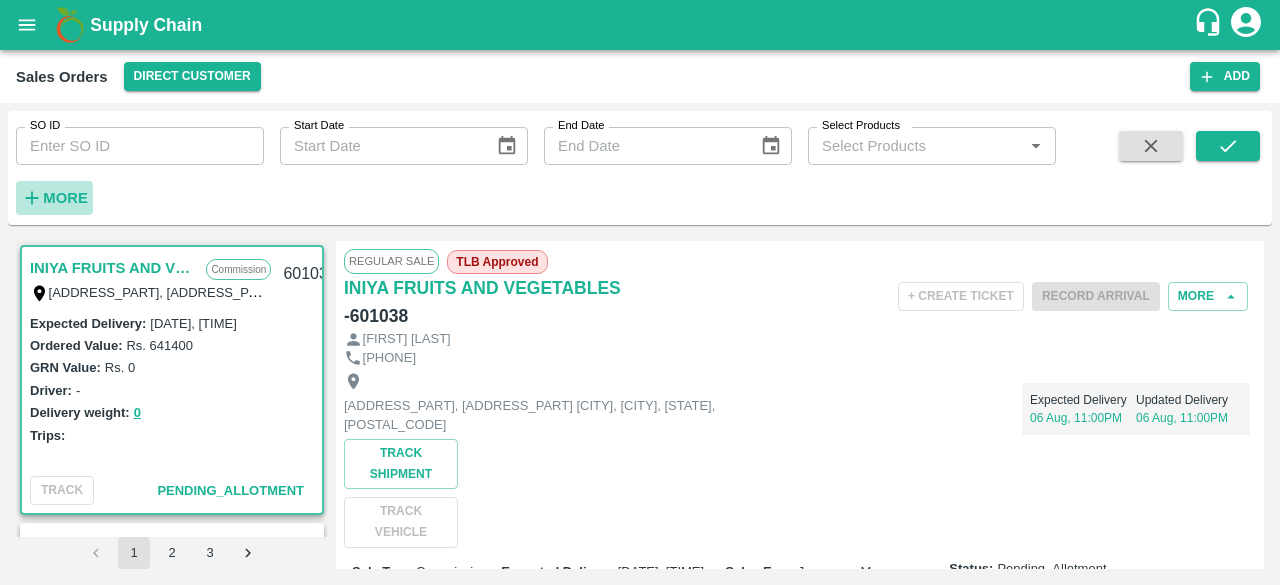 click 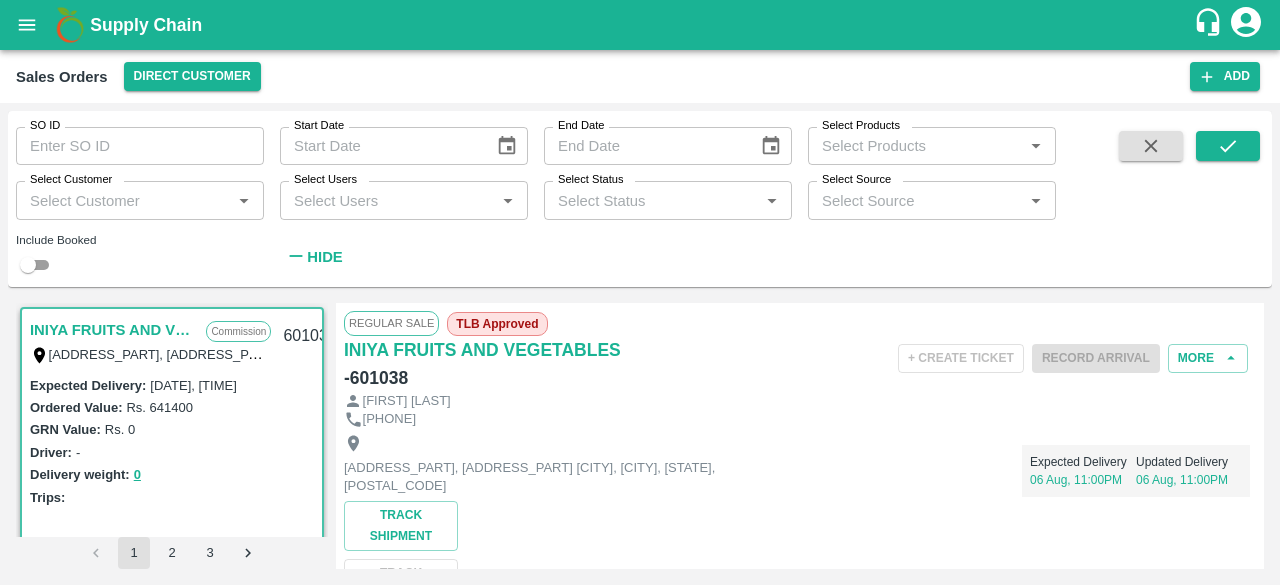 type 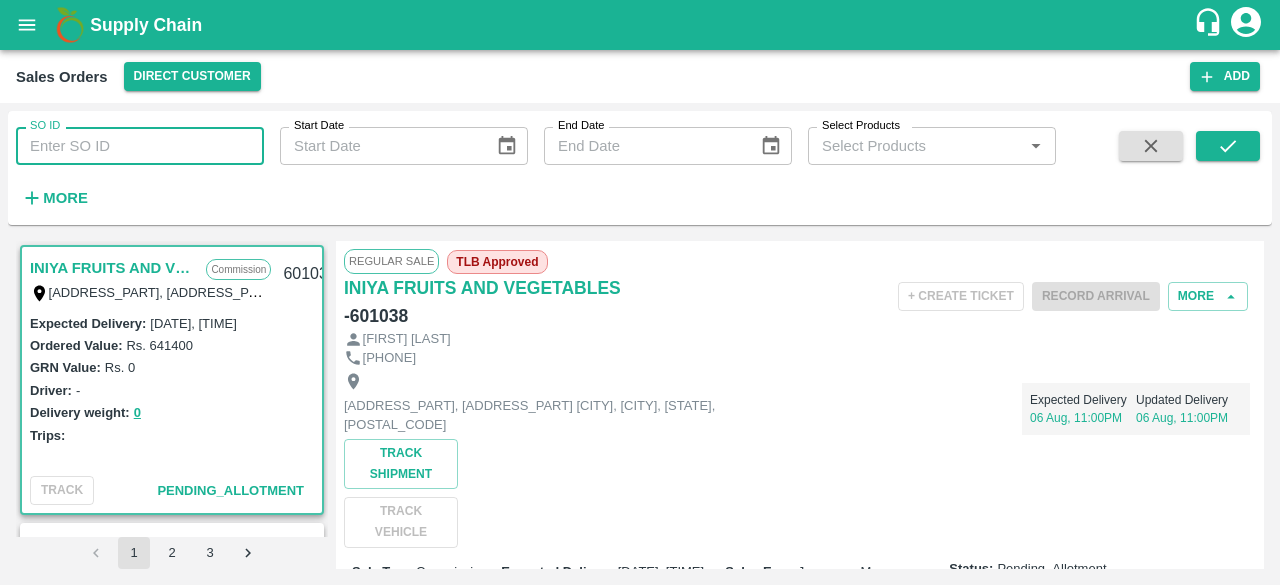 click on "SO ID" at bounding box center [140, 146] 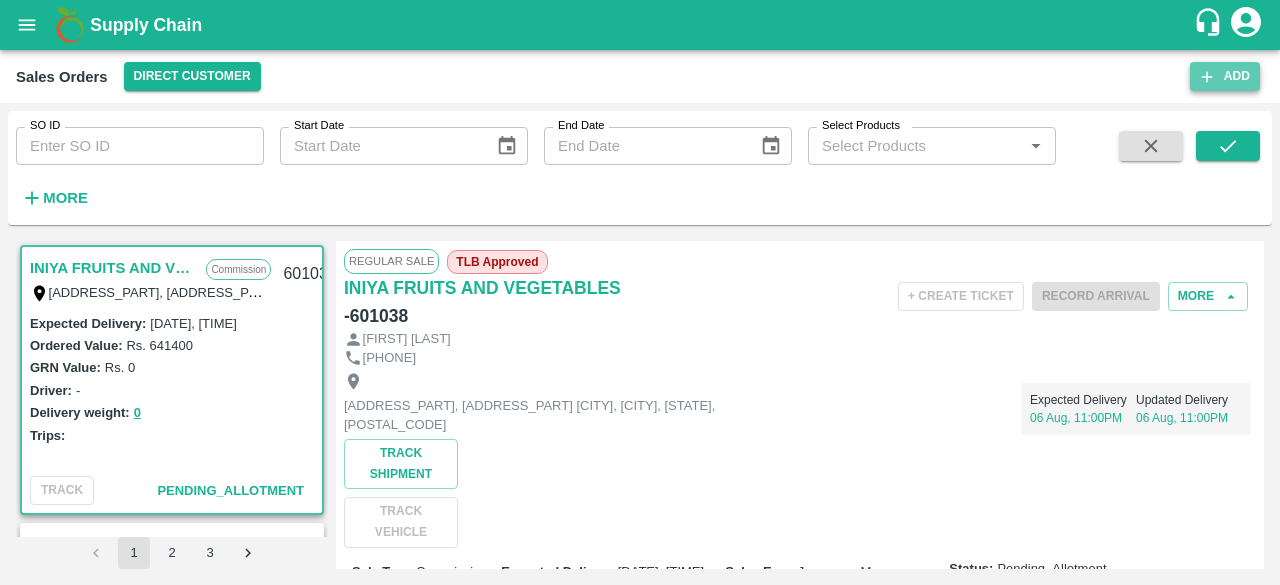 click on "Add" at bounding box center [1225, 76] 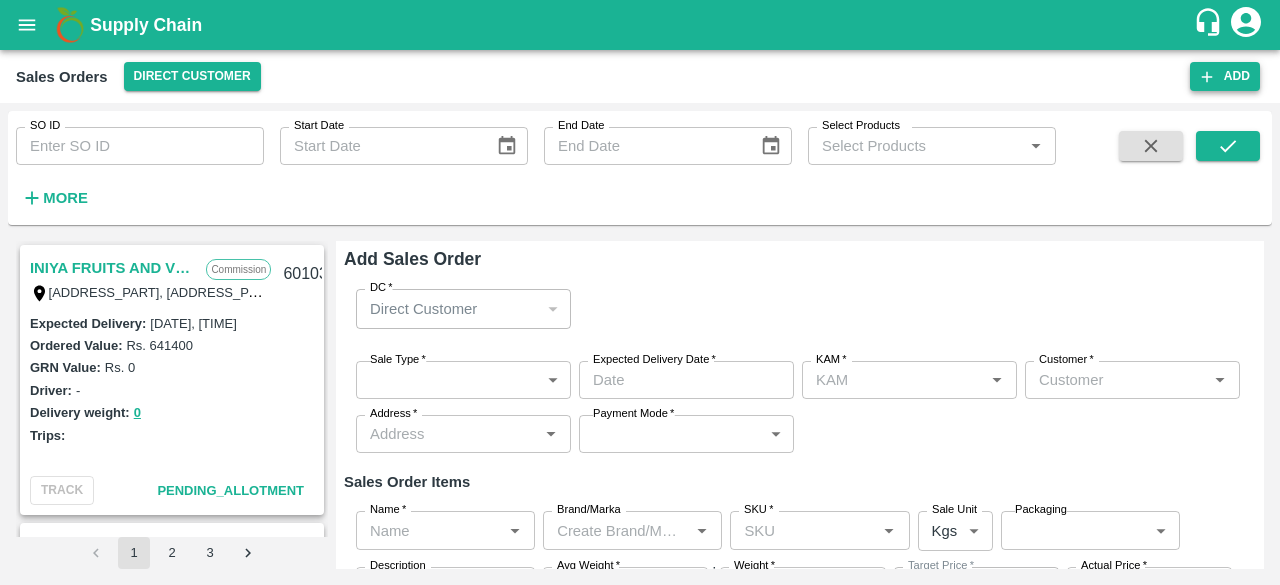 type on "Ashutosh Mishra" 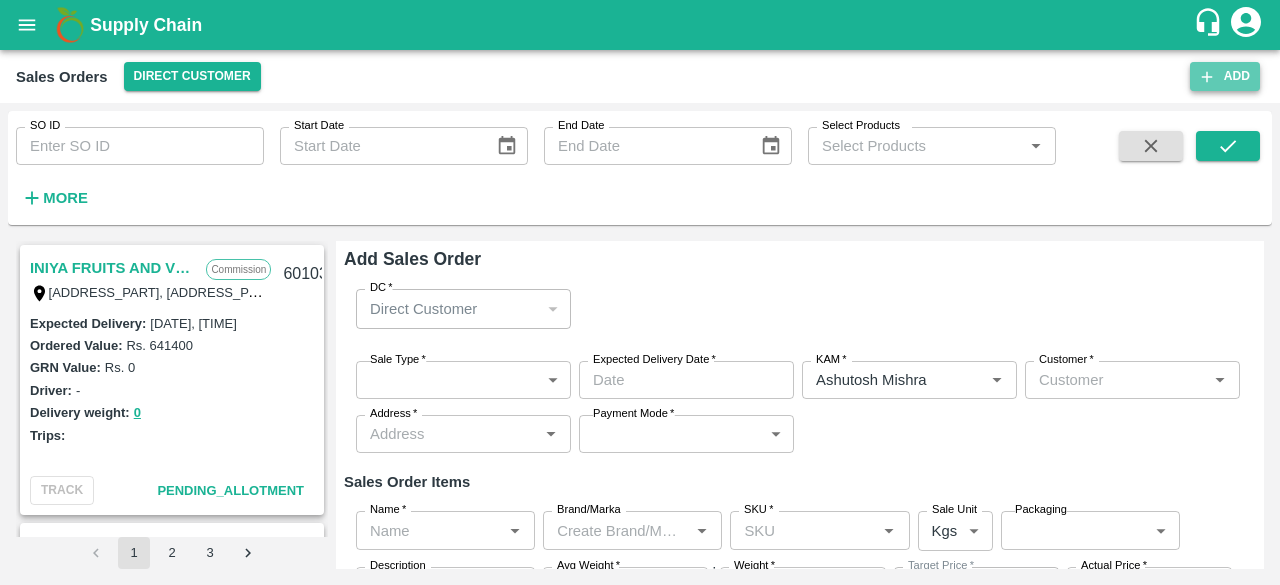 click 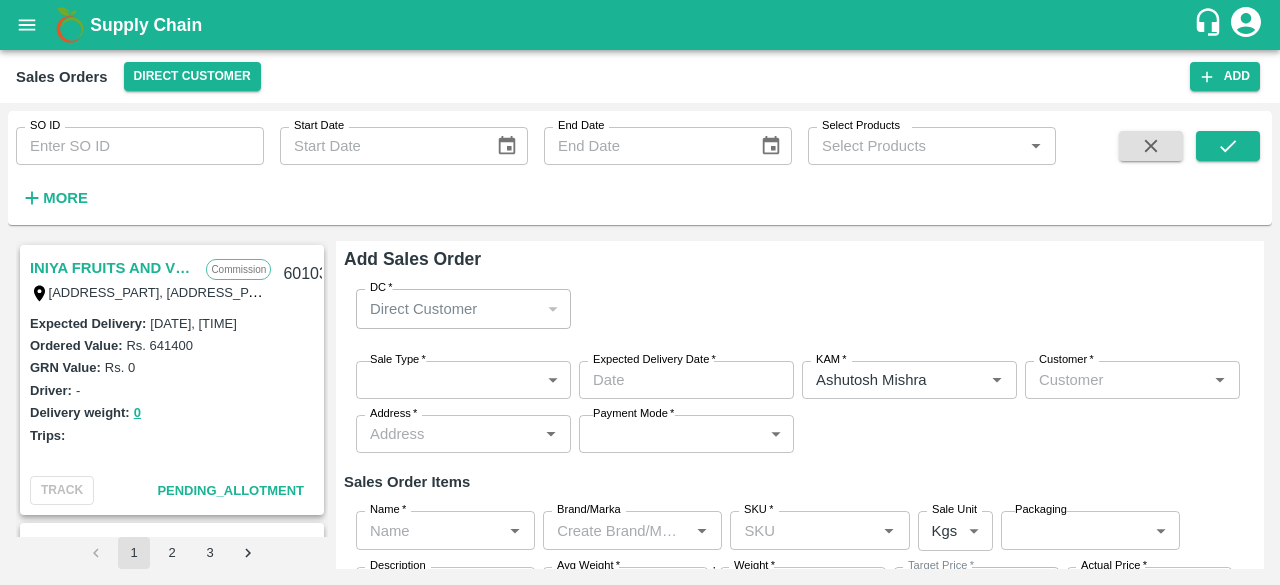 click on "Direct Customer" at bounding box center (423, 309) 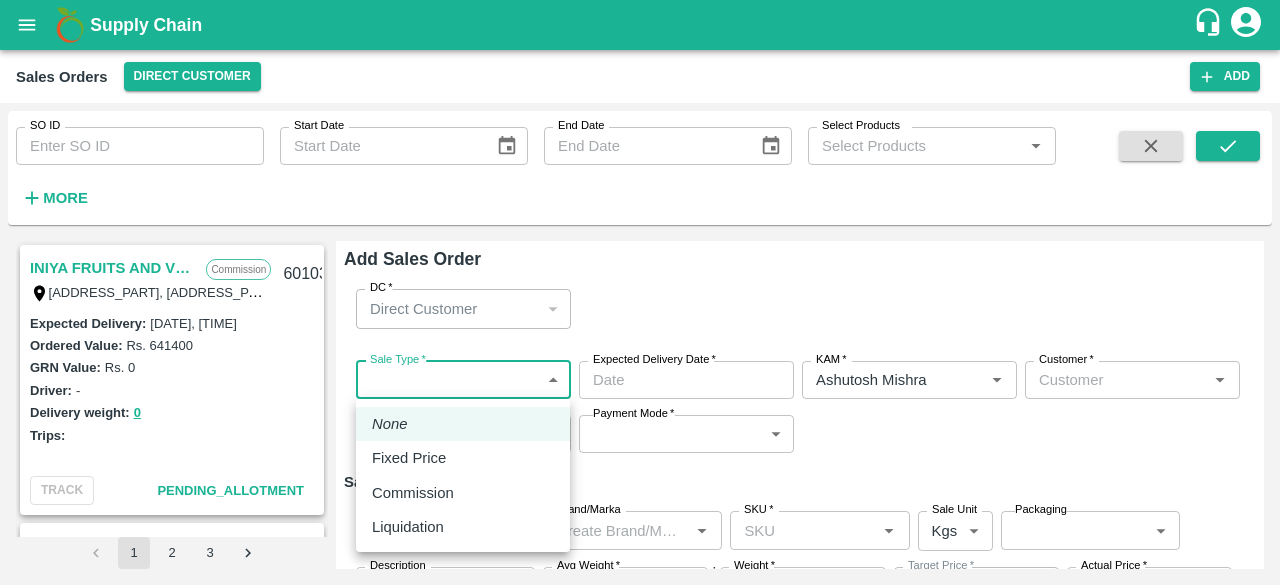click on "Supply Chain Sales Orders Direct Customer Add SO ID SO ID Start Date Start Date End Date End Date Select Products Select Products   * More INIYA FRUITS AND VEGETABLES Commission TC/73,  ANNA FRUITS MARKET KOYAMBEDU, Chennai, Chennai, TAMILNADU, 600092 601038 Expected Delivery : 06 Aug 2025, 11:00 PM Ordered Value: Rs.   641400 GRN Value: Rs.   0 Driver:  -  Delivery weight: 0 Trips: TRACK Pending_Allotment Green Spices Hut Commission Shop no 74, MADURAI MATTUTHAVANI FRUIT MARKET, Madurai, Madurai, Tamil Nadu, 625007, India 600796 Expected Delivery : 04 Aug 2025, 06:00 AM Ordered Value: Rs.   402300 GRN Value: Rs.   0 Driver: Kumar - 8746861927 Delivery weight: 2830 Trips: #86023 (Vendor Vehicle) TRACK Pending_Allotment Green Spices Hut Commission Shop no 74, MADURAI MATTUTHAVANI FRUIT MARKET, Madurai, Madurai, Tamil Nadu, 625007, India 600795 Expected Delivery : 04 Aug 2025, 06:00 PM Ordered Value: Rs.   293000 GRN Value: Rs.   0 Driver: Kumar - 8746861927 Delivery weight: 3097 Trips: TRACK Commission : Rs." at bounding box center [640, 292] 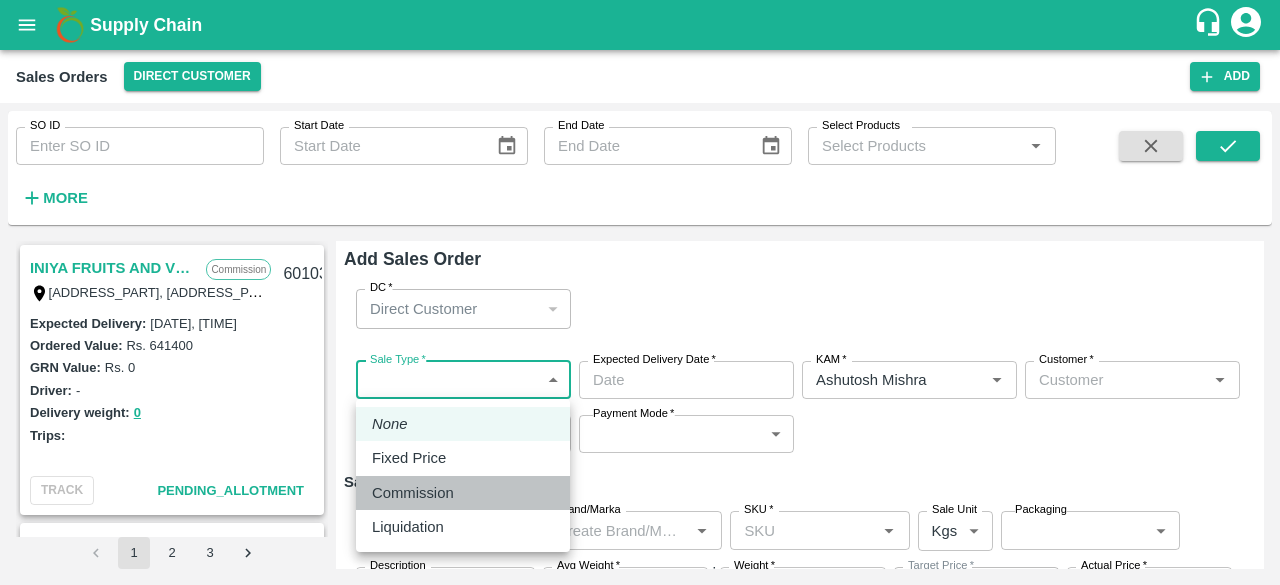 click on "Commission" at bounding box center (413, 493) 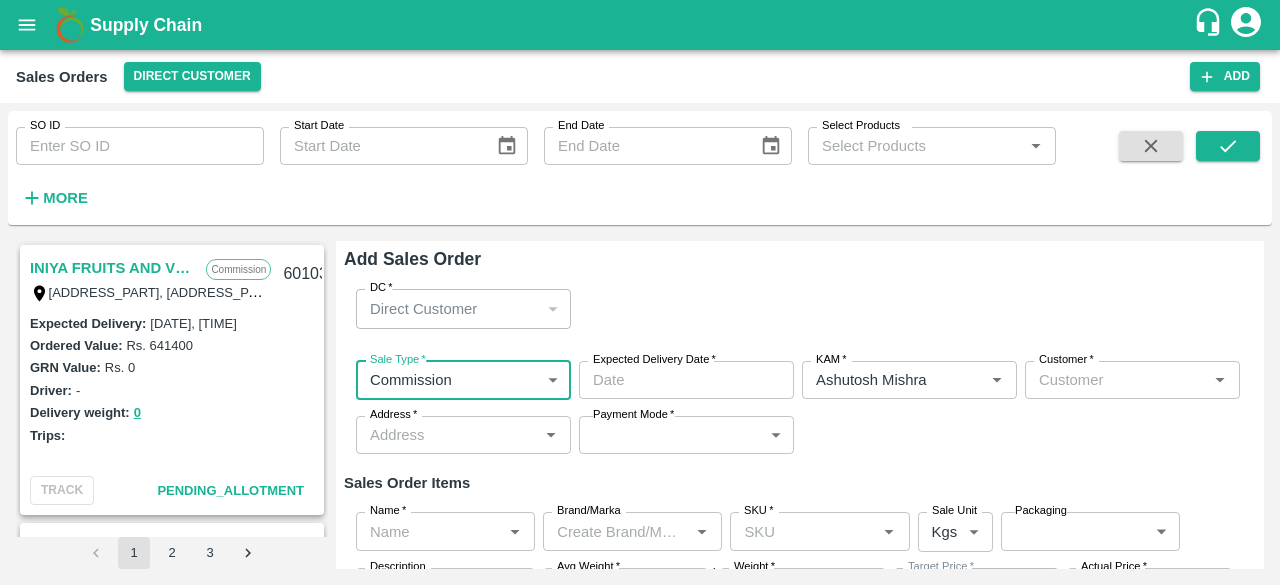 type on "DD/MM/YYYY hh:mm aa" 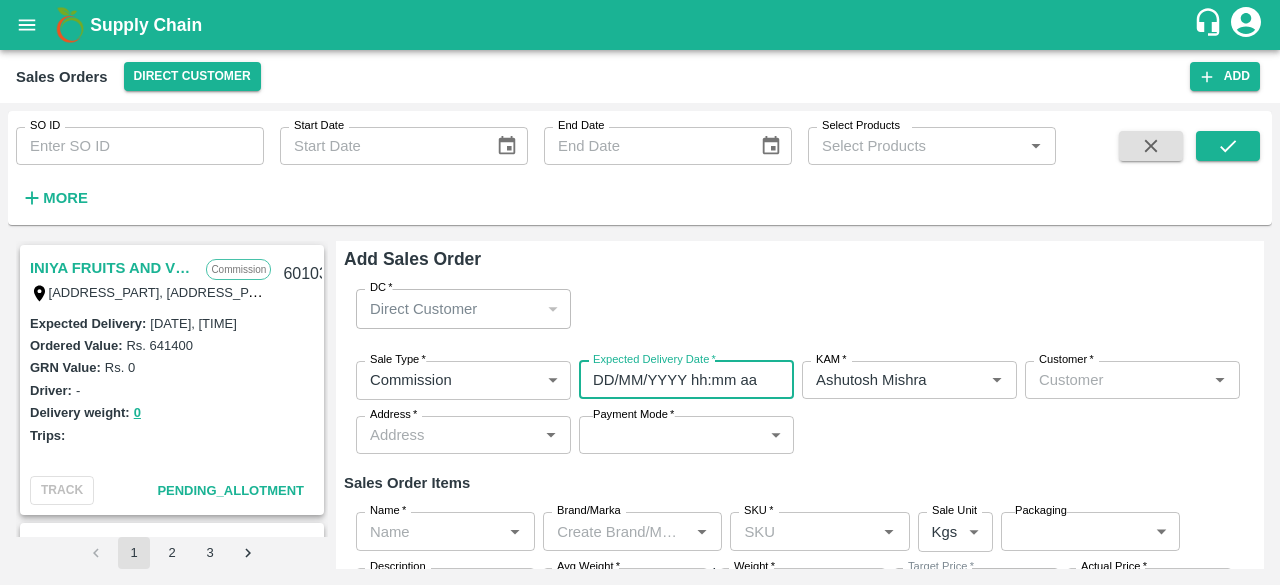 click on "DD/MM/YYYY hh:mm aa" at bounding box center (679, 380) 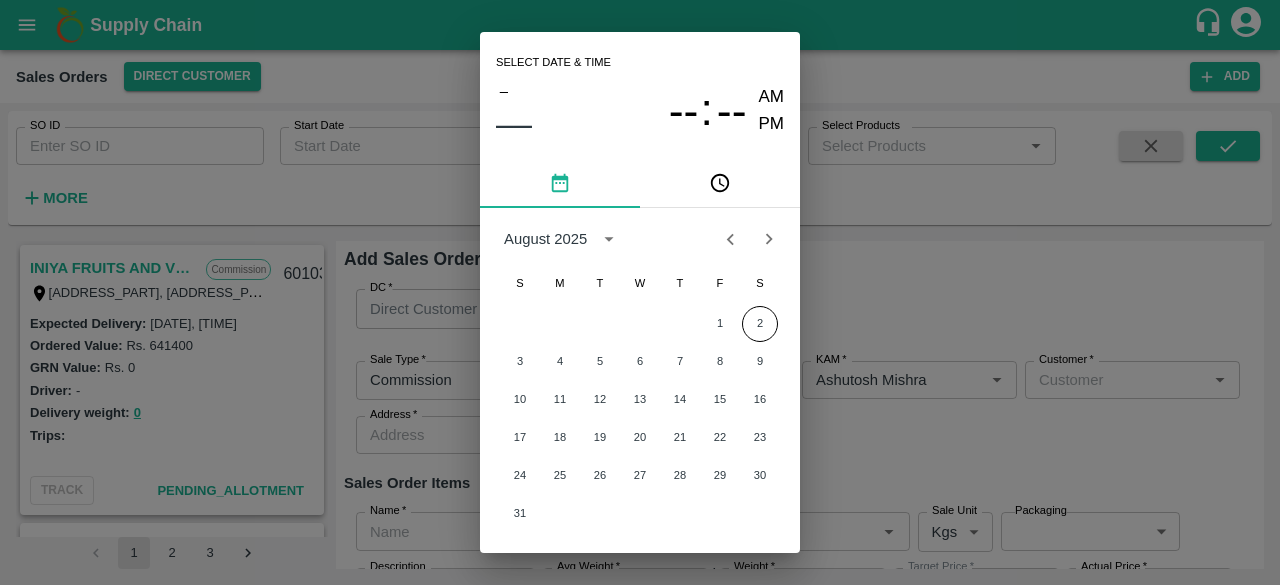click on "Select date & time – –– -- : -- AM PM August 2025 S M T W T F S 1 2 3 4 5 6 7 8 9 10 11 12 13 14 15 16 17 18 19 20 21 22 23 24 25 26 27 28 29 30 31 Cancel OK" at bounding box center [640, 292] 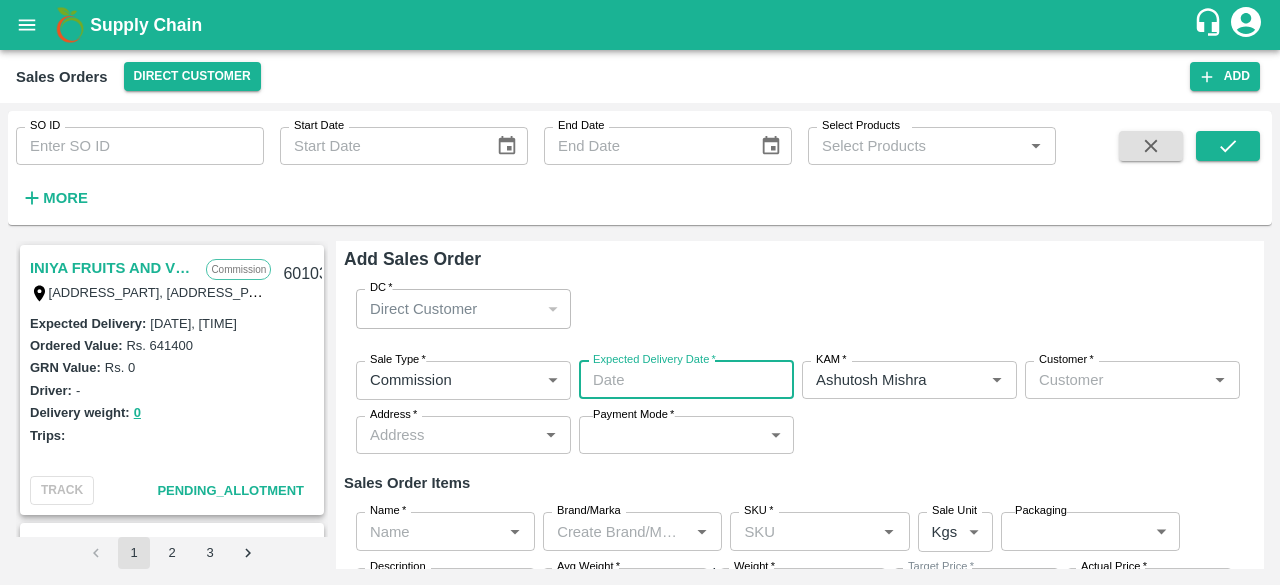 click on "Address   *" at bounding box center (447, 435) 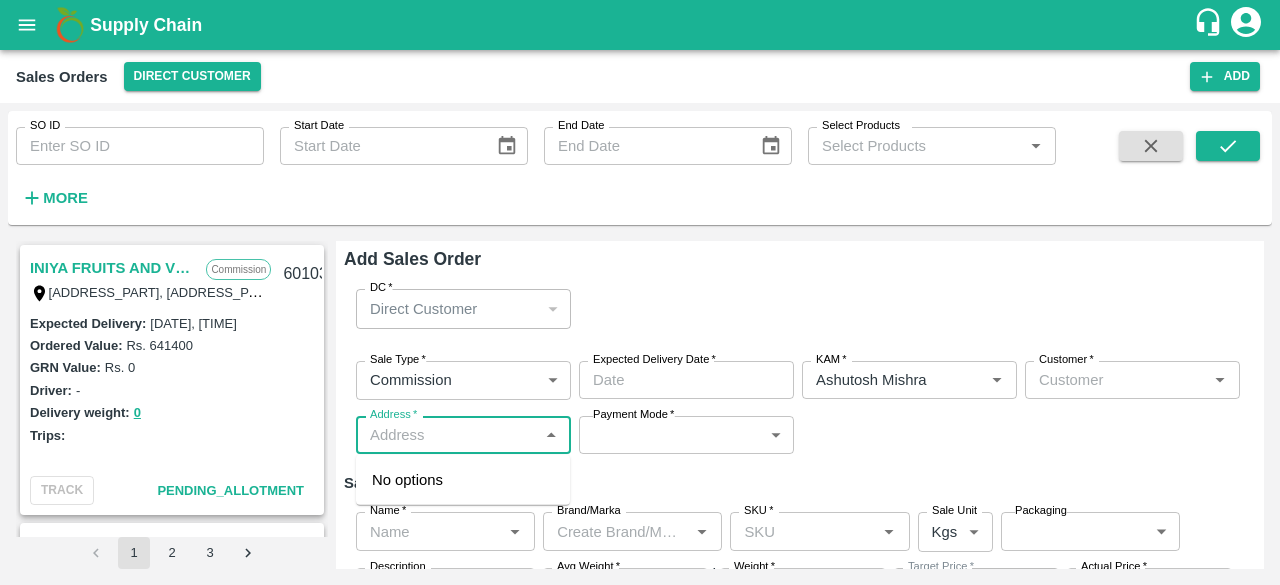 type on "DD/MM/YYYY hh:mm aa" 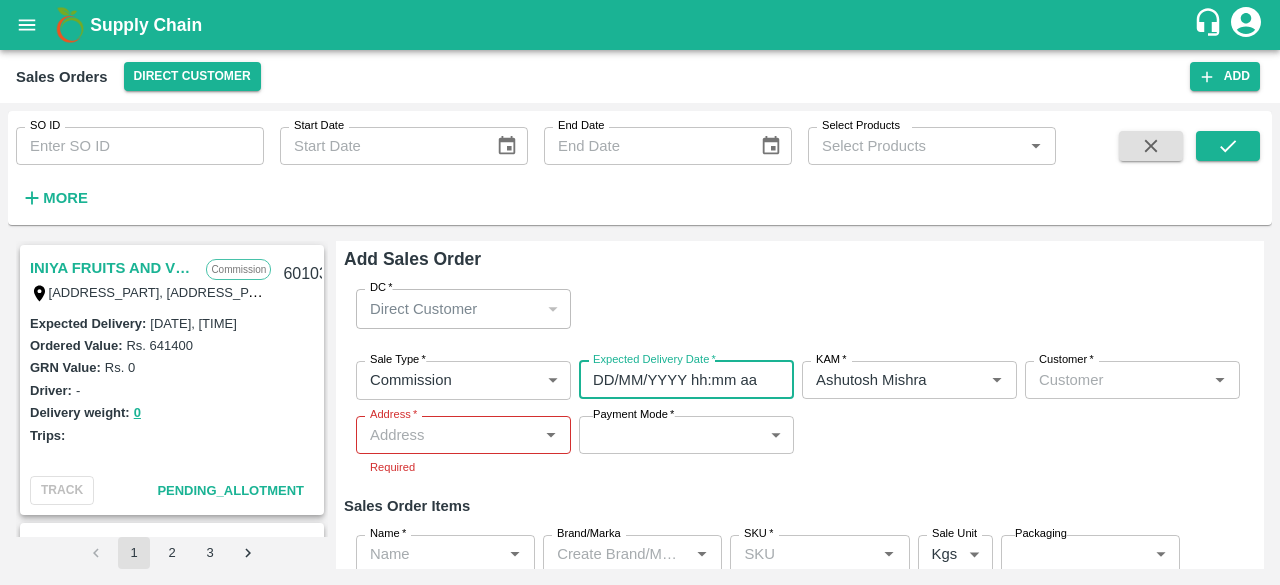 click on "DD/MM/YYYY hh:mm aa" at bounding box center [679, 380] 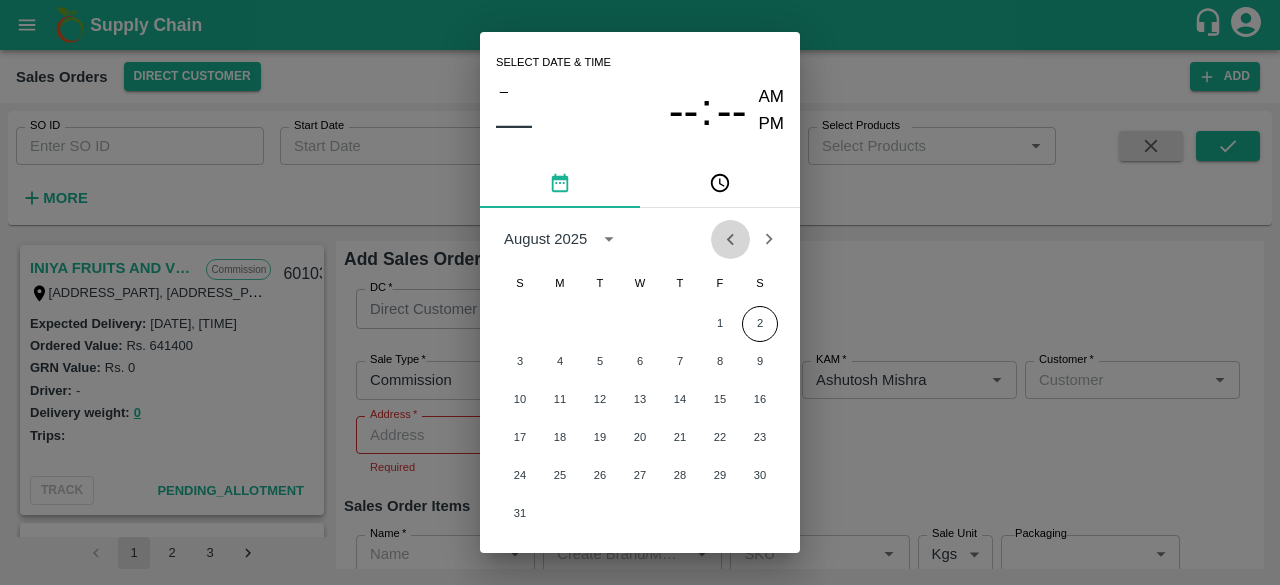 click 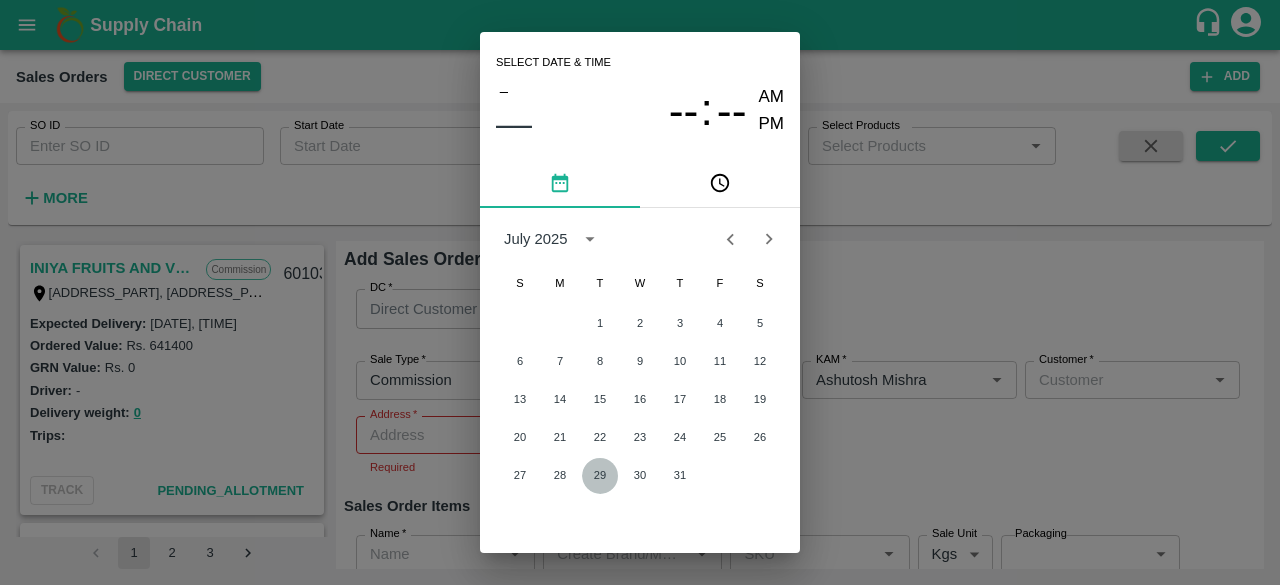 click on "29" at bounding box center (600, 476) 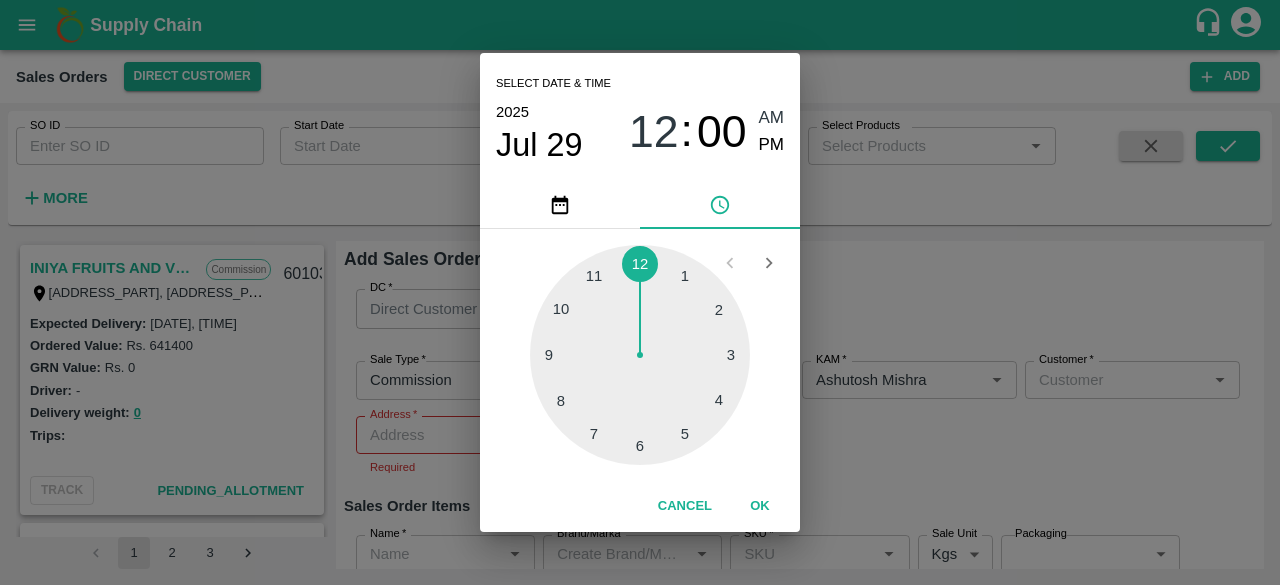 click at bounding box center [640, 355] 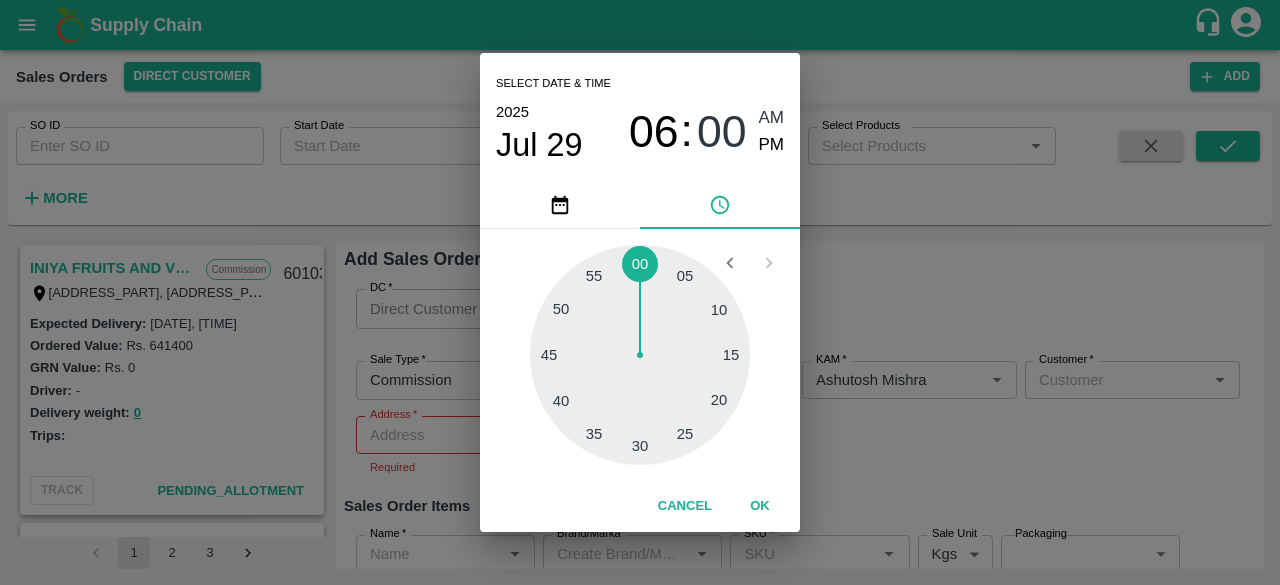 click at bounding box center (640, 355) 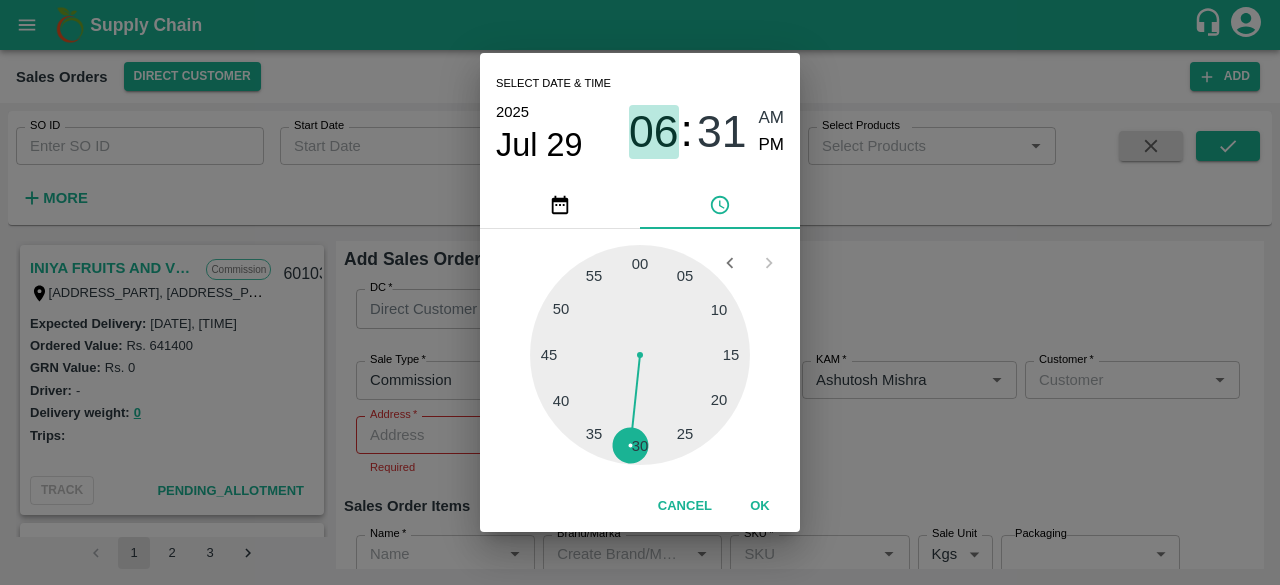 click on "06" at bounding box center [654, 132] 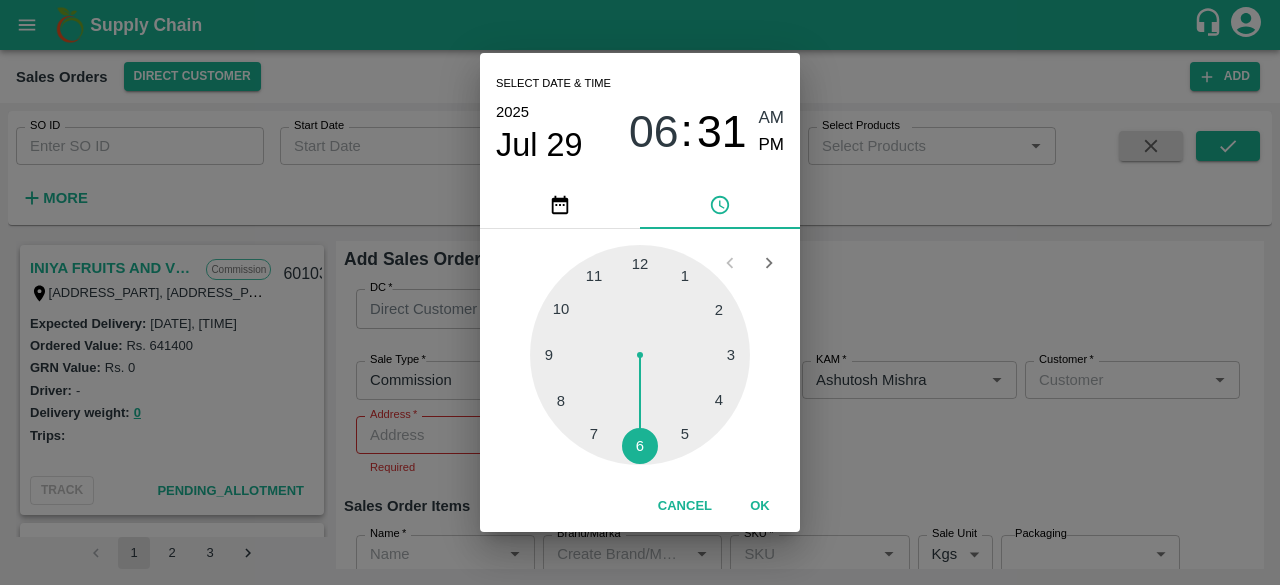 click at bounding box center (640, 355) 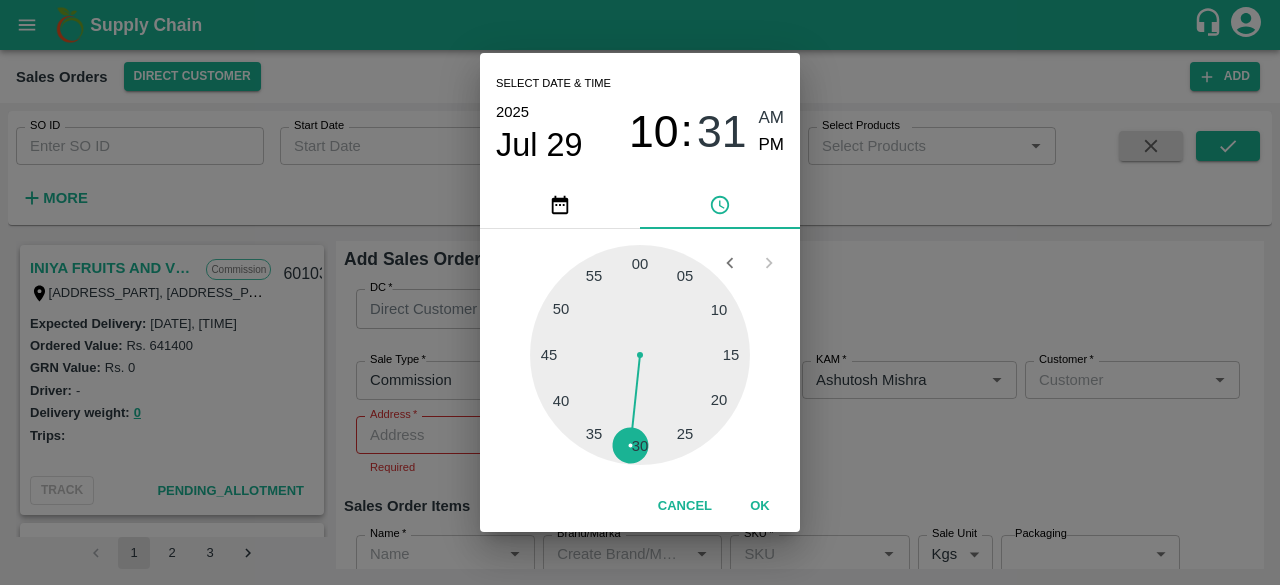 click on "AM" at bounding box center [772, 118] 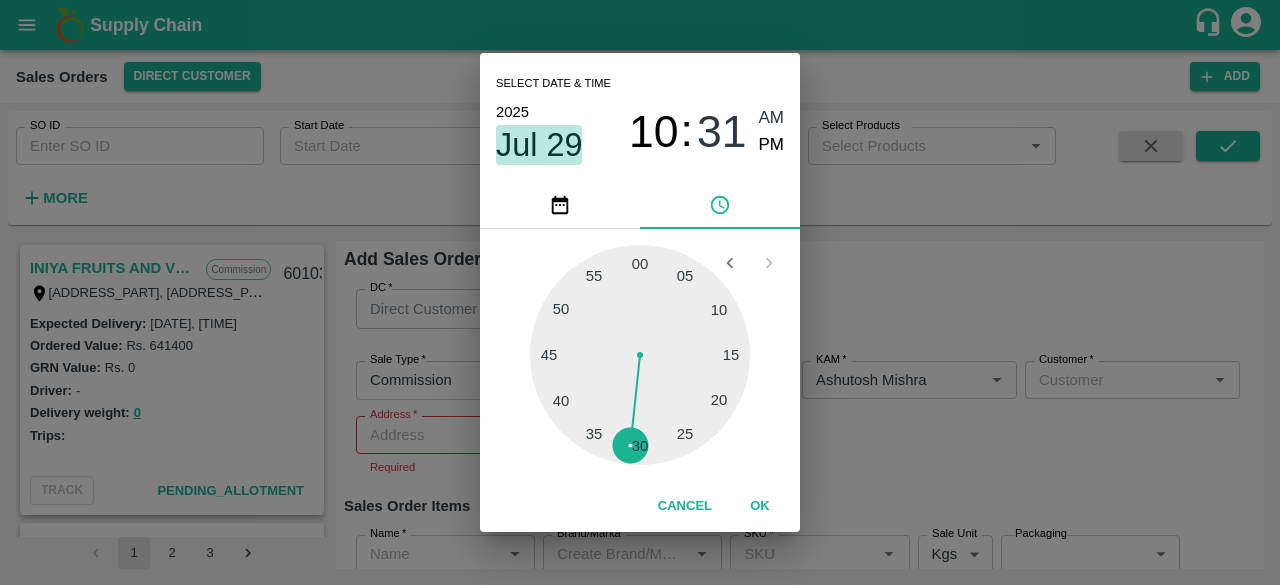 click on "Jul 29" at bounding box center [539, 145] 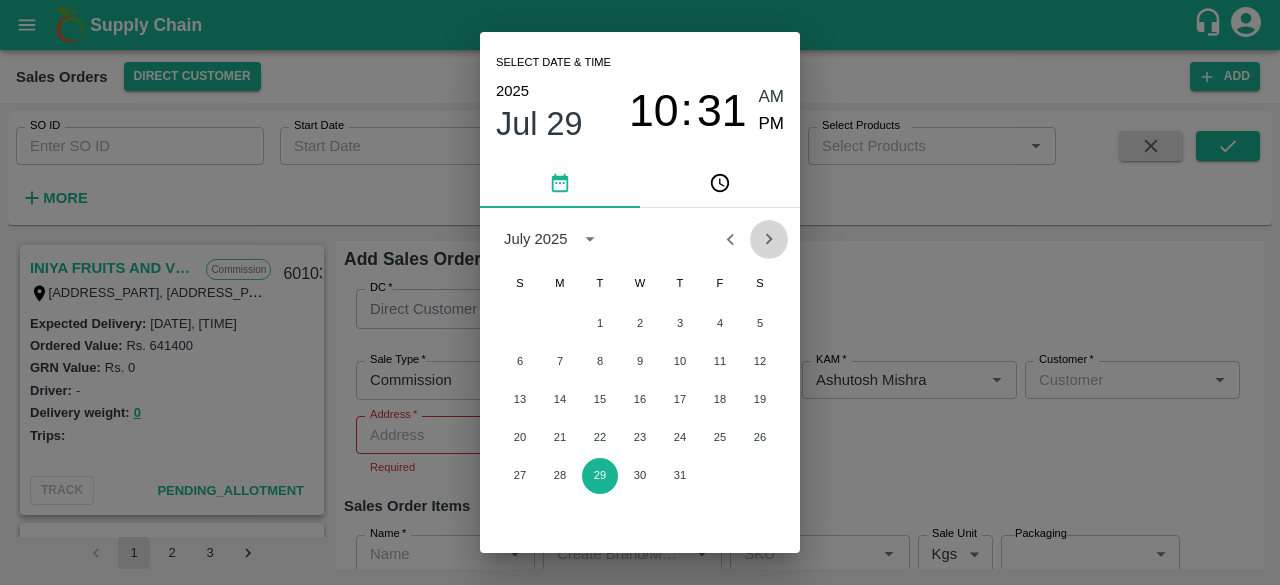 click 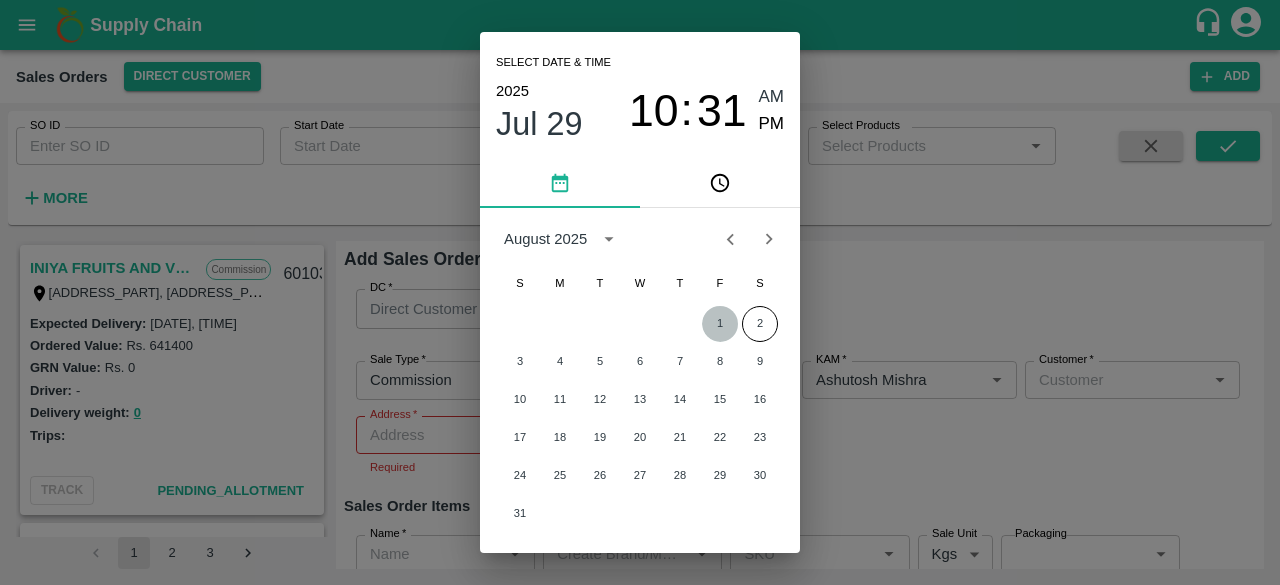 click on "1" at bounding box center [720, 324] 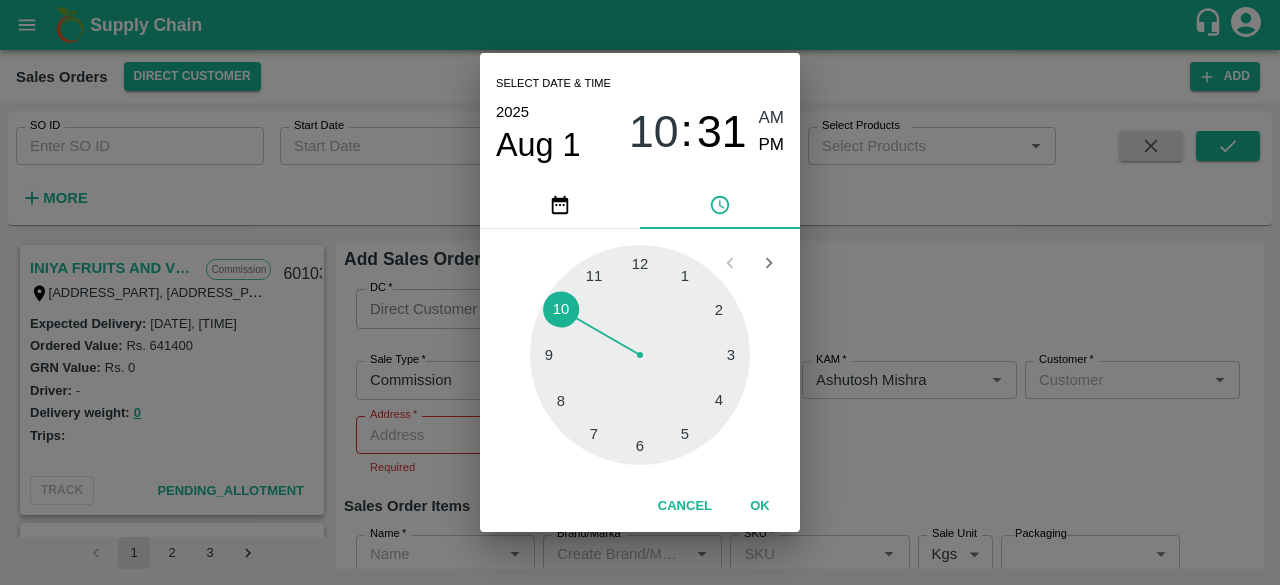 click at bounding box center (640, 355) 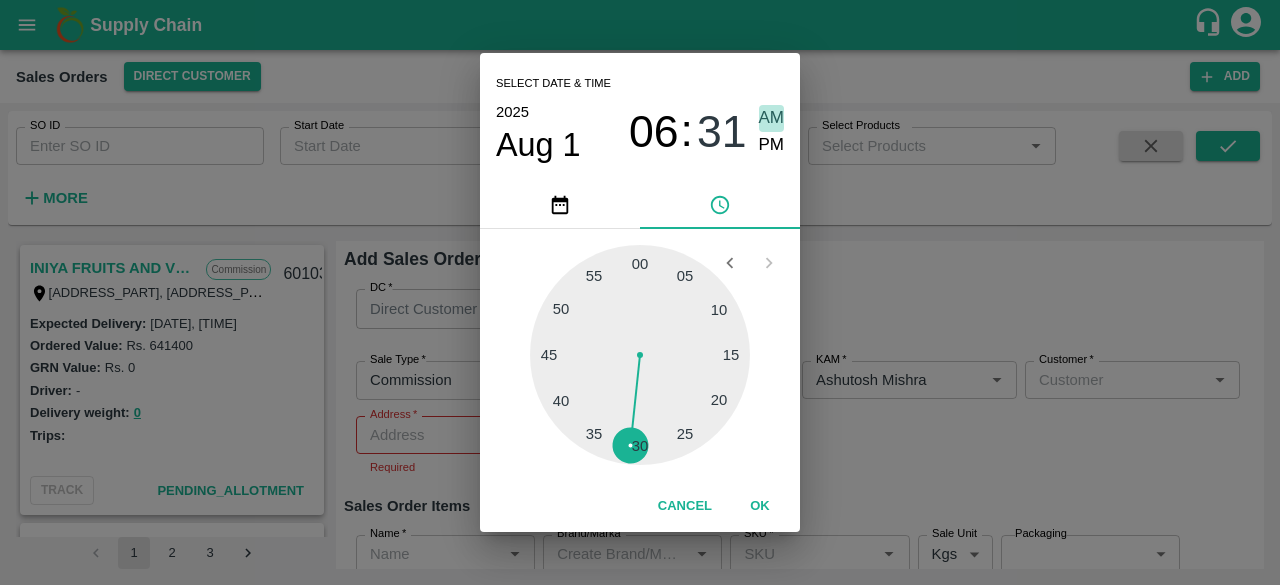 click on "AM" at bounding box center [772, 118] 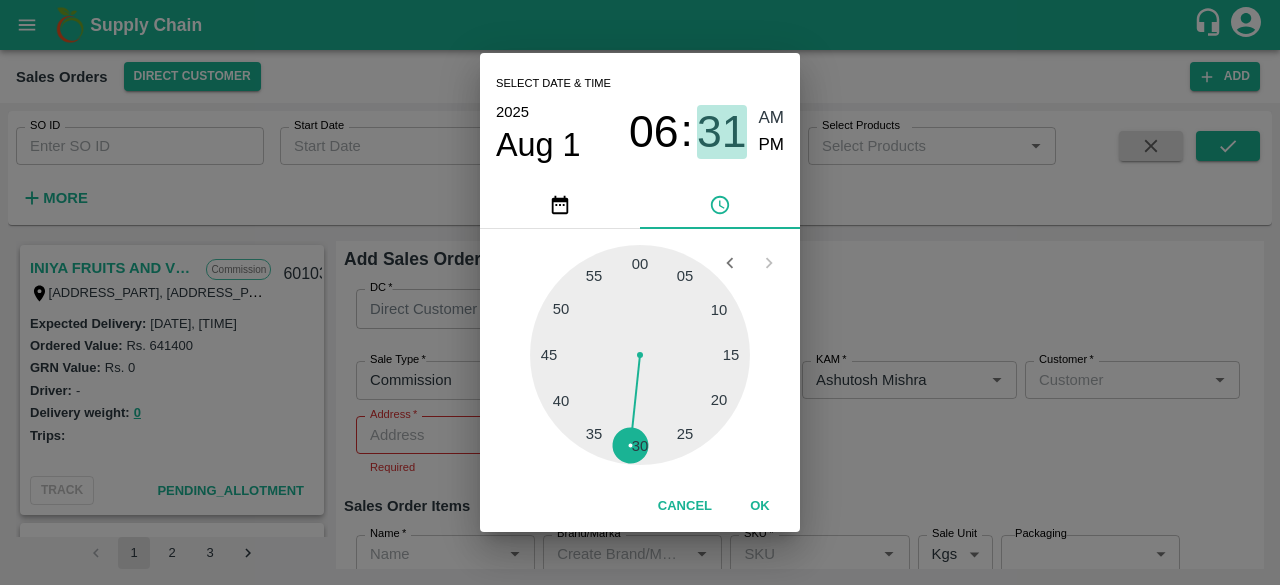 click on "31" at bounding box center (722, 132) 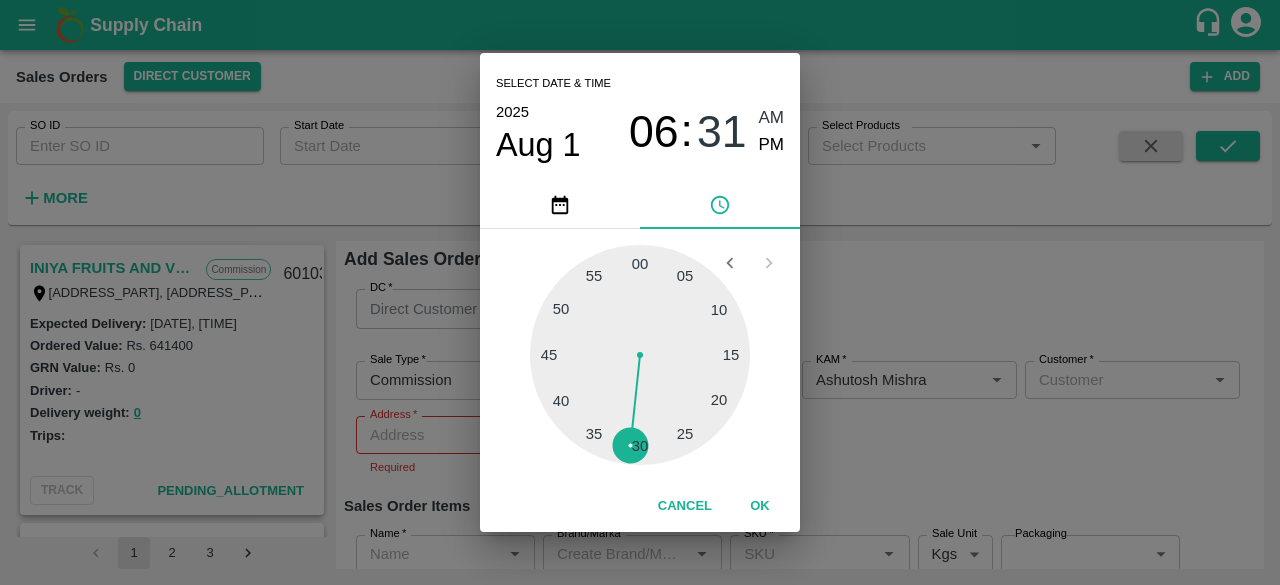 click at bounding box center [640, 355] 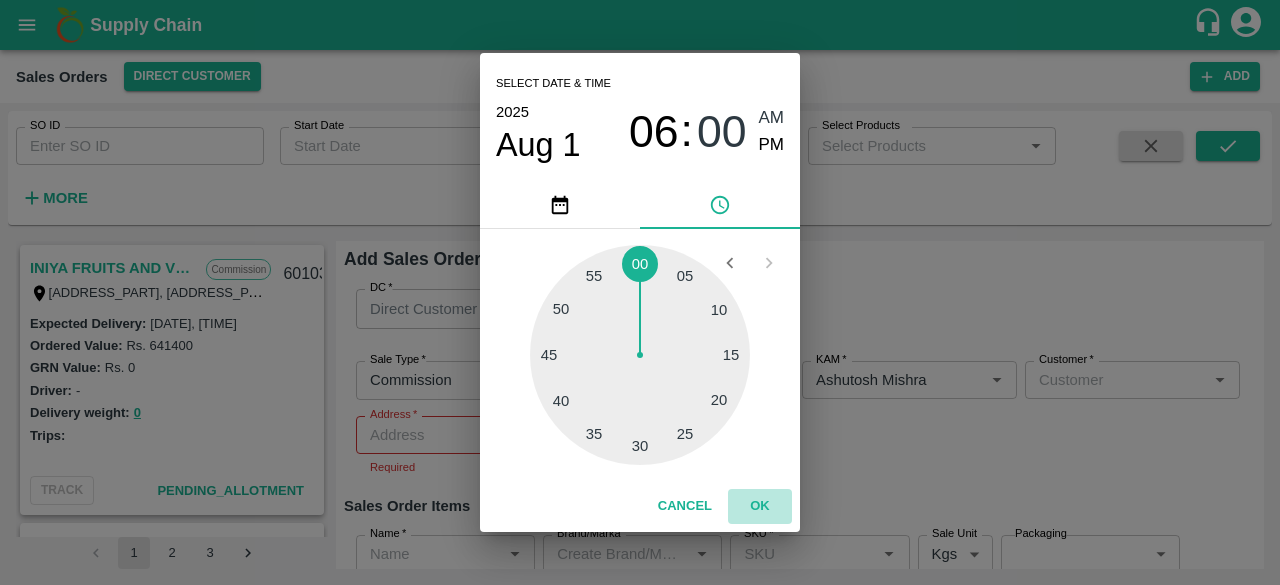 click on "OK" at bounding box center [760, 506] 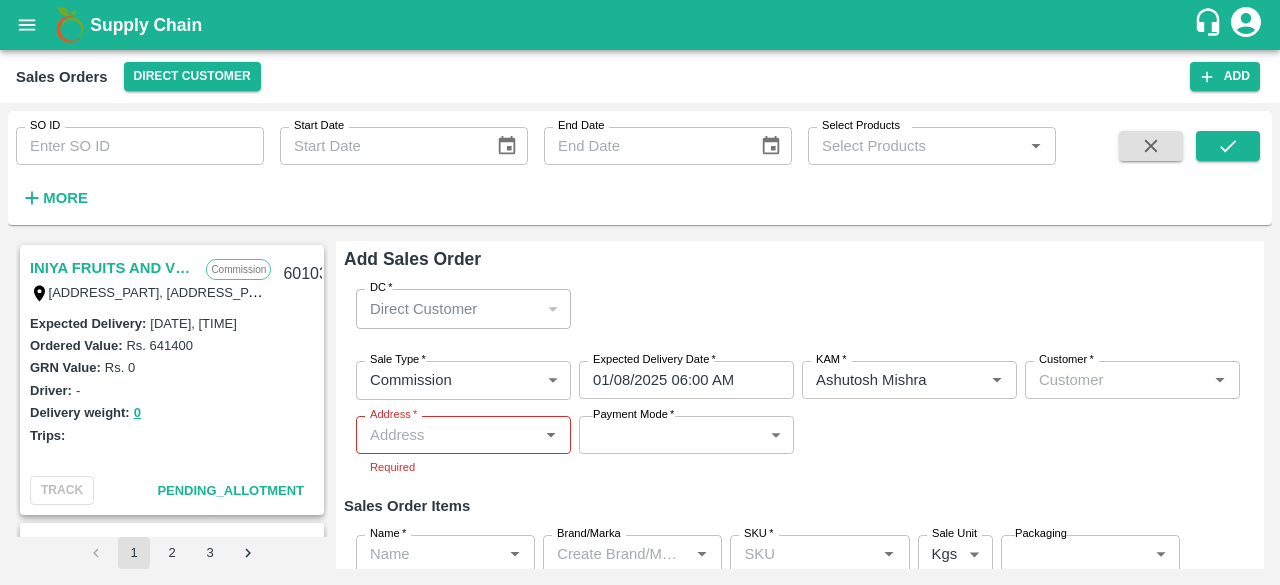 click on "Sale Type   * Commission 2 Sale Type Expected Delivery Date   * 01/08/2025 06:00 AM Expected Delivery Date KAM   * KAM   * Customer   * Customer   * Address   * Address   * Required Payment Mode   * ​ Payment Mode" at bounding box center [800, 419] 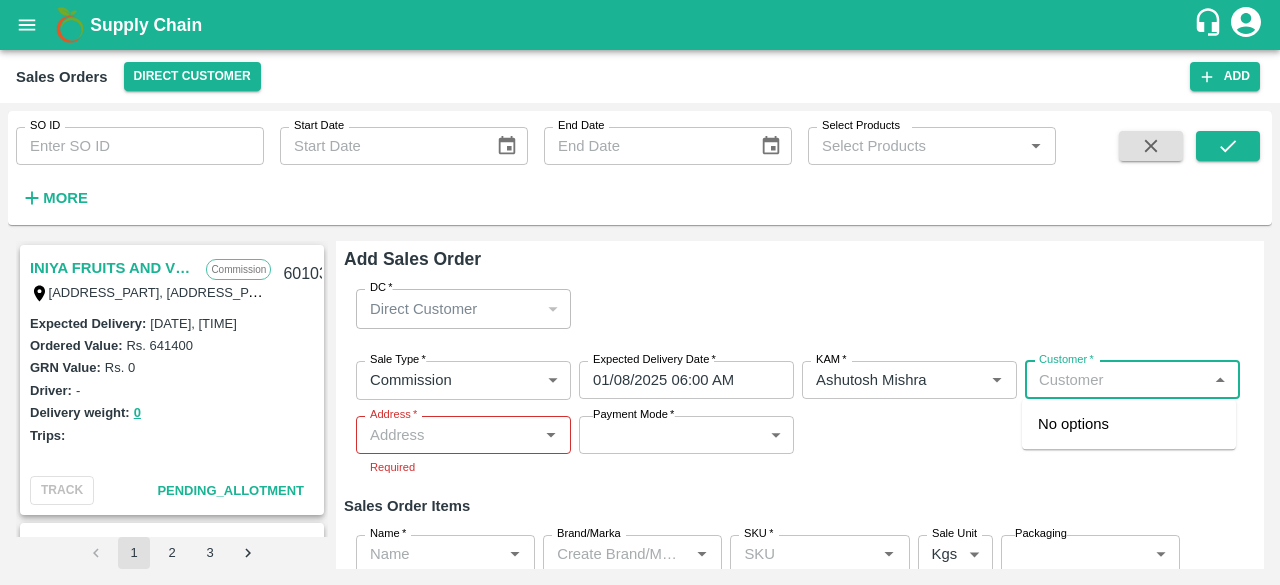 click on "Customer   *" at bounding box center (1116, 380) 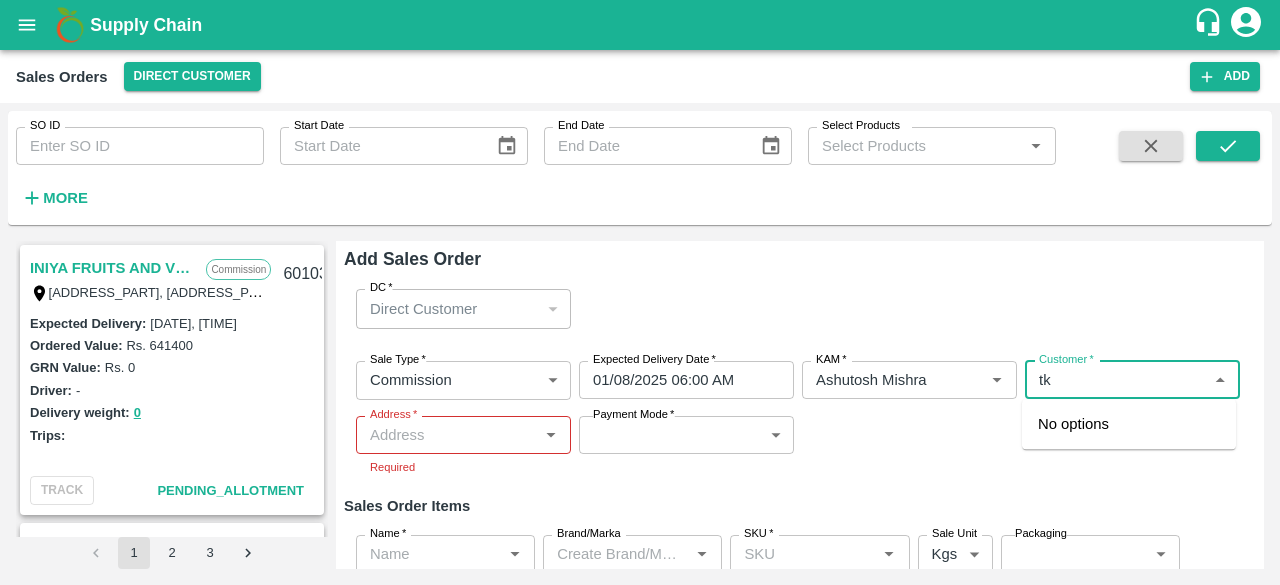 type on "t" 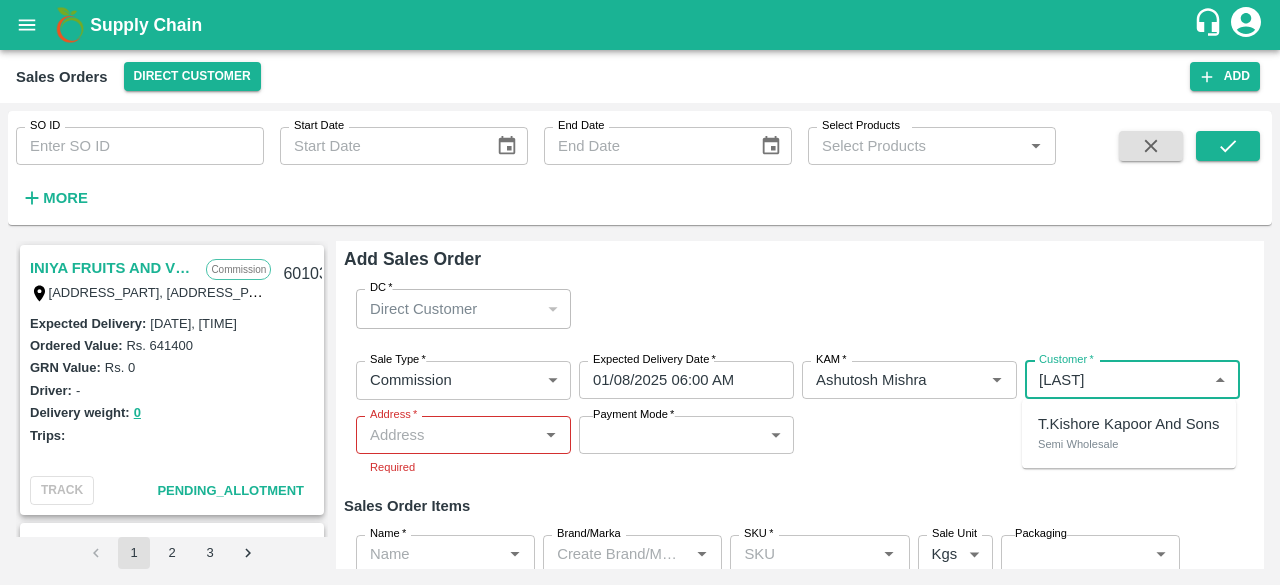 click on "T.Kishore Kapoor And Sons" at bounding box center [1129, 424] 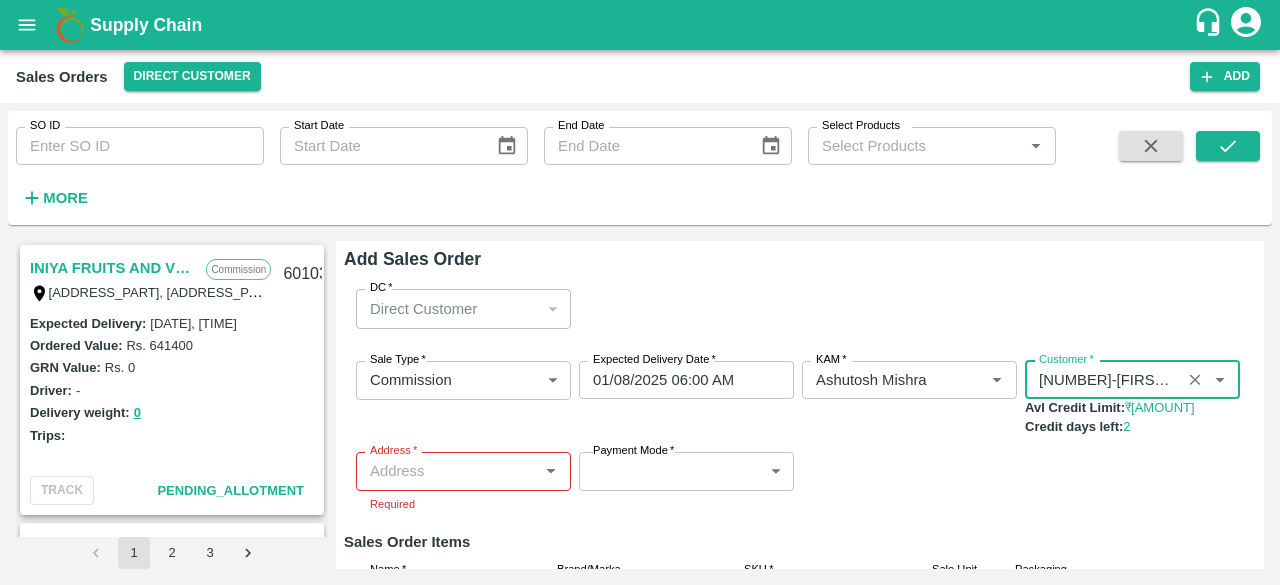 type on "1290-T.Kishore Kapoor And Sons" 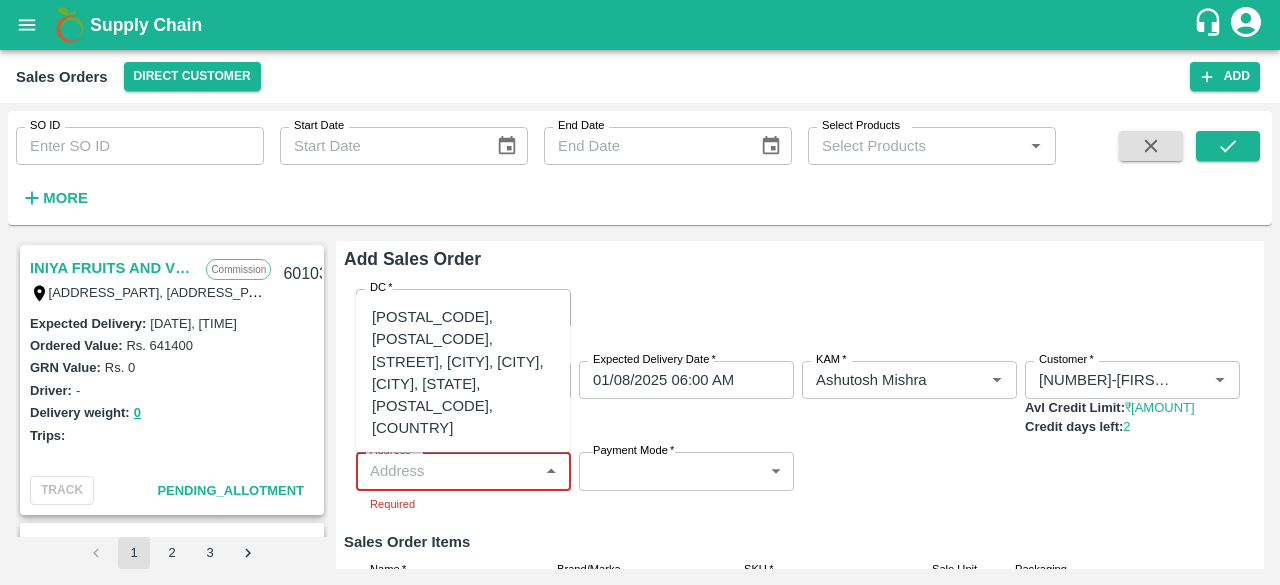 click on "Address   *" at bounding box center (447, 471) 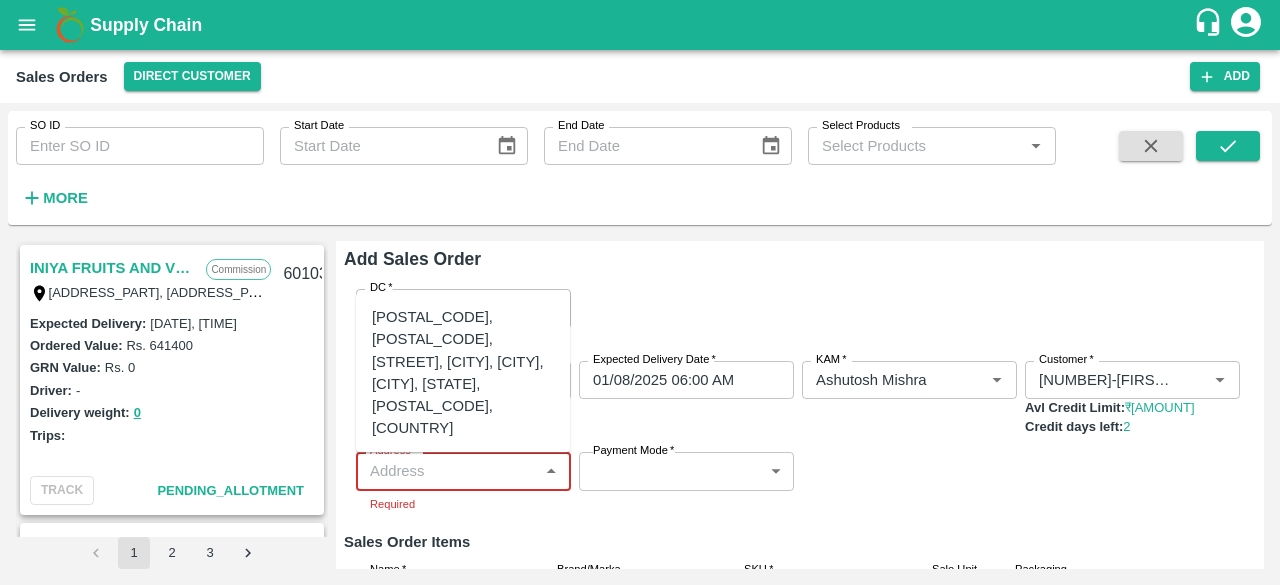 click on "SA17/144-C-8,, SA17/144-C-8, Agrasen Nagar Pahadiya, Varanasi,, Varanasi, Varanasi, Uttar Pradesh, 221007, India" at bounding box center [463, 373] 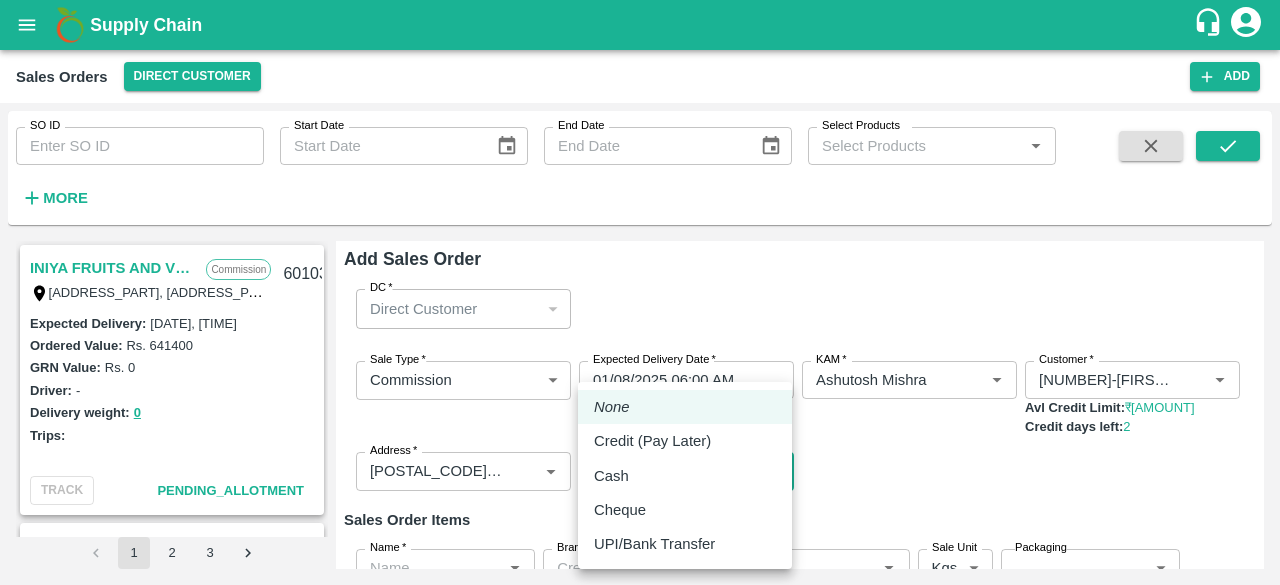 click on "Supply Chain Sales Orders Direct Customer Add SO ID SO ID Start Date Start Date End Date End Date Select Products Select Products   * More INIYA FRUITS AND VEGETABLES Commission TC/73,  ANNA FRUITS MARKET KOYAMBEDU, Chennai, Chennai, TAMILNADU, 600092 601038 Expected Delivery : 06 Aug 2025, 11:00 PM Ordered Value: Rs.   641400 GRN Value: Rs.   0 Driver:  -  Delivery weight: 0 Trips: TRACK Pending_Allotment Green Spices Hut Commission Shop no 74, MADURAI MATTUTHAVANI FRUIT MARKET, Madurai, Madurai, Tamil Nadu, 625007, India 600796 Expected Delivery : 04 Aug 2025, 06:00 AM Ordered Value: Rs.   402300 GRN Value: Rs.   0 Driver: Kumar - 8746861927 Delivery weight: 2830 Trips: #86023 (Vendor Vehicle) TRACK Pending_Allotment Green Spices Hut Commission Shop no 74, MADURAI MATTUTHAVANI FRUIT MARKET, Madurai, Madurai, Tamil Nadu, 625007, India 600795 Expected Delivery : 04 Aug 2025, 06:00 PM Ordered Value: Rs.   293000 GRN Value: Rs.   0 Driver: Kumar - 8746861927 Delivery weight: 3097 Trips: TRACK Commission : Rs." at bounding box center (640, 292) 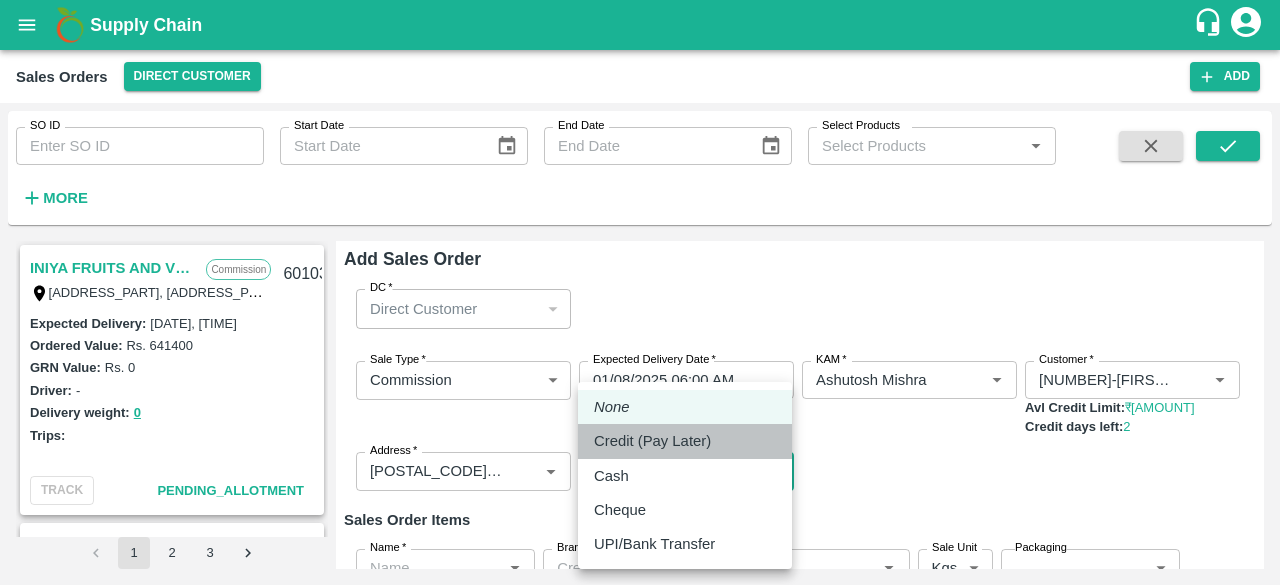click on "Credit (Pay Later)" at bounding box center (652, 441) 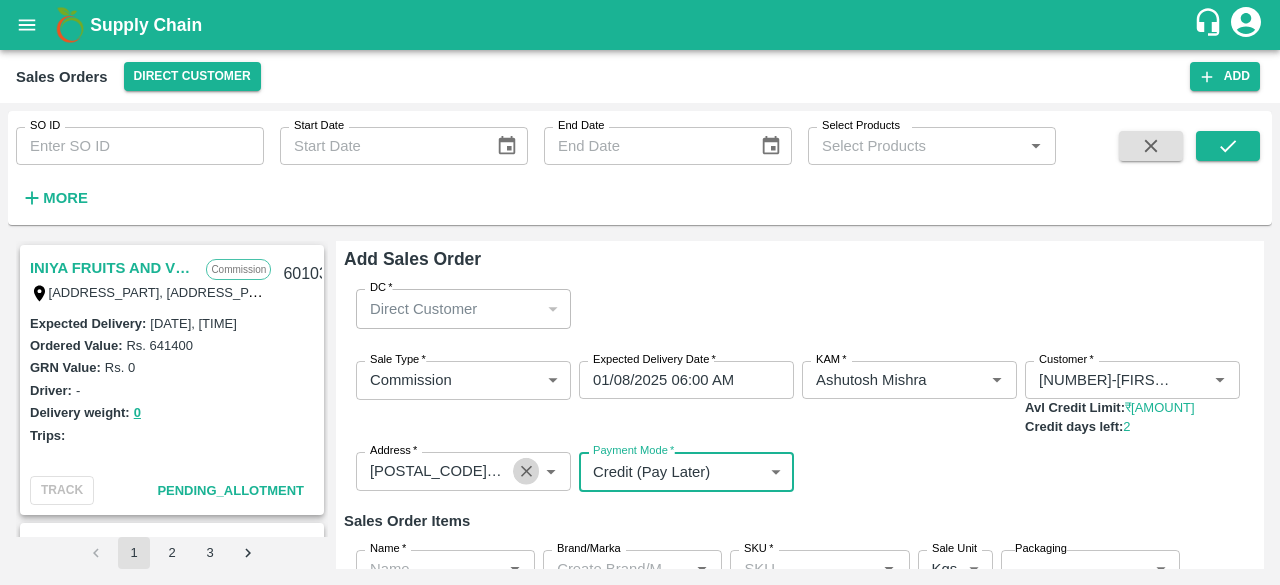 click 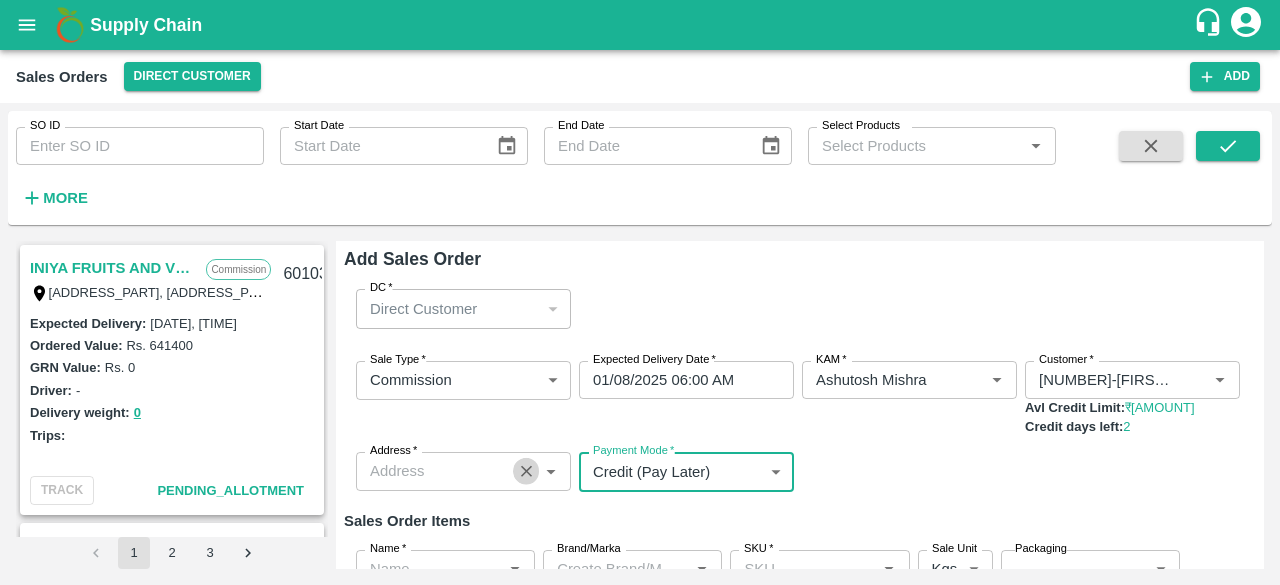 scroll, scrollTop: 0, scrollLeft: 0, axis: both 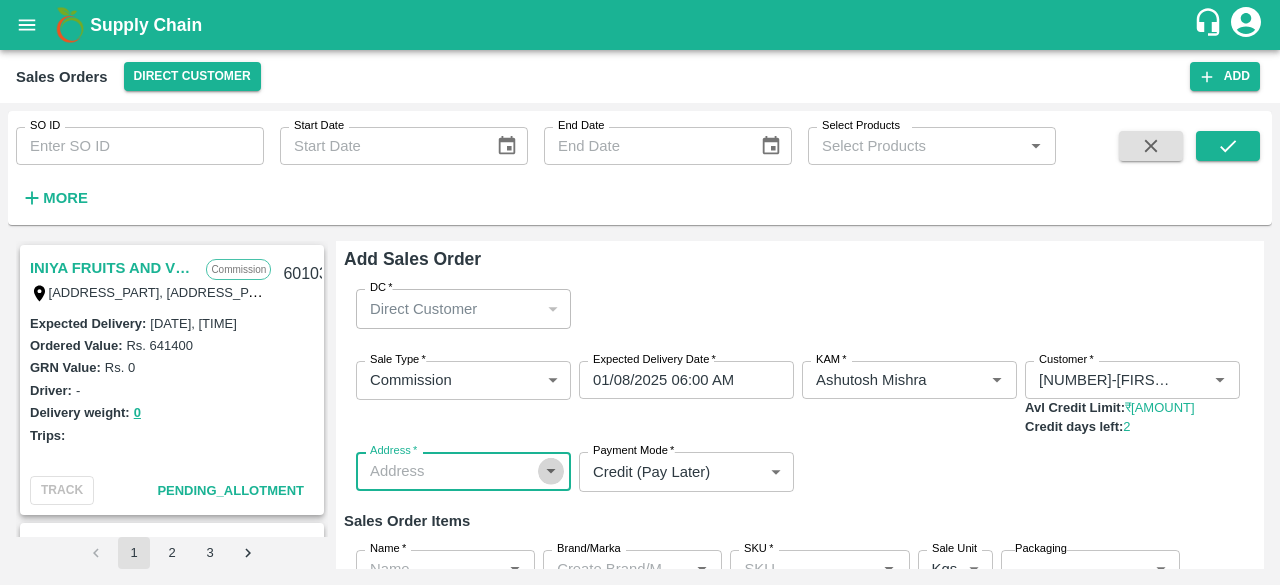 click 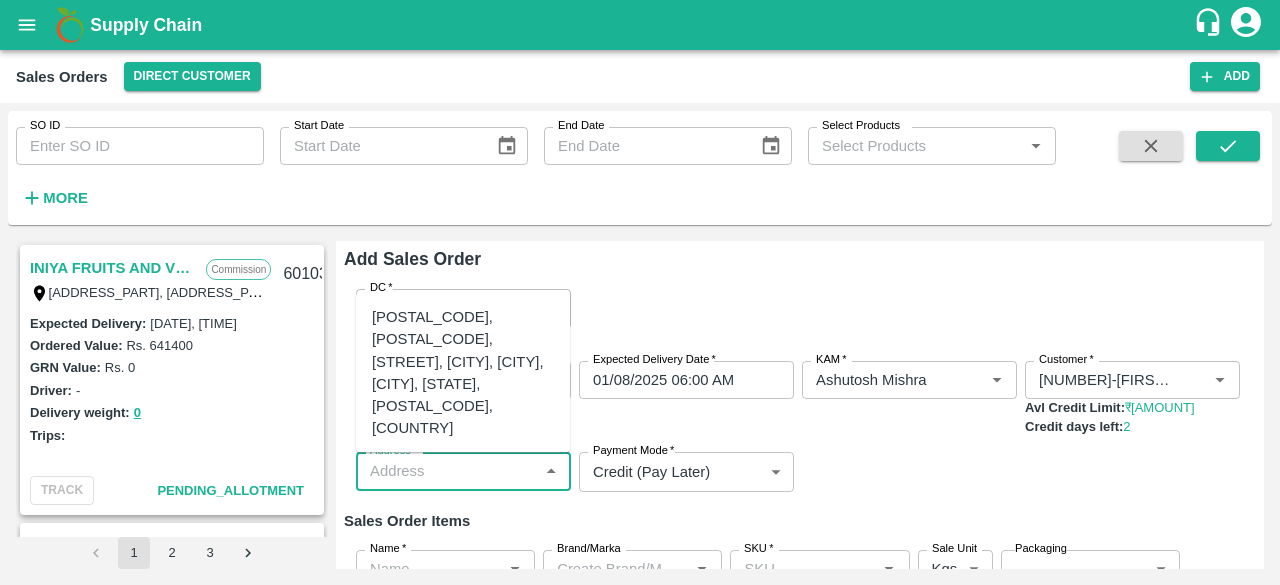 click on "Shop No B 27 , ,  Pahariya fruit mandi, Pahariya , Varanasi, U.P 221007, Varanasi, Varanasi, Uttar Pradesh, 221007, India" at bounding box center [463, 507] 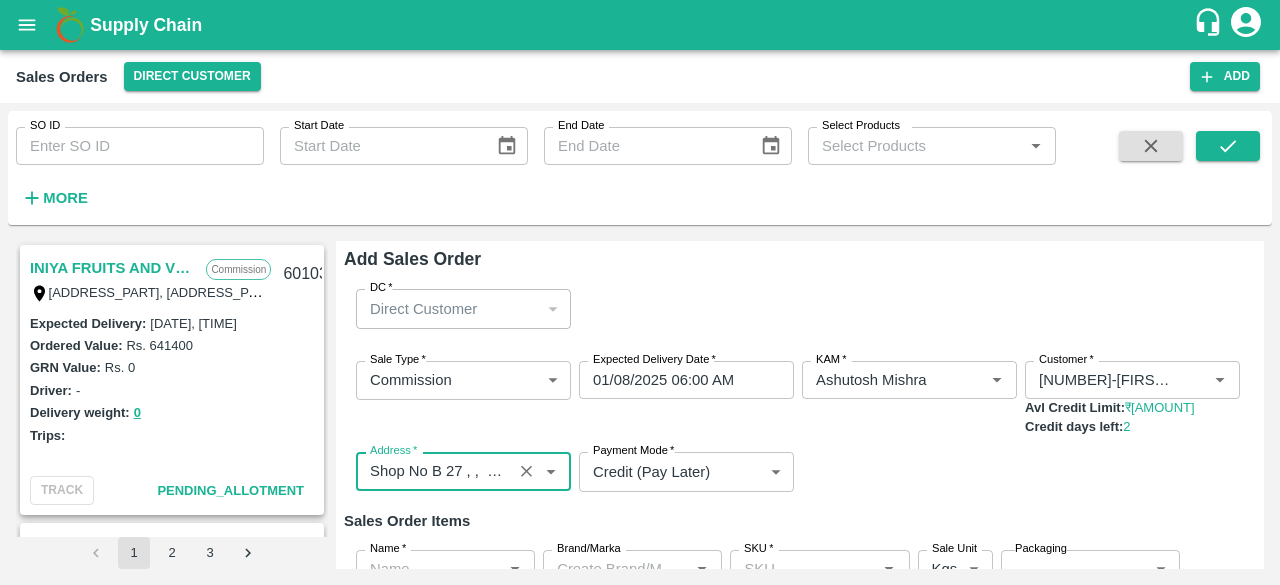scroll, scrollTop: 177, scrollLeft: 0, axis: vertical 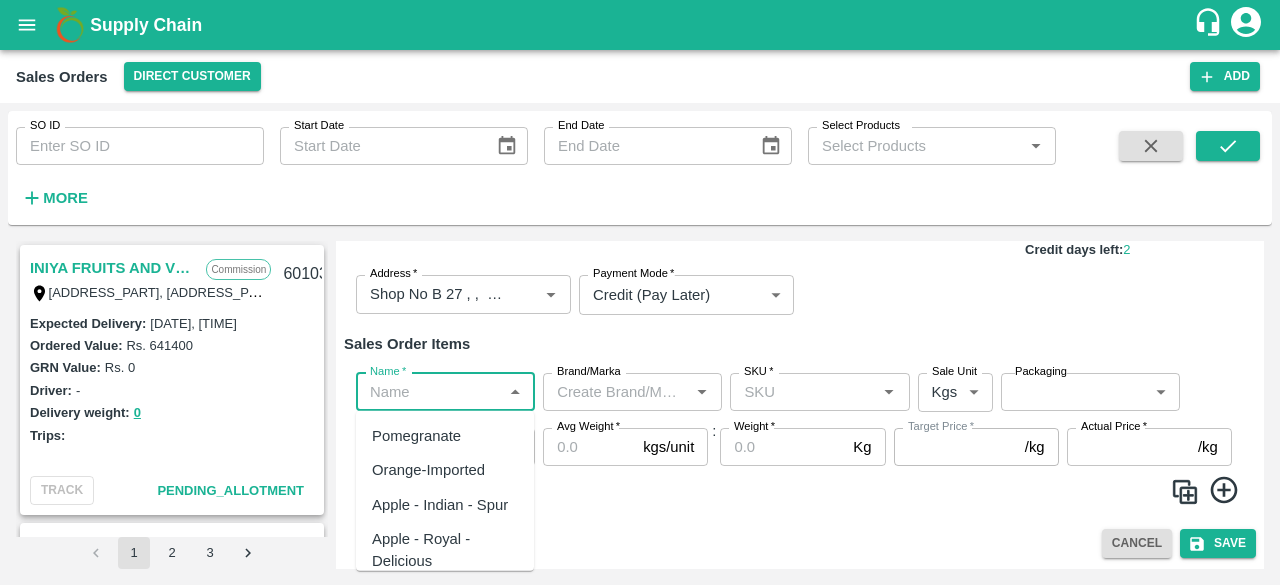 click on "Name   *" at bounding box center [429, 392] 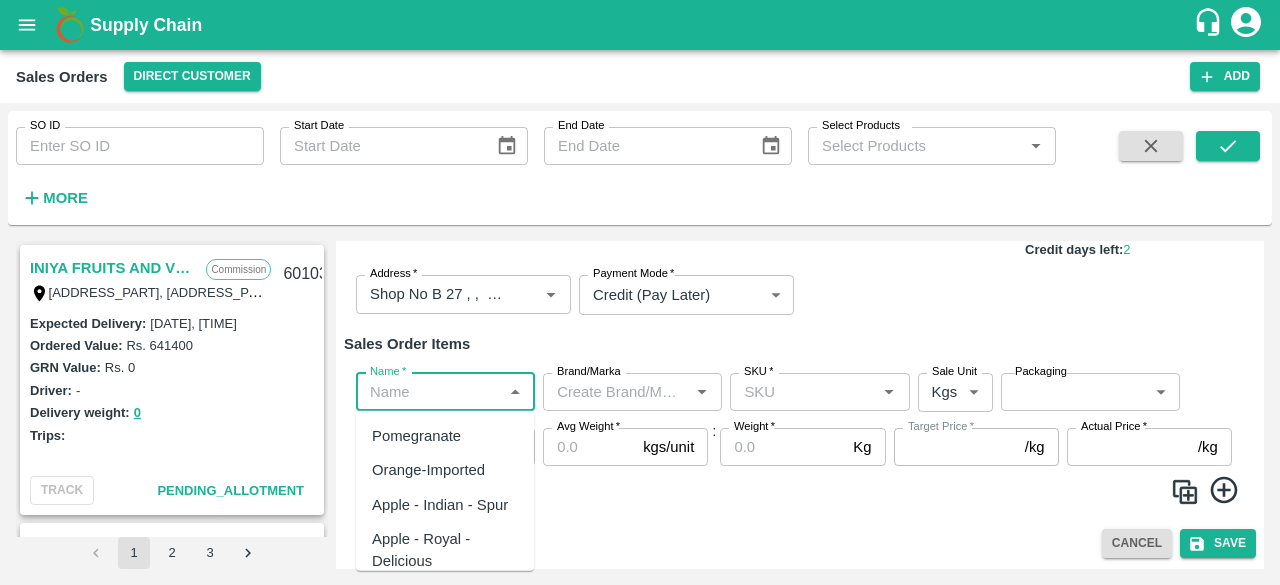 click on "Pomegranate" at bounding box center [416, 436] 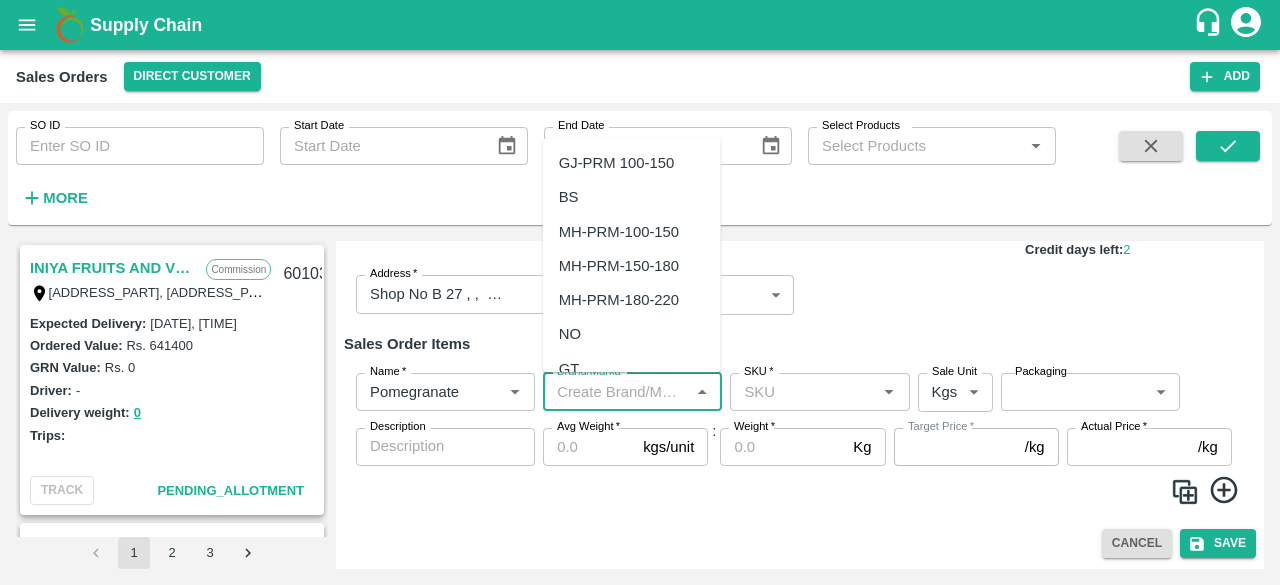 click on "Brand/Marka" at bounding box center [616, 392] 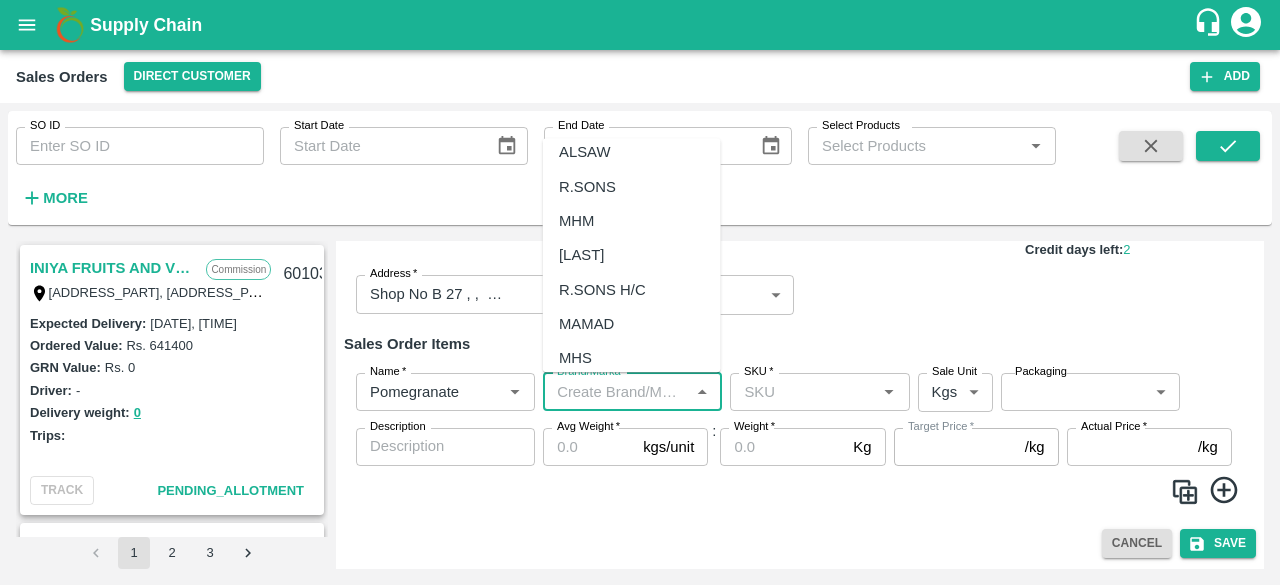 scroll, scrollTop: 0, scrollLeft: 0, axis: both 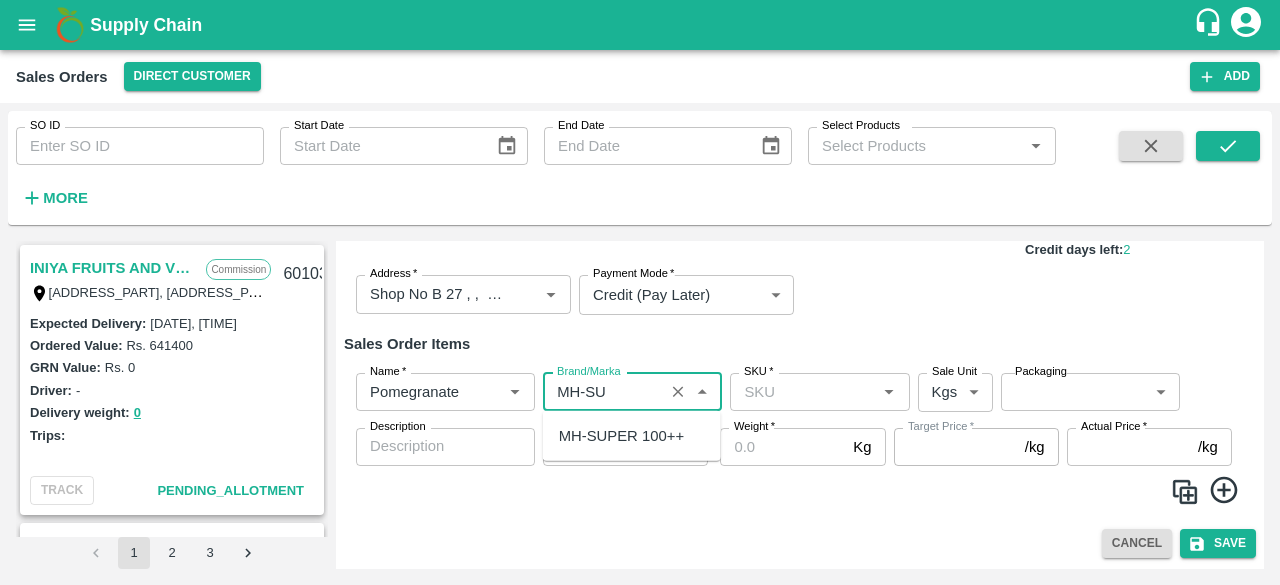 click on "MH-SUPER 100++" at bounding box center (621, 436) 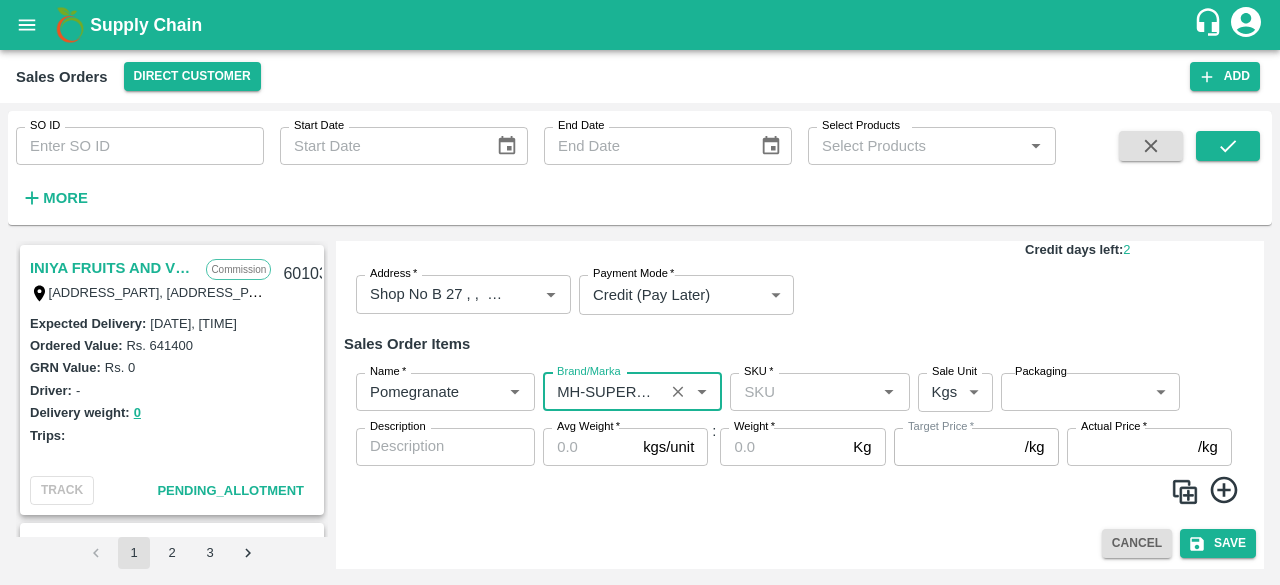 type on "MH-SUPER 100++" 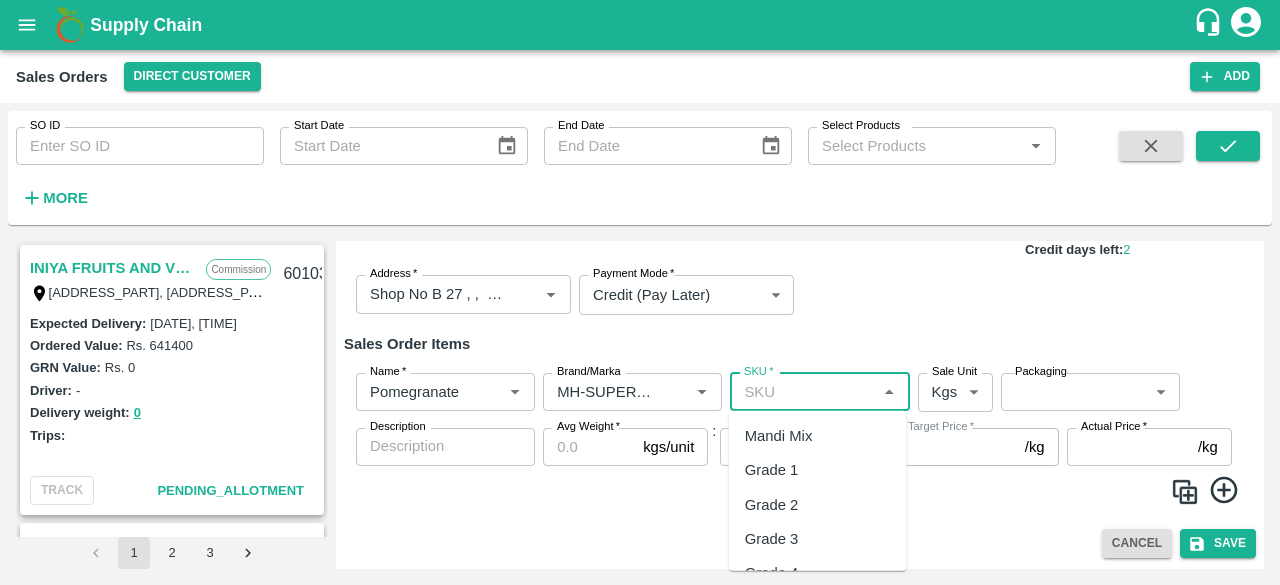 click on "SKU   *" at bounding box center [803, 392] 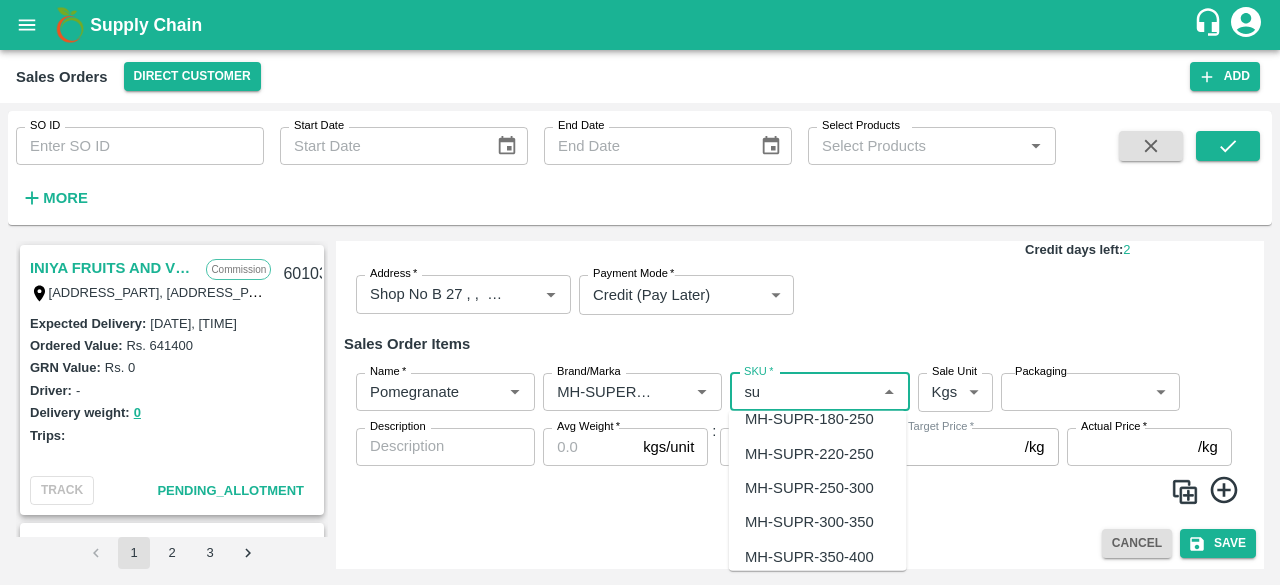scroll, scrollTop: 209, scrollLeft: 0, axis: vertical 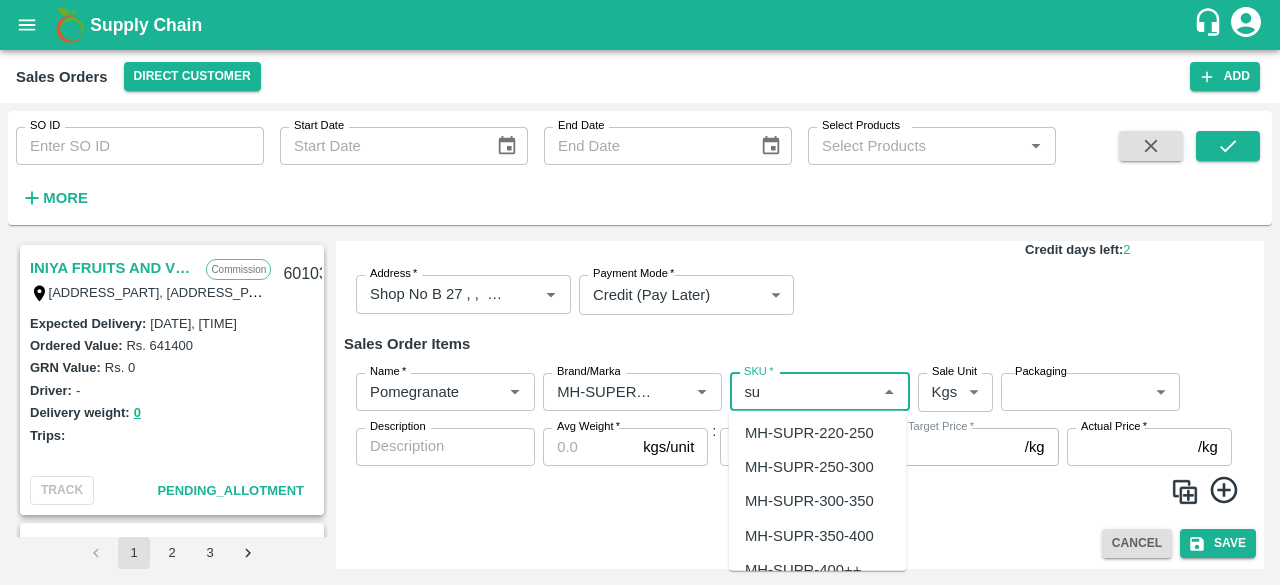 click on "MH-SUPR-350-400" at bounding box center [809, 535] 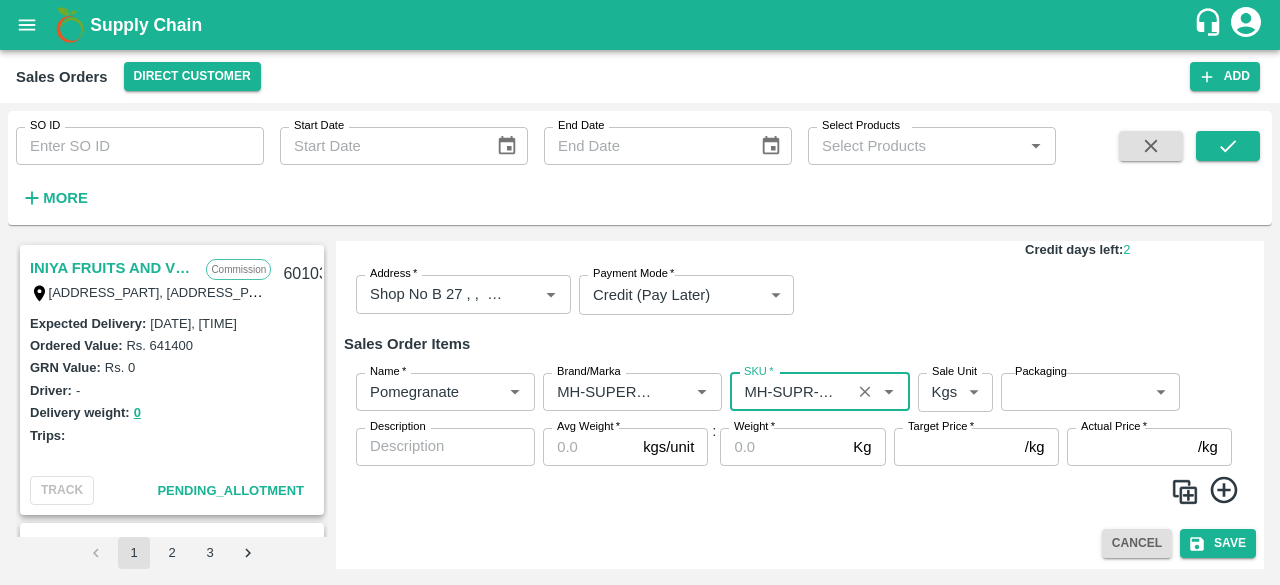 type on "MH-SUPR-350-400" 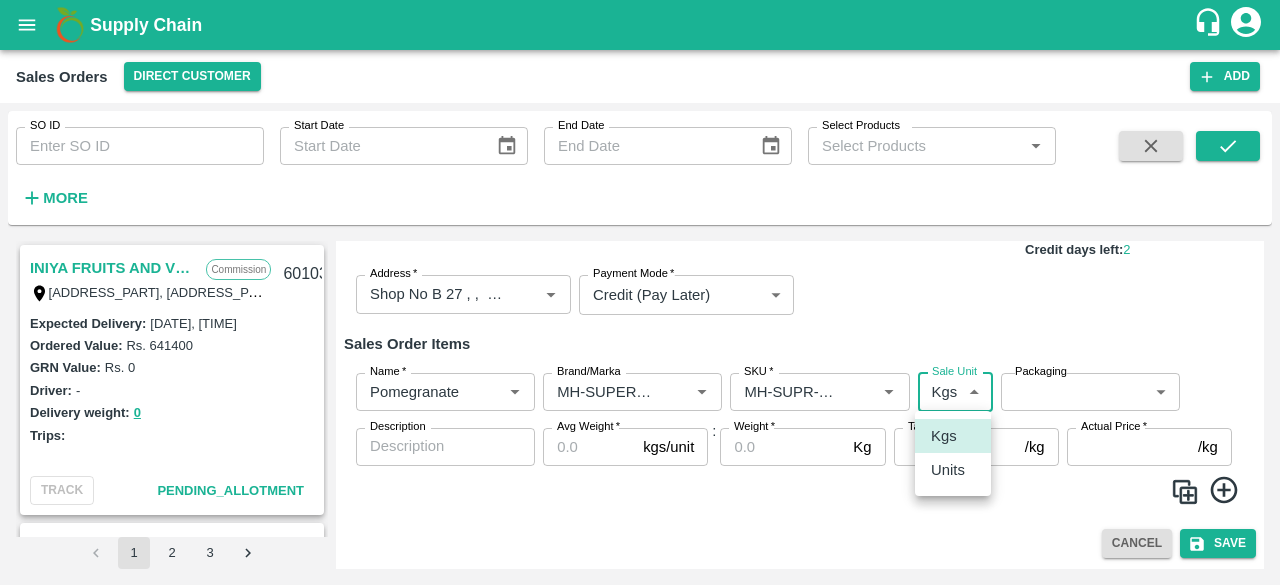 click on "Supply Chain Sales Orders Direct Customer Add SO ID SO ID Start Date Start Date End Date End Date Select Products Select Products   * More INIYA FRUITS AND VEGETABLES Commission TC/73,  ANNA FRUITS MARKET KOYAMBEDU, Chennai, Chennai, TAMILNADU, 600092 601038 Expected Delivery : 06 Aug 2025, 11:00 PM Ordered Value: Rs.   641400 GRN Value: Rs.   0 Driver:  -  Delivery weight: 0 Trips: TRACK Pending_Allotment Green Spices Hut Commission Shop no 74, MADURAI MATTUTHAVANI FRUIT MARKET, Madurai, Madurai, Tamil Nadu, 625007, India 600796 Expected Delivery : 04 Aug 2025, 06:00 AM Ordered Value: Rs.   402300 GRN Value: Rs.   0 Driver: Kumar - 8746861927 Delivery weight: 2830 Trips: #86023 (Vendor Vehicle) TRACK Pending_Allotment Green Spices Hut Commission Shop no 74, MADURAI MATTUTHAVANI FRUIT MARKET, Madurai, Madurai, Tamil Nadu, 625007, India 600795 Expected Delivery : 04 Aug 2025, 06:00 PM Ordered Value: Rs.   293000 GRN Value: Rs.   0 Driver: Kumar - 8746861927 Delivery weight: 3097 Trips: TRACK Commission : Rs." at bounding box center [640, 292] 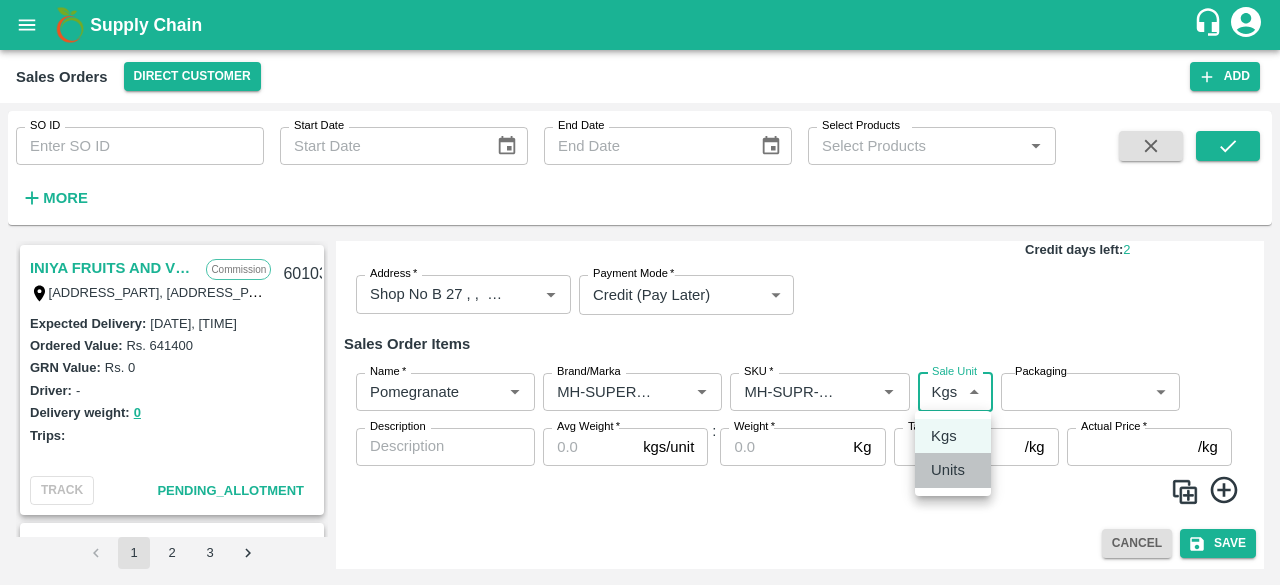 click on "Units" at bounding box center [948, 470] 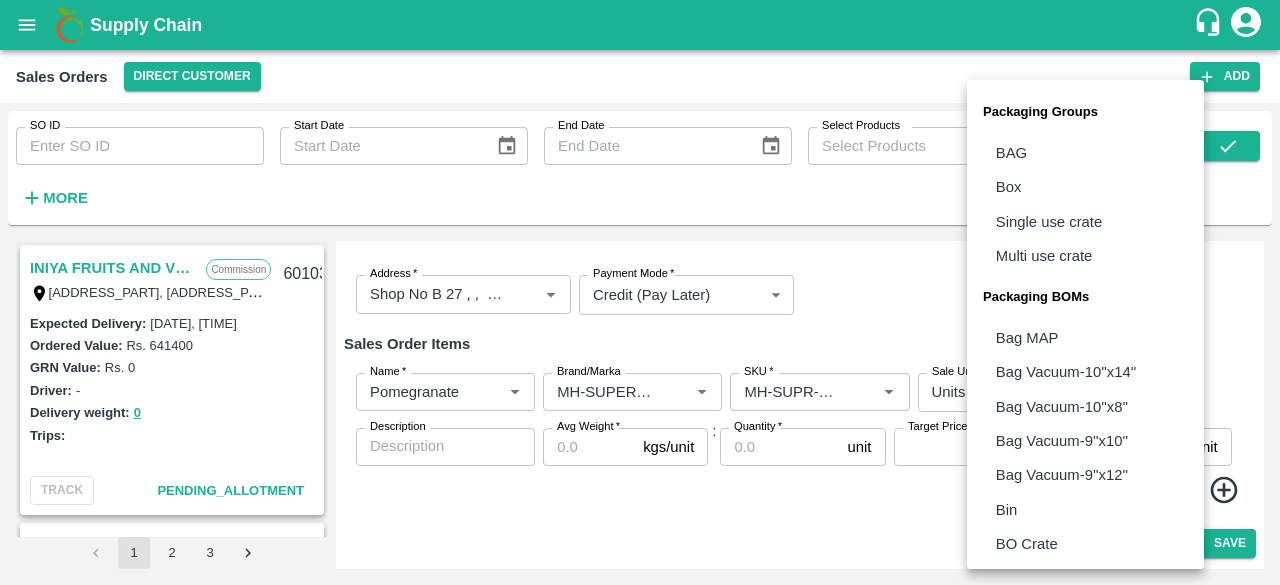 click on "Supply Chain Sales Orders Direct Customer Add SO ID SO ID Start Date Start Date End Date End Date Select Products Select Products   * More INIYA FRUITS AND VEGETABLES Commission TC/73,  ANNA FRUITS MARKET KOYAMBEDU, Chennai, Chennai, TAMILNADU, 600092 601038 Expected Delivery : 06 Aug 2025, 11:00 PM Ordered Value: Rs.   641400 GRN Value: Rs.   0 Driver:  -  Delivery weight: 0 Trips: TRACK Pending_Allotment Green Spices Hut Commission Shop no 74, MADURAI MATTUTHAVANI FRUIT MARKET, Madurai, Madurai, Tamil Nadu, 625007, India 600796 Expected Delivery : 04 Aug 2025, 06:00 AM Ordered Value: Rs.   402300 GRN Value: Rs.   0 Driver: Kumar - 8746861927 Delivery weight: 2830 Trips: #86023 (Vendor Vehicle) TRACK Pending_Allotment Green Spices Hut Commission Shop no 74, MADURAI MATTUTHAVANI FRUIT MARKET, Madurai, Madurai, Tamil Nadu, 625007, India 600795 Expected Delivery : 04 Aug 2025, 06:00 PM Ordered Value: Rs.   293000 GRN Value: Rs.   0 Driver: Kumar - 8746861927 Delivery weight: 3097 Trips: TRACK Commission : Rs." at bounding box center (640, 292) 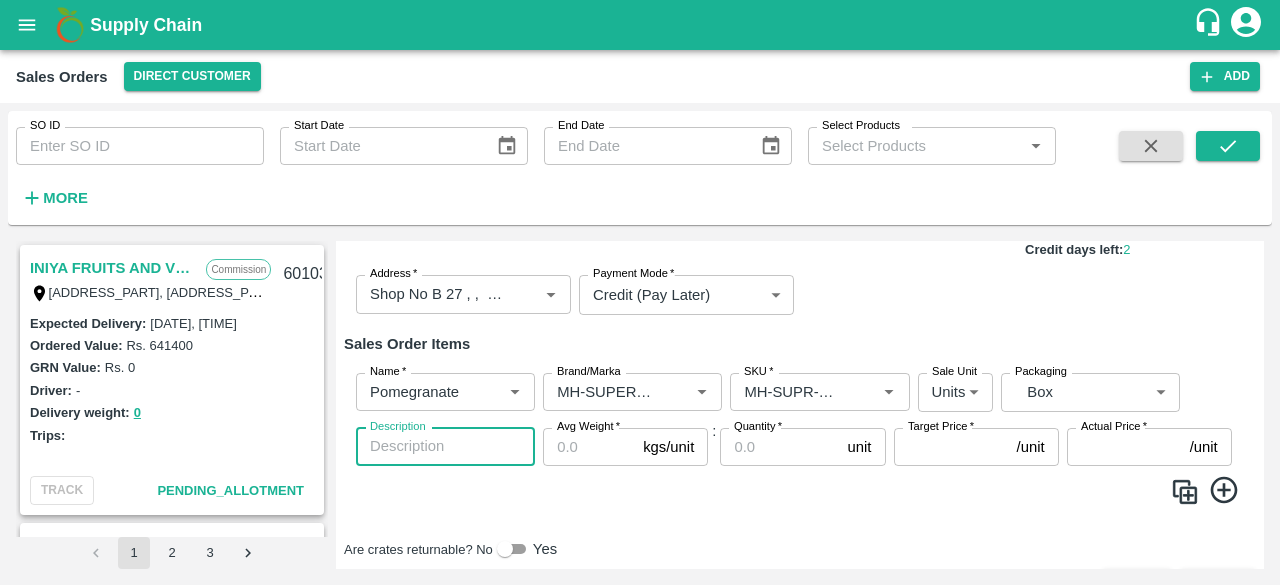 click on "Description" at bounding box center (445, 446) 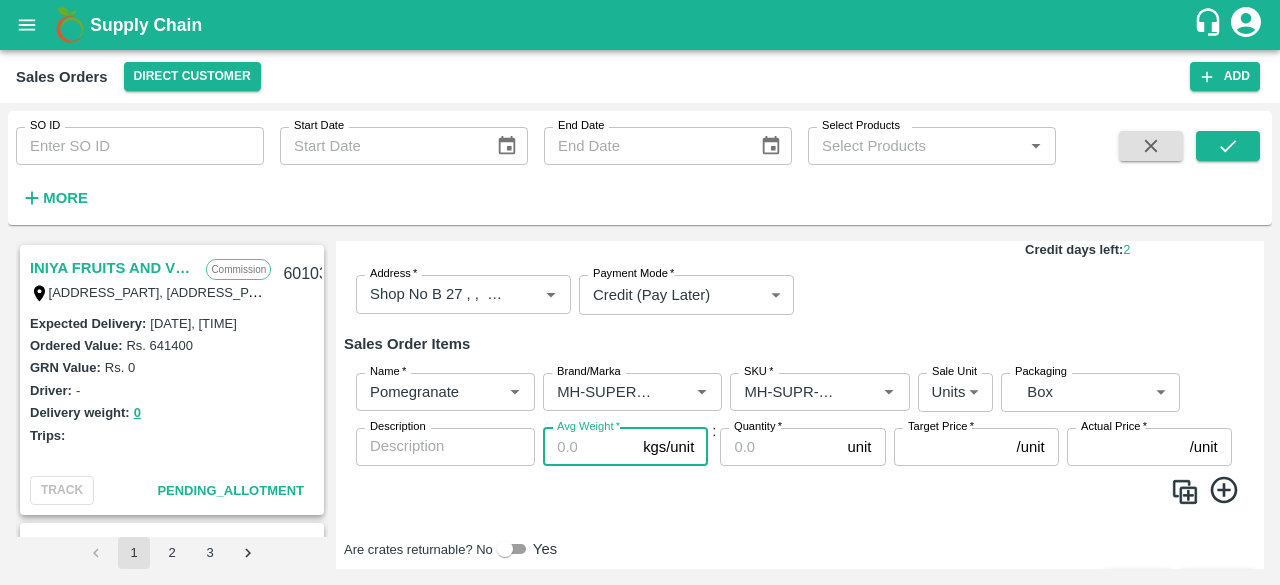 click on "Avg Weight   *" at bounding box center (589, 447) 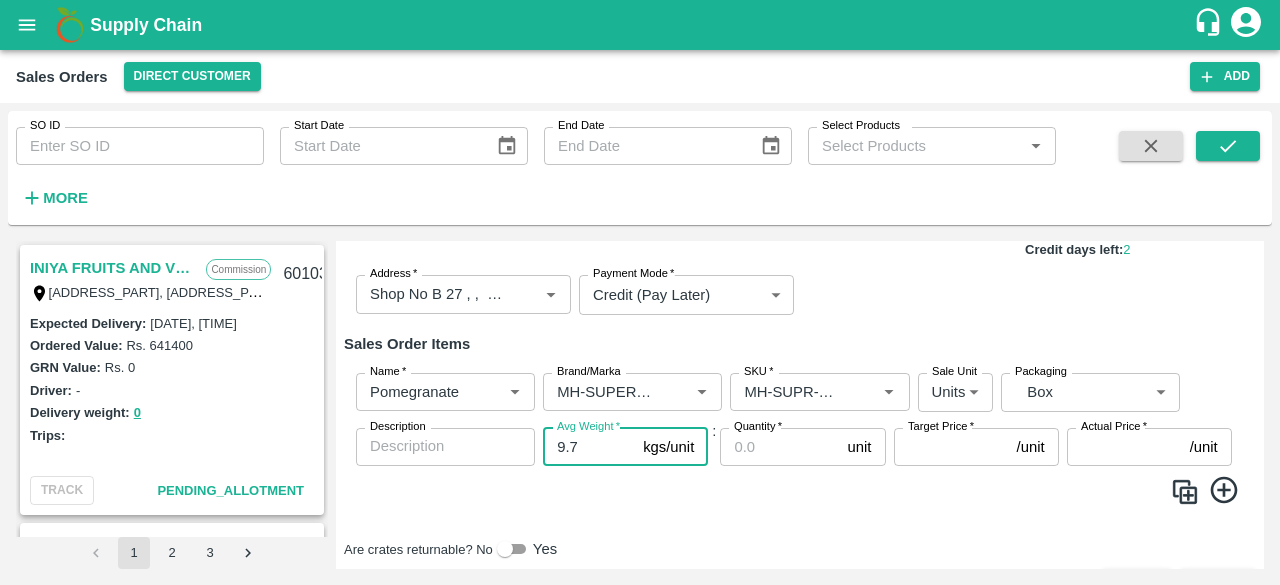 type on "9.7" 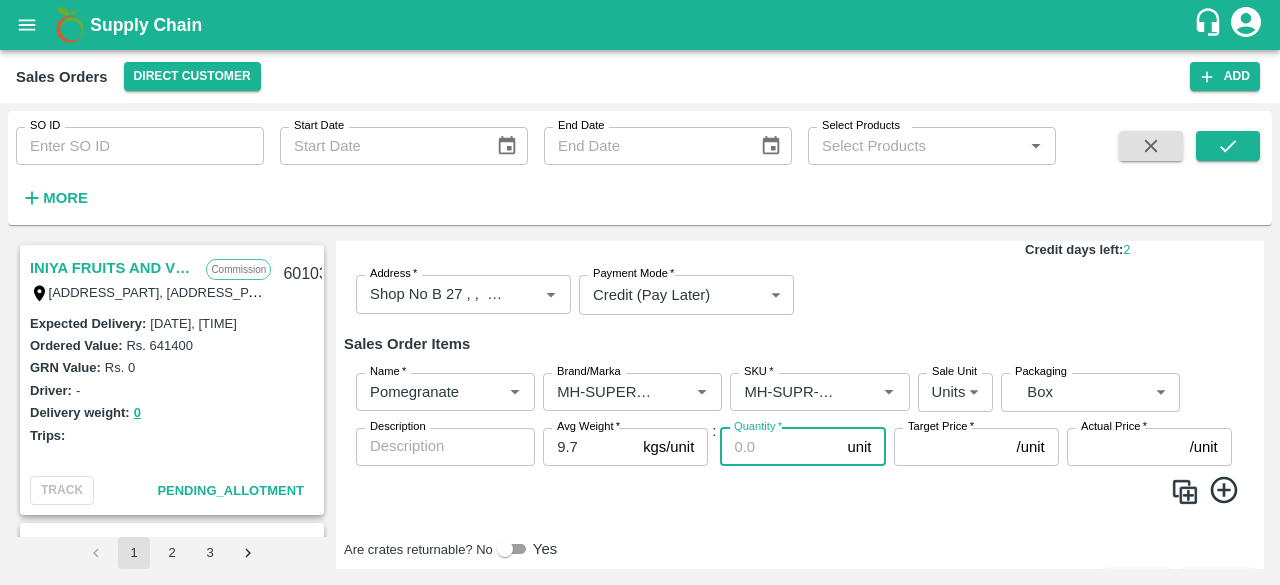 click on "Quantity   *" at bounding box center (779, 447) 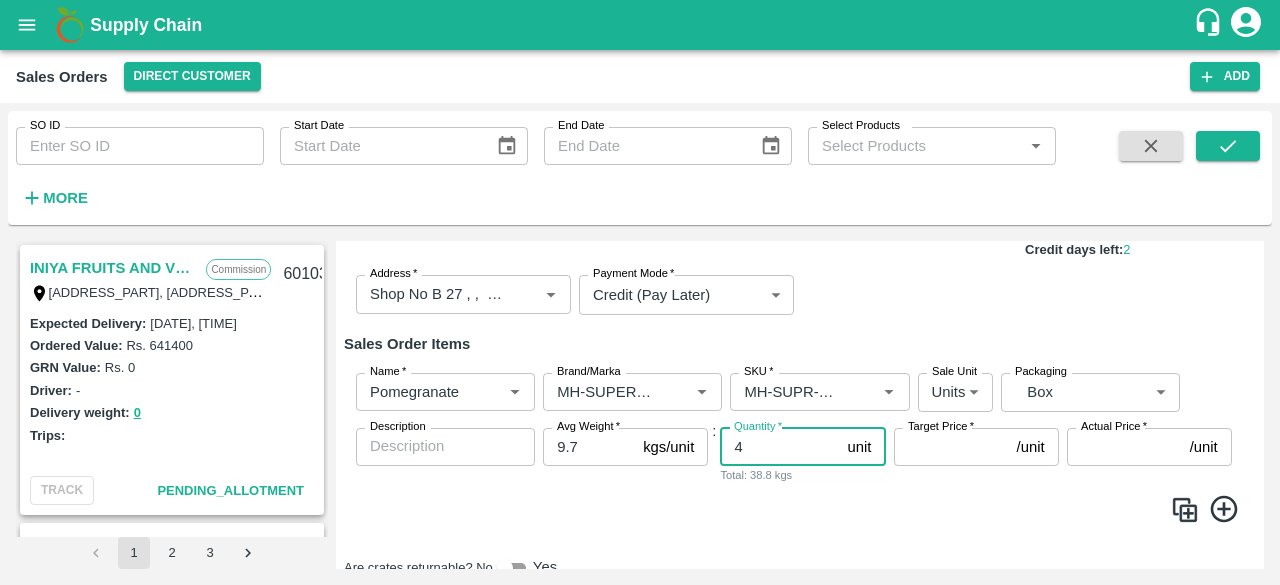 type on "4" 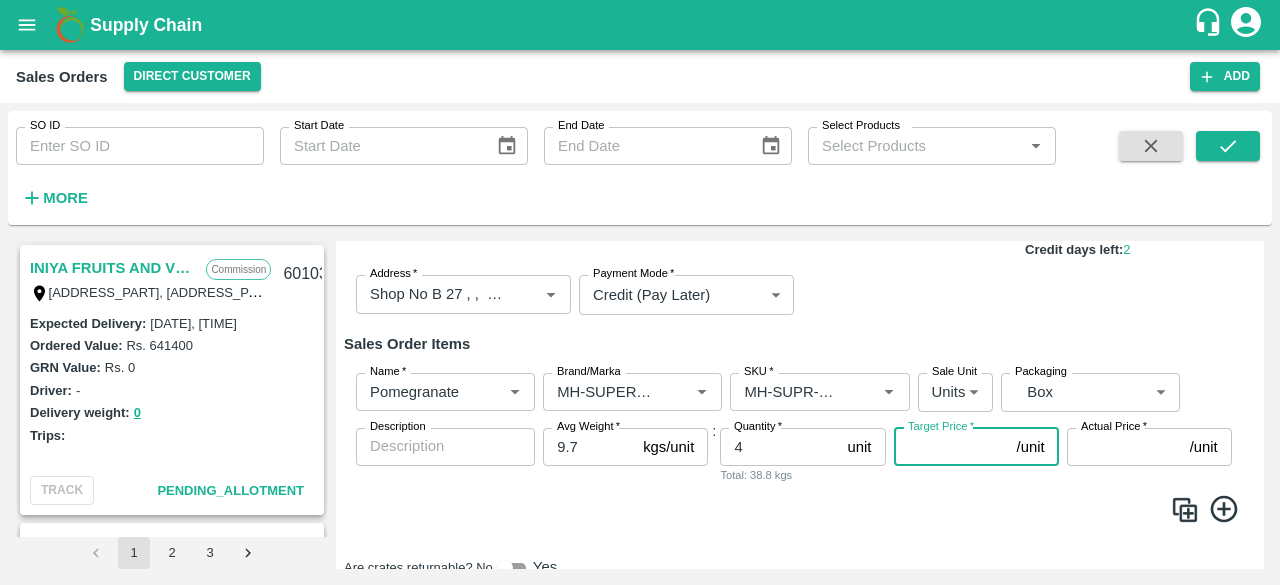 click on "Target Price   *" at bounding box center [951, 447] 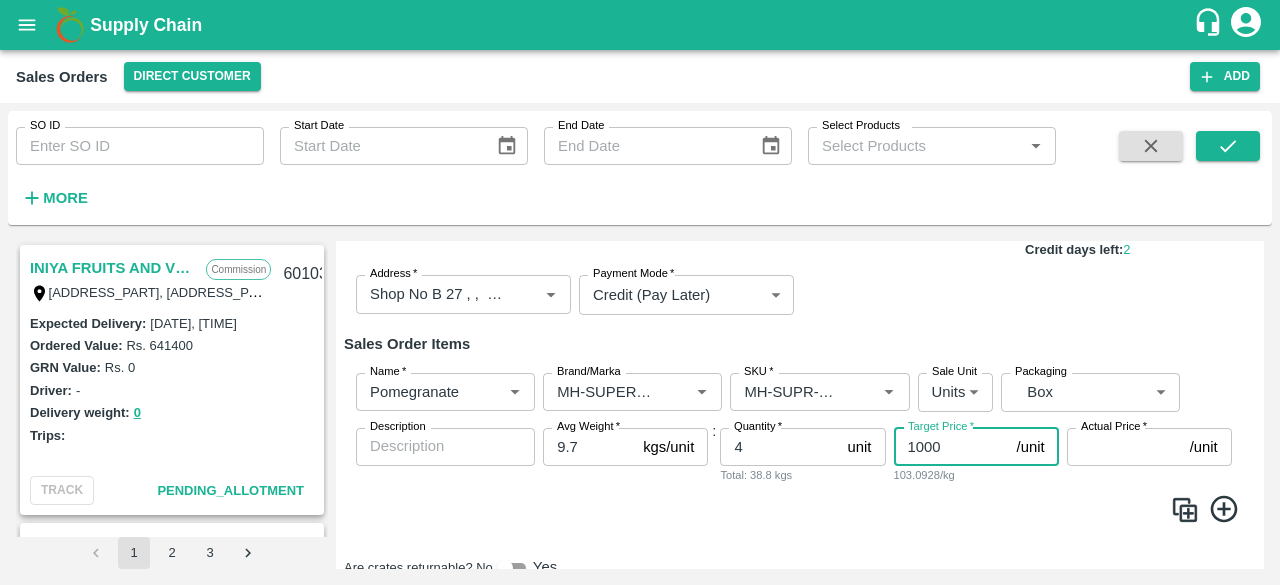 type on "1000" 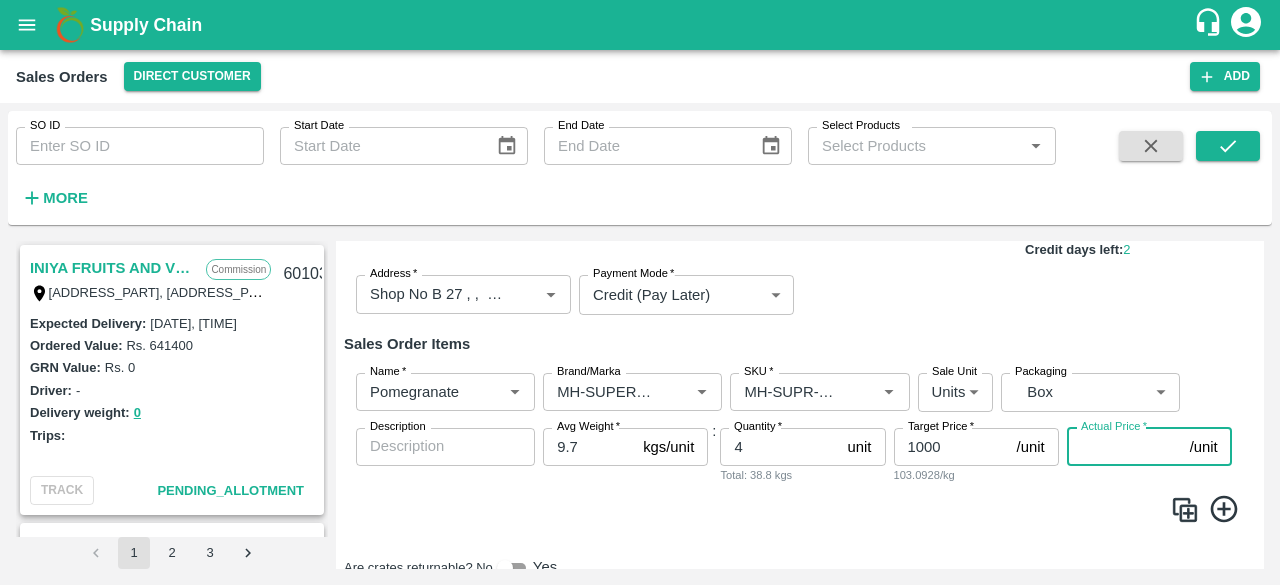 click on "Actual Price   *" at bounding box center (1124, 447) 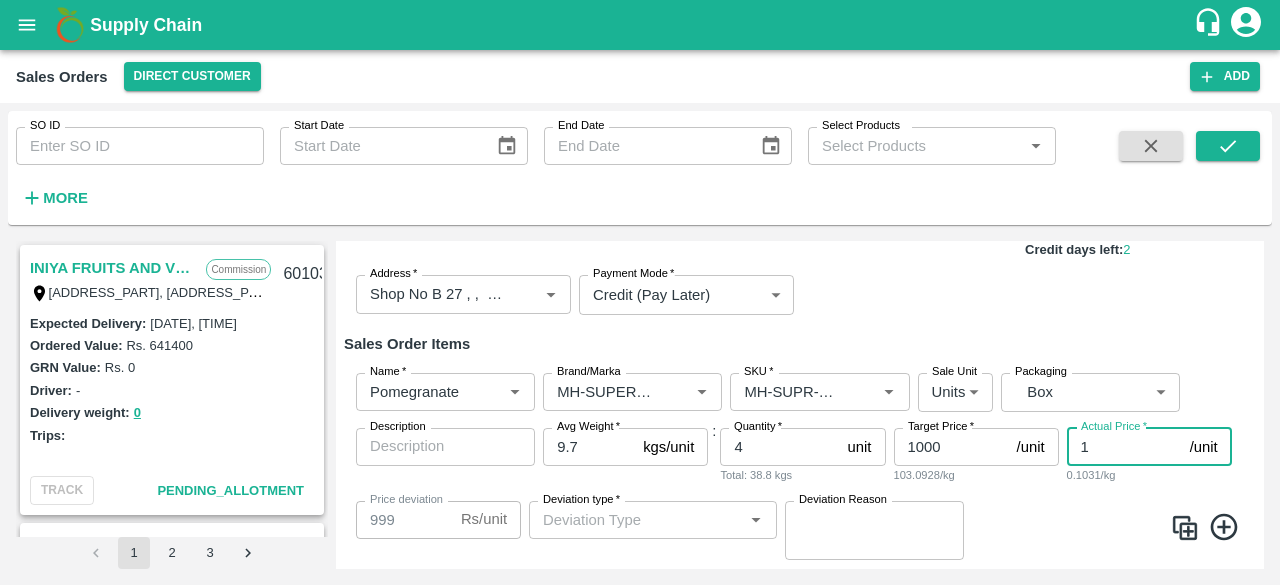 type on "10" 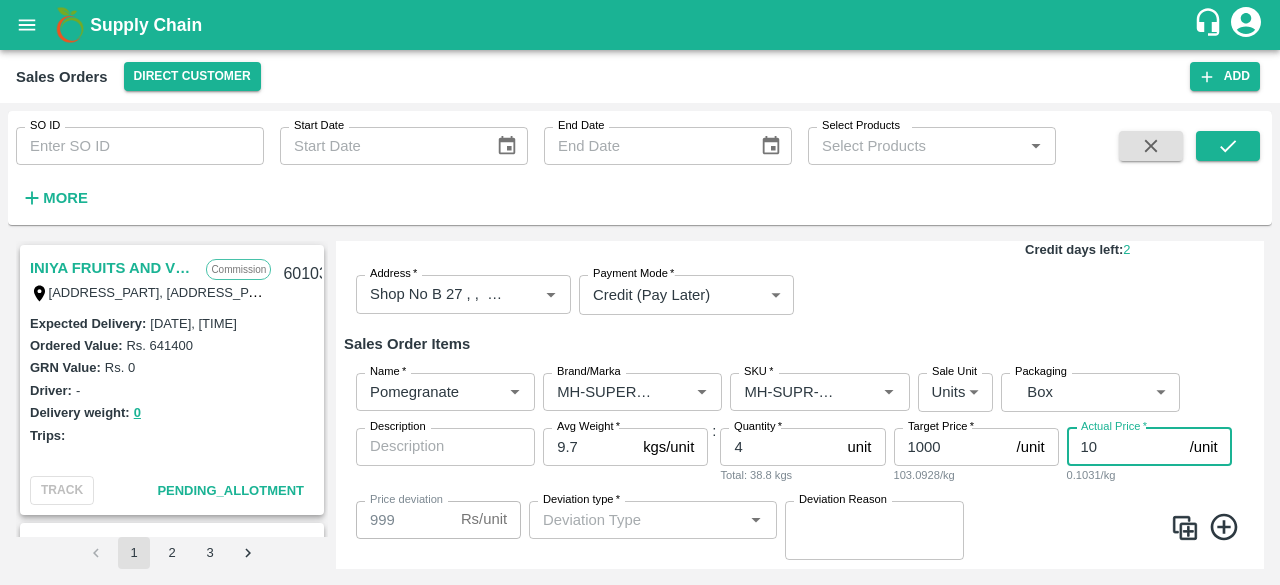 type on "990" 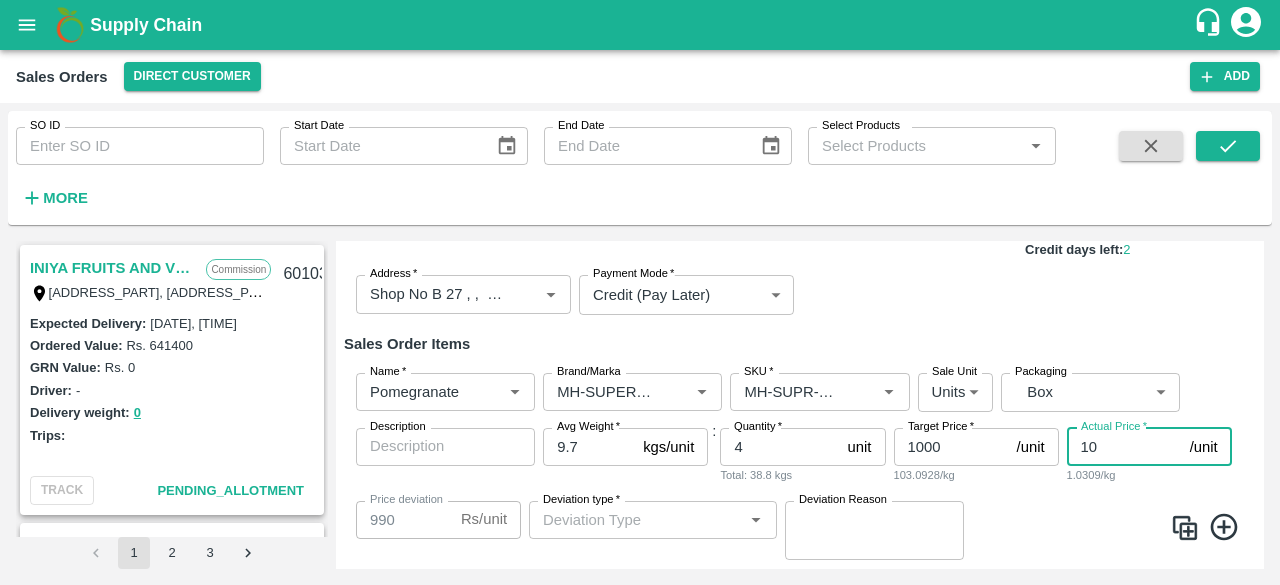 type on "100" 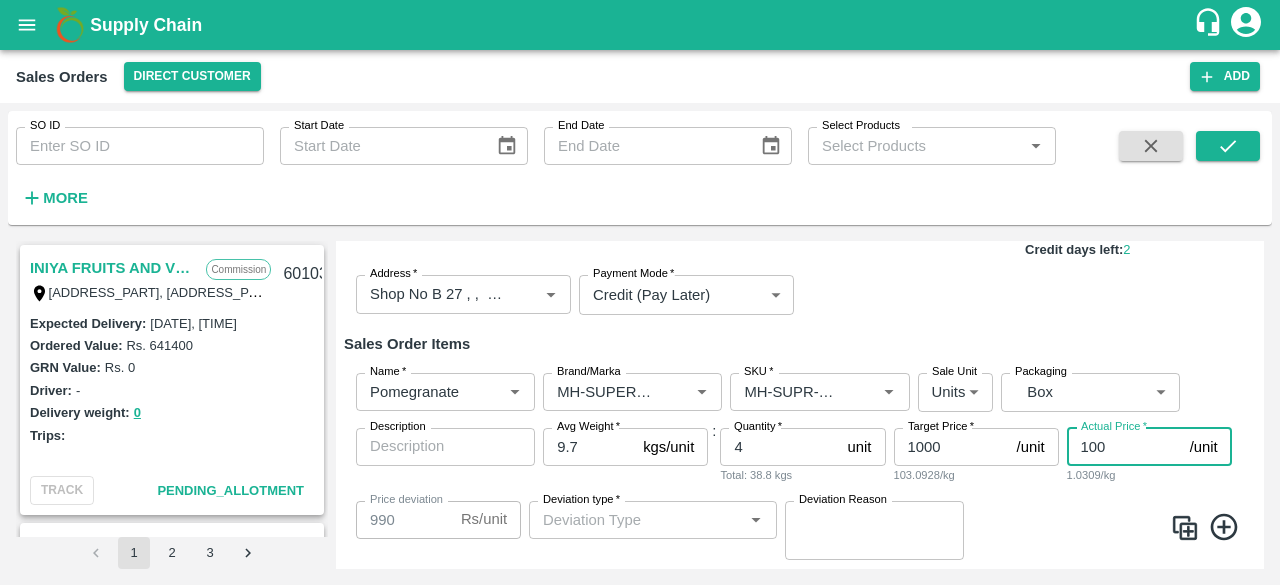 type on "900" 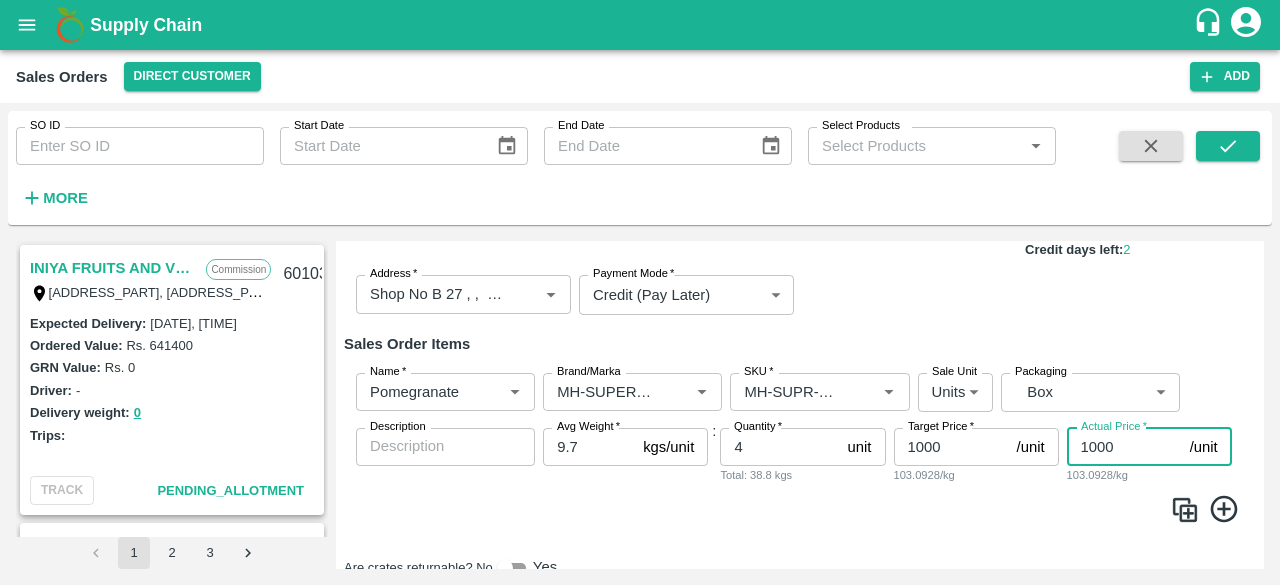 type on "1000" 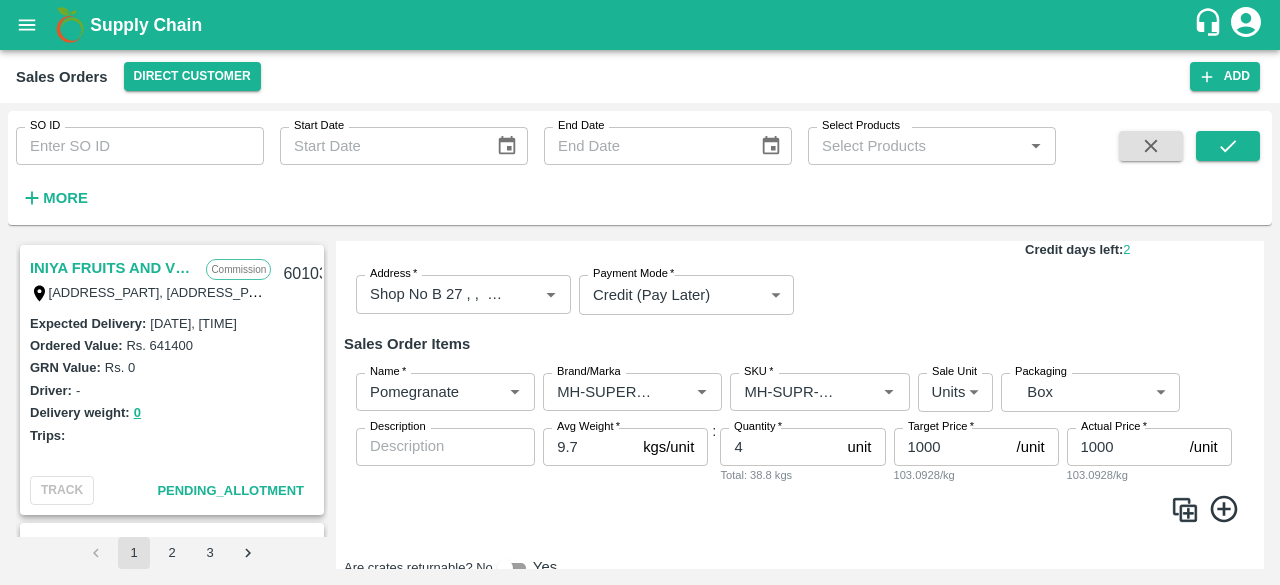 click 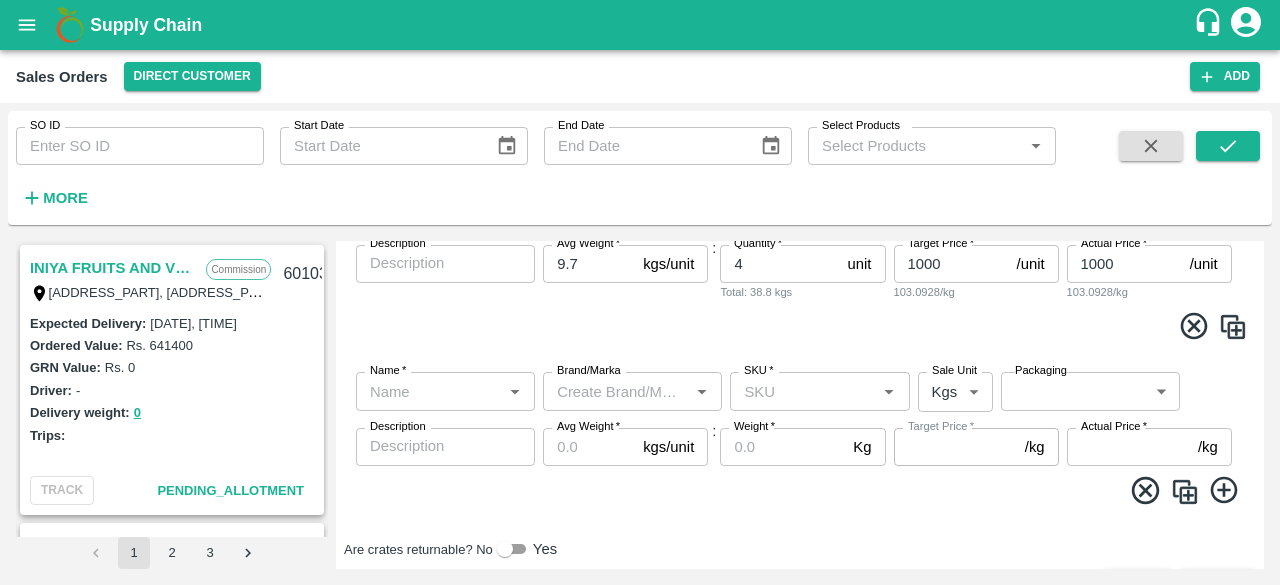 scroll, scrollTop: 363, scrollLeft: 0, axis: vertical 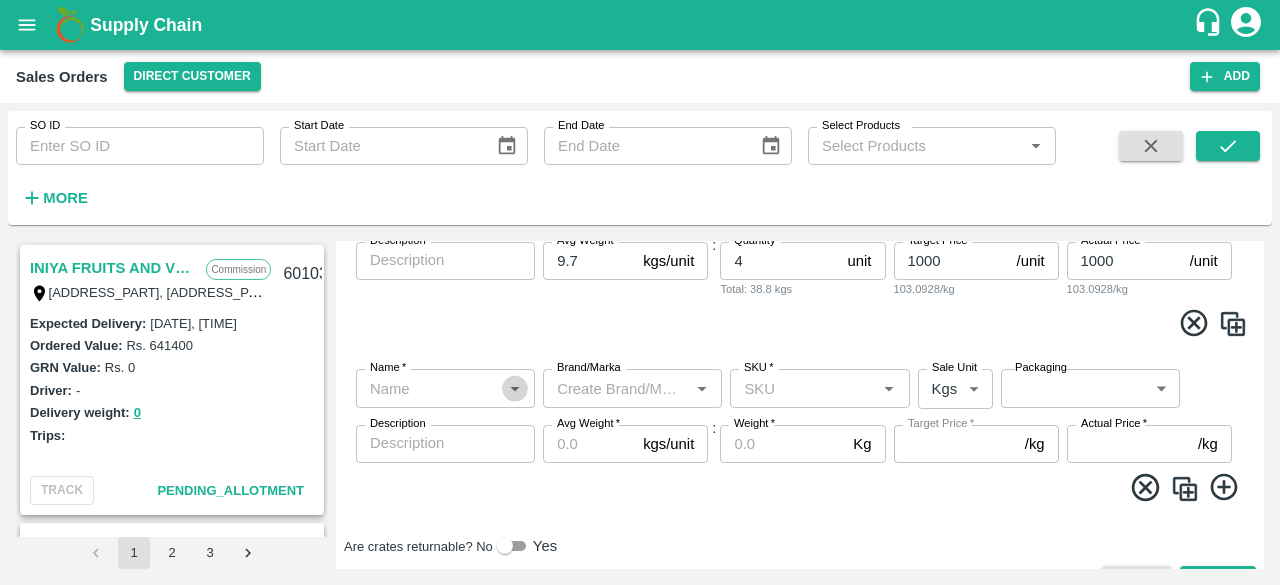 click 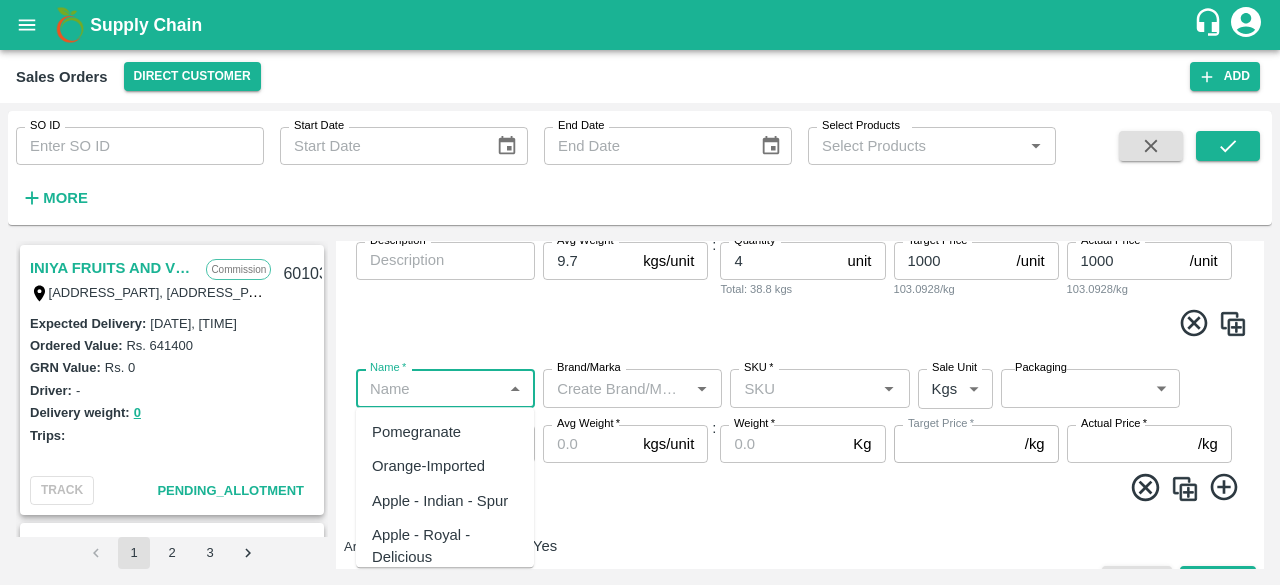 click on "Pomegranate" at bounding box center (445, 432) 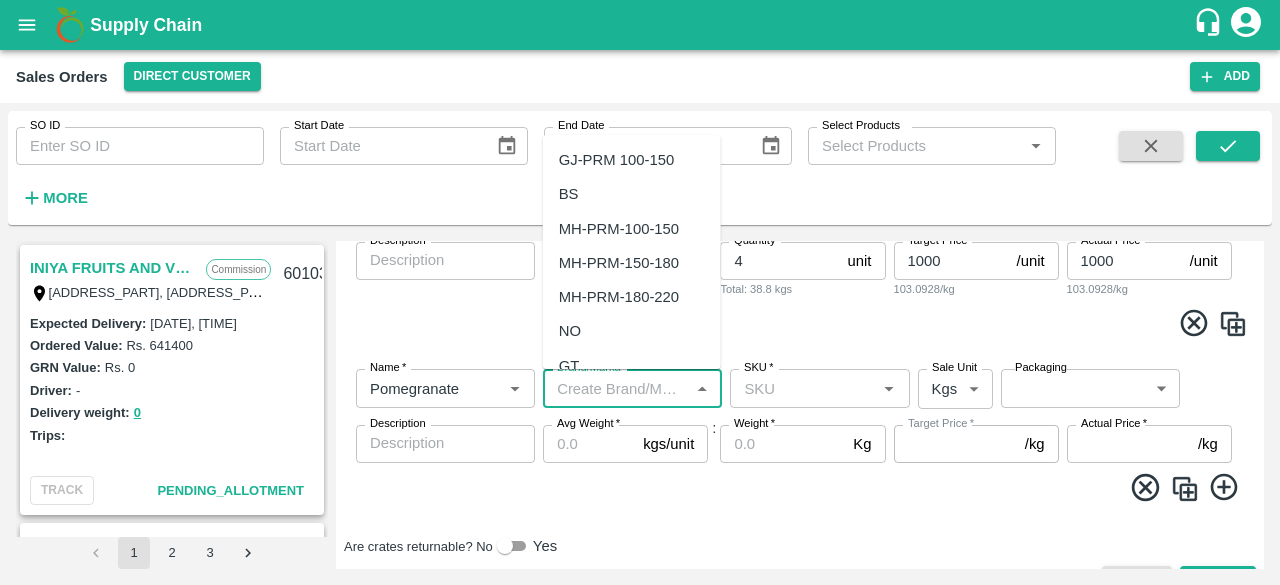 click on "Brand/Marka" at bounding box center [616, 388] 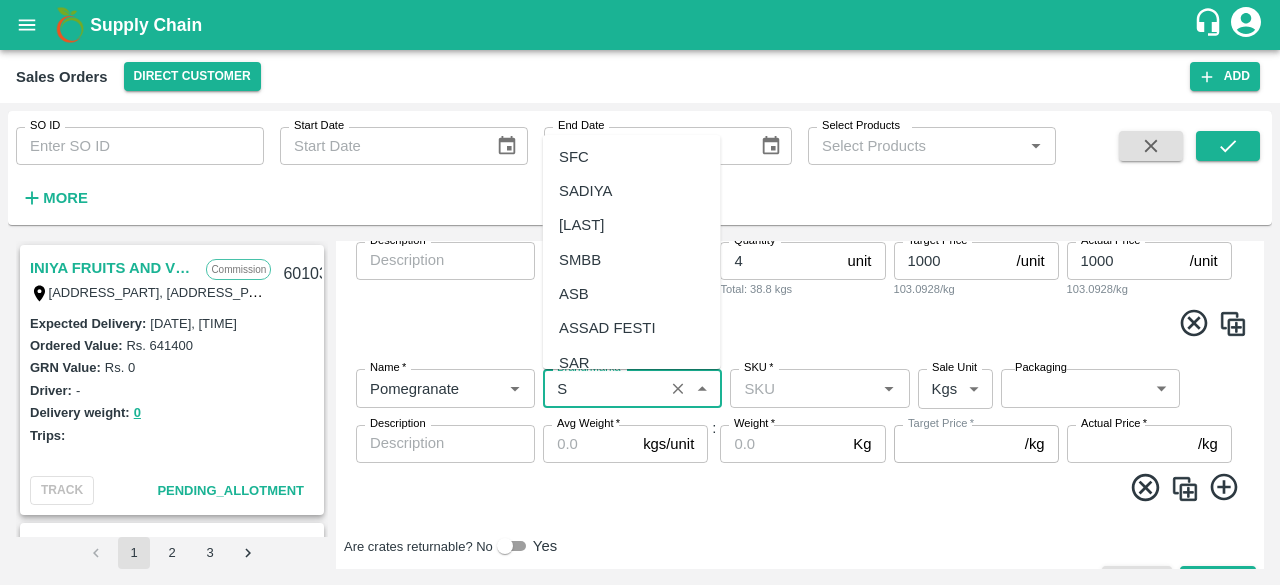 scroll, scrollTop: 0, scrollLeft: 0, axis: both 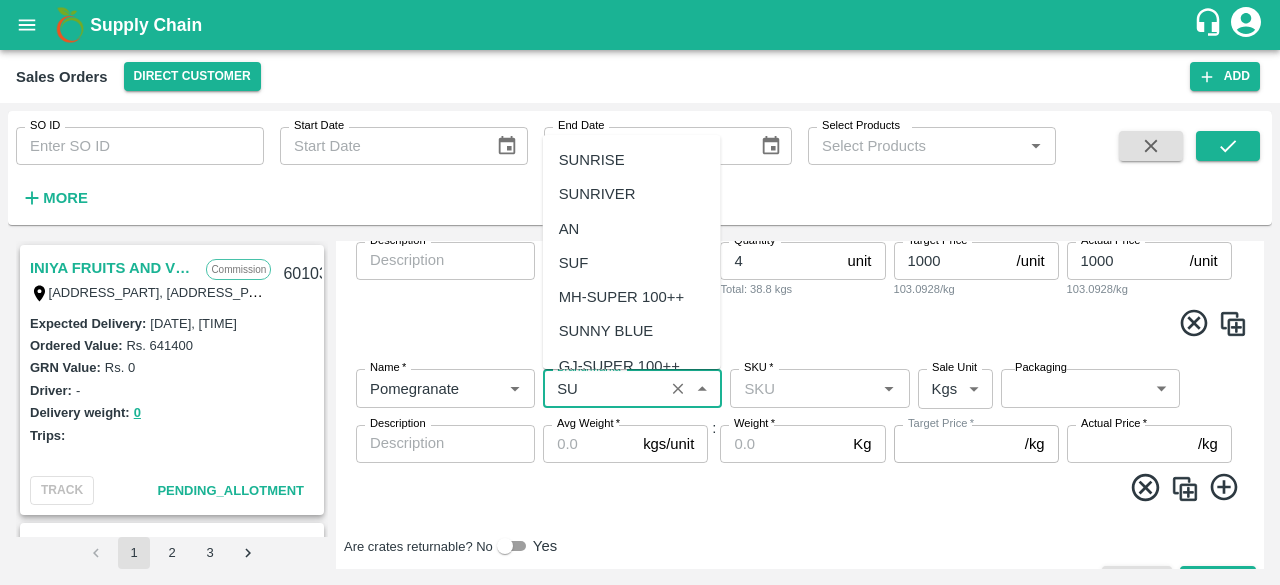 click on "GJ-SUPER 100++" at bounding box center [619, 366] 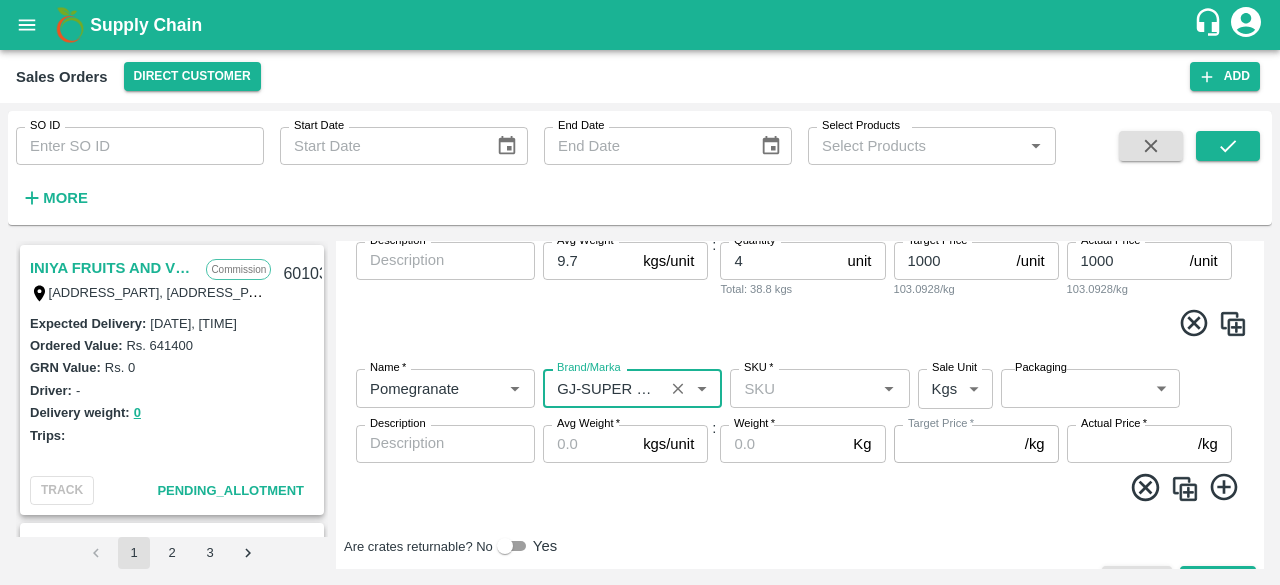 click 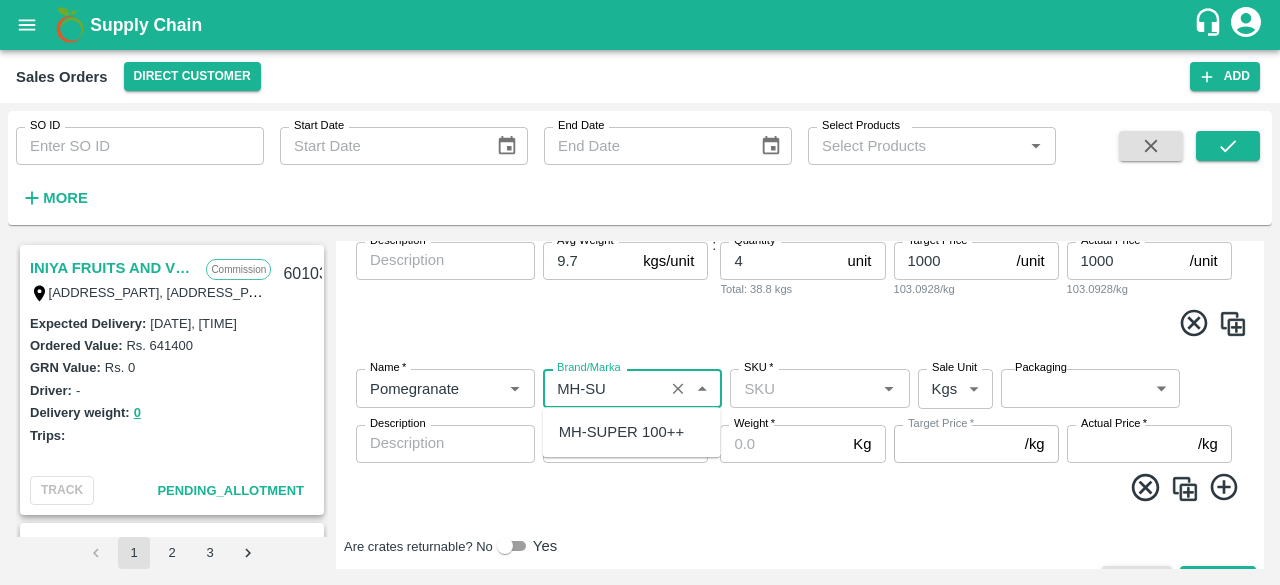 click on "MH-SUPER 100++" at bounding box center (621, 432) 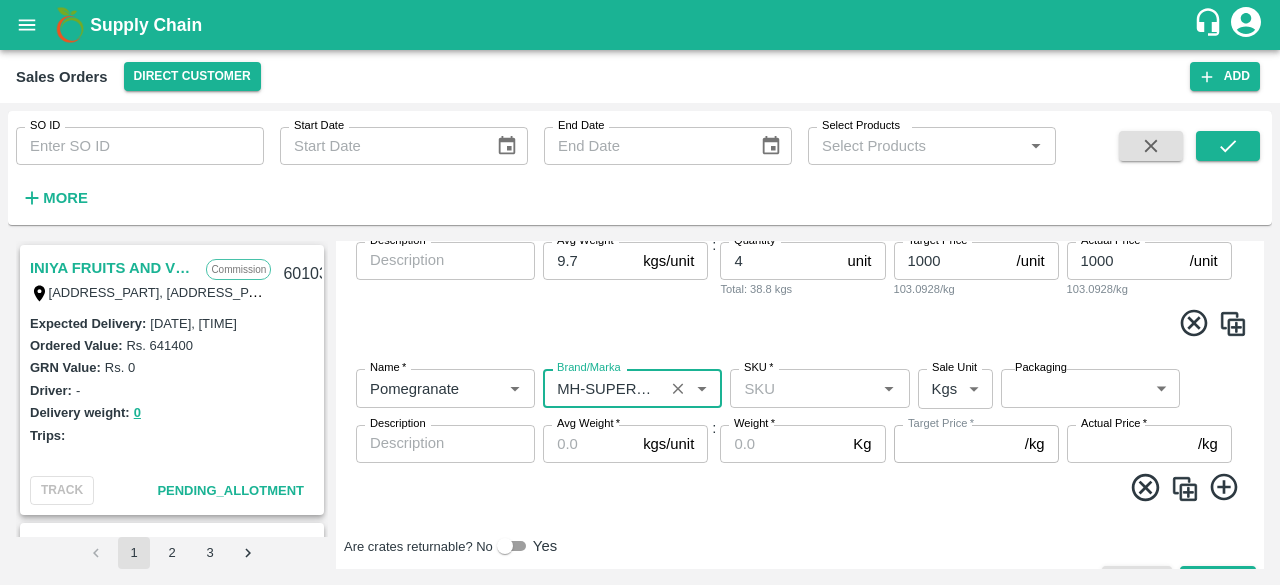type on "MH-SUPER 100++" 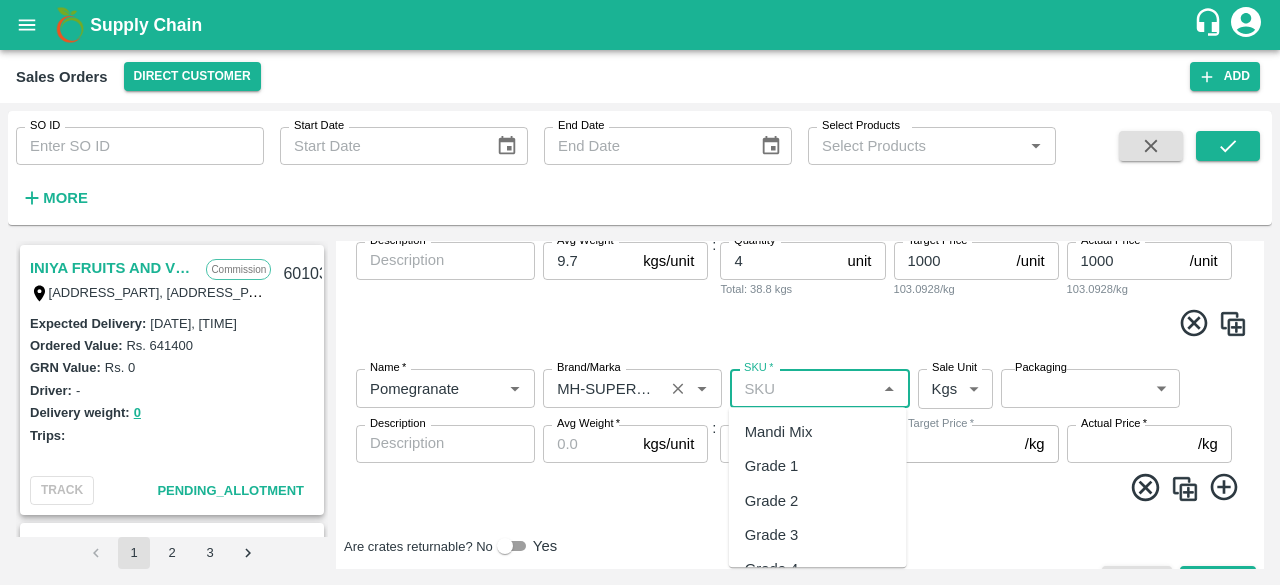 click on "SKU   *" at bounding box center [803, 388] 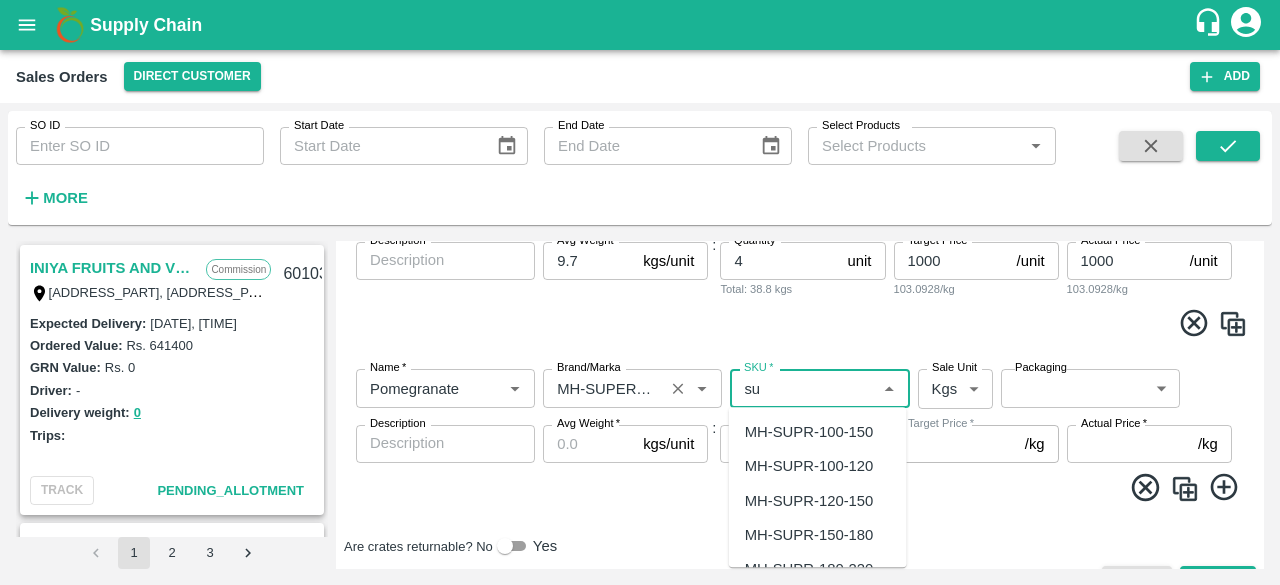 click on "MH-SUPR-150-180" at bounding box center [818, 535] 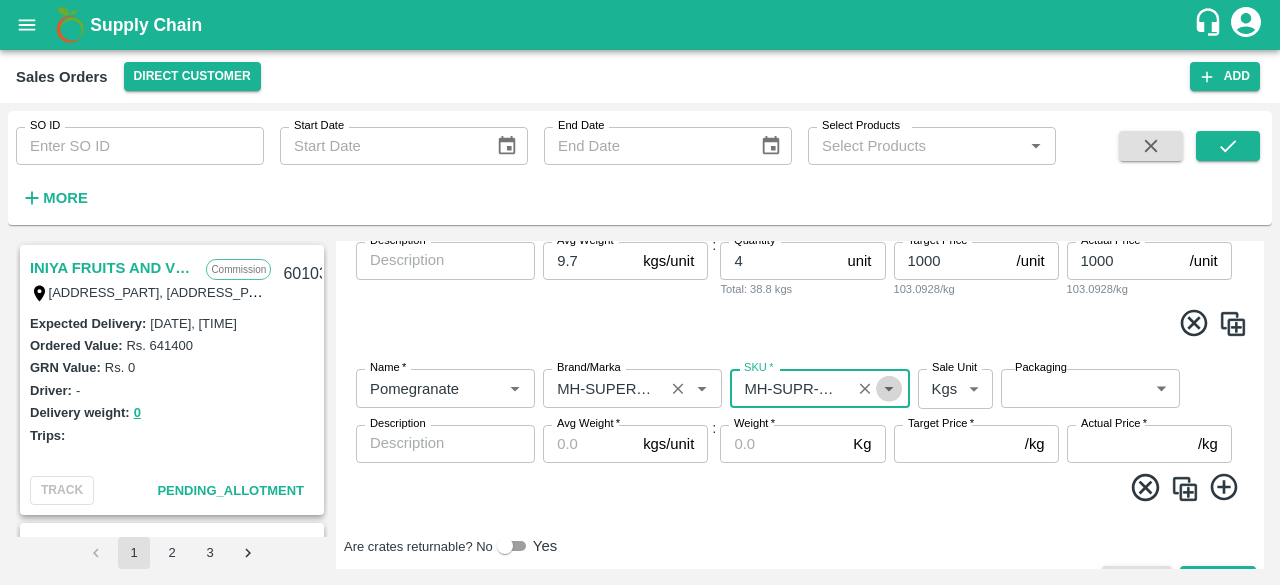 click 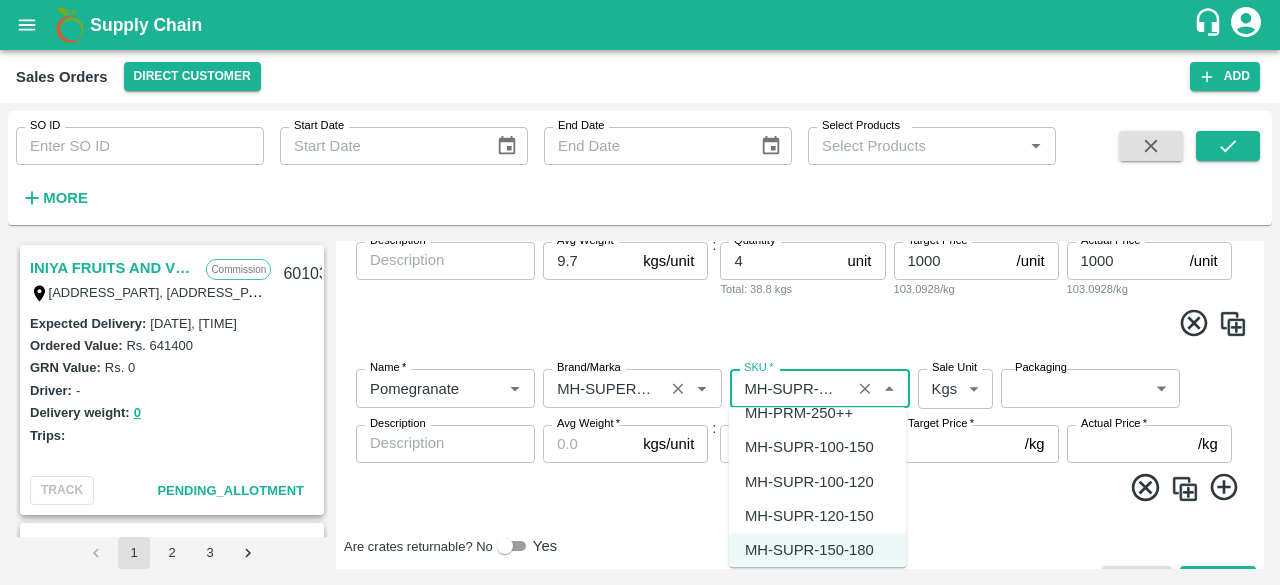 scroll, scrollTop: 2010, scrollLeft: 0, axis: vertical 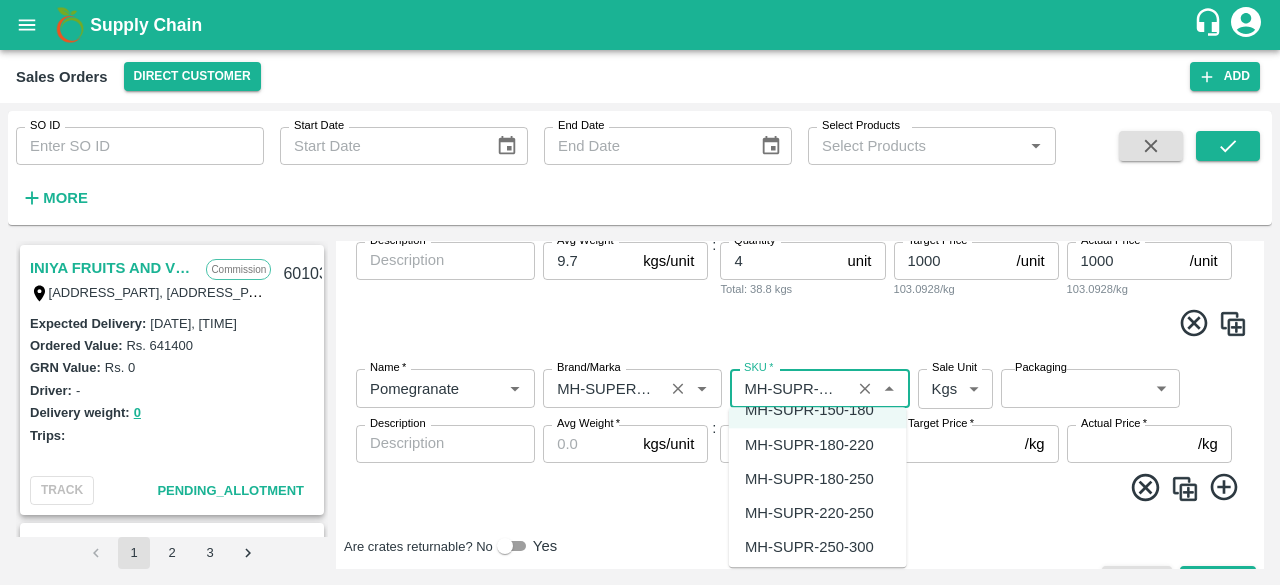 click on "MH-SUPR-250-300" at bounding box center [809, 548] 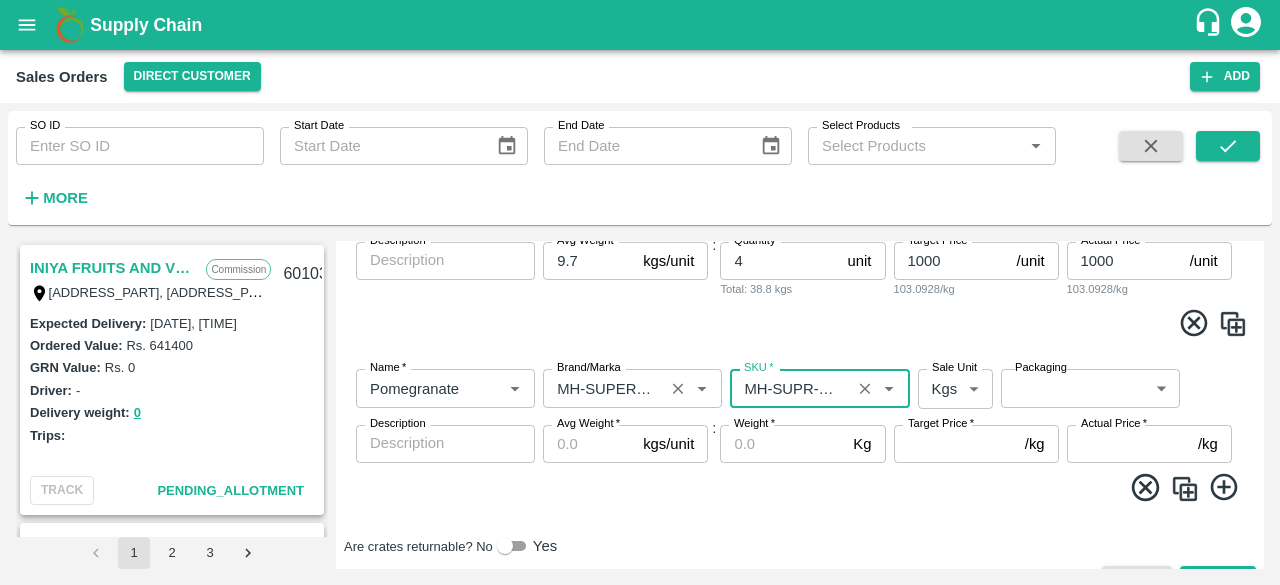 type on "MH-SUPR-250-300" 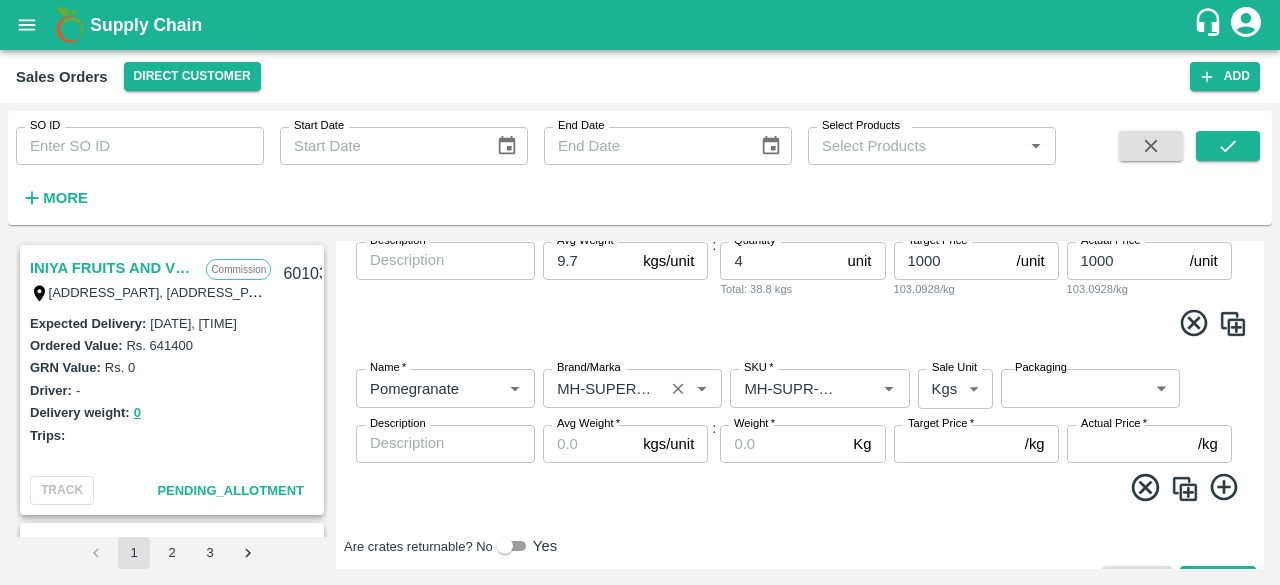 click on "Add Sales Order DC   * Direct Customer 6 DC Sale Type   * Commission 2 Sale Type Expected Delivery Date   * 01/08/2025 06:00 AM Expected Delivery Date KAM   * KAM   * Customer   * Customer   * Avl Credit Limit:  ₹ 2730506.2 Credit days left:  2 Address   * Address   * Payment Mode   * Credit (Pay Later) credit Payment Mode Sales Order Items Name   * Name   * Brand/Marka Brand/Marka SKU   * SKU   * Sale Unit Units 2 Sale Unit Packaging Box GRP/1 Packaging Description x Description Avg Weight   * 9.7 kgs/unit Avg Weight   :  Quantity   * 4 unit Quantity Total: 38.8 kgs Target Price   * 1000 /unit Target Price 103.0928/kg Actual Price   * 1000 /unit Actual Price 103.0928/kg Name   * Name   * Brand/Marka Brand/Marka SKU   * SKU   * Sale Unit Kgs 1 Sale Unit Packaging ​ Packaging Description x Description Avg Weight   * kgs/unit Avg Weight   :  Weight   * Kg Weight Target Price   * /kg Target Price Actual Price   * /kg Actual Price Are crates returnable? No" at bounding box center [800, 405] 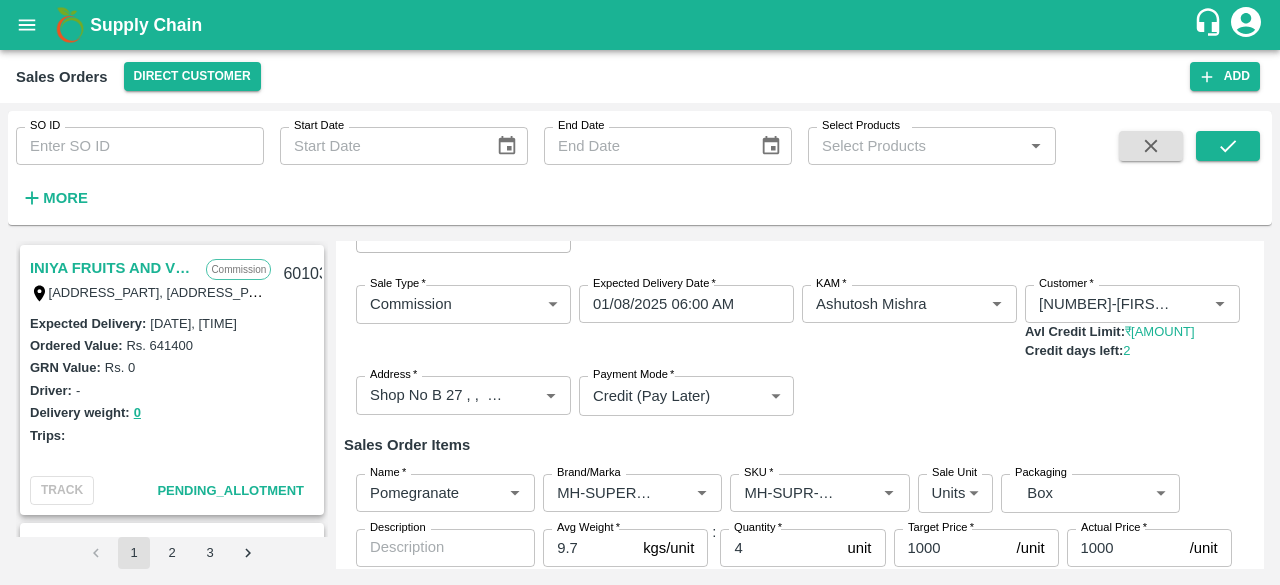 drag, startPoint x: 1258, startPoint y: 303, endPoint x: 1260, endPoint y: 333, distance: 30.066593 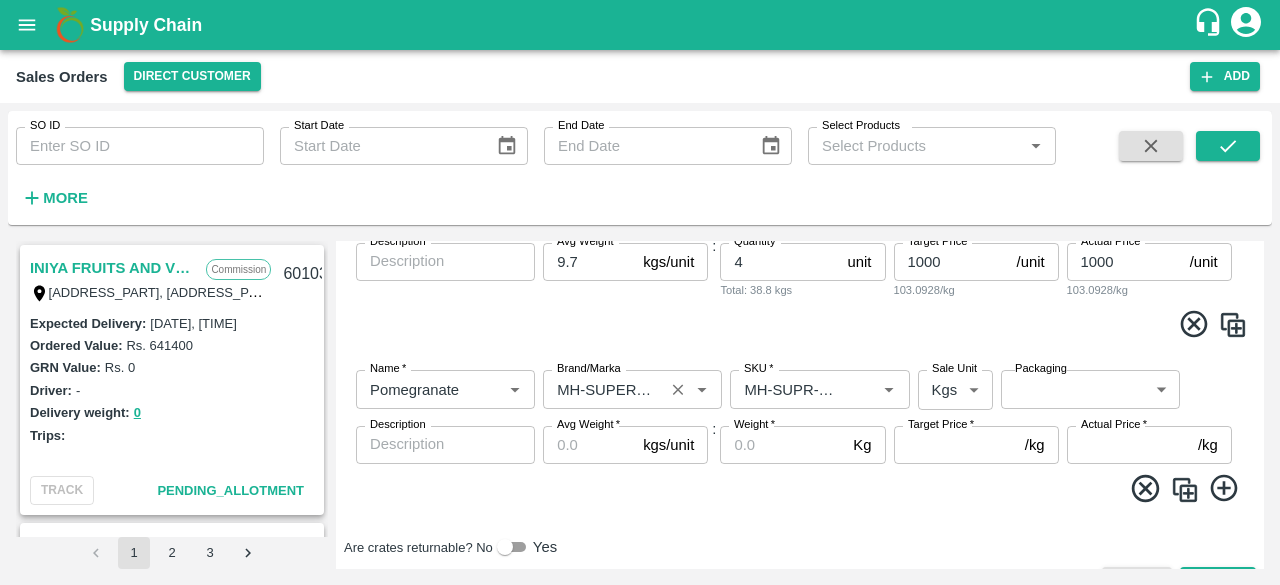 scroll, scrollTop: 368, scrollLeft: 0, axis: vertical 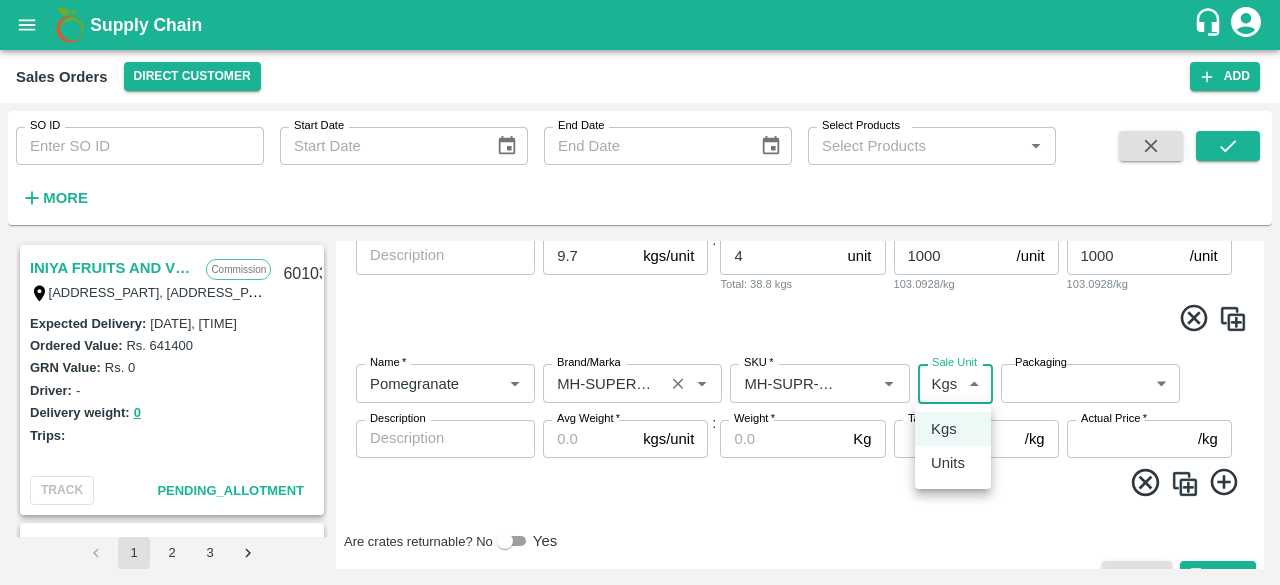click on "Supply Chain Sales Orders Direct Customer Add SO ID SO ID Start Date Start Date End Date End Date Select Products Select Products   * More INIYA FRUITS AND VEGETABLES Commission TC/73,  ANNA FRUITS MARKET KOYAMBEDU, Chennai, Chennai, TAMILNADU, 600092 601038 Expected Delivery : 06 Aug 2025, 11:00 PM Ordered Value: Rs.   641400 GRN Value: Rs.   0 Driver:  -  Delivery weight: 0 Trips: TRACK Pending_Allotment Green Spices Hut Commission Shop no 74, MADURAI MATTUTHAVANI FRUIT MARKET, Madurai, Madurai, Tamil Nadu, 625007, India 600796 Expected Delivery : 04 Aug 2025, 06:00 AM Ordered Value: Rs.   402300 GRN Value: Rs.   0 Driver: Kumar - 8746861927 Delivery weight: 2830 Trips: #86023 (Vendor Vehicle) TRACK Pending_Allotment Green Spices Hut Commission Shop no 74, MADURAI MATTUTHAVANI FRUIT MARKET, Madurai, Madurai, Tamil Nadu, 625007, India 600795 Expected Delivery : 04 Aug 2025, 06:00 PM Ordered Value: Rs.   293000 GRN Value: Rs.   0 Driver: Kumar - 8746861927 Delivery weight: 3097 Trips: TRACK Commission : Rs." at bounding box center (640, 292) 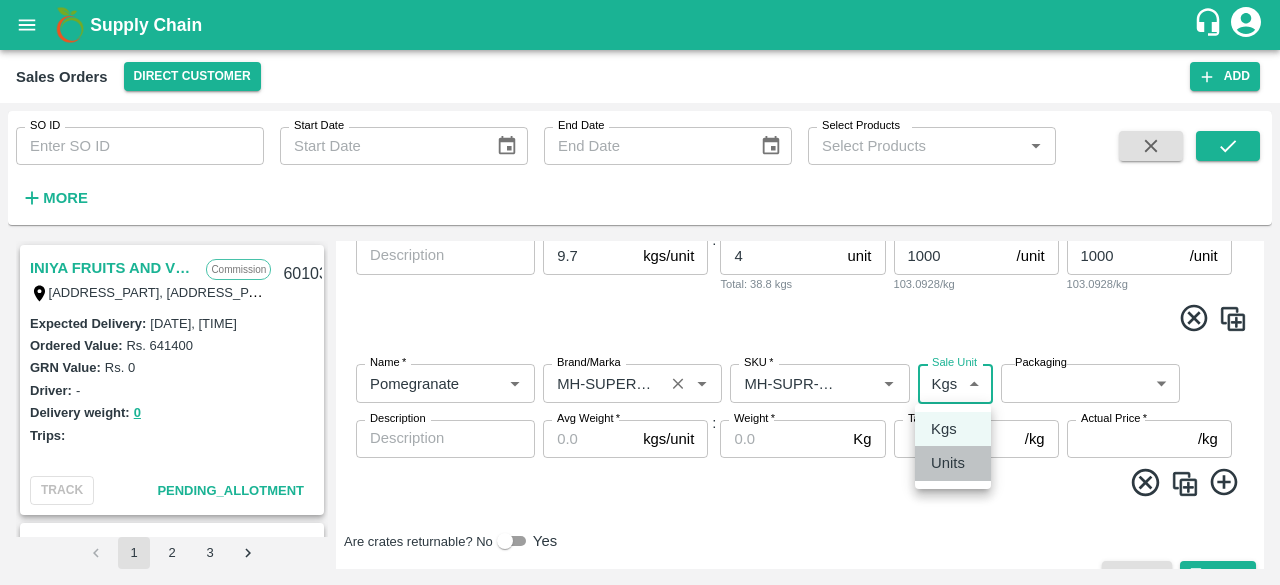 click on "Units" at bounding box center [948, 463] 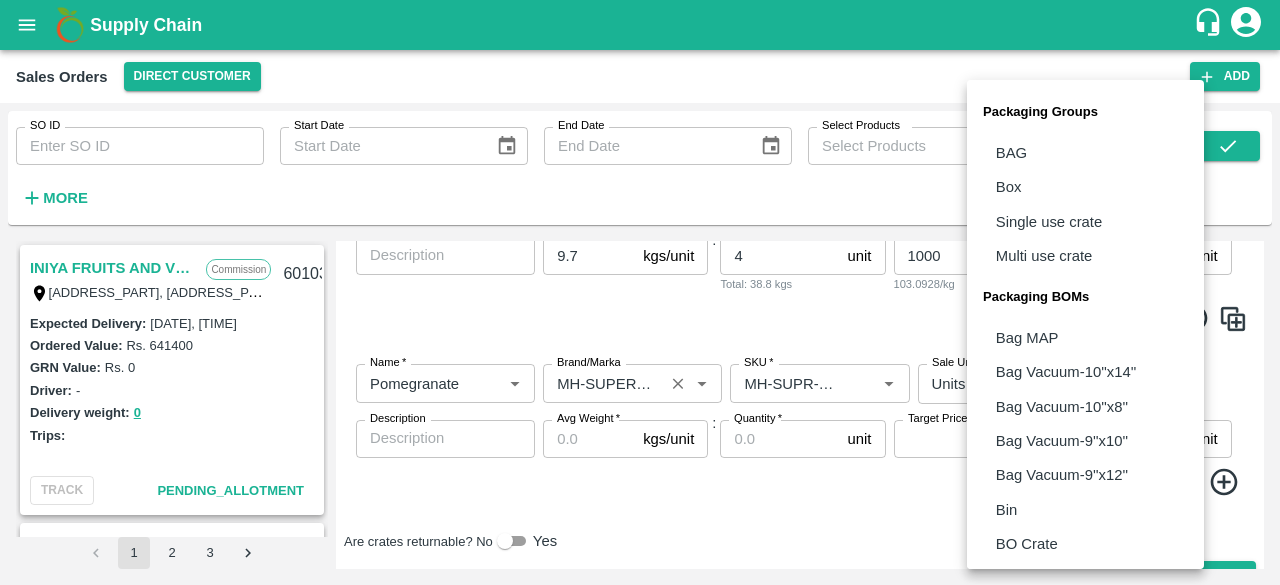 click on "Supply Chain Sales Orders Direct Customer Add SO ID SO ID Start Date Start Date End Date End Date Select Products Select Products   * More INIYA FRUITS AND VEGETABLES Commission TC/73,  ANNA FRUITS MARKET KOYAMBEDU, Chennai, Chennai, TAMILNADU, 600092 601038 Expected Delivery : 06 Aug 2025, 11:00 PM Ordered Value: Rs.   641400 GRN Value: Rs.   0 Driver:  -  Delivery weight: 0 Trips: TRACK Pending_Allotment Green Spices Hut Commission Shop no 74, MADURAI MATTUTHAVANI FRUIT MARKET, Madurai, Madurai, Tamil Nadu, 625007, India 600796 Expected Delivery : 04 Aug 2025, 06:00 AM Ordered Value: Rs.   402300 GRN Value: Rs.   0 Driver: Kumar - 8746861927 Delivery weight: 2830 Trips: #86023 (Vendor Vehicle) TRACK Pending_Allotment Green Spices Hut Commission Shop no 74, MADURAI MATTUTHAVANI FRUIT MARKET, Madurai, Madurai, Tamil Nadu, 625007, India 600795 Expected Delivery : 04 Aug 2025, 06:00 PM Ordered Value: Rs.   293000 GRN Value: Rs.   0 Driver: Kumar - 8746861927 Delivery weight: 3097 Trips: TRACK Commission : Rs." at bounding box center [640, 292] 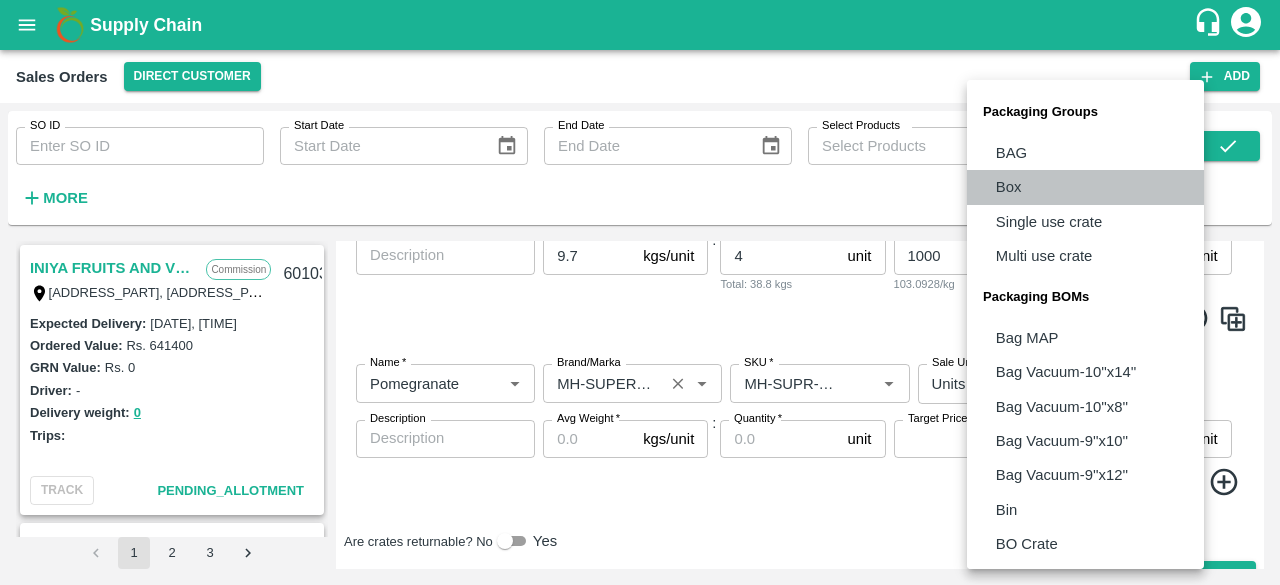 click on "Box" at bounding box center [1085, 187] 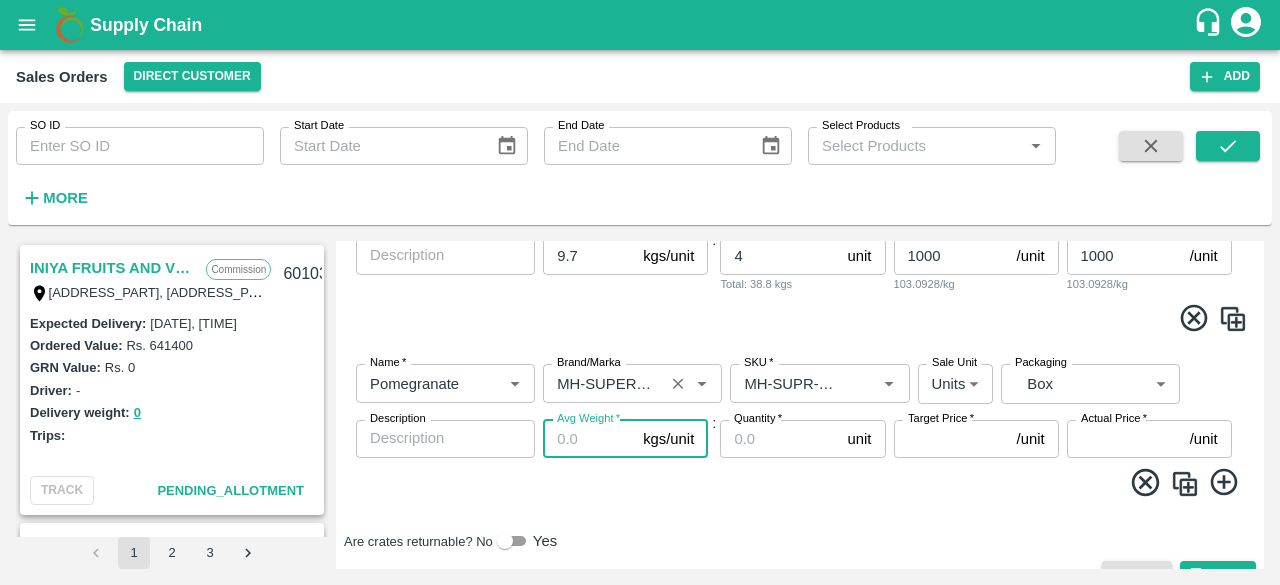 click on "Avg Weight   *" at bounding box center [589, 439] 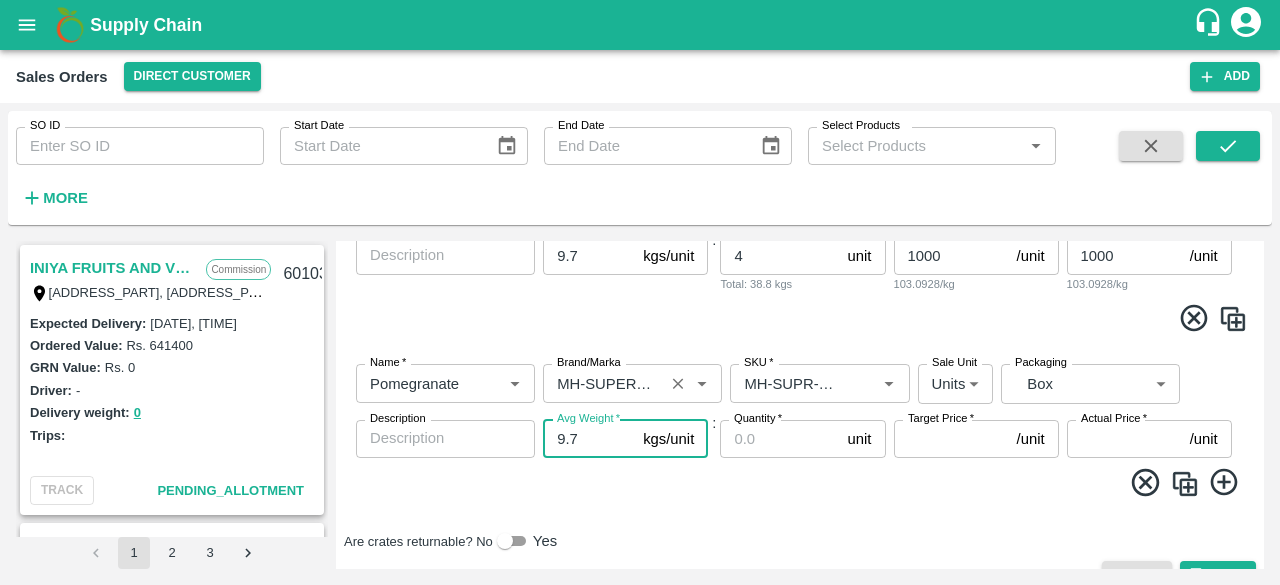 type on "9.7" 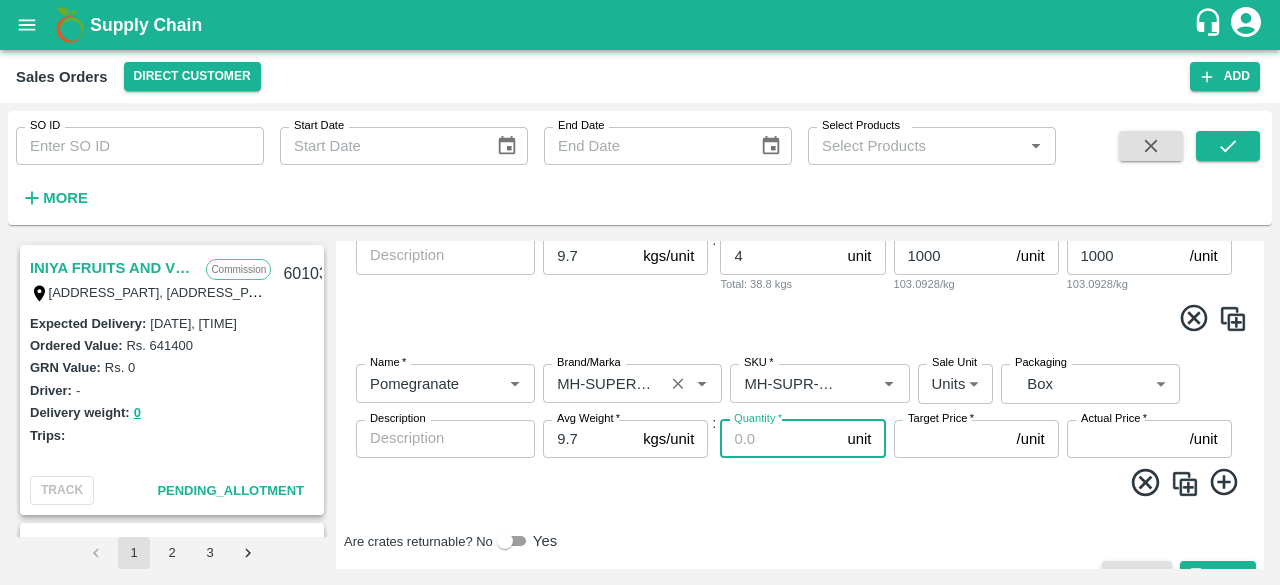 click on "Quantity   *" at bounding box center (779, 439) 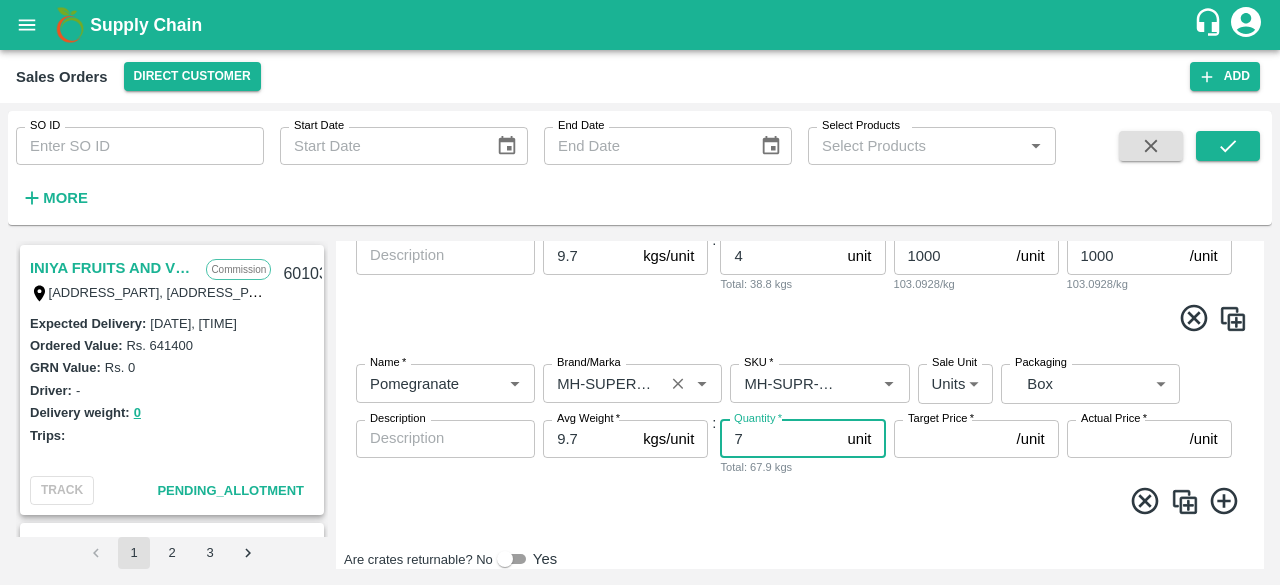 type on "7" 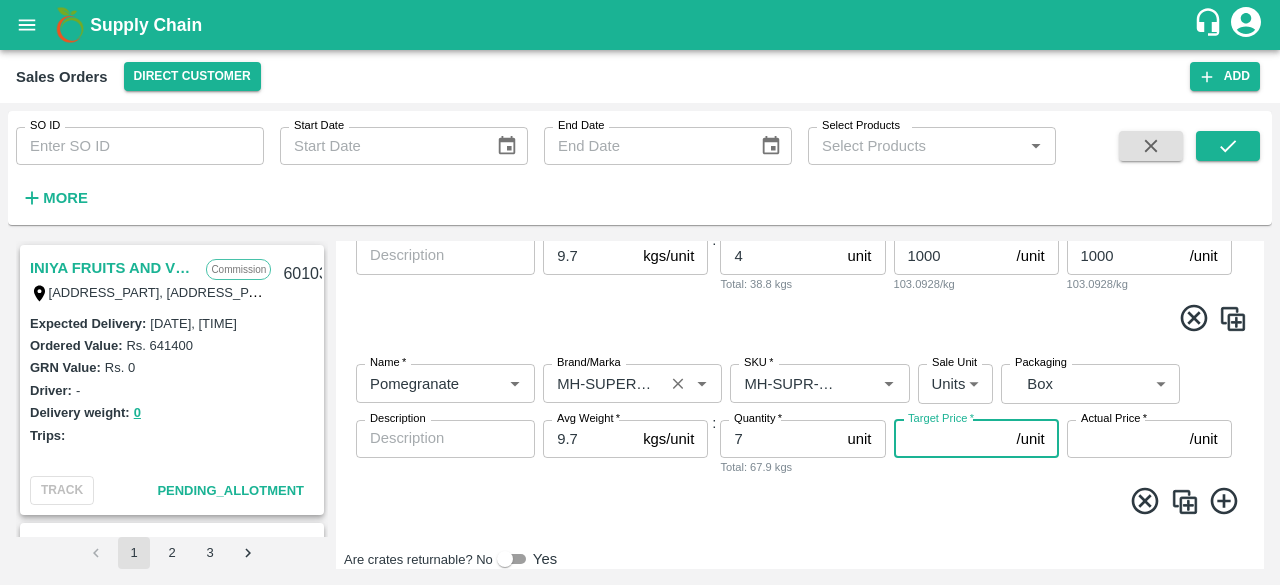 click on "Target Price   *" at bounding box center [951, 439] 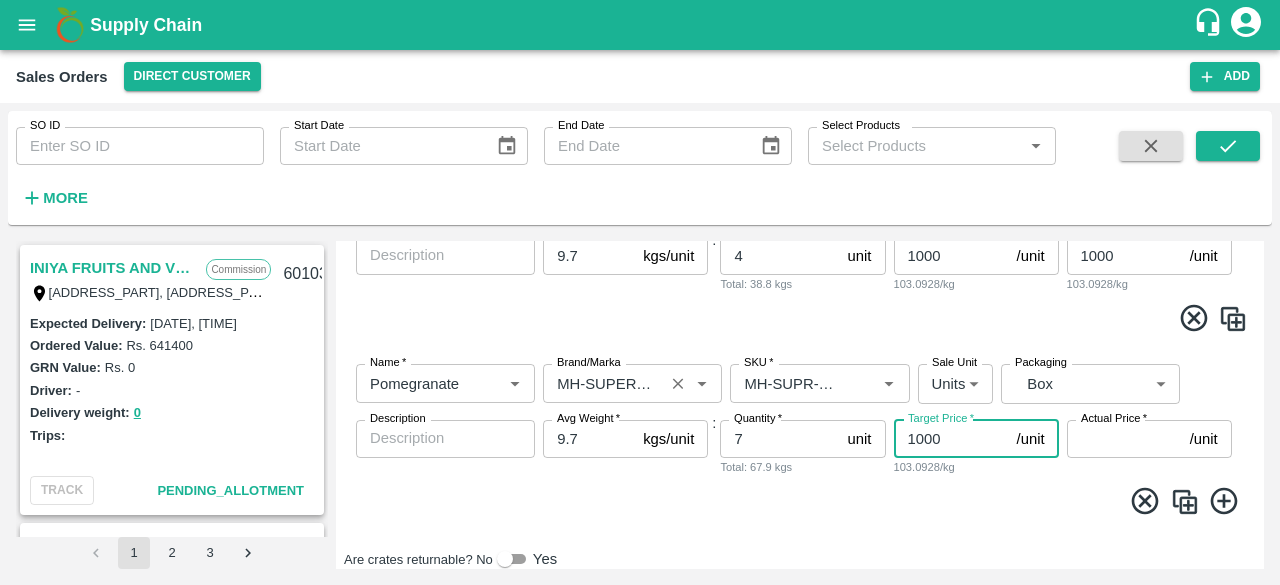 type on "1000" 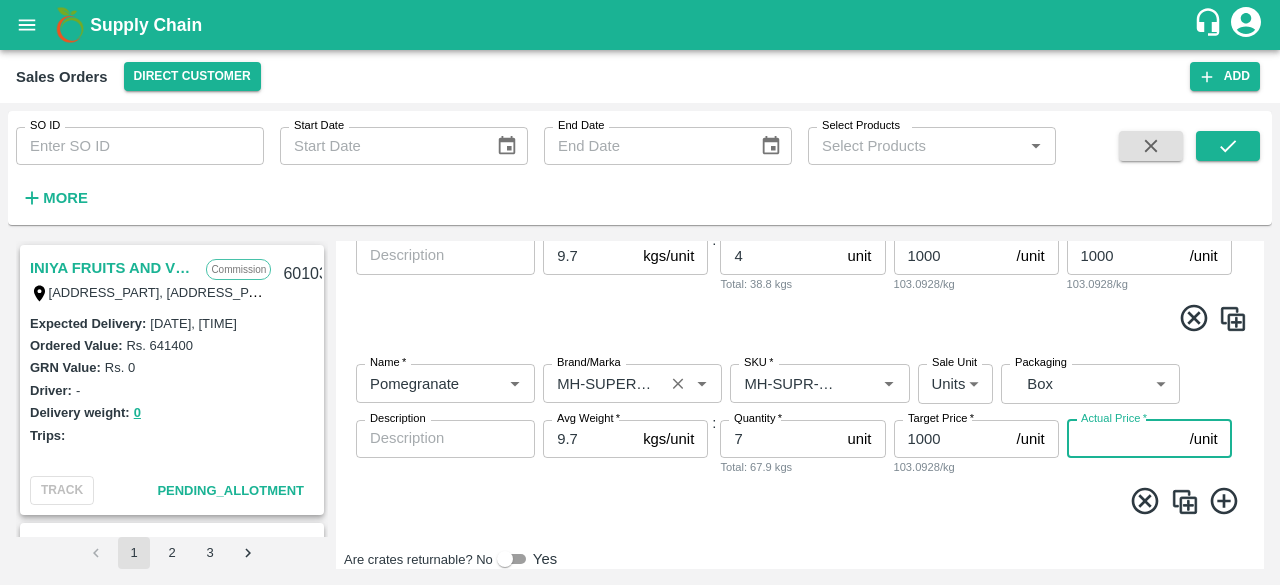 click on "Actual Price   *" at bounding box center [1124, 439] 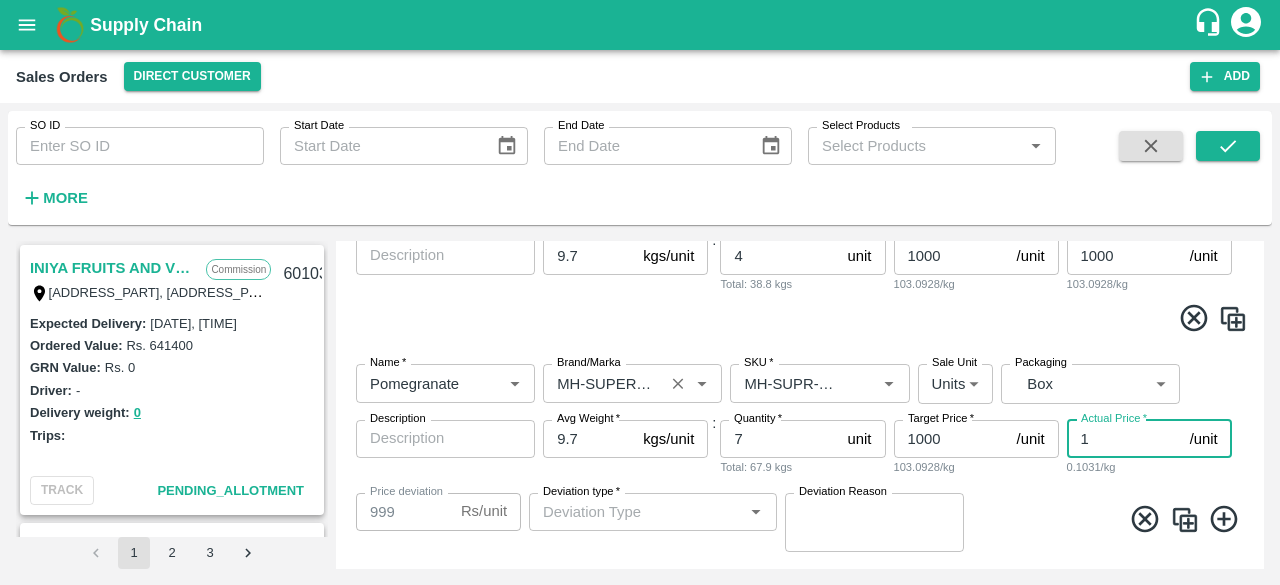 type on "10" 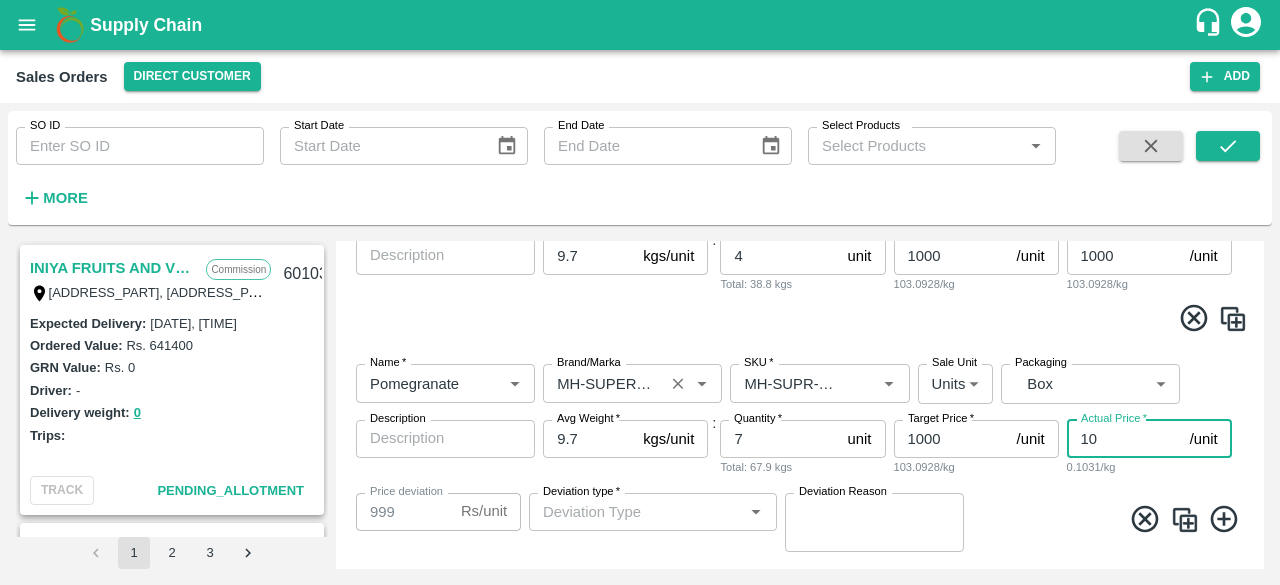 type on "990" 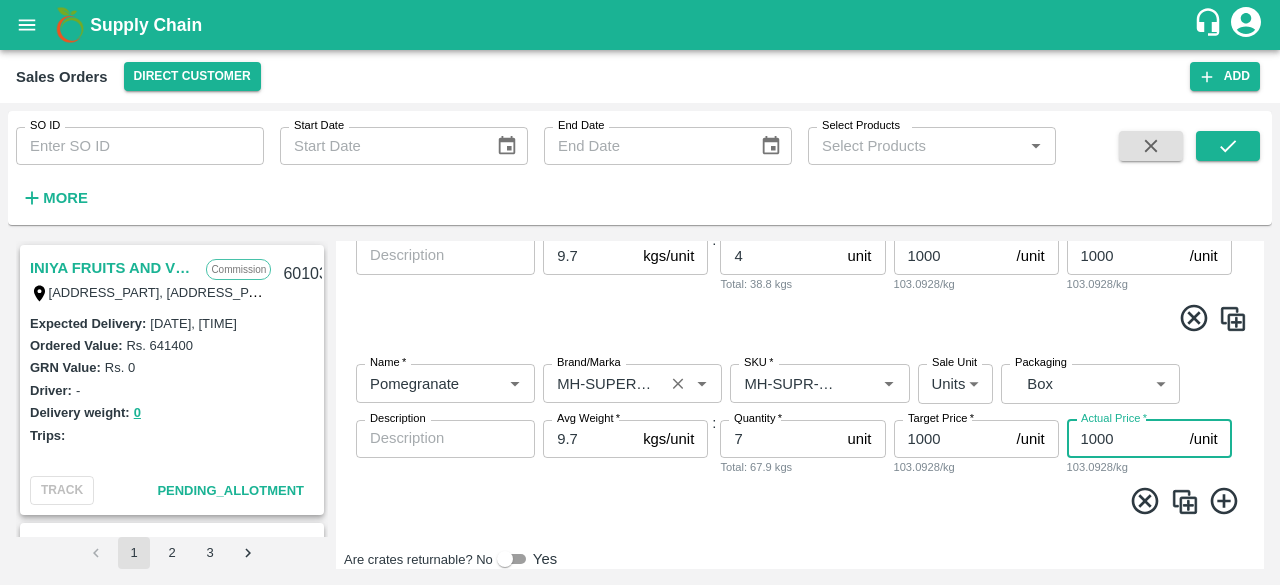 type on "1000" 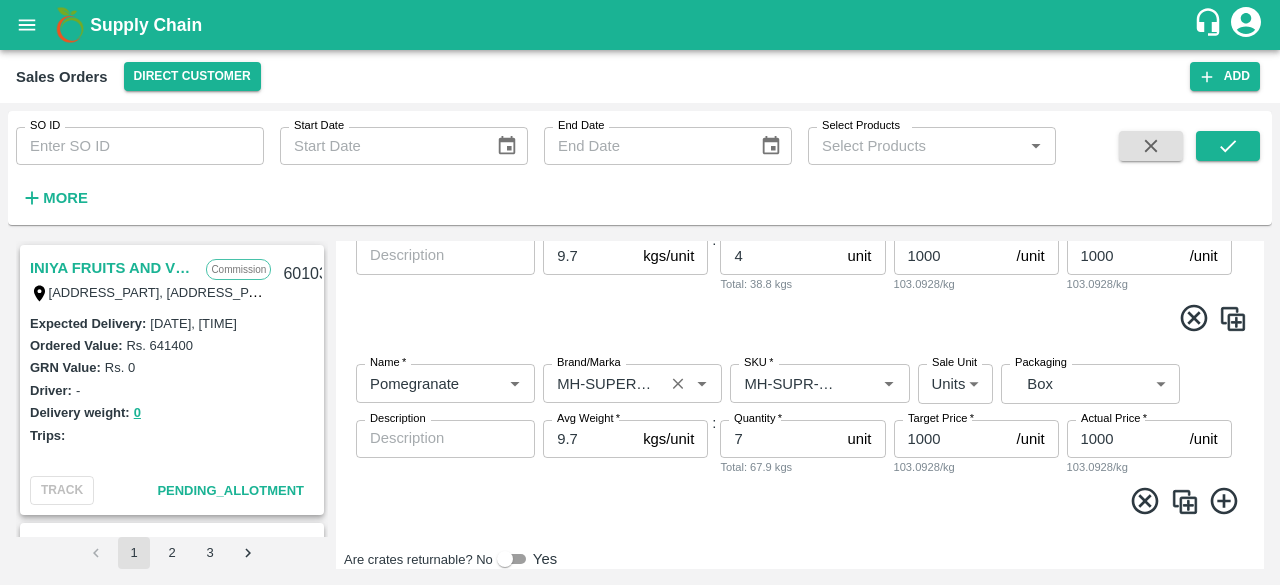 click 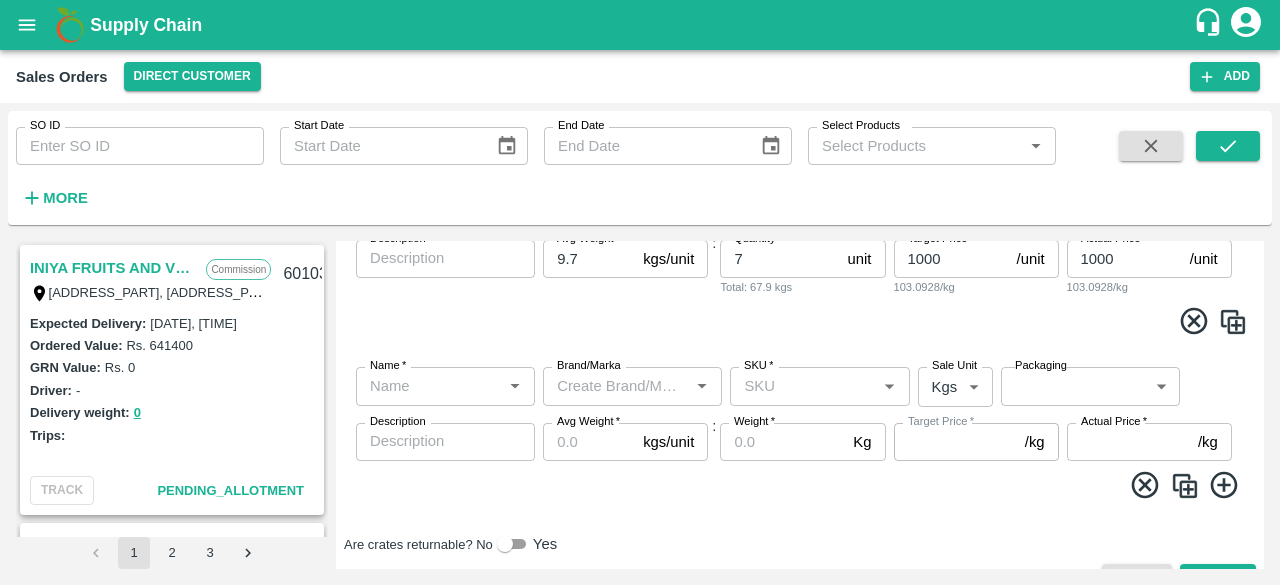 scroll, scrollTop: 583, scrollLeft: 0, axis: vertical 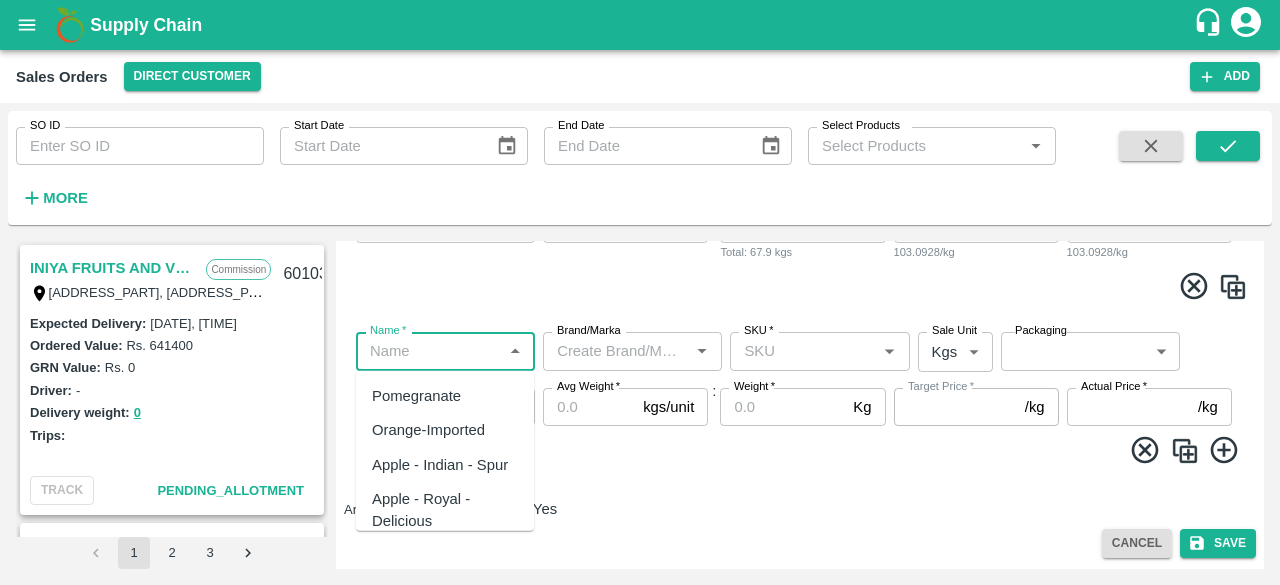 click on "Name   *" at bounding box center [429, 351] 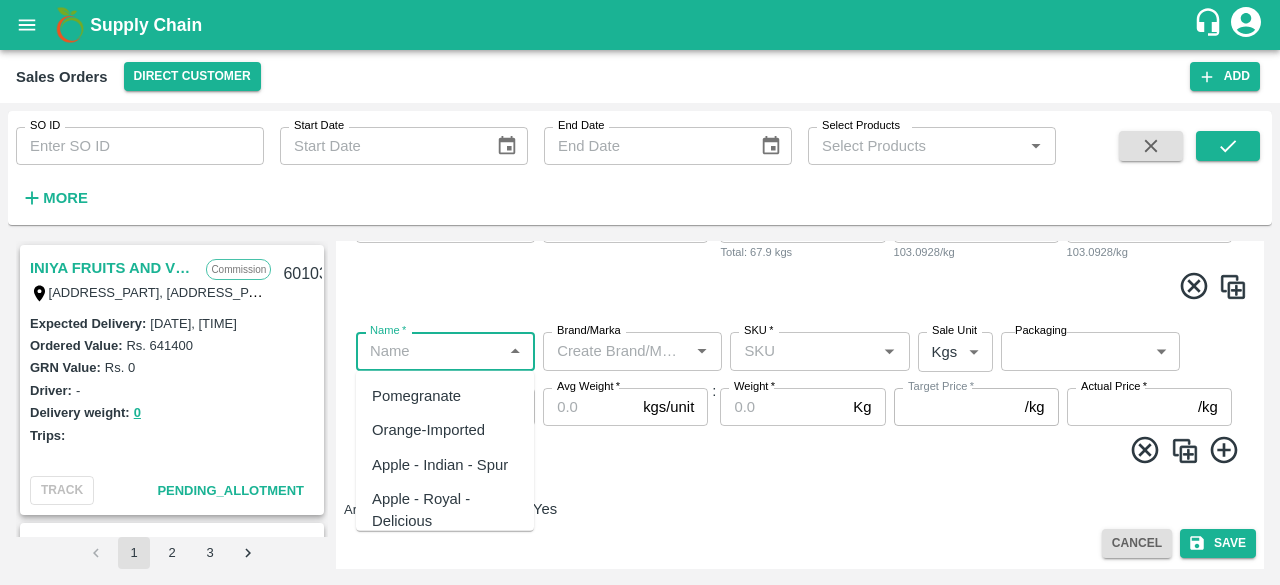 click on "Pomegranate" at bounding box center (416, 396) 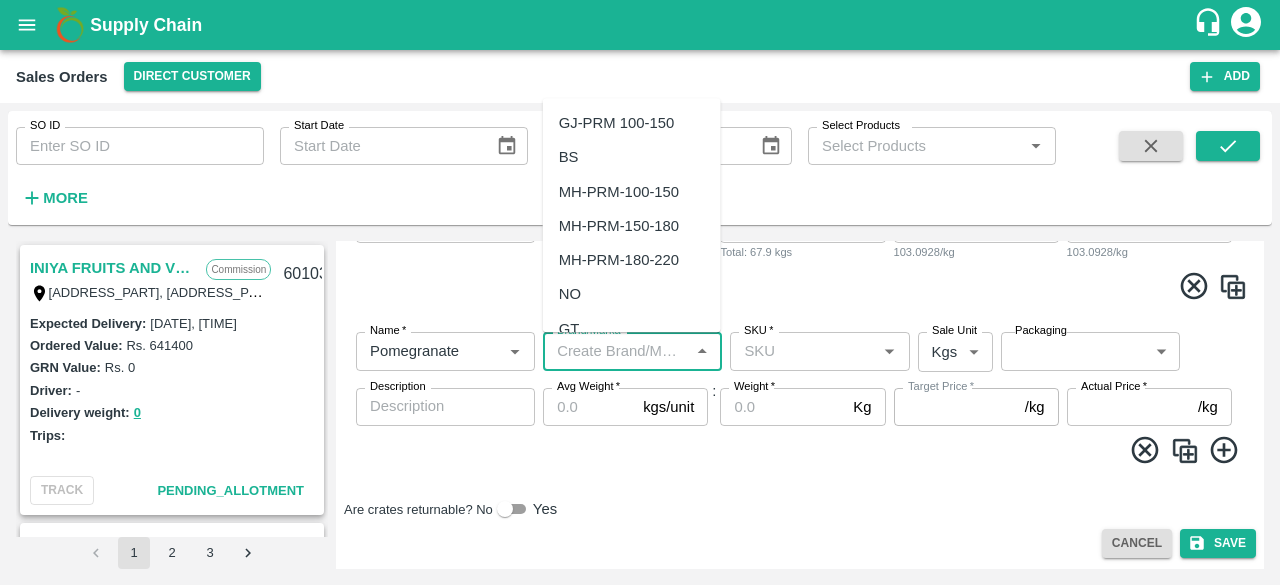click on "Brand/Marka" at bounding box center (616, 351) 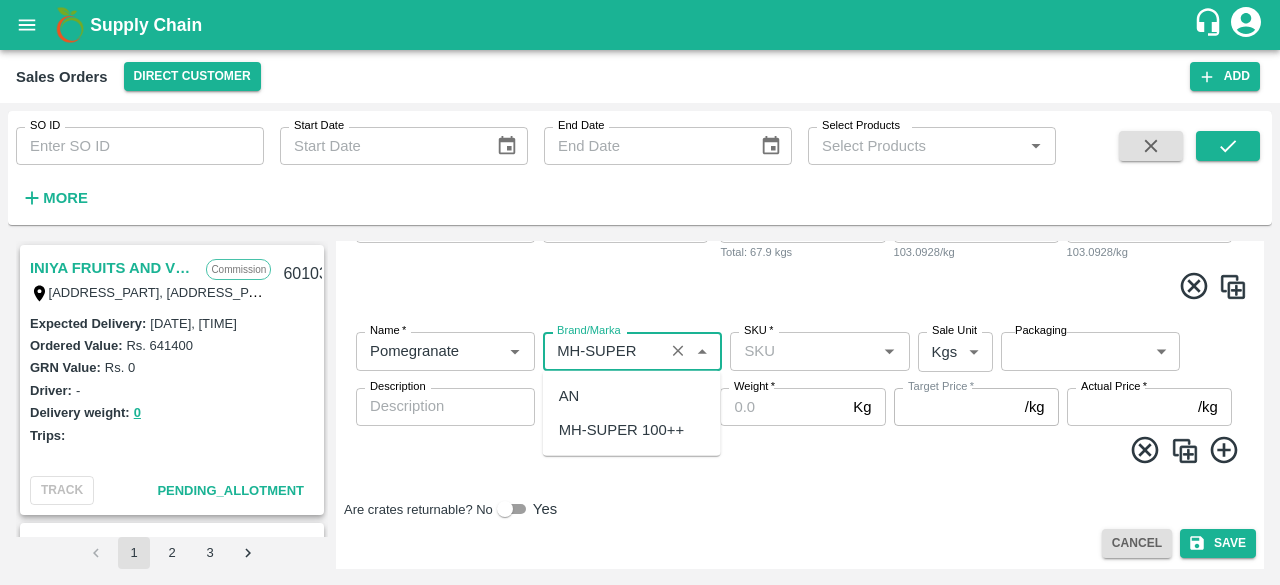 click on "MH-SUPER 100++" at bounding box center (621, 430) 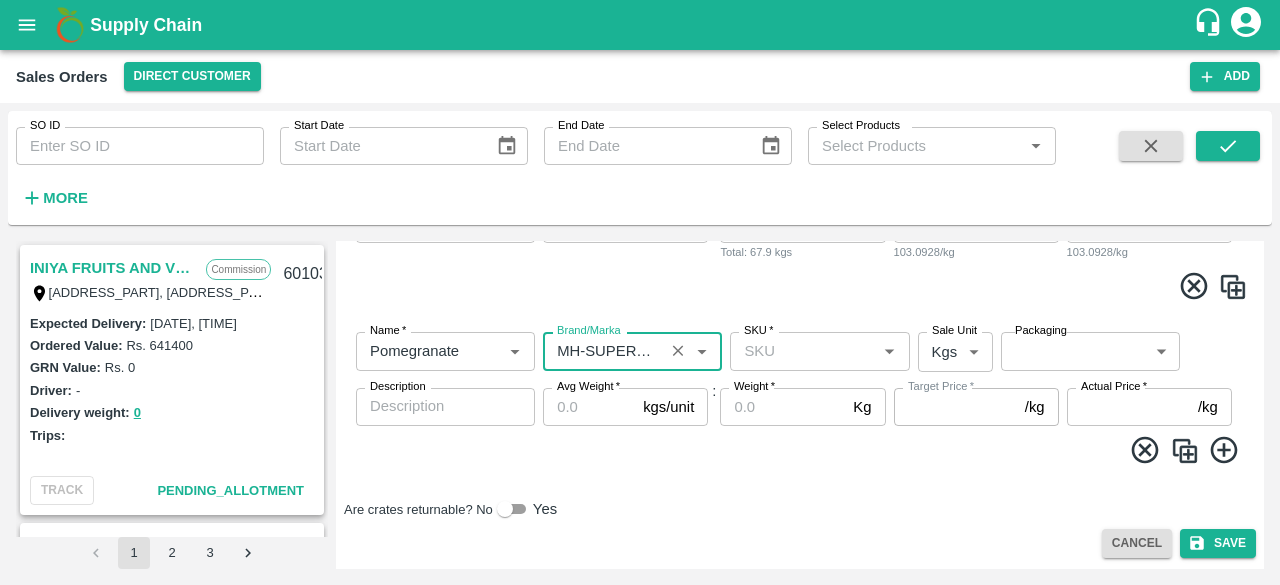 type on "MH-SUPER 100++" 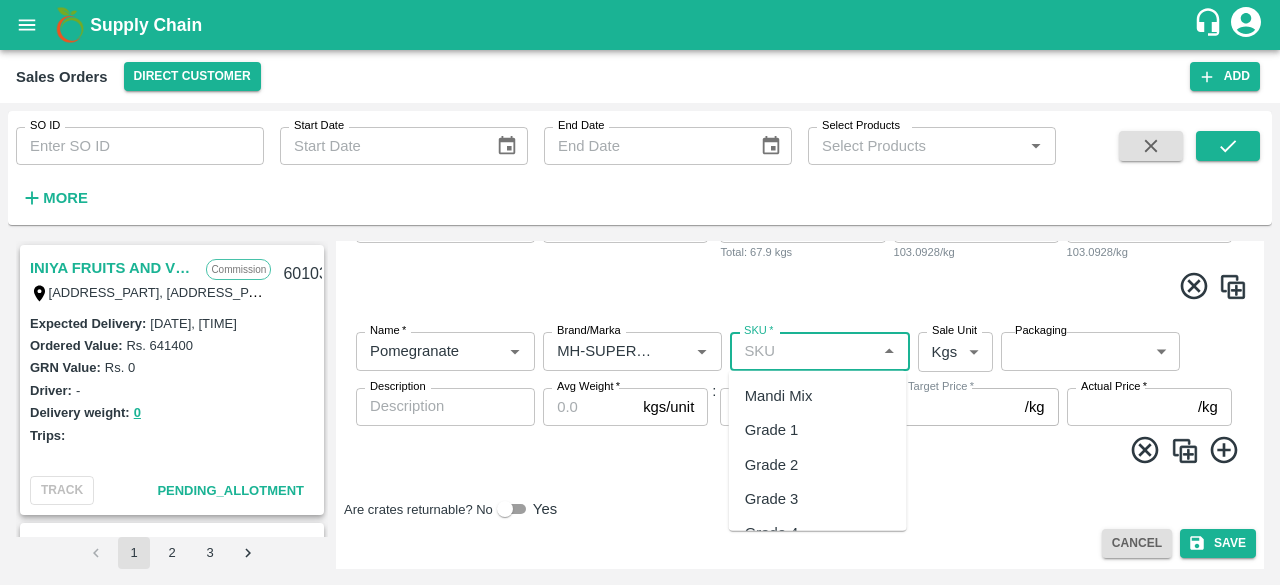 click on "SKU   *" at bounding box center [803, 351] 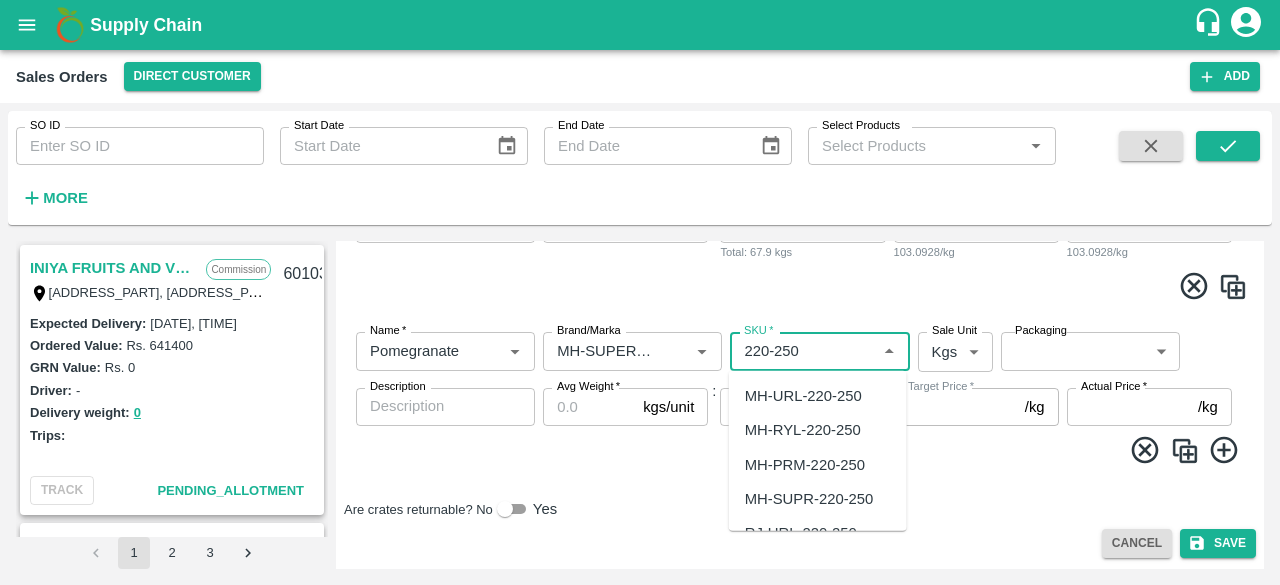 type on "220-250" 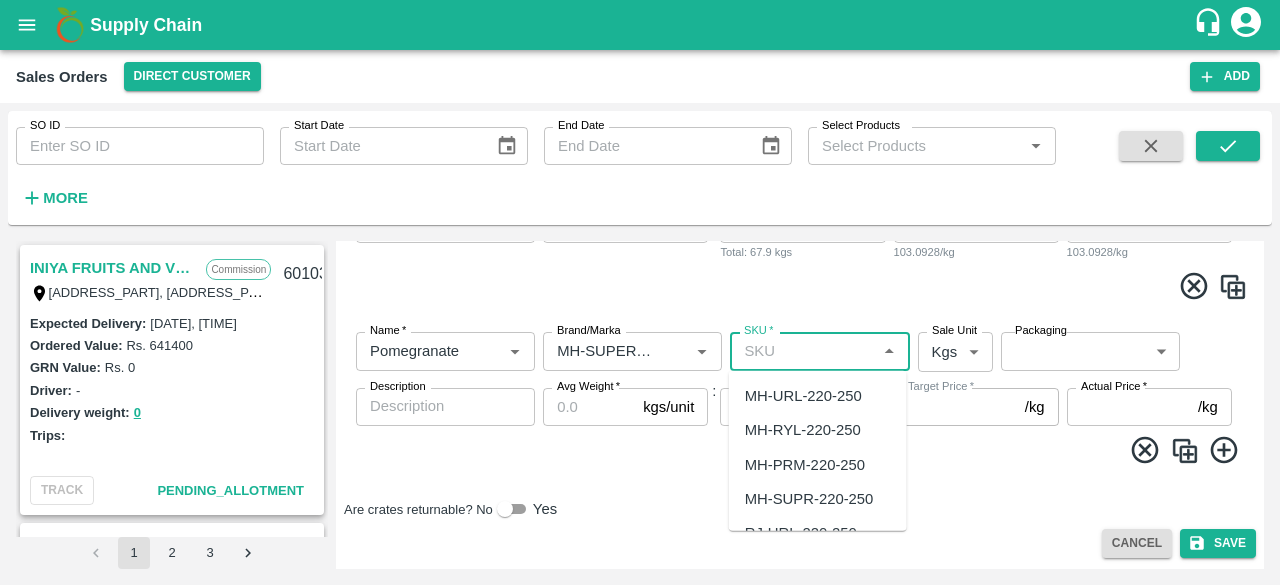 click on "Are crates returnable? No Yes" at bounding box center (800, 509) 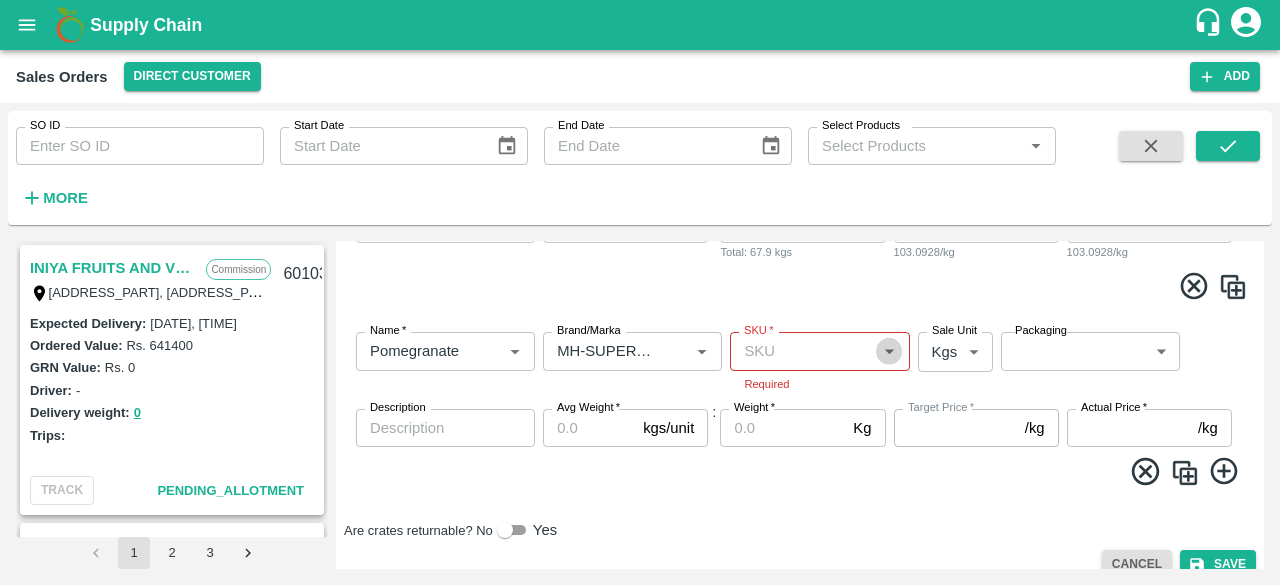 click 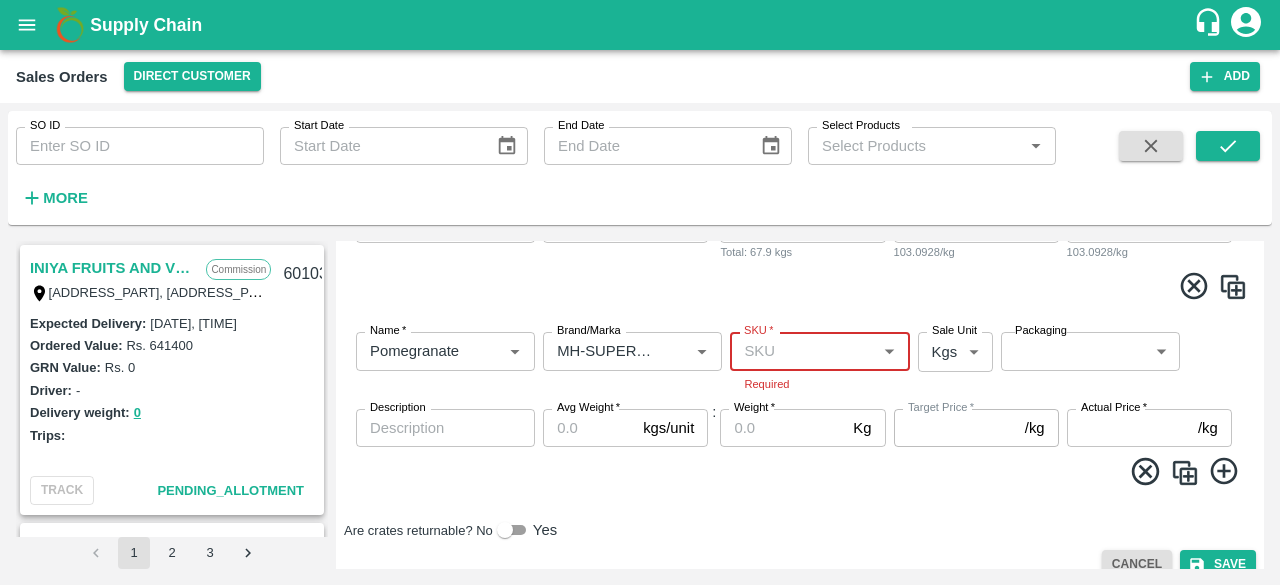 click on "SKU   *" at bounding box center (803, 351) 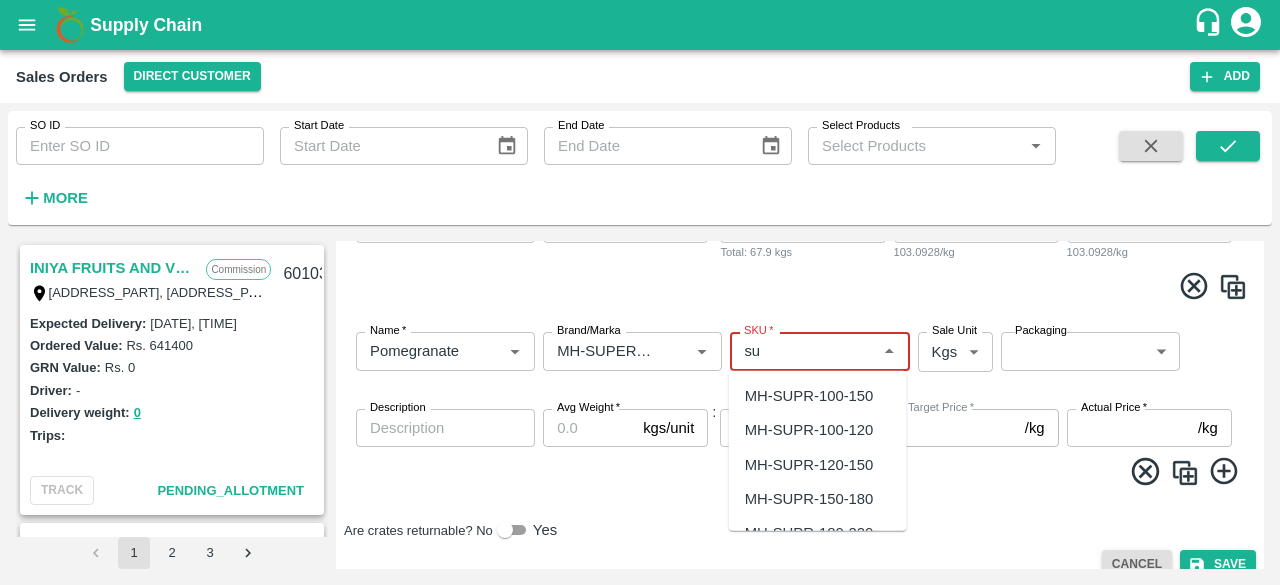 scroll, scrollTop: 140, scrollLeft: 0, axis: vertical 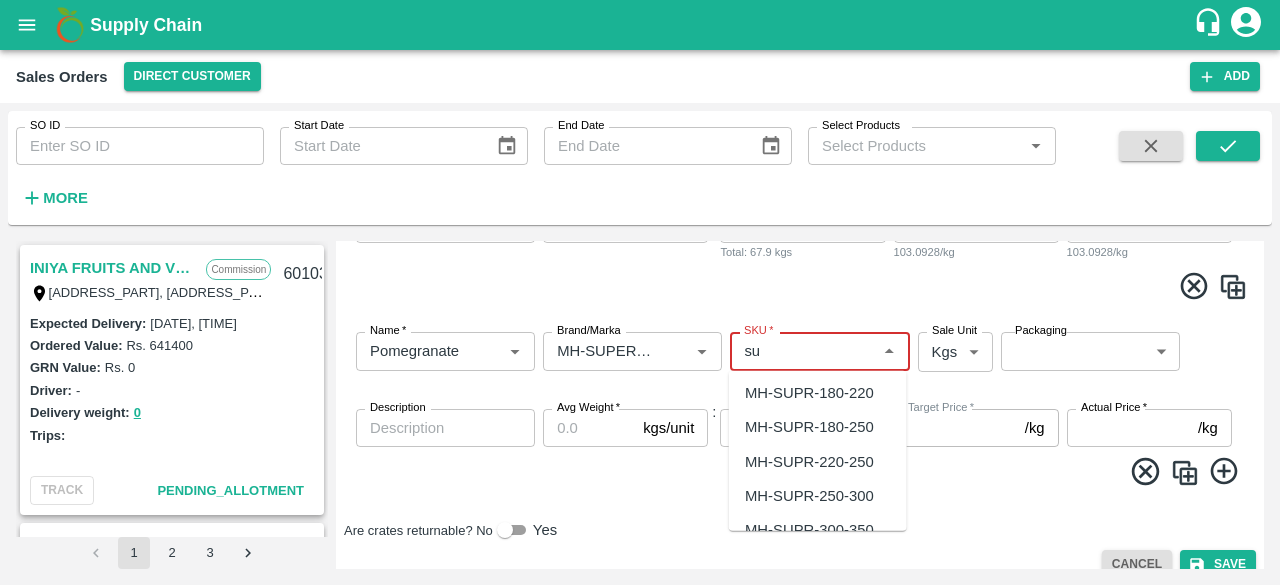 click on "MH-SUPR-220-250" at bounding box center (809, 461) 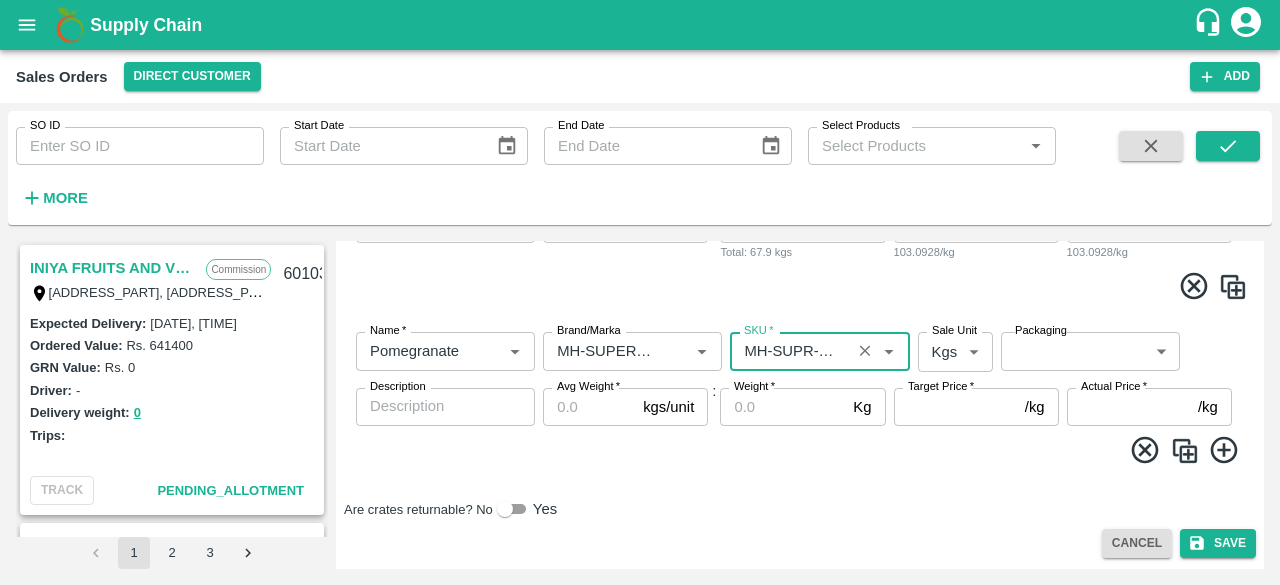 type on "MH-SUPR-220-250" 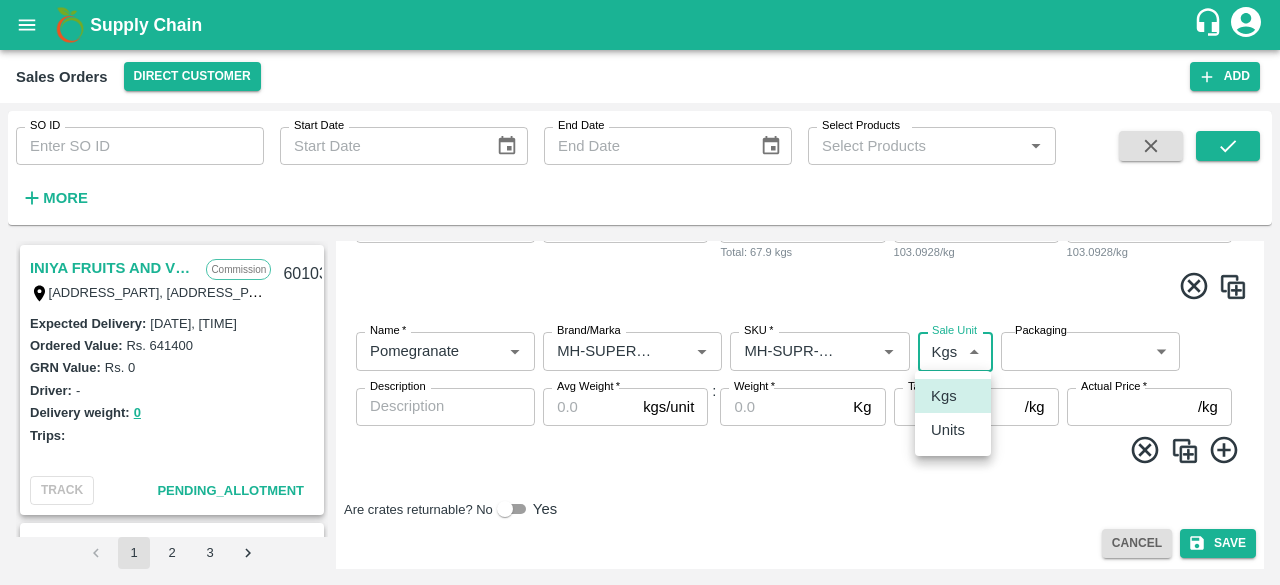 click on "Units" at bounding box center (948, 430) 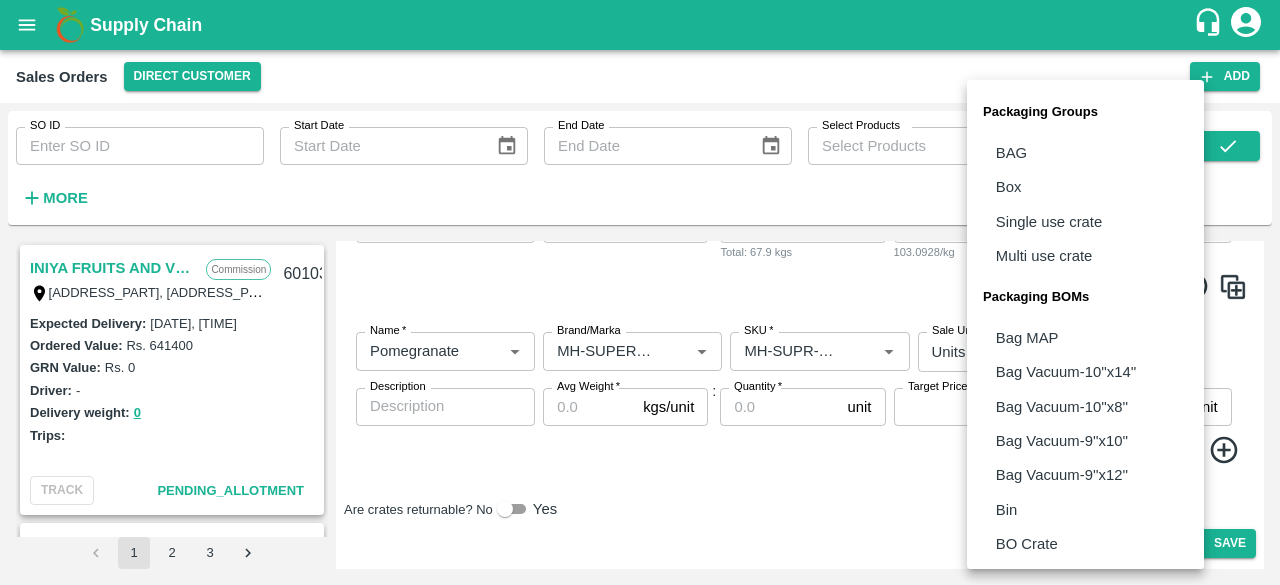 click on "Supply Chain Sales Orders Direct Customer Add SO ID SO ID Start Date Start Date End Date End Date Select Products Select Products   * More INIYA FRUITS AND VEGETABLES Commission TC/73,  ANNA FRUITS MARKET KOYAMBEDU, Chennai, Chennai, TAMILNADU, 600092 601038 Expected Delivery : 06 Aug 2025, 11:00 PM Ordered Value: Rs.   641400 GRN Value: Rs.   0 Driver:  -  Delivery weight: 0 Trips: TRACK Pending_Allotment Green Spices Hut Commission Shop no 74, MADURAI MATTUTHAVANI FRUIT MARKET, Madurai, Madurai, Tamil Nadu, 625007, India 600796 Expected Delivery : 04 Aug 2025, 06:00 AM Ordered Value: Rs.   402300 GRN Value: Rs.   0 Driver: Kumar - 8746861927 Delivery weight: 2830 Trips: #86023 (Vendor Vehicle) TRACK Pending_Allotment Green Spices Hut Commission Shop no 74, MADURAI MATTUTHAVANI FRUIT MARKET, Madurai, Madurai, Tamil Nadu, 625007, India 600795 Expected Delivery : 04 Aug 2025, 06:00 PM Ordered Value: Rs.   293000 GRN Value: Rs.   0 Driver: Kumar - 8746861927 Delivery weight: 3097 Trips: TRACK Commission : Rs." at bounding box center [640, 292] 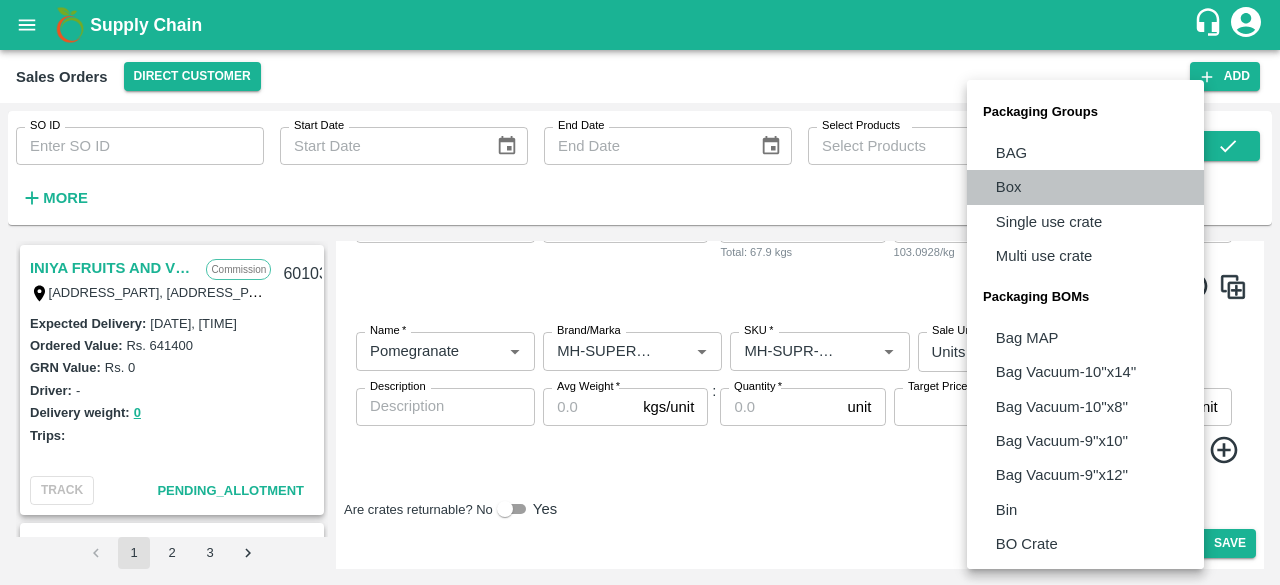 click on "Box" at bounding box center [1085, 187] 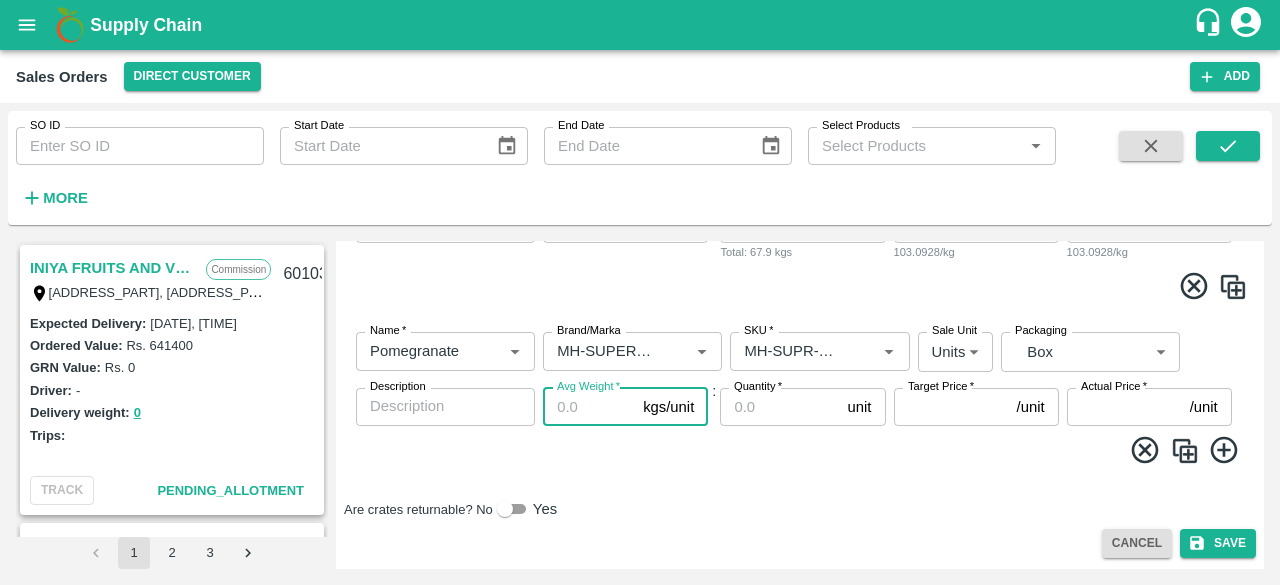 click on "Avg Weight   *" at bounding box center [589, 407] 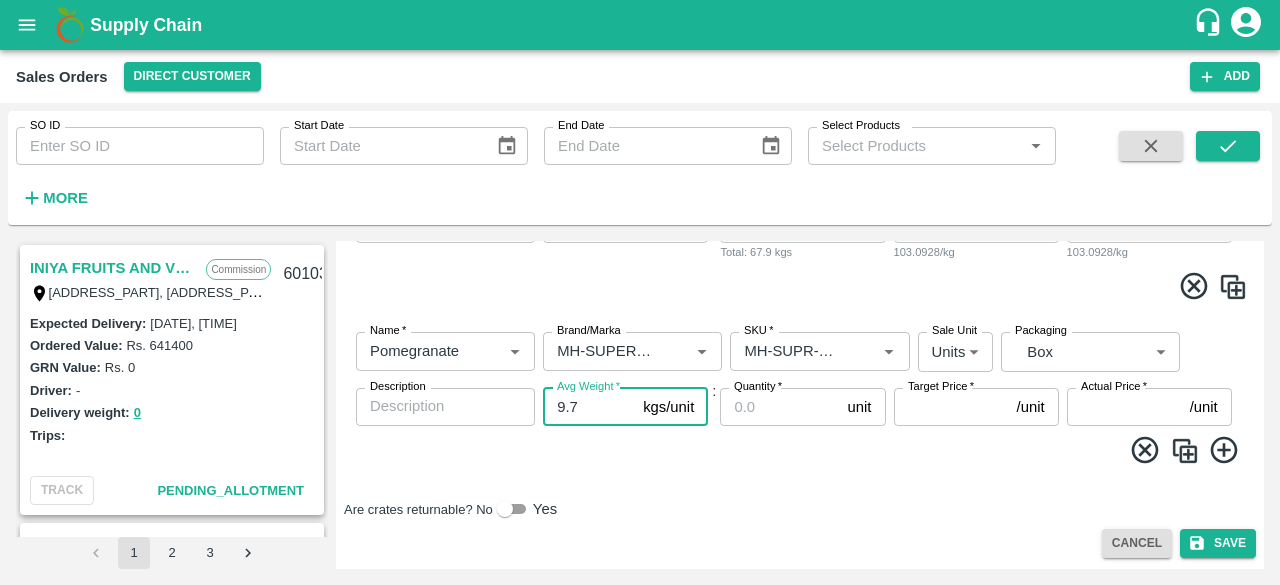 type on "9.7" 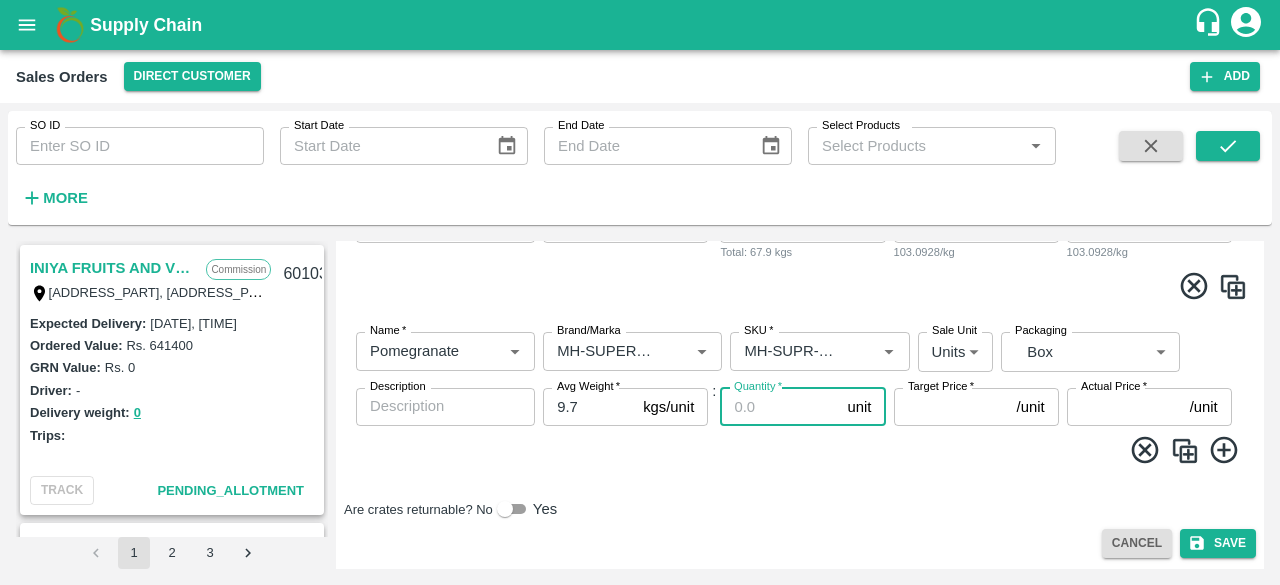 click on "Quantity   *" at bounding box center [779, 407] 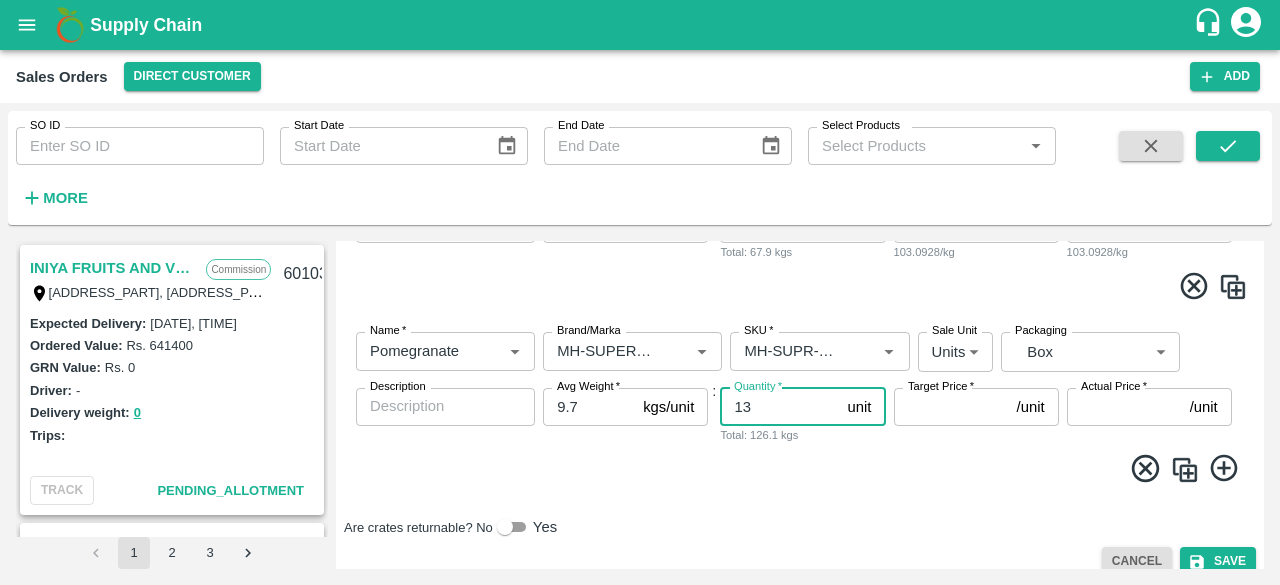 type on "13" 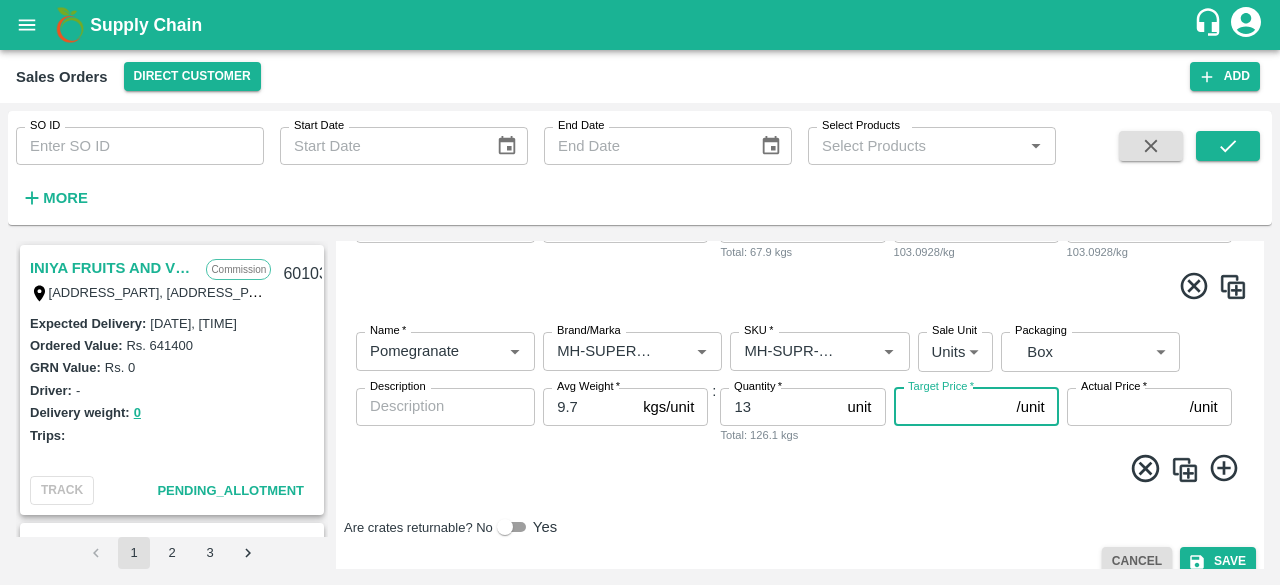 click on "Target Price   *" at bounding box center [951, 407] 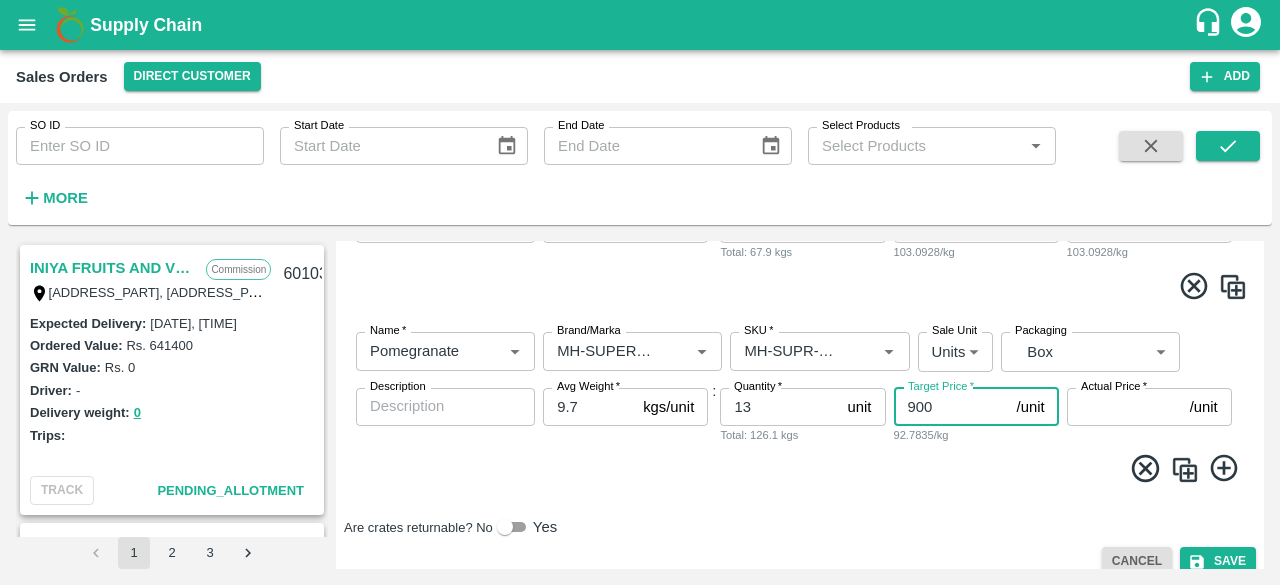 type on "900" 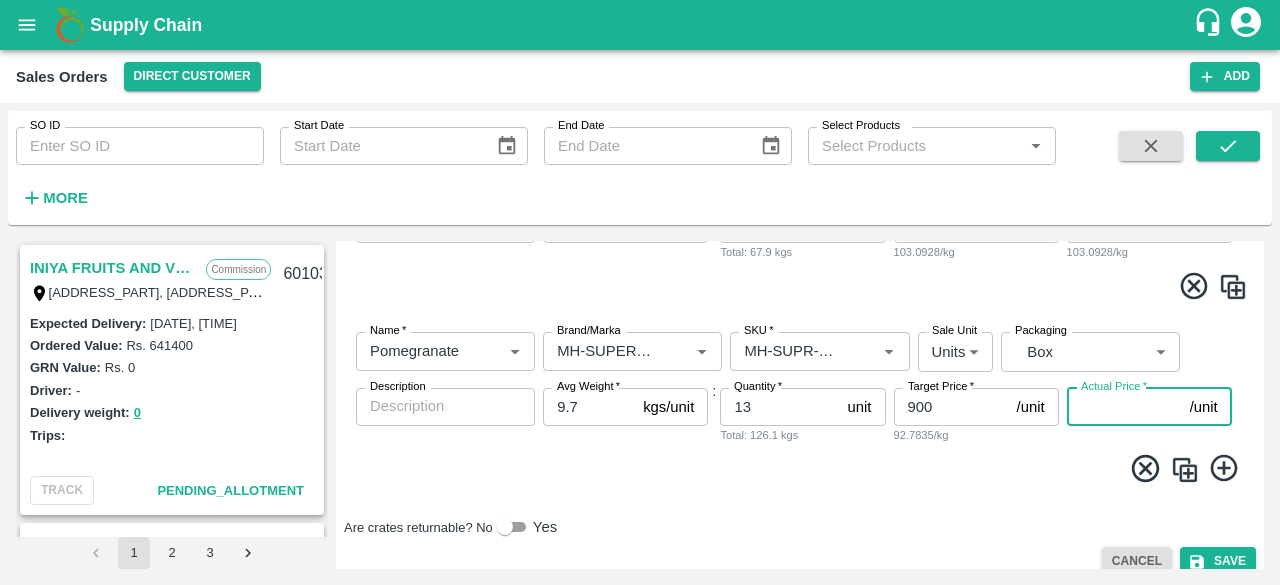 click on "Actual Price   *" at bounding box center (1124, 407) 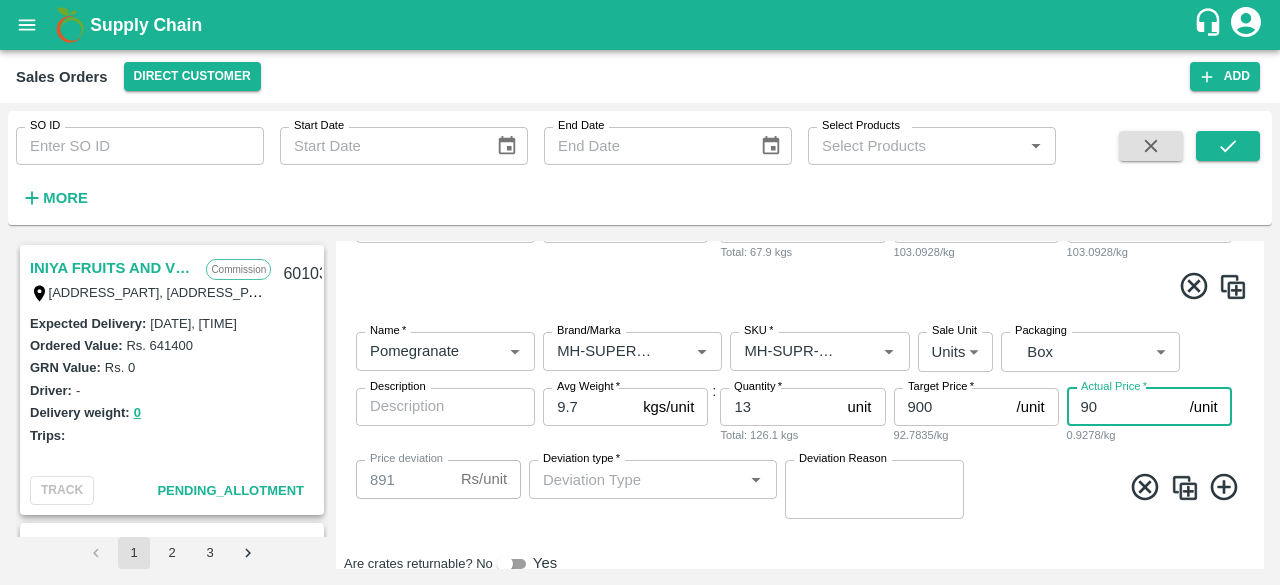 type on "900" 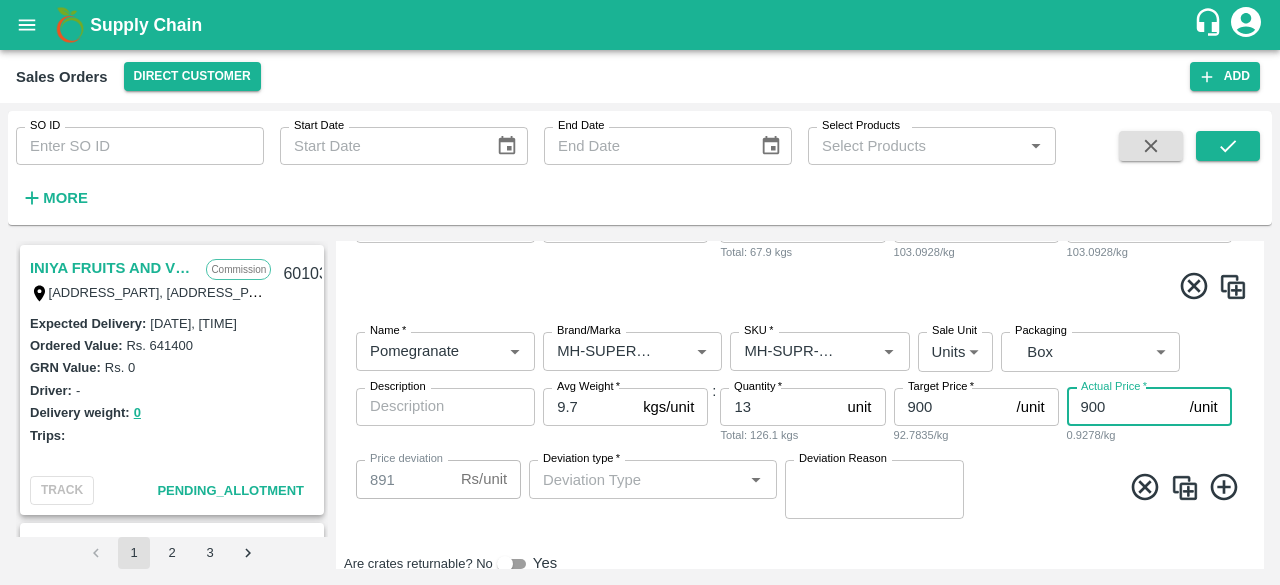 type on "810" 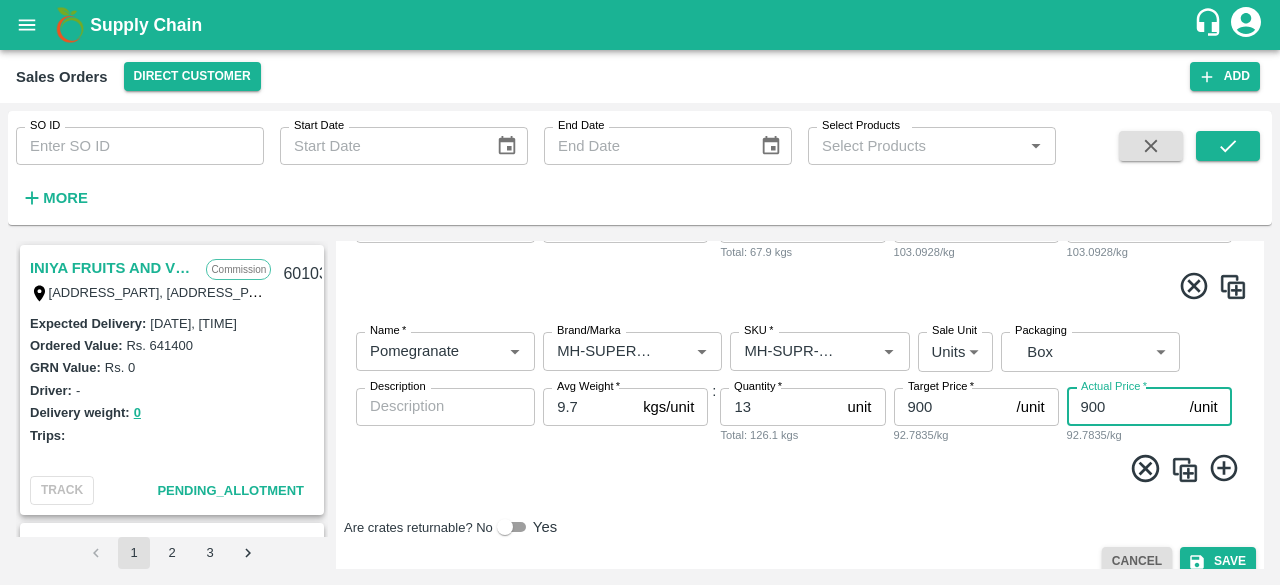type on "900" 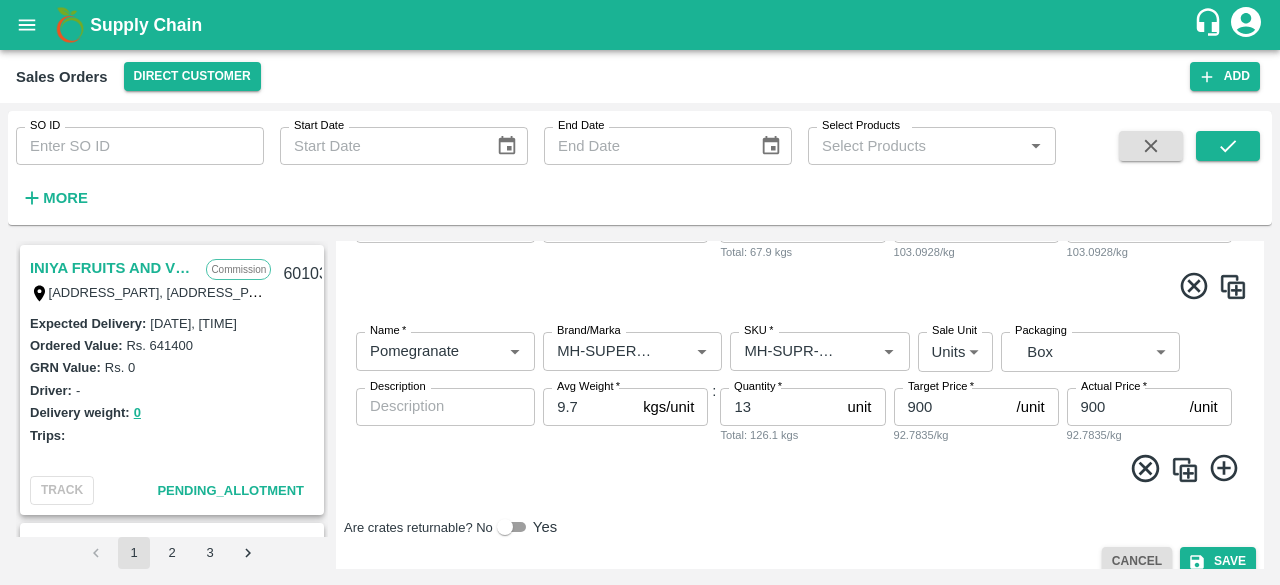 drag, startPoint x: 1259, startPoint y: 482, endPoint x: 1261, endPoint y: 497, distance: 15.132746 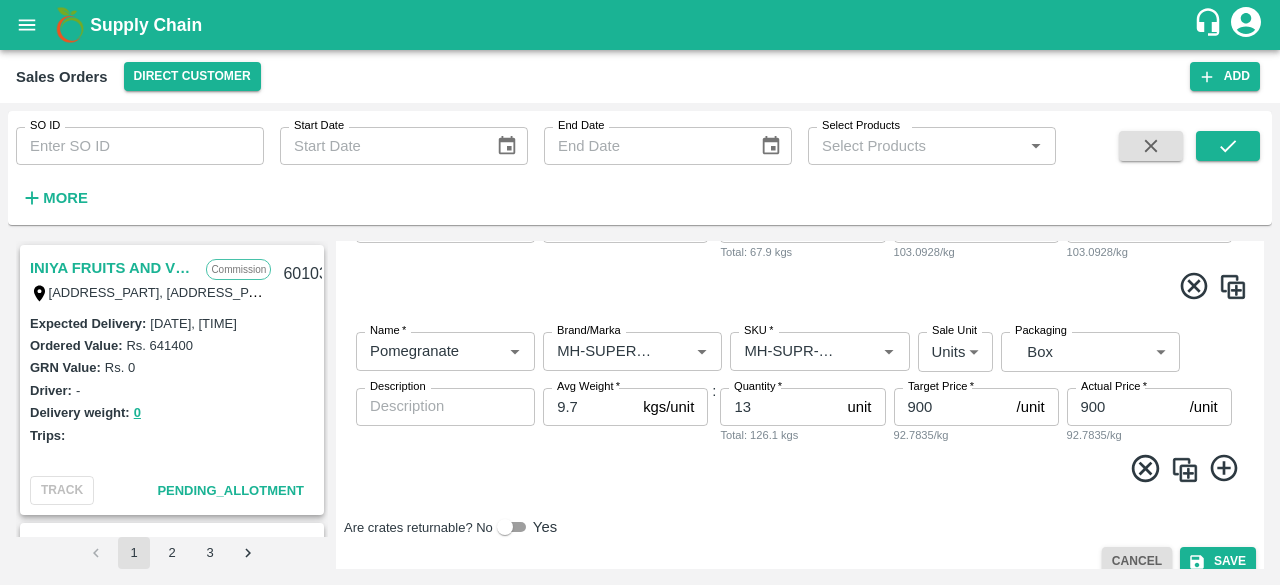 click 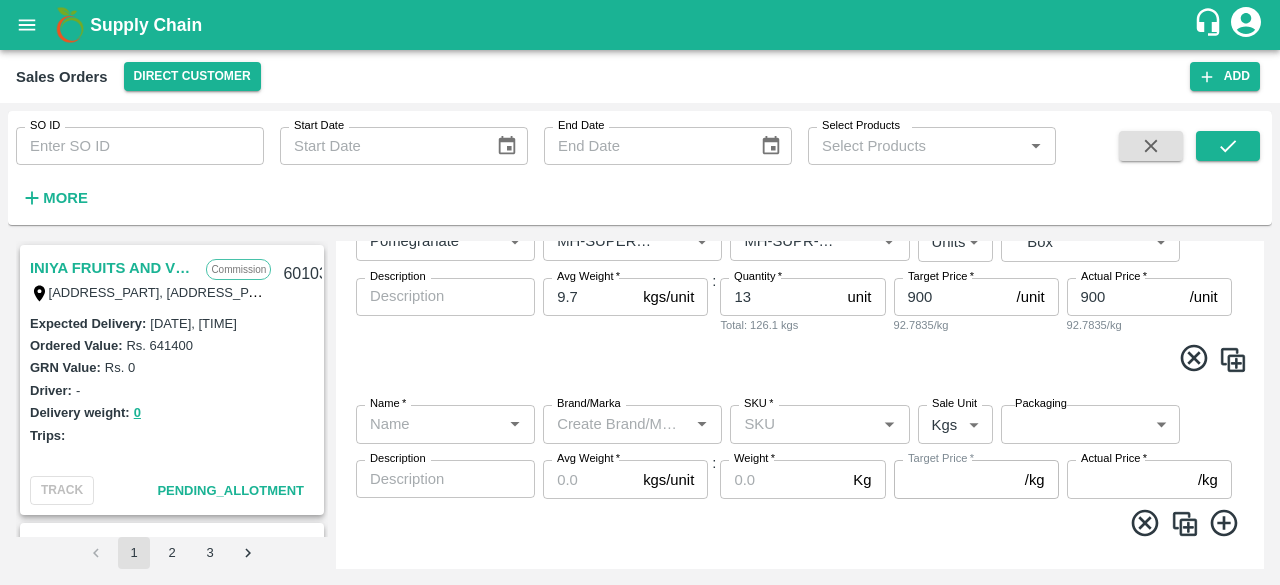 scroll, scrollTop: 760, scrollLeft: 0, axis: vertical 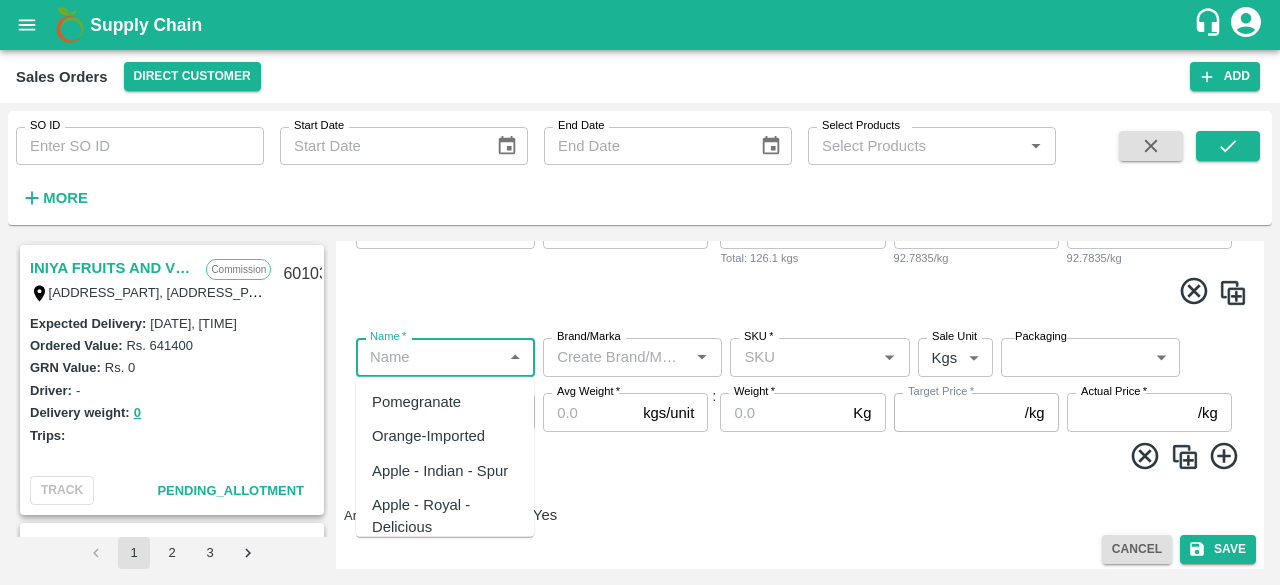 click on "Name   *" at bounding box center (429, 357) 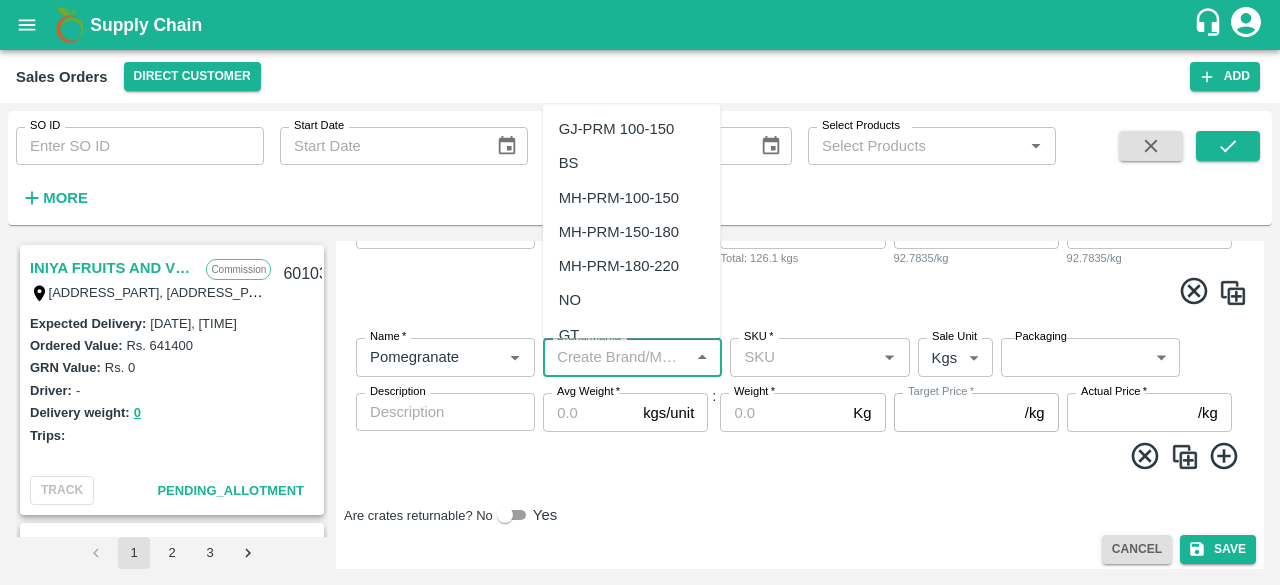 click on "Brand/Marka" at bounding box center (616, 357) 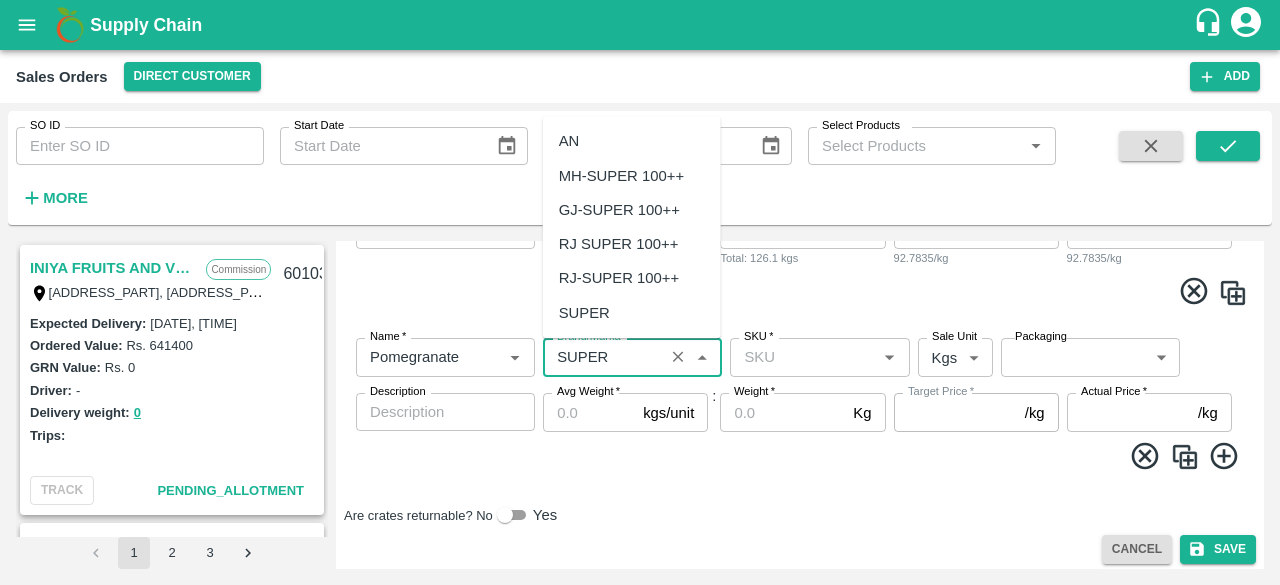 click on "MH-SUPER 100++" at bounding box center [621, 176] 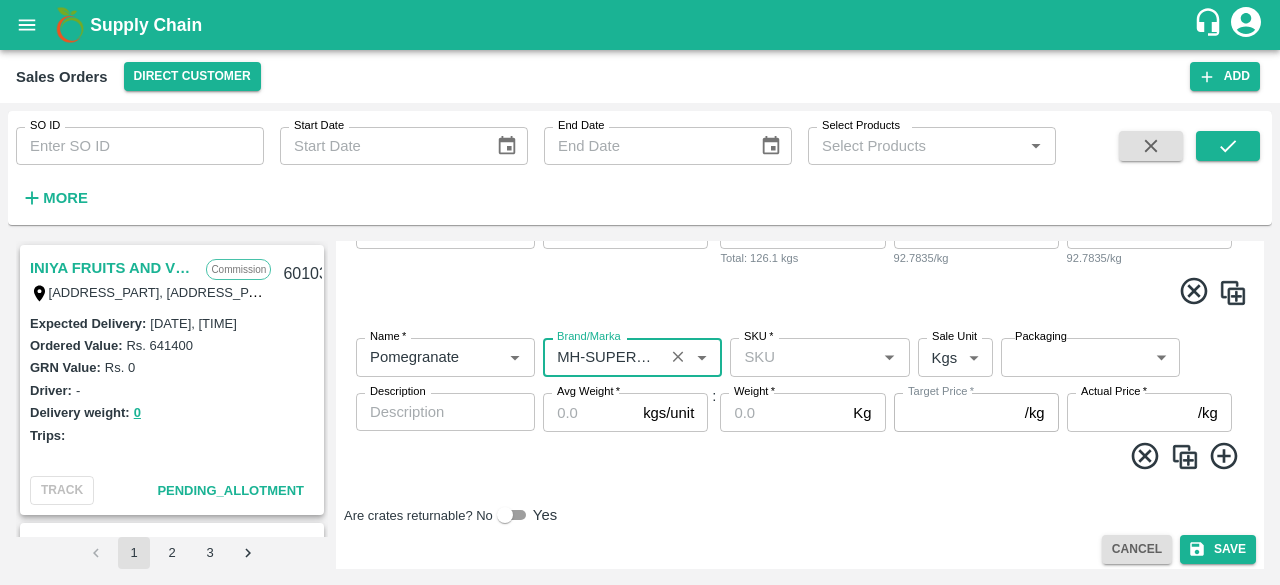 type on "MH-SUPER 100++" 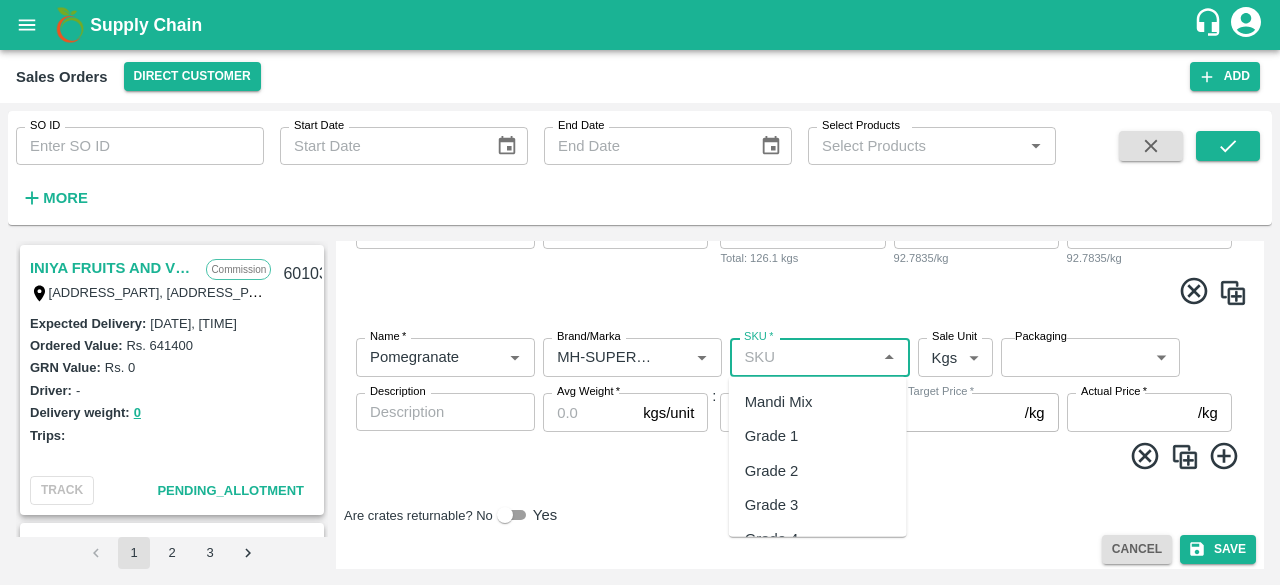 click on "SKU   *" at bounding box center [803, 357] 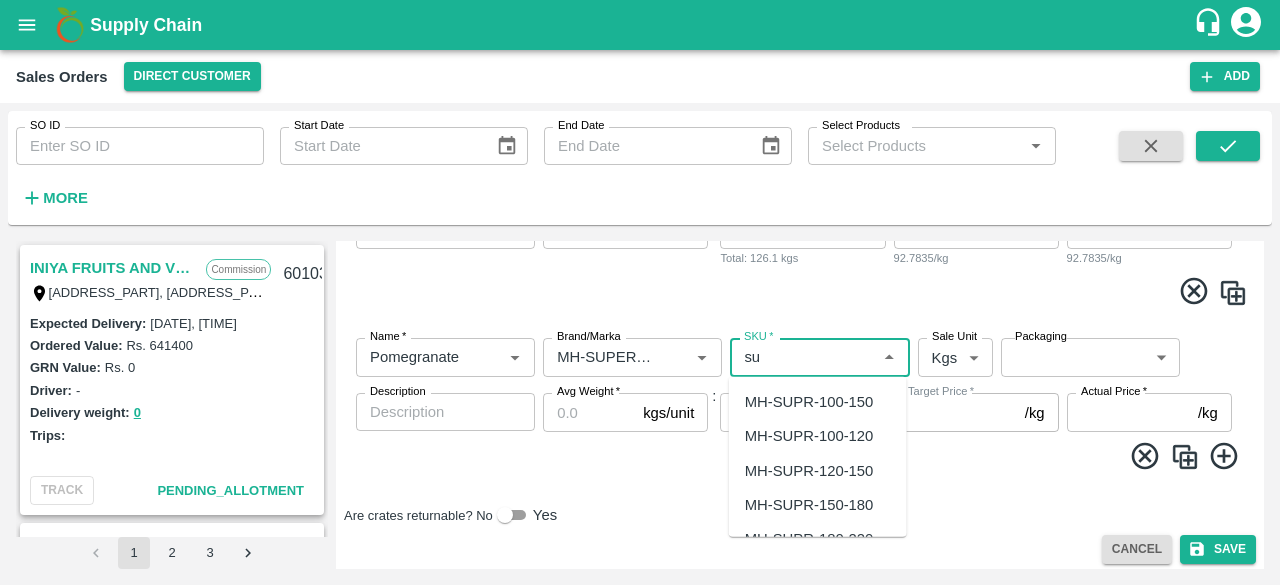 type on "s" 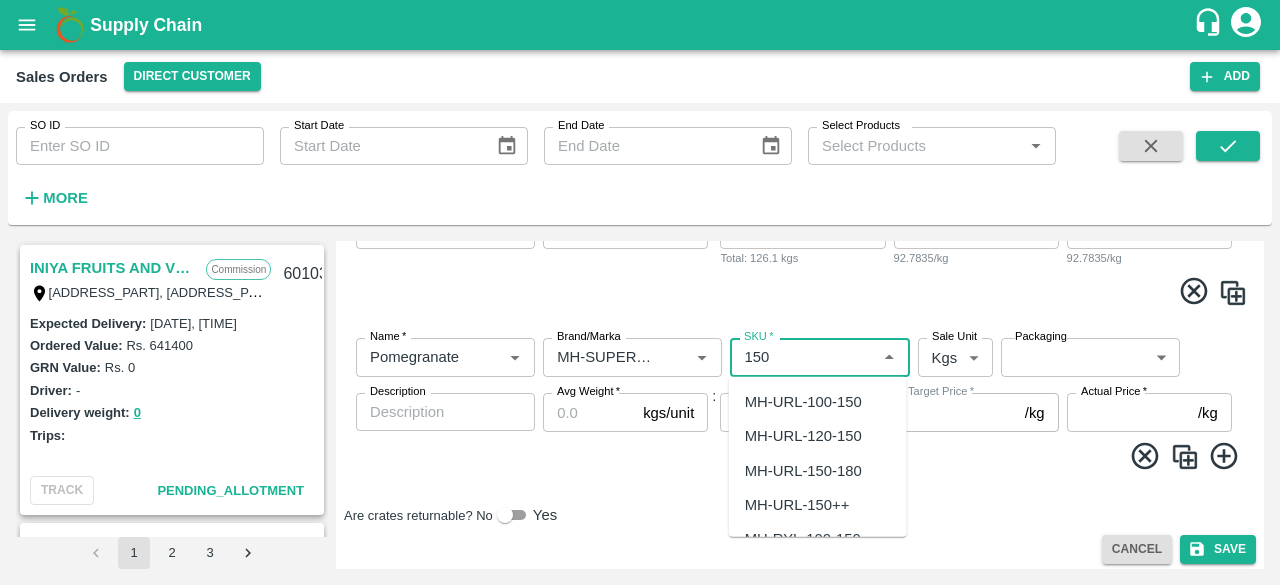 click on "MH-URL-150-180" at bounding box center (803, 470) 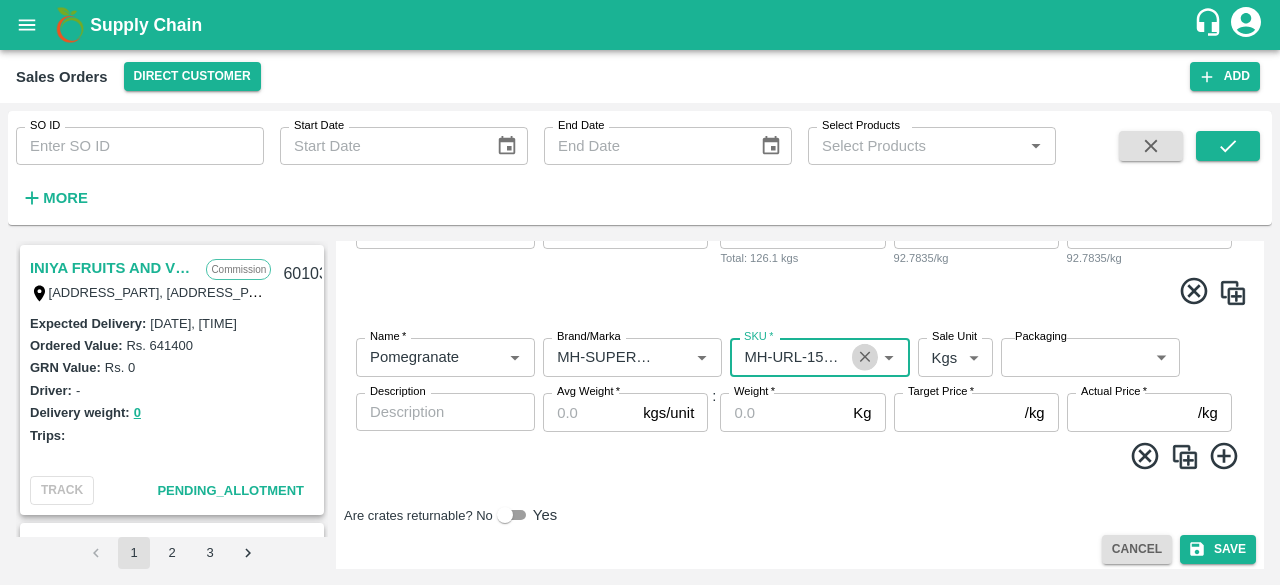 click 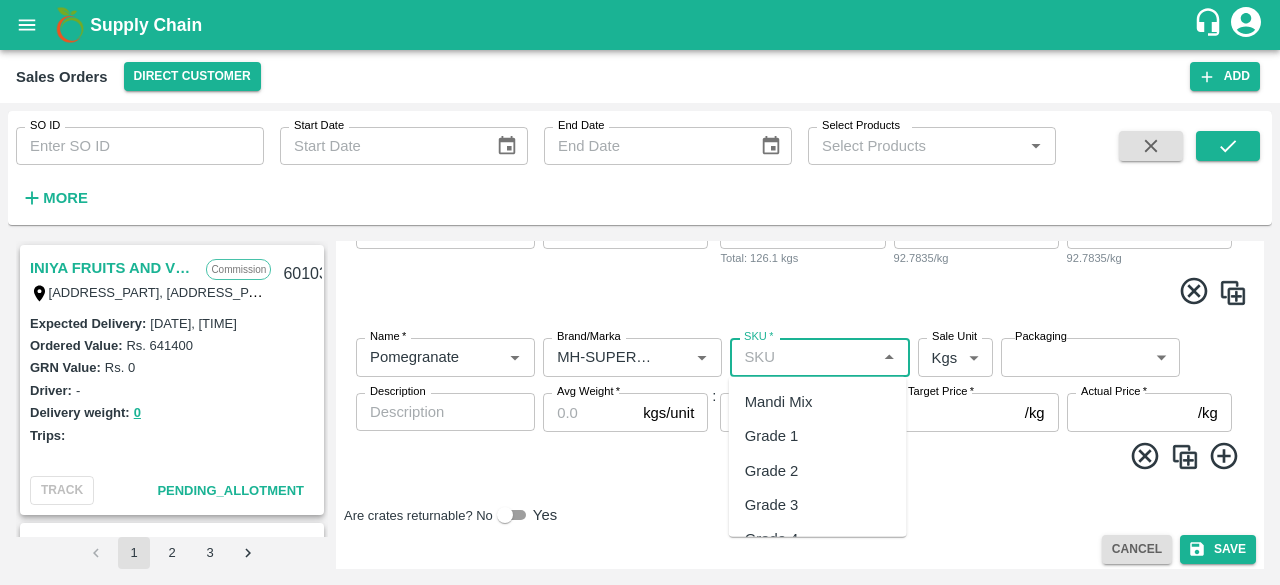 click on "SKU   *" at bounding box center (803, 357) 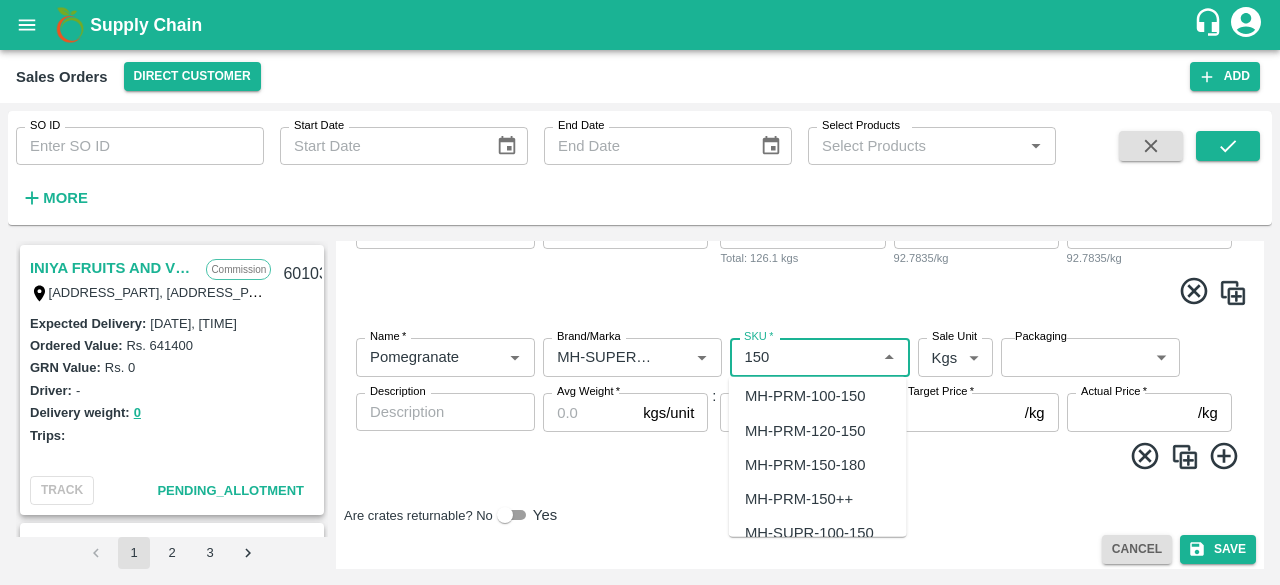 scroll, scrollTop: 420, scrollLeft: 0, axis: vertical 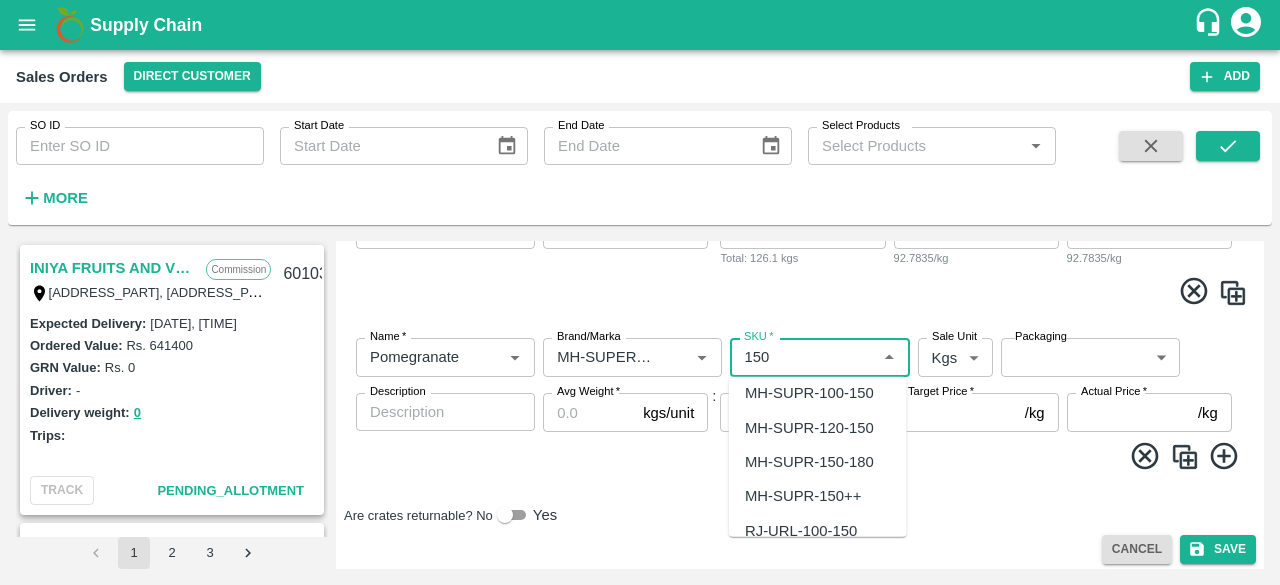 click on "MH-SUPR-150-180" at bounding box center [809, 462] 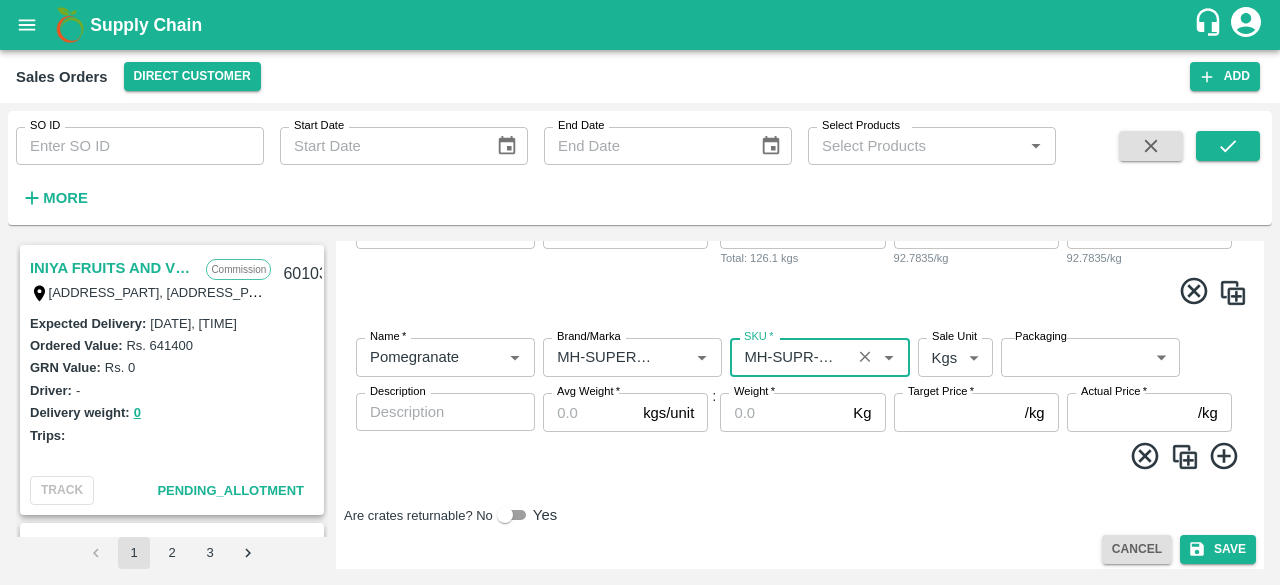 type on "MH-SUPR-150-180" 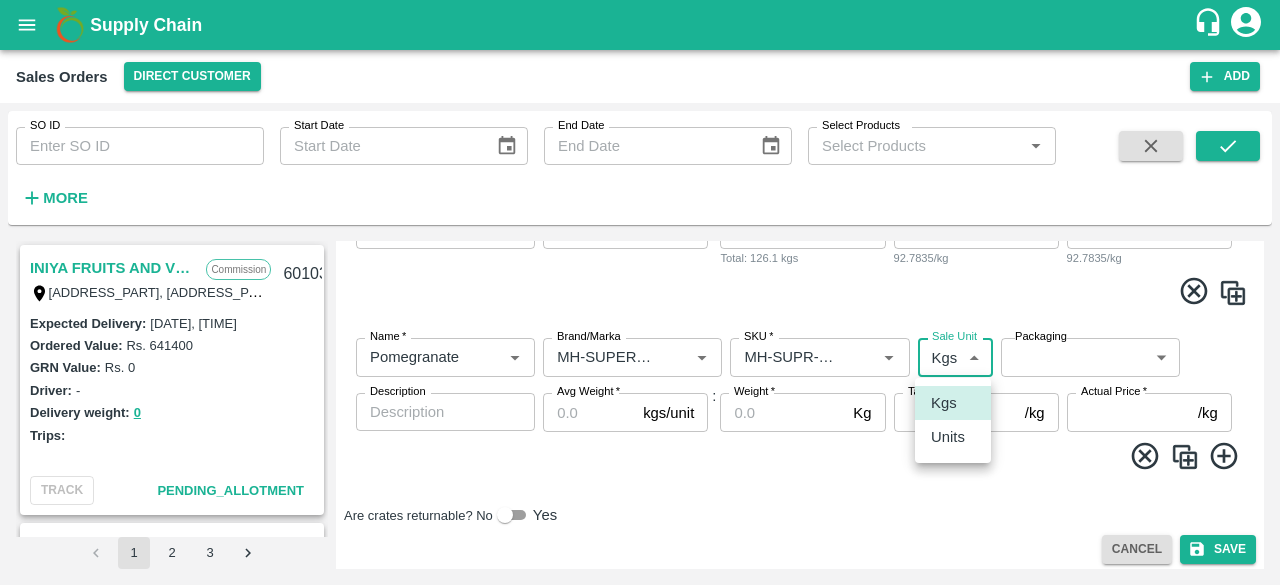 click on "Supply Chain Sales Orders Direct Customer Add SO ID SO ID Start Date Start Date End Date End Date Select Products Select Products   * More INIYA FRUITS AND VEGETABLES Commission TC/73,  ANNA FRUITS MARKET KOYAMBEDU, Chennai, Chennai, TAMILNADU, 600092 601038 Expected Delivery : 06 Aug 2025, 11:00 PM Ordered Value: Rs.   641400 GRN Value: Rs.   0 Driver:  -  Delivery weight: 0 Trips: TRACK Pending_Allotment Green Spices Hut Commission Shop no 74, MADURAI MATTUTHAVANI FRUIT MARKET, Madurai, Madurai, Tamil Nadu, 625007, India 600796 Expected Delivery : 04 Aug 2025, 06:00 AM Ordered Value: Rs.   402300 GRN Value: Rs.   0 Driver: Kumar - 8746861927 Delivery weight: 2830 Trips: #86023 (Vendor Vehicle) TRACK Pending_Allotment Green Spices Hut Commission Shop no 74, MADURAI MATTUTHAVANI FRUIT MARKET, Madurai, Madurai, Tamil Nadu, 625007, India 600795 Expected Delivery : 04 Aug 2025, 06:00 PM Ordered Value: Rs.   293000 GRN Value: Rs.   0 Driver: Kumar - 8746861927 Delivery weight: 3097 Trips: TRACK Commission : Rs." at bounding box center [640, 292] 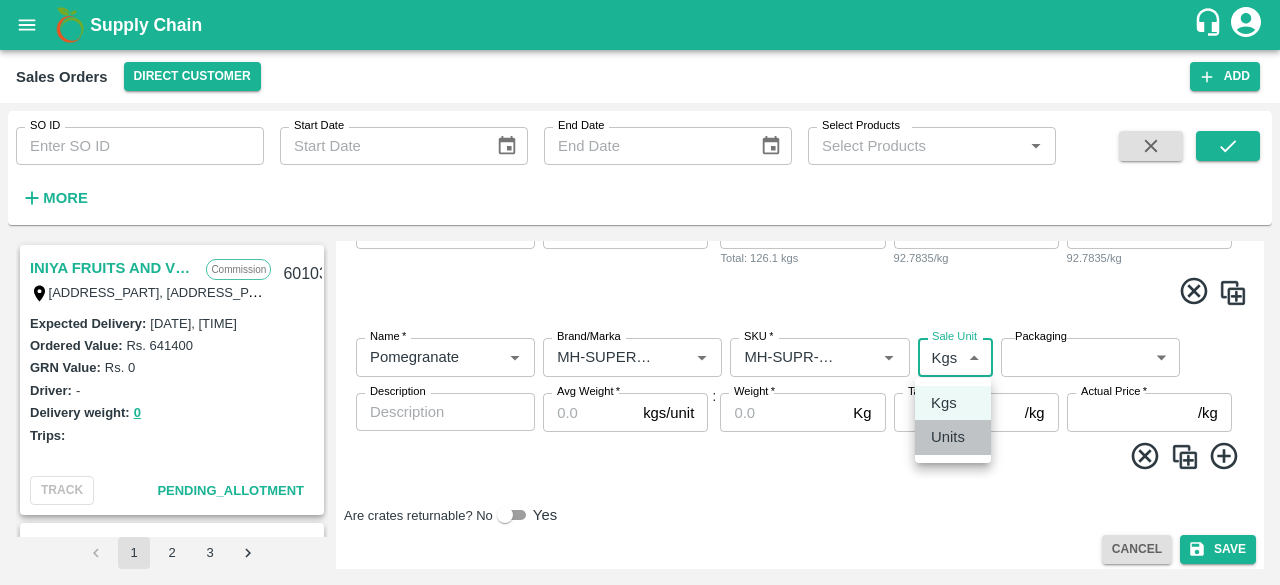 click on "Units" at bounding box center (948, 437) 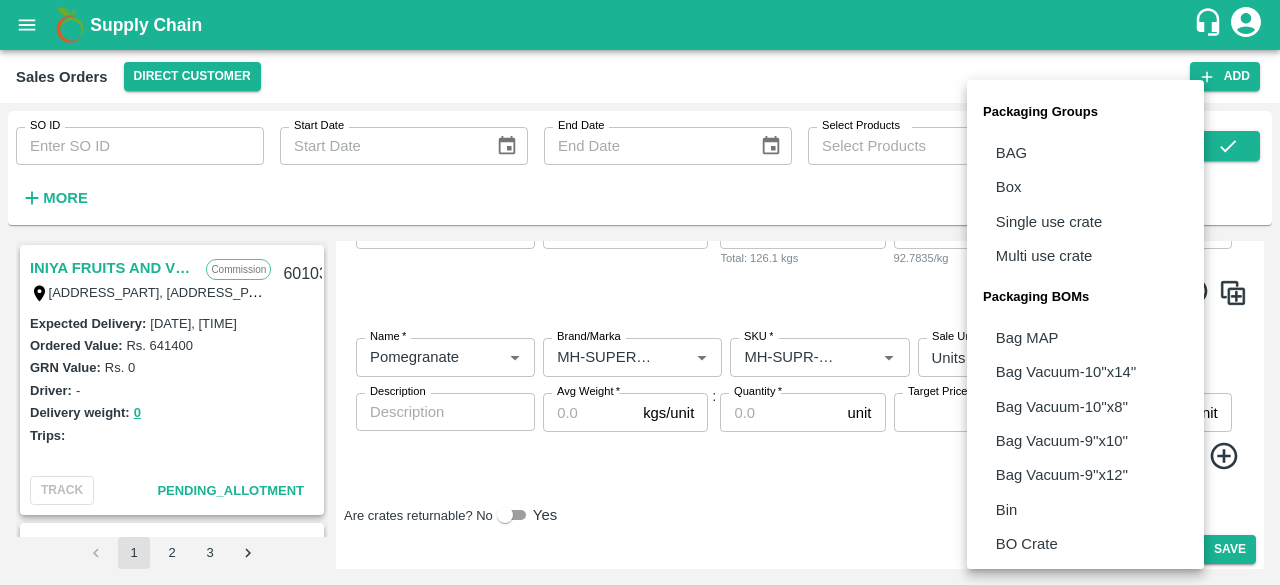 click on "Supply Chain Sales Orders Direct Customer Add SO ID SO ID Start Date Start Date End Date End Date Select Products Select Products   * More INIYA FRUITS AND VEGETABLES Commission TC/73,  ANNA FRUITS MARKET KOYAMBEDU, Chennai, Chennai, TAMILNADU, 600092 601038 Expected Delivery : 06 Aug 2025, 11:00 PM Ordered Value: Rs.   641400 GRN Value: Rs.   0 Driver:  -  Delivery weight: 0 Trips: TRACK Pending_Allotment Green Spices Hut Commission Shop no 74, MADURAI MATTUTHAVANI FRUIT MARKET, Madurai, Madurai, Tamil Nadu, 625007, India 600796 Expected Delivery : 04 Aug 2025, 06:00 AM Ordered Value: Rs.   402300 GRN Value: Rs.   0 Driver: Kumar - 8746861927 Delivery weight: 2830 Trips: #86023 (Vendor Vehicle) TRACK Pending_Allotment Green Spices Hut Commission Shop no 74, MADURAI MATTUTHAVANI FRUIT MARKET, Madurai, Madurai, Tamil Nadu, 625007, India 600795 Expected Delivery : 04 Aug 2025, 06:00 PM Ordered Value: Rs.   293000 GRN Value: Rs.   0 Driver: Kumar - 8746861927 Delivery weight: 3097 Trips: TRACK Commission : Rs." at bounding box center [640, 292] 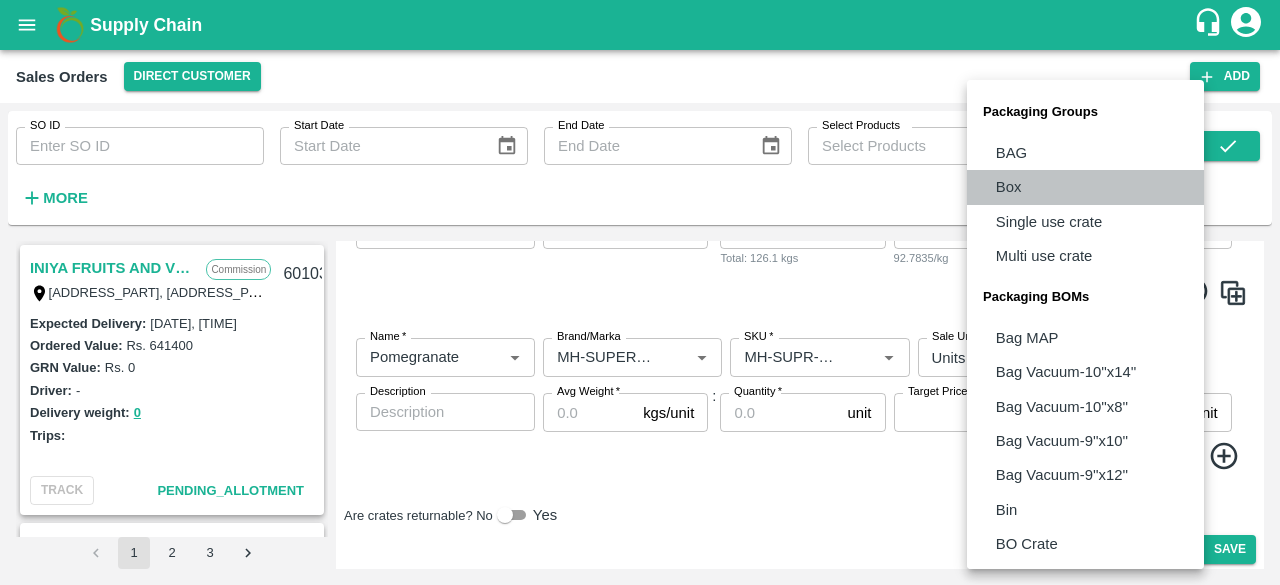 click on "Box" at bounding box center [1085, 187] 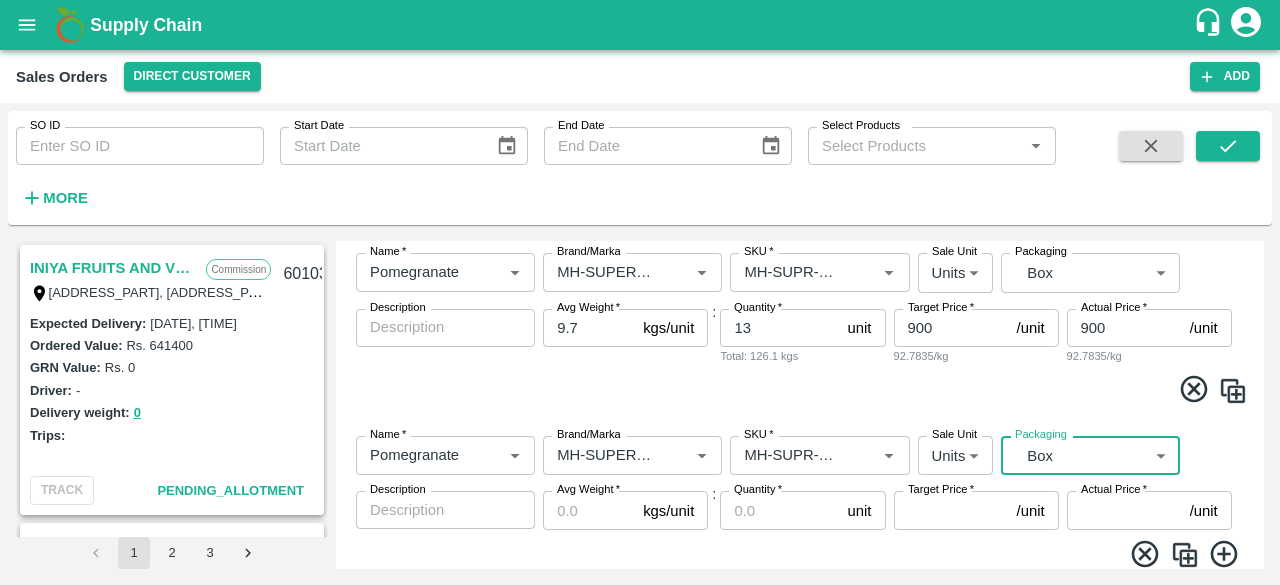 scroll, scrollTop: 766, scrollLeft: 0, axis: vertical 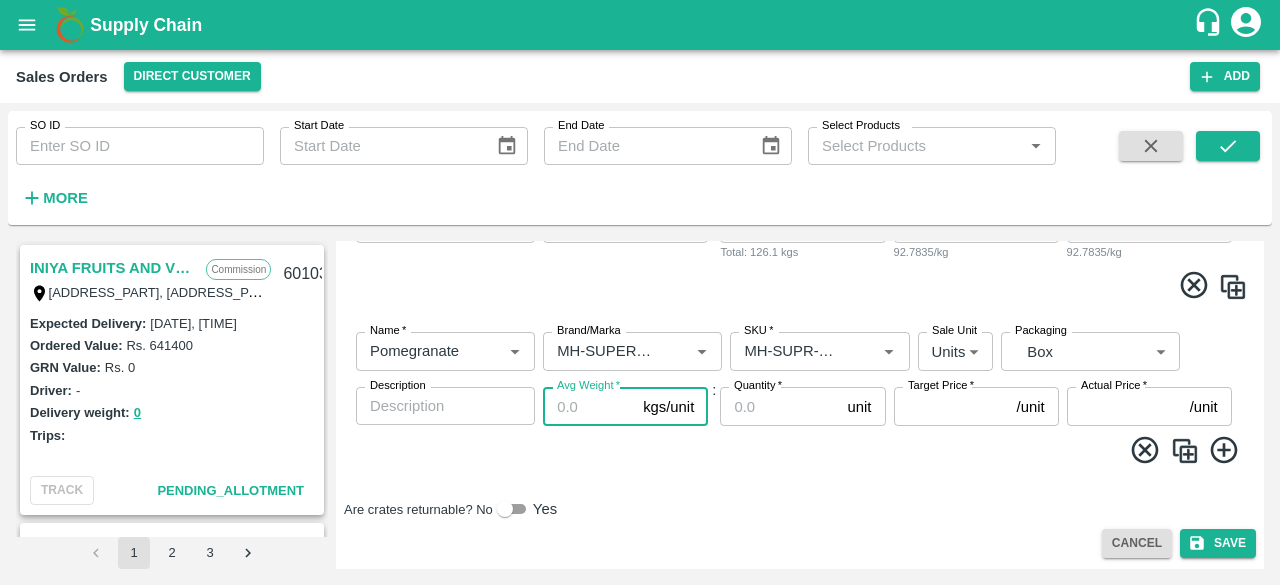 click on "Avg Weight   *" at bounding box center (589, 406) 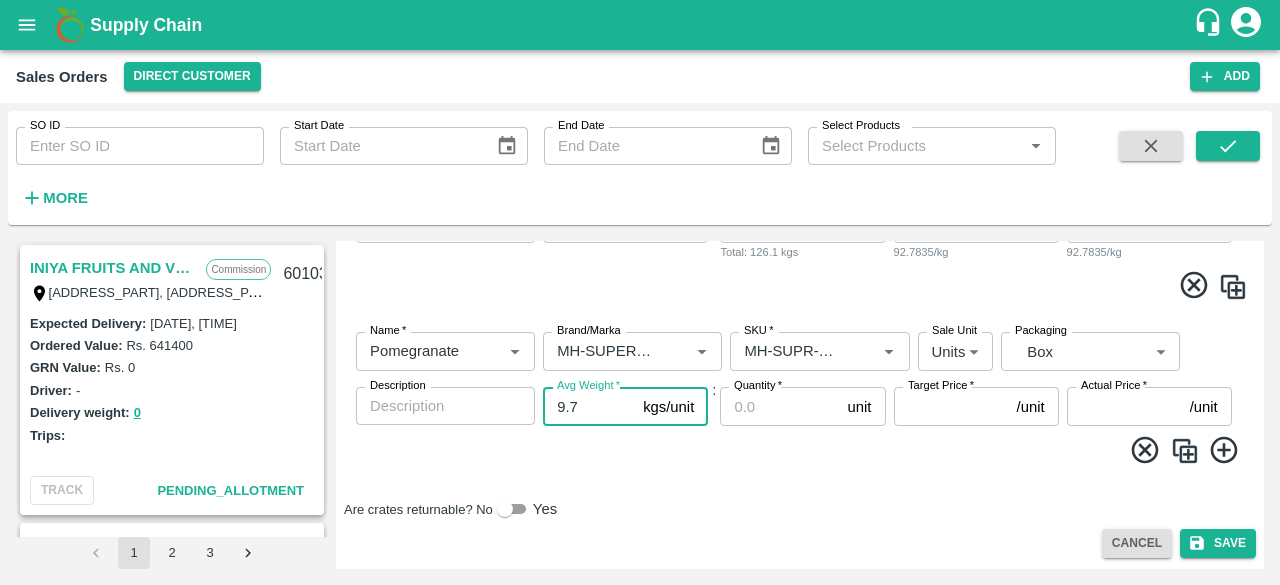 type on "9.7" 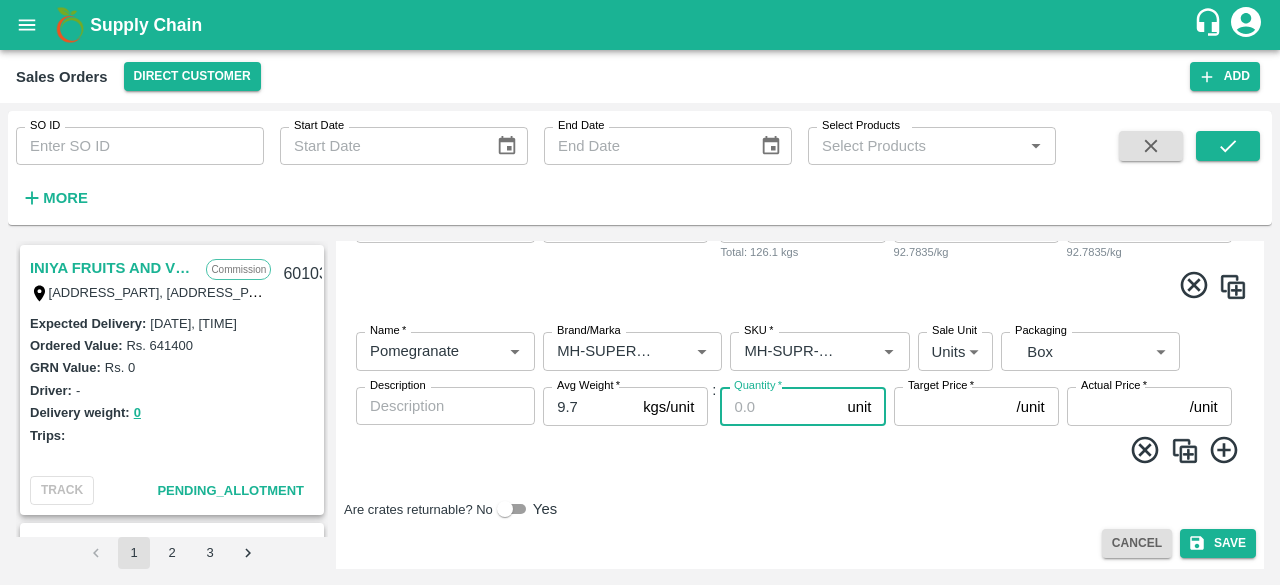 click on "Quantity   *" at bounding box center [779, 406] 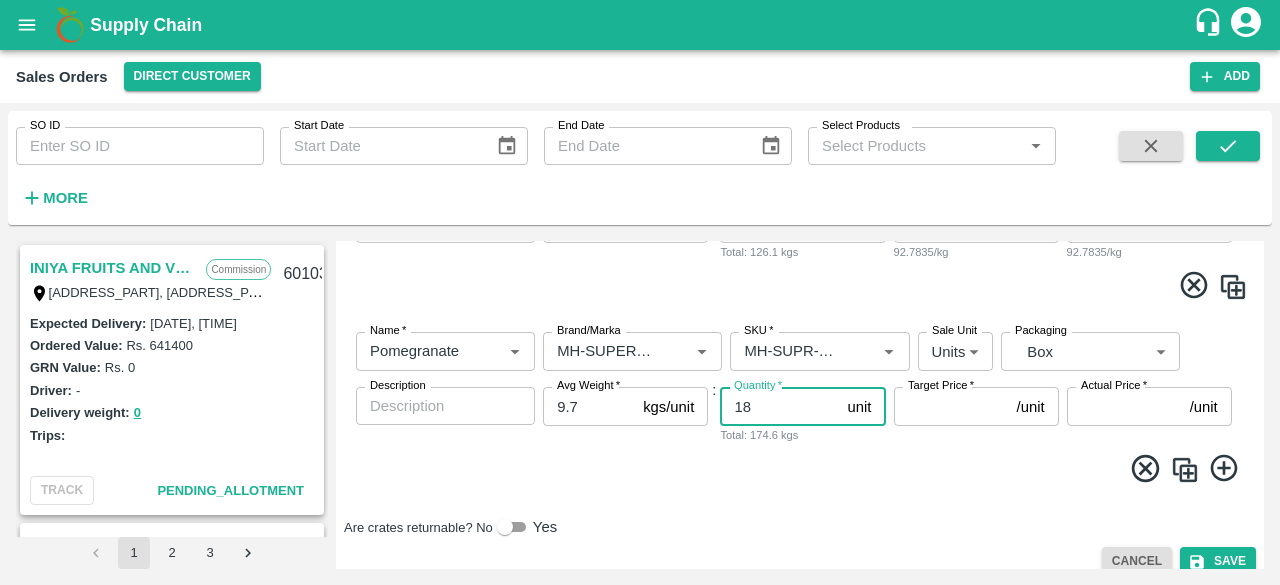 type on "18" 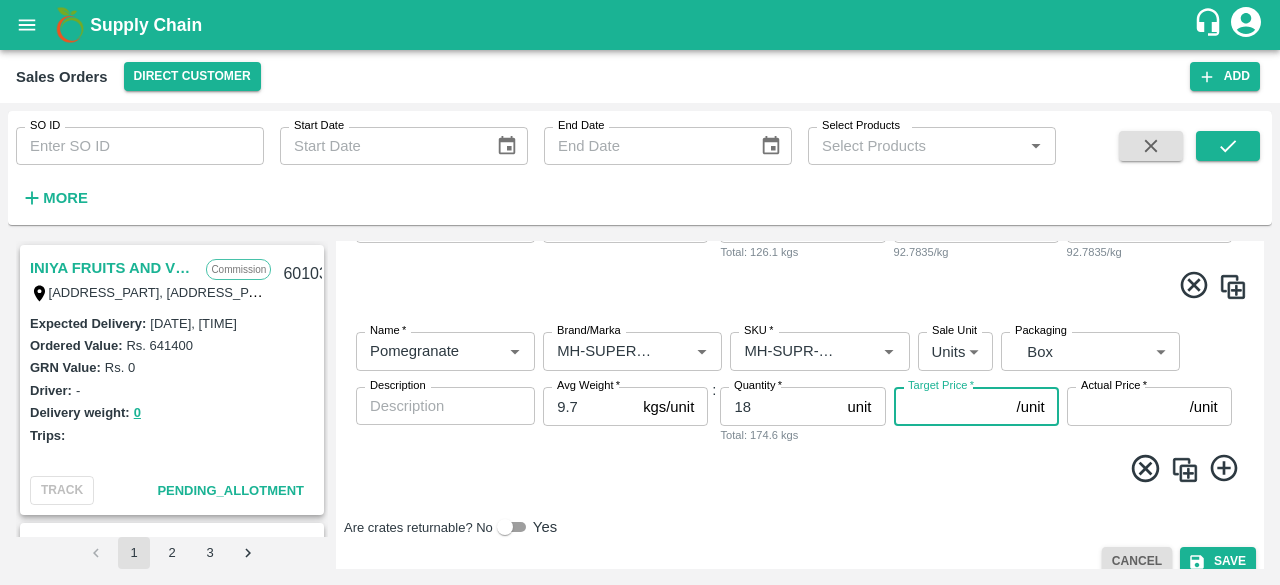 click on "Target Price   *" at bounding box center (951, 406) 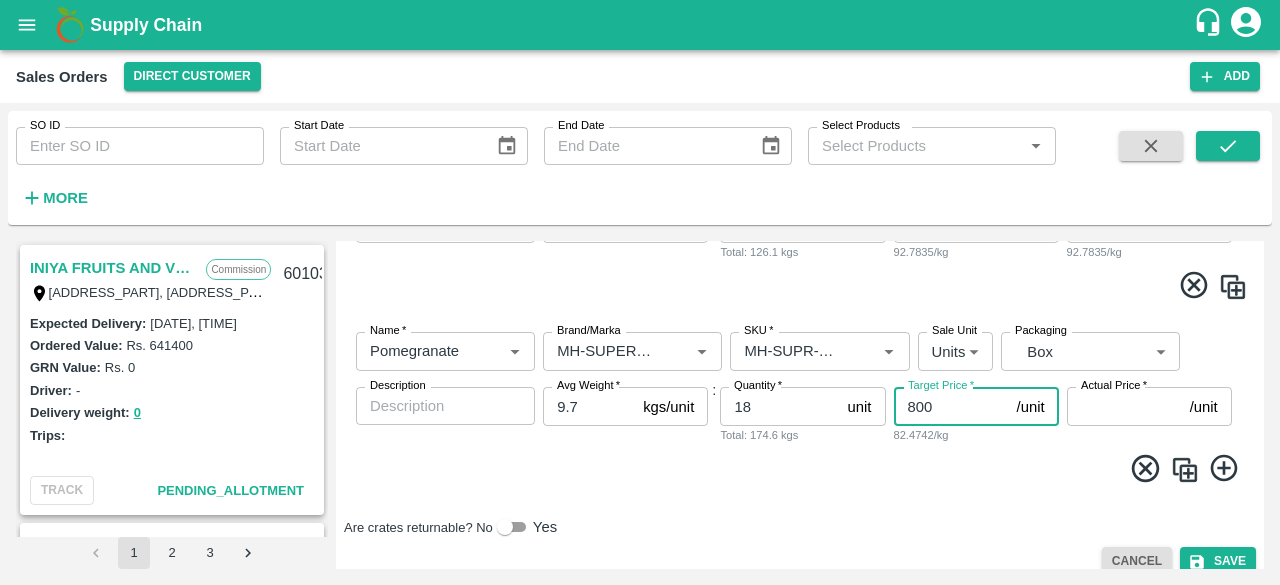 type on "800" 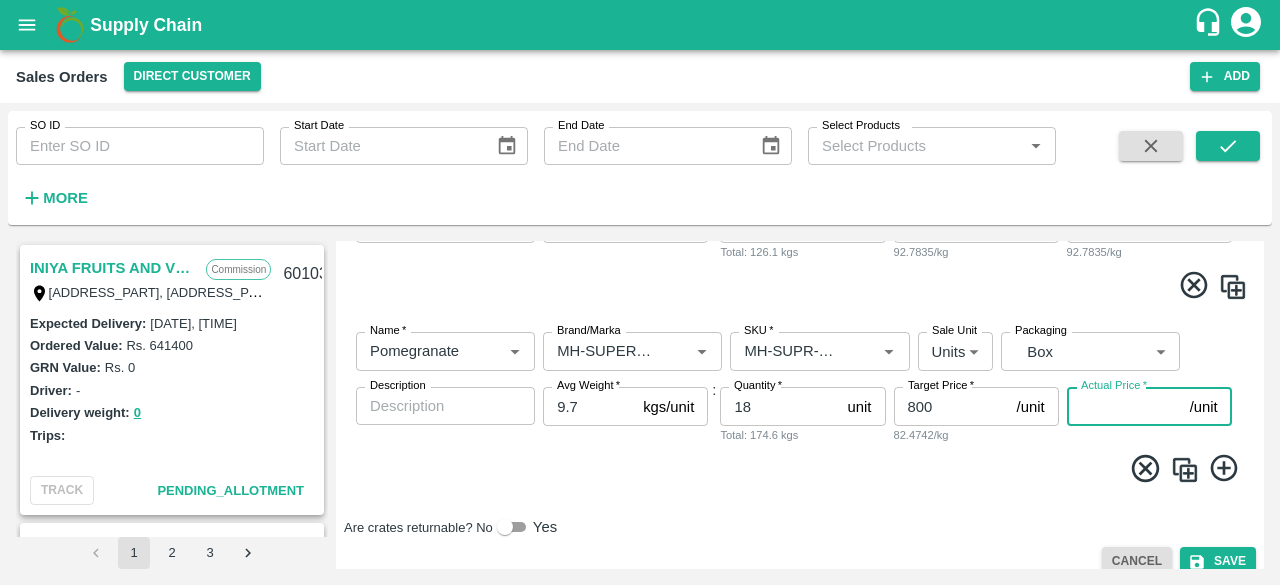 click on "Actual Price   *" at bounding box center (1124, 406) 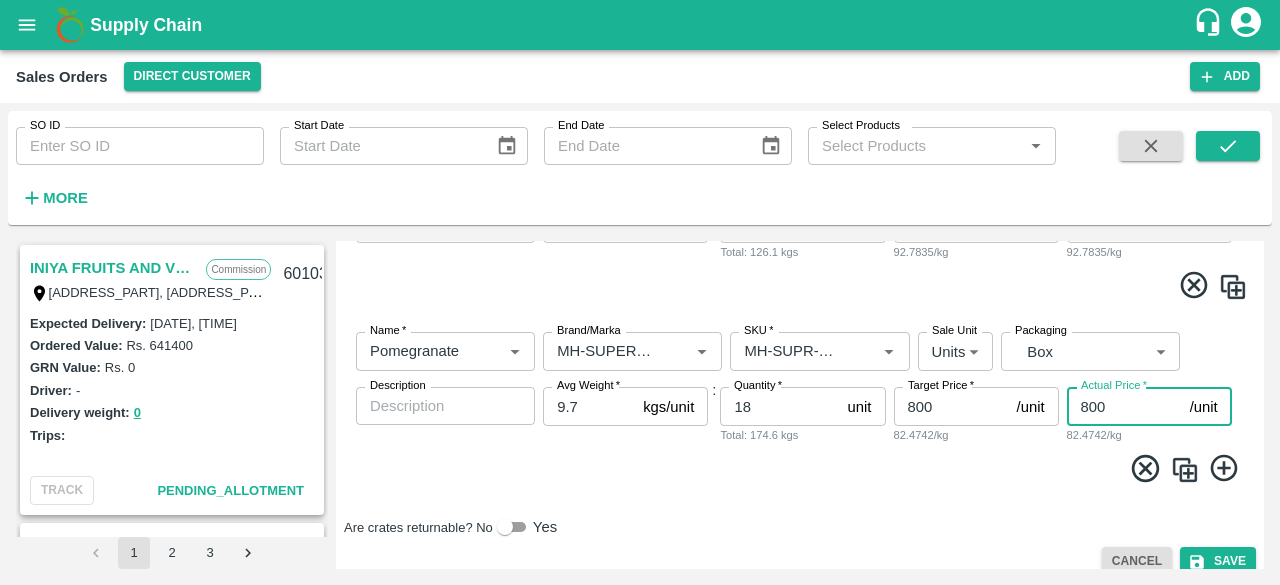 type on "800" 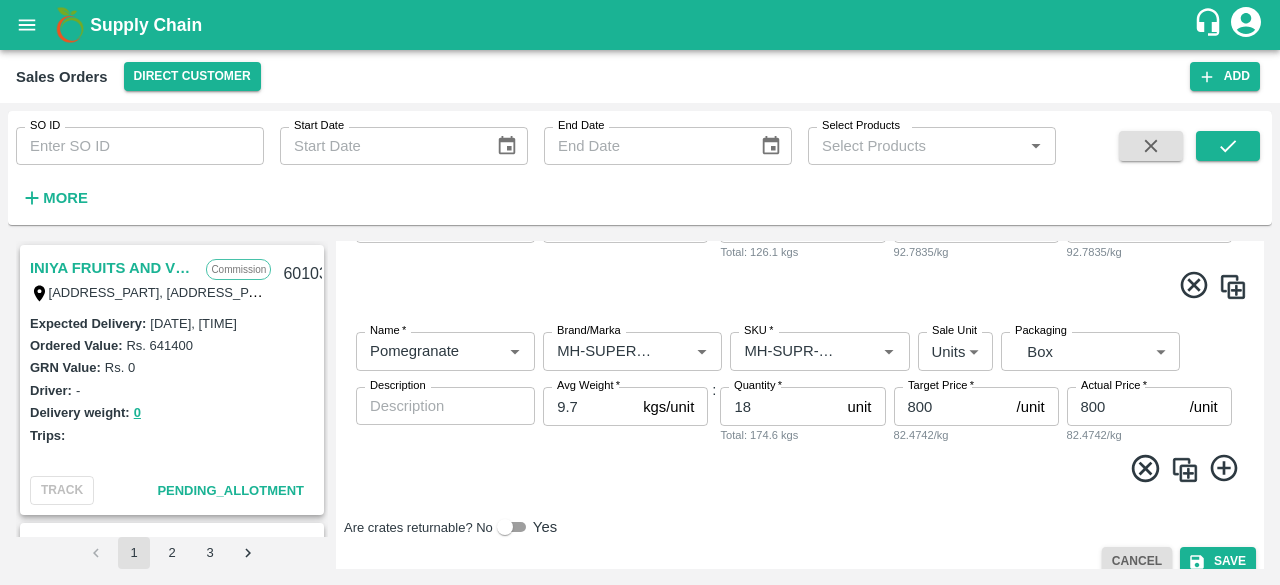 click 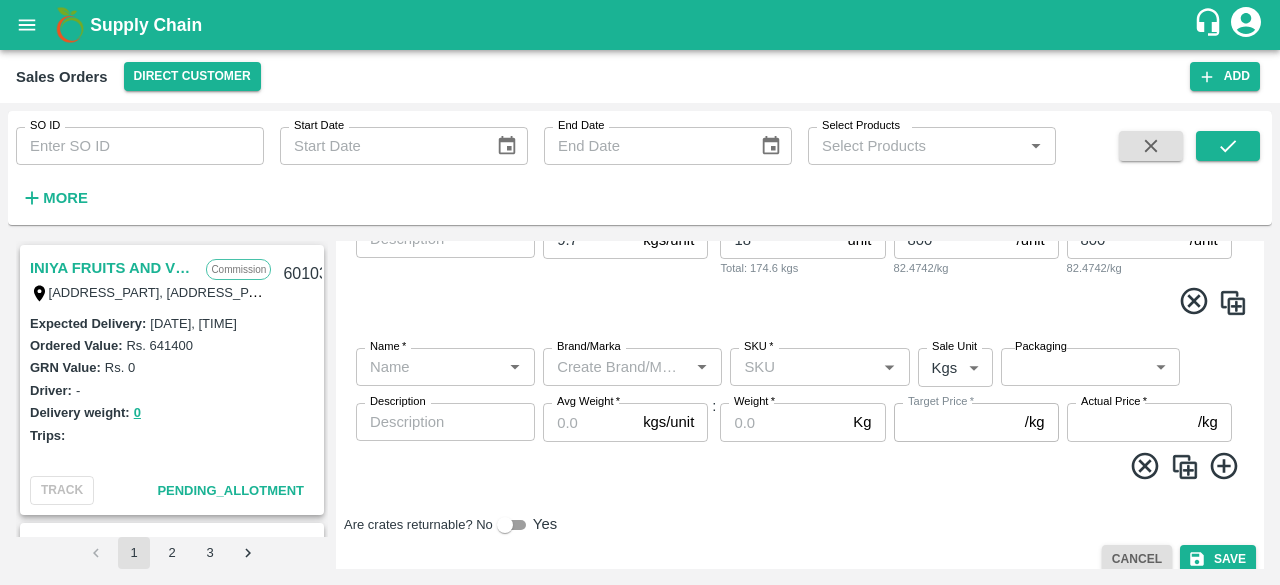 scroll, scrollTop: 949, scrollLeft: 0, axis: vertical 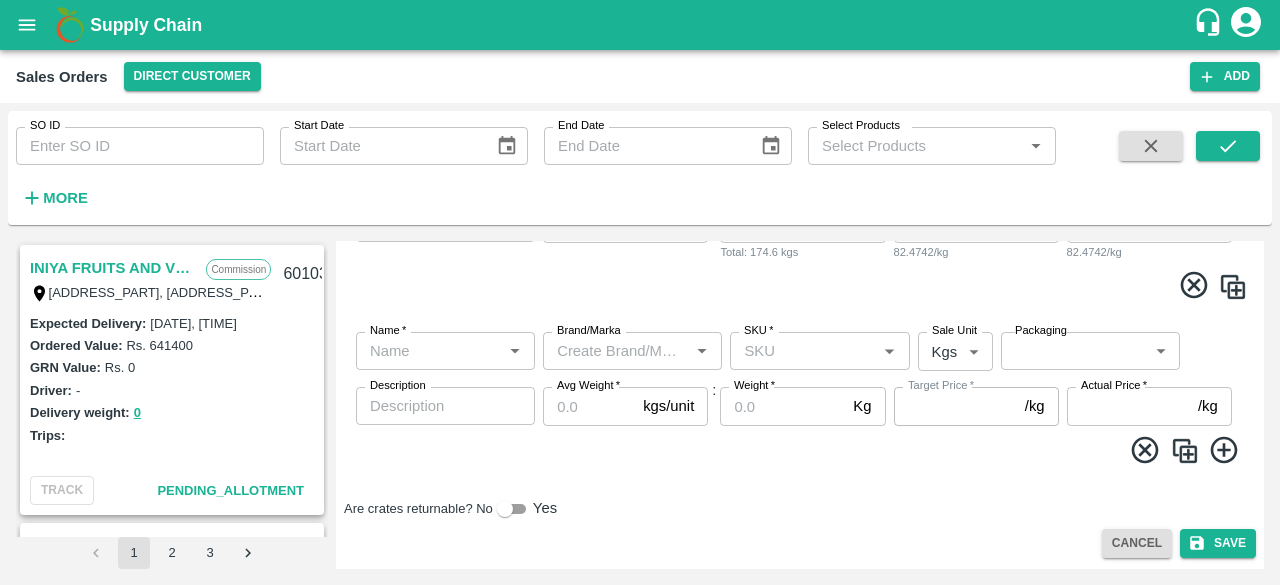 click on "Name   *" at bounding box center (388, 331) 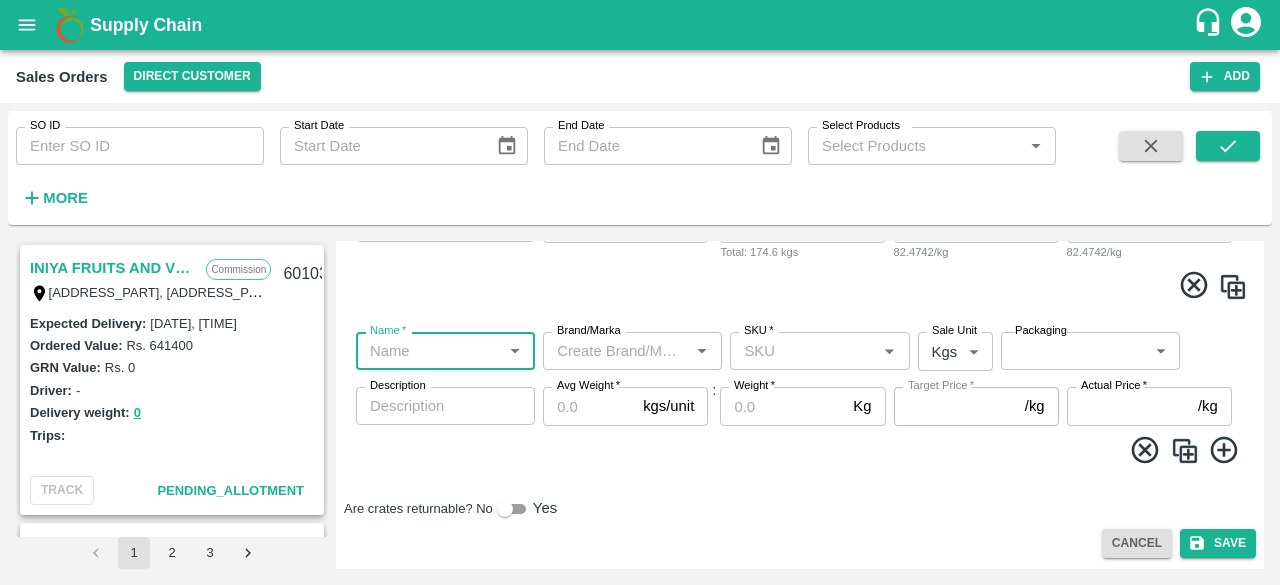 click on "Name   *" at bounding box center (388, 331) 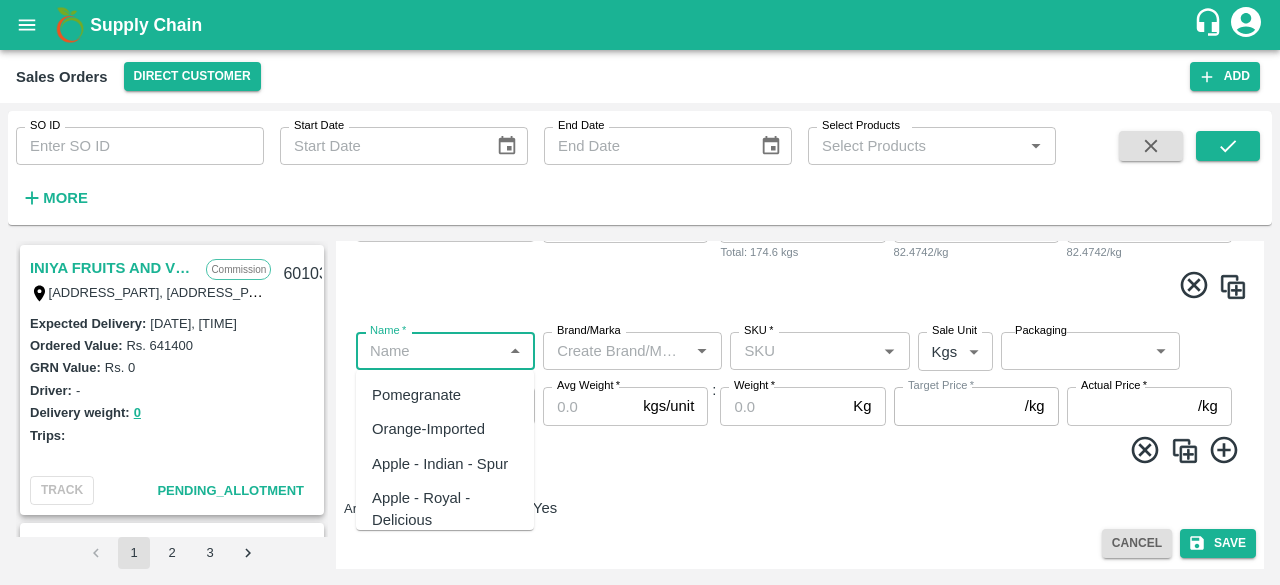 click on "Name   *" at bounding box center [429, 351] 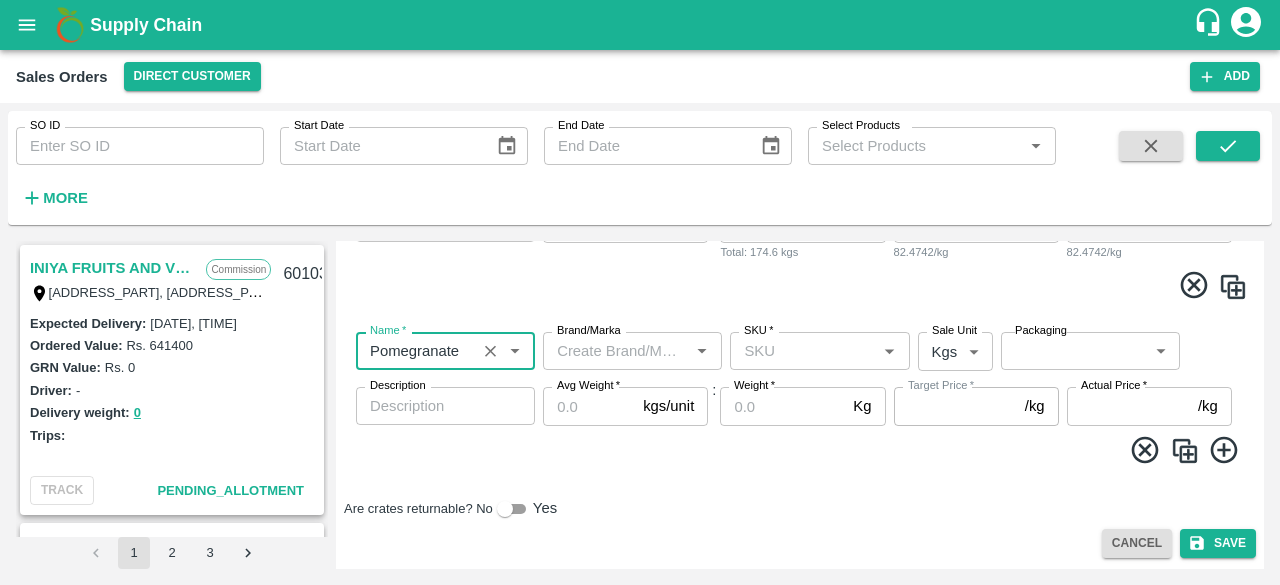 click on "Brand/Marka" at bounding box center [616, 351] 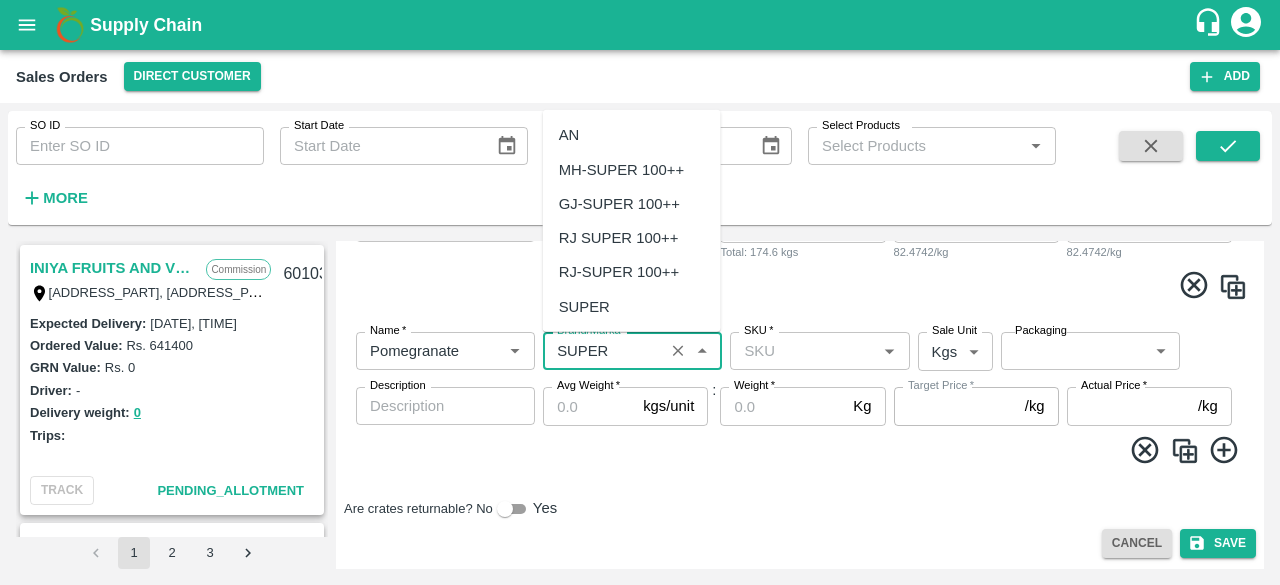 click on "MH-SUPER 100++" at bounding box center (621, 169) 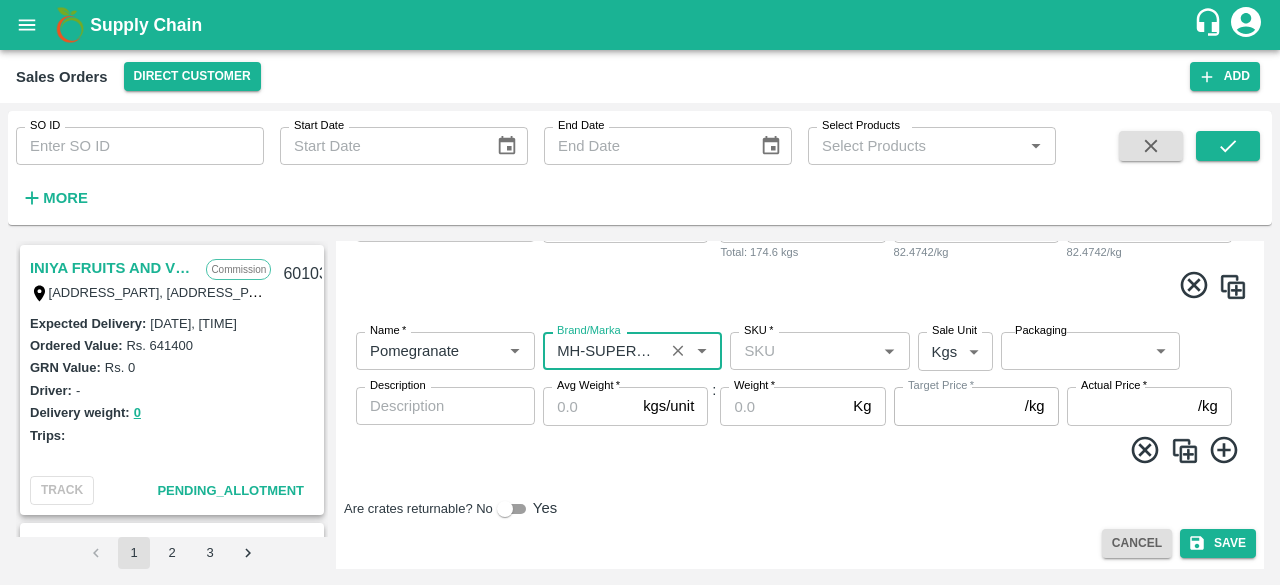 type on "MH-SUPER 100++" 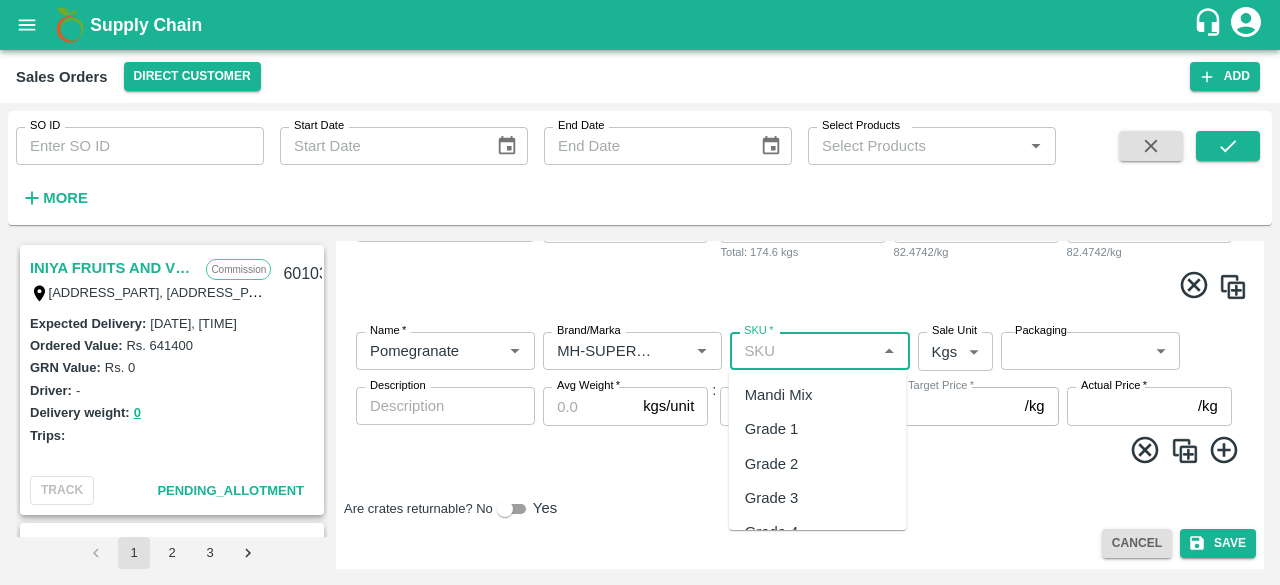 click on "SKU   *" at bounding box center [803, 351] 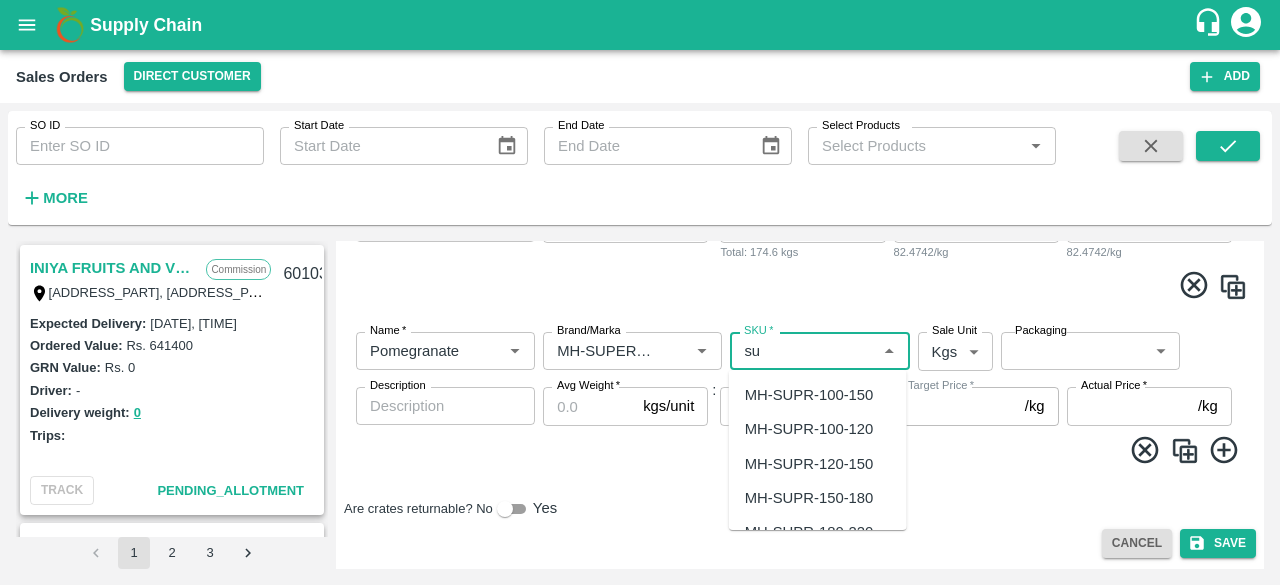 click on "MH-SUPR-120-150" at bounding box center [809, 464] 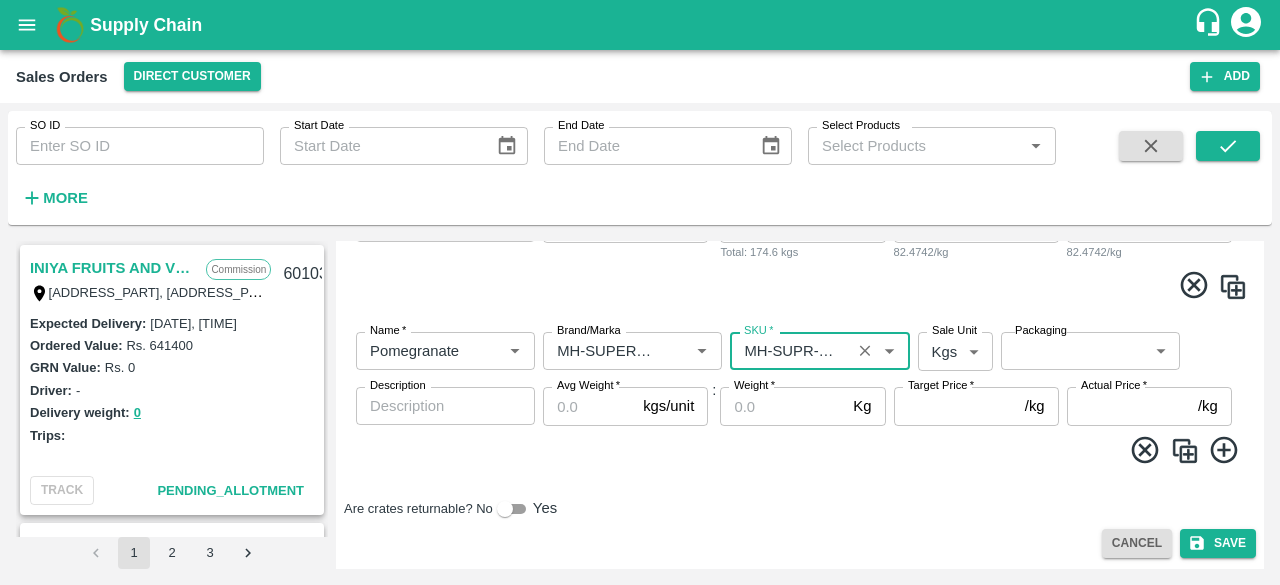 type on "MH-SUPR-120-150" 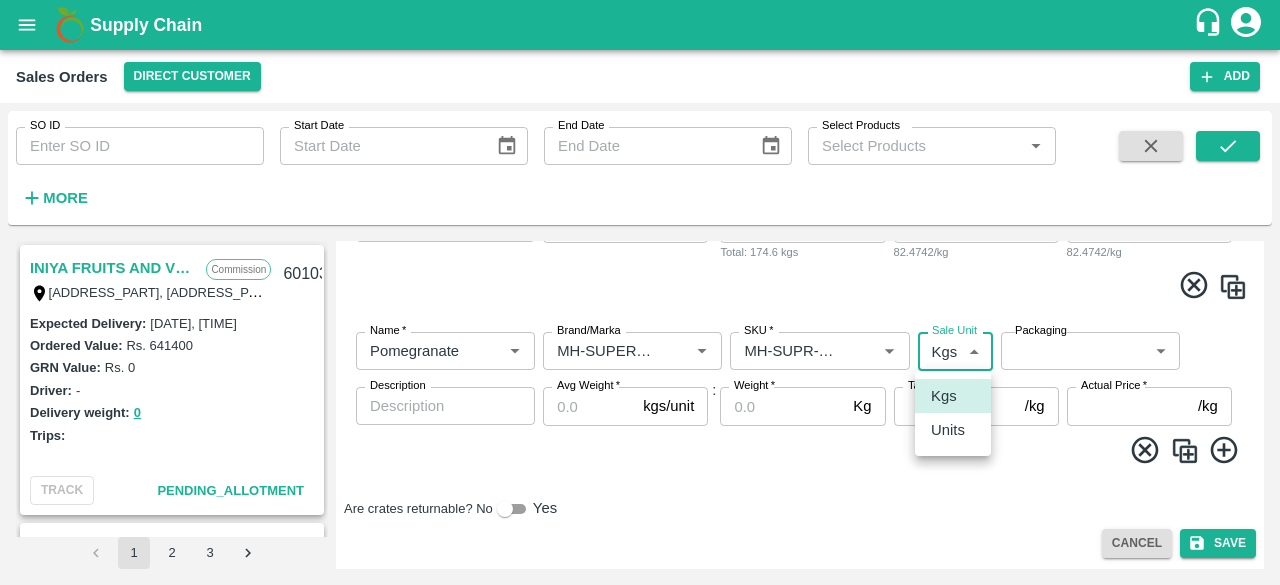 click on "Supply Chain Sales Orders Direct Customer Add SO ID SO ID Start Date Start Date End Date End Date Select Products Select Products   * More INIYA FRUITS AND VEGETABLES Commission TC/73,  ANNA FRUITS MARKET KOYAMBEDU, Chennai, Chennai, TAMILNADU, 600092 601038 Expected Delivery : 06 Aug 2025, 11:00 PM Ordered Value: Rs.   641400 GRN Value: Rs.   0 Driver:  -  Delivery weight: 0 Trips: TRACK Pending_Allotment Green Spices Hut Commission Shop no 74, MADURAI MATTUTHAVANI FRUIT MARKET, Madurai, Madurai, Tamil Nadu, 625007, India 600796 Expected Delivery : 04 Aug 2025, 06:00 AM Ordered Value: Rs.   402300 GRN Value: Rs.   0 Driver: Kumar - 8746861927 Delivery weight: 2830 Trips: #86023 (Vendor Vehicle) TRACK Pending_Allotment Green Spices Hut Commission Shop no 74, MADURAI MATTUTHAVANI FRUIT MARKET, Madurai, Madurai, Tamil Nadu, 625007, India 600795 Expected Delivery : 04 Aug 2025, 06:00 PM Ordered Value: Rs.   293000 GRN Value: Rs.   0 Driver: Kumar - 8746861927 Delivery weight: 3097 Trips: TRACK Commission : Rs." at bounding box center (640, 292) 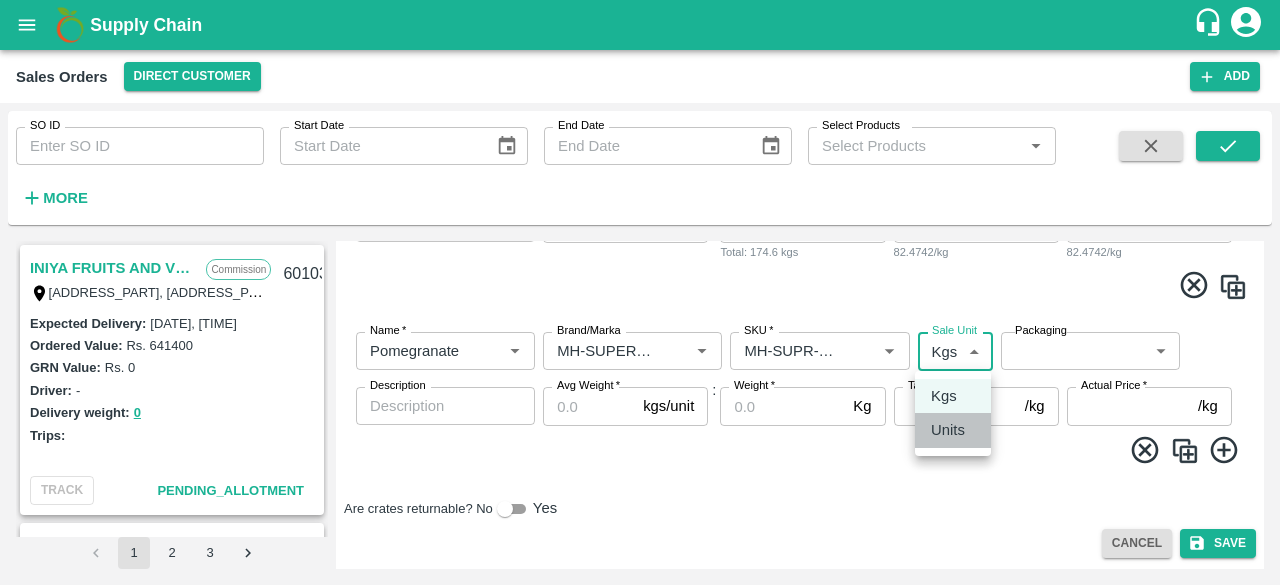click on "Units" at bounding box center (948, 430) 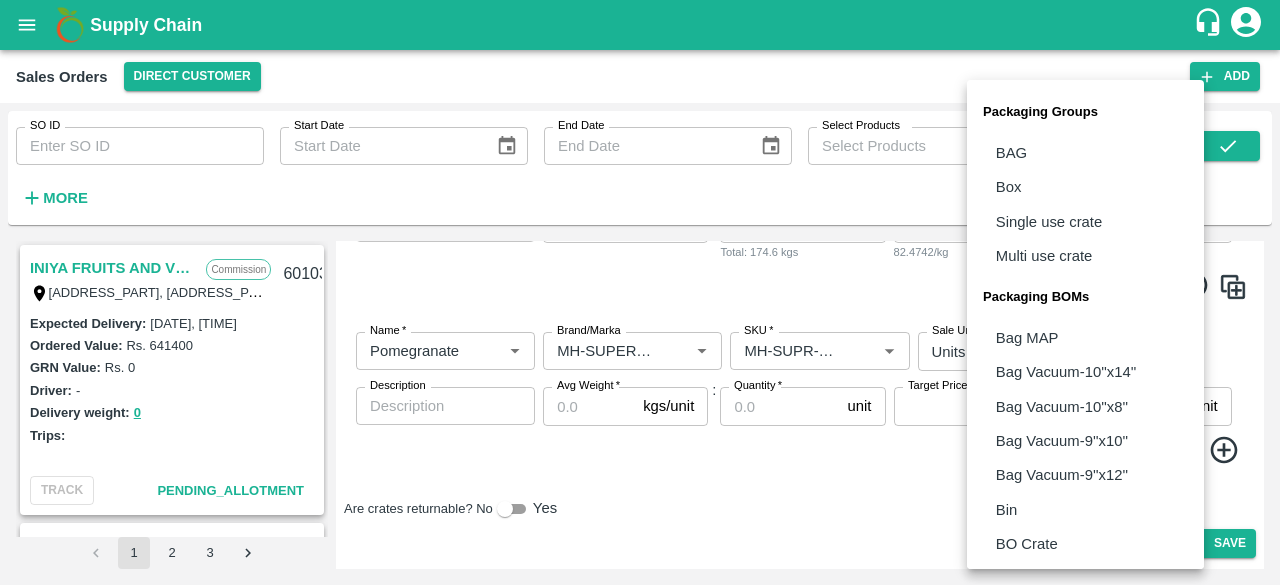 click on "Supply Chain Sales Orders Direct Customer Add SO ID SO ID Start Date Start Date End Date End Date Select Products Select Products   * More INIYA FRUITS AND VEGETABLES Commission TC/73,  ANNA FRUITS MARKET KOYAMBEDU, Chennai, Chennai, TAMILNADU, 600092 601038 Expected Delivery : 06 Aug 2025, 11:00 PM Ordered Value: Rs.   641400 GRN Value: Rs.   0 Driver:  -  Delivery weight: 0 Trips: TRACK Pending_Allotment Green Spices Hut Commission Shop no 74, MADURAI MATTUTHAVANI FRUIT MARKET, Madurai, Madurai, Tamil Nadu, 625007, India 600796 Expected Delivery : 04 Aug 2025, 06:00 AM Ordered Value: Rs.   402300 GRN Value: Rs.   0 Driver: Kumar - 8746861927 Delivery weight: 2830 Trips: #86023 (Vendor Vehicle) TRACK Pending_Allotment Green Spices Hut Commission Shop no 74, MADURAI MATTUTHAVANI FRUIT MARKET, Madurai, Madurai, Tamil Nadu, 625007, India 600795 Expected Delivery : 04 Aug 2025, 06:00 PM Ordered Value: Rs.   293000 GRN Value: Rs.   0 Driver: Kumar - 8746861927 Delivery weight: 3097 Trips: TRACK Commission : Rs." at bounding box center [640, 292] 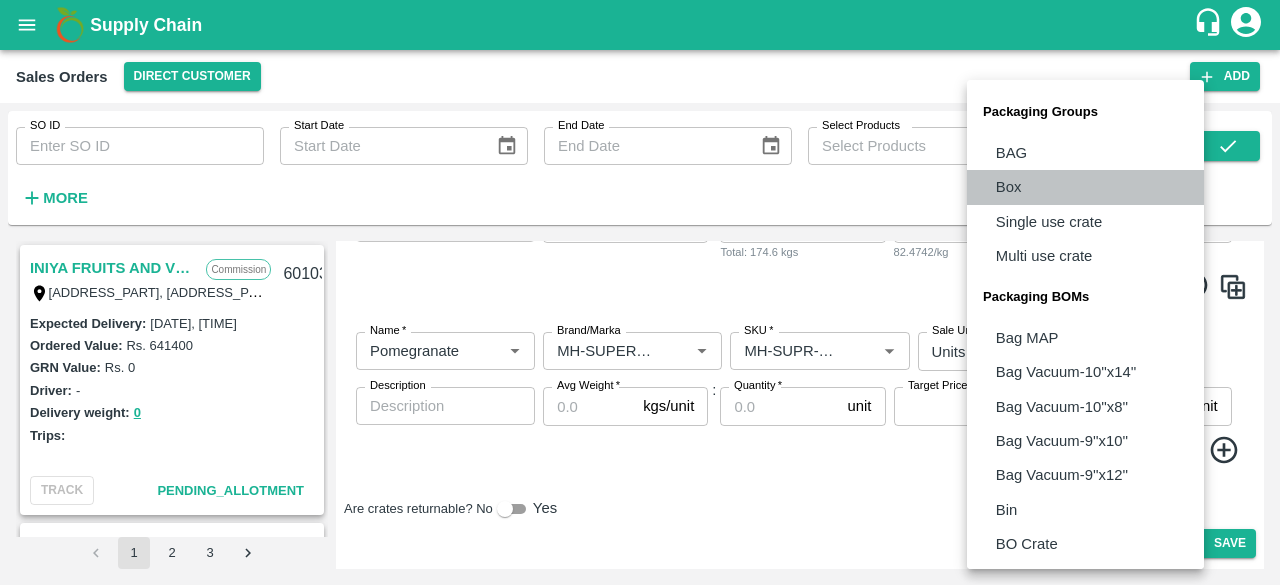 click on "Box" at bounding box center (1085, 187) 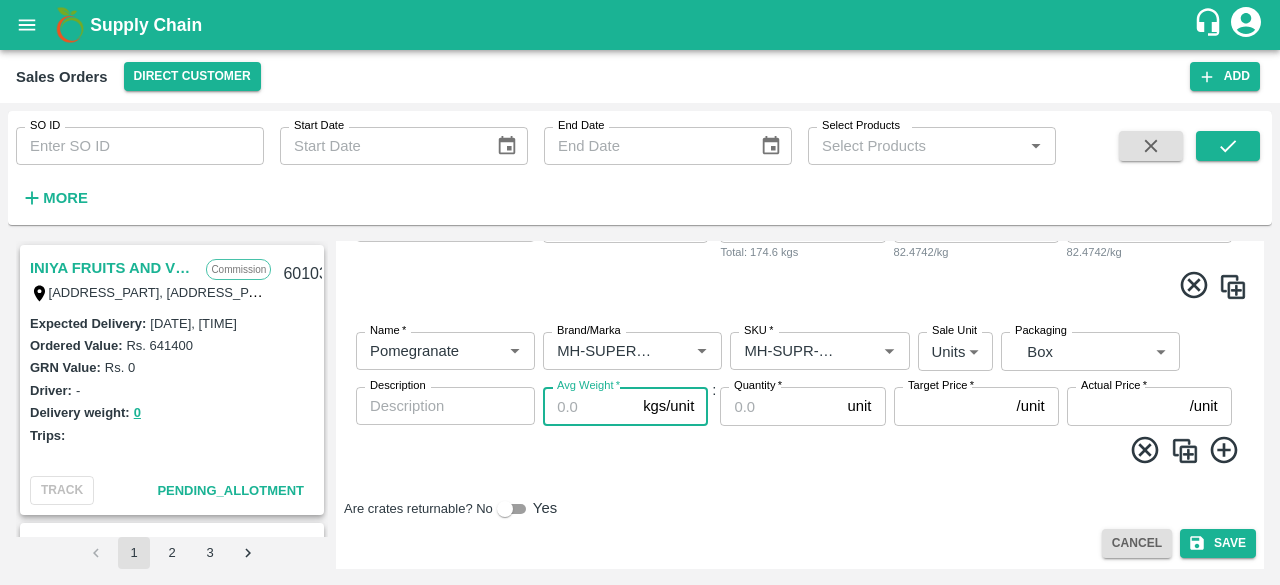 click on "Avg Weight   *" at bounding box center [589, 406] 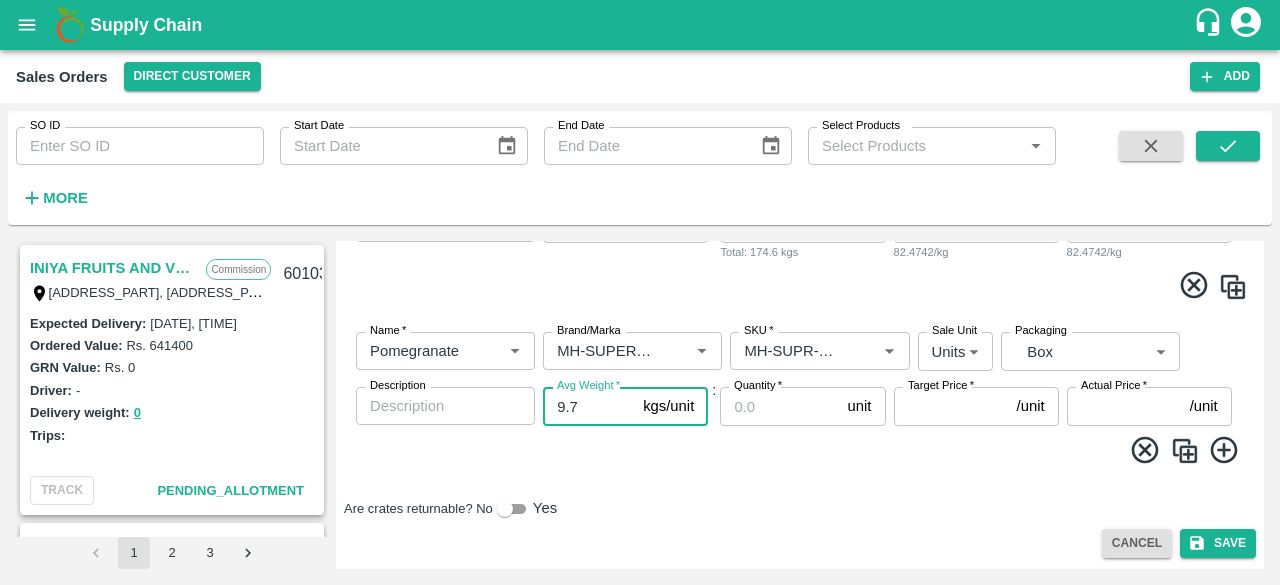 type on "9.7" 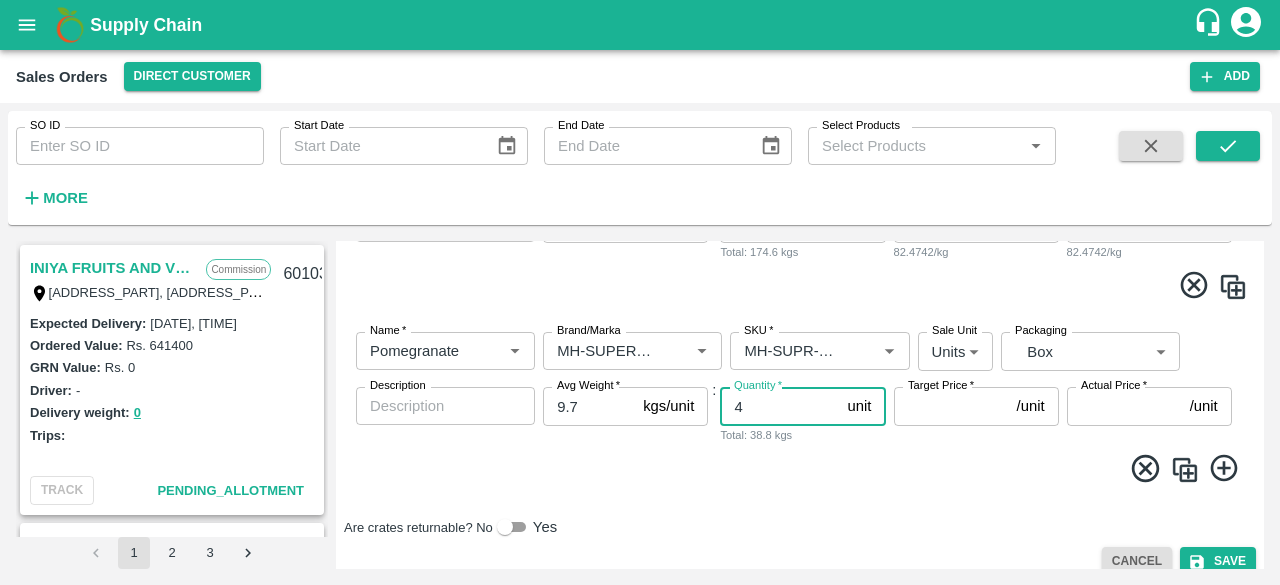 type on "4" 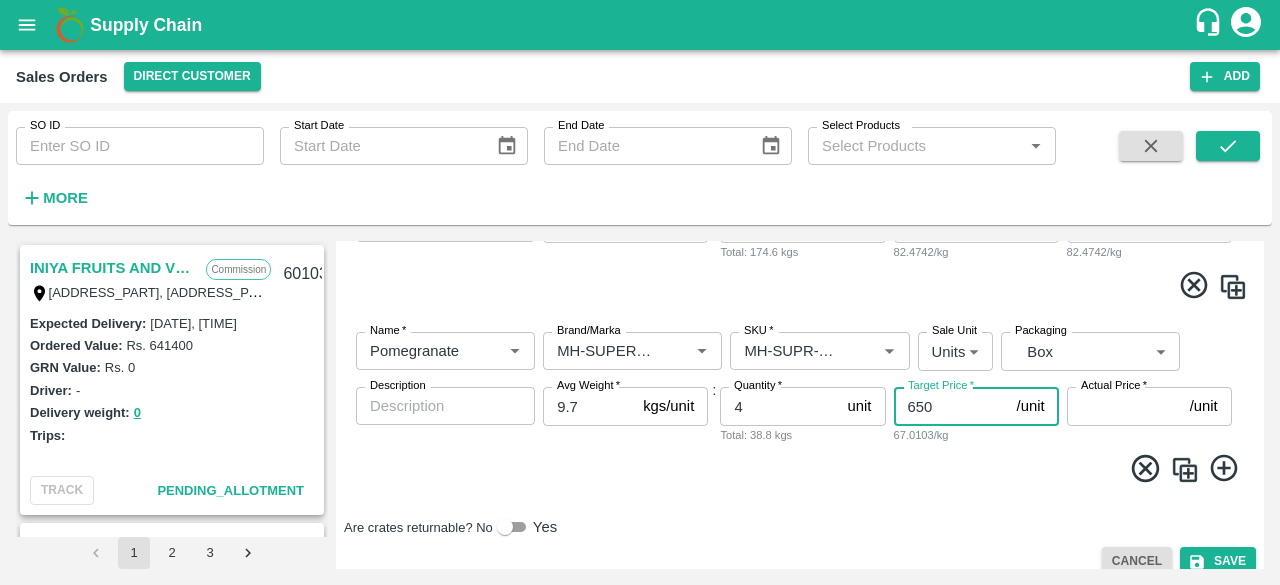 type on "650" 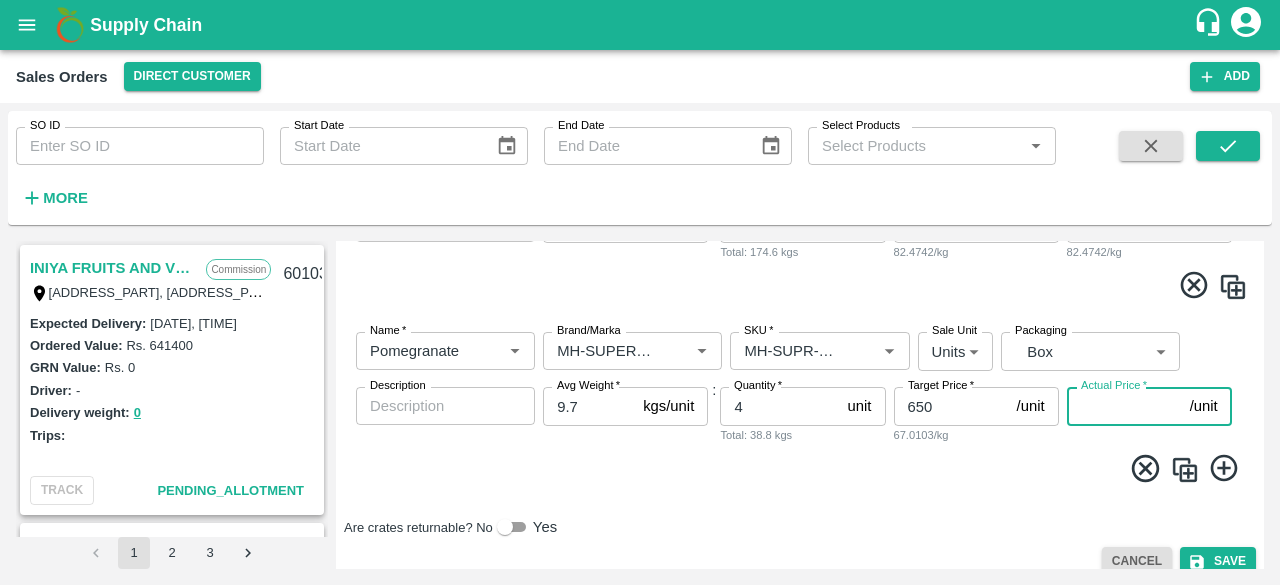 click on "Actual Price   *" at bounding box center [1124, 406] 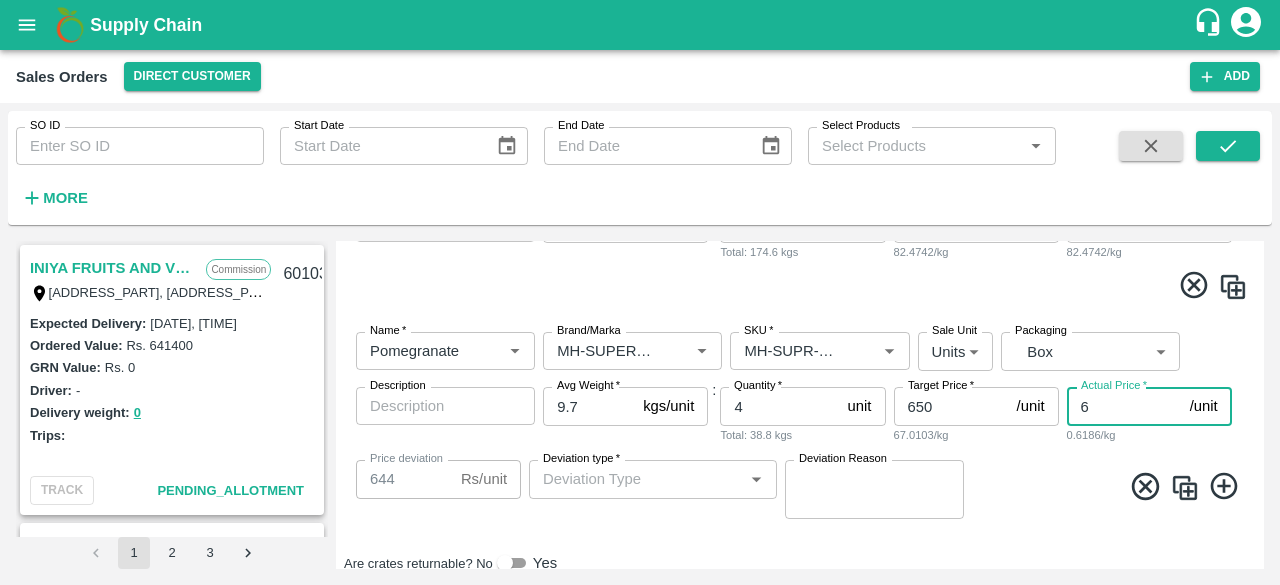 type on "65" 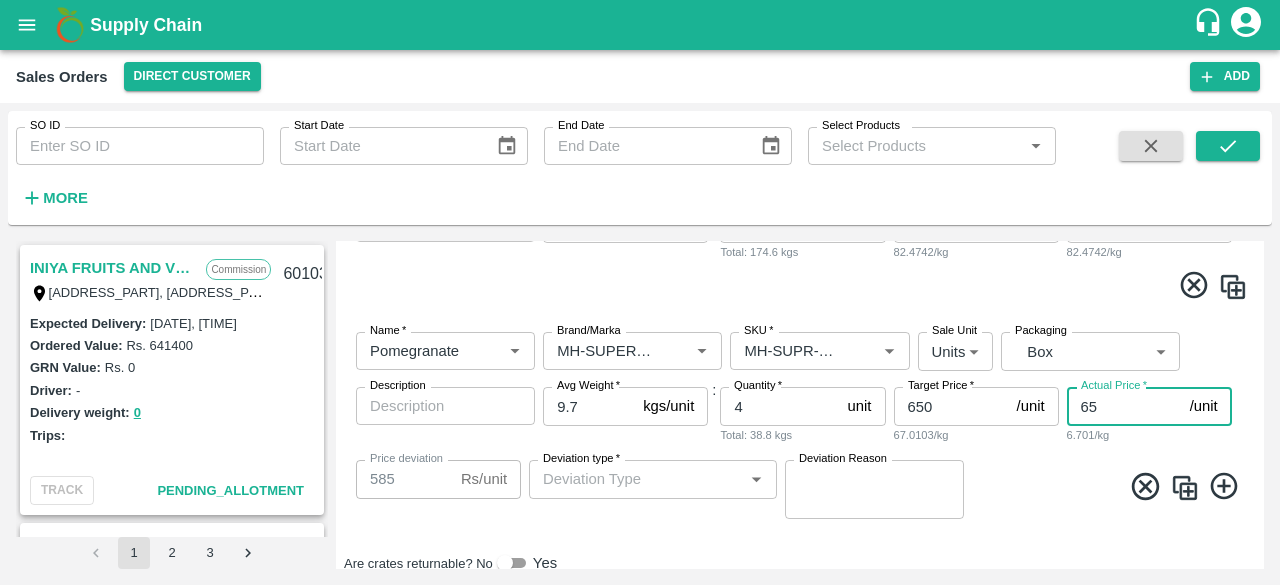 type on "585" 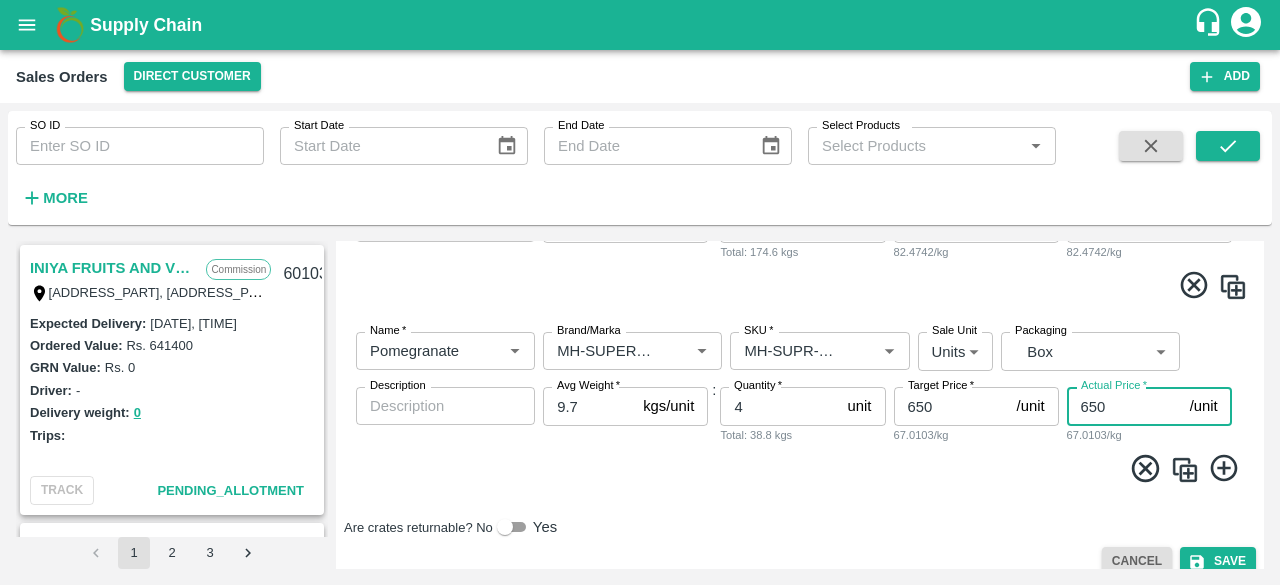 type on "650" 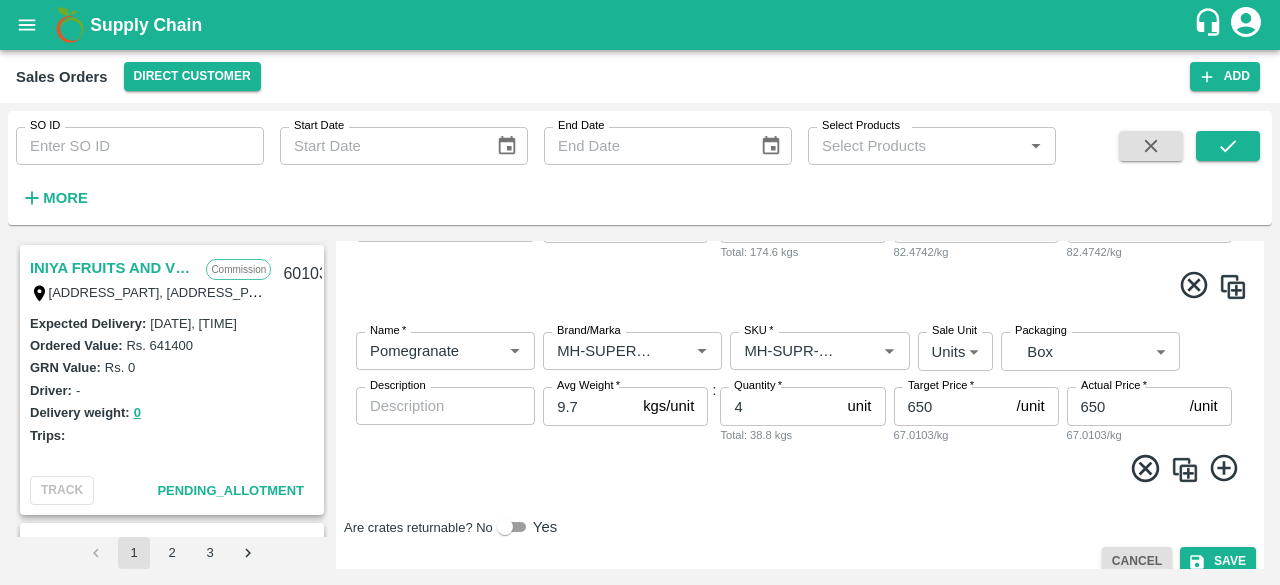 scroll, scrollTop: 968, scrollLeft: 0, axis: vertical 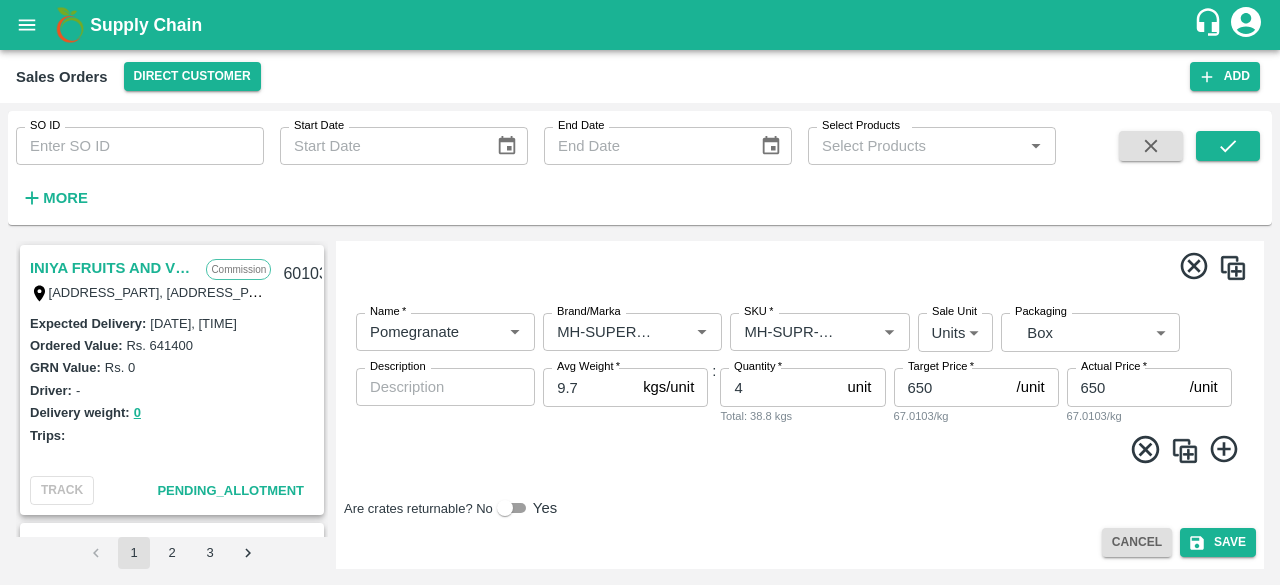 click 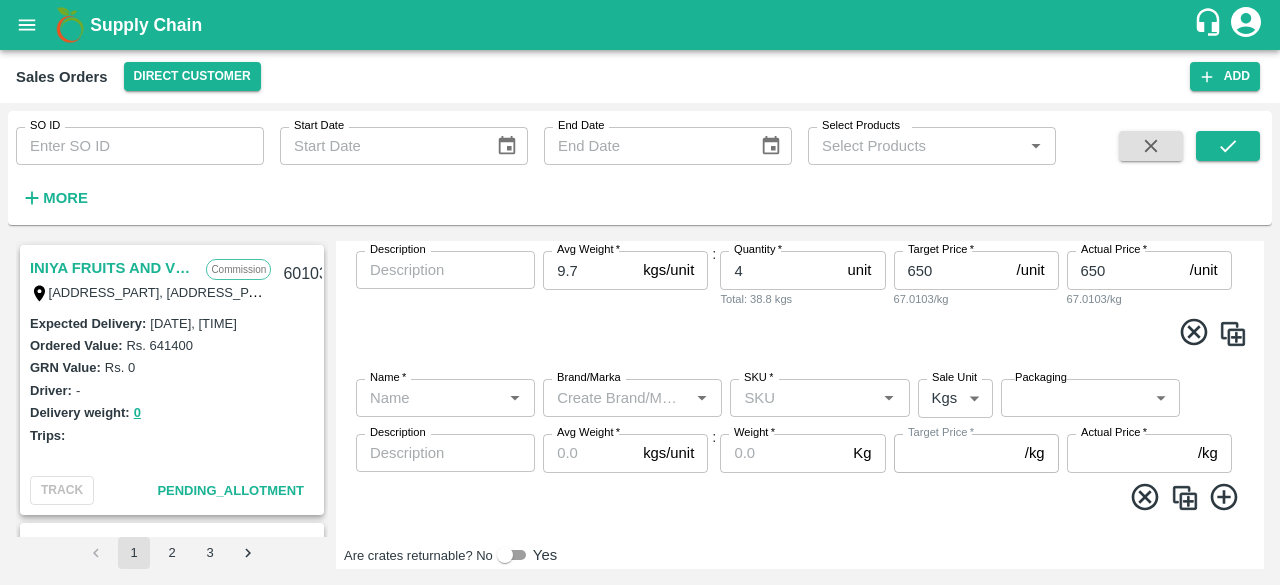 scroll, scrollTop: 1097, scrollLeft: 0, axis: vertical 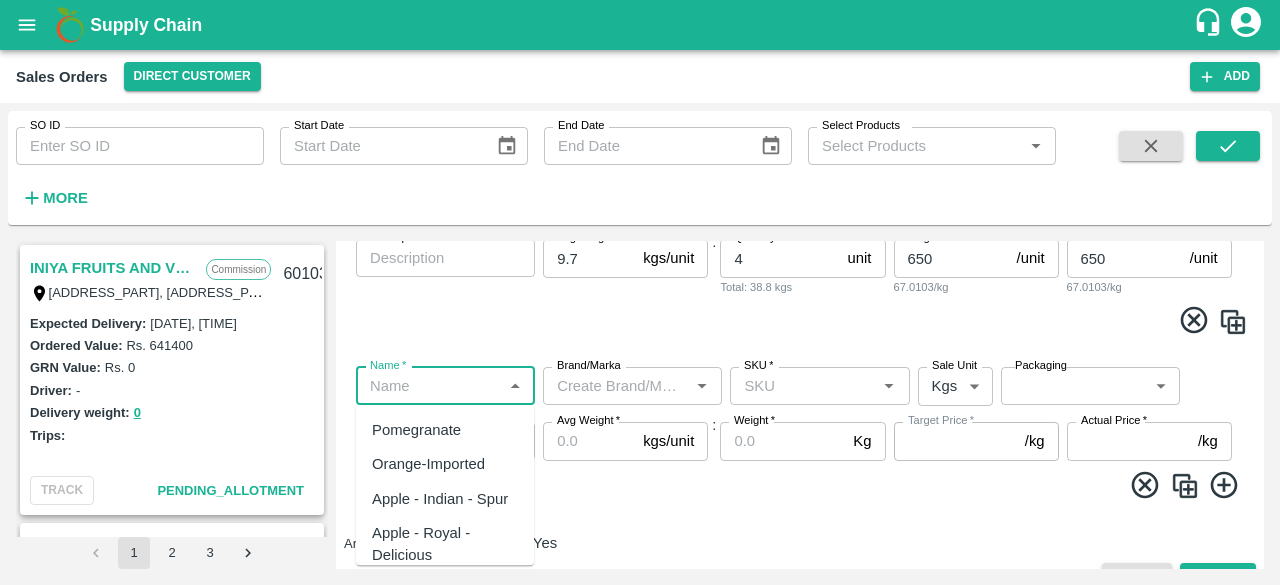 click on "Name   *" at bounding box center (429, 386) 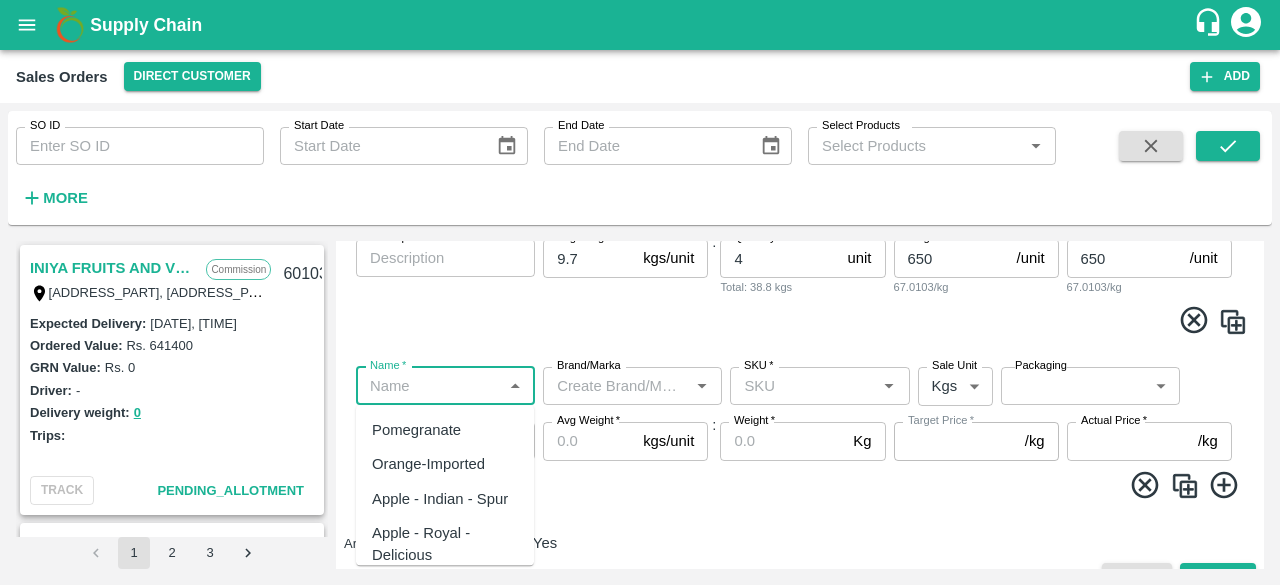 click on "Pomegranate" at bounding box center (416, 430) 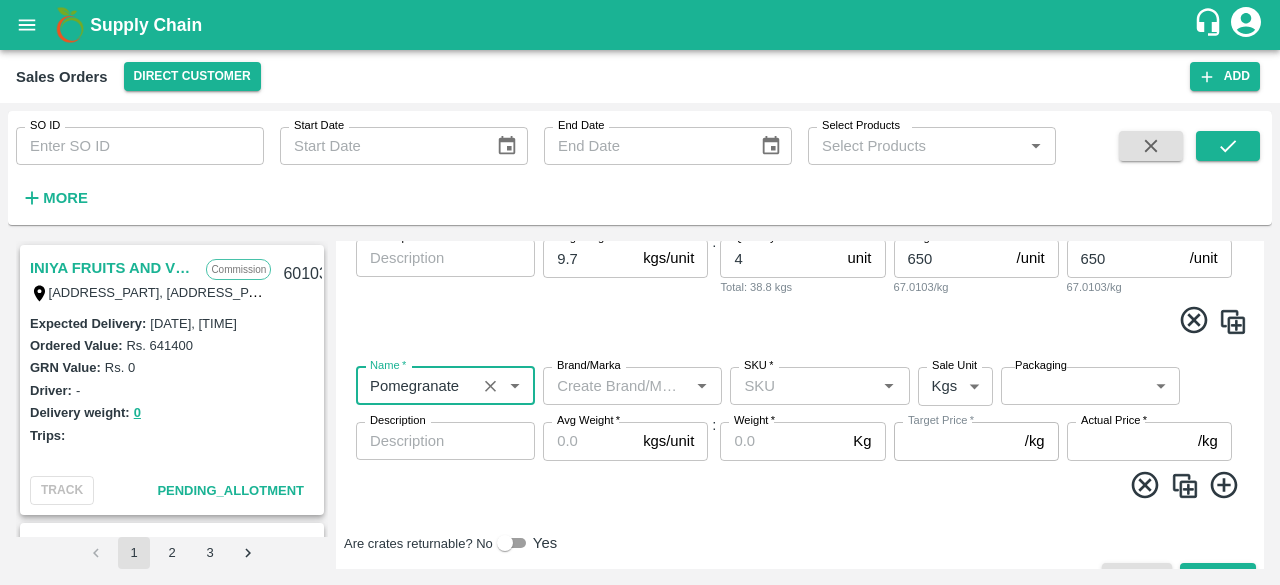 click on "Brand/Marka" at bounding box center [616, 386] 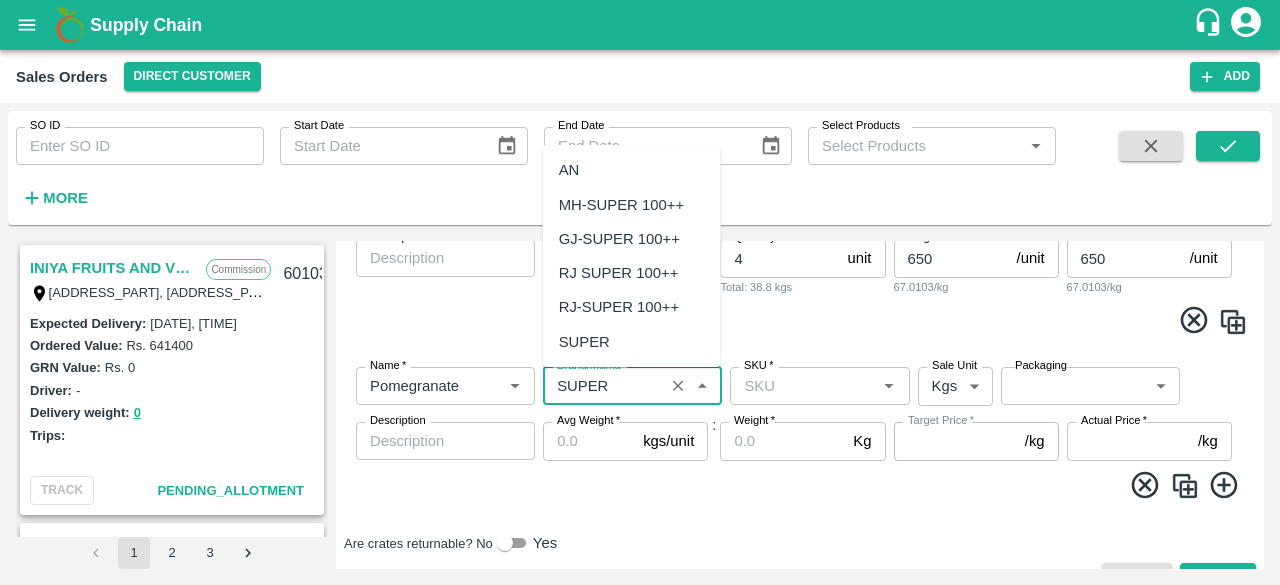 click on "MH-SUPER 100++" at bounding box center (621, 205) 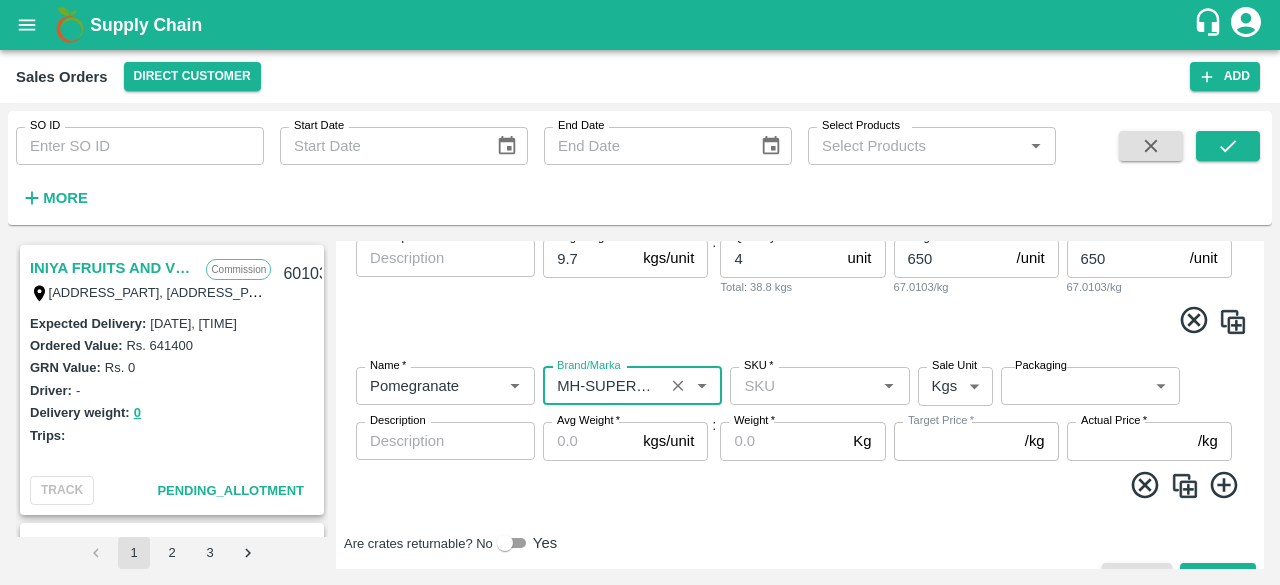 type on "MH-SUPER 100++" 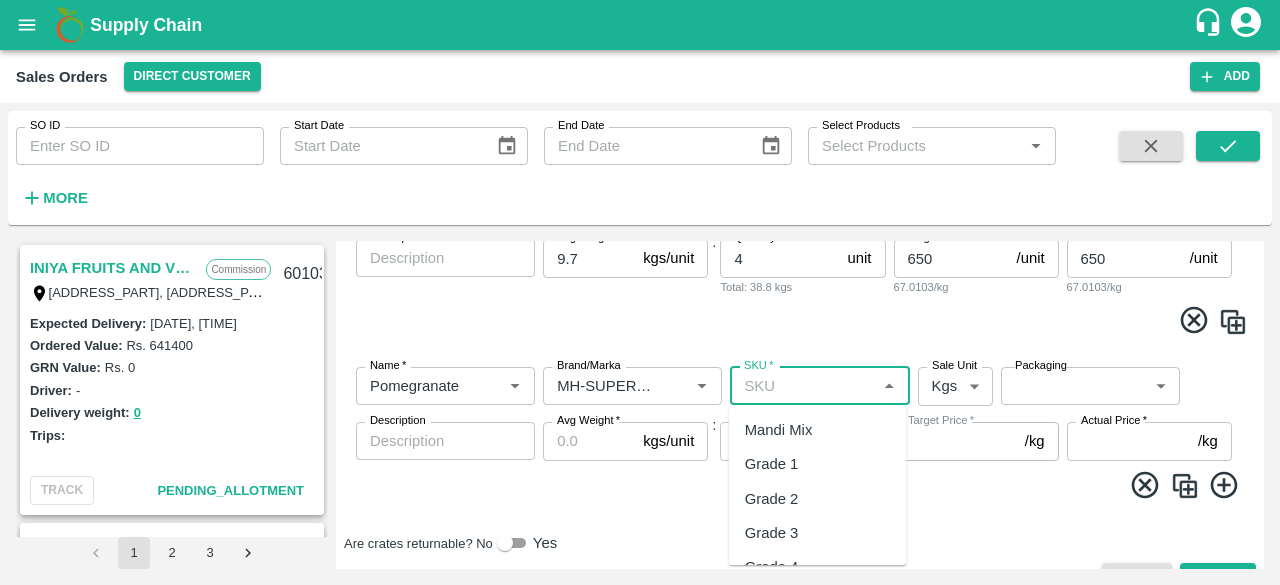 click on "SKU   *" at bounding box center [803, 386] 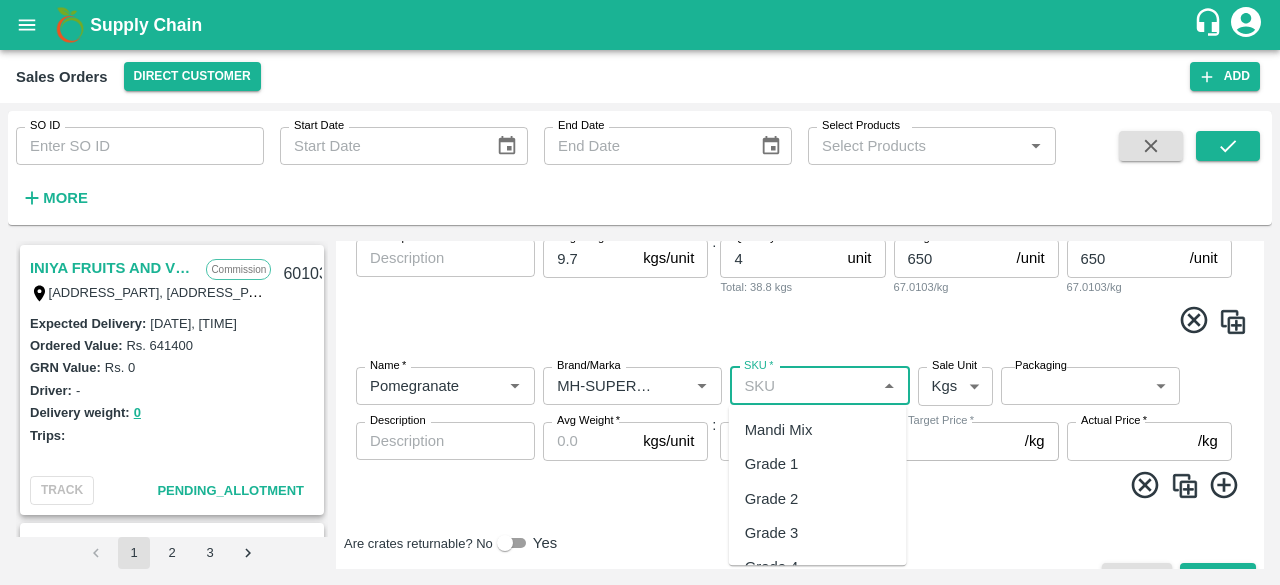drag, startPoint x: 901, startPoint y: 414, endPoint x: 903, endPoint y: 451, distance: 37.054016 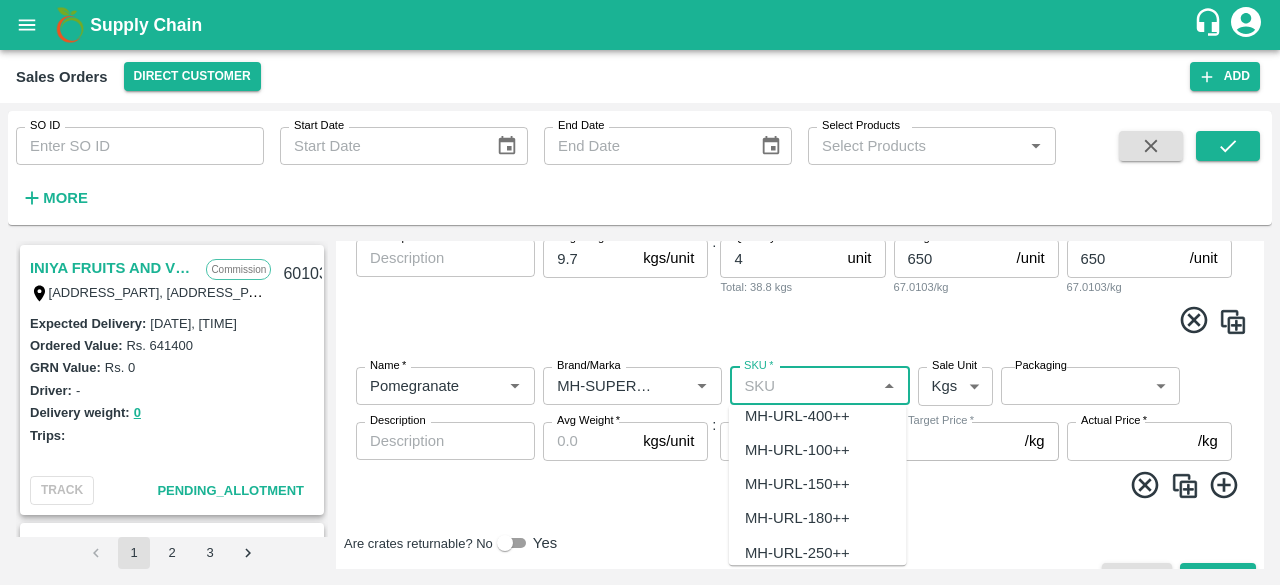 scroll, scrollTop: 840, scrollLeft: 0, axis: vertical 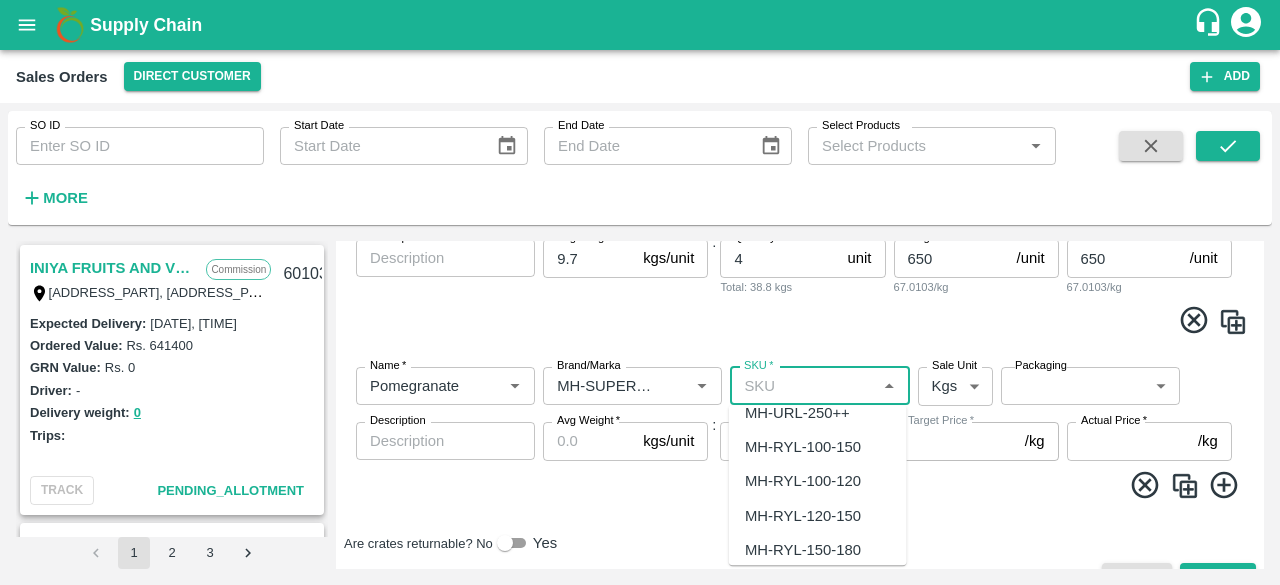 click on "MH-RYL-100-120" at bounding box center (803, 482) 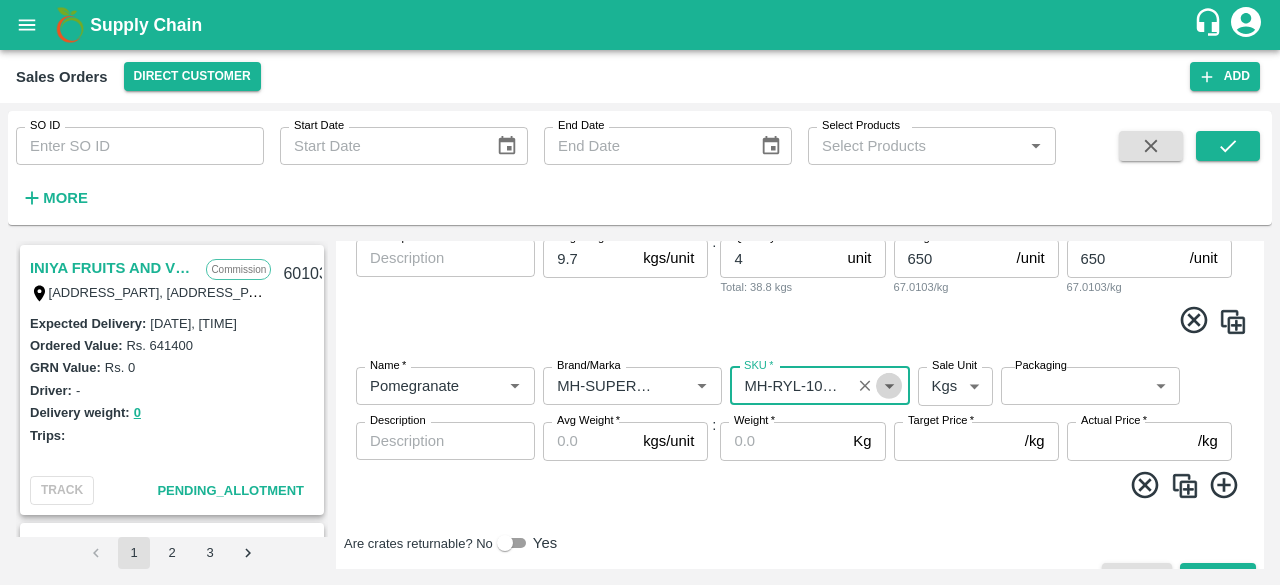 click 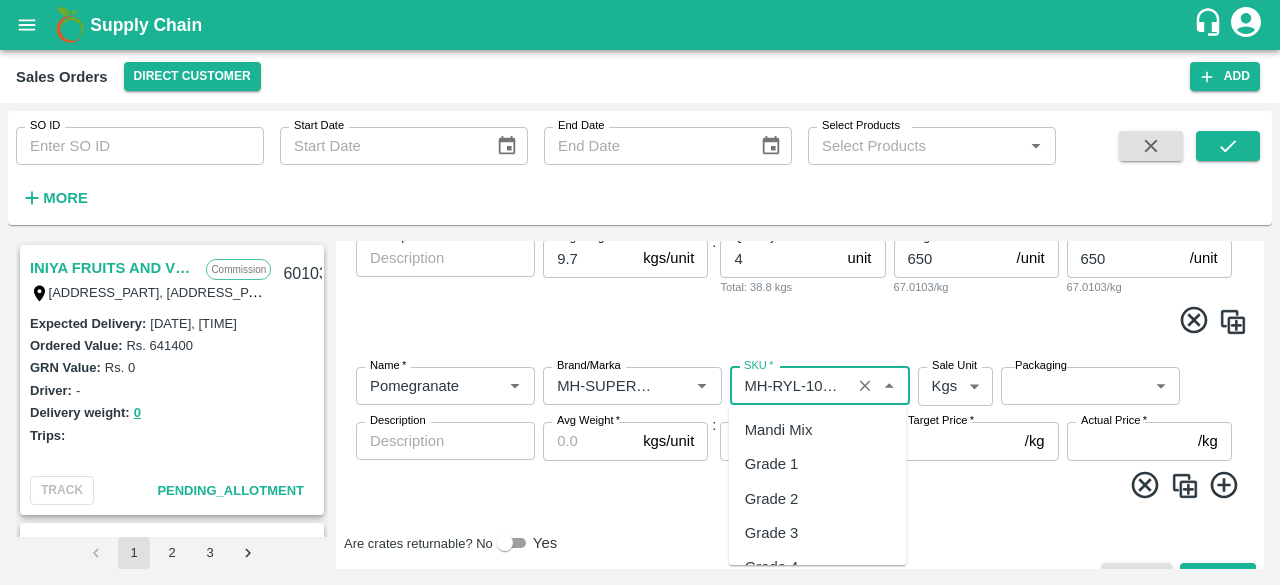 scroll, scrollTop: 773, scrollLeft: 0, axis: vertical 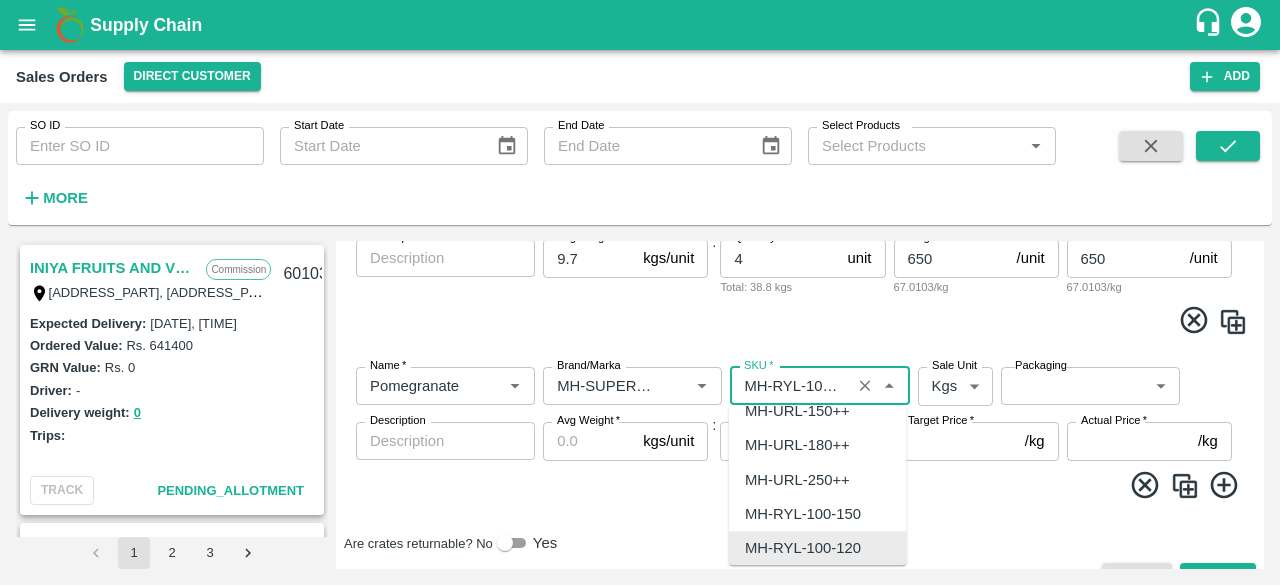 click on "MH-RYL-100-120" at bounding box center (818, 549) 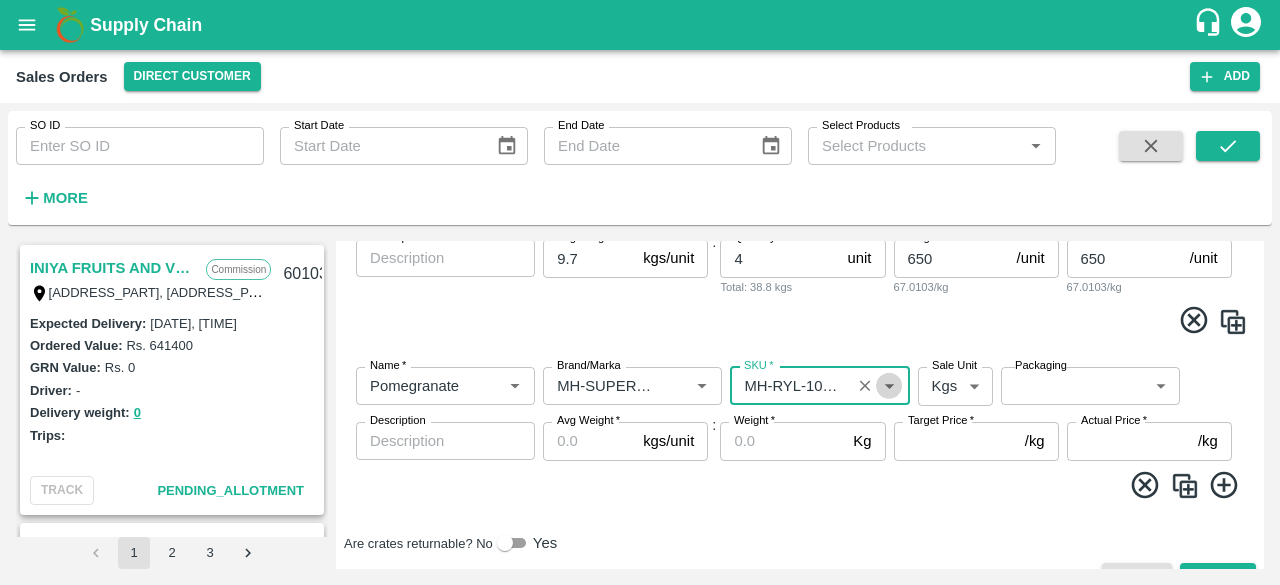 click 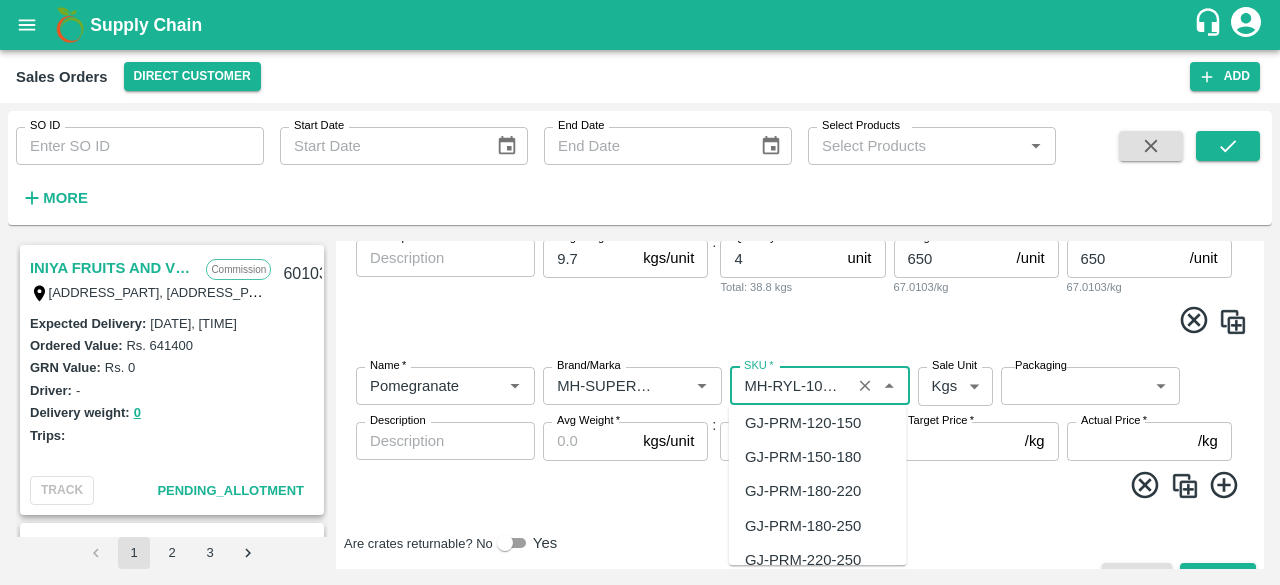 scroll, scrollTop: 6663, scrollLeft: 0, axis: vertical 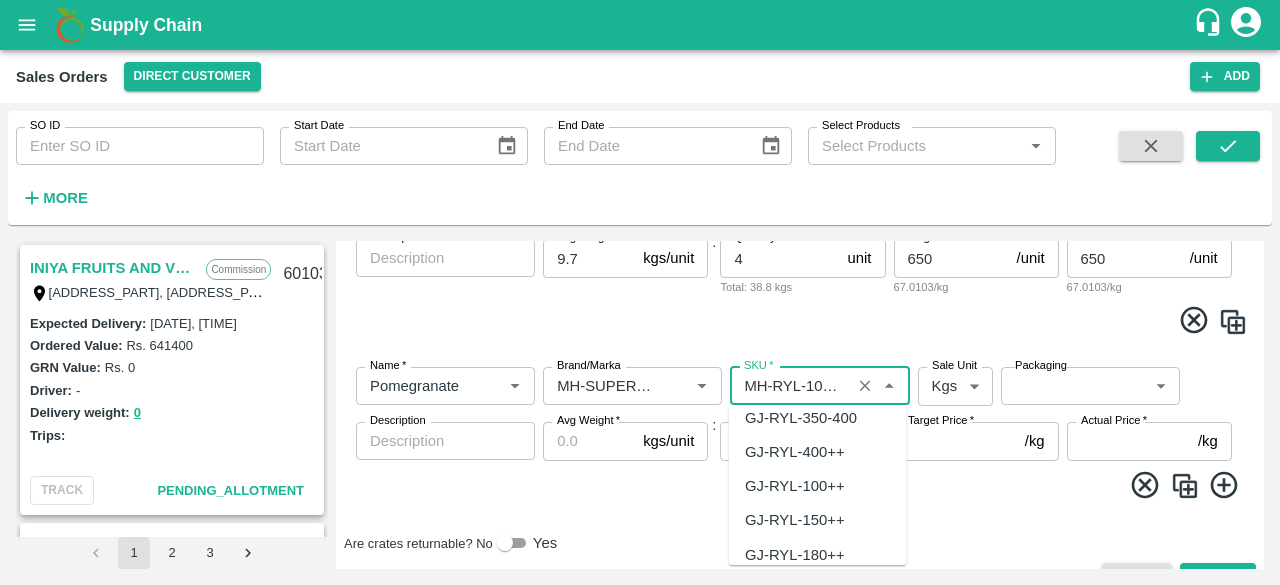 click on "SKU   *" at bounding box center [790, 386] 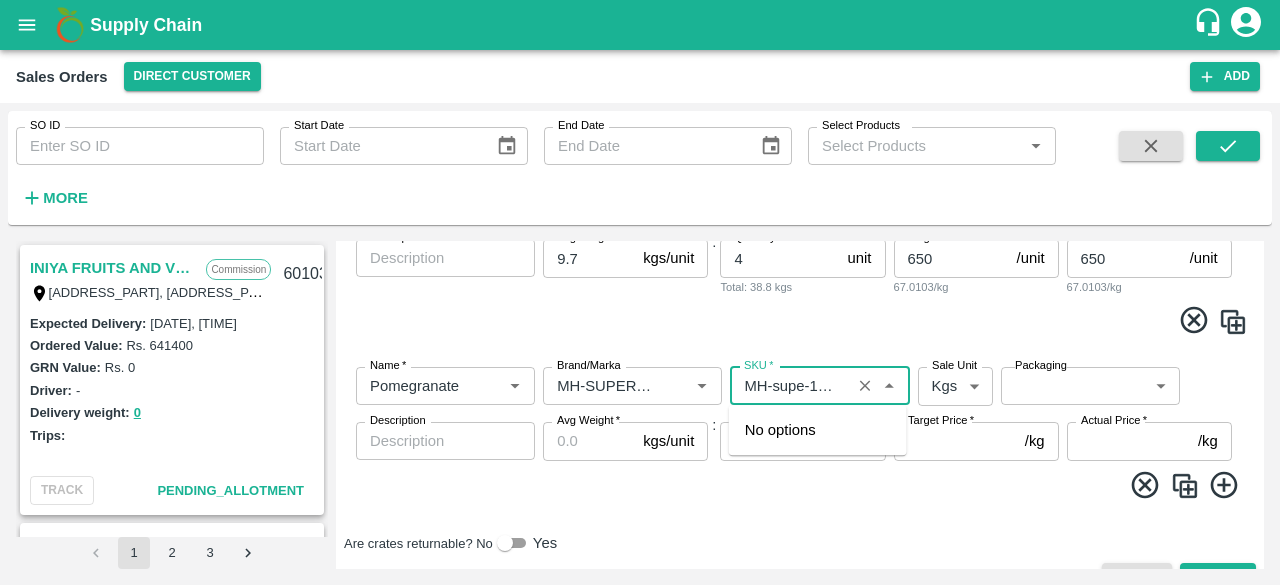 type on "MH-super-100-120" 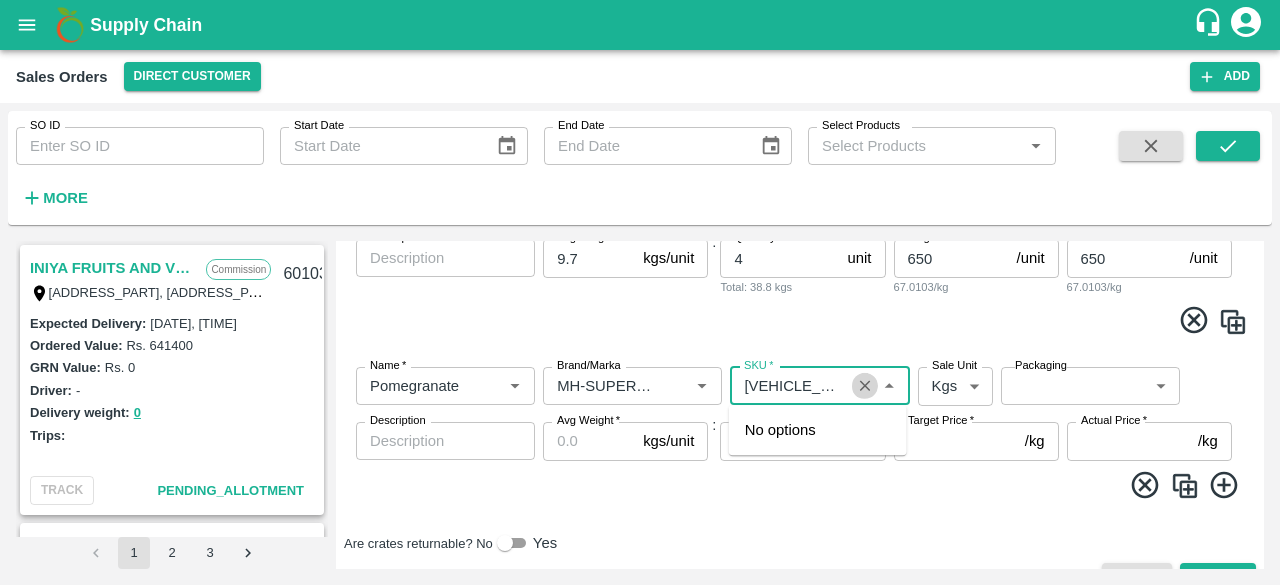 click 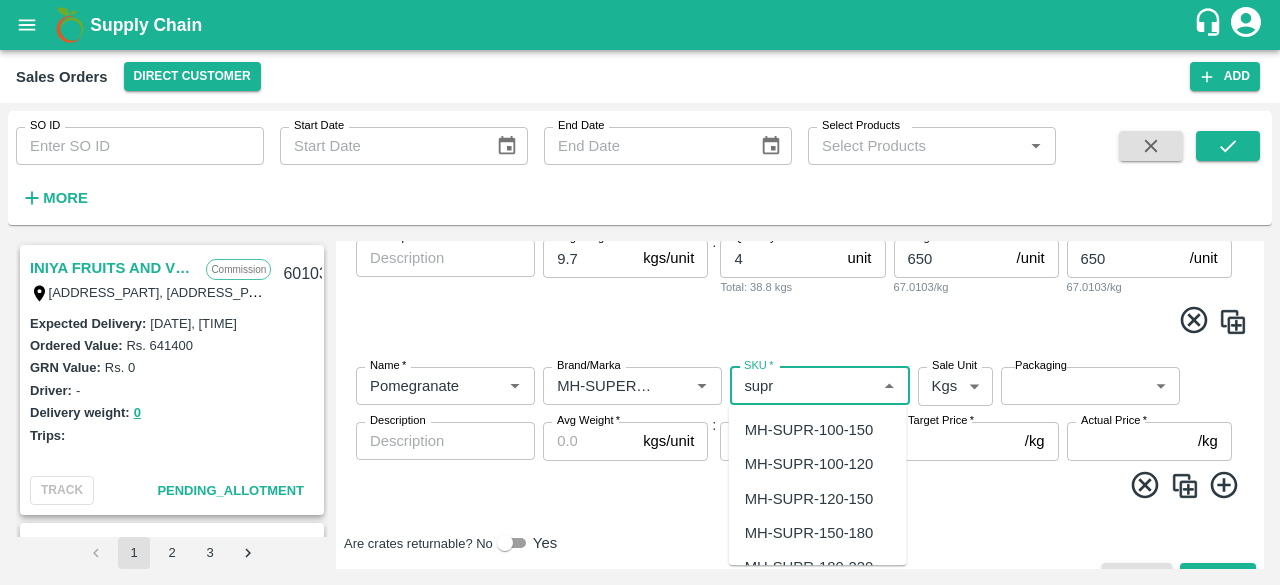 click on "MH-SUPR-100-120" at bounding box center [818, 465] 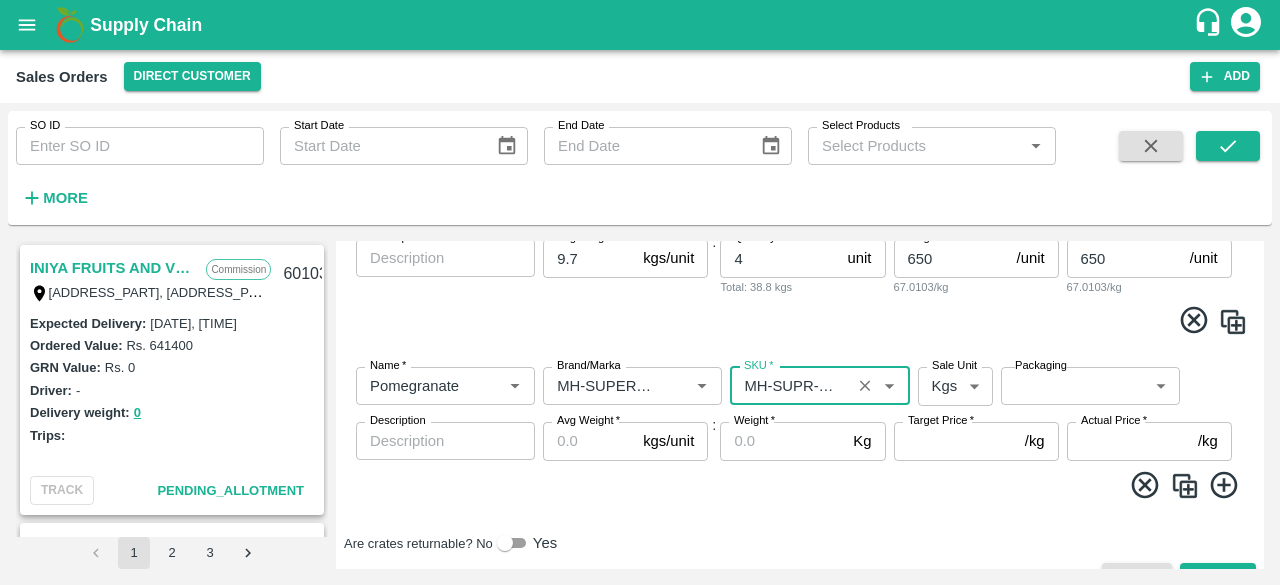 type on "MH-SUPR-100-120" 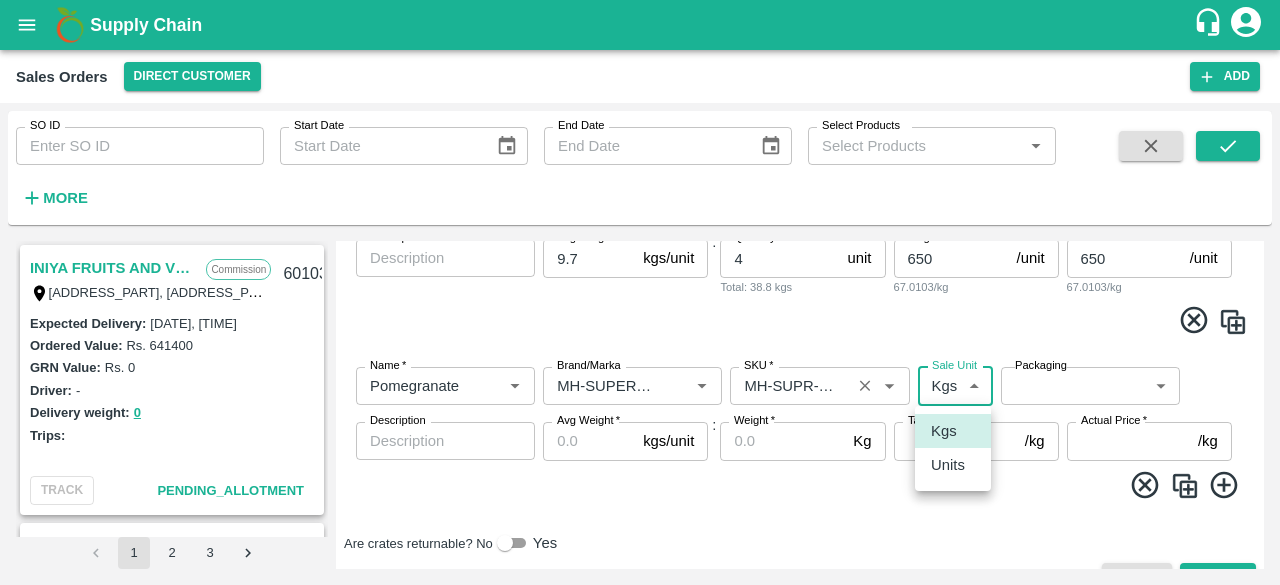 click on "Supply Chain Sales Orders Direct Customer Add SO ID SO ID Start Date Start Date End Date End Date Select Products Select Products   * More INIYA FRUITS AND VEGETABLES Commission TC/73,  ANNA FRUITS MARKET KOYAMBEDU, Chennai, Chennai, TAMILNADU, 600092 601038 Expected Delivery : 06 Aug 2025, 11:00 PM Ordered Value: Rs.   641400 GRN Value: Rs.   0 Driver:  -  Delivery weight: 0 Trips: TRACK Pending_Allotment Green Spices Hut Commission Shop no 74, MADURAI MATTUTHAVANI FRUIT MARKET, Madurai, Madurai, Tamil Nadu, 625007, India 600796 Expected Delivery : 04 Aug 2025, 06:00 AM Ordered Value: Rs.   402300 GRN Value: Rs.   0 Driver: Kumar - 8746861927 Delivery weight: 2830 Trips: #86023 (Vendor Vehicle) TRACK Pending_Allotment Green Spices Hut Commission Shop no 74, MADURAI MATTUTHAVANI FRUIT MARKET, Madurai, Madurai, Tamil Nadu, 625007, India 600795 Expected Delivery : 04 Aug 2025, 06:00 PM Ordered Value: Rs.   293000 GRN Value: Rs.   0 Driver: Kumar - 8746861927 Delivery weight: 3097 Trips: TRACK Commission : Rs." at bounding box center (640, 292) 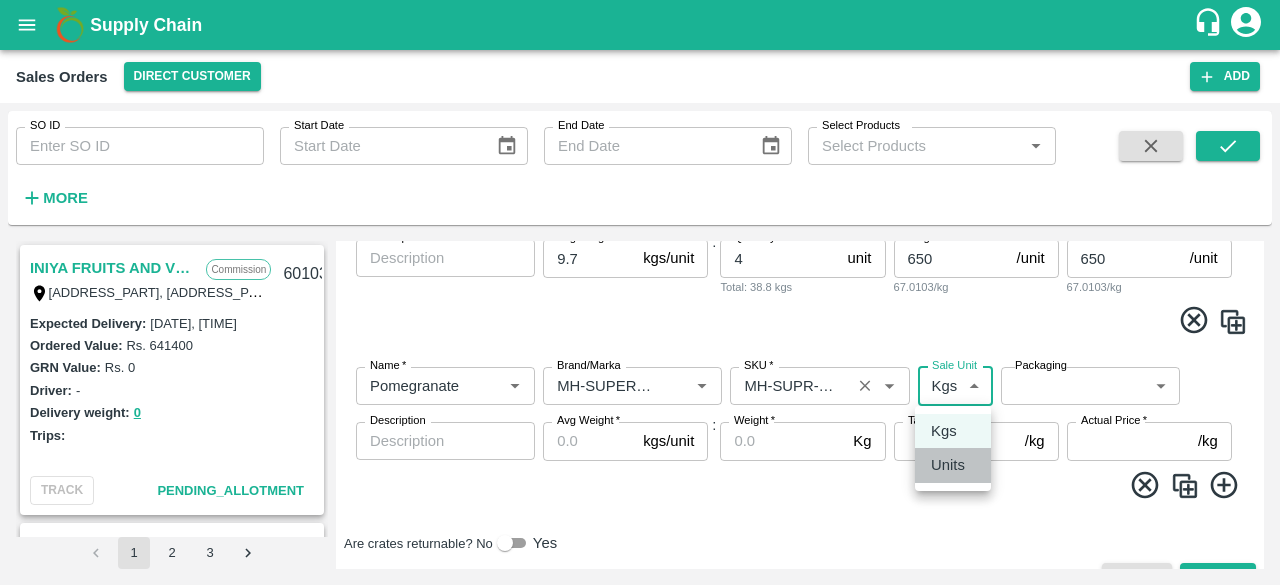 click on "Units" at bounding box center (953, 465) 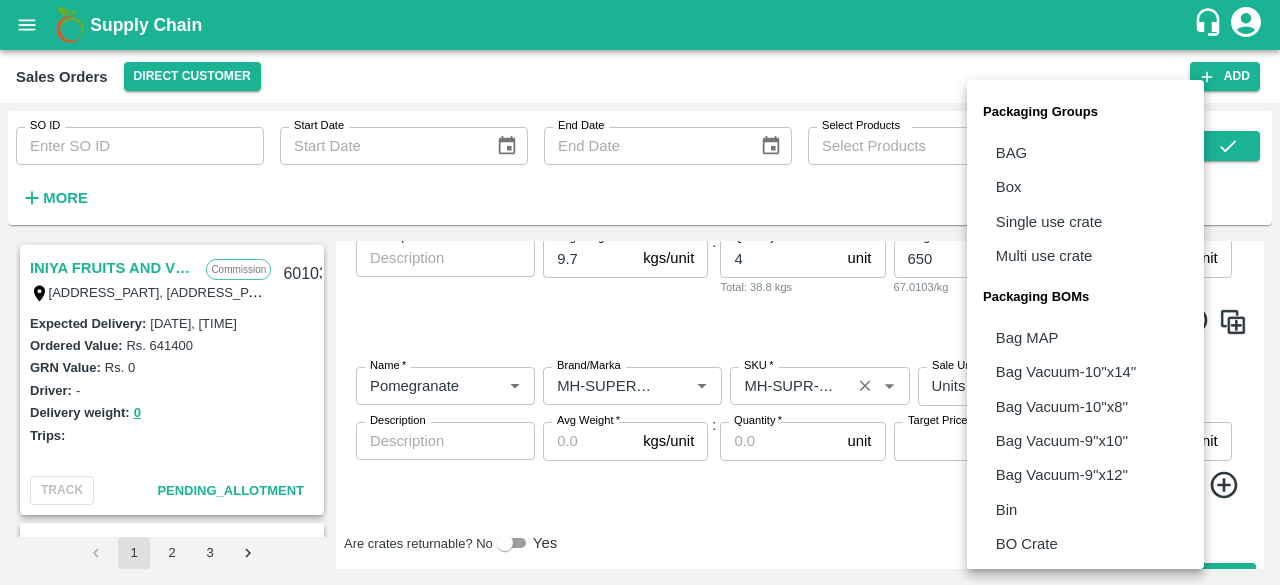 click on "Supply Chain Sales Orders Direct Customer Add SO ID SO ID Start Date Start Date End Date End Date Select Products Select Products   * More INIYA FRUITS AND VEGETABLES Commission TC/73,  ANNA FRUITS MARKET KOYAMBEDU, Chennai, Chennai, TAMILNADU, 600092 601038 Expected Delivery : 06 Aug 2025, 11:00 PM Ordered Value: Rs.   641400 GRN Value: Rs.   0 Driver:  -  Delivery weight: 0 Trips: TRACK Pending_Allotment Green Spices Hut Commission Shop no 74, MADURAI MATTUTHAVANI FRUIT MARKET, Madurai, Madurai, Tamil Nadu, 625007, India 600796 Expected Delivery : 04 Aug 2025, 06:00 AM Ordered Value: Rs.   402300 GRN Value: Rs.   0 Driver: Kumar - 8746861927 Delivery weight: 2830 Trips: #86023 (Vendor Vehicle) TRACK Pending_Allotment Green Spices Hut Commission Shop no 74, MADURAI MATTUTHAVANI FRUIT MARKET, Madurai, Madurai, Tamil Nadu, 625007, India 600795 Expected Delivery : 04 Aug 2025, 06:00 PM Ordered Value: Rs.   293000 GRN Value: Rs.   0 Driver: Kumar - 8746861927 Delivery weight: 3097 Trips: TRACK Commission : Rs." at bounding box center [640, 292] 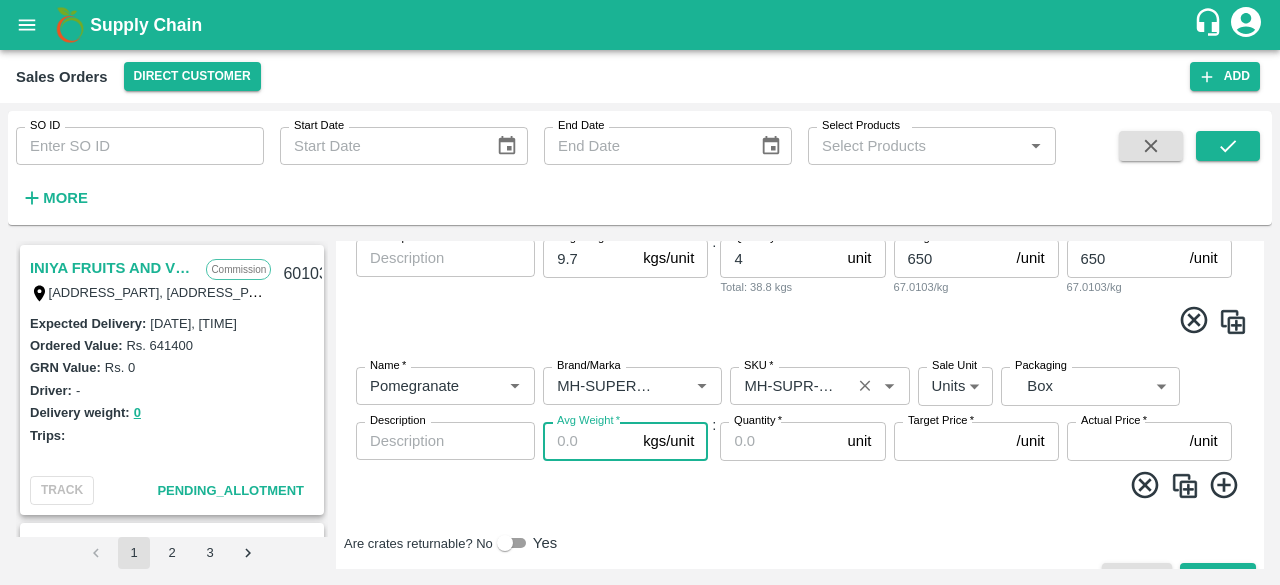 click on "Avg Weight   *" at bounding box center (589, 441) 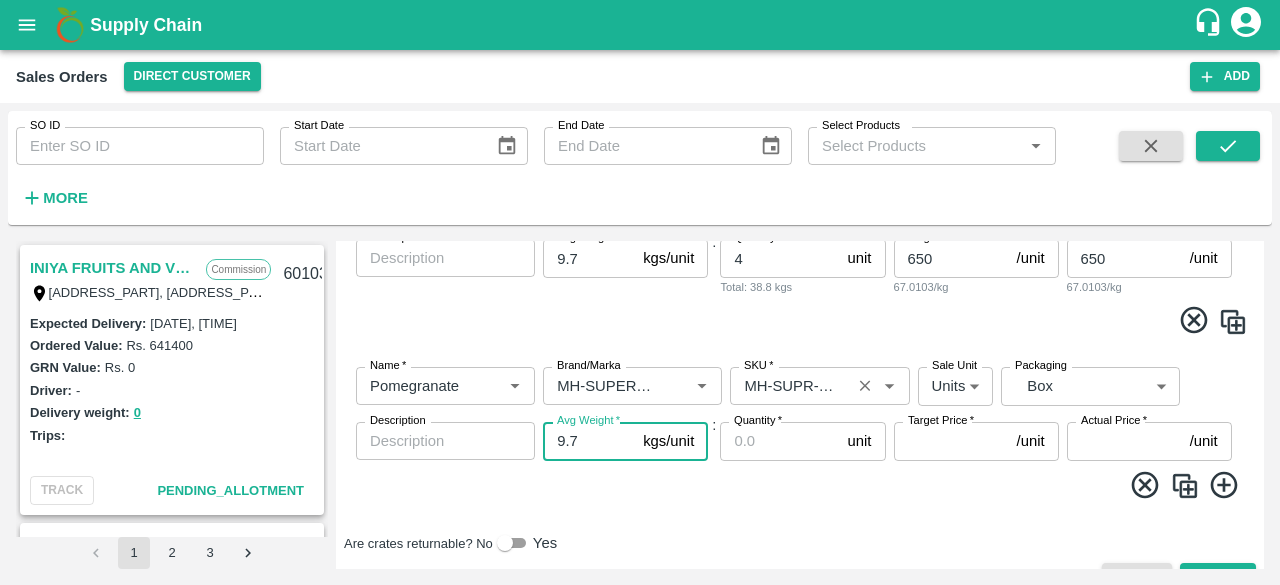type on "9.7" 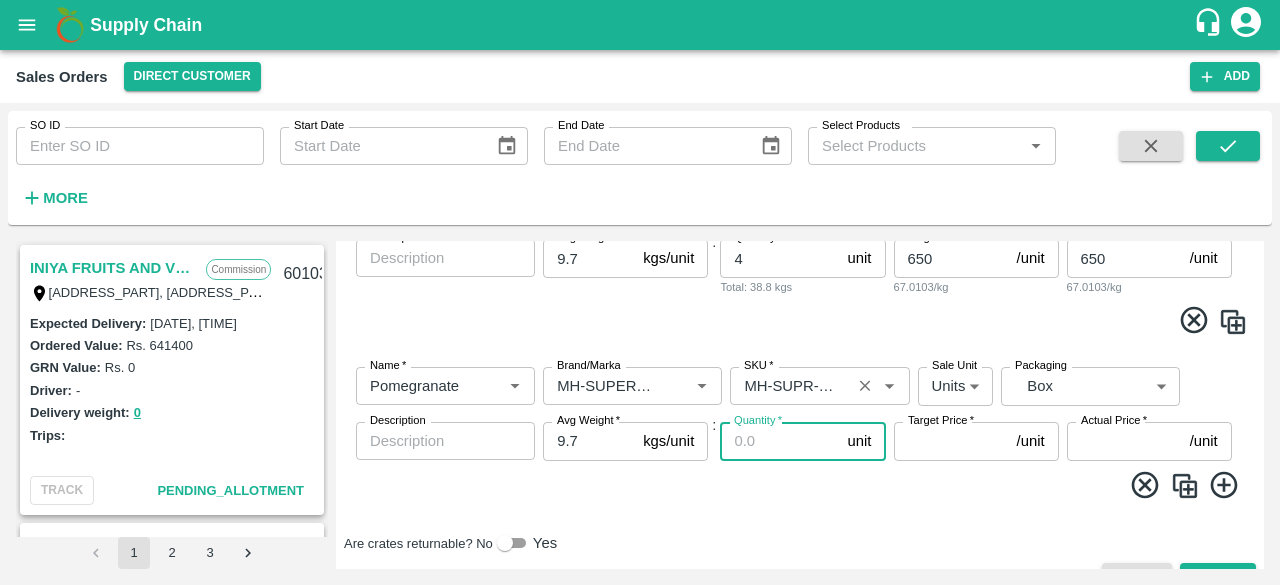 click on "Quantity   *" at bounding box center [779, 441] 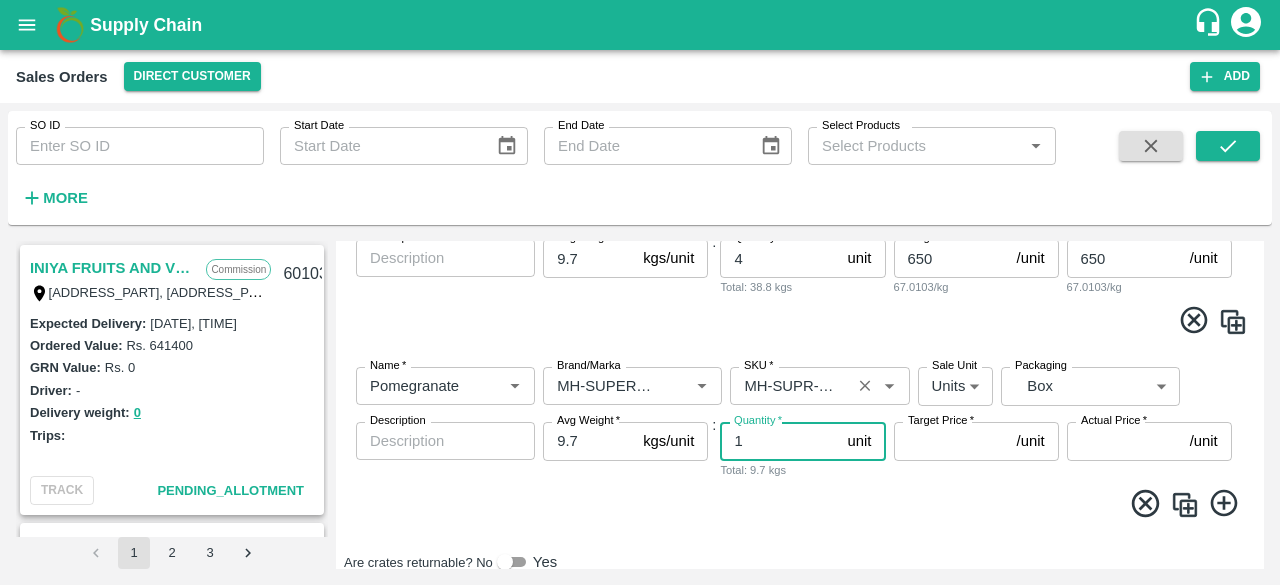 type on "1" 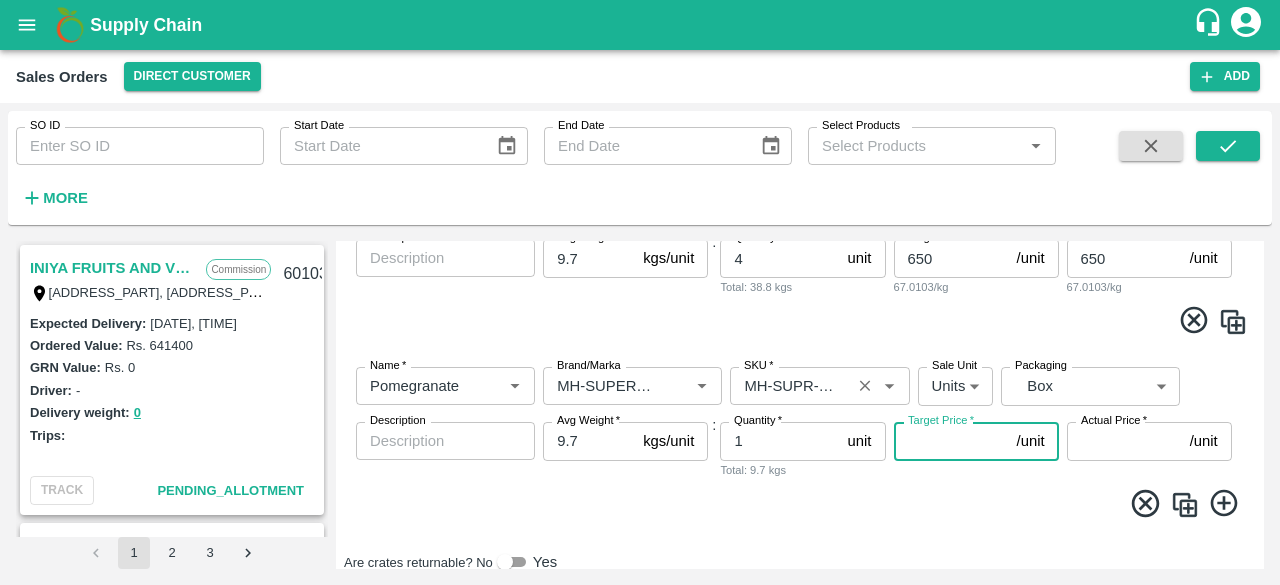 click on "Target Price   *" at bounding box center [951, 441] 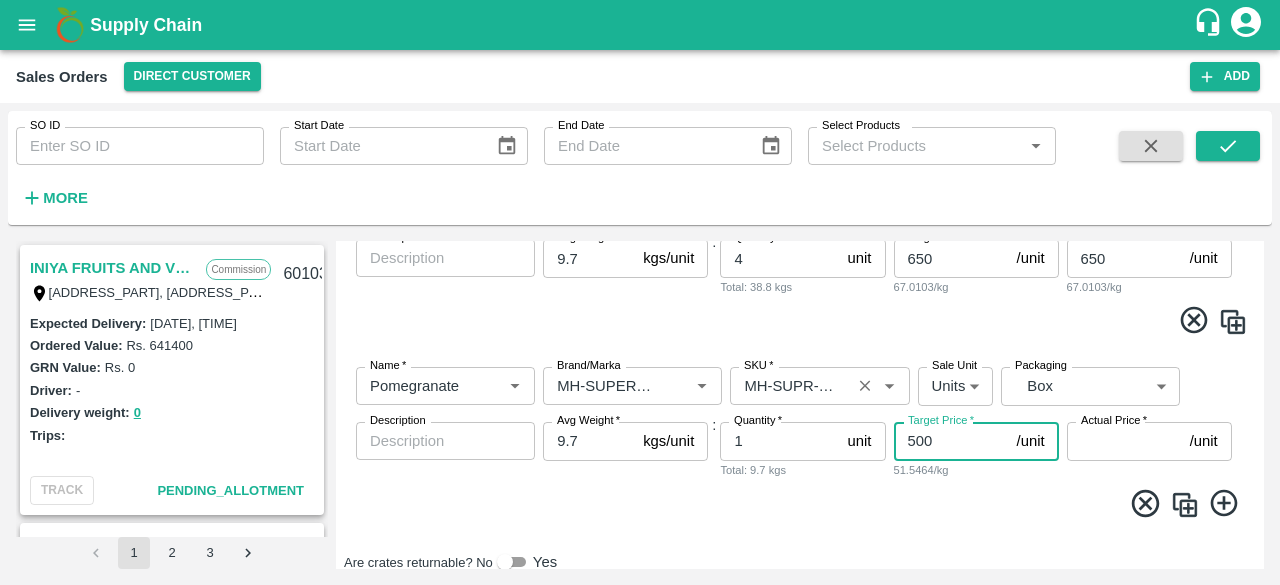 type on "500" 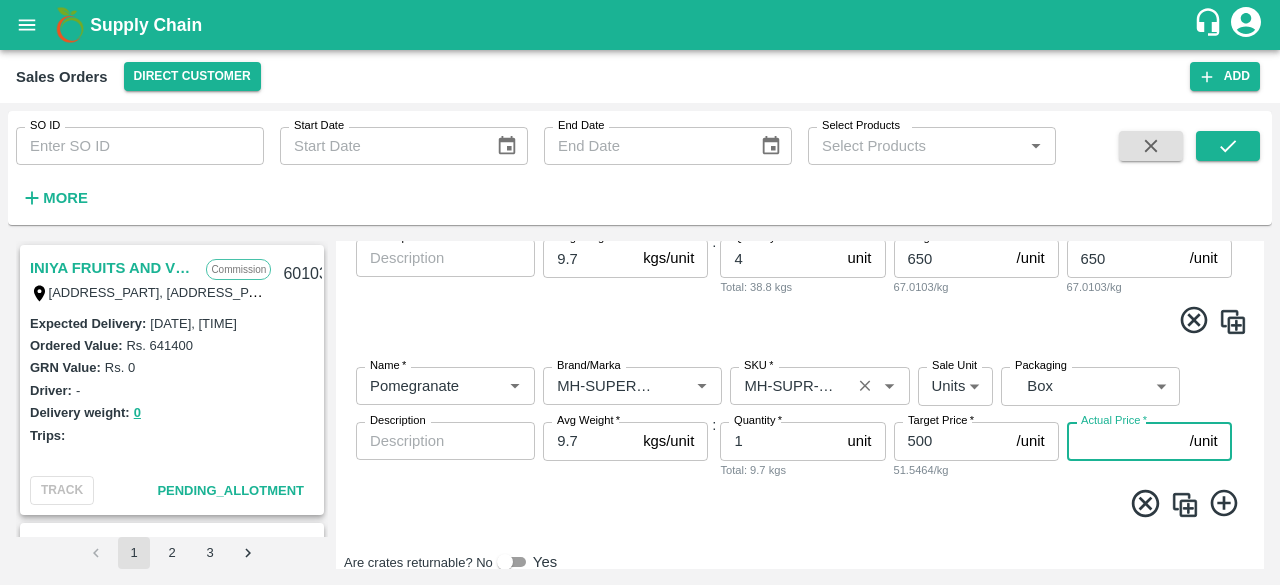 click on "Actual Price   *" at bounding box center [1124, 441] 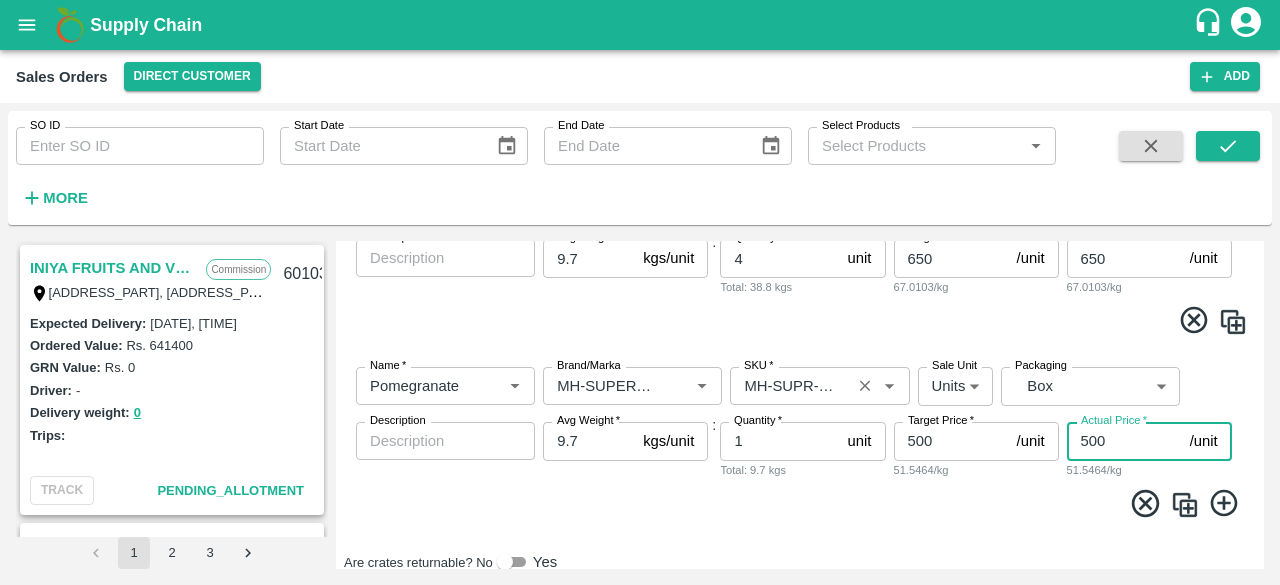 type on "500" 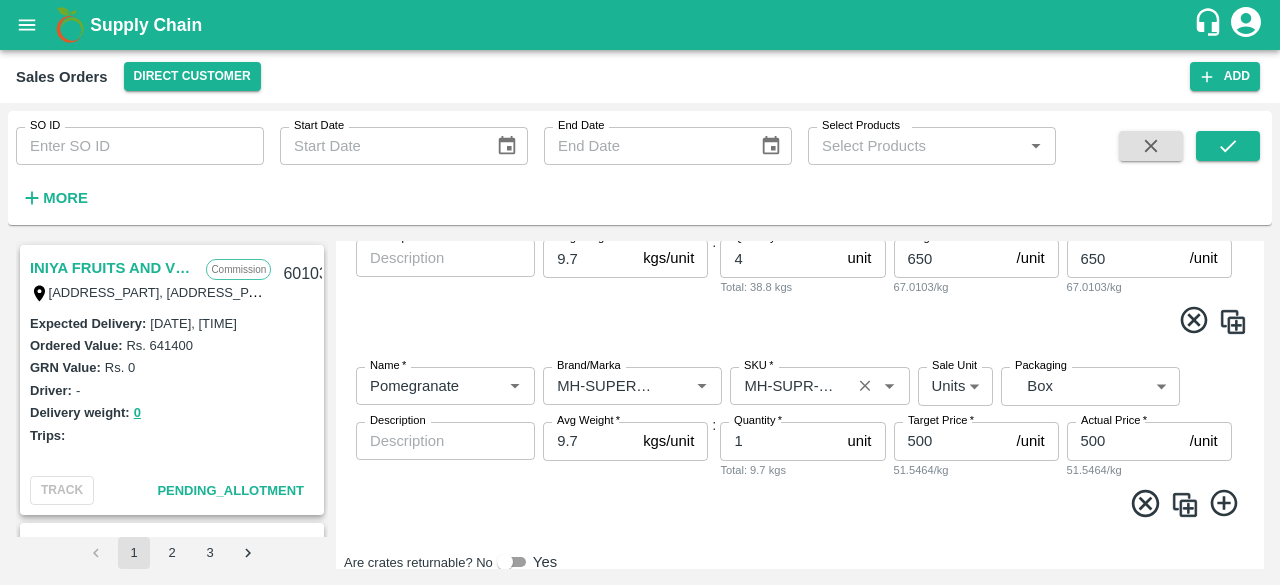 click at bounding box center [800, 506] 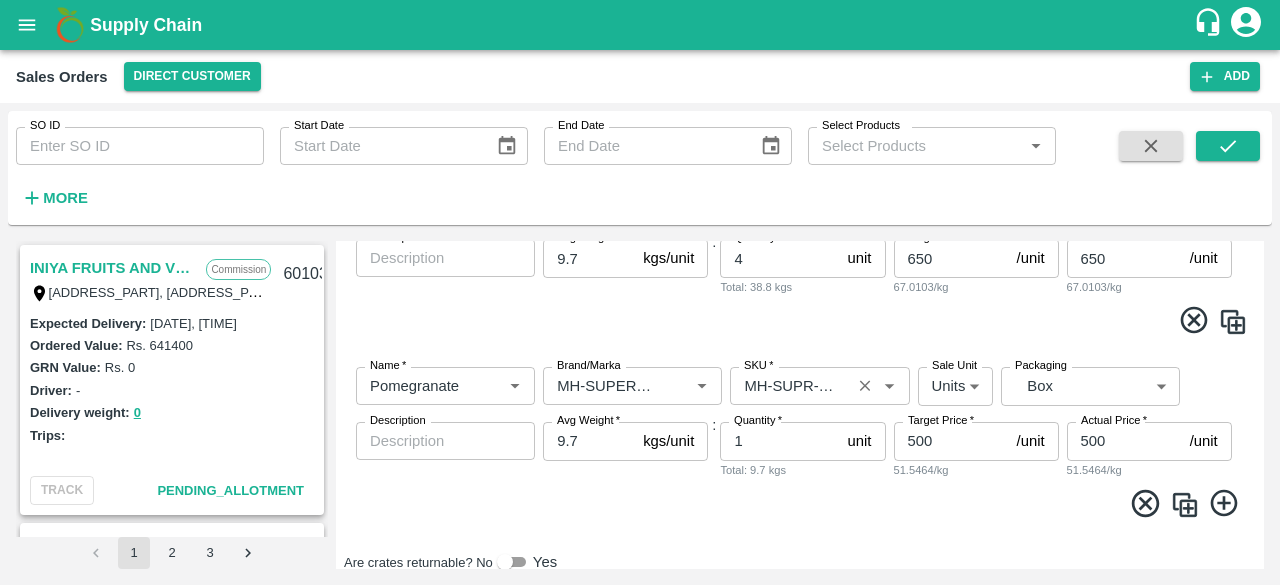 scroll, scrollTop: 1150, scrollLeft: 0, axis: vertical 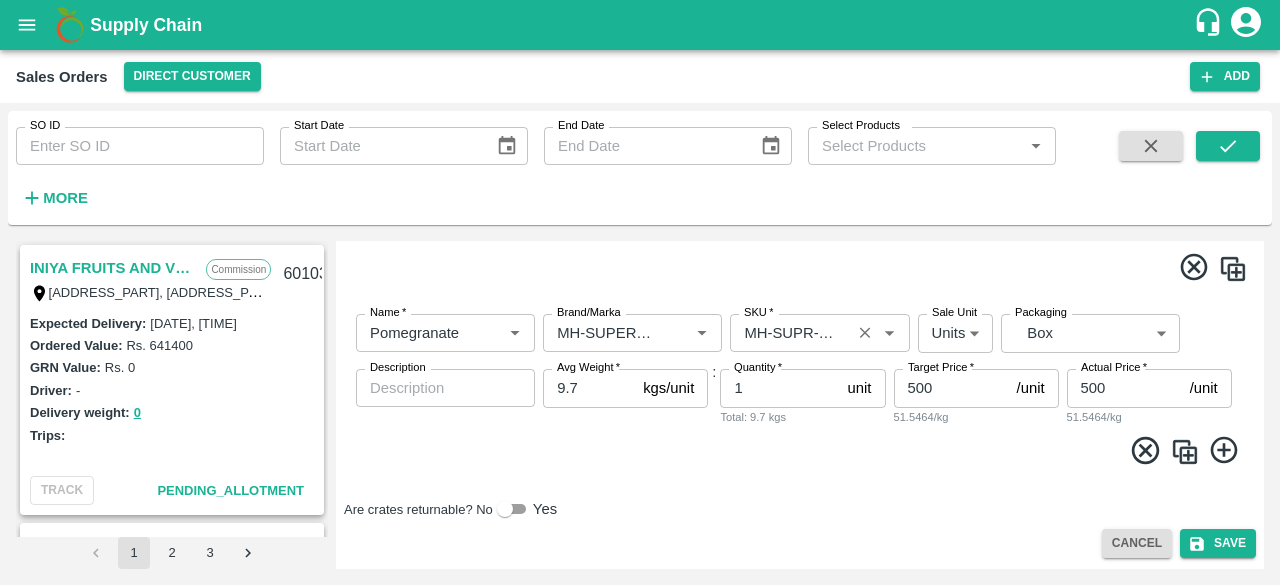 click 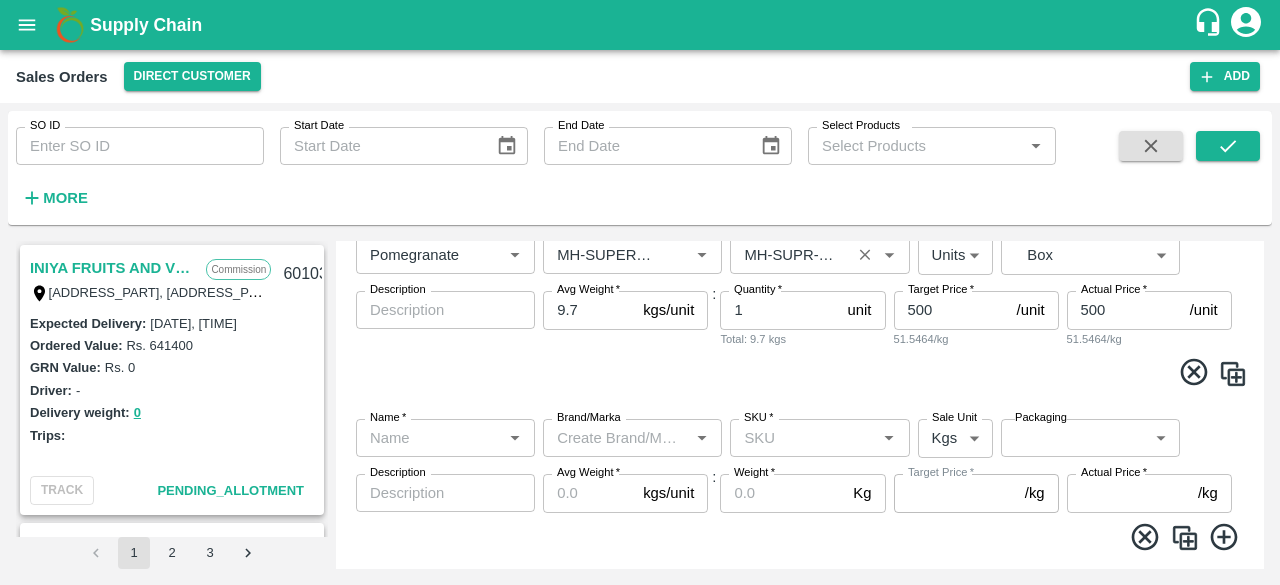 scroll, scrollTop: 1256, scrollLeft: 0, axis: vertical 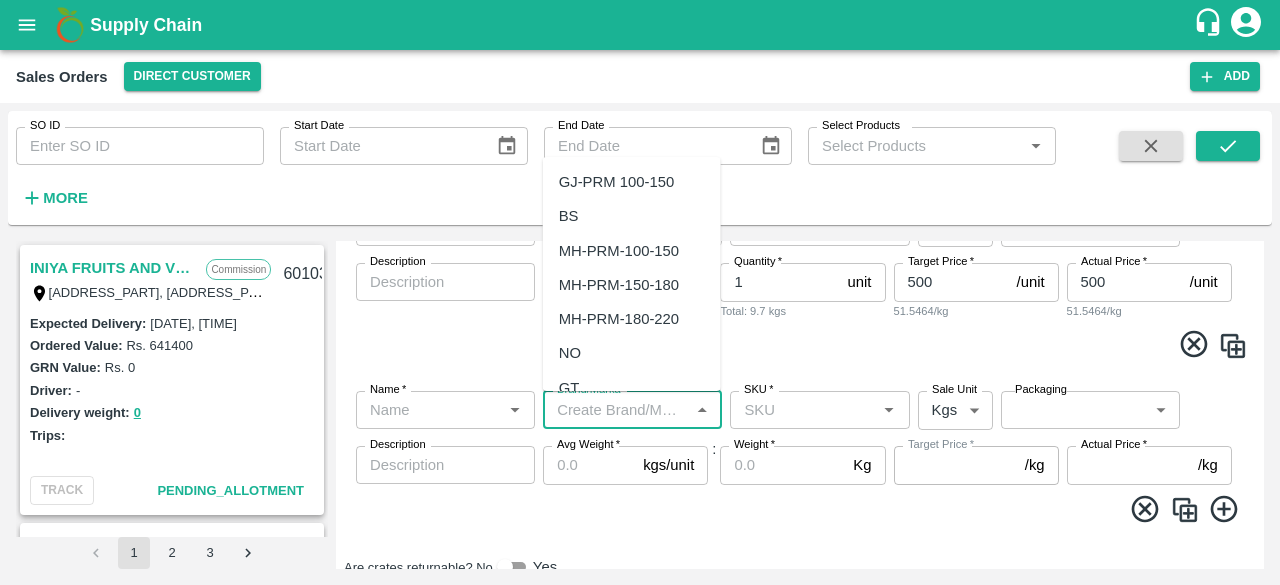 click on "Brand/Marka" at bounding box center [616, 410] 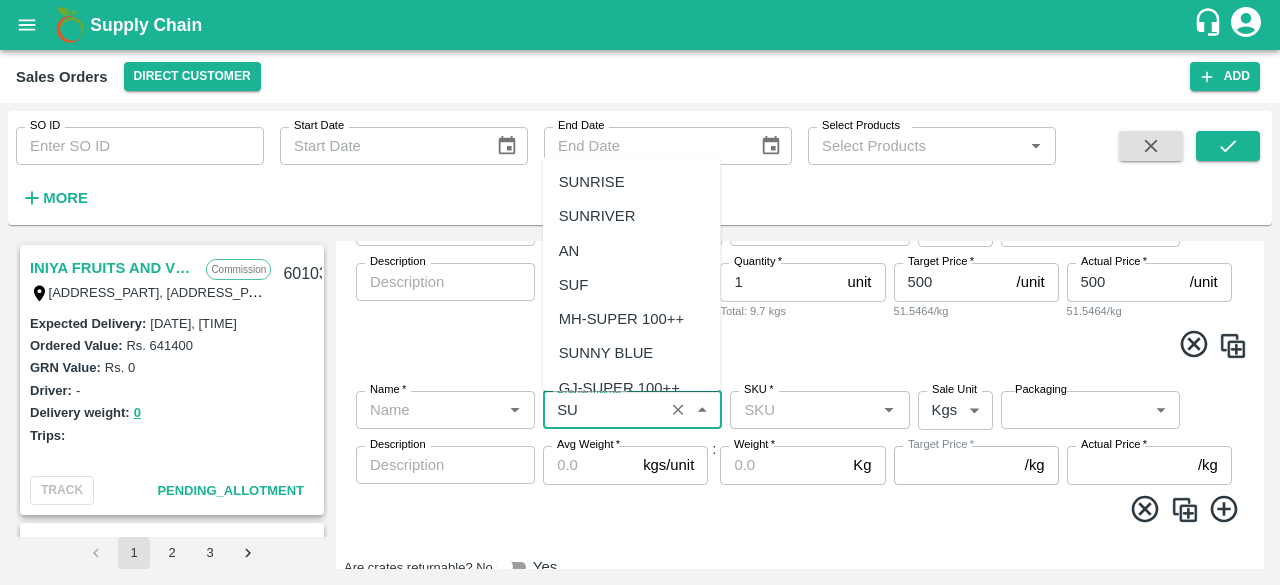 type on "SU" 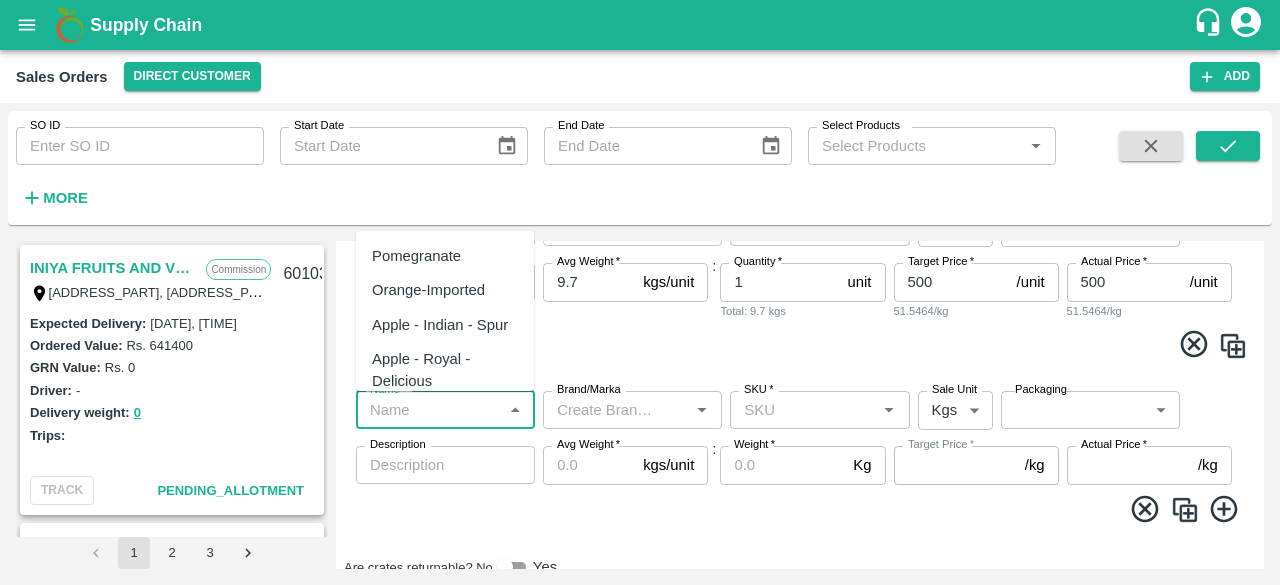 click on "Pomegranate" at bounding box center (445, 256) 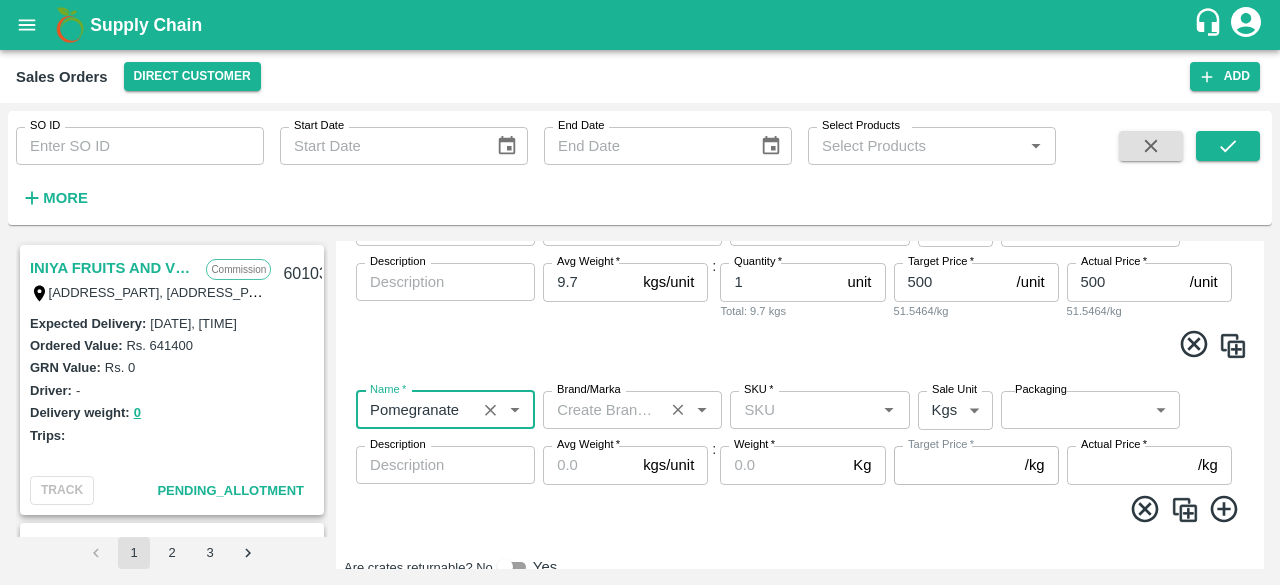 click on "Brand/Marka" at bounding box center (603, 410) 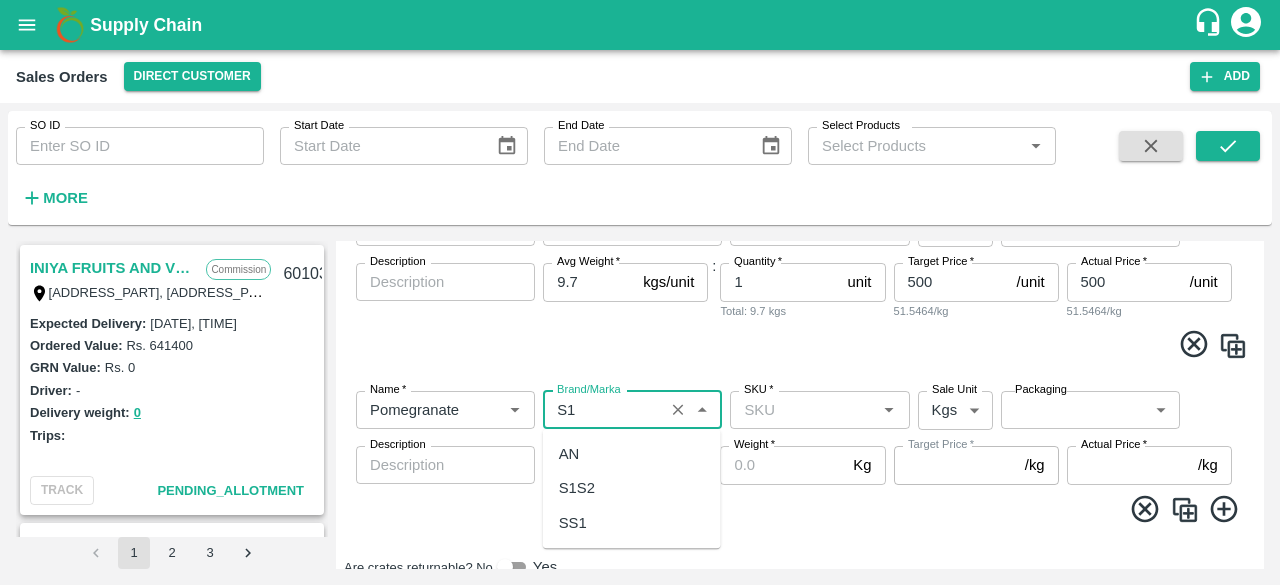 click on "SS1" at bounding box center [632, 523] 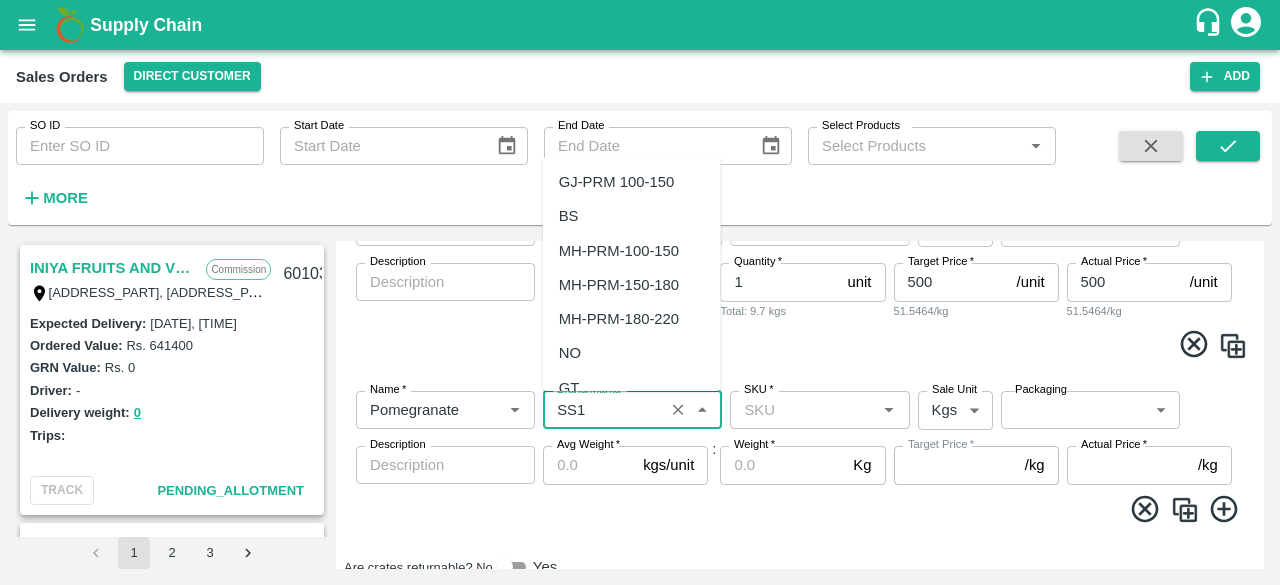 click on "Brand/Marka" at bounding box center (603, 410) 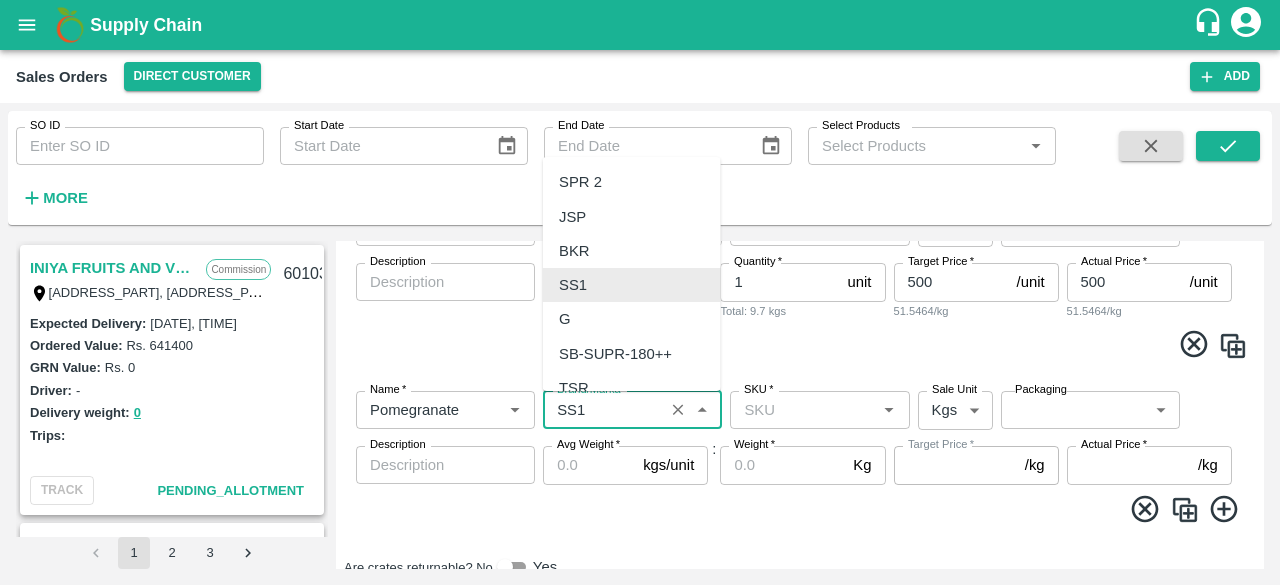 scroll, scrollTop: 30666, scrollLeft: 0, axis: vertical 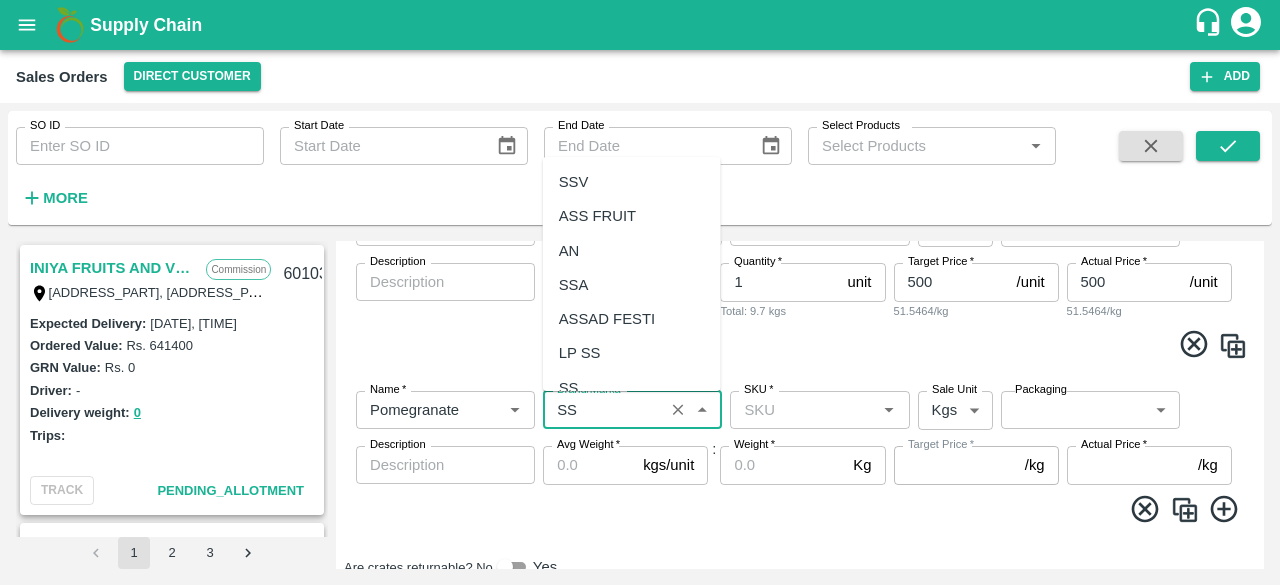 click on "SS" at bounding box center [632, 388] 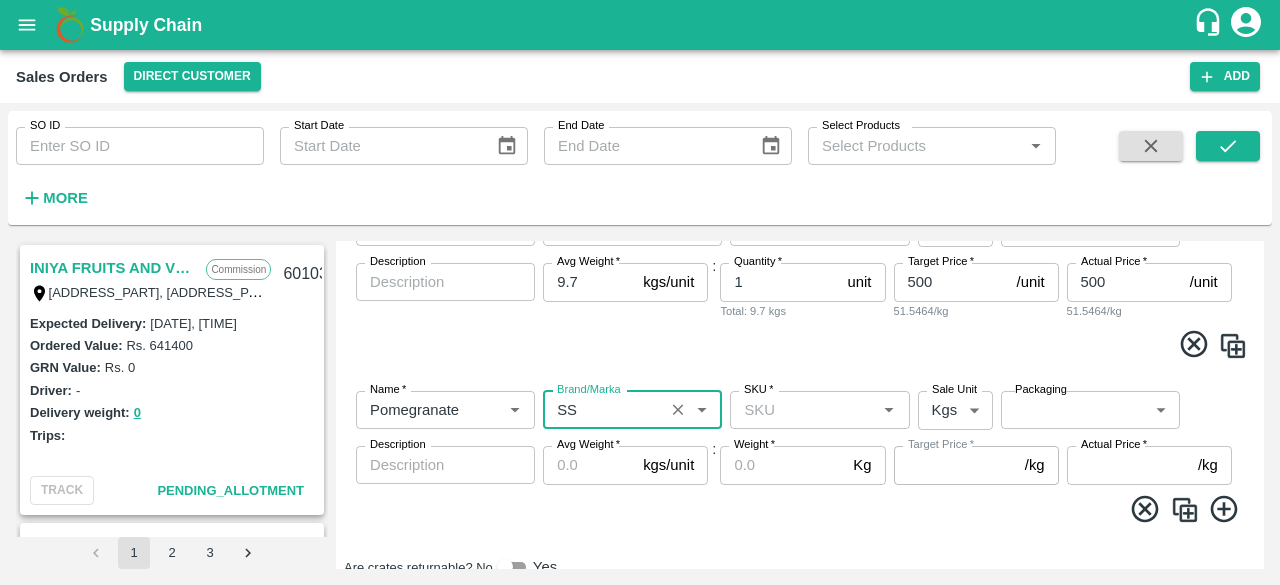type on "SS" 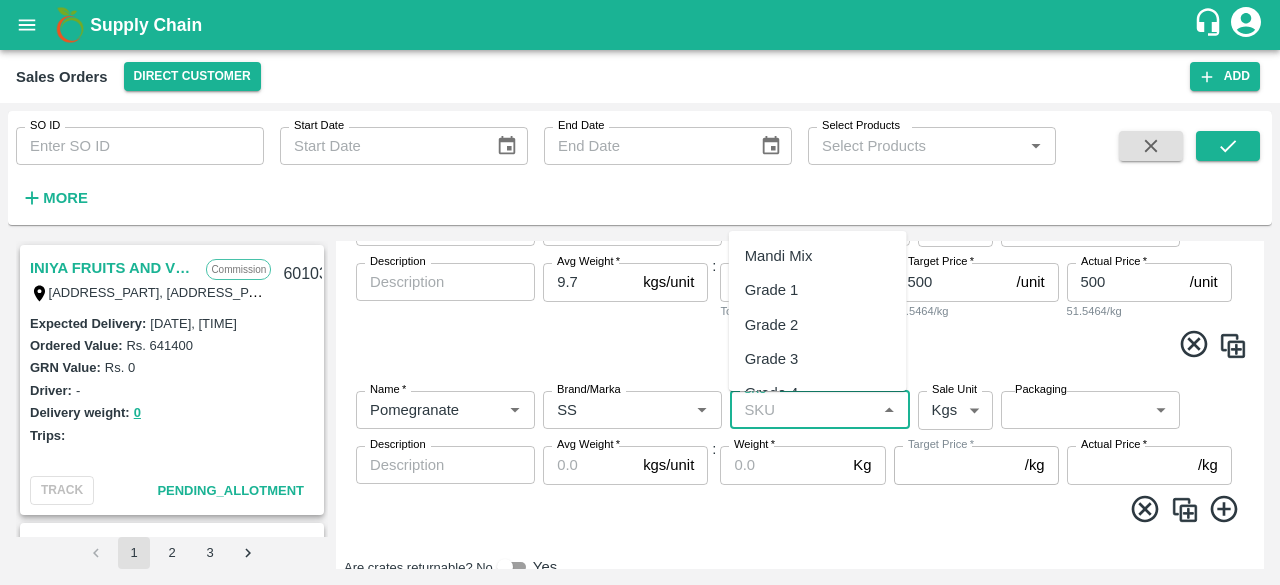 click on "SKU   *" at bounding box center [803, 410] 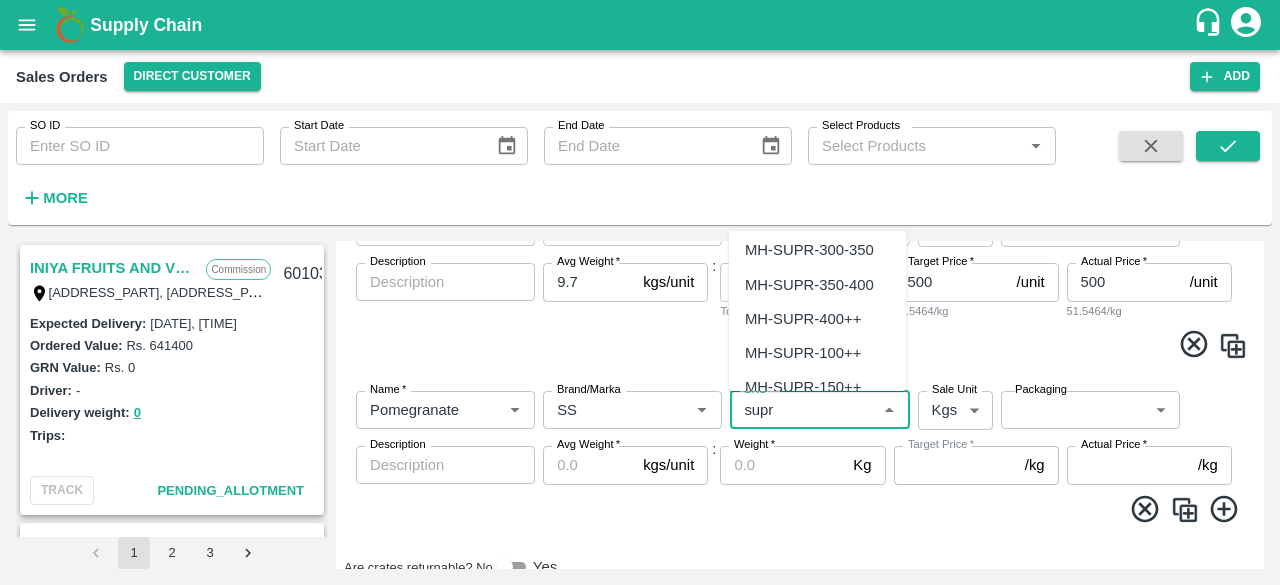 scroll, scrollTop: 420, scrollLeft: 0, axis: vertical 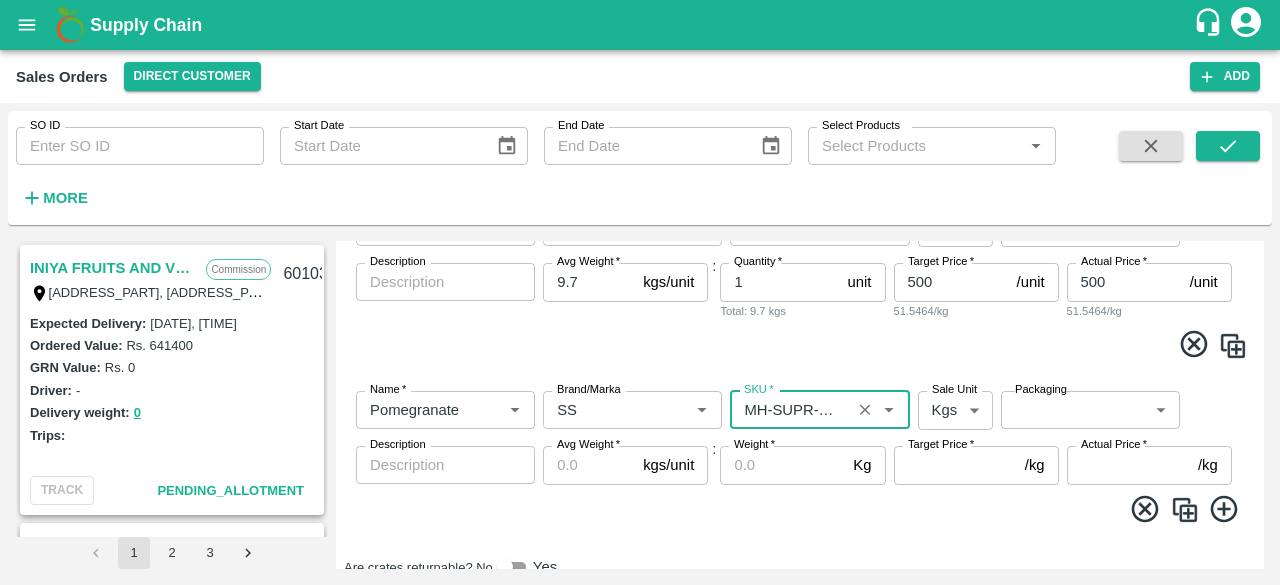 type on "MH-SUPR-100++" 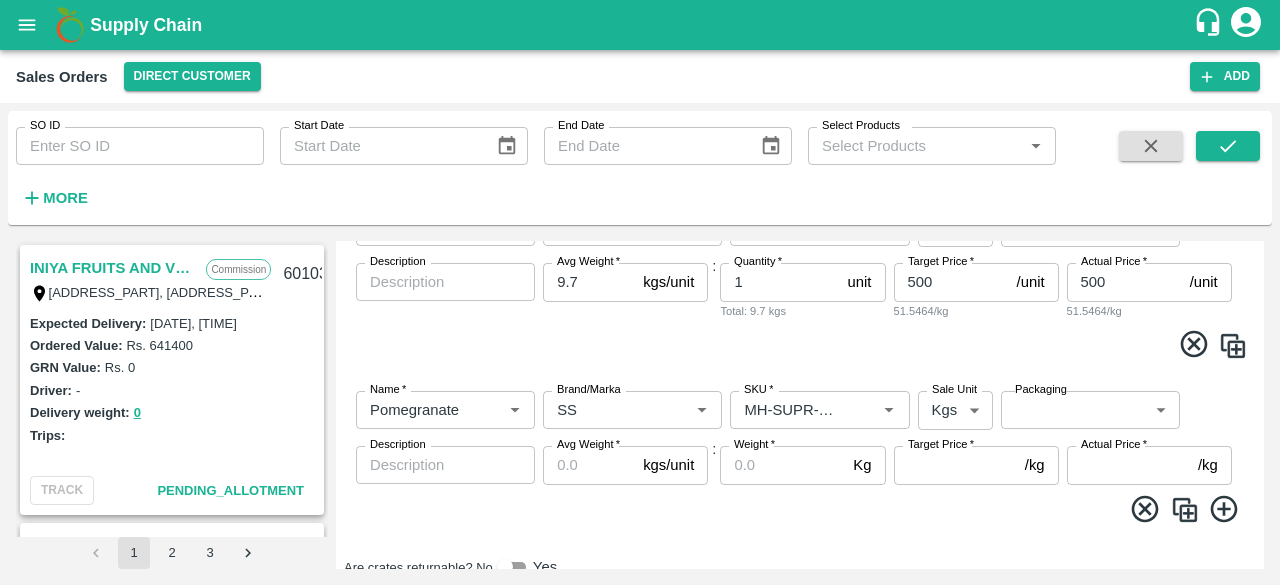 click on "Sale Unit" at bounding box center [954, 390] 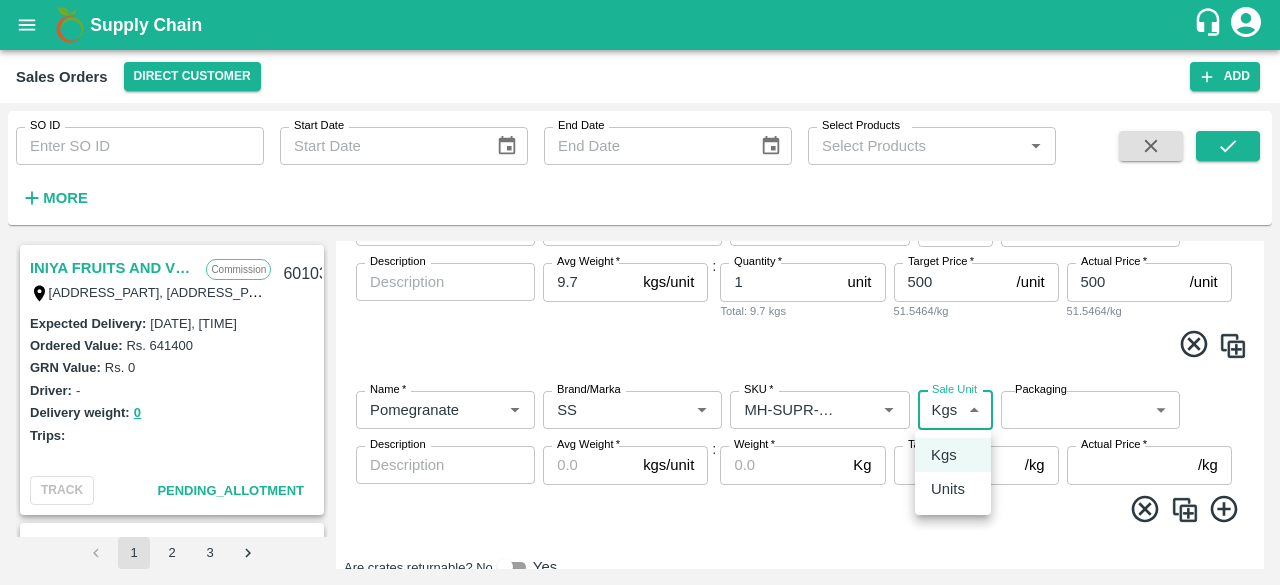 click on "Supply Chain Sales Orders Direct Customer Add SO ID SO ID Start Date Start Date End Date End Date Select Products Select Products   * More INIYA FRUITS AND VEGETABLES Commission TC/73,  ANNA FRUITS MARKET KOYAMBEDU, Chennai, Chennai, TAMILNADU, 600092 601038 Expected Delivery : 06 Aug 2025, 11:00 PM Ordered Value: Rs.   641400 GRN Value: Rs.   0 Driver:  -  Delivery weight: 0 Trips: TRACK Pending_Allotment Green Spices Hut Commission Shop no 74, MADURAI MATTUTHAVANI FRUIT MARKET, Madurai, Madurai, Tamil Nadu, 625007, India 600796 Expected Delivery : 04 Aug 2025, 06:00 AM Ordered Value: Rs.   402300 GRN Value: Rs.   0 Driver: Kumar - 8746861927 Delivery weight: 2830 Trips: #86023 (Vendor Vehicle) TRACK Pending_Allotment Green Spices Hut Commission Shop no 74, MADURAI MATTUTHAVANI FRUIT MARKET, Madurai, Madurai, Tamil Nadu, 625007, India 600795 Expected Delivery : 04 Aug 2025, 06:00 PM Ordered Value: Rs.   293000 GRN Value: Rs.   0 Driver: Kumar - 8746861927 Delivery weight: 3097 Trips: TRACK Commission : Rs." at bounding box center [640, 292] 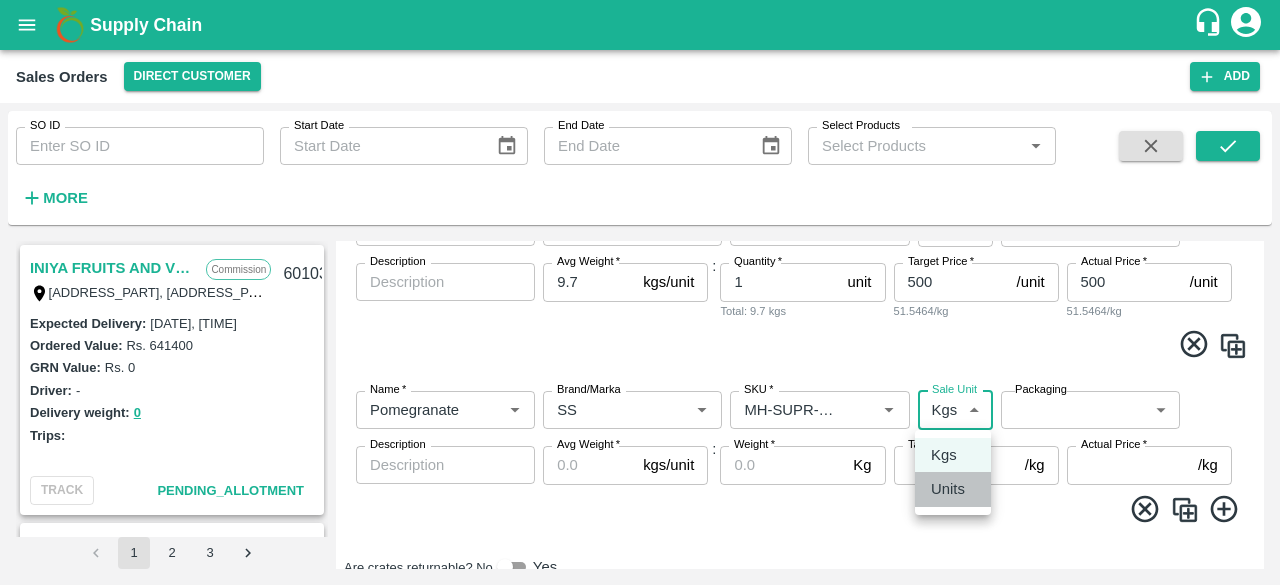 click on "Units" at bounding box center [948, 489] 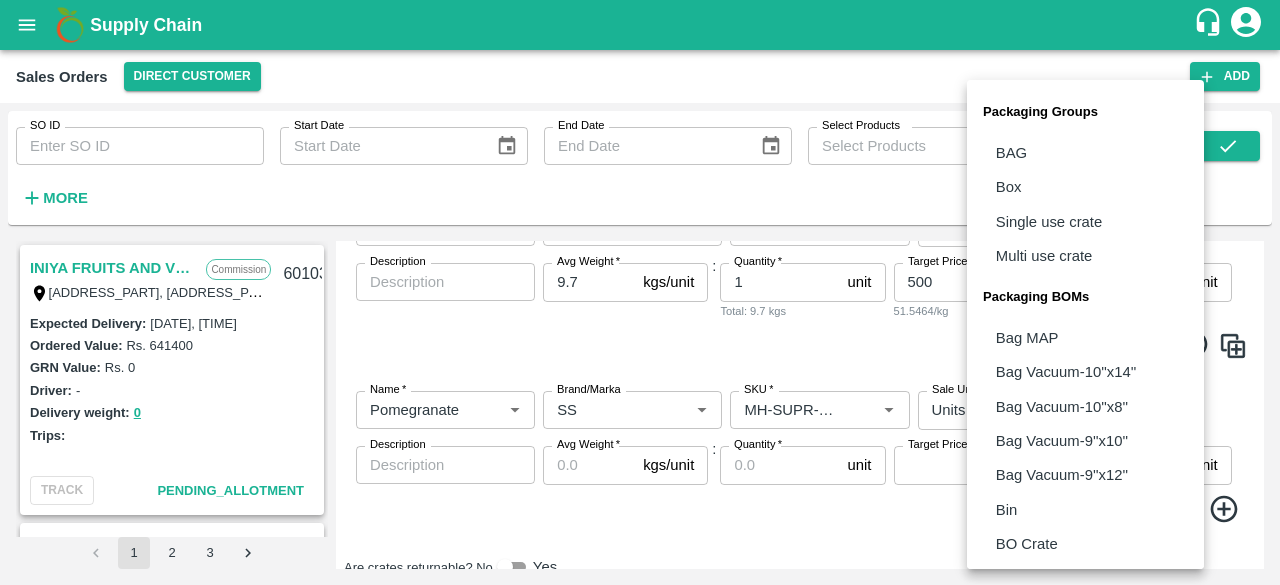 click on "Supply Chain Sales Orders Direct Customer Add SO ID SO ID Start Date Start Date End Date End Date Select Products Select Products   * More INIYA FRUITS AND VEGETABLES Commission TC/73,  ANNA FRUITS MARKET KOYAMBEDU, Chennai, Chennai, TAMILNADU, 600092 601038 Expected Delivery : 06 Aug 2025, 11:00 PM Ordered Value: Rs.   641400 GRN Value: Rs.   0 Driver:  -  Delivery weight: 0 Trips: TRACK Pending_Allotment Green Spices Hut Commission Shop no 74, MADURAI MATTUTHAVANI FRUIT MARKET, Madurai, Madurai, Tamil Nadu, 625007, India 600796 Expected Delivery : 04 Aug 2025, 06:00 AM Ordered Value: Rs.   402300 GRN Value: Rs.   0 Driver: Kumar - 8746861927 Delivery weight: 2830 Trips: #86023 (Vendor Vehicle) TRACK Pending_Allotment Green Spices Hut Commission Shop no 74, MADURAI MATTUTHAVANI FRUIT MARKET, Madurai, Madurai, Tamil Nadu, 625007, India 600795 Expected Delivery : 04 Aug 2025, 06:00 PM Ordered Value: Rs.   293000 GRN Value: Rs.   0 Driver: Kumar - 8746861927 Delivery weight: 3097 Trips: TRACK Commission : Rs." at bounding box center [640, 292] 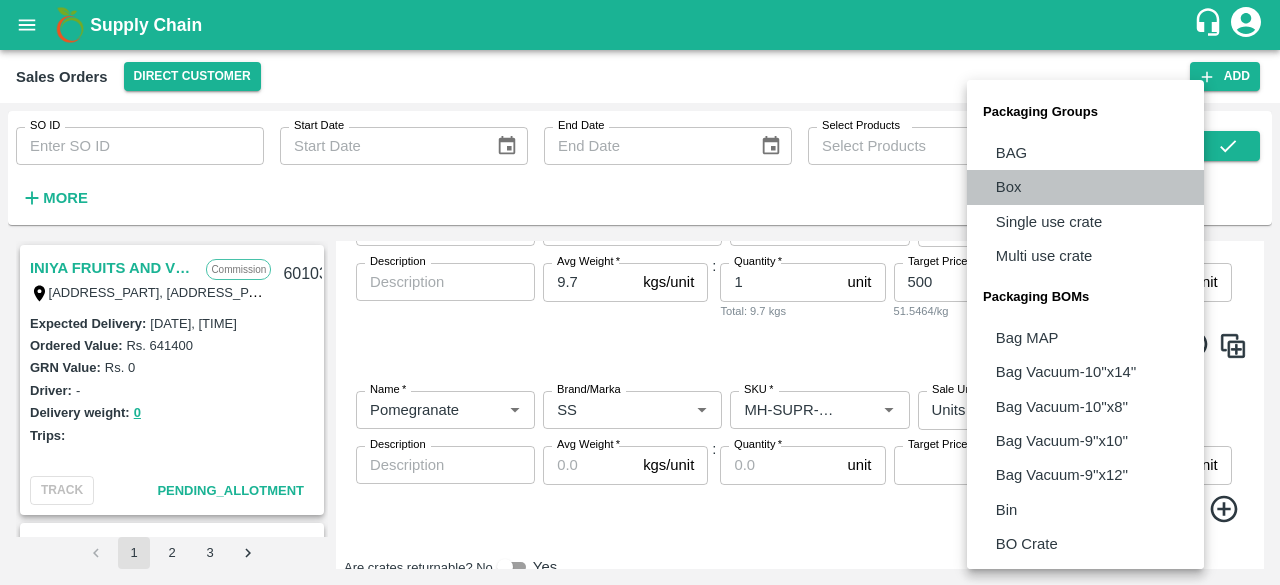 click on "Box" at bounding box center (1009, 187) 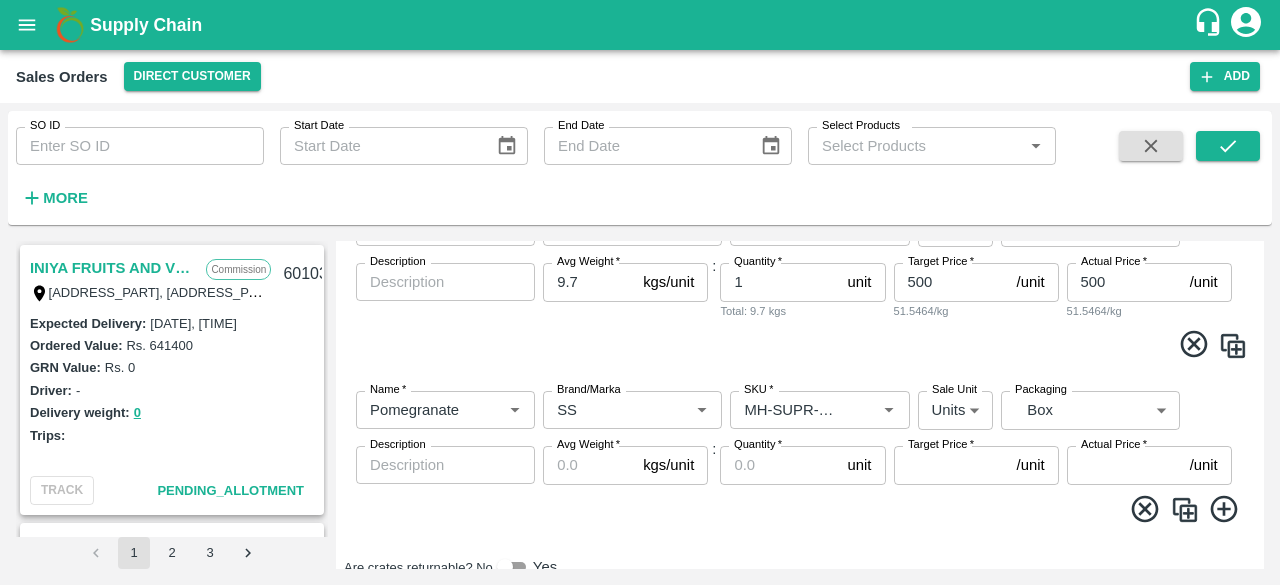 click on "Avg Weight   *" at bounding box center [588, 445] 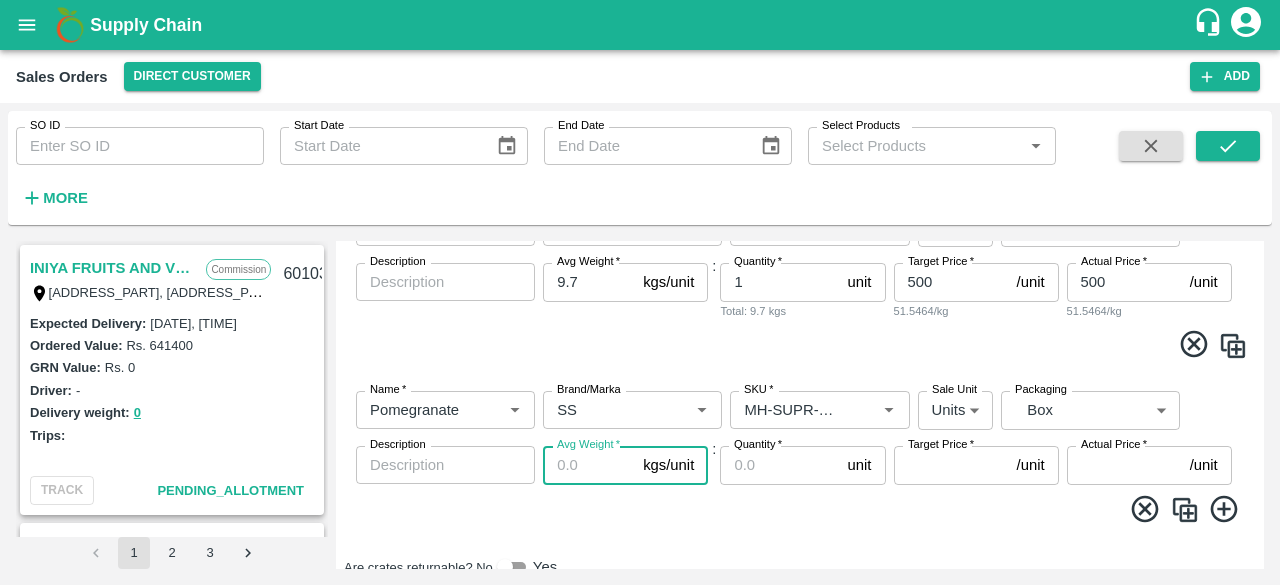 click on "Avg Weight   *" at bounding box center (589, 465) 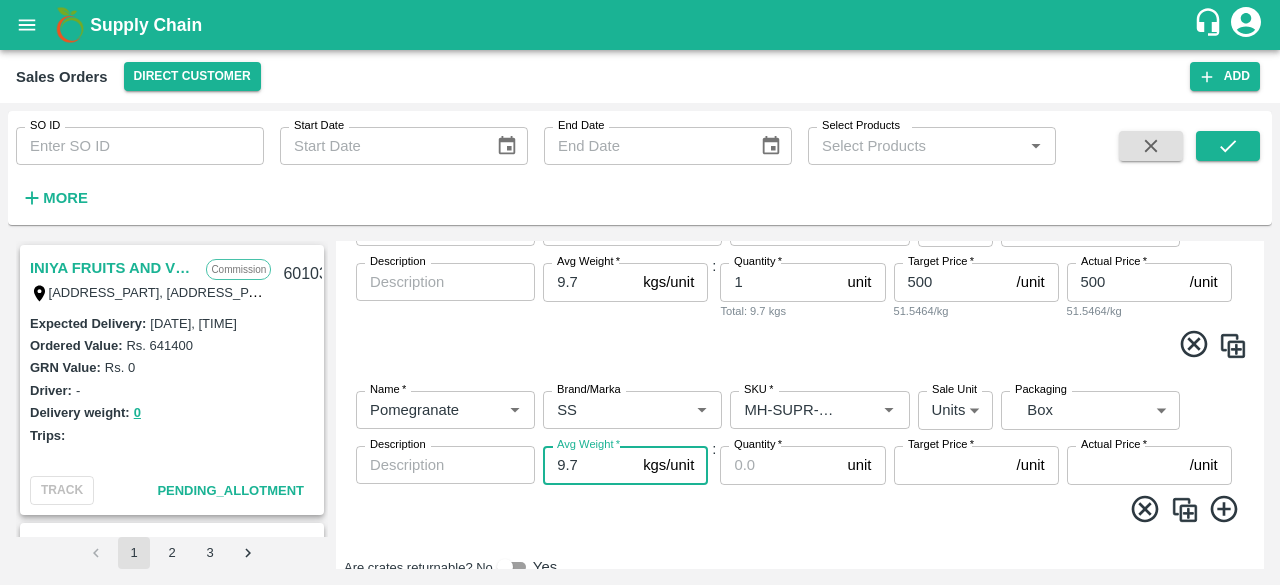 type on "9.7" 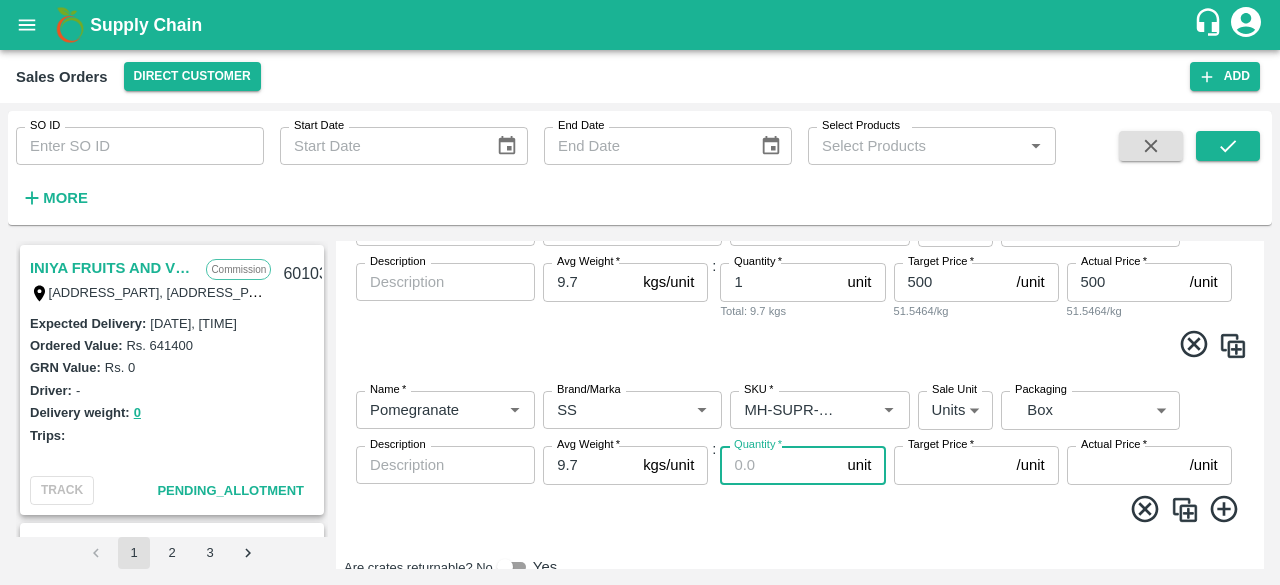 click on "Quantity   *" at bounding box center (779, 465) 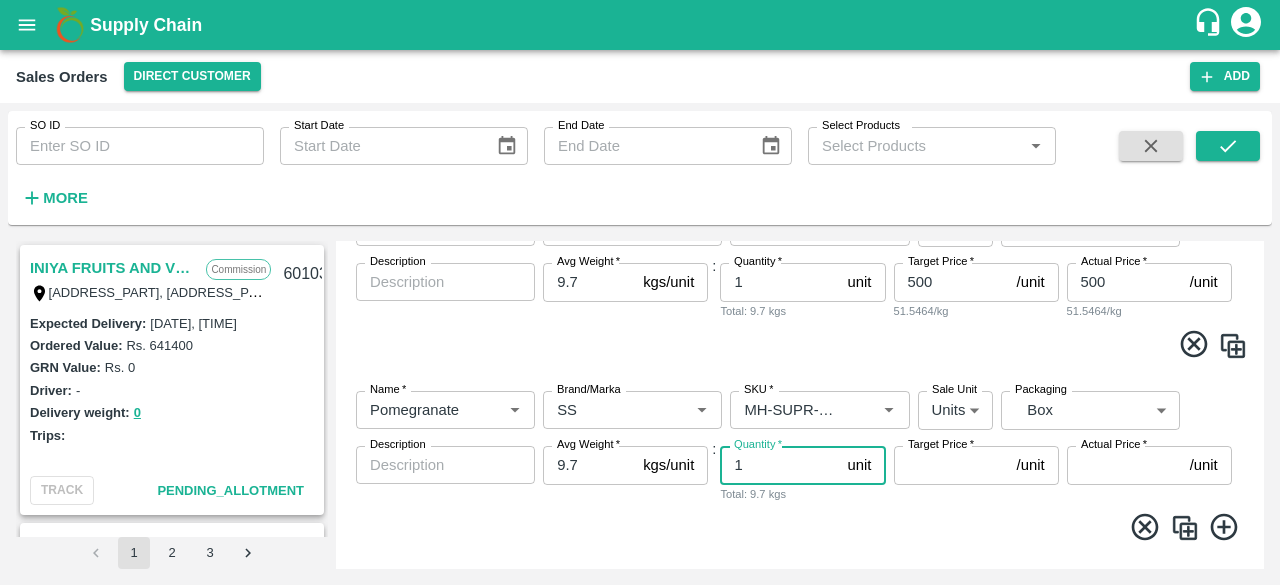 type on "1" 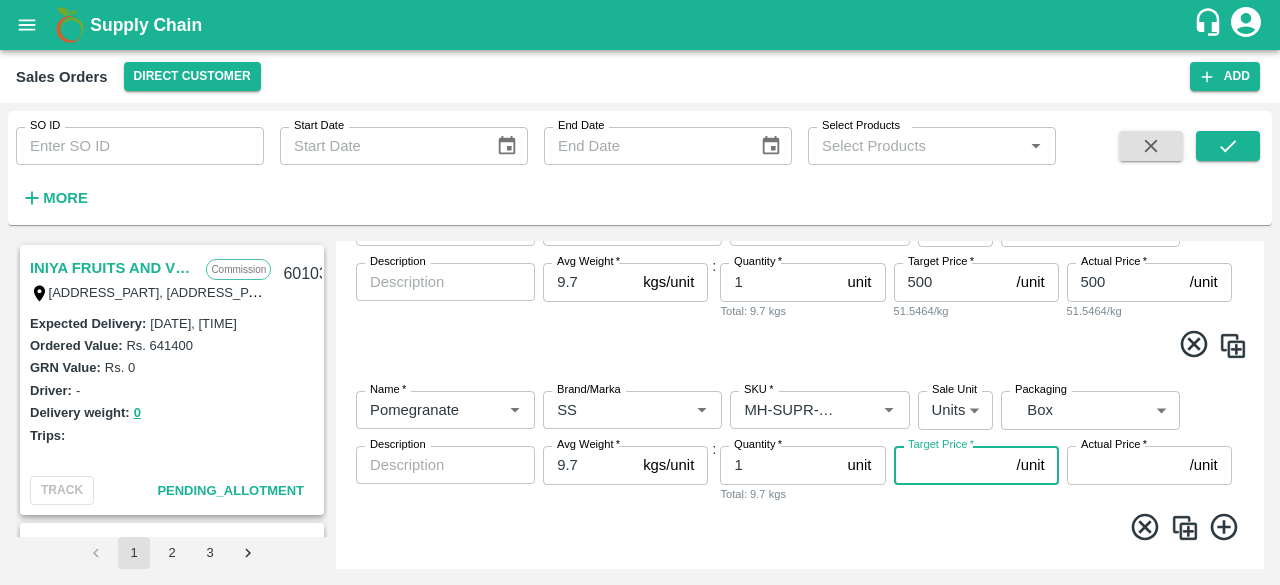 click on "Target Price   *" at bounding box center [951, 465] 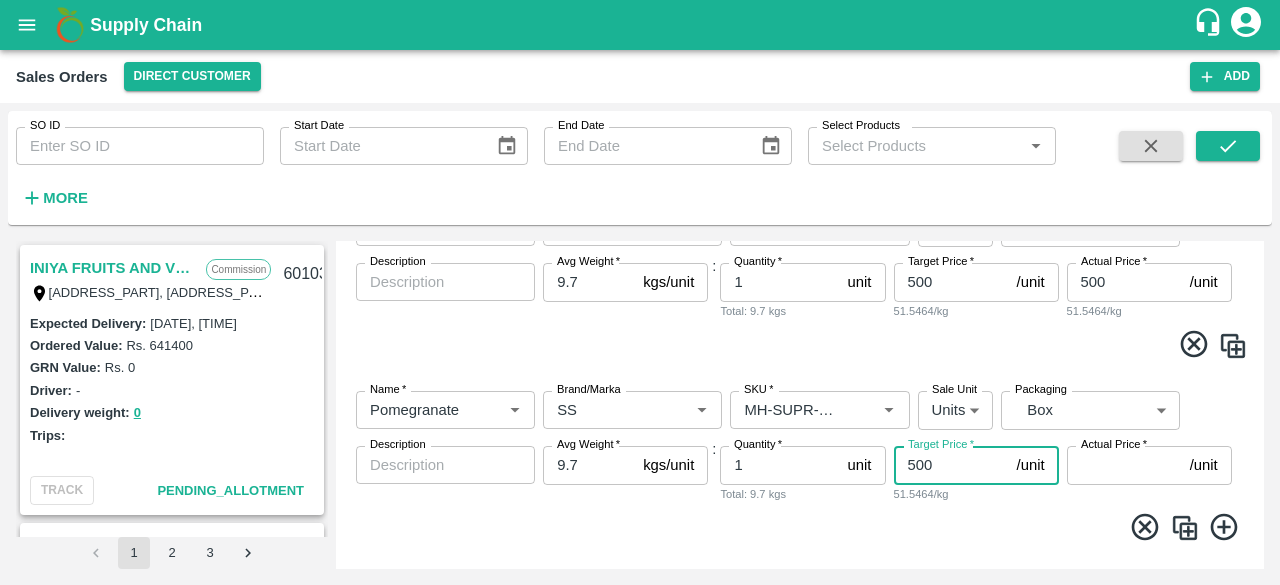 type on "500" 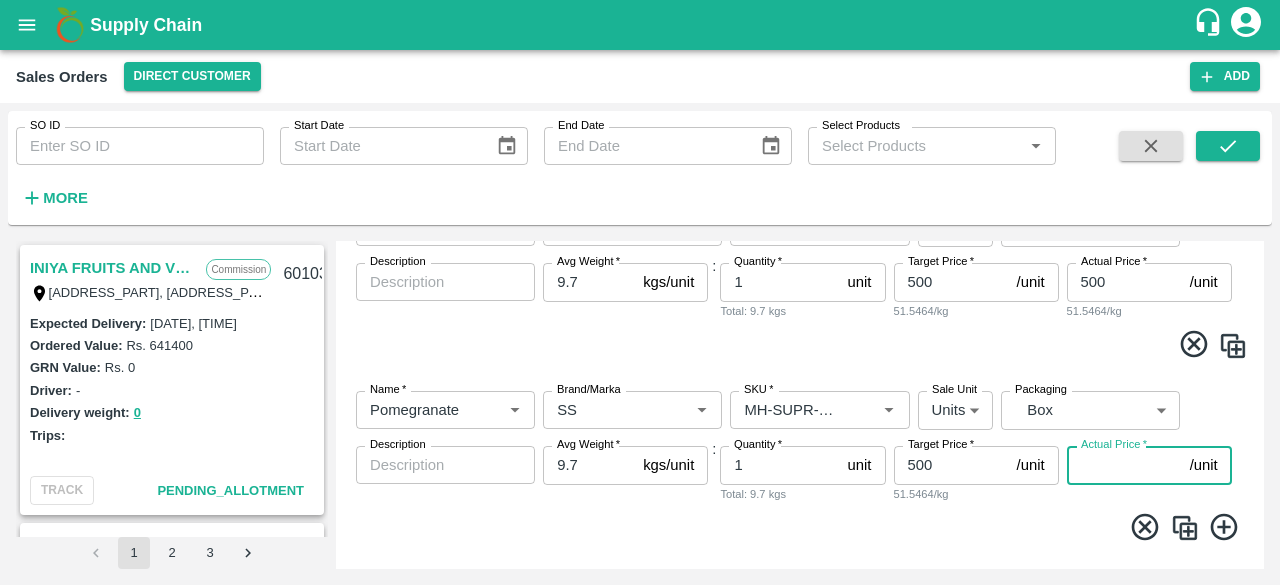 click on "Actual Price   *" at bounding box center (1124, 465) 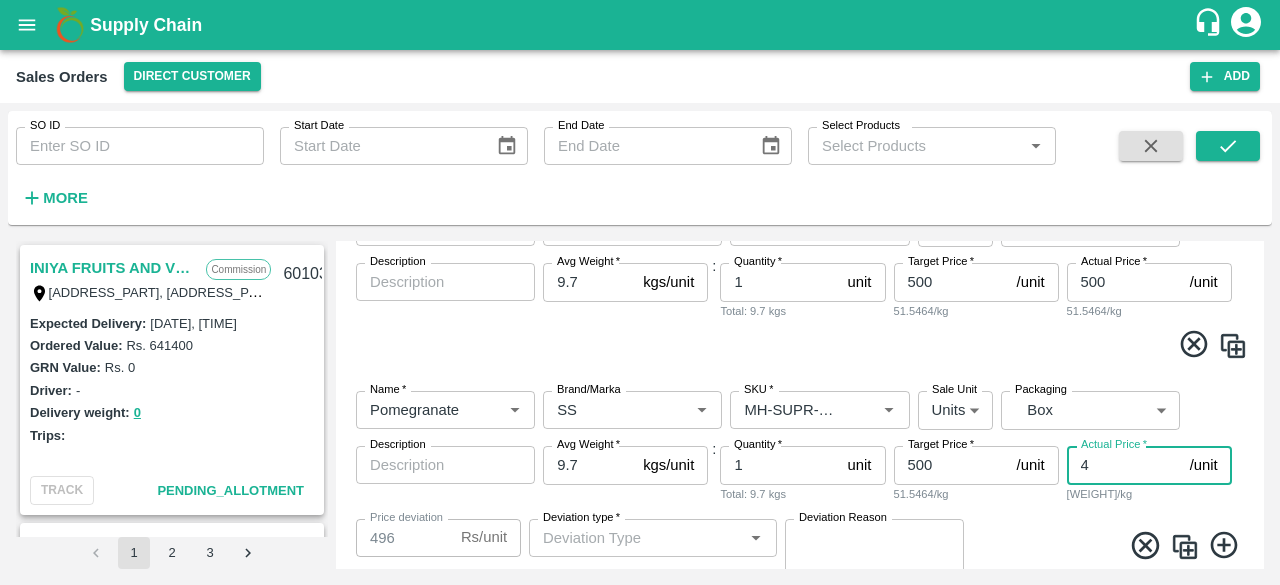 type on "40" 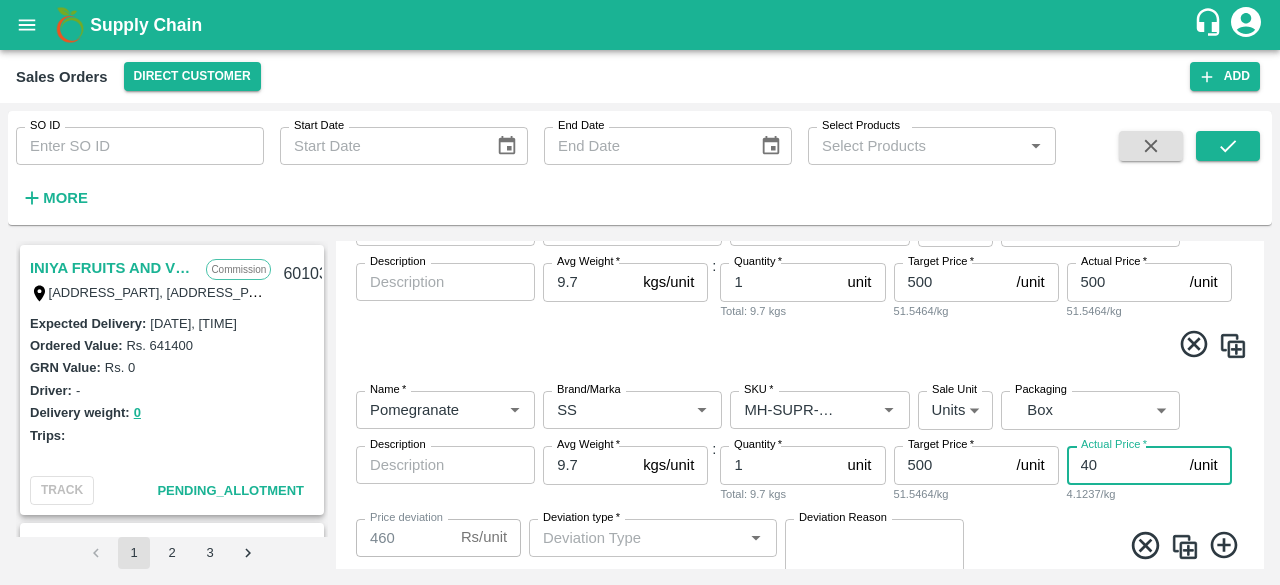 type on "460" 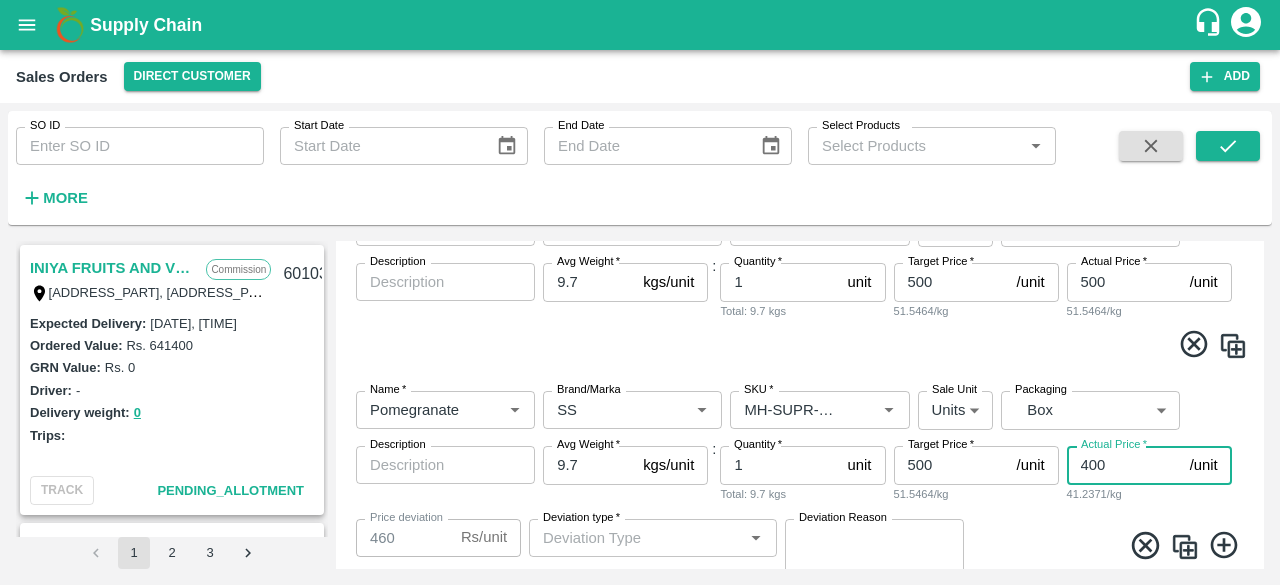 type on "100" 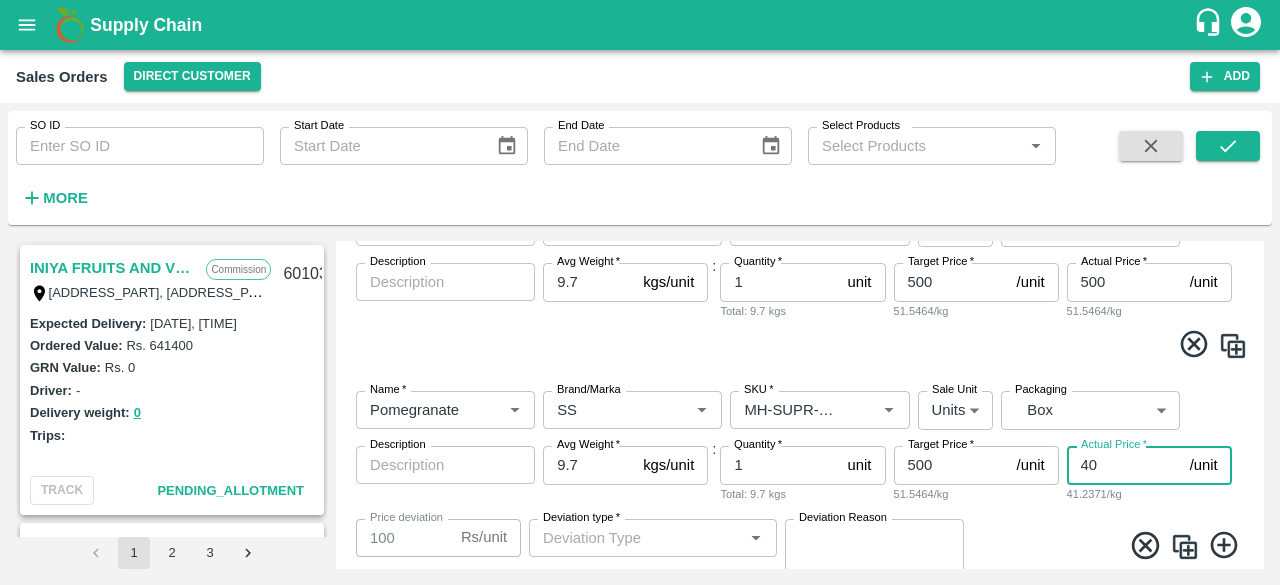 type on "4" 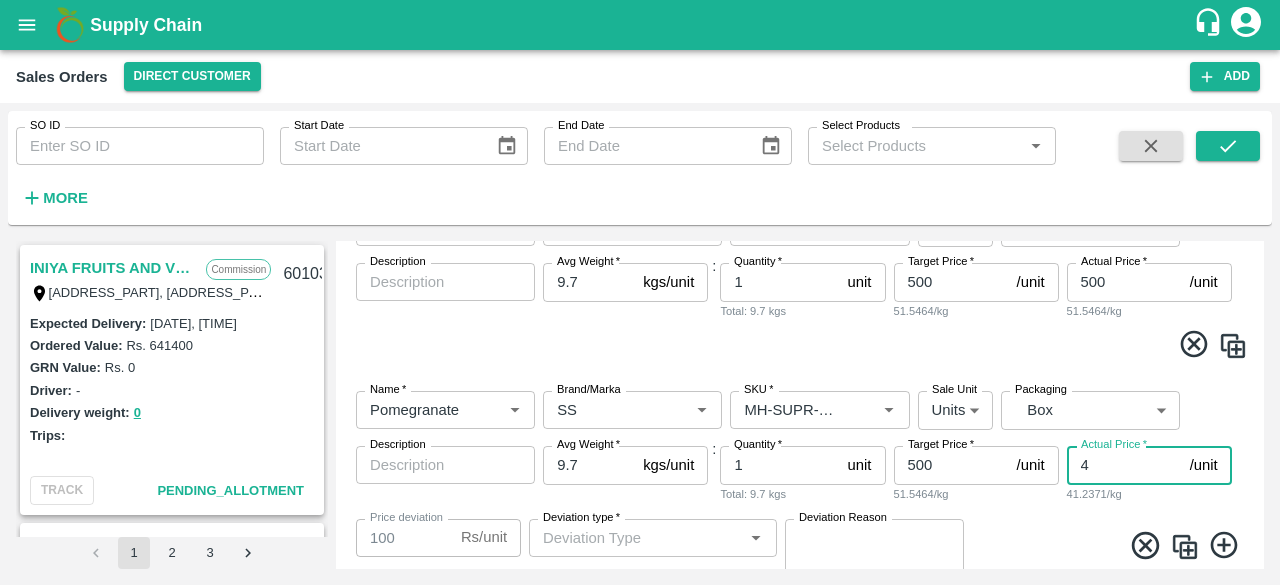 type 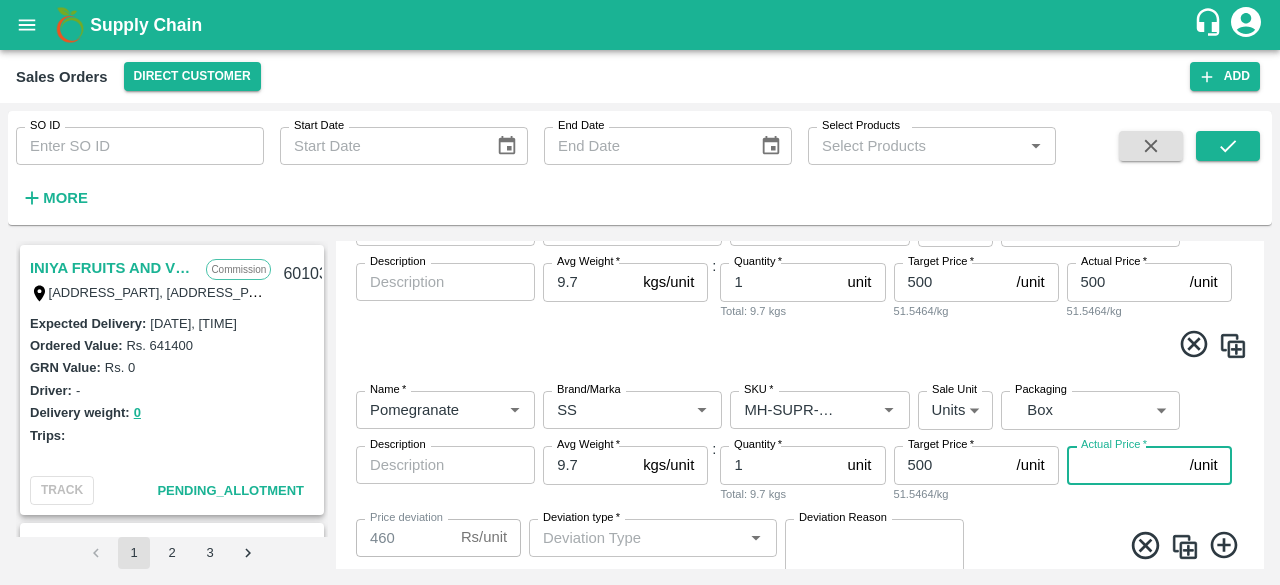 type on "496" 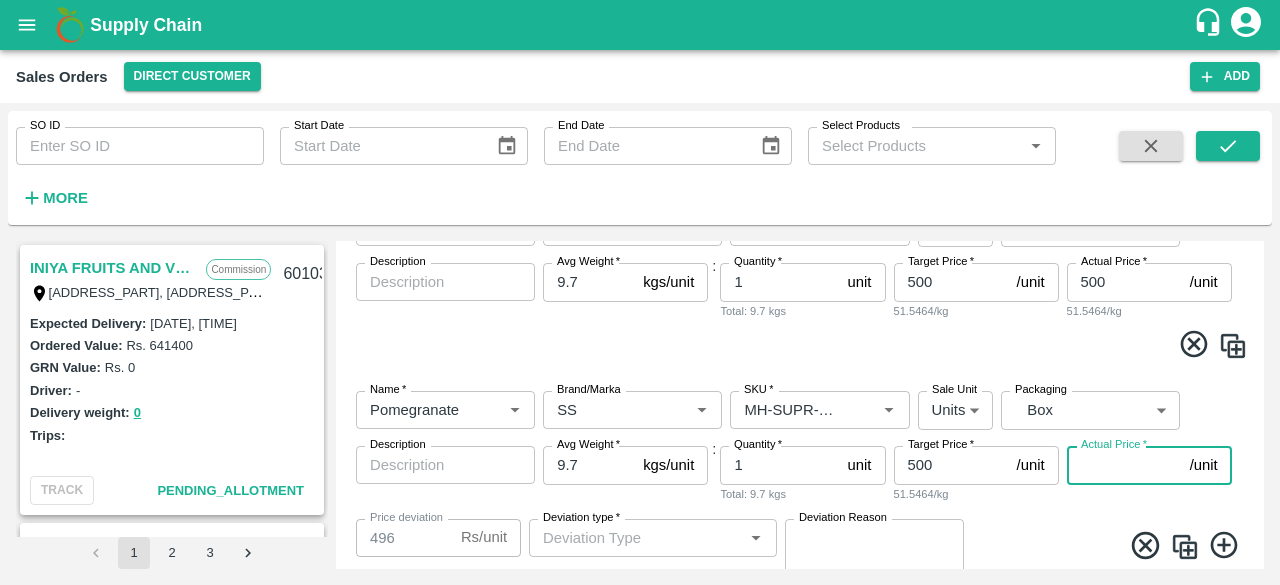type on "5" 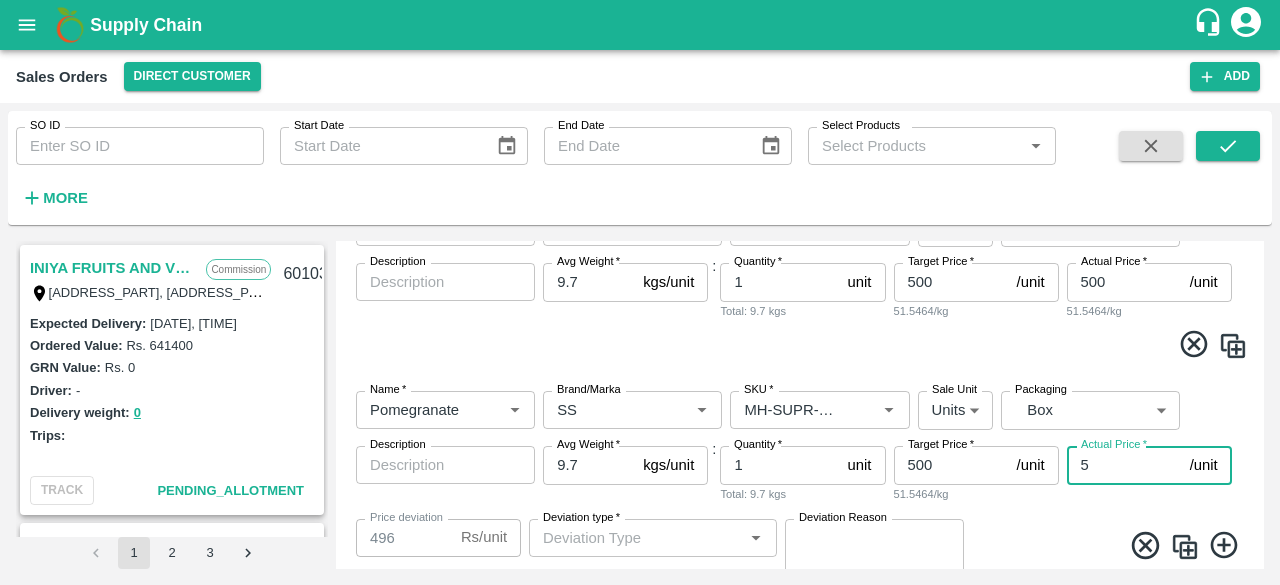 type on "495" 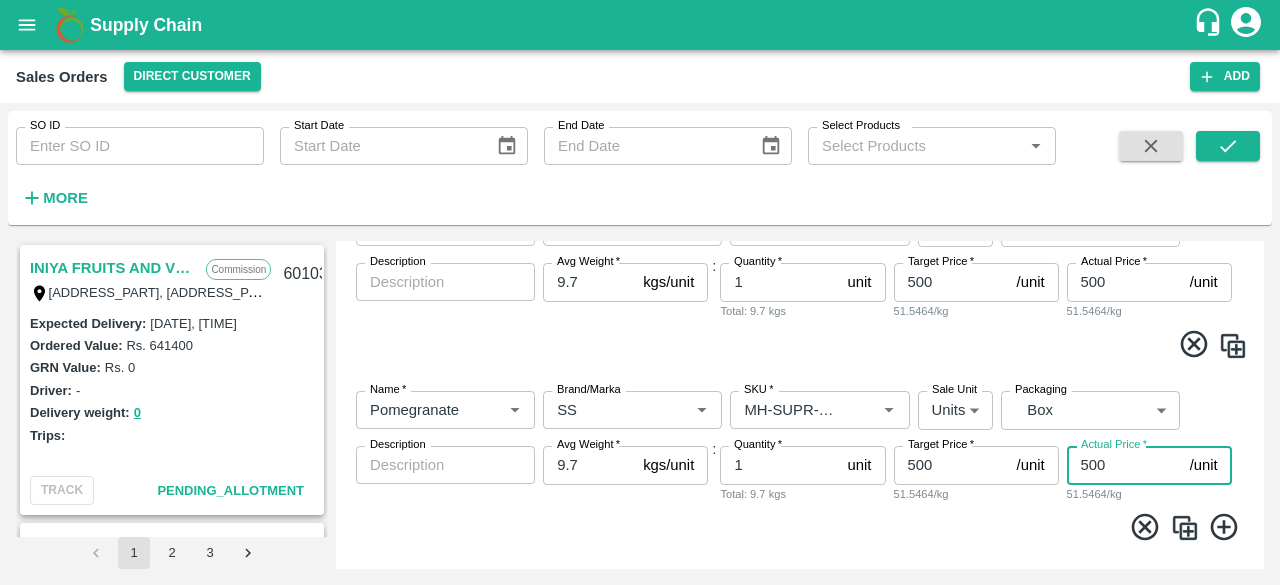 type on "500" 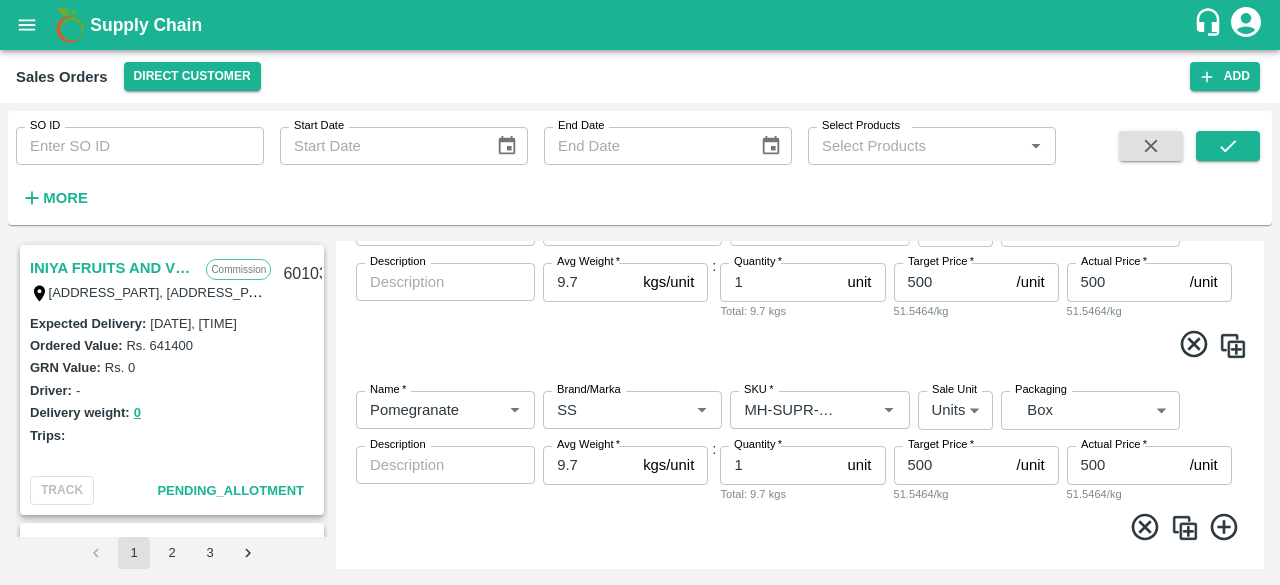 click 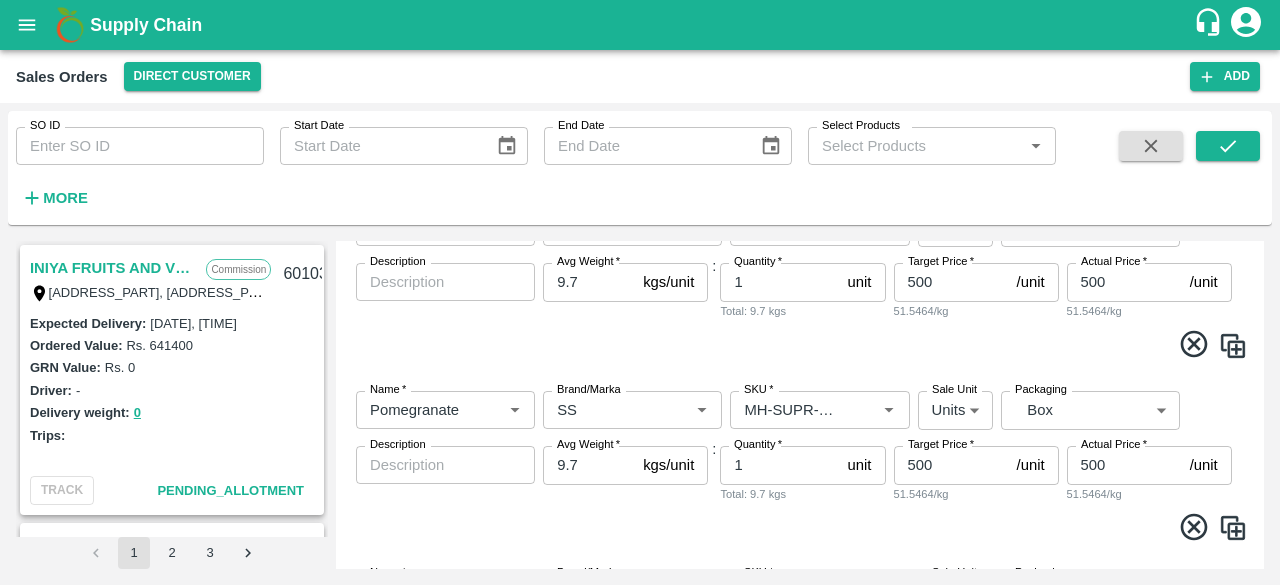 click on "Add Sales Order DC   * Direct Customer 6 DC Sale Type   * Commission 2 Sale Type Expected Delivery Date   * 01/08/2025 06:00 AM Expected Delivery Date KAM   * KAM   * Customer   * Customer   * Avl Credit Limit:  ₹ 2730506.2 Credit days left:  2 Address   * Address   * Payment Mode   * Credit (Pay Later) credit Payment Mode Sales Order Items Name   * Name   * Brand/Marka Brand/Marka SKU   * SKU   * Sale Unit Units 2 Sale Unit Packaging Box GRP/1 Packaging Description x Description Avg Weight   * 9.7 kgs/unit Avg Weight   :  Quantity   * 4 unit Quantity Total: 38.8 kgs Target Price   * 1000 /unit Target Price 103.0928/kg Actual Price   * 1000 /unit Actual Price 103.0928/kg Name   * Name   * Brand/Marka Brand/Marka SKU   * SKU   * Sale Unit Units 2 Sale Unit Packaging Box GRP/1 Packaging Description x Description Avg Weight   * 9.7 kgs/unit Avg Weight   :  Quantity   * 7 unit Quantity Total: 67.9 kgs Target Price   * 1000 /unit Target Price 103.0928/kg   * *" at bounding box center (800, 405) 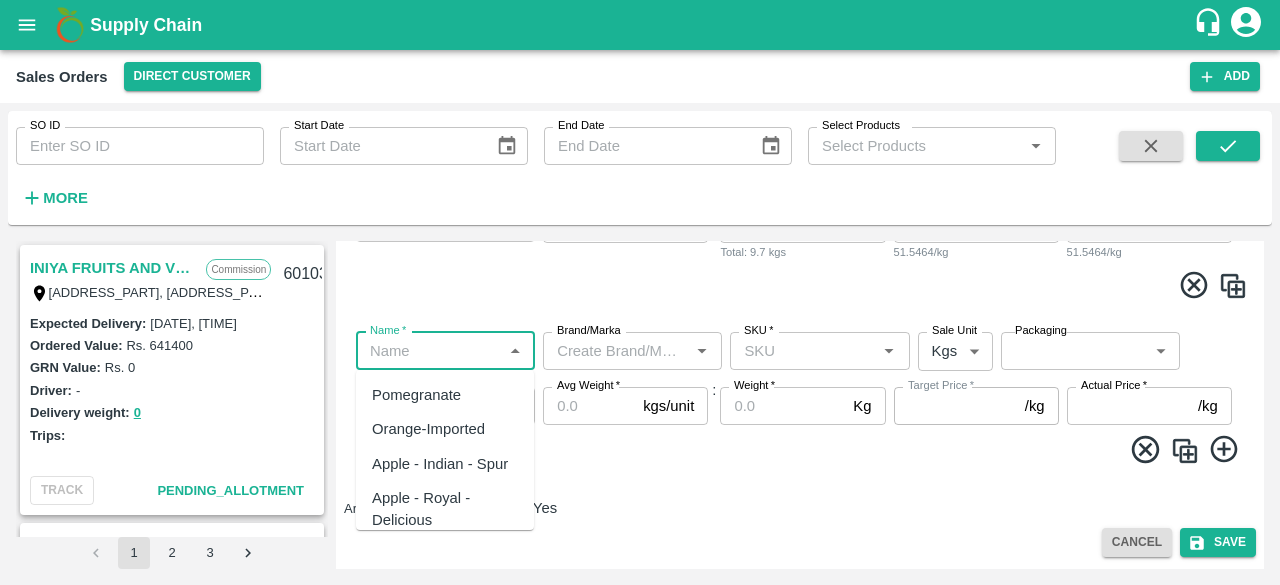 click on "Name   *" at bounding box center (429, 351) 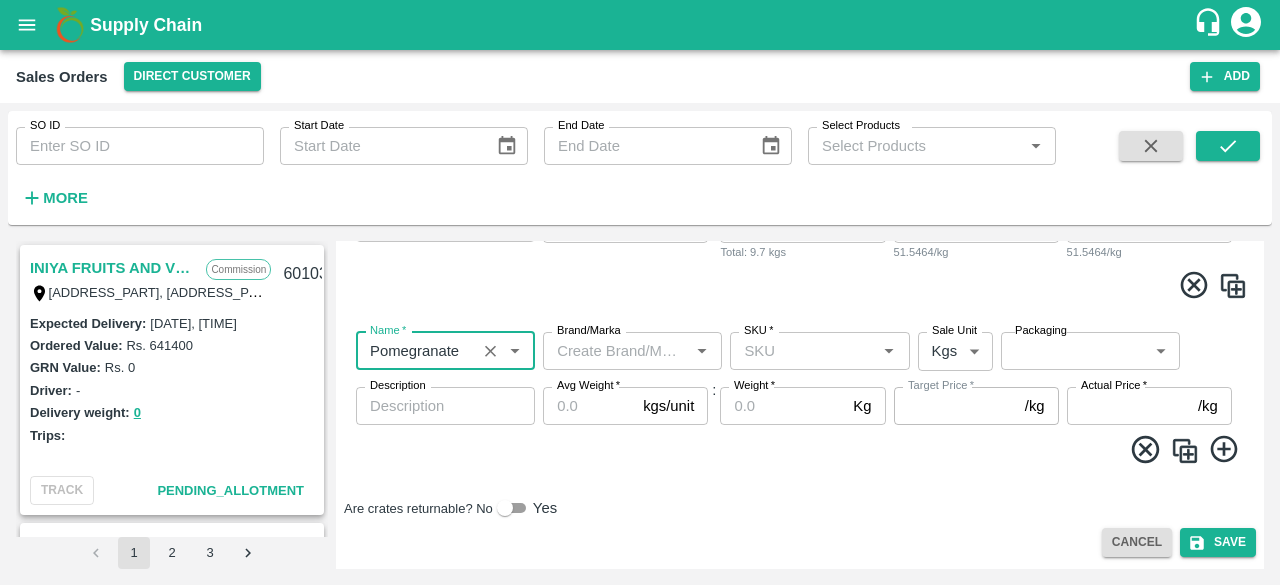 click on "Brand/Marka" at bounding box center [616, 351] 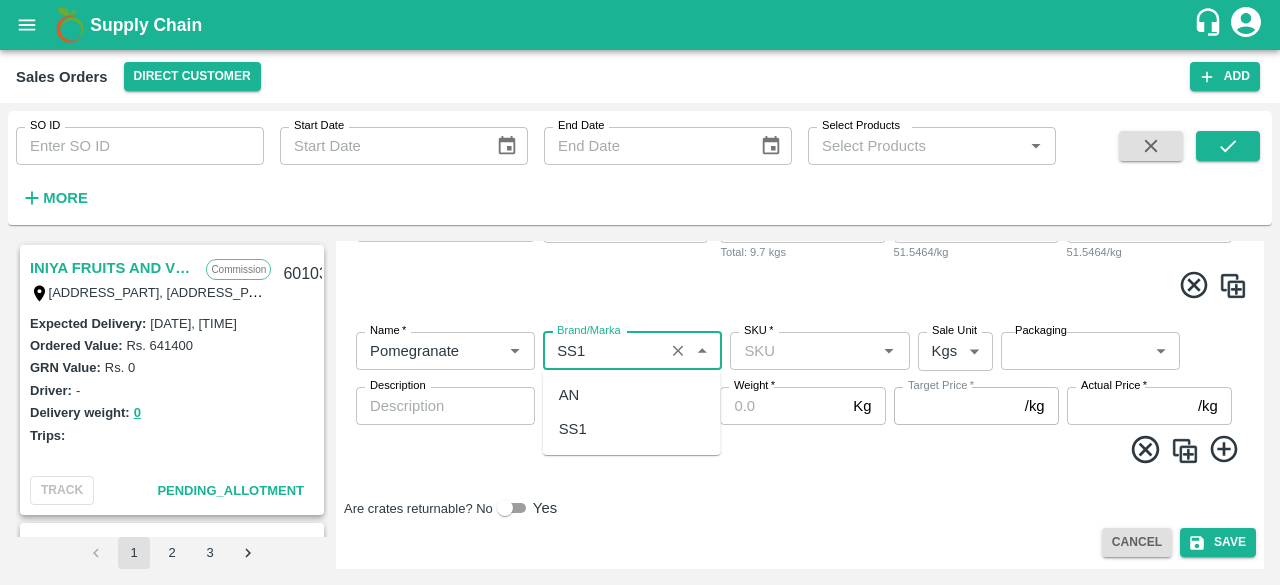 click on "SS1" at bounding box center (632, 429) 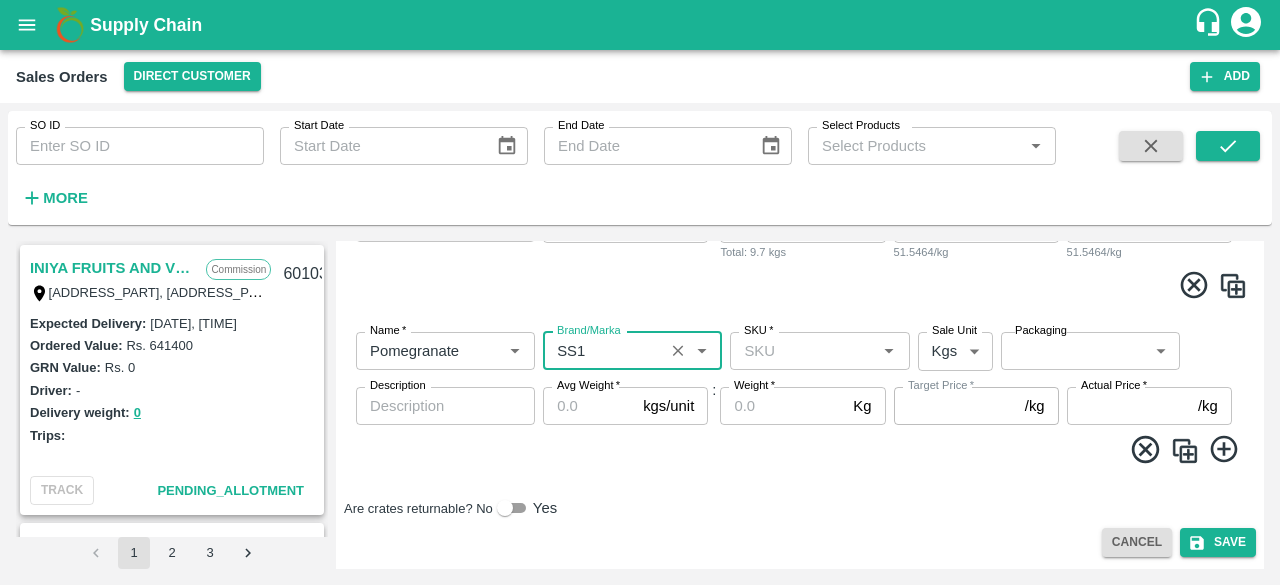 type on "SS1" 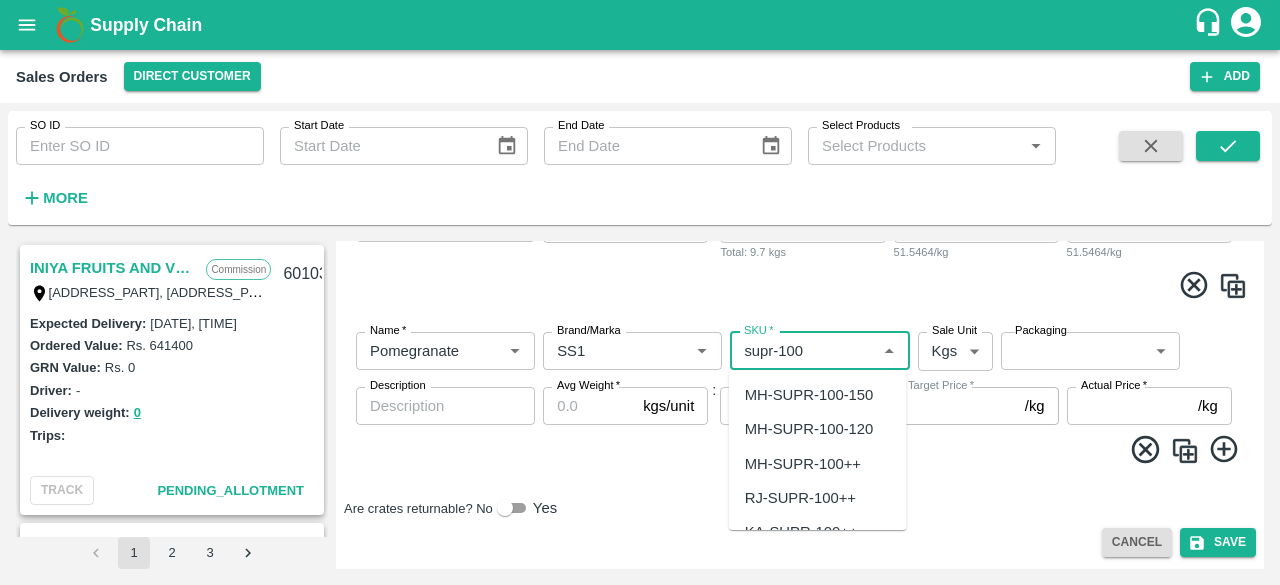 click on "MH-SUPR-100++" at bounding box center (803, 464) 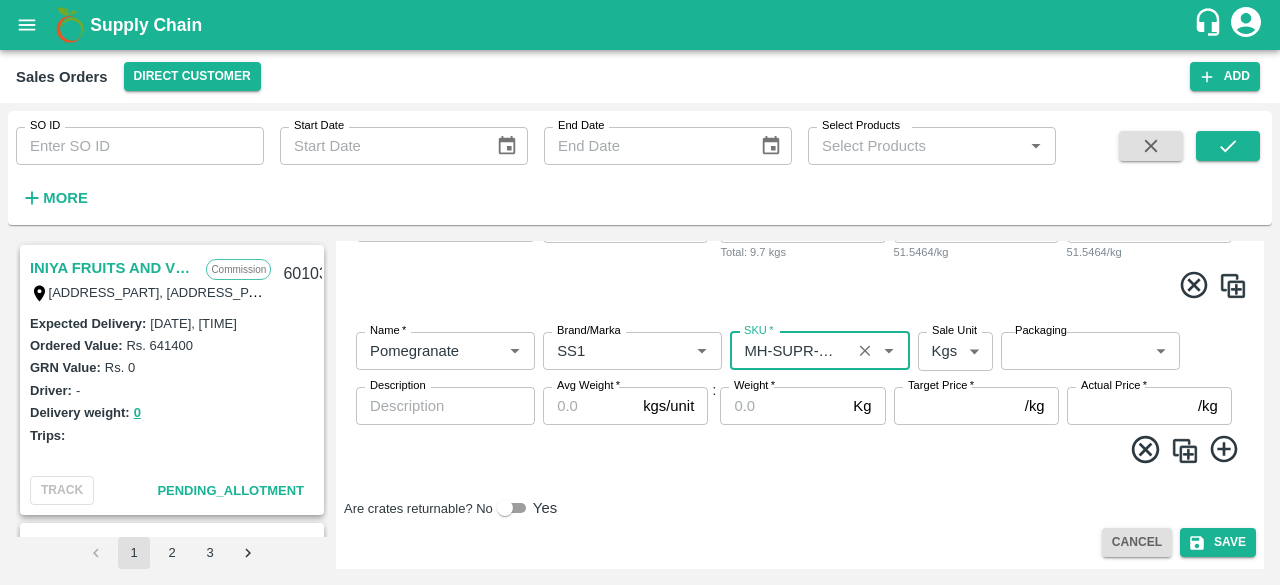 type on "MH-SUPR-100++" 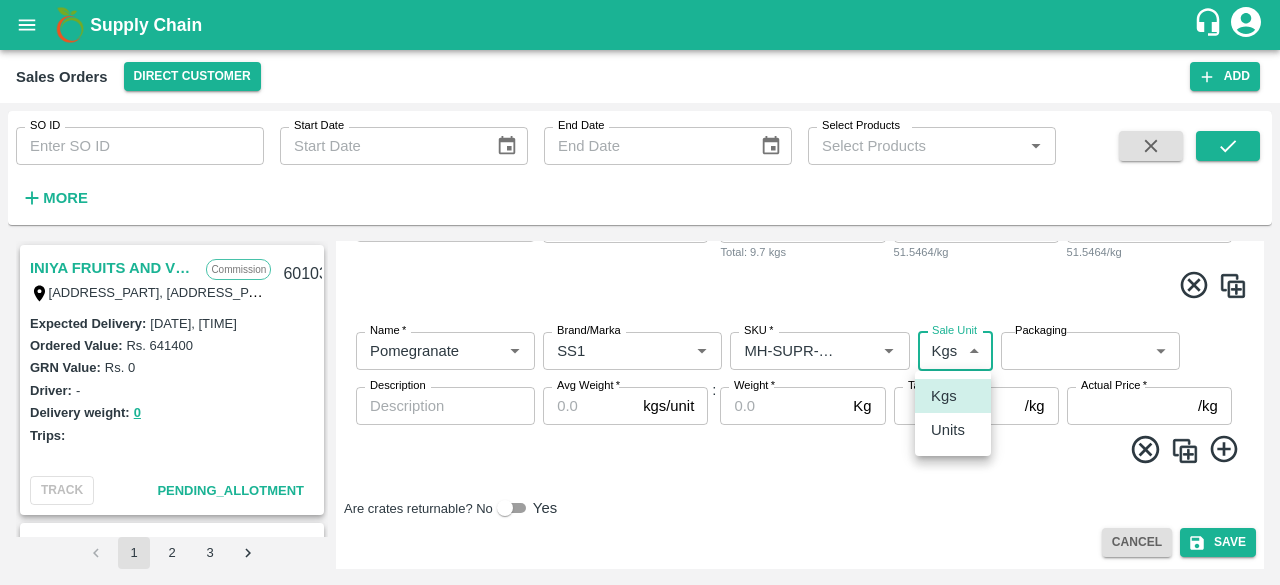 click on "Supply Chain Sales Orders Direct Customer Add SO ID SO ID Start Date Start Date End Date End Date Select Products Select Products   * More INIYA FRUITS AND VEGETABLES Commission TC/73,  ANNA FRUITS MARKET KOYAMBEDU, Chennai, Chennai, TAMILNADU, 600092 601038 Expected Delivery : 06 Aug 2025, 11:00 PM Ordered Value: Rs.   641400 GRN Value: Rs.   0 Driver:  -  Delivery weight: 0 Trips: TRACK Pending_Allotment Green Spices Hut Commission Shop no 74, MADURAI MATTUTHAVANI FRUIT MARKET, Madurai, Madurai, Tamil Nadu, 625007, India 600796 Expected Delivery : 04 Aug 2025, 06:00 AM Ordered Value: Rs.   402300 GRN Value: Rs.   0 Driver: Kumar - 8746861927 Delivery weight: 2830 Trips: #86023 (Vendor Vehicle) TRACK Pending_Allotment Green Spices Hut Commission Shop no 74, MADURAI MATTUTHAVANI FRUIT MARKET, Madurai, Madurai, Tamil Nadu, 625007, India 600795 Expected Delivery : 04 Aug 2025, 06:00 PM Ordered Value: Rs.   293000 GRN Value: Rs.   0 Driver: Kumar - 8746861927 Delivery weight: 3097 Trips: TRACK Commission : Rs." at bounding box center [640, 292] 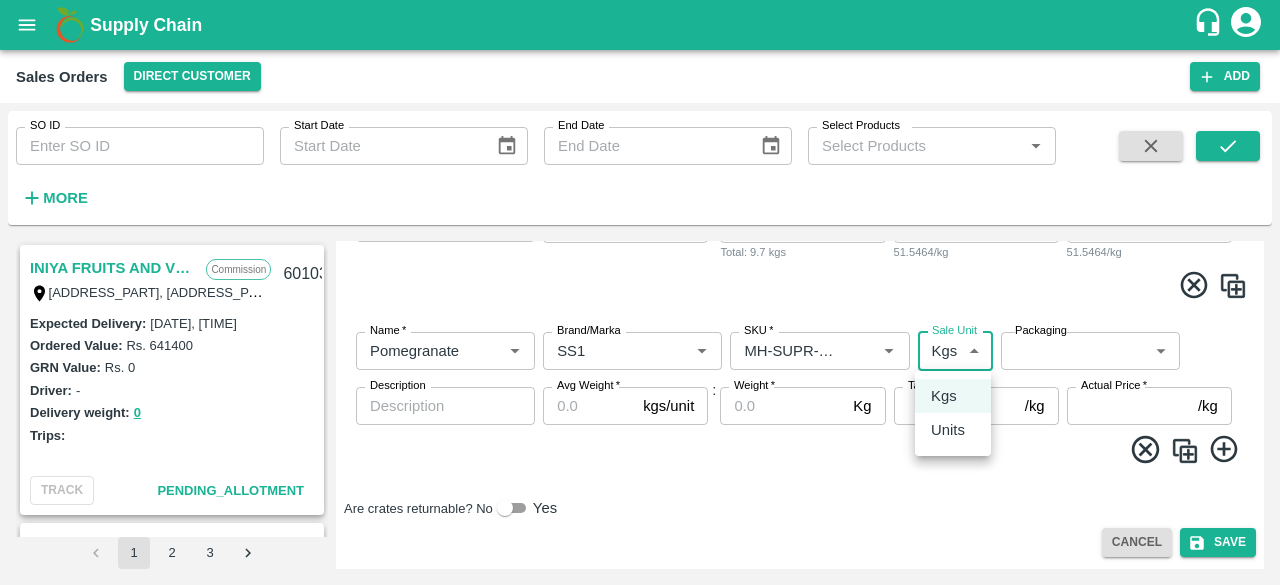 click at bounding box center [640, 292] 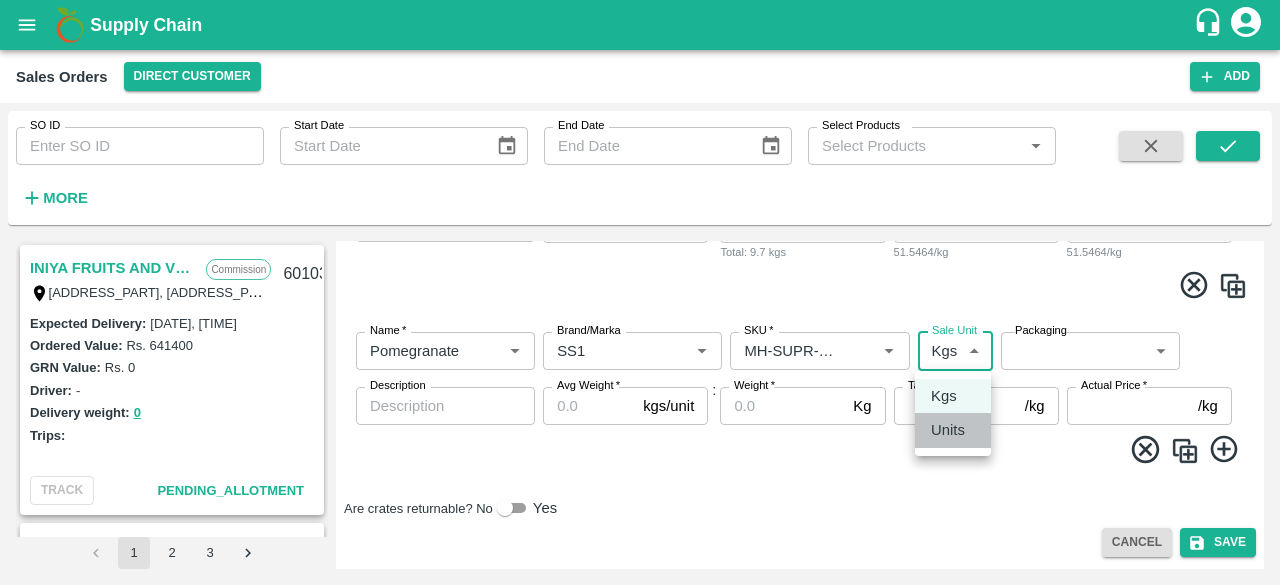 click on "Units" at bounding box center (948, 430) 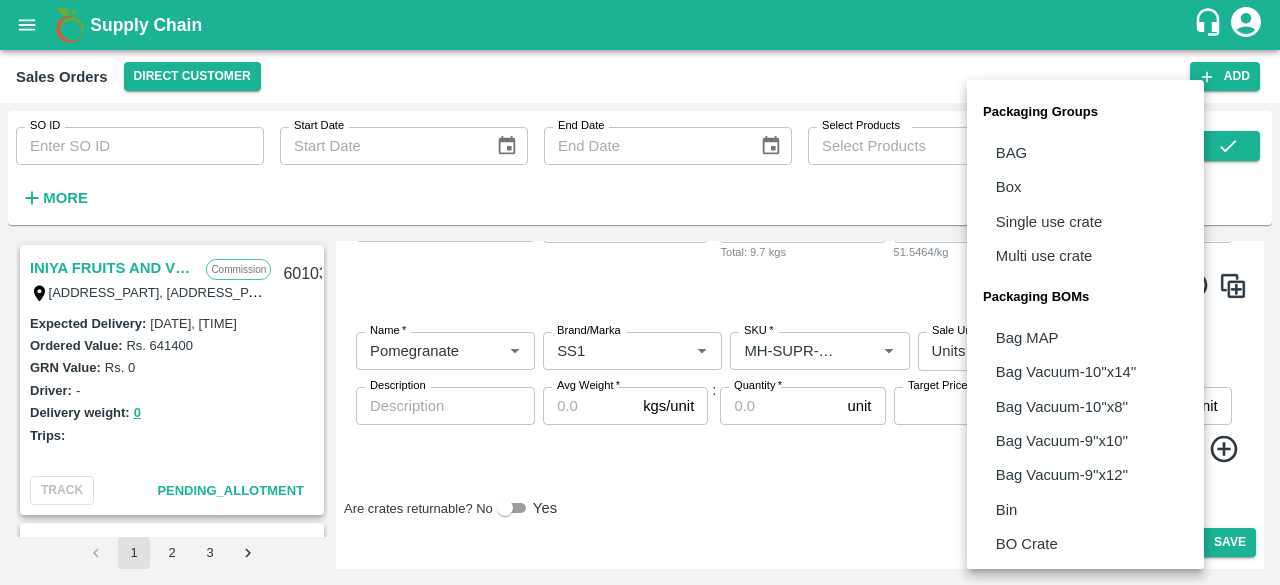 click on "Supply Chain Sales Orders Direct Customer Add SO ID SO ID Start Date Start Date End Date End Date Select Products Select Products   * More INIYA FRUITS AND VEGETABLES Commission TC/73,  ANNA FRUITS MARKET KOYAMBEDU, Chennai, Chennai, TAMILNADU, 600092 601038 Expected Delivery : 06 Aug 2025, 11:00 PM Ordered Value: Rs.   641400 GRN Value: Rs.   0 Driver:  -  Delivery weight: 0 Trips: TRACK Pending_Allotment Green Spices Hut Commission Shop no 74, MADURAI MATTUTHAVANI FRUIT MARKET, Madurai, Madurai, Tamil Nadu, 625007, India 600796 Expected Delivery : 04 Aug 2025, 06:00 AM Ordered Value: Rs.   402300 GRN Value: Rs.   0 Driver: Kumar - 8746861927 Delivery weight: 2830 Trips: #86023 (Vendor Vehicle) TRACK Pending_Allotment Green Spices Hut Commission Shop no 74, MADURAI MATTUTHAVANI FRUIT MARKET, Madurai, Madurai, Tamil Nadu, 625007, India 600795 Expected Delivery : 04 Aug 2025, 06:00 PM Ordered Value: Rs.   293000 GRN Value: Rs.   0 Driver: Kumar - 8746861927 Delivery weight: 3097 Trips: TRACK Commission : Rs." at bounding box center (640, 292) 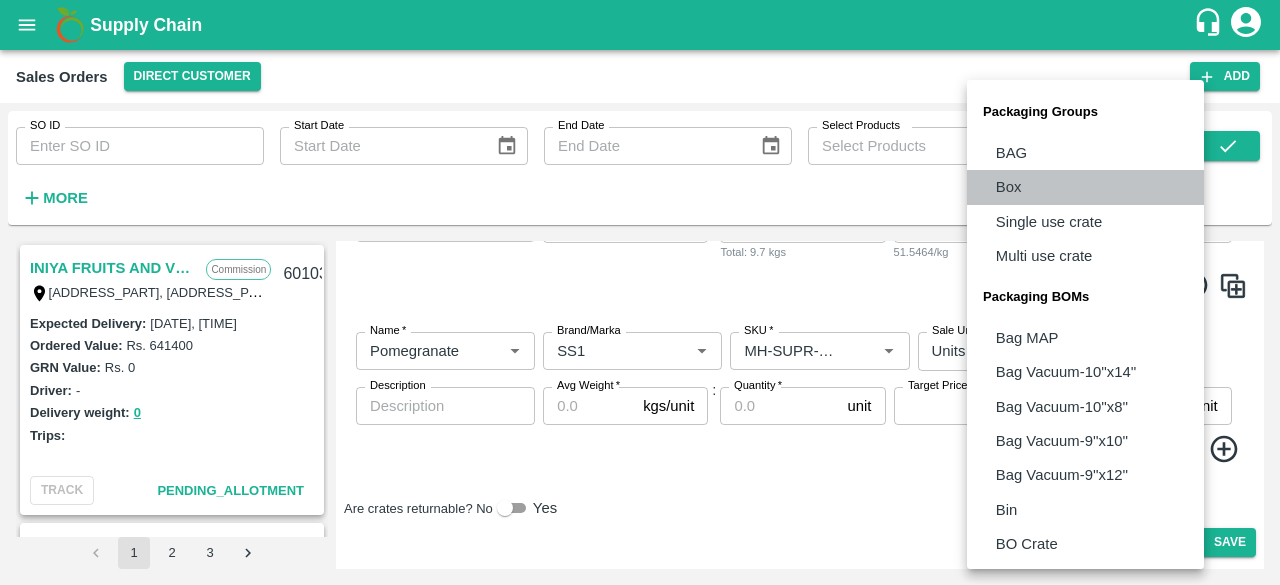 click on "Box" at bounding box center (1085, 187) 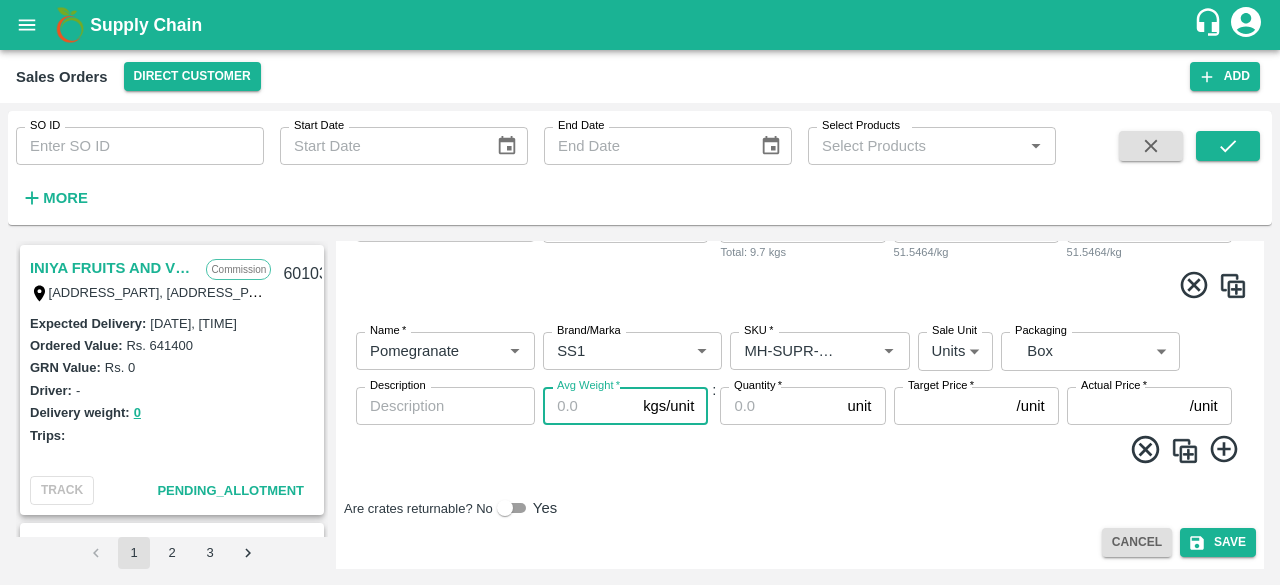 click on "Avg Weight   *" at bounding box center [589, 406] 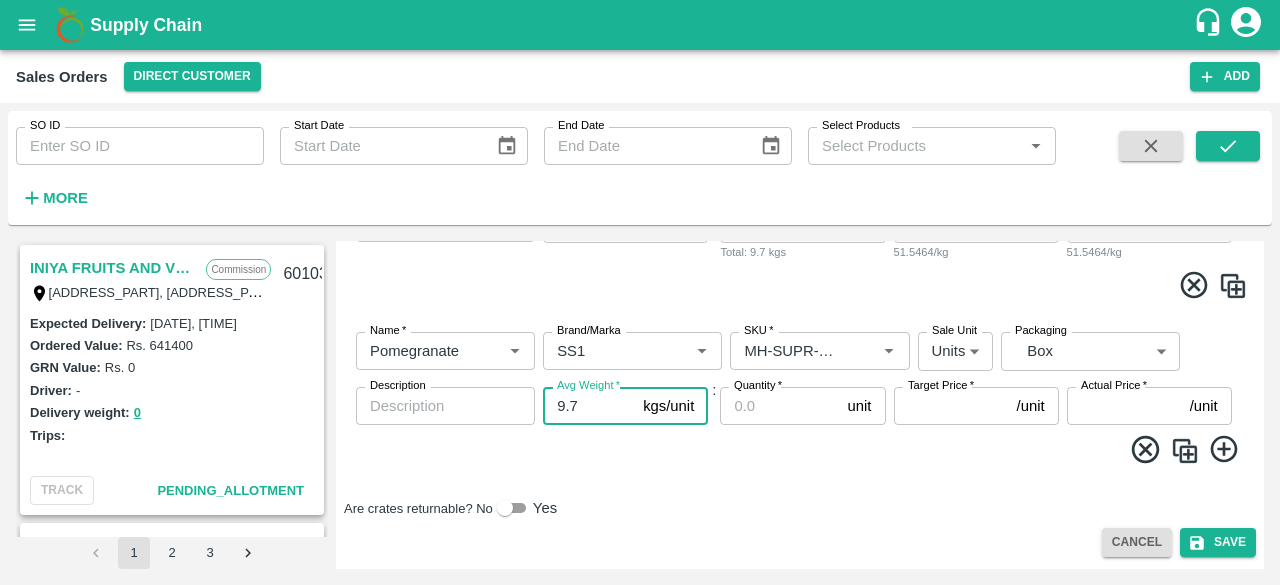 type on "9.7" 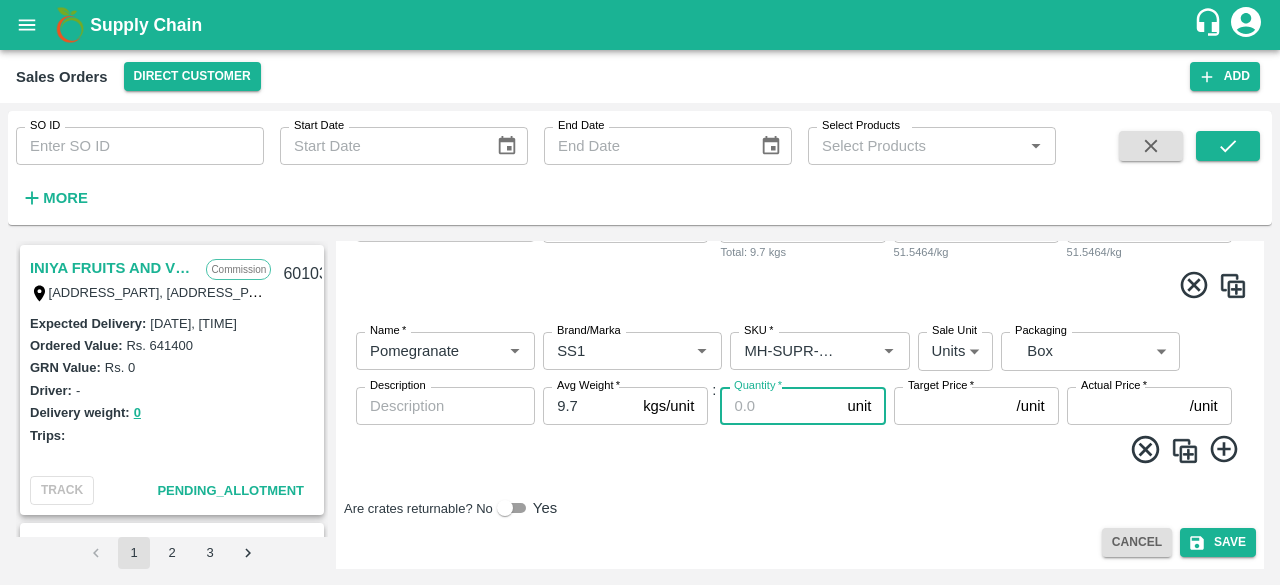 click on "Quantity   *" at bounding box center (779, 406) 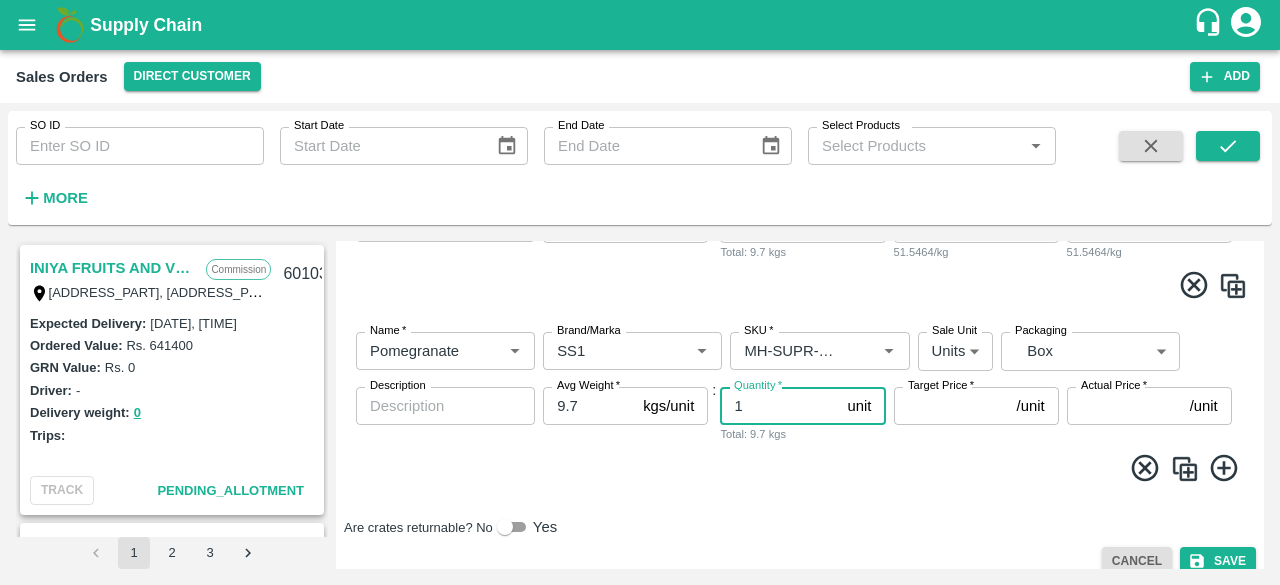 type on "1" 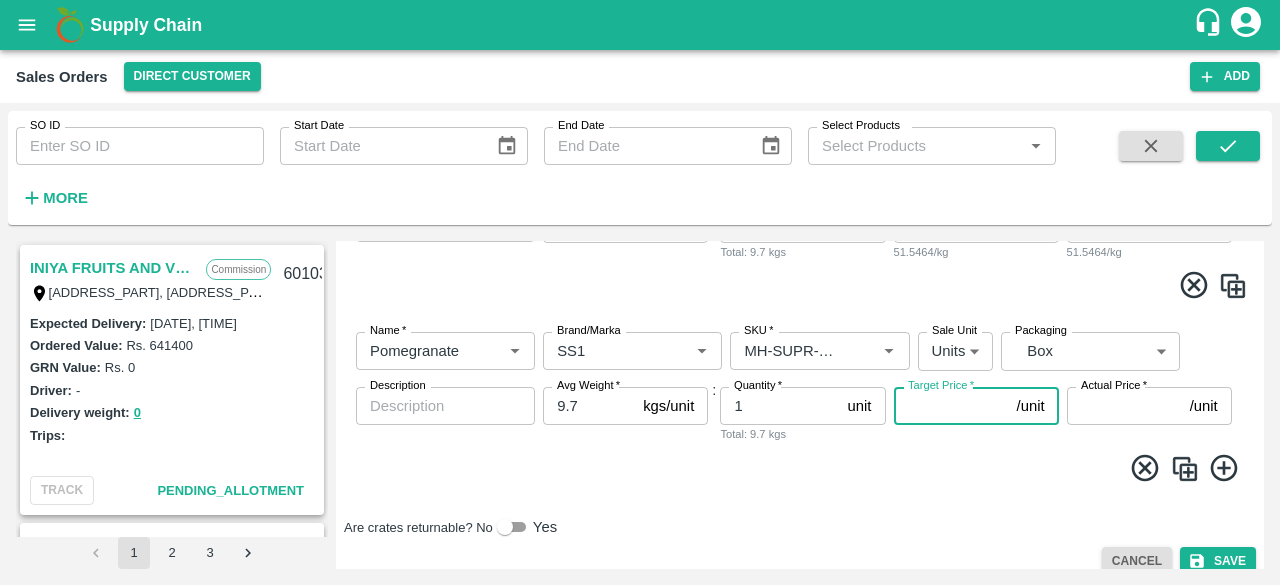 click on "Target Price   *" at bounding box center (951, 406) 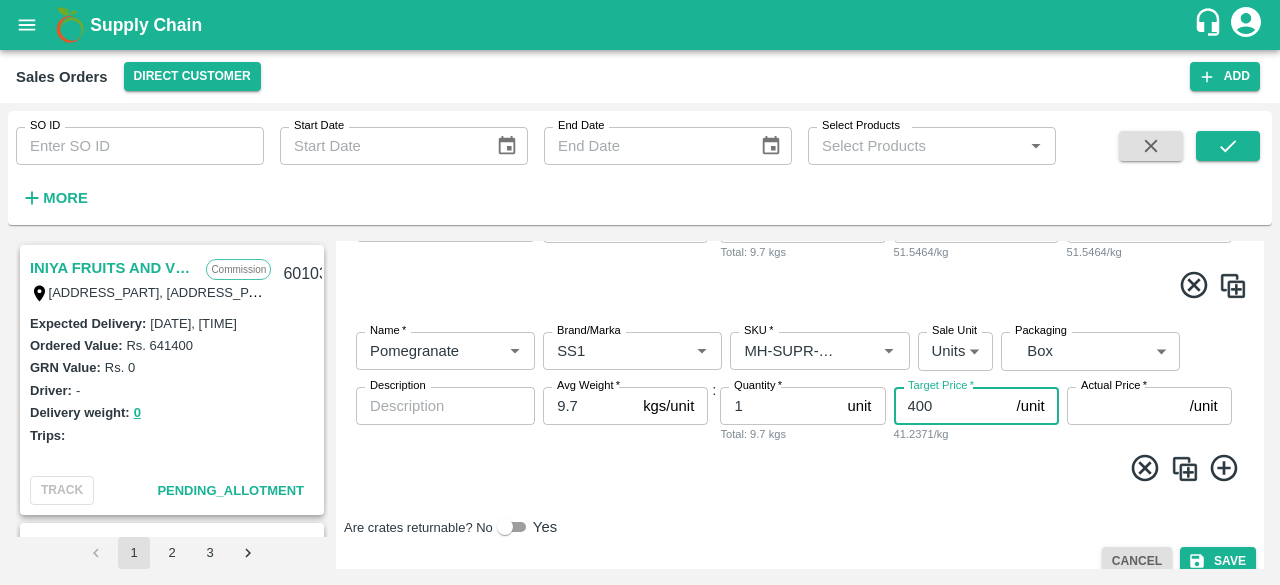 type on "400" 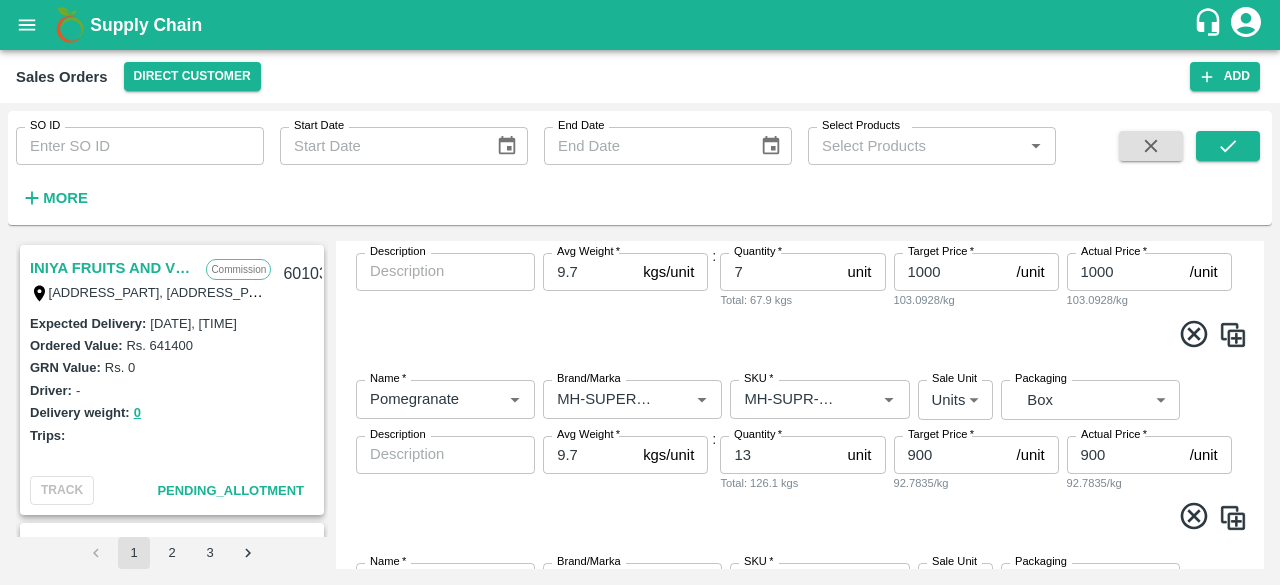 scroll, scrollTop: 536, scrollLeft: 0, axis: vertical 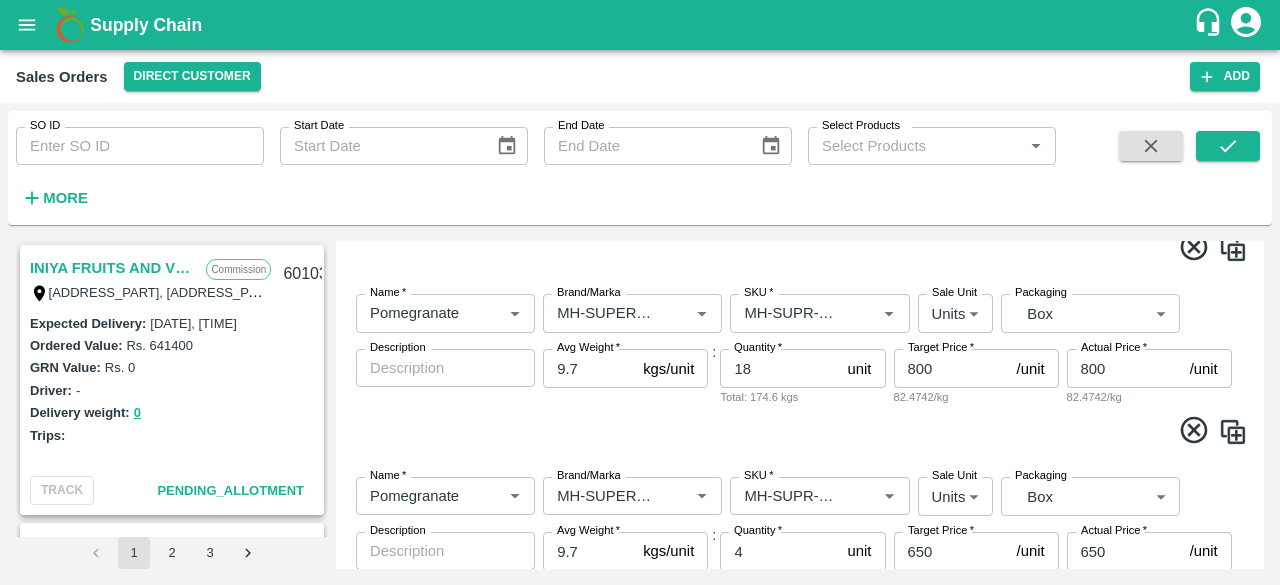 type on "400" 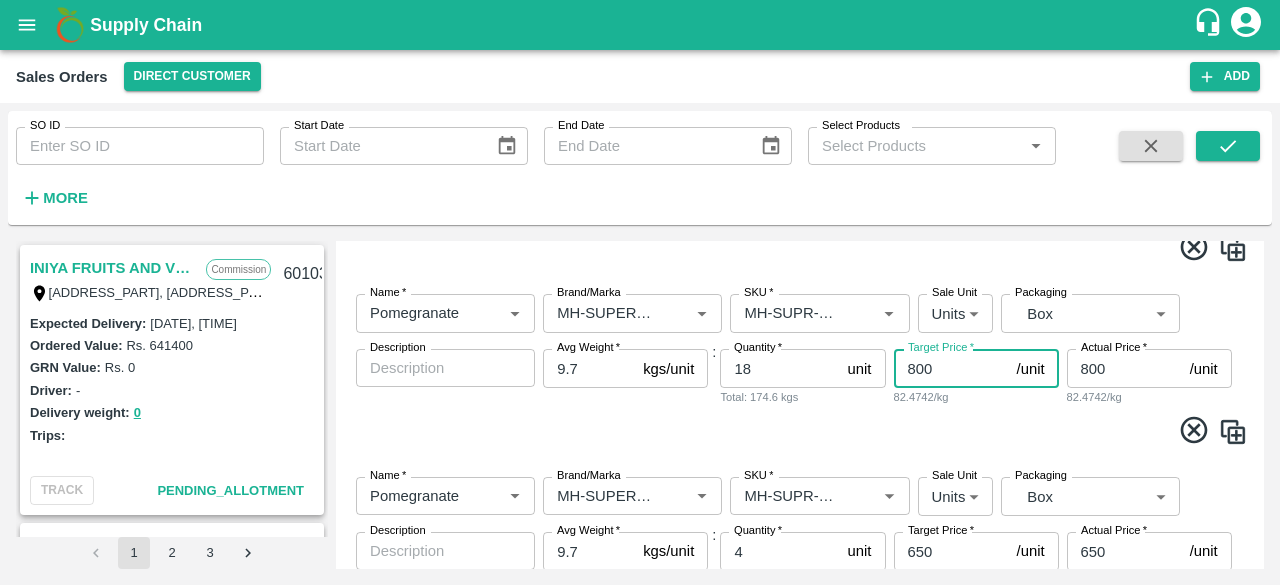 click on "800" at bounding box center [951, 368] 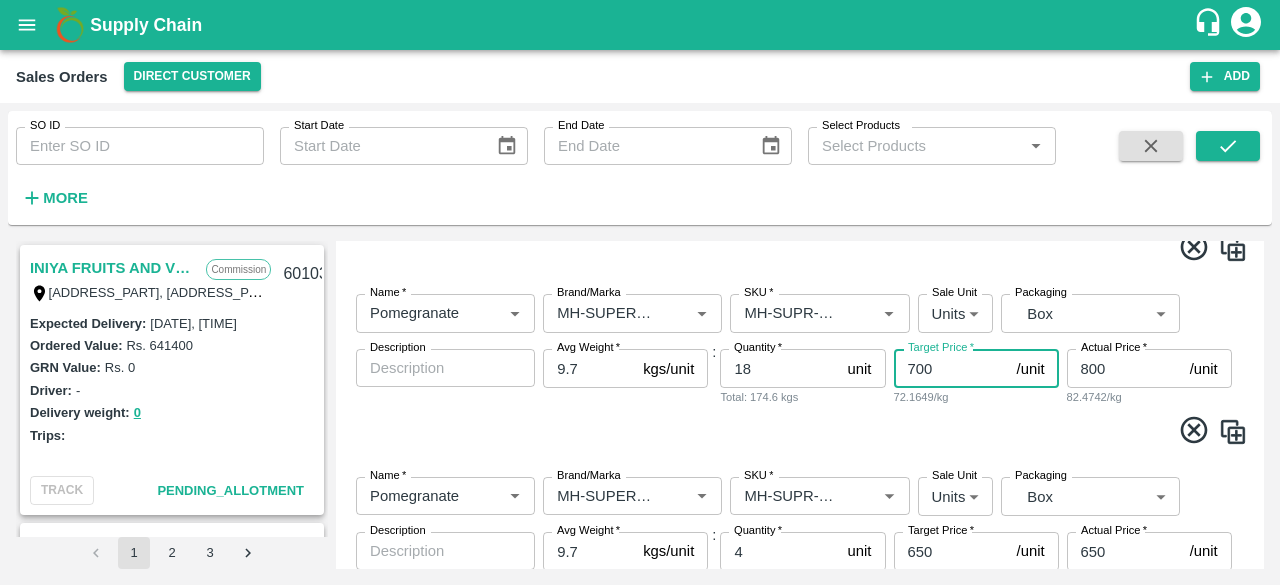 type on "700" 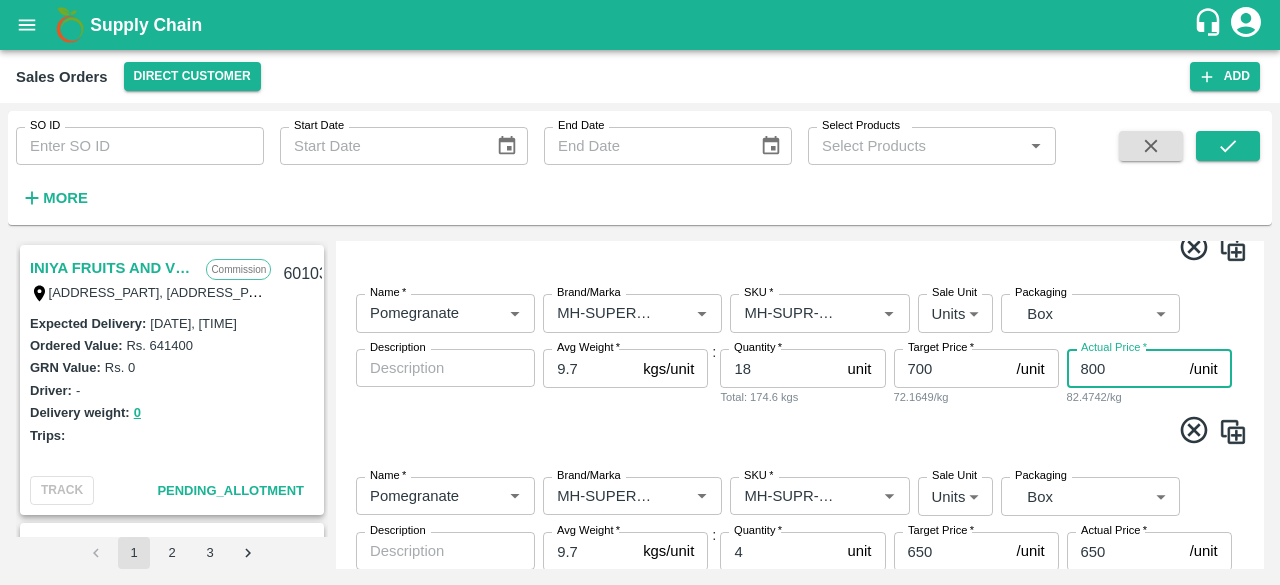 click on "800" at bounding box center [1124, 368] 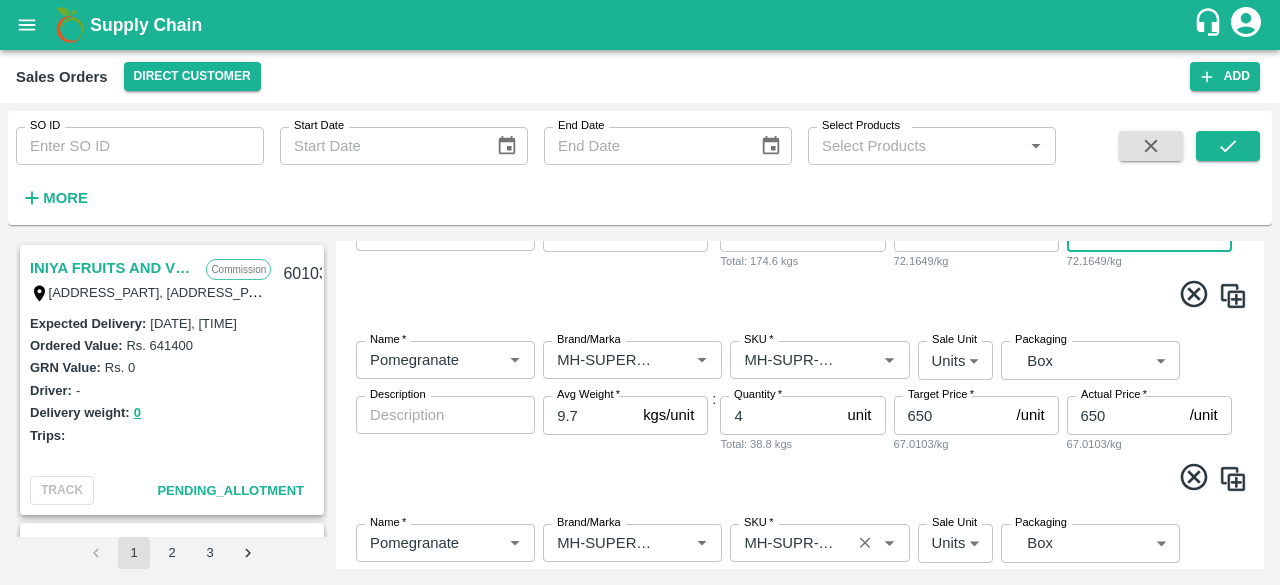 scroll, scrollTop: 947, scrollLeft: 0, axis: vertical 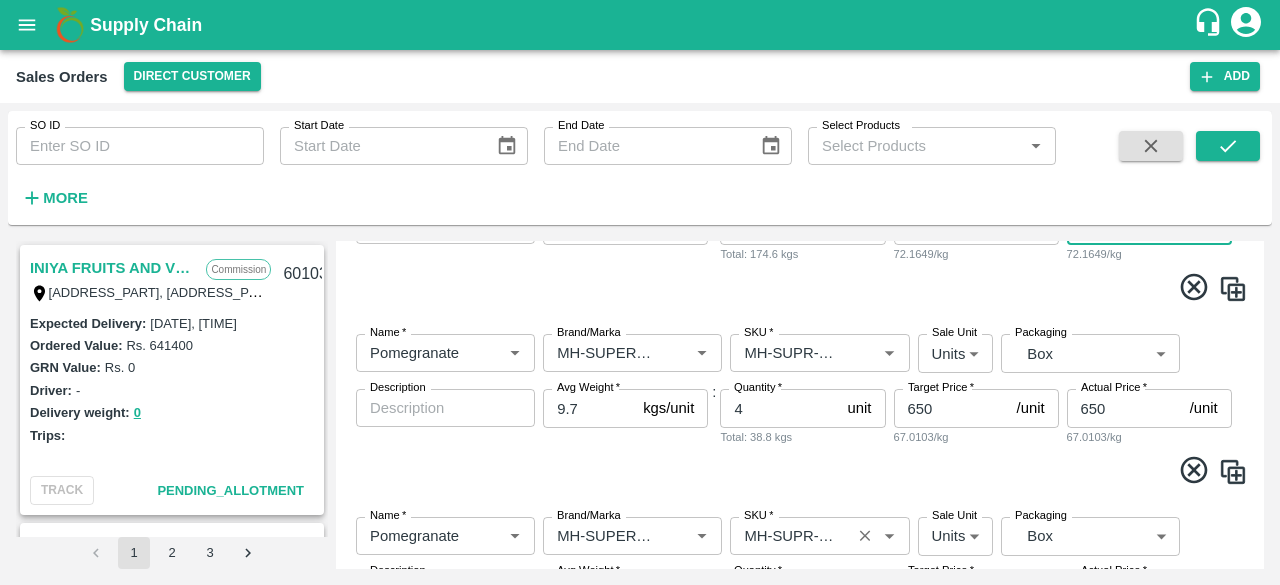 type on "700" 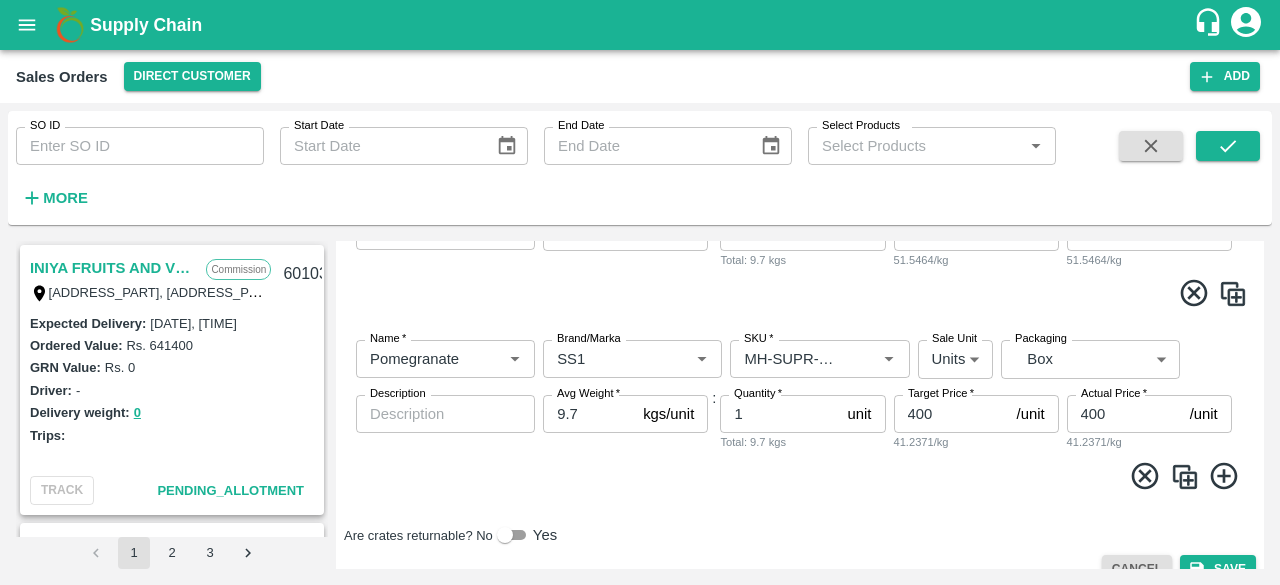 scroll, scrollTop: 1516, scrollLeft: 0, axis: vertical 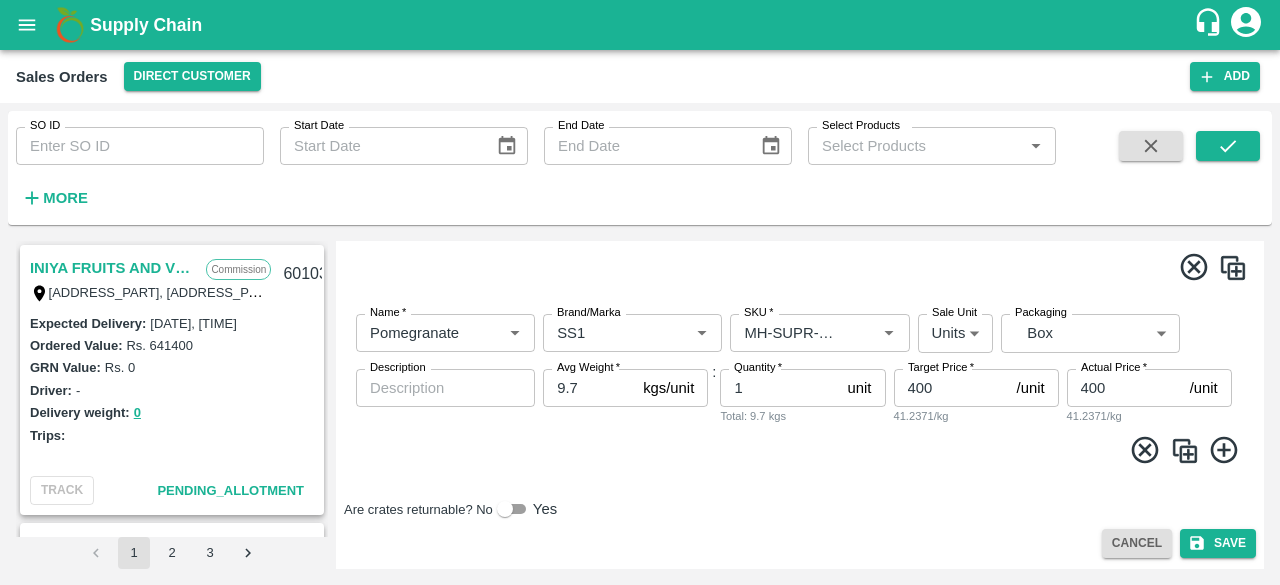 drag, startPoint x: 1259, startPoint y: 531, endPoint x: 1260, endPoint y: 515, distance: 16.03122 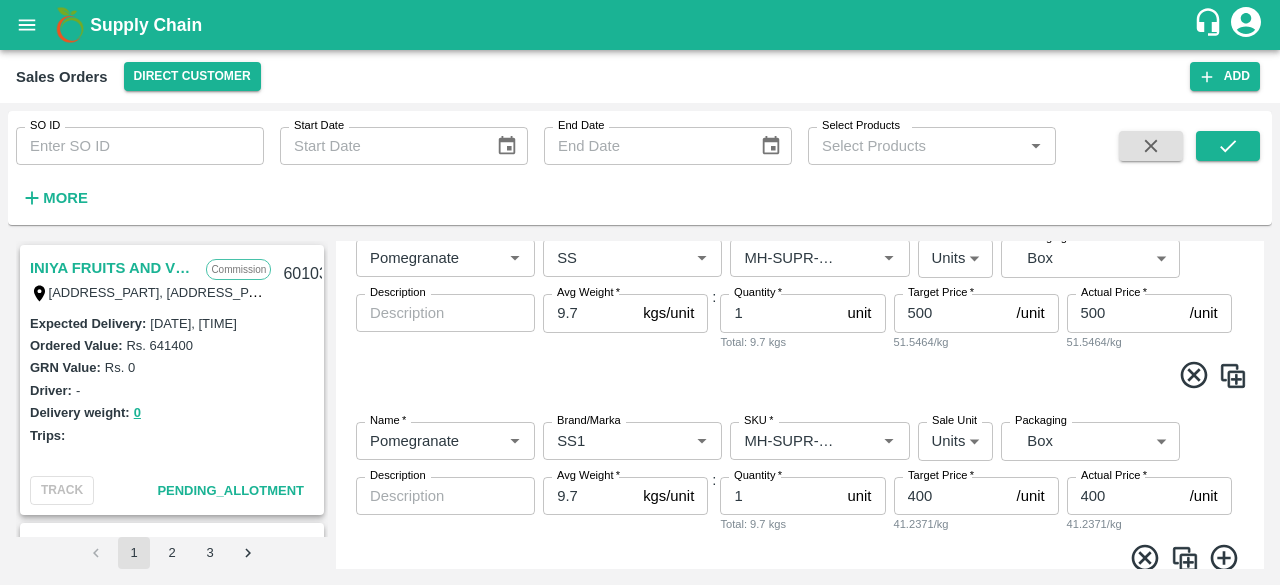 scroll, scrollTop: 1415, scrollLeft: 0, axis: vertical 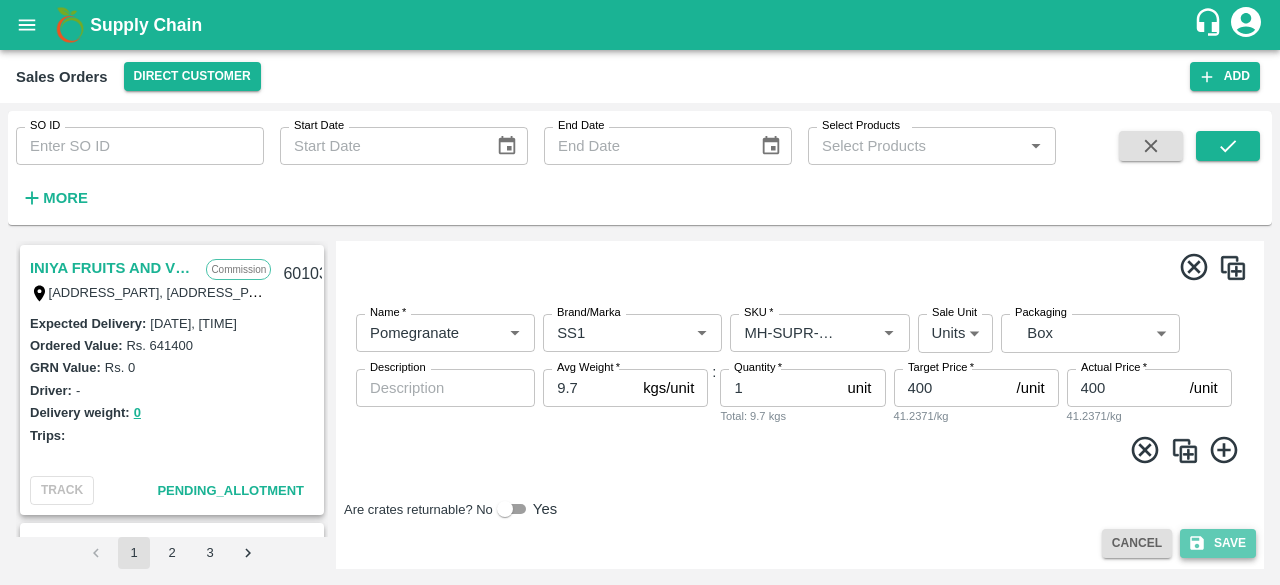 click on "Save" at bounding box center (1218, 543) 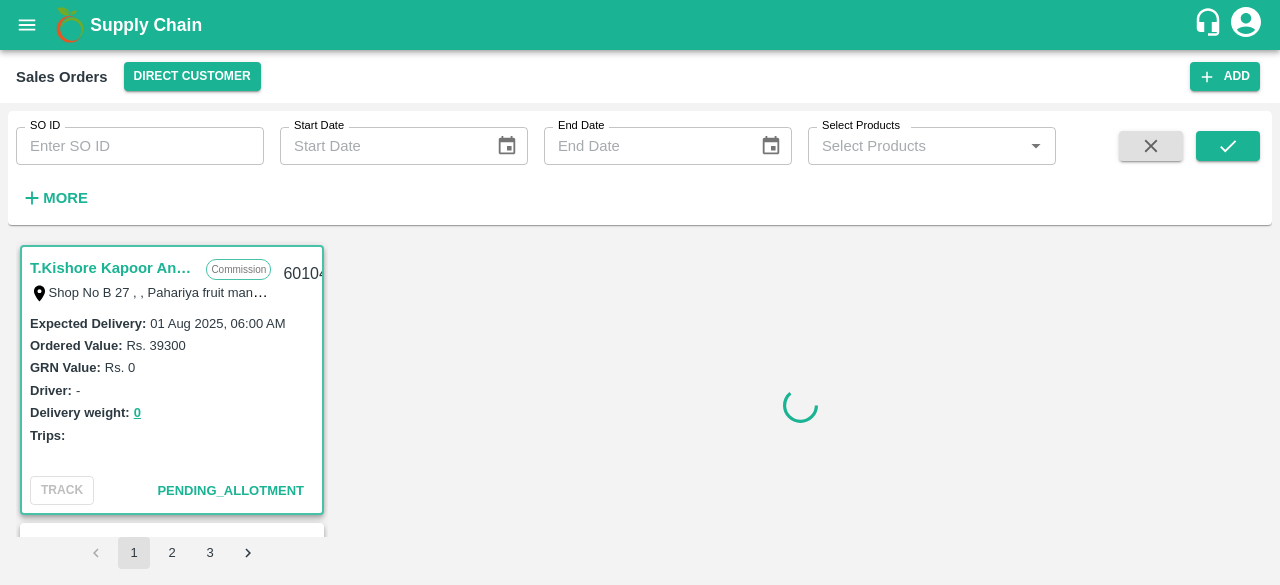scroll, scrollTop: 0, scrollLeft: 0, axis: both 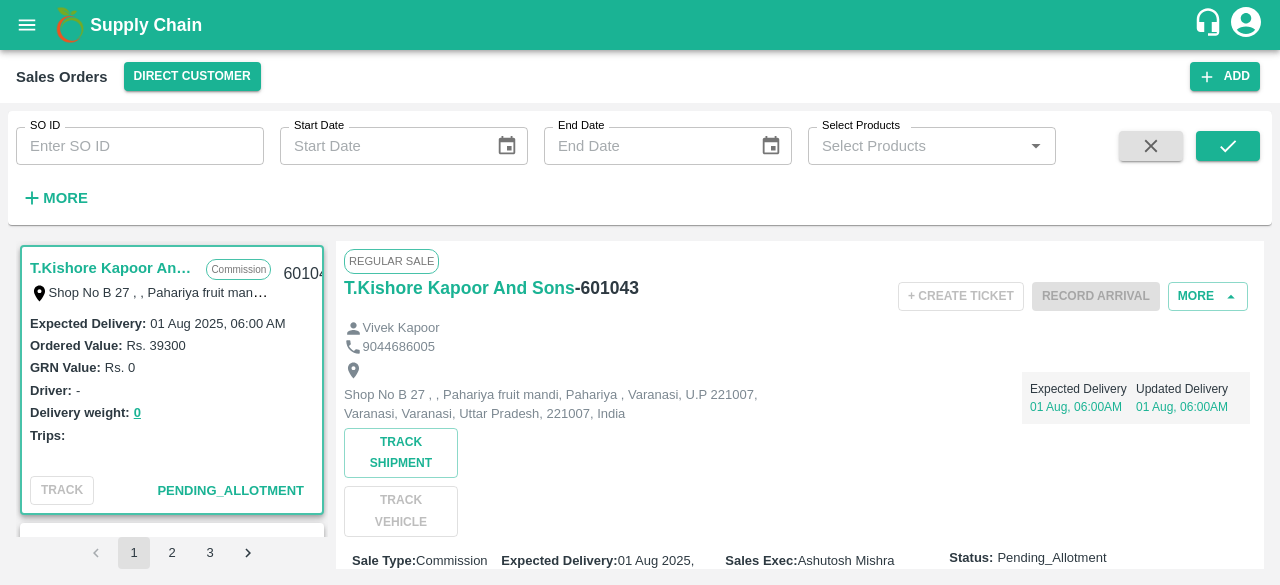 click 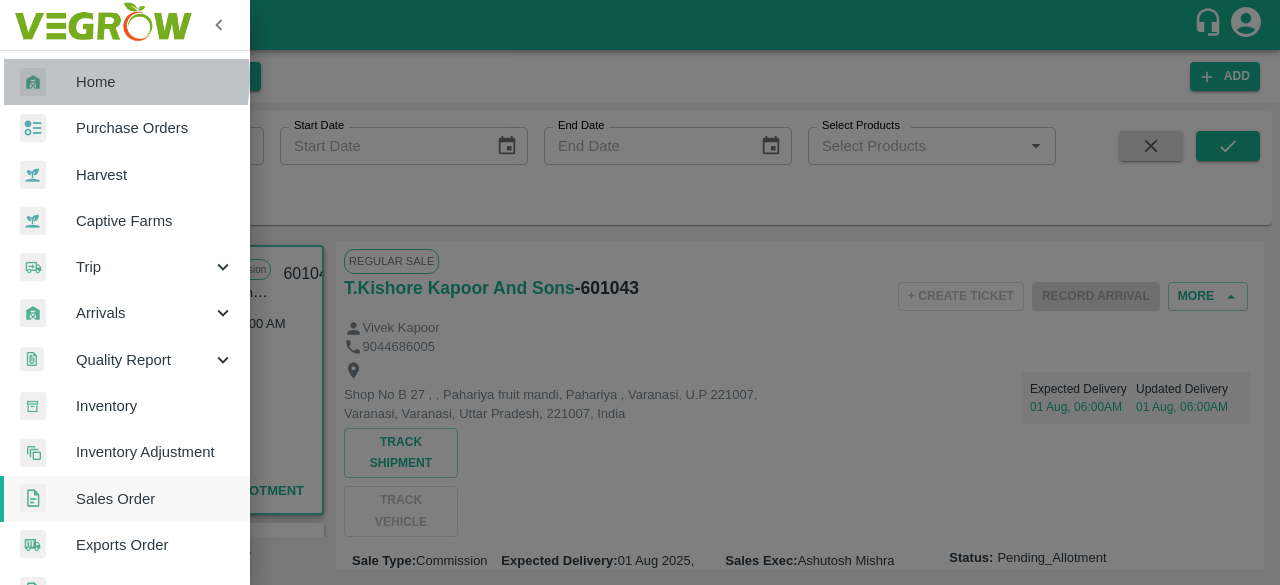 click on "Home" at bounding box center [155, 82] 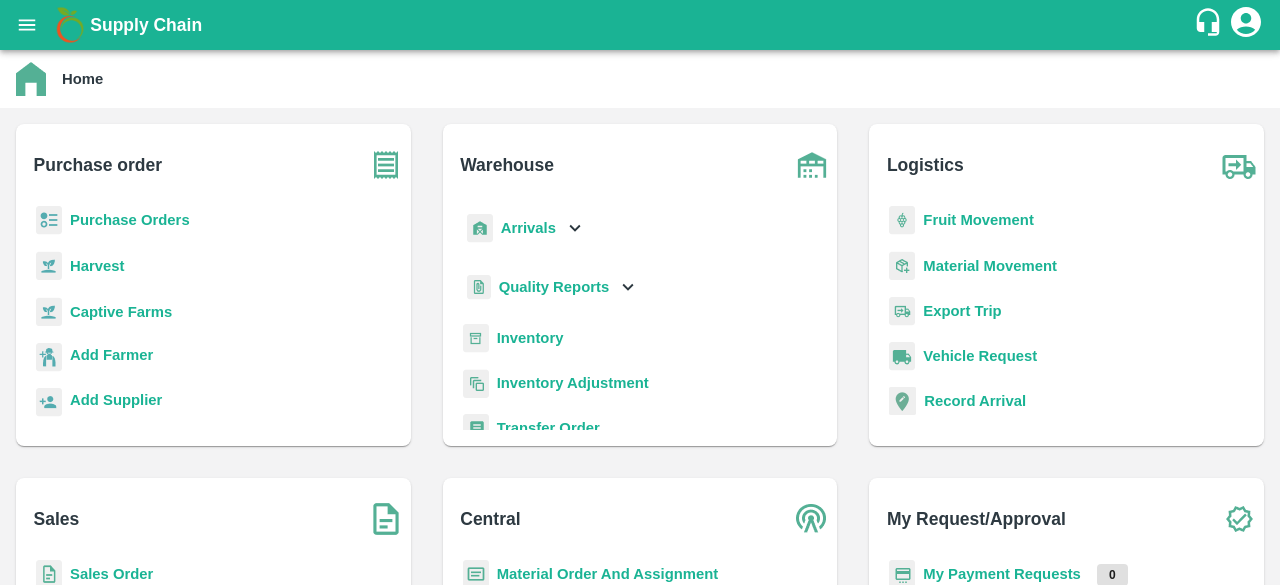 click on "Sales Order" at bounding box center [111, 574] 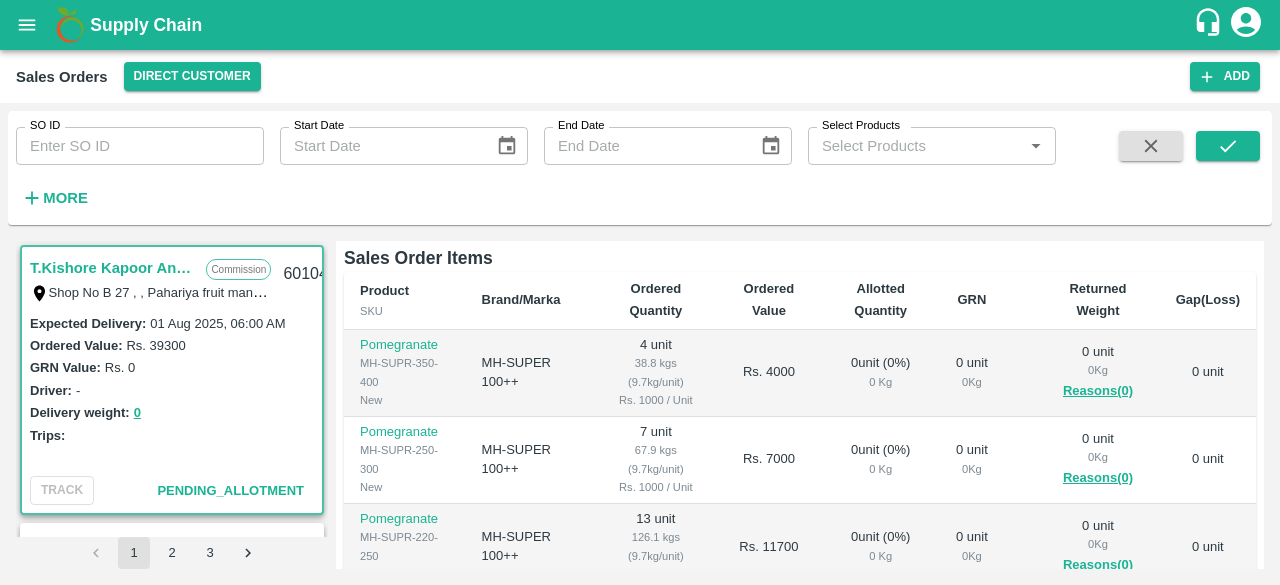 scroll, scrollTop: 427, scrollLeft: 0, axis: vertical 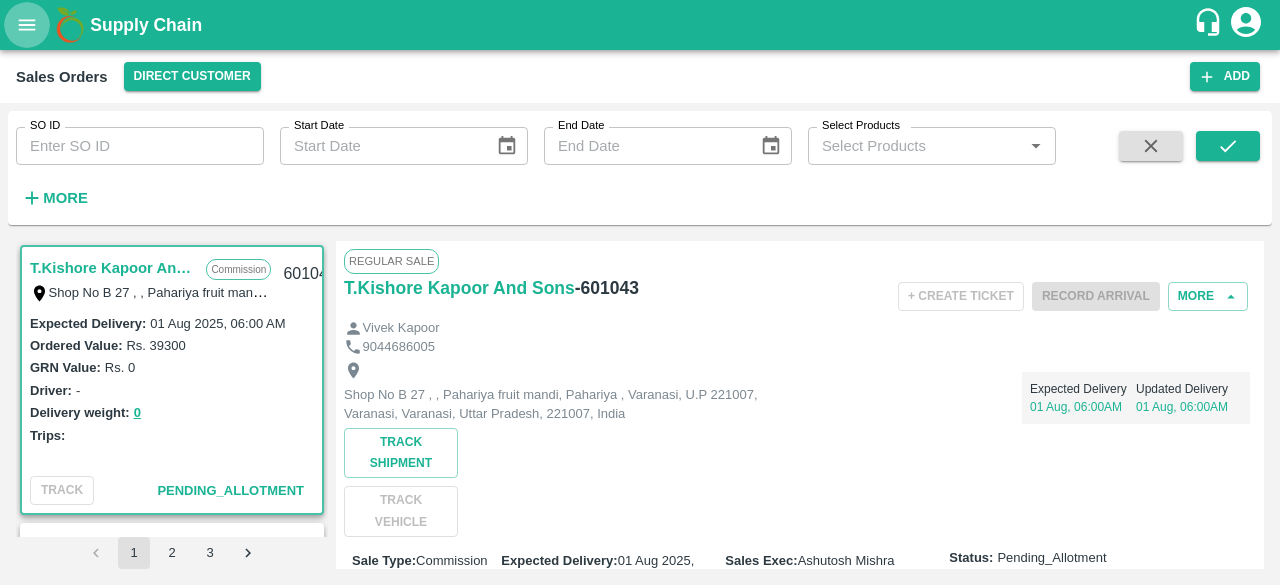 click 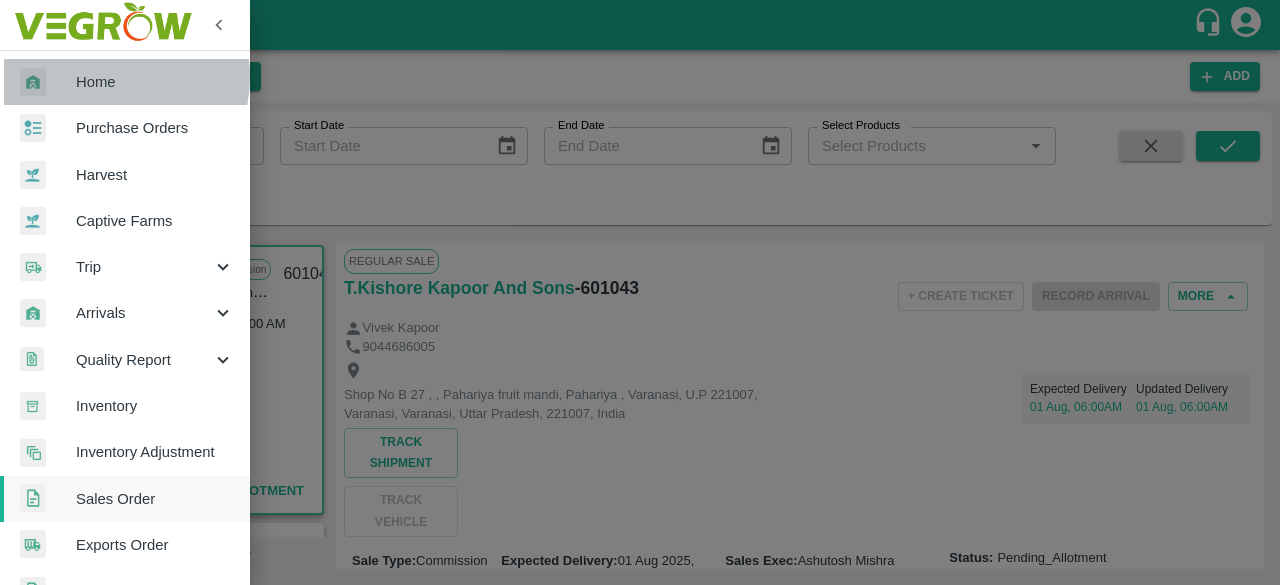 click on "Home" at bounding box center (155, 82) 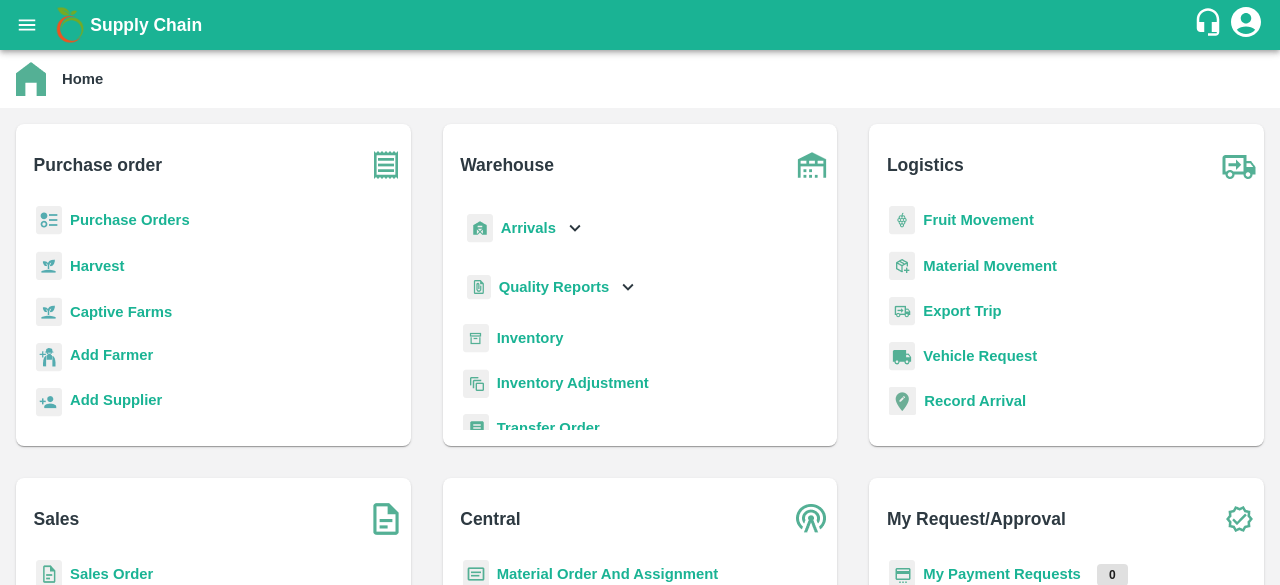 click on "Sales Order" at bounding box center (111, 574) 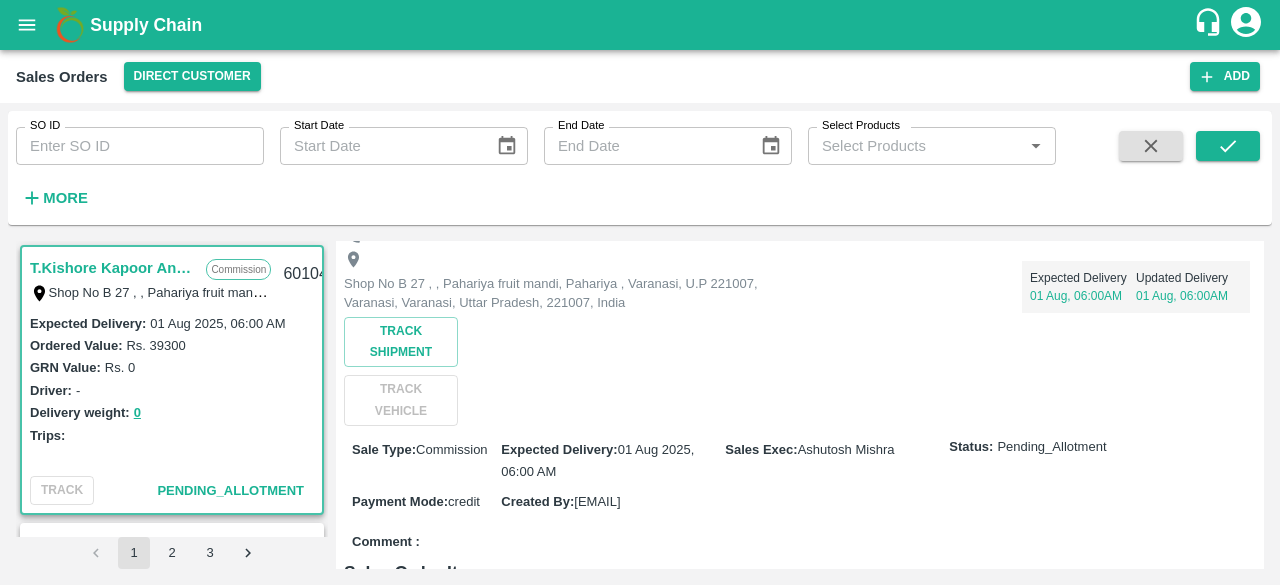 scroll, scrollTop: 0, scrollLeft: 0, axis: both 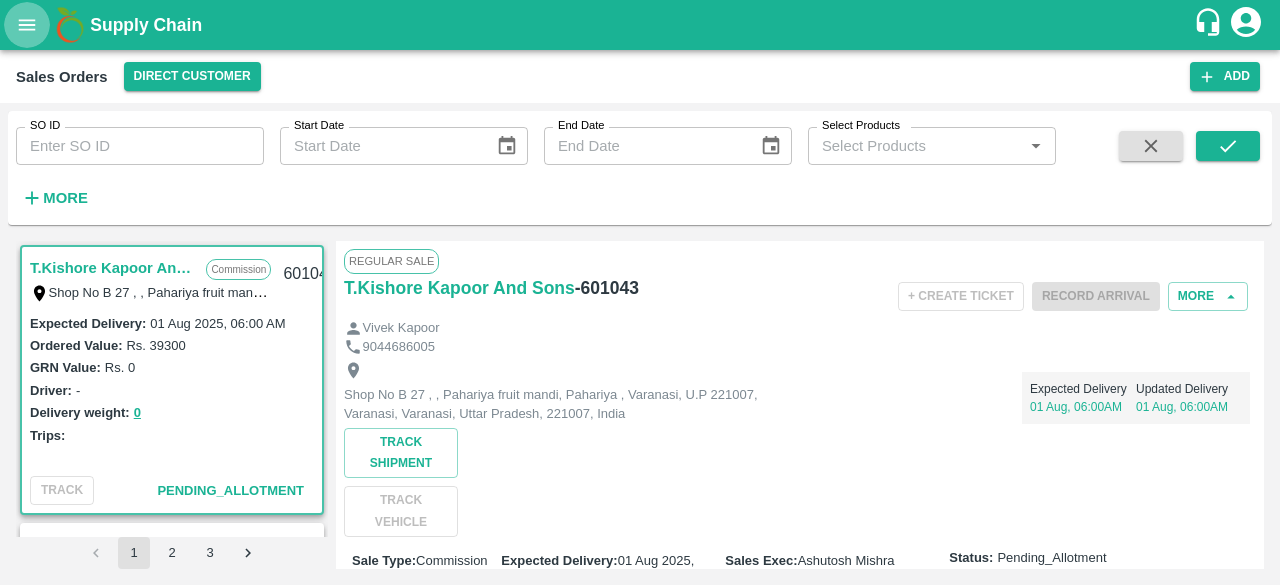 click 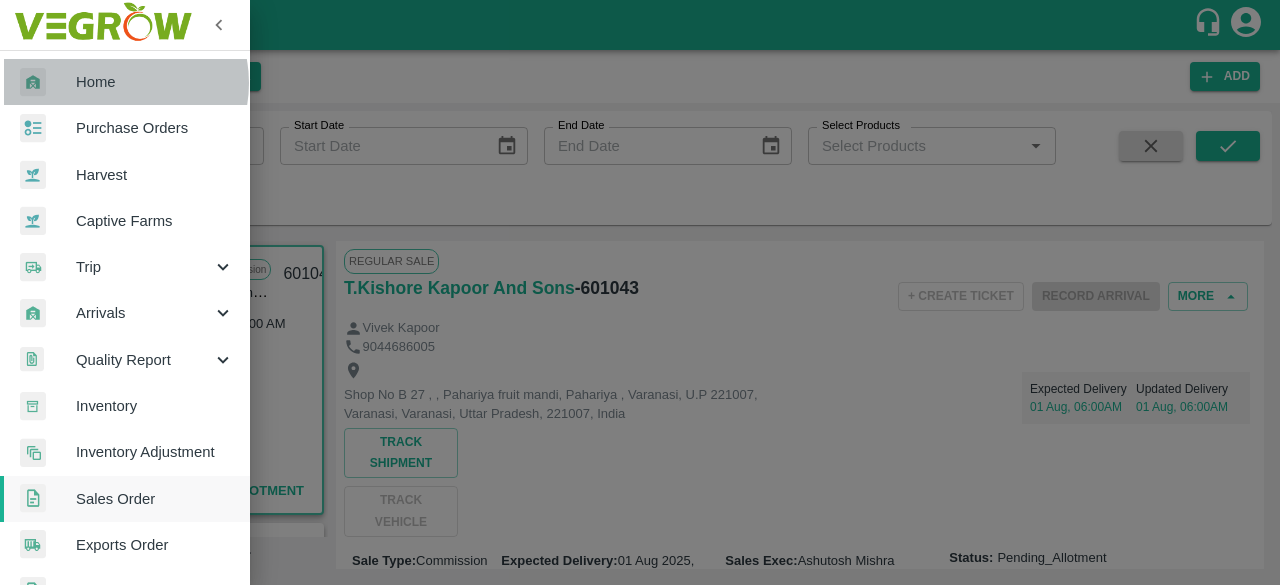 click on "Home" at bounding box center (155, 82) 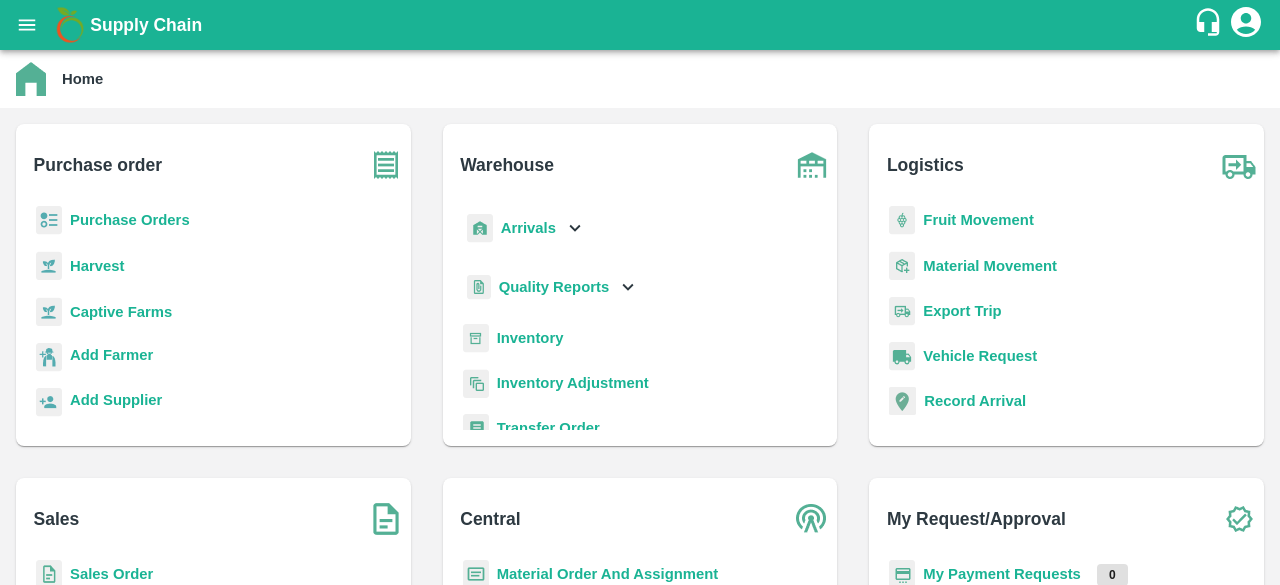 click on "Sales Order" at bounding box center (111, 574) 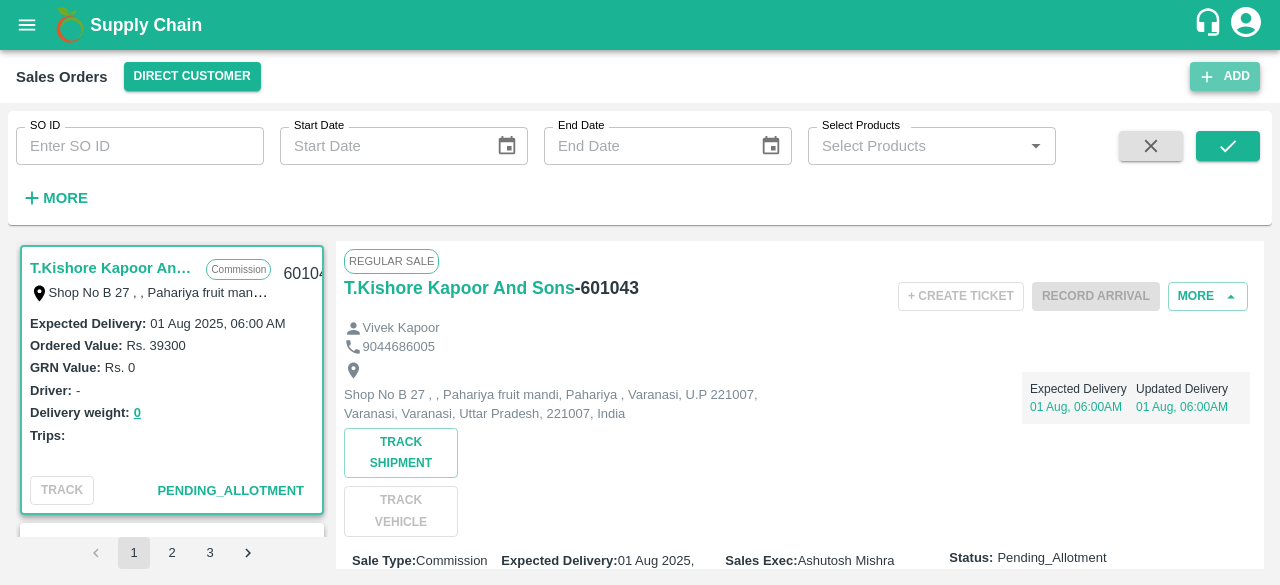 click on "Add" at bounding box center (1225, 76) 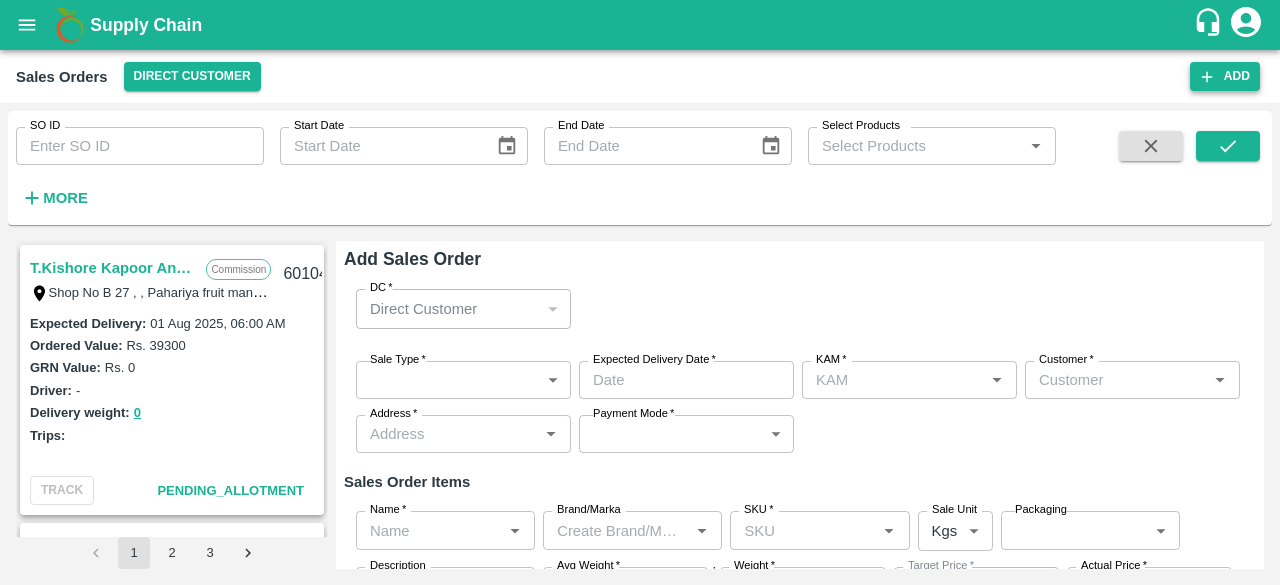 type on "Ashutosh Mishra" 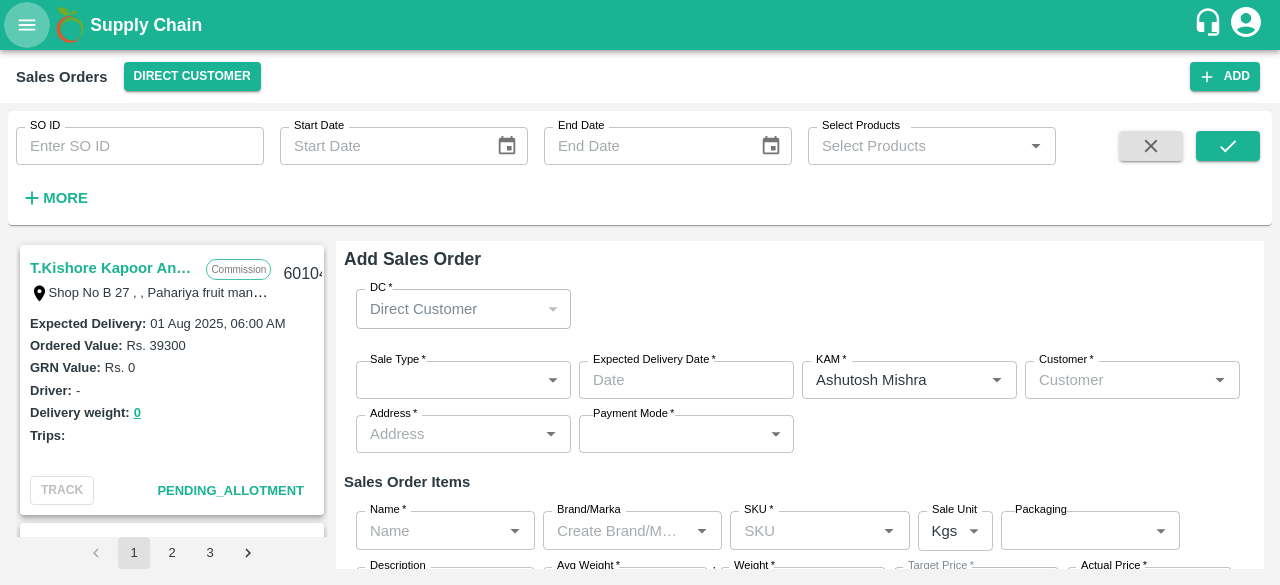 click 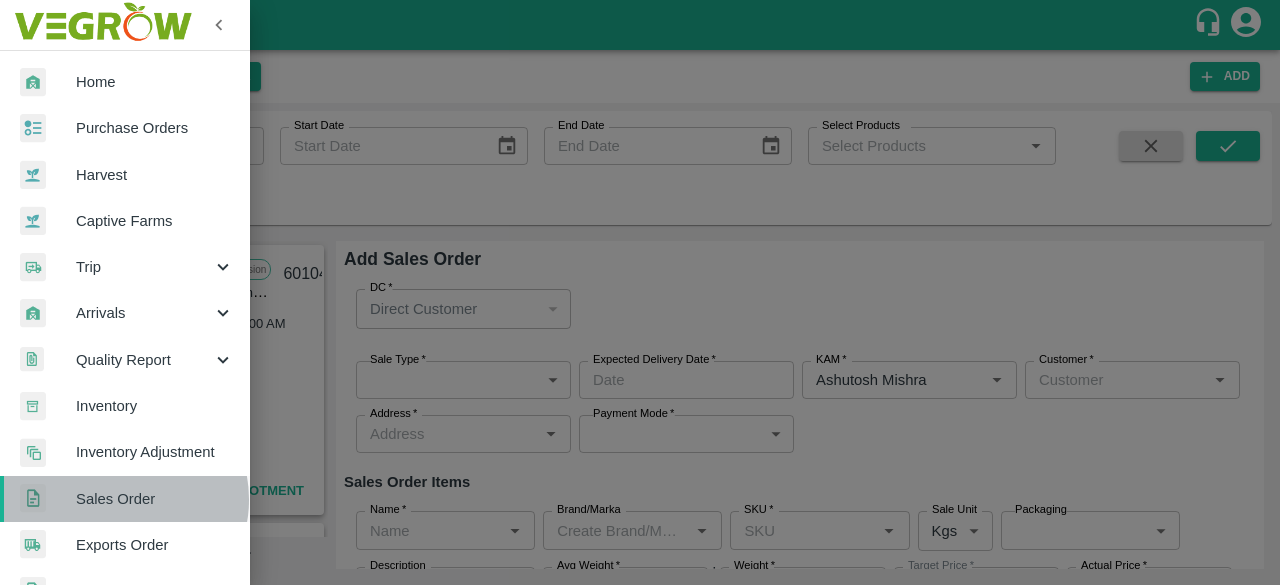 click on "Sales Order" at bounding box center [155, 499] 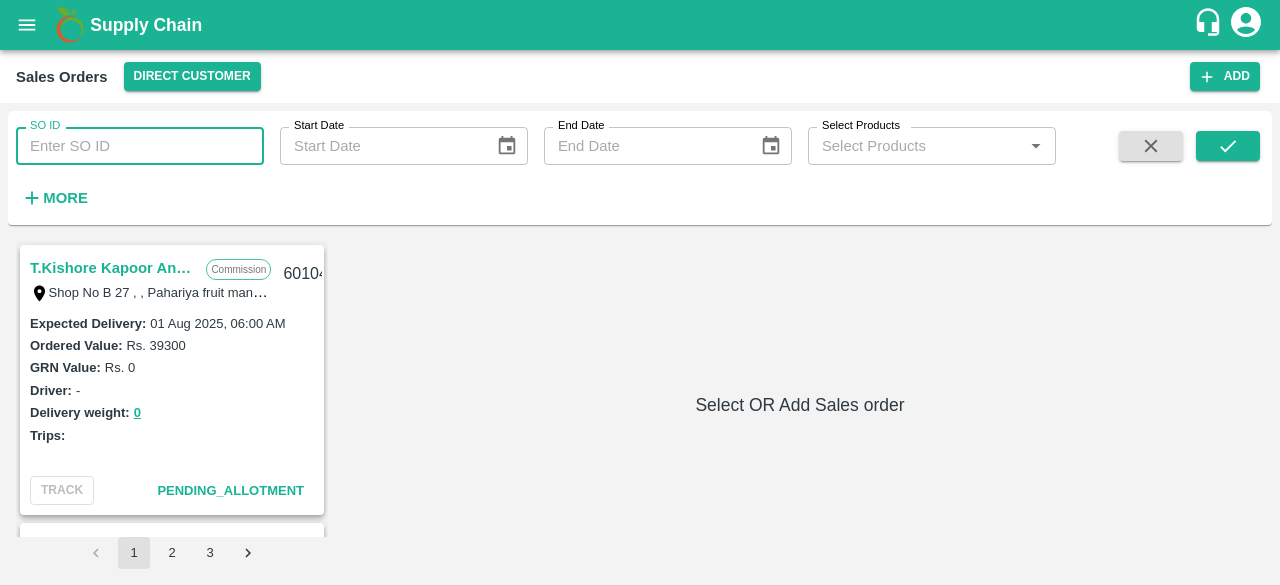 click on "SO ID" at bounding box center (140, 146) 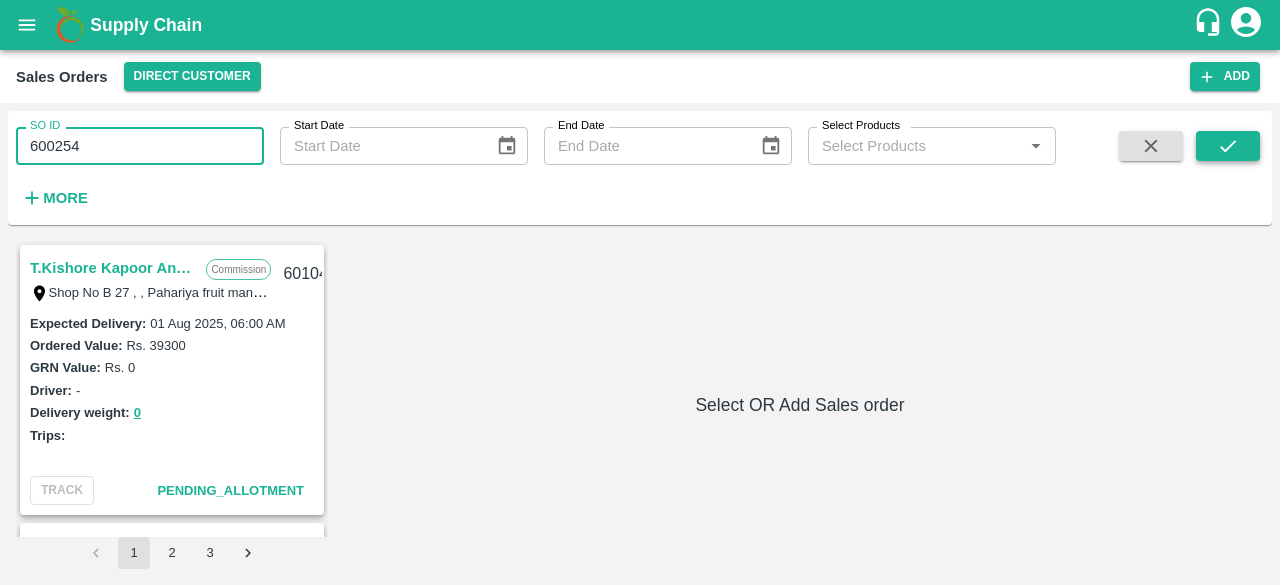 type on "600254" 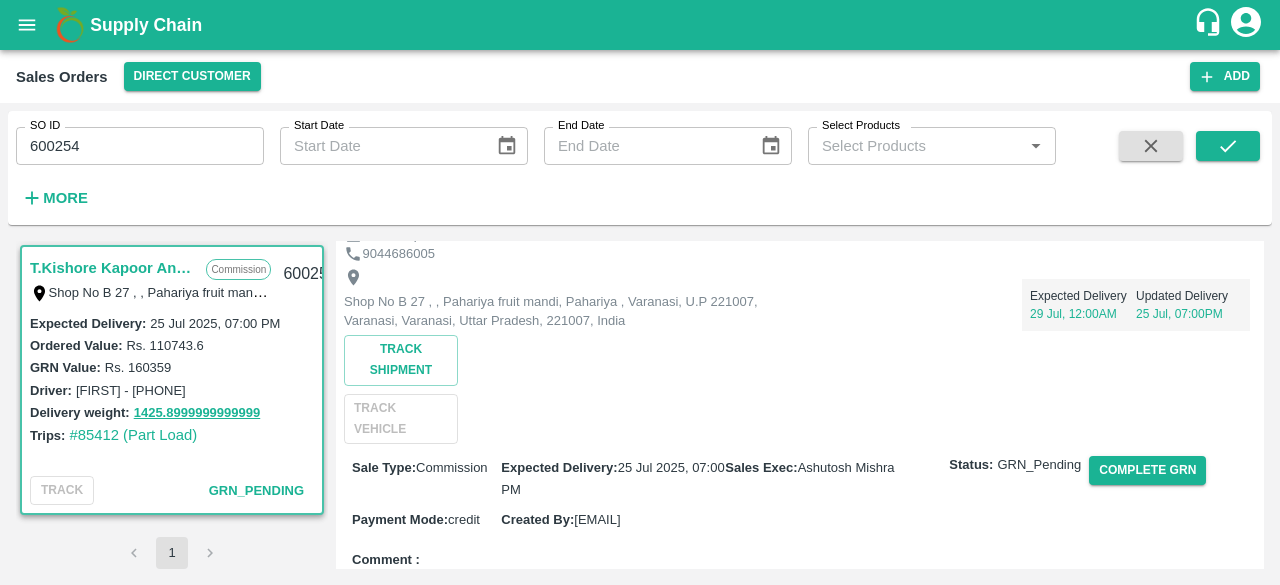 scroll, scrollTop: 148, scrollLeft: 0, axis: vertical 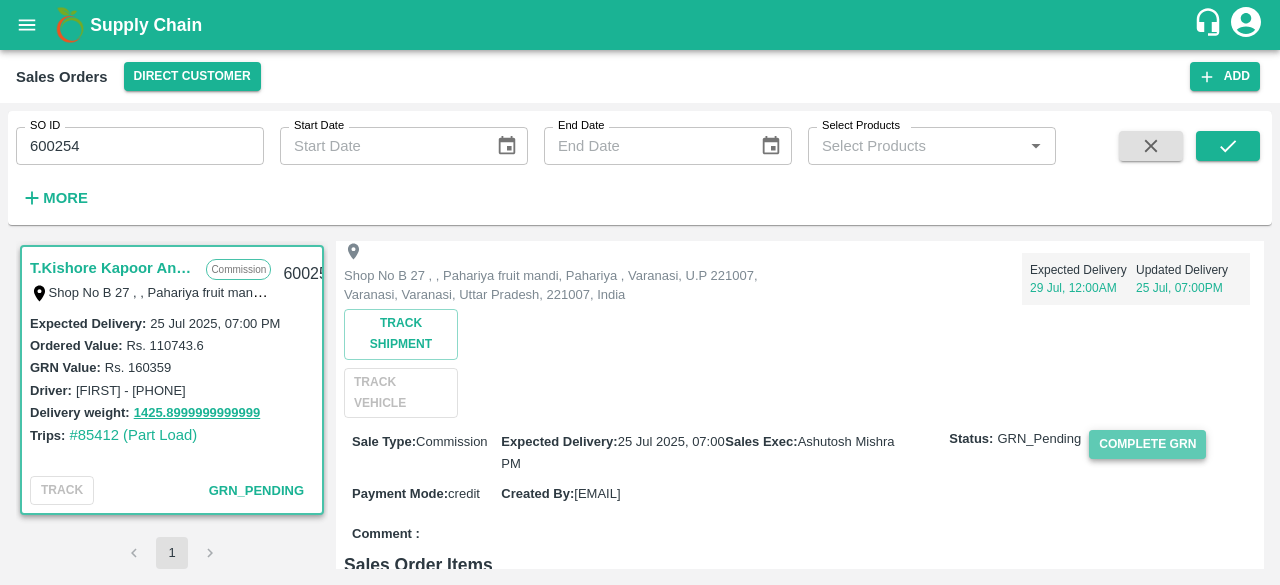 click on "Complete GRN" at bounding box center [1147, 444] 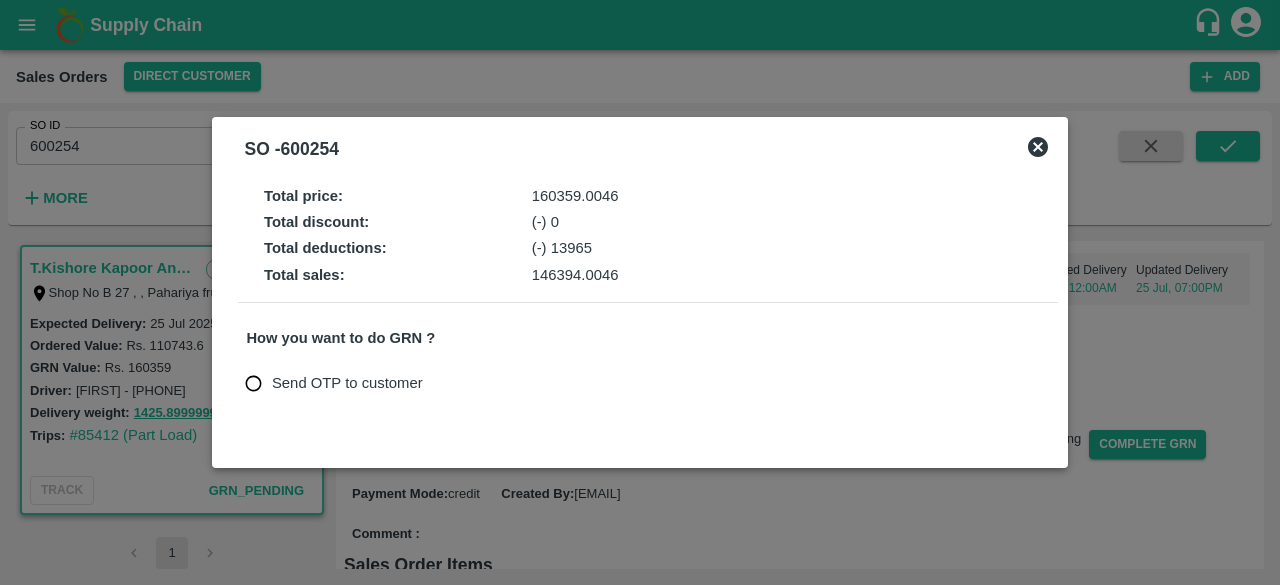 click on "Send OTP to customer" at bounding box center [347, 383] 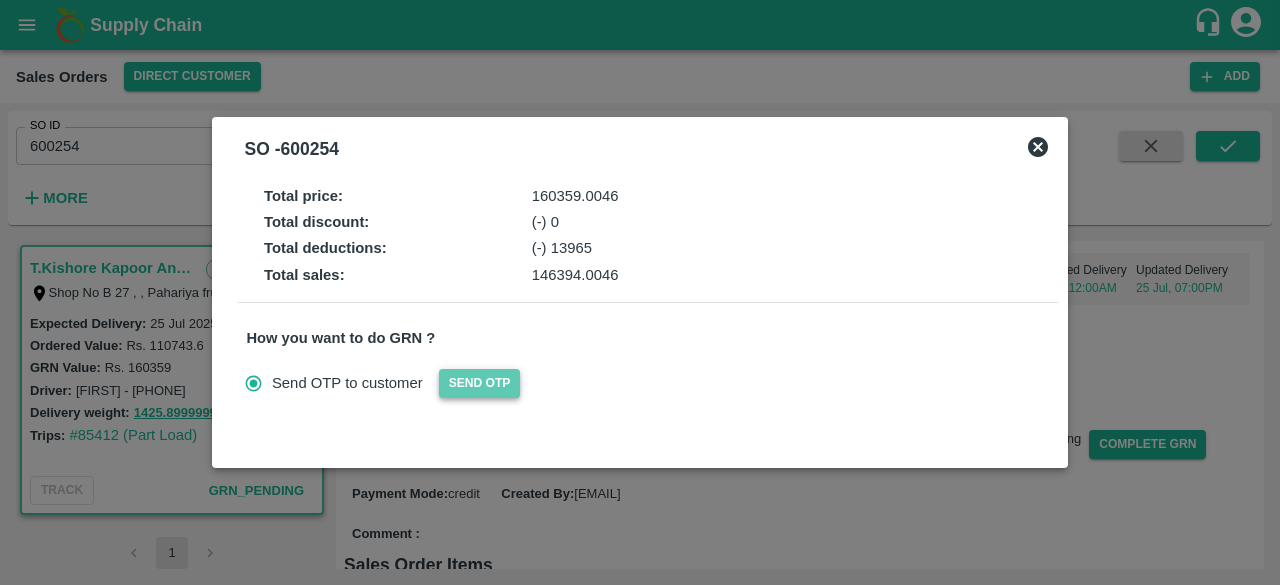 click on "Send OTP" at bounding box center (480, 383) 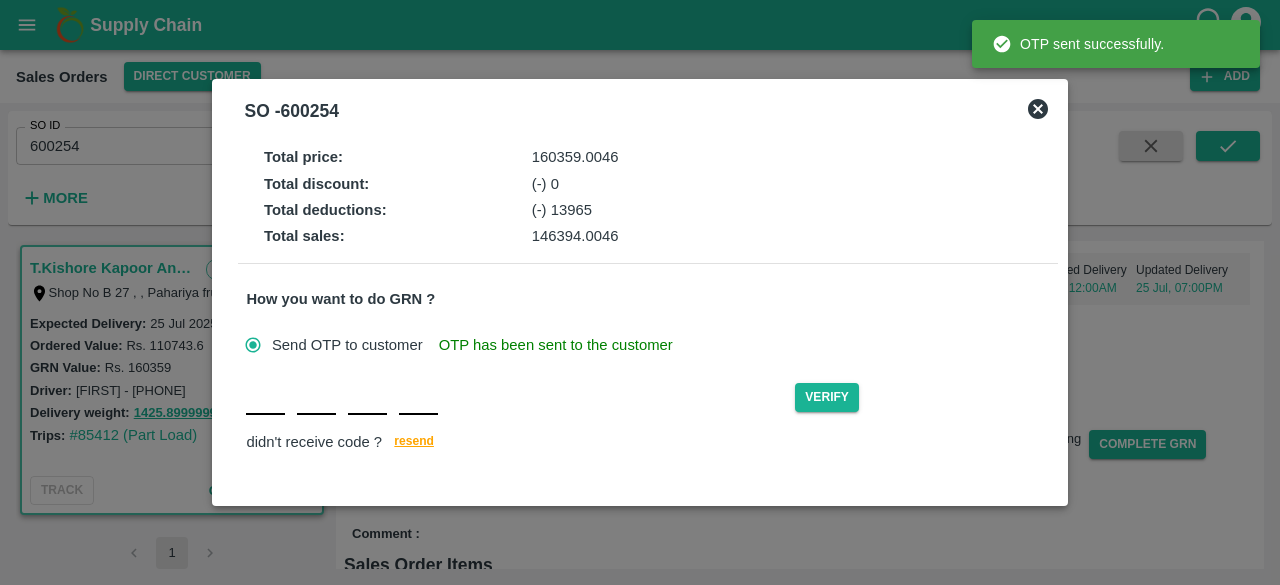 click on "Verify didn't receive code ? resend" at bounding box center (647, 417) 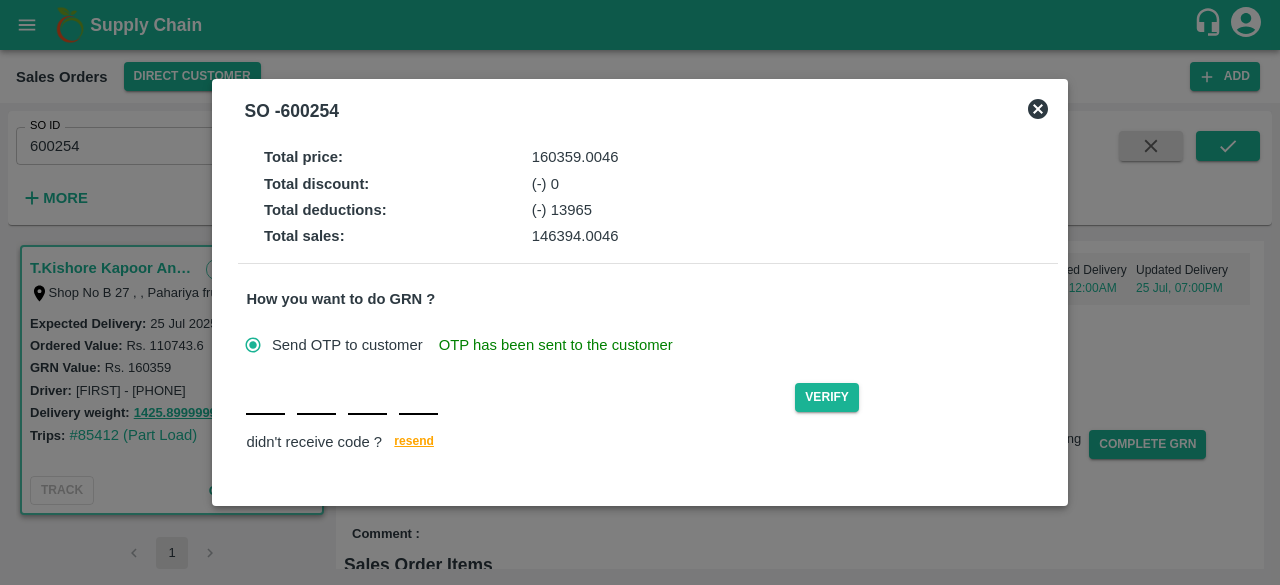 type on "U" 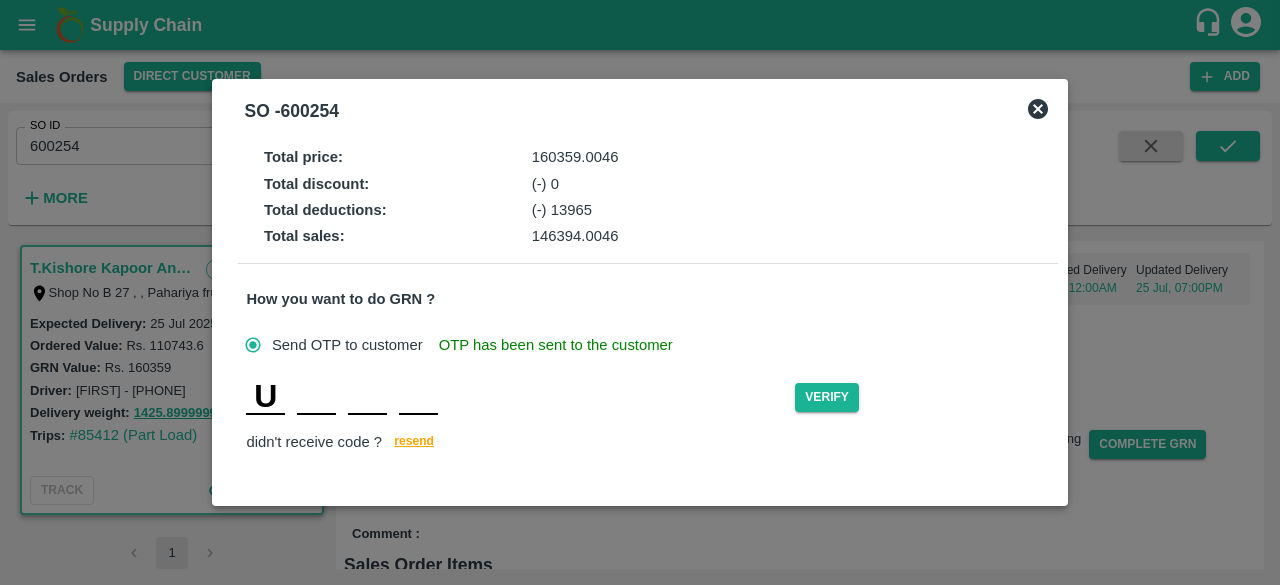 type on "W" 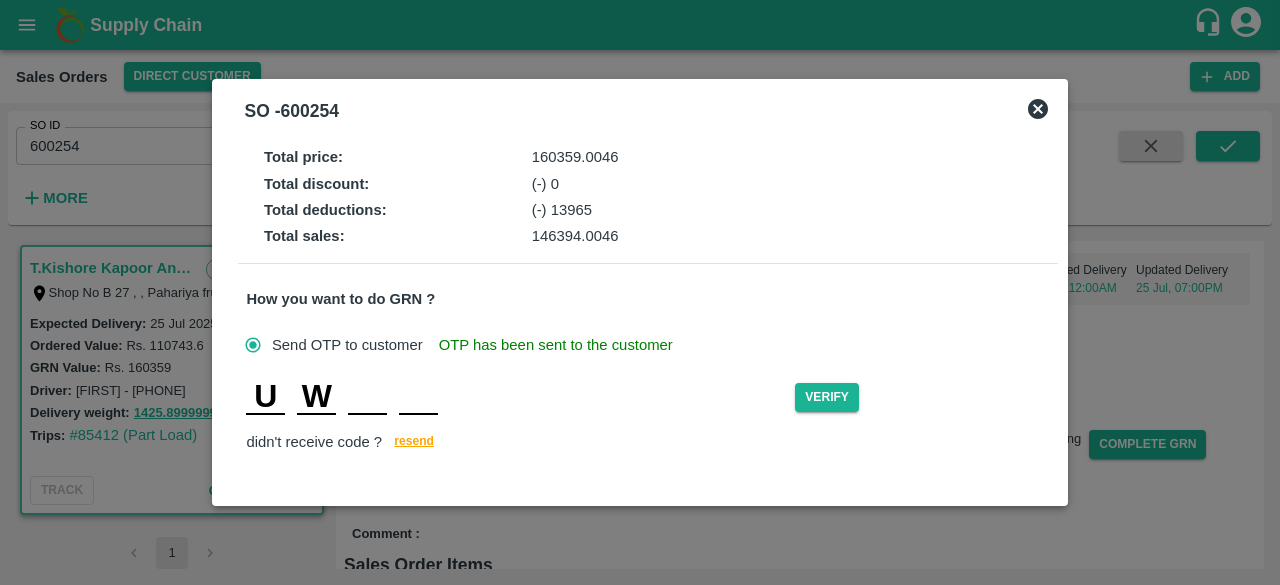 type on "D" 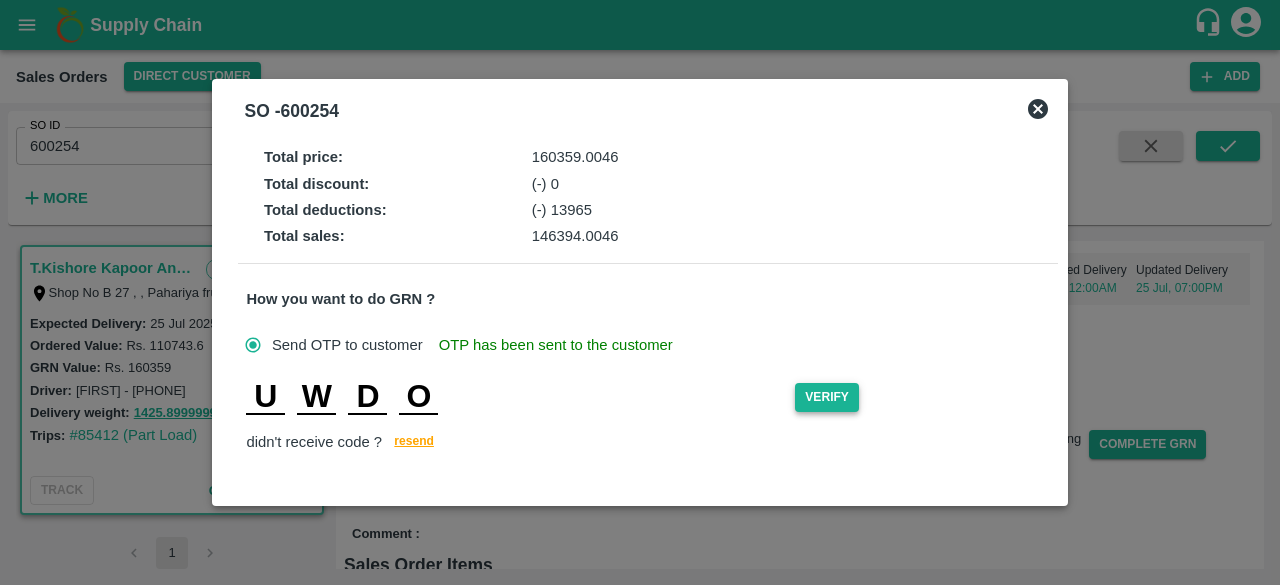 type on "O" 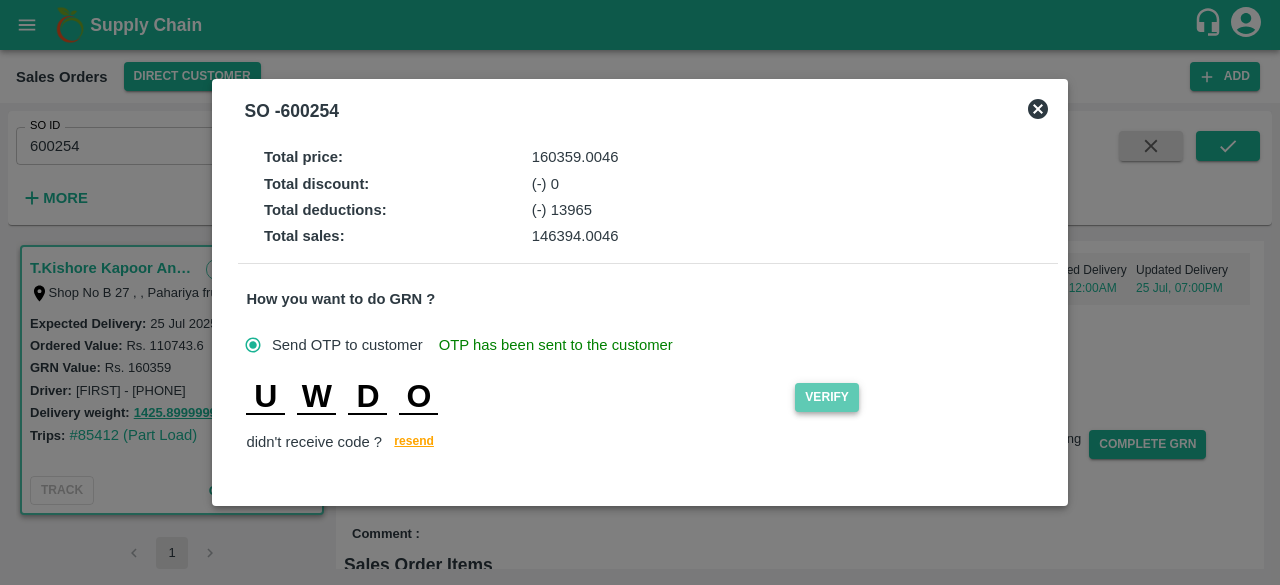 click on "Verify" at bounding box center (827, 397) 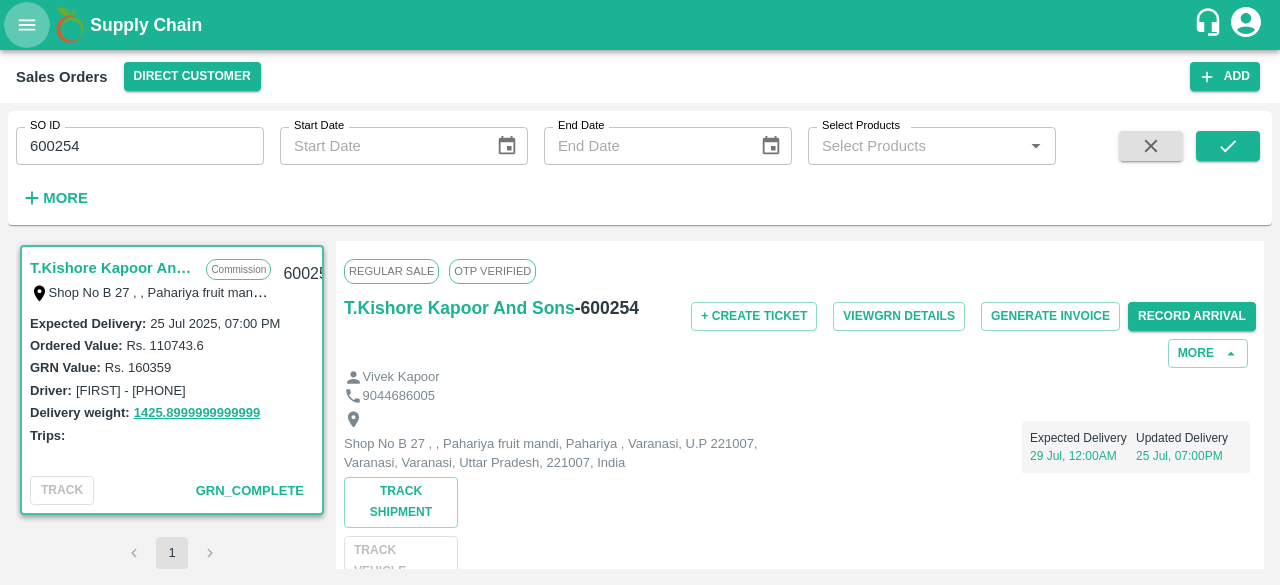 click at bounding box center [27, 25] 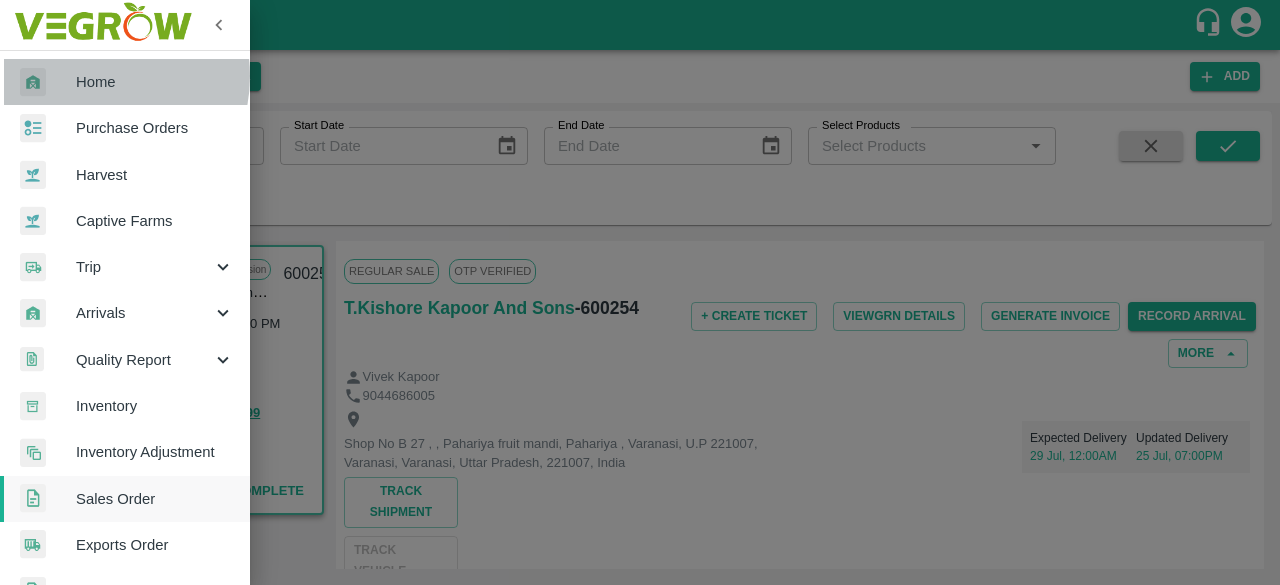 click on "Home" at bounding box center (155, 82) 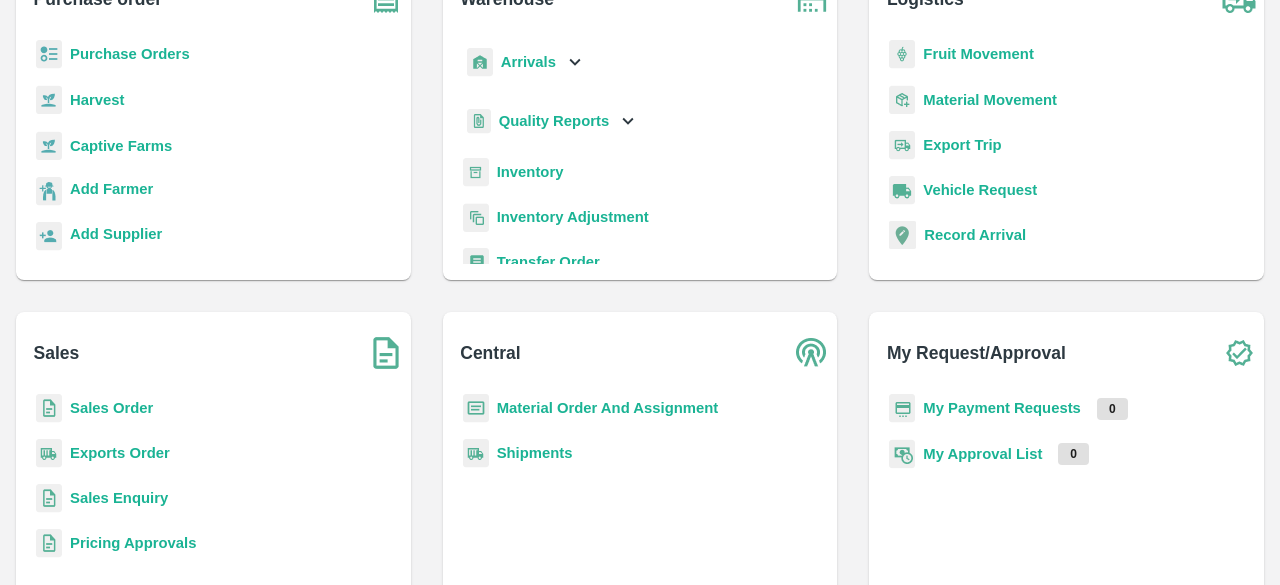 scroll, scrollTop: 167, scrollLeft: 0, axis: vertical 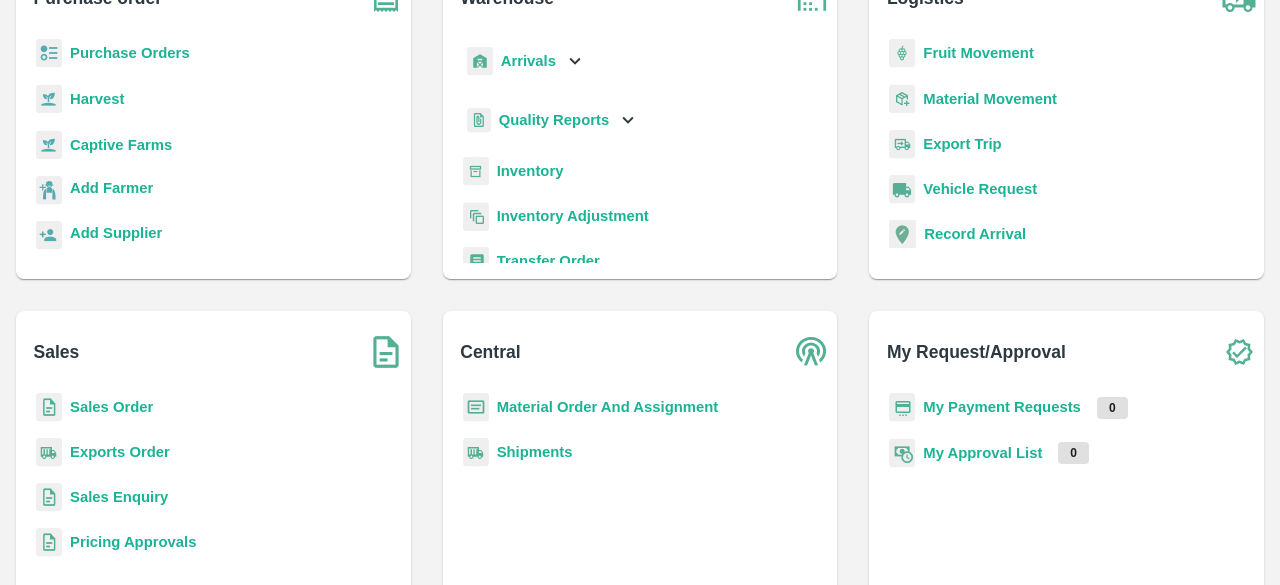 click on "Purchase Orders" at bounding box center [213, 61] 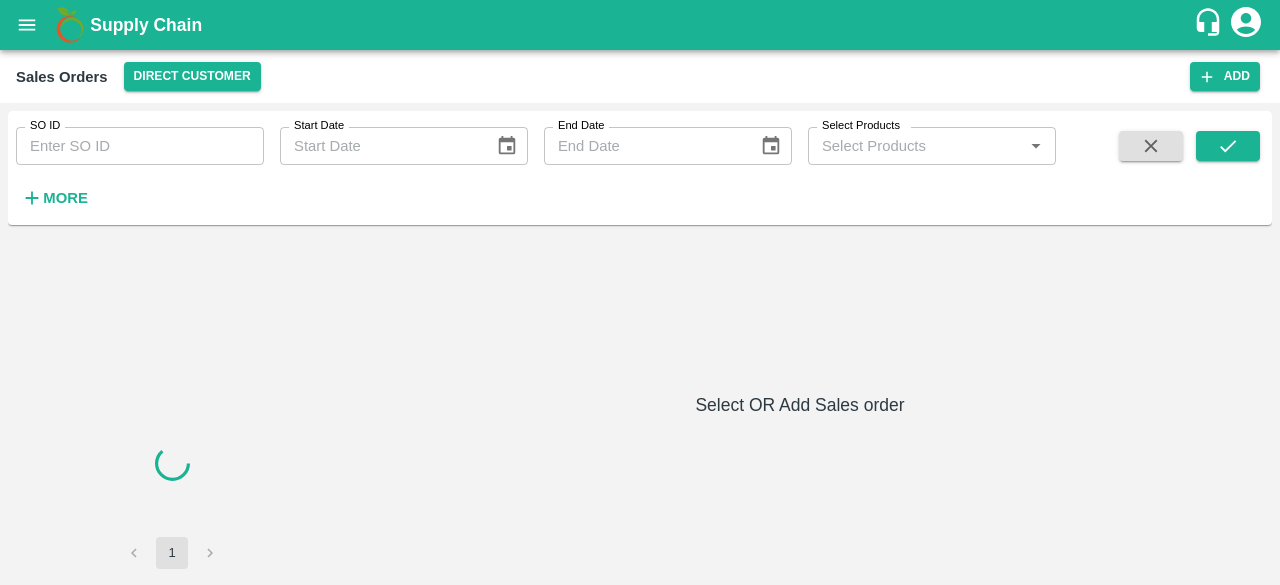 scroll, scrollTop: 0, scrollLeft: 0, axis: both 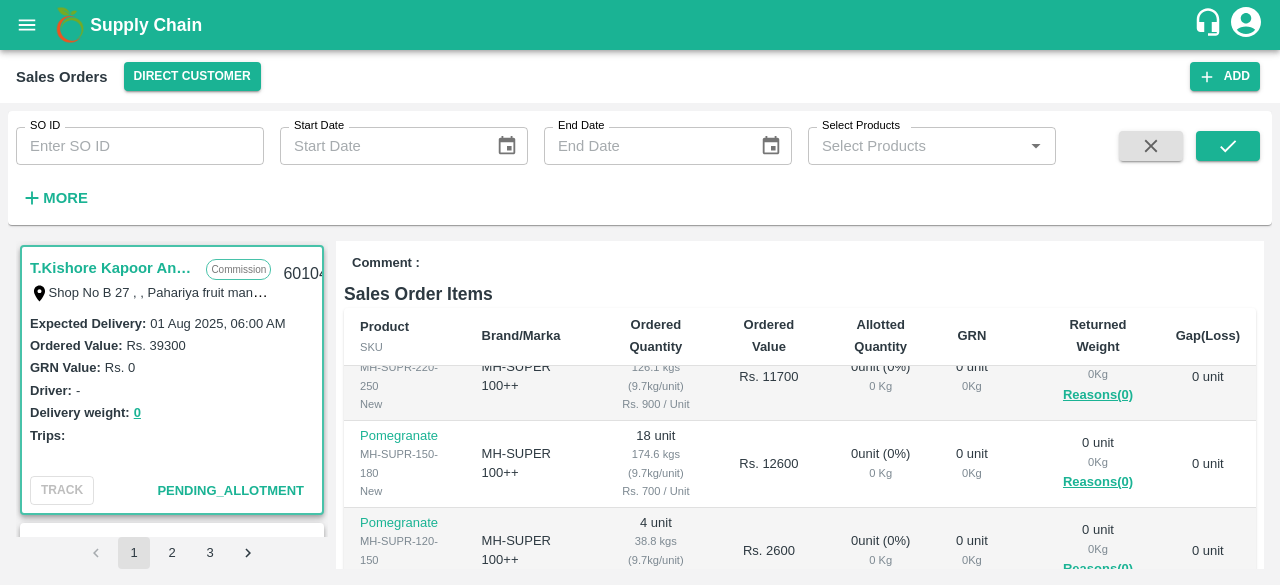 click on "T.Kishore Kapoor And Sons Commission Shop No B 27 , ,  Pahariya fruit mandi, Pahariya , Varanasi, U.P 221007, Varanasi, Varanasi, Uttar Pradesh, 221007, India 601043 Expected Delivery : 01 Aug 2025, 06:00 AM Ordered Value: Rs.   39300 GRN Value: Rs.   0 Driver:  -  Delivery weight: 0 Trips: TRACK Pending_Allotment INIYA FRUITS AND VEGETABLES Commission TC/73,  ANNA FRUITS MARKET KOYAMBEDU, Chennai, Chennai, TAMILNADU, 600092 601038 Expected Delivery : 06 Aug 2025, 11:00 PM Ordered Value: Rs.   641400 GRN Value: Rs.   0 Driver:  -  Delivery weight: 0 Trips: TRACK Pending_Allotment Green Spices Hut Commission Shop no 74, MADURAI MATTUTHAVANI FRUIT MARKET, Madurai, Madurai, Tamil Nadu, 625007, India 600796 Expected Delivery : 04 Aug 2025, 06:00 AM Ordered Value: Rs.   402300 GRN Value: Rs.   0 Driver: Kumar - 8746861927 Delivery weight: 2830 Trips: #86023 (Vendor Vehicle) TRACK Pending_Allotment Green Spices Hut Commission Shop no 74, MADURAI MATTUTHAVANI FRUIT MARKET, Madurai, Madurai, Tamil Nadu, 625007, India" at bounding box center (640, 405) 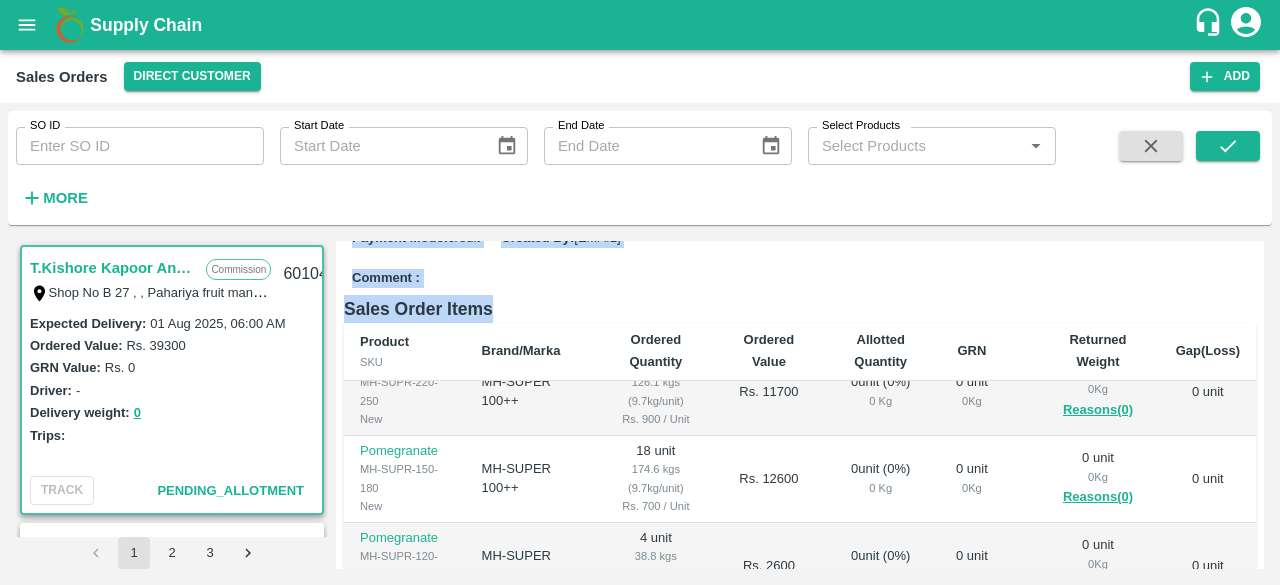 drag, startPoint x: 1259, startPoint y: 365, endPoint x: 1258, endPoint y: 250, distance: 115.00435 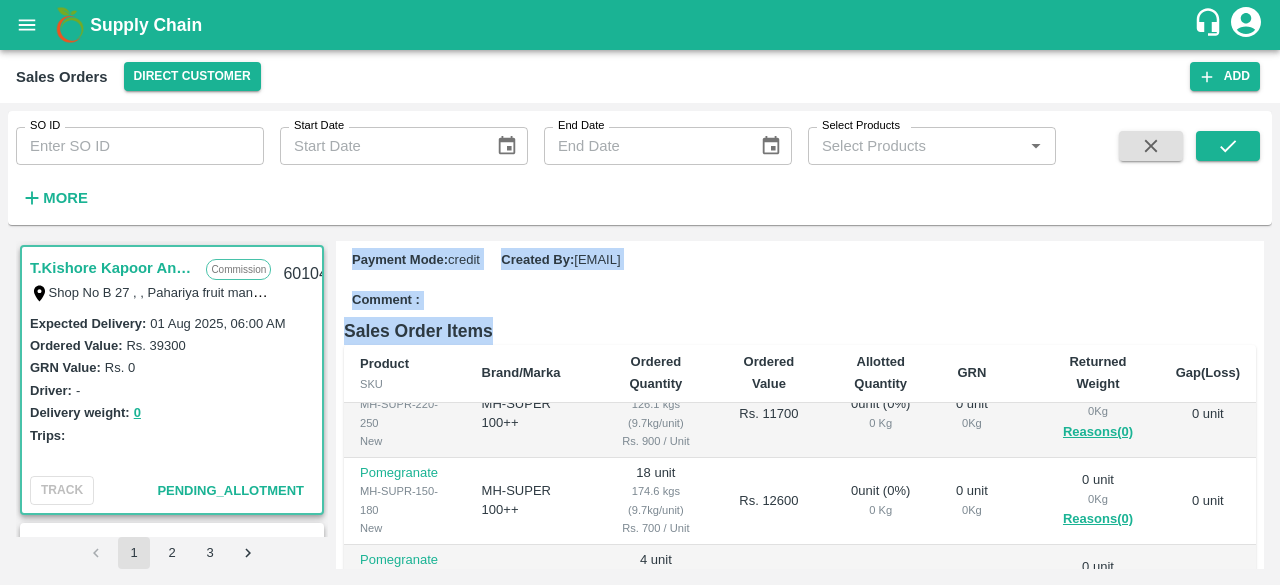 click on "Regular Sale T.Kishore Kapoor And Sons   - 601043 + Create Ticket Record Arrival More Vivek Kapoor 9044686005 Shop No B 27 , ,  Pahariya fruit mandi, Pahariya , Varanasi, U.P 221007, Varanasi, Varanasi, Uttar Pradesh, 221007, India Expected Delivery 01 Aug, 06:00AM Updated Delivery 01 Aug, 06:00AM Track Shipment TRACK VEHICLE Sale Type :  Commission Expected Delivery :  01 Aug 2025, 06:00 AM Sales Exec :  Ashutosh Mishra  Status: Pending_Allotment Payment Mode :  credit Created By :  ashutosh.mishra@vegrow.in Comment : Sales Order Items Product SKU Brand/Marka Ordered Quantity Ordered Value Allotted Quantity GRN Returned Weight Gap(Loss) Pomegranate MH-SUPR-350-400 New MH-SUPER 100++ 4 unit  38.8 kgs (9.7kg/unit) Rs. 1000 / Unit Rs. 4000 0  unit ( 0 %)  0 Kg  0   unit 0  Kg 0   unit 0  Kg Reasons(0) 0 unit Pomegranate MH-SUPR-250-300 New MH-SUPER 100++ 7 unit  67.9 kgs (9.7kg/unit) Rs. 1000 / Unit Rs. 7000 0  unit ( 0 %)  0 Kg  0   unit 0  Kg 0   unit 0  Kg Reasons(0) 0 unit Pomegranate MH-SUPR-220-250 0" at bounding box center [800, 405] 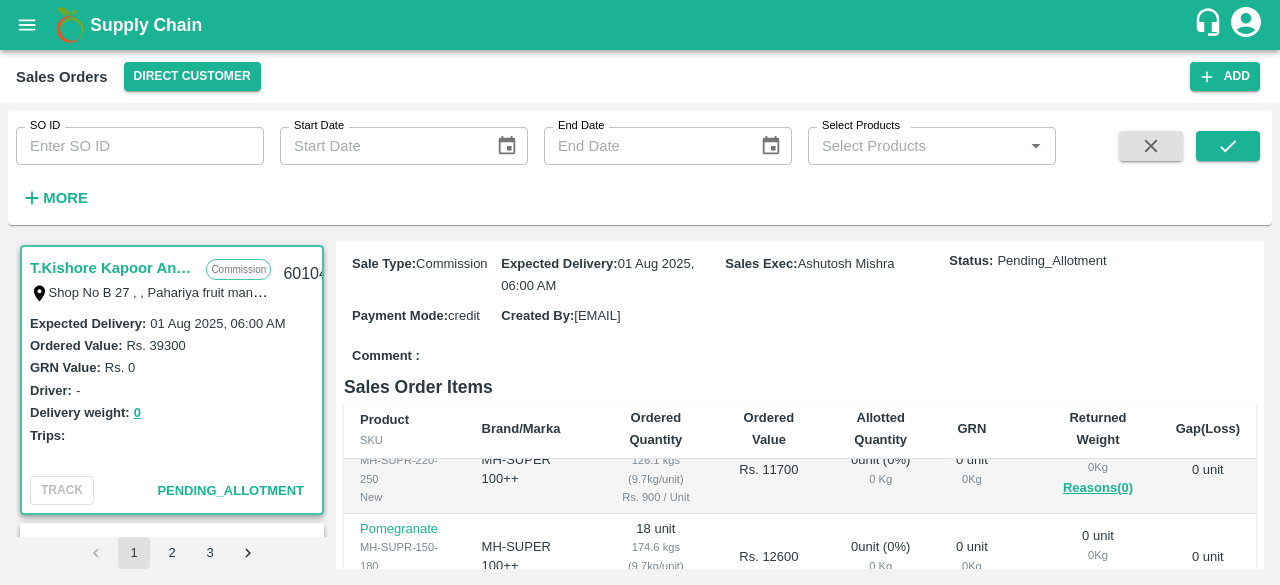 click on "Regular Sale T.Kishore Kapoor And Sons   - 601043 + Create Ticket Record Arrival More Vivek Kapoor 9044686005 Shop No B 27 , ,  Pahariya fruit mandi, Pahariya , Varanasi, U.P 221007, Varanasi, Varanasi, Uttar Pradesh, 221007, India Expected Delivery 01 Aug, 06:00AM Updated Delivery 01 Aug, 06:00AM Track Shipment TRACK VEHICLE Sale Type :  Commission Expected Delivery :  01 Aug 2025, 06:00 AM Sales Exec :  Ashutosh Mishra  Status: Pending_Allotment Payment Mode :  credit Created By :  ashutosh.mishra@vegrow.in Comment : Sales Order Items Product SKU Brand/Marka Ordered Quantity Ordered Value Allotted Quantity GRN Returned Weight Gap(Loss) Pomegranate MH-SUPR-350-400 New MH-SUPER 100++ 4 unit  38.8 kgs (9.7kg/unit) Rs. 1000 / Unit Rs. 4000 0  unit ( 0 %)  0 Kg  0   unit 0  Kg 0   unit 0  Kg Reasons(0) 0 unit Pomegranate MH-SUPR-250-300 New MH-SUPER 100++ 7 unit  67.9 kgs (9.7kg/unit) Rs. 1000 / Unit Rs. 7000 0  unit ( 0 %)  0 Kg  0   unit 0  Kg 0   unit 0  Kg Reasons(0) 0 unit Pomegranate MH-SUPR-220-250 0" at bounding box center (800, 405) 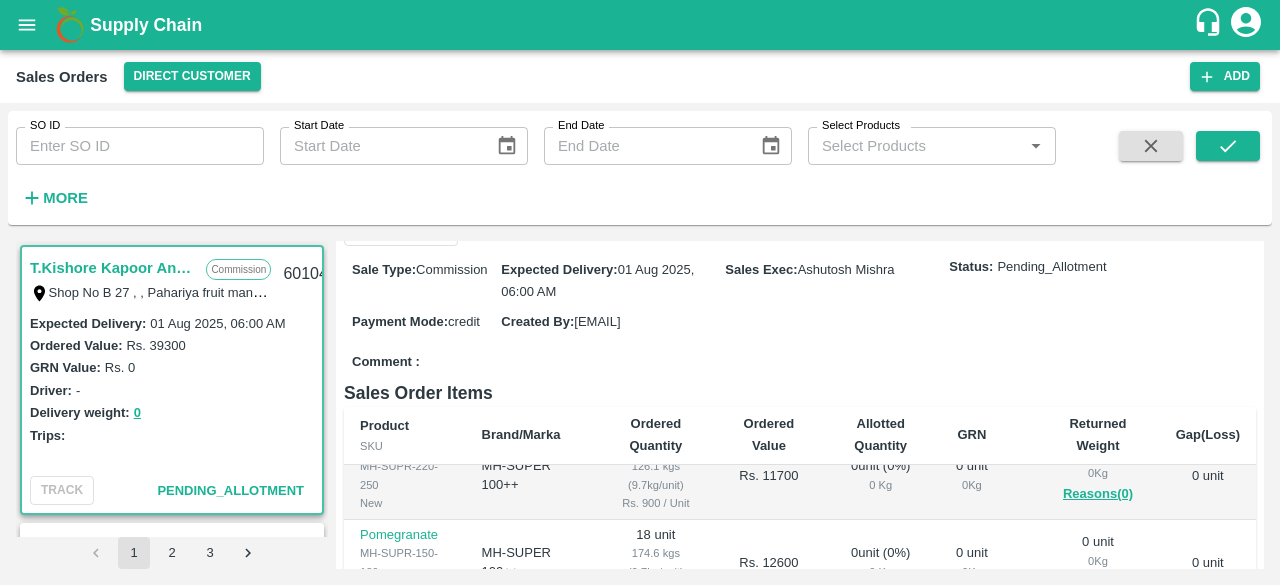 scroll, scrollTop: 4, scrollLeft: 0, axis: vertical 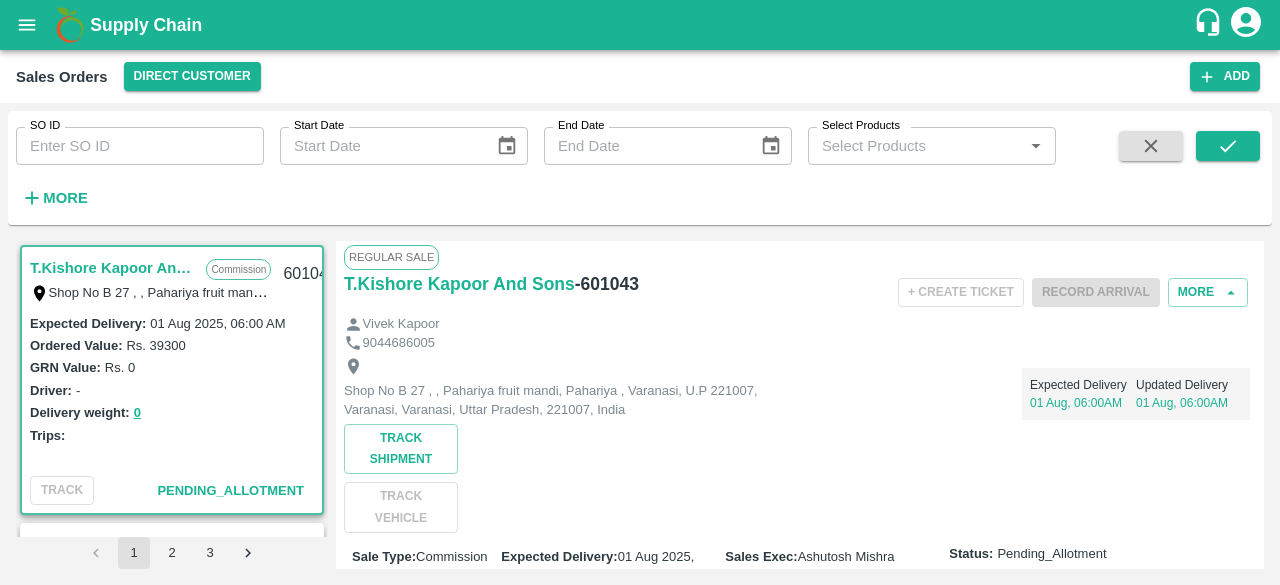 click on "Regular Sale T.Kishore Kapoor And Sons   - 601043 + Create Ticket Record Arrival More Vivek Kapoor 9044686005 Shop No B 27 , ,  Pahariya fruit mandi, Pahariya , Varanasi, U.P 221007, Varanasi, Varanasi, Uttar Pradesh, 221007, India Expected Delivery 01 Aug, 06:00AM Updated Delivery 01 Aug, 06:00AM Track Shipment TRACK VEHICLE Sale Type :  Commission Expected Delivery :  01 Aug 2025, 06:00 AM Sales Exec :  Ashutosh Mishra  Status: Pending_Allotment Payment Mode :  credit Created By :  ashutosh.mishra@vegrow.in Comment : Sales Order Items Product SKU Brand/Marka Ordered Quantity Ordered Value Allotted Quantity GRN Returned Weight Gap(Loss) Pomegranate MH-SUPR-350-400 New MH-SUPER 100++ 4 unit  38.8 kgs (9.7kg/unit) Rs. 1000 / Unit Rs. 4000 0  unit ( 0 %)  0 Kg  0   unit 0  Kg 0   unit 0  Kg Reasons(0) 0 unit Pomegranate MH-SUPR-250-300 New MH-SUPER 100++ 7 unit  67.9 kgs (9.7kg/unit) Rs. 1000 / Unit Rs. 7000 0  unit ( 0 %)  0 Kg  0   unit 0  Kg 0   unit 0  Kg Reasons(0) 0 unit Pomegranate MH-SUPR-220-250 0" at bounding box center [800, 405] 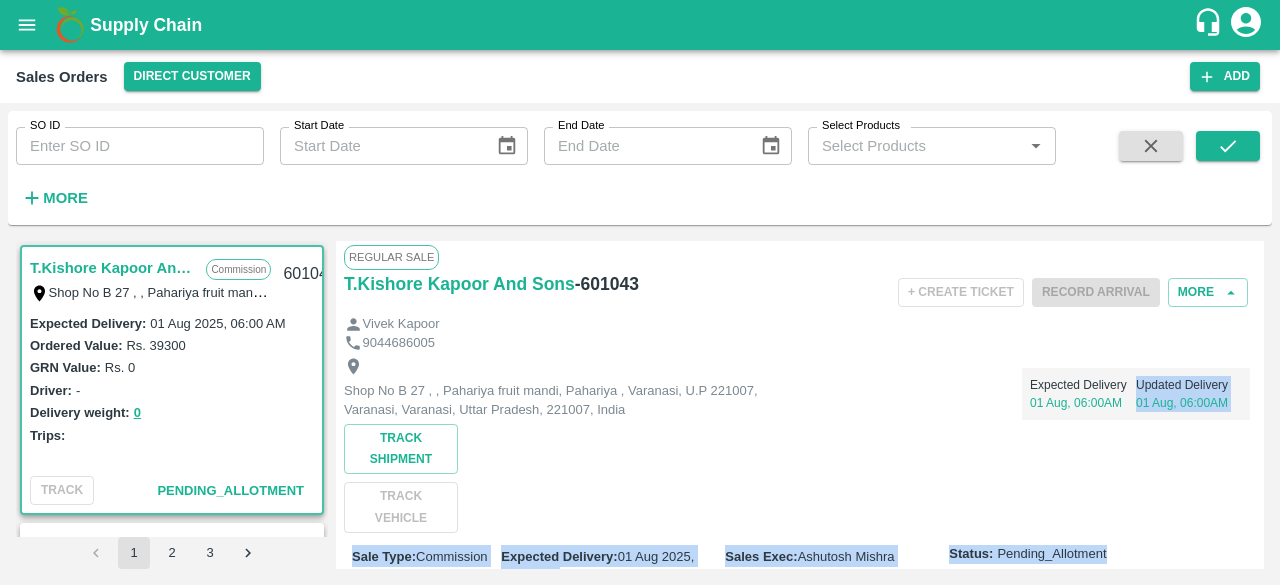 drag, startPoint x: 1264, startPoint y: 567, endPoint x: 1253, endPoint y: 378, distance: 189.31984 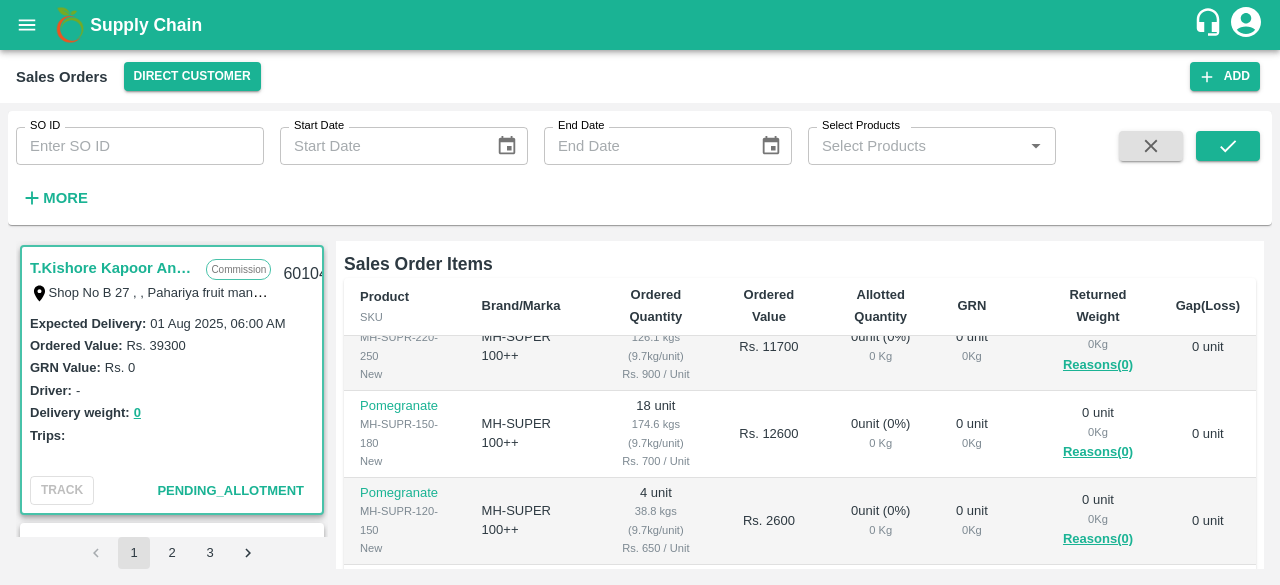 scroll, scrollTop: 416, scrollLeft: 0, axis: vertical 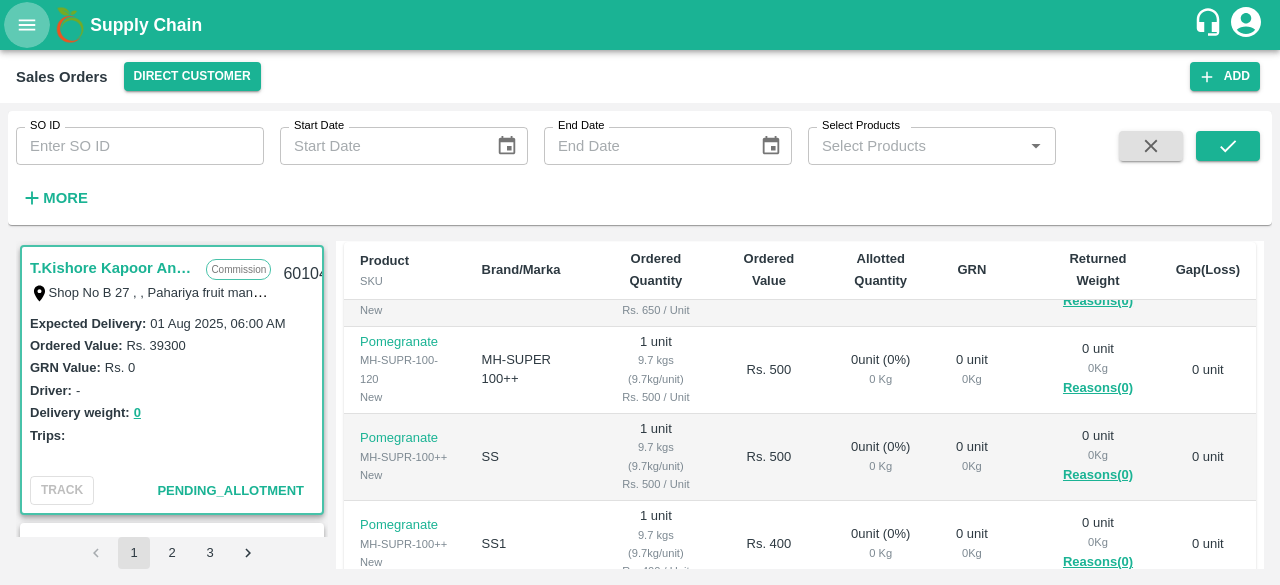 click 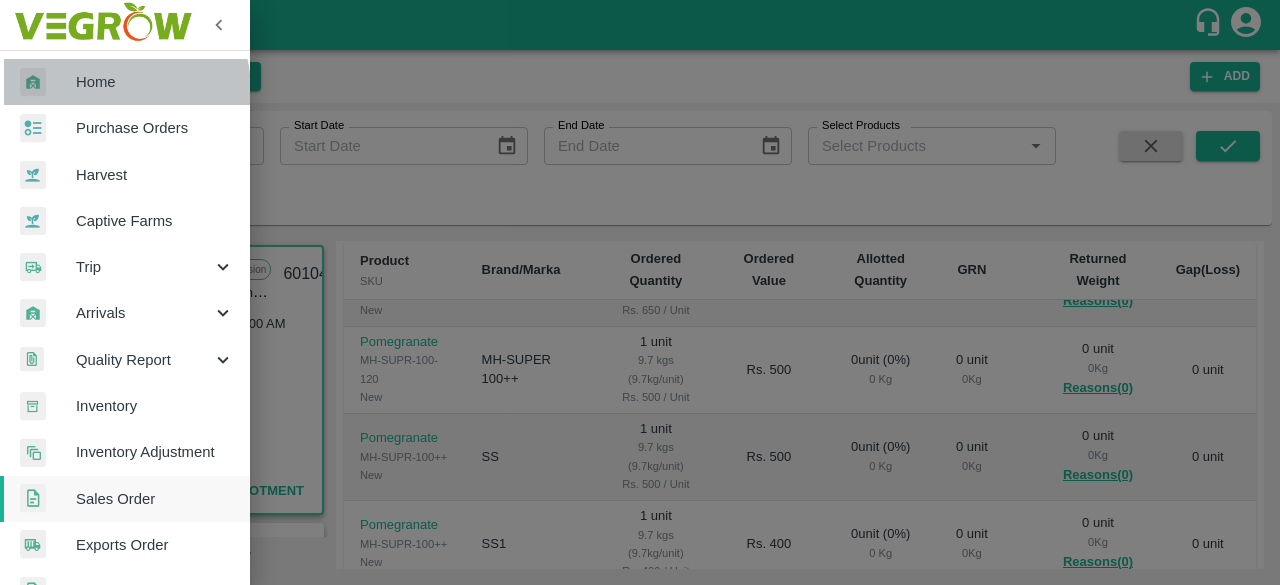 click on "Home" at bounding box center (155, 82) 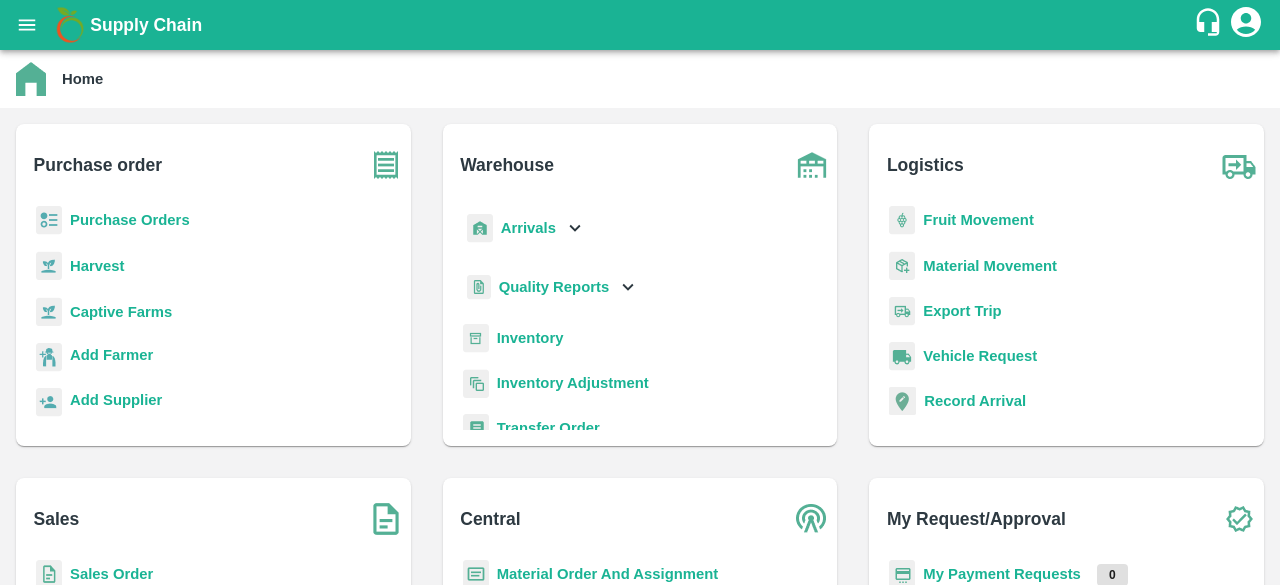 click on "Sales Order" at bounding box center (111, 574) 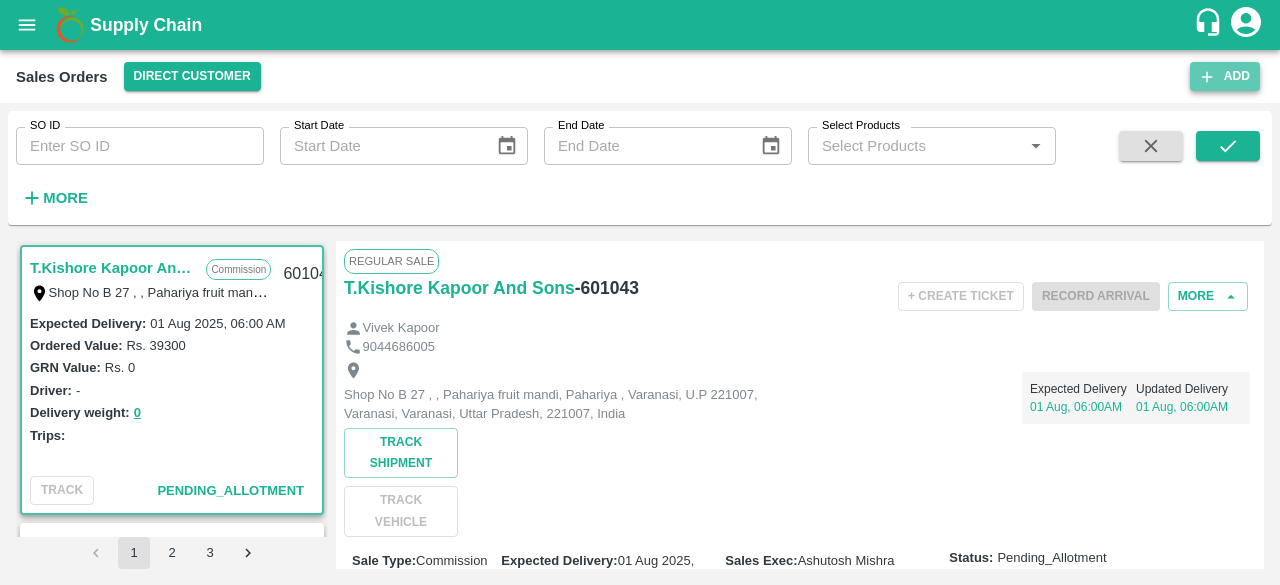 click on "Add" at bounding box center (1225, 76) 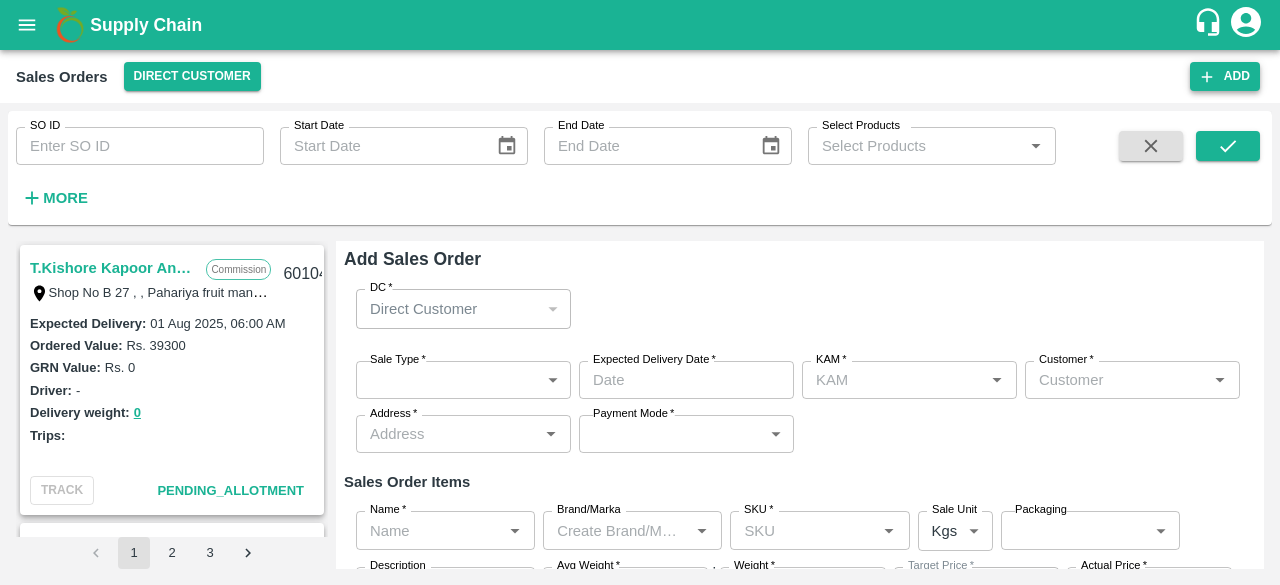 type on "Ashutosh Mishra" 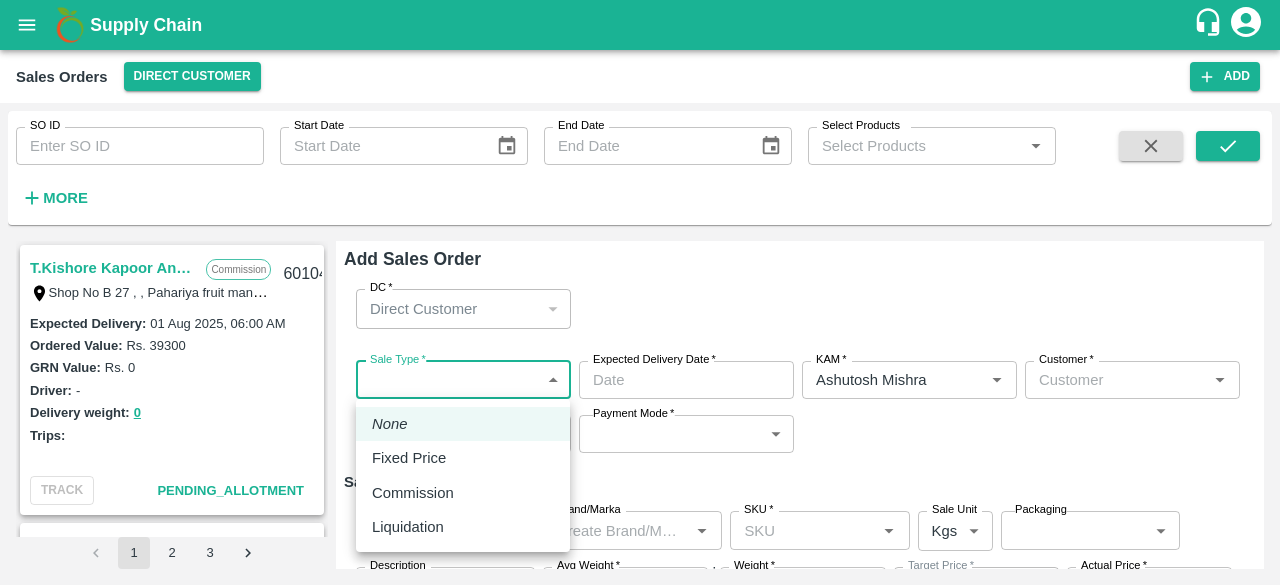 click on "Supply Chain Sales Orders Direct Customer Add SO ID SO ID Start Date Start Date End Date End Date Select Products Select Products   * More T.Kishore Kapoor And Sons Commission Shop No B 27 , ,  Pahariya fruit mandi, Pahariya , Varanasi, U.P 221007, Varanasi, Varanasi, Uttar Pradesh, 221007, India 601043 Expected Delivery : 01 Aug 2025, 06:00 AM Ordered Value: Rs.   39300 GRN Value: Rs.   0 Driver:  -  Delivery weight: 0 Trips: TRACK Pending_Allotment INIYA FRUITS AND VEGETABLES Commission TC/73,  ANNA FRUITS MARKET KOYAMBEDU, Chennai, Chennai, TAMILNADU, 600092 601038 Expected Delivery : 06 Aug 2025, 11:00 PM Ordered Value: Rs.   641400 GRN Value: Rs.   0 Driver:  -  Delivery weight: 0 Trips: TRACK Pending_Allotment Green Spices Hut Commission Shop no 74, MADURAI MATTUTHAVANI FRUIT MARKET, Madurai, Madurai, Tamil Nadu, 625007, India 600796 Expected Delivery : 04 Aug 2025, 06:00 AM Ordered Value: Rs.   402300 GRN Value: Rs.   0 Driver: Kumar - 8746861927 Delivery weight: 2830 Trips: #86023 (Vendor Vehicle) :" at bounding box center (640, 292) 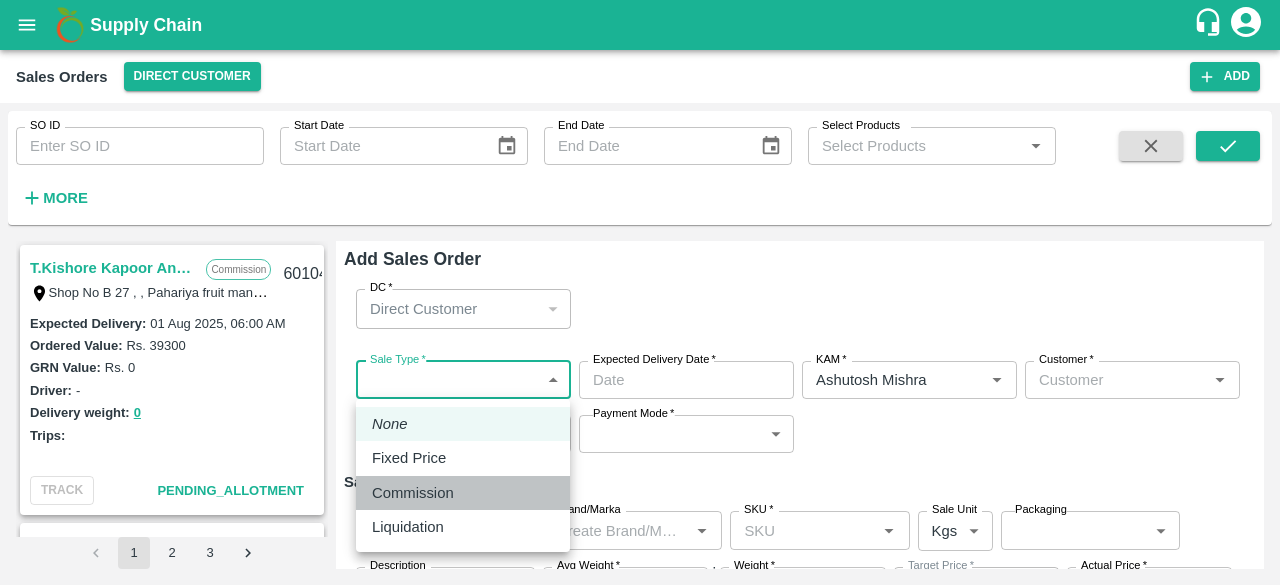 click on "Commission" at bounding box center (413, 493) 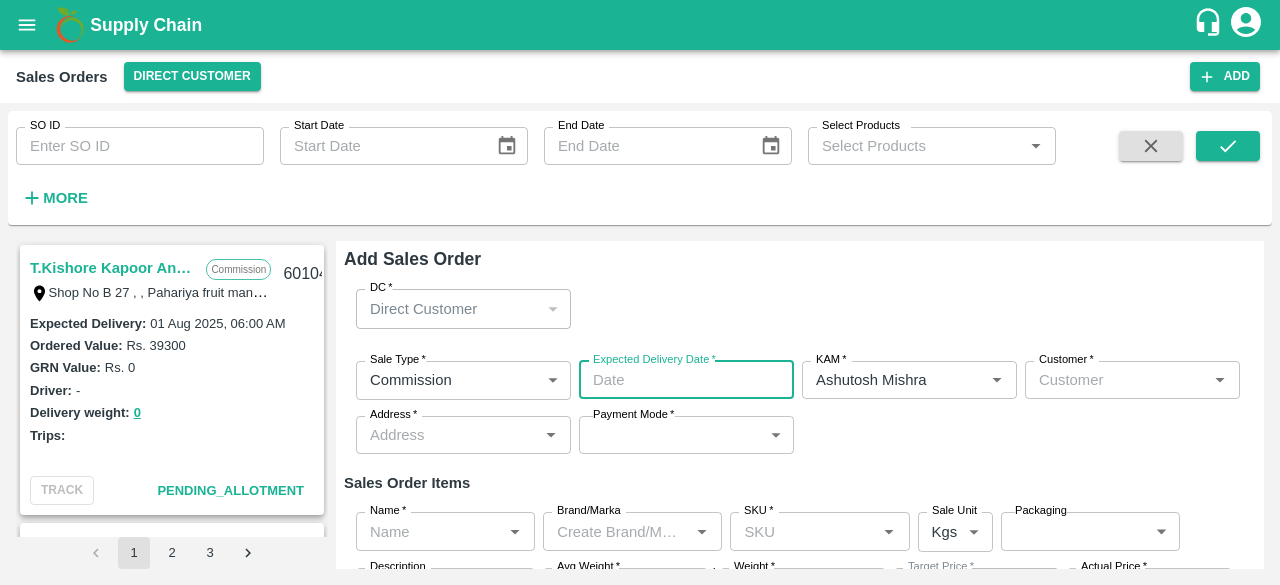 type on "DD/MM/YYYY hh:mm aa" 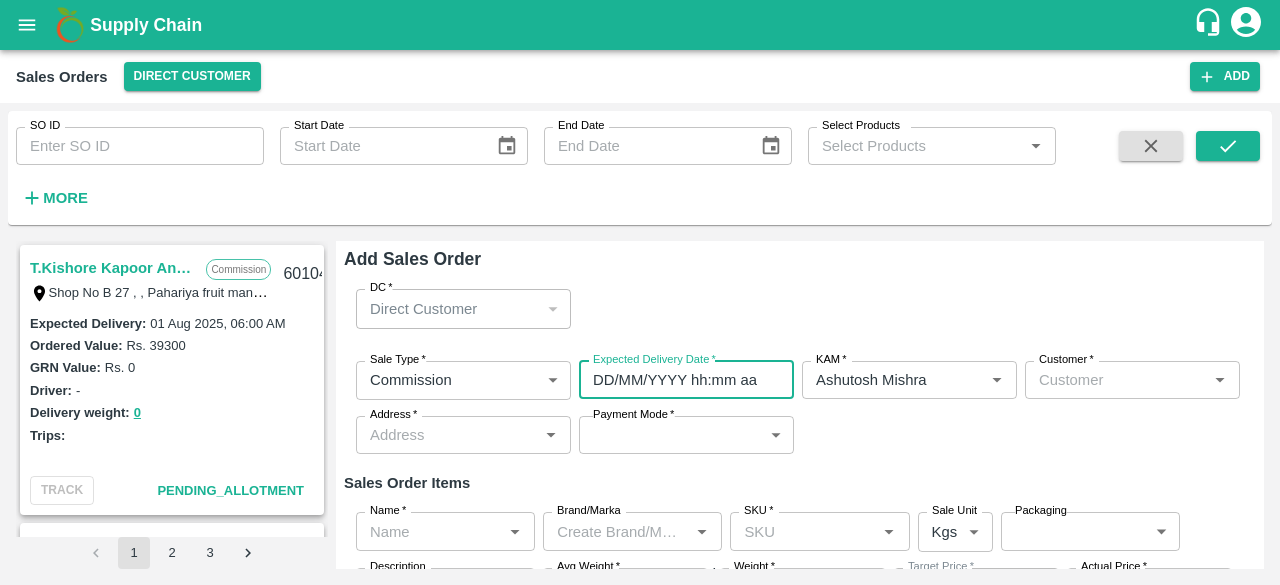 click on "DD/MM/YYYY hh:mm aa" at bounding box center (679, 380) 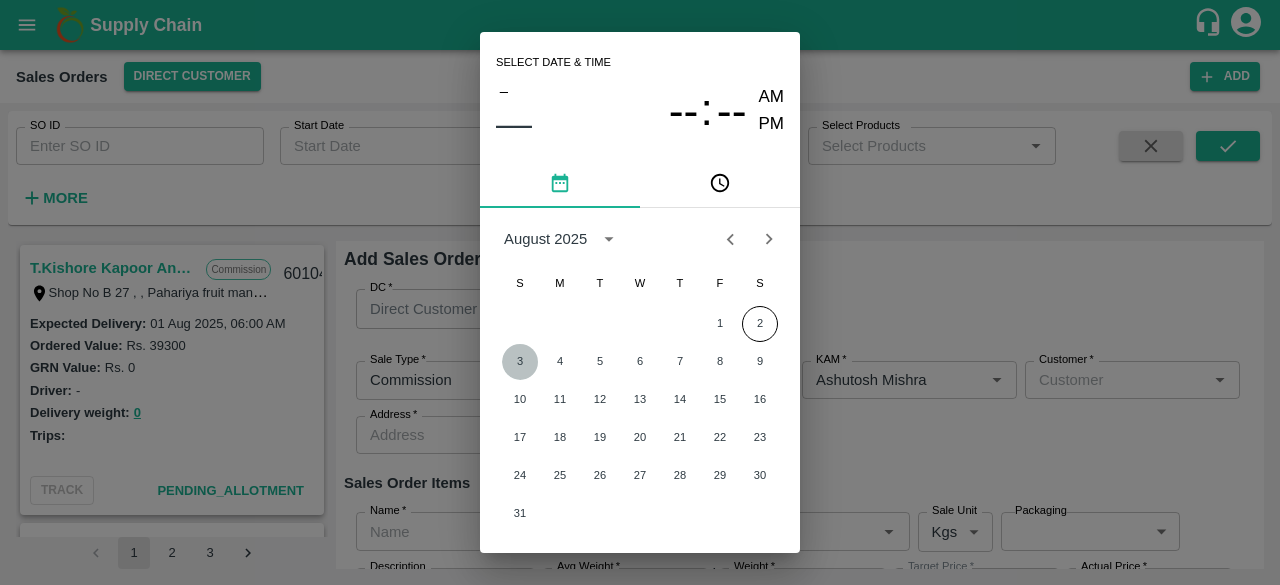 click on "3" at bounding box center (520, 362) 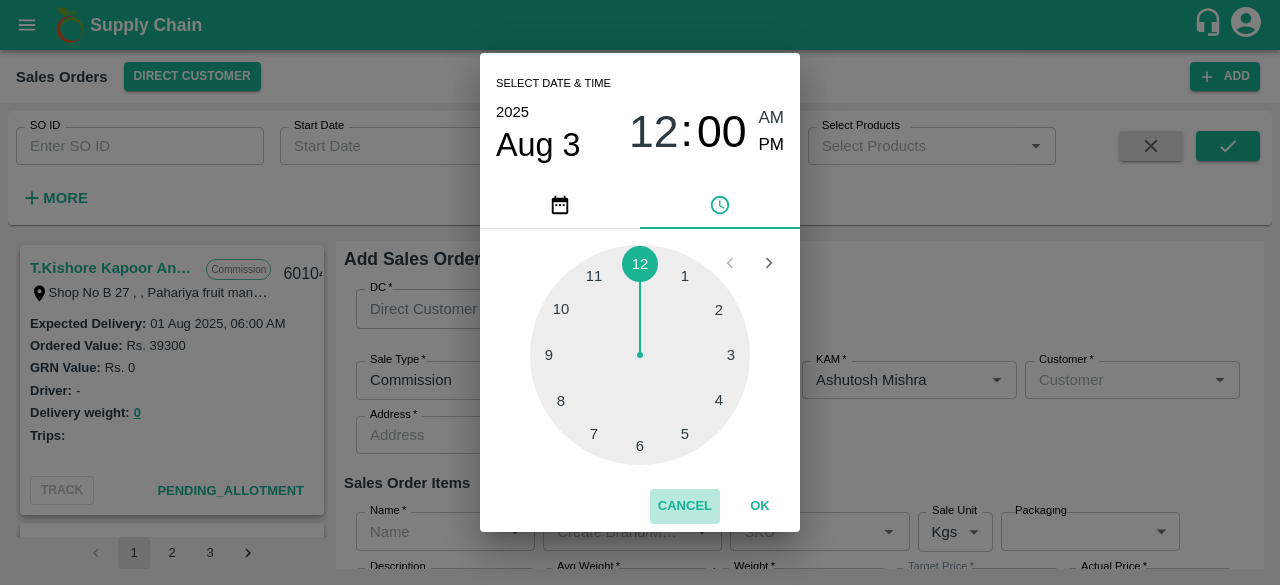 click on "Cancel" at bounding box center (685, 506) 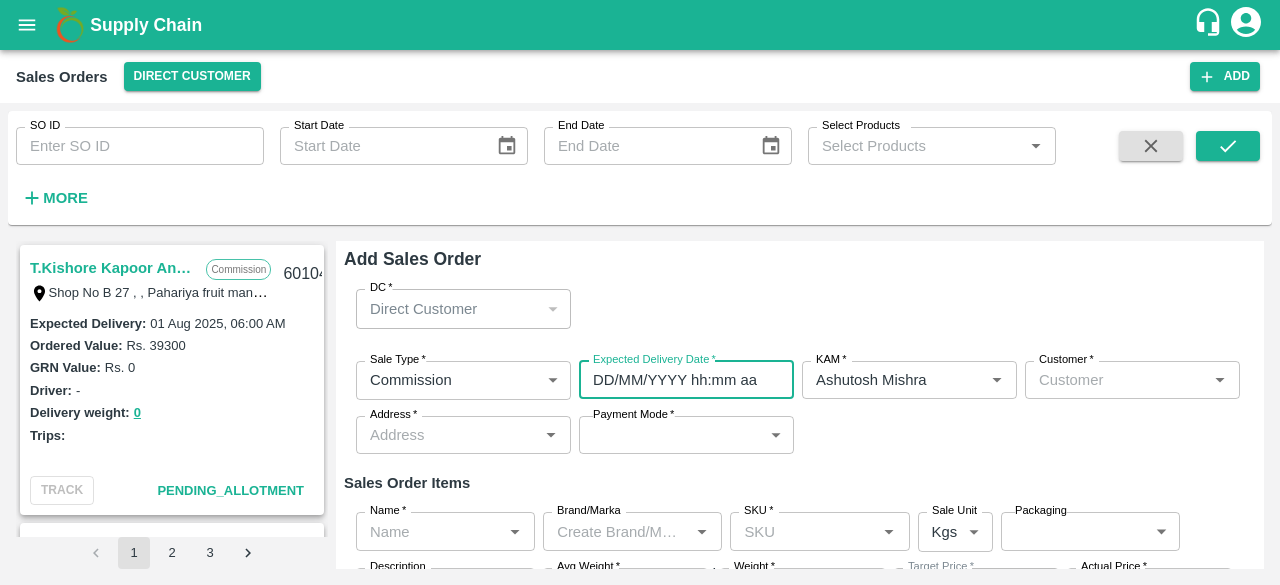 click on "DD/MM/YYYY hh:mm aa" at bounding box center (679, 380) 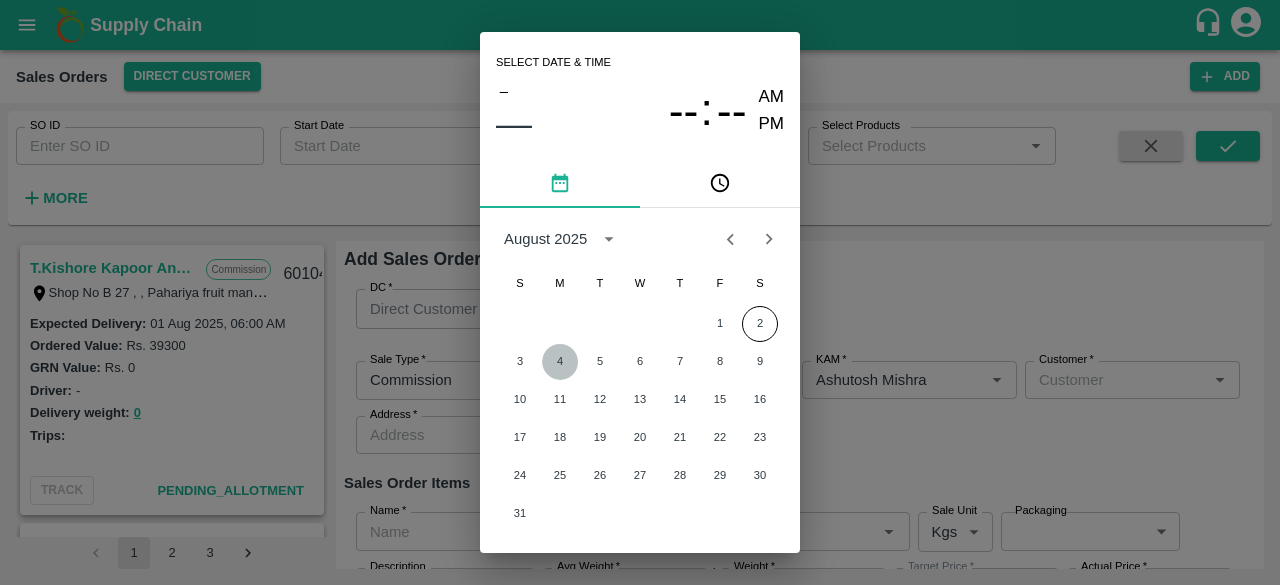 click on "4" at bounding box center [560, 362] 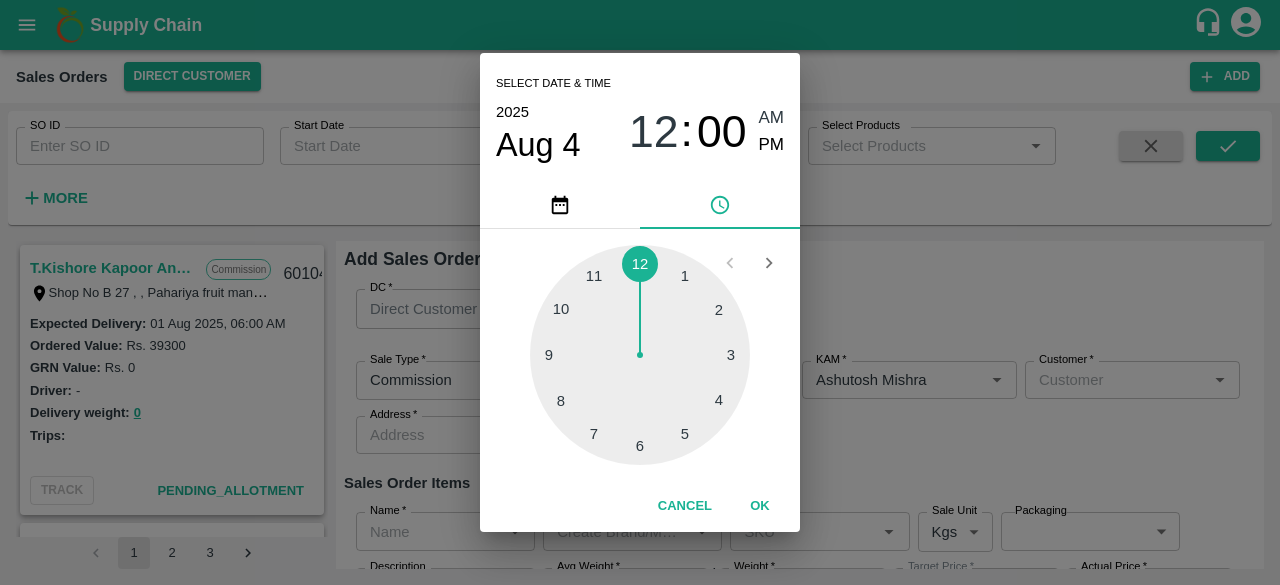 click at bounding box center [640, 355] 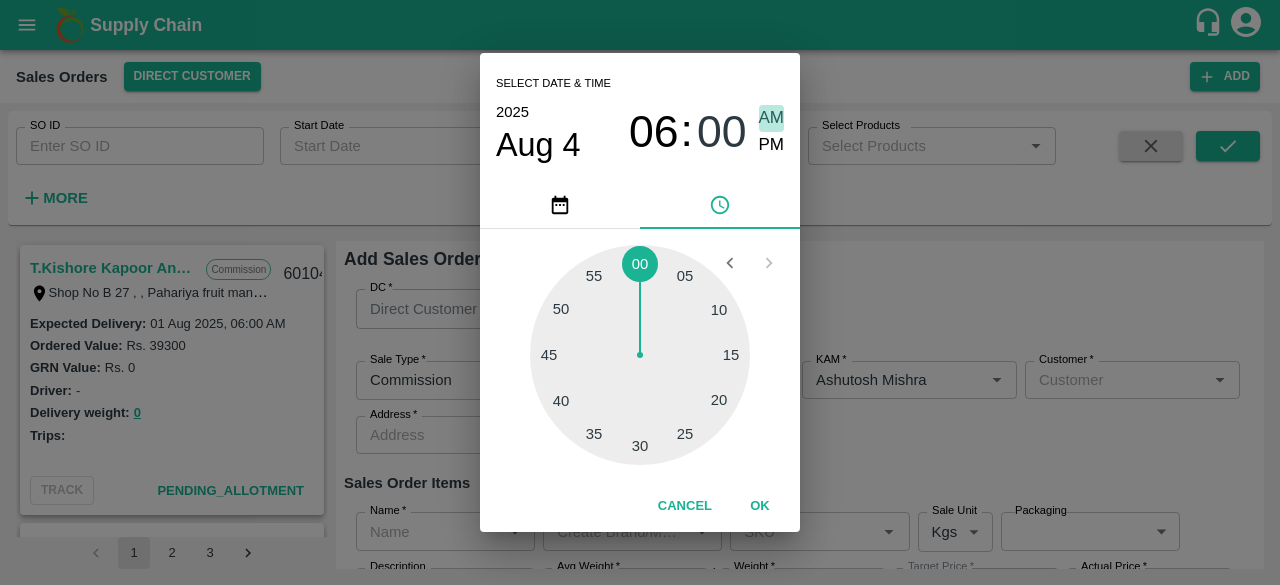 click on "AM" at bounding box center [772, 118] 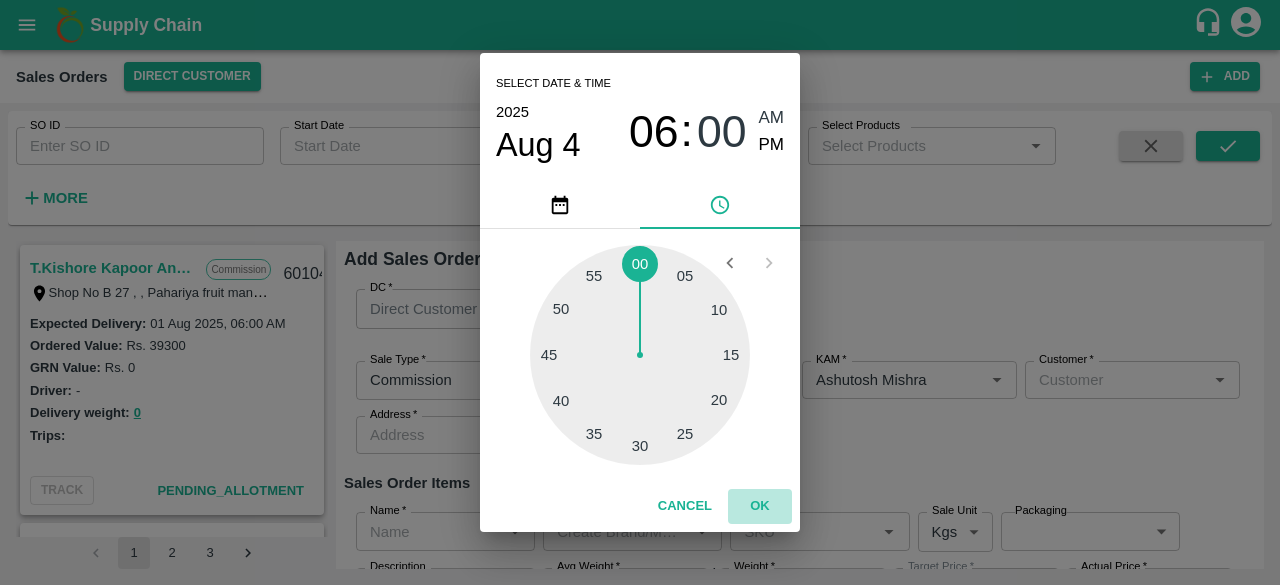 click on "OK" at bounding box center (760, 506) 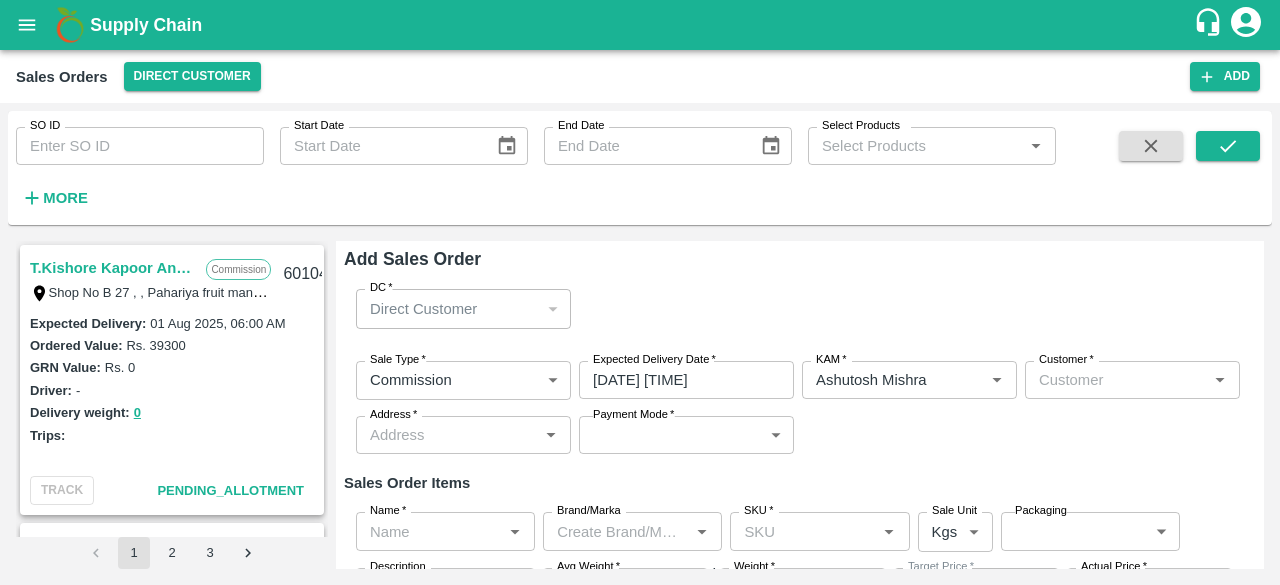 click on "Sale Type   * Commission 2 Sale Type Expected Delivery Date   * 04/08/2025 06:00 AM Expected Delivery Date KAM   * KAM   * Customer   * Customer   * Address   * Address   * Payment Mode   * ​ Payment Mode" at bounding box center (800, 408) 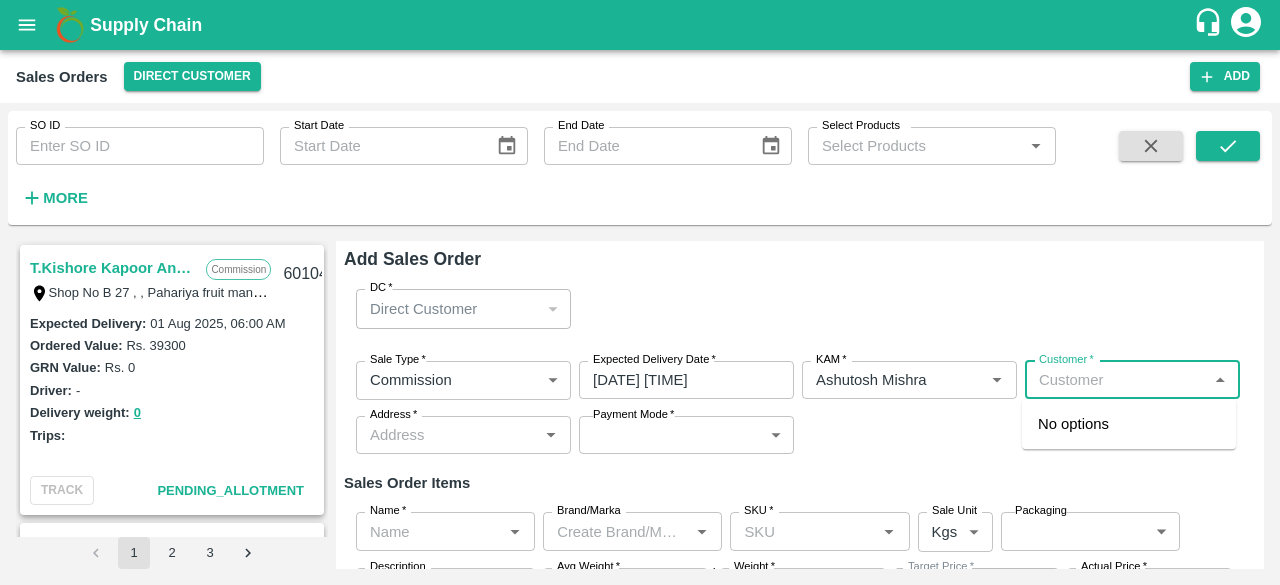click on "Customer   *" at bounding box center (1116, 380) 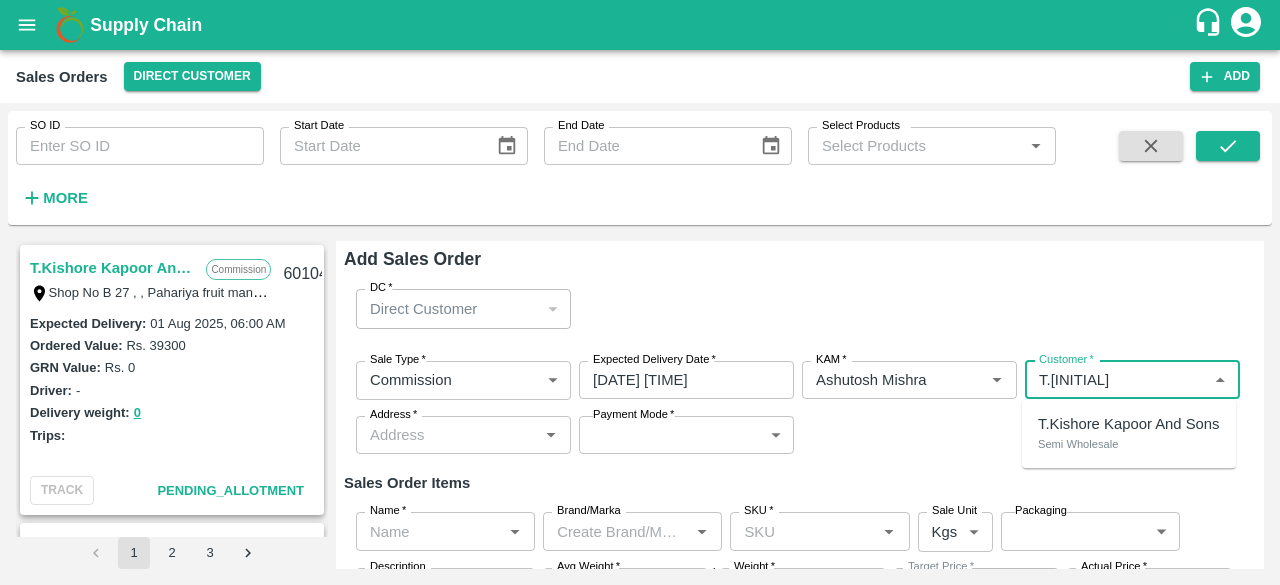 click on "T.Kishore Kapoor And Sons" at bounding box center (1129, 424) 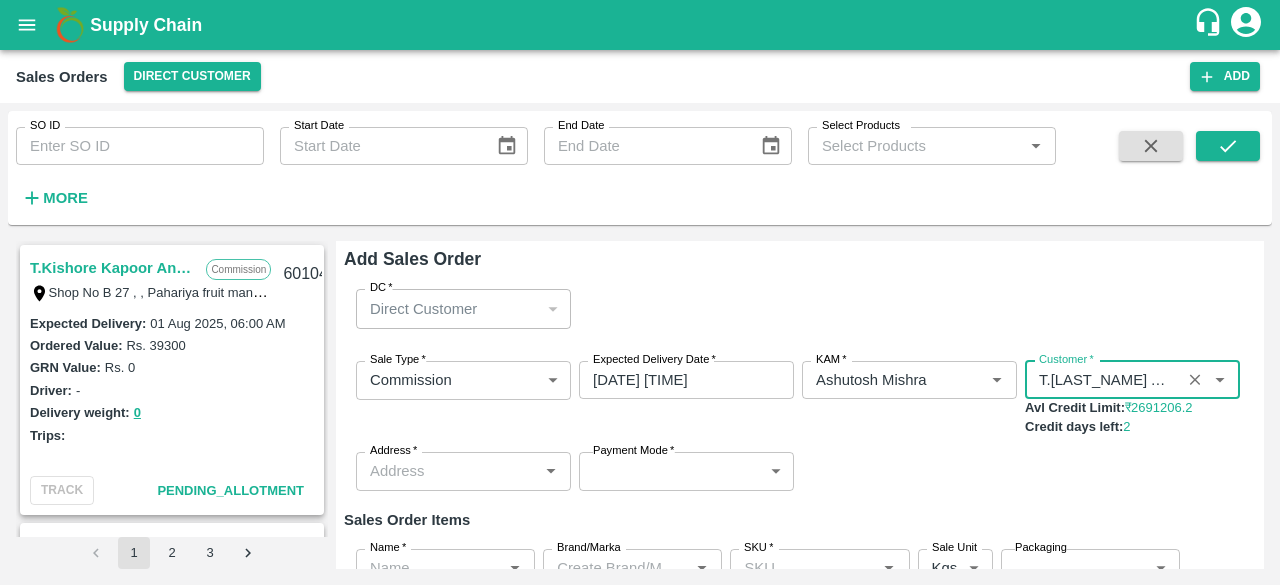 type on "1290-T.Kishore Kapoor And Sons" 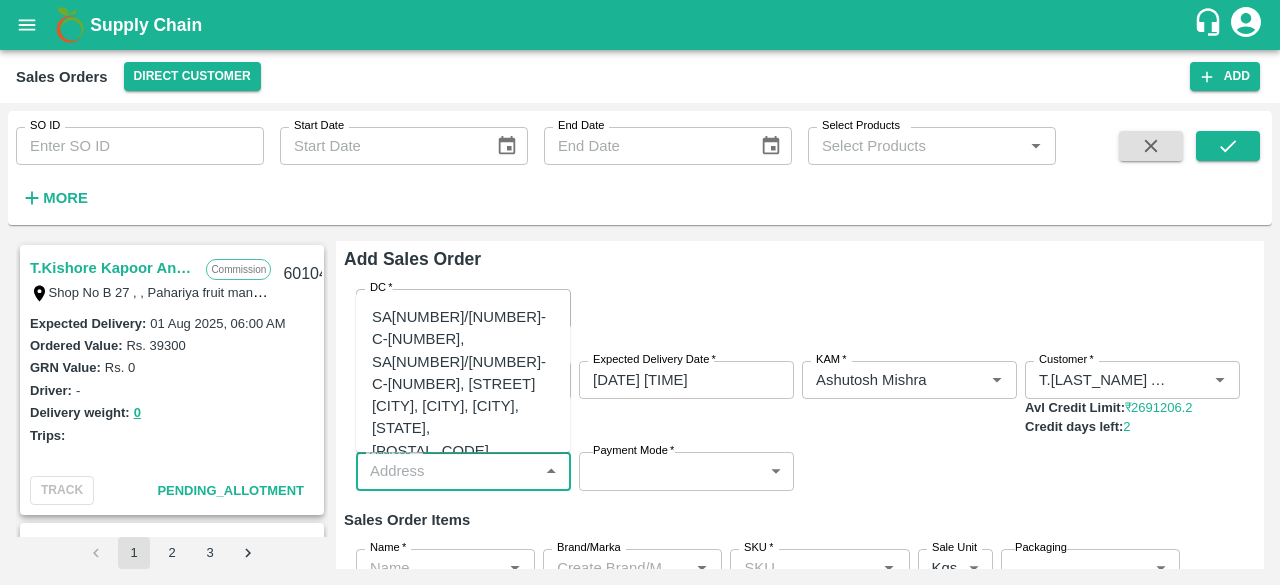 click on "Address   *" at bounding box center [447, 471] 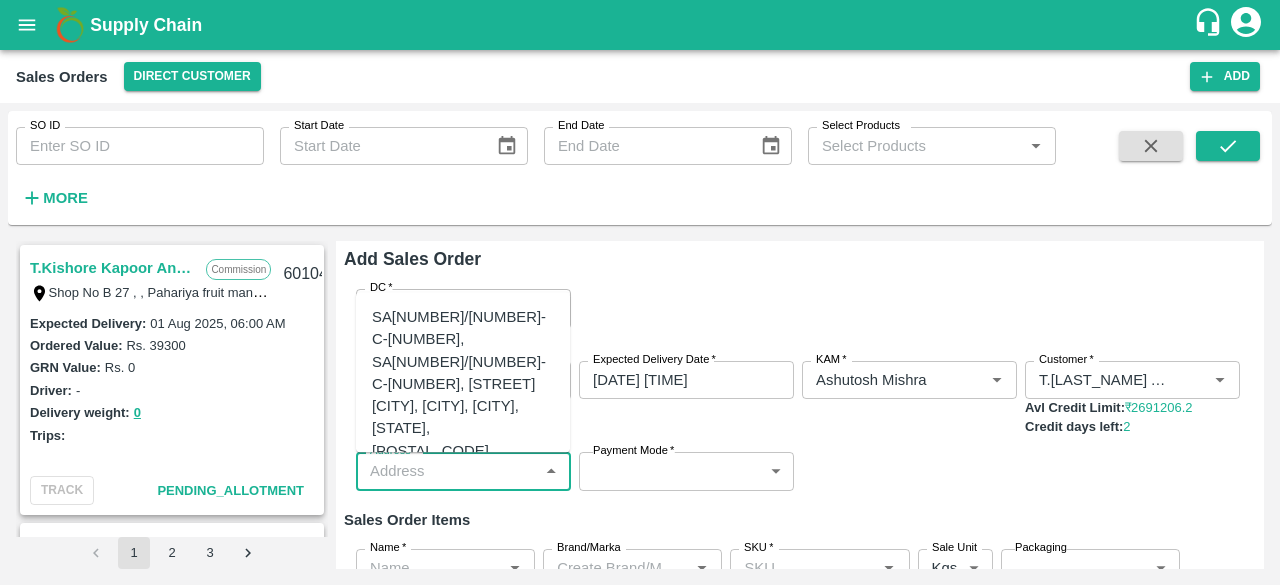 click on "Shop No B 27 , ,  Pahariya fruit mandi, Pahariya , Varanasi, U.P 221007, Varanasi, Varanasi, Uttar Pradesh, 221007, India" at bounding box center (463, 552) 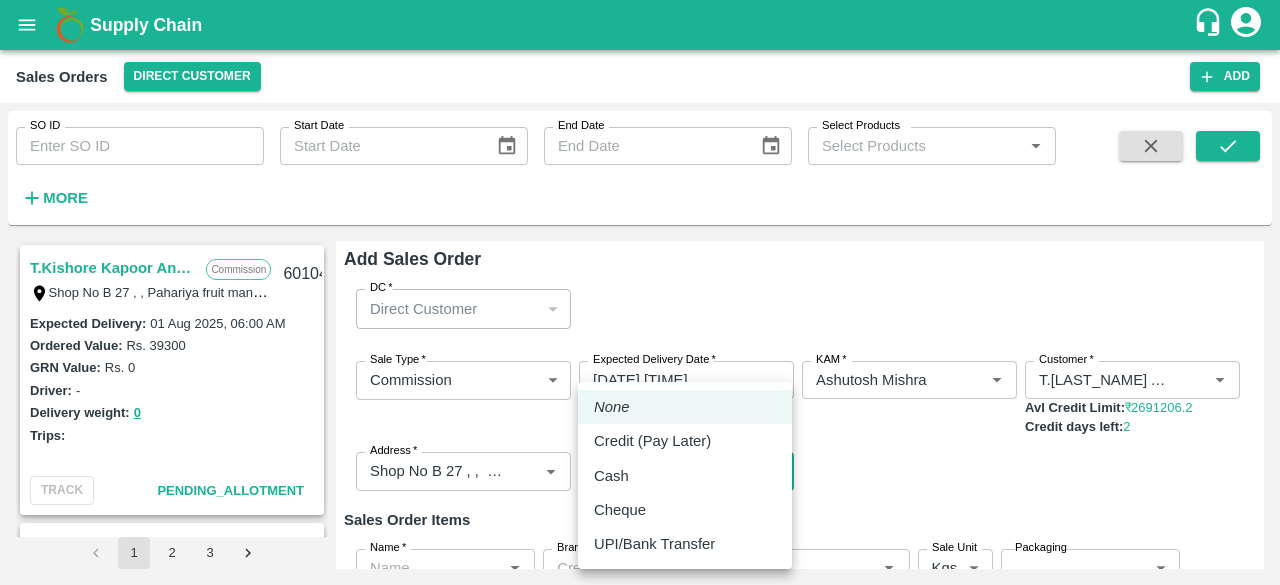 click on "Supply Chain Sales Orders Direct Customer Add SO ID SO ID Start Date Start Date End Date End Date Select Products Select Products   * More T.Kishore Kapoor And Sons Commission Shop No B 27 , ,  Pahariya fruit mandi, Pahariya , Varanasi, U.P 221007, Varanasi, Varanasi, Uttar Pradesh, 221007, India 601043 Expected Delivery : 01 Aug 2025, 06:00 AM Ordered Value: Rs.   39300 GRN Value: Rs.   0 Driver:  -  Delivery weight: 0 Trips: TRACK Pending_Allotment INIYA FRUITS AND VEGETABLES Commission TC/73,  ANNA FRUITS MARKET KOYAMBEDU, Chennai, Chennai, TAMILNADU, 600092 601038 Expected Delivery : 06 Aug 2025, 11:00 PM Ordered Value: Rs.   641400 GRN Value: Rs.   0 Driver:  -  Delivery weight: 0 Trips: TRACK Pending_Allotment Green Spices Hut Commission Shop no 74, MADURAI MATTUTHAVANI FRUIT MARKET, Madurai, Madurai, Tamil Nadu, 625007, India 600796 Expected Delivery : 04 Aug 2025, 06:00 AM Ordered Value: Rs.   402300 GRN Value: Rs.   0 Driver: Kumar - 8746861927 Delivery weight: 2830 Trips: #86023 (Vendor Vehicle) :" at bounding box center (640, 292) 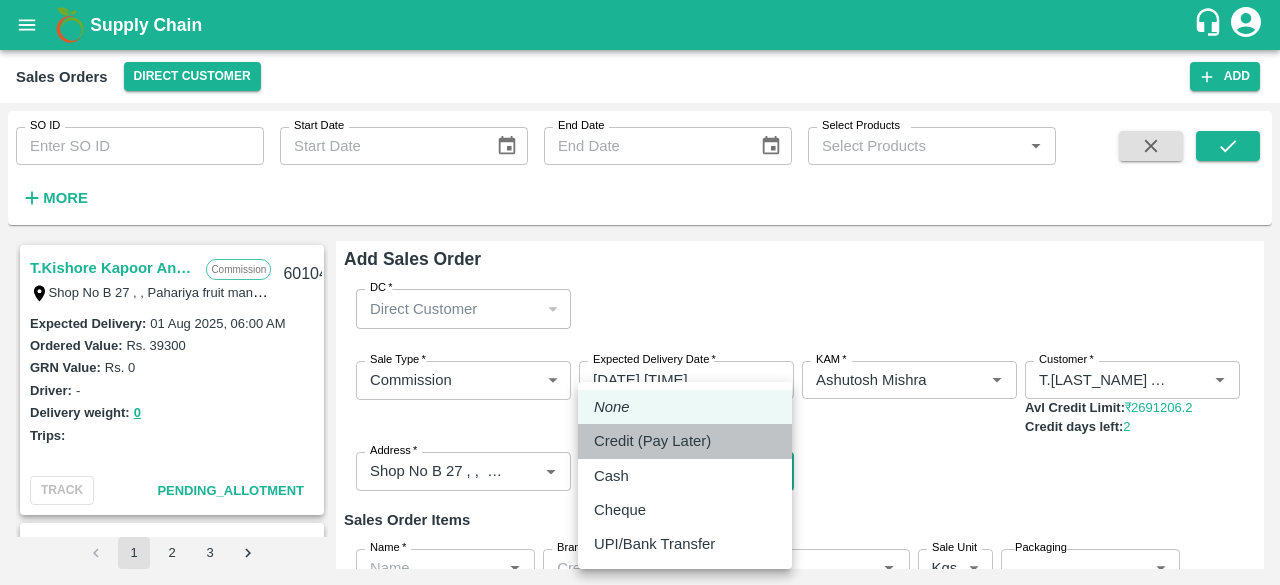 click on "Credit (Pay Later)" at bounding box center (652, 441) 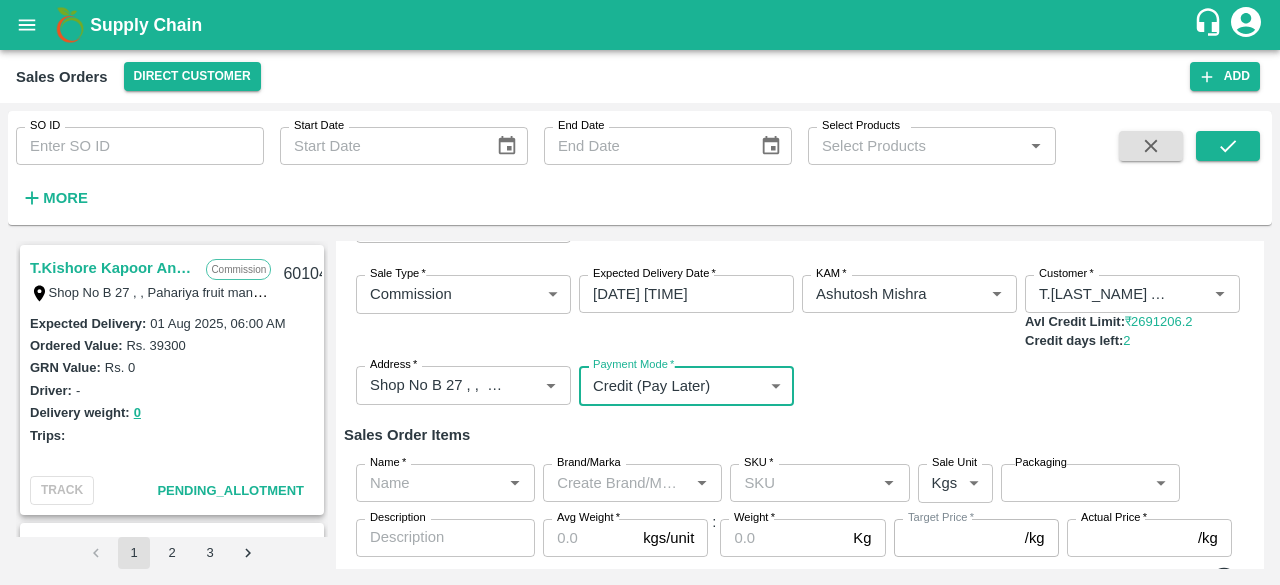 scroll, scrollTop: 107, scrollLeft: 0, axis: vertical 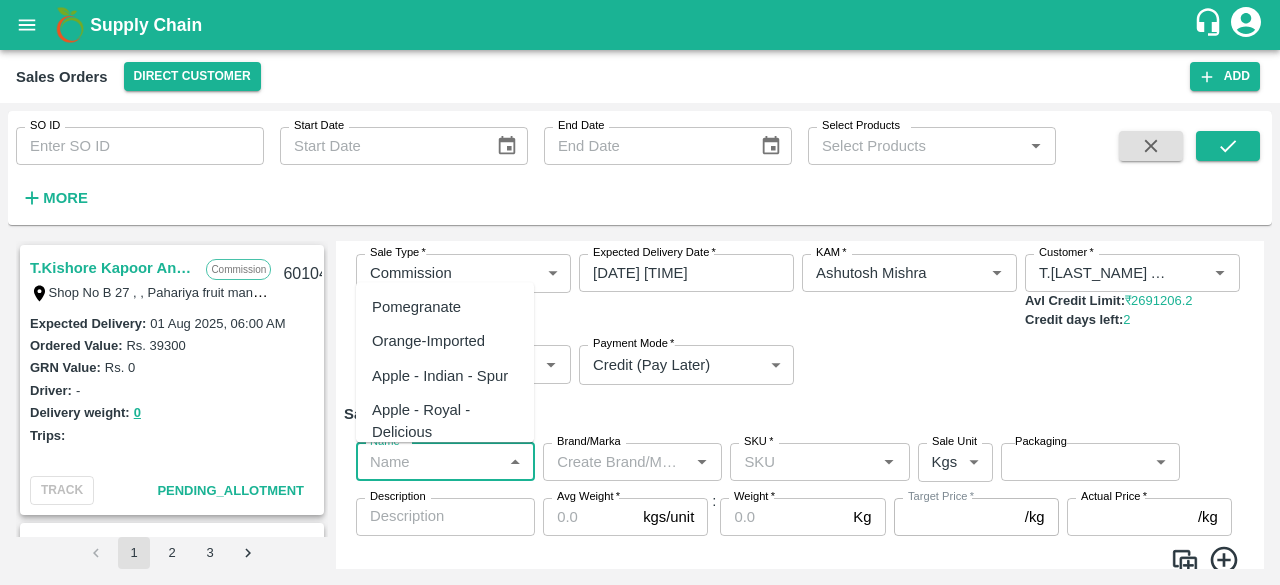 click on "Name   *" at bounding box center (429, 462) 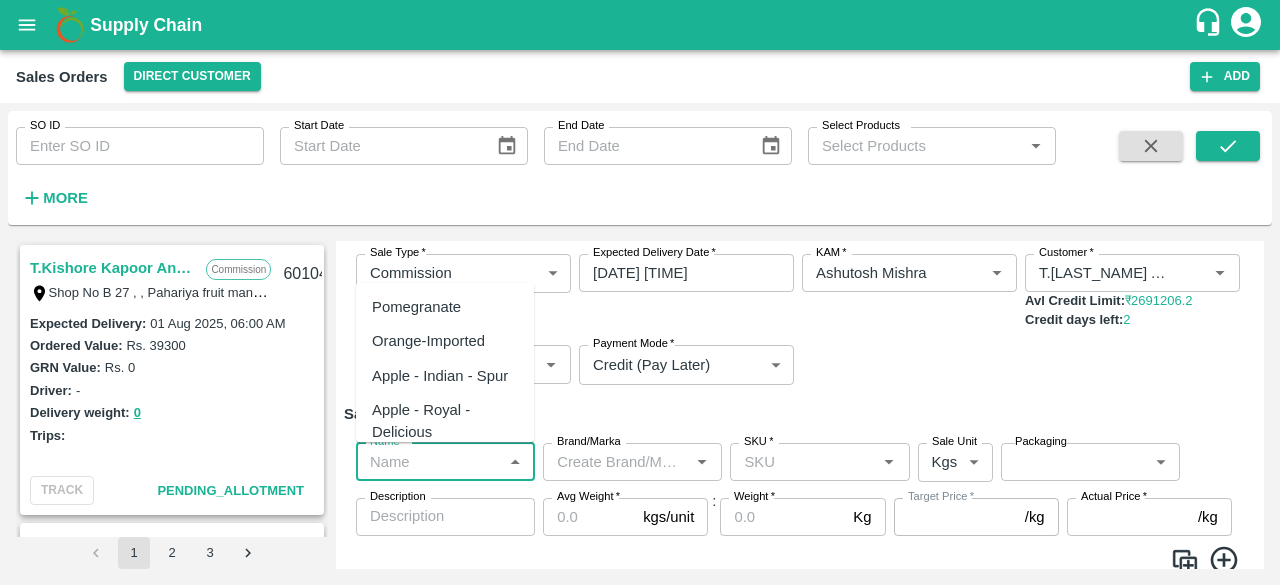 click on "Pomegranate" at bounding box center (445, 307) 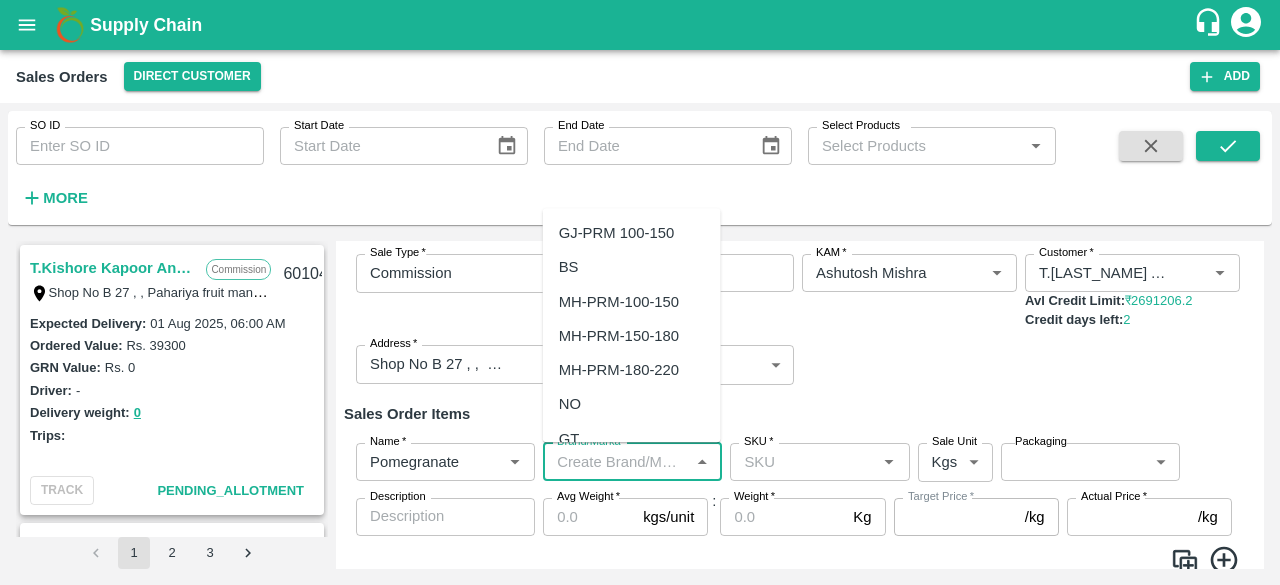 click on "Brand/Marka" at bounding box center (616, 462) 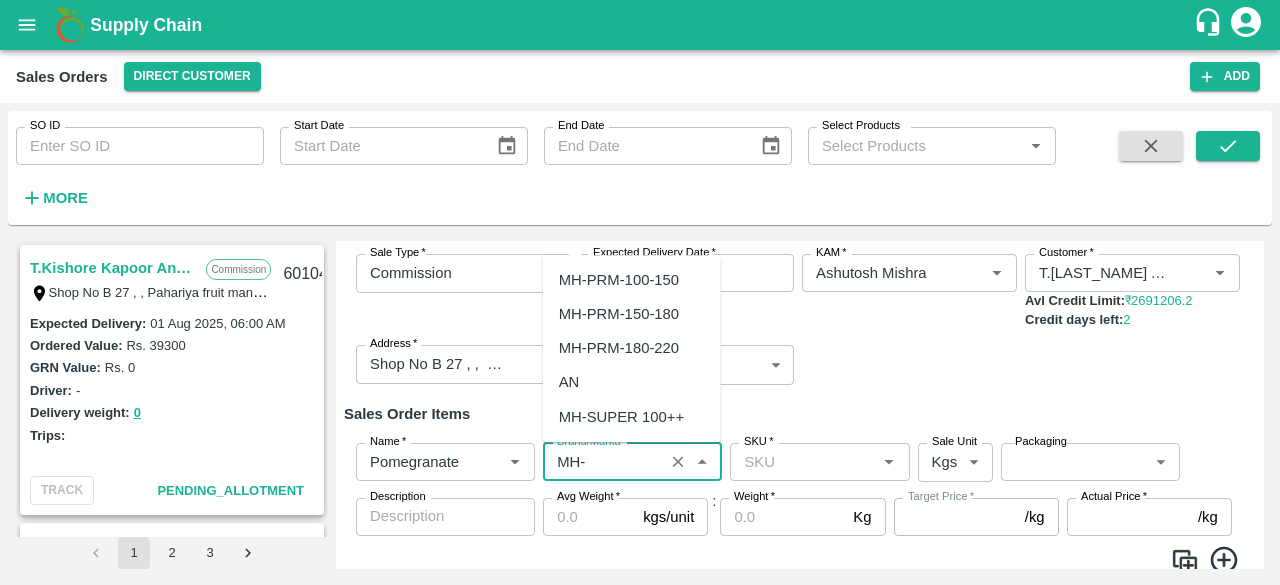 click on "MH-SUPER 100++" at bounding box center [621, 417] 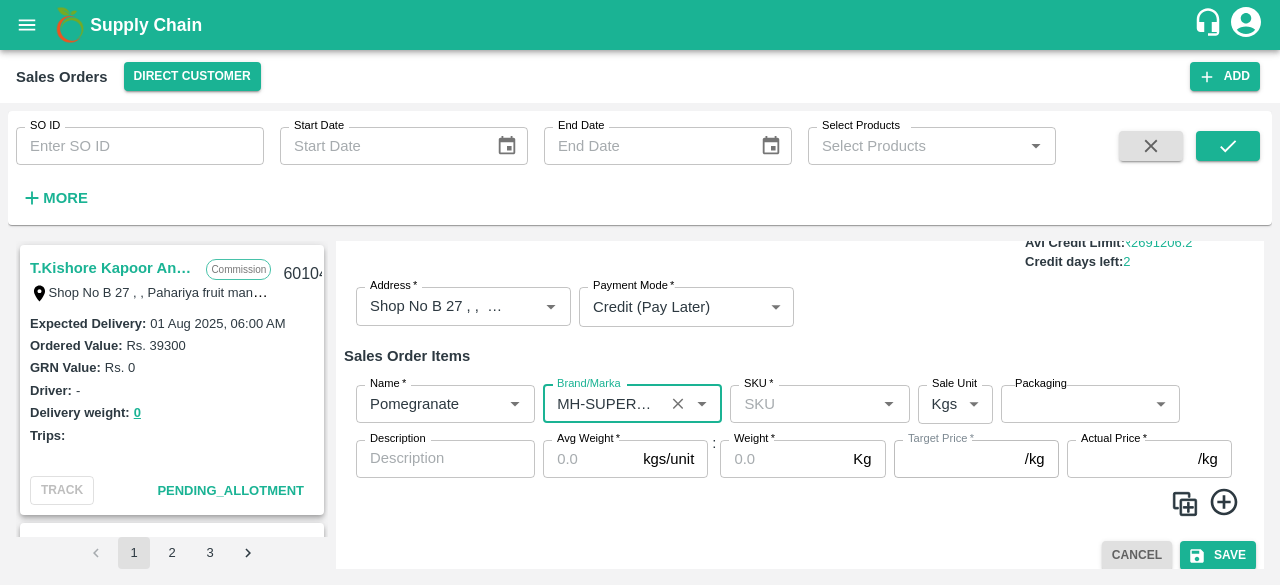 scroll, scrollTop: 177, scrollLeft: 0, axis: vertical 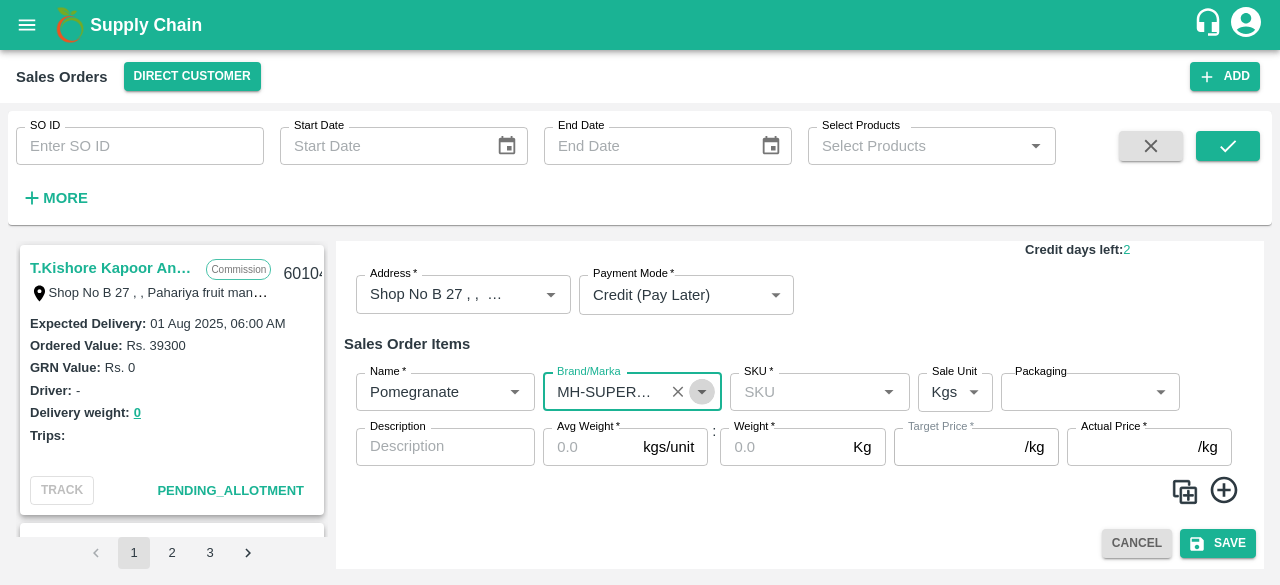 click 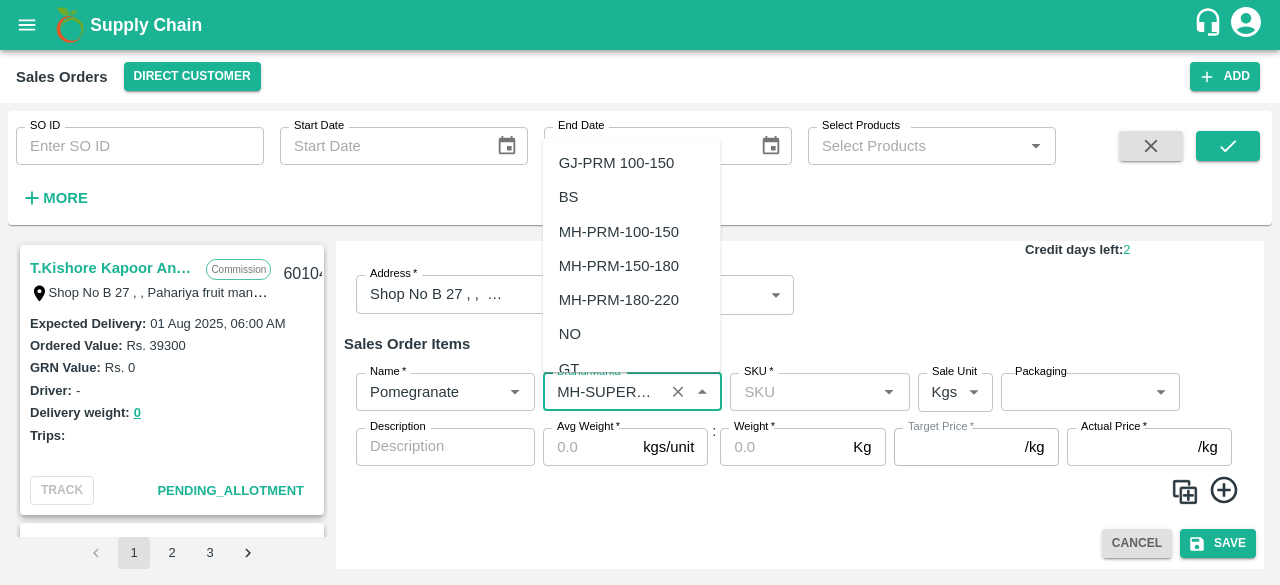 scroll, scrollTop: 10559, scrollLeft: 0, axis: vertical 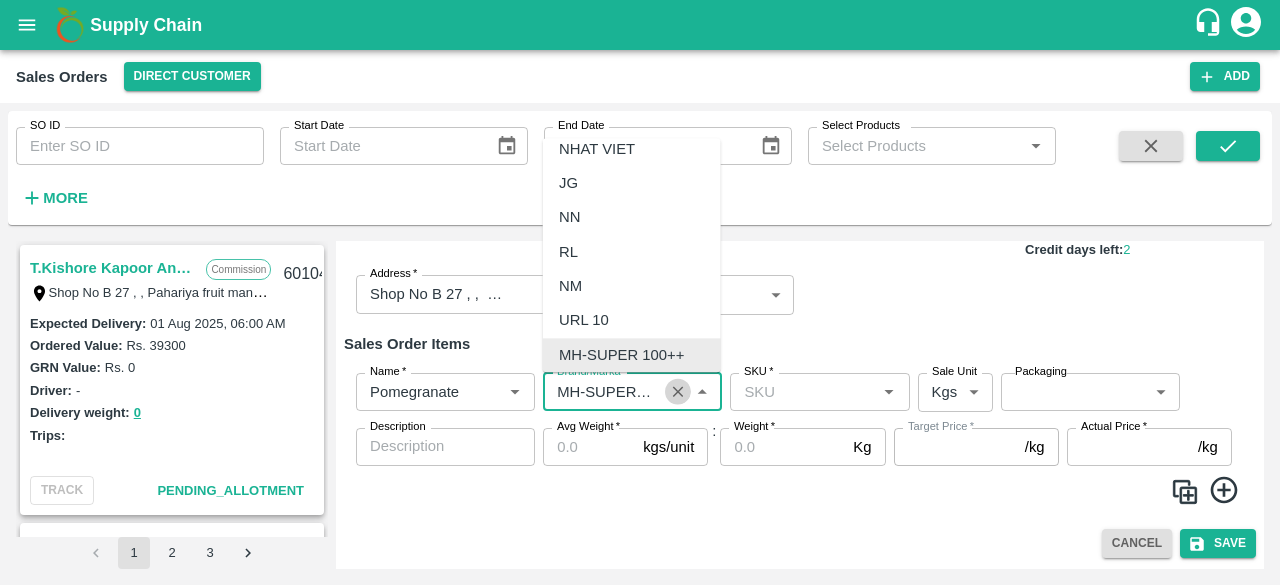 click 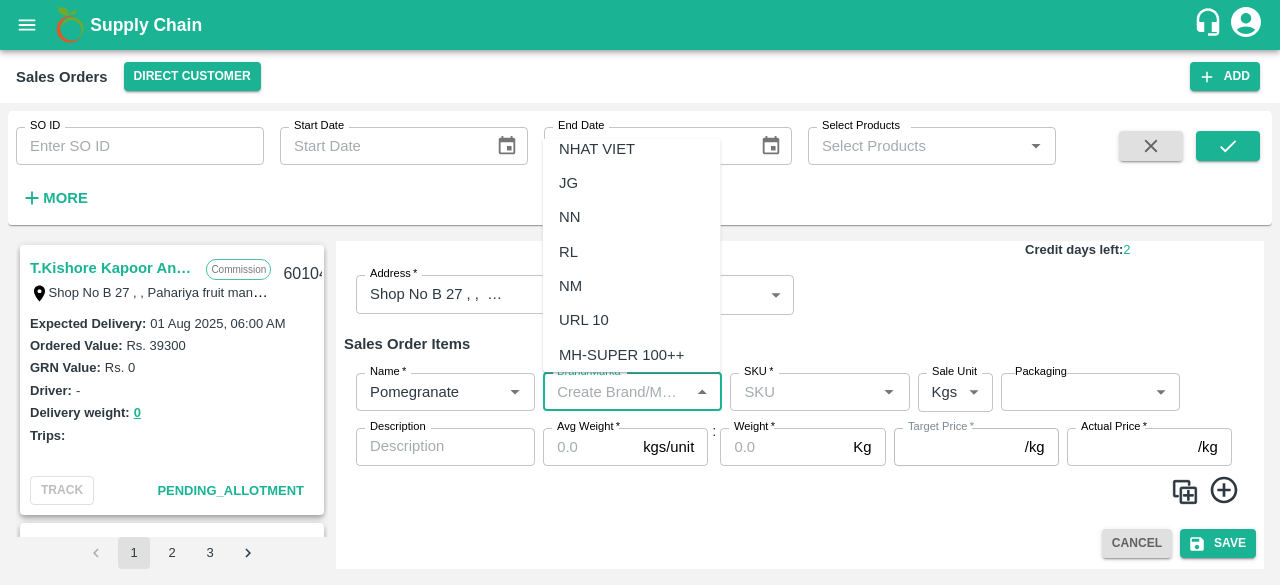 scroll, scrollTop: 0, scrollLeft: 0, axis: both 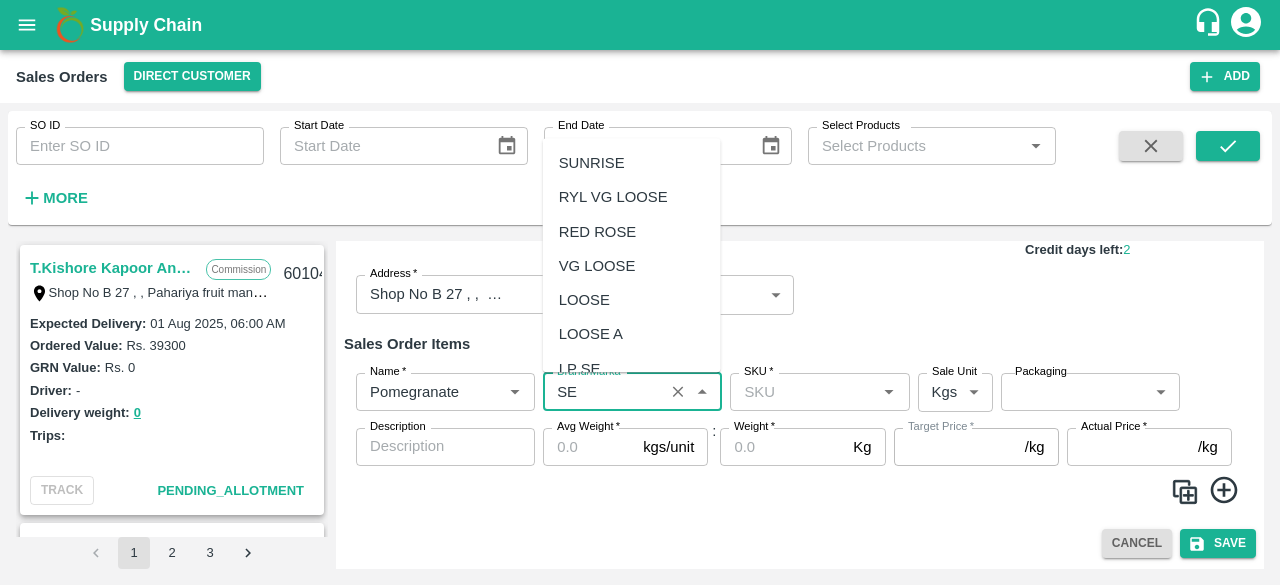 type on "S" 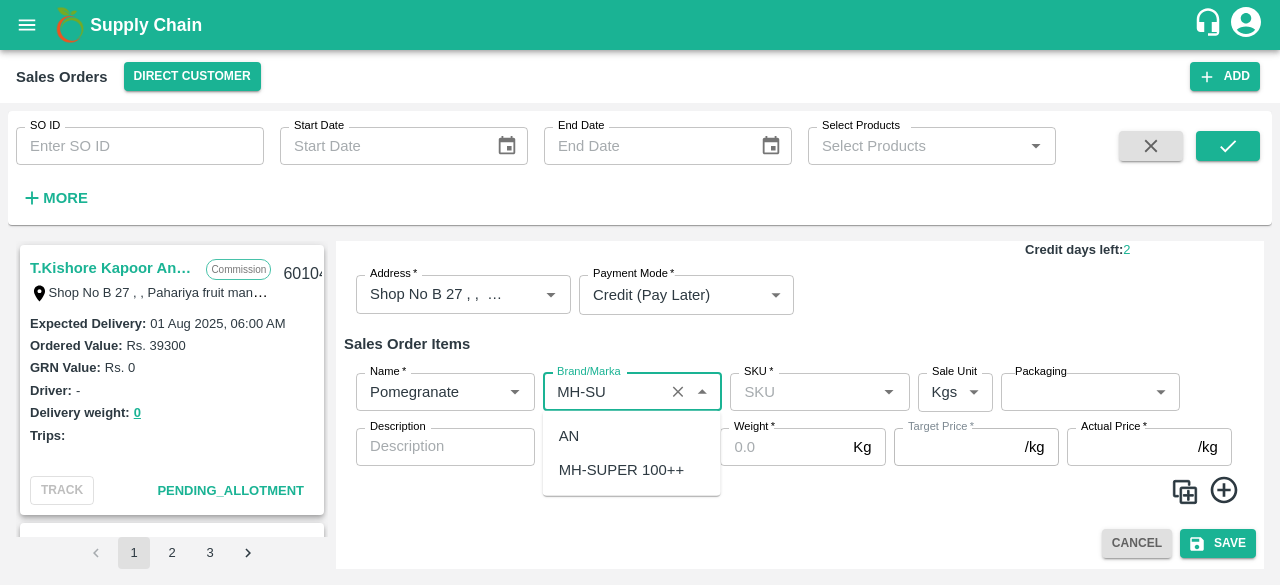 click on "MH-SUPER 100++" at bounding box center (621, 470) 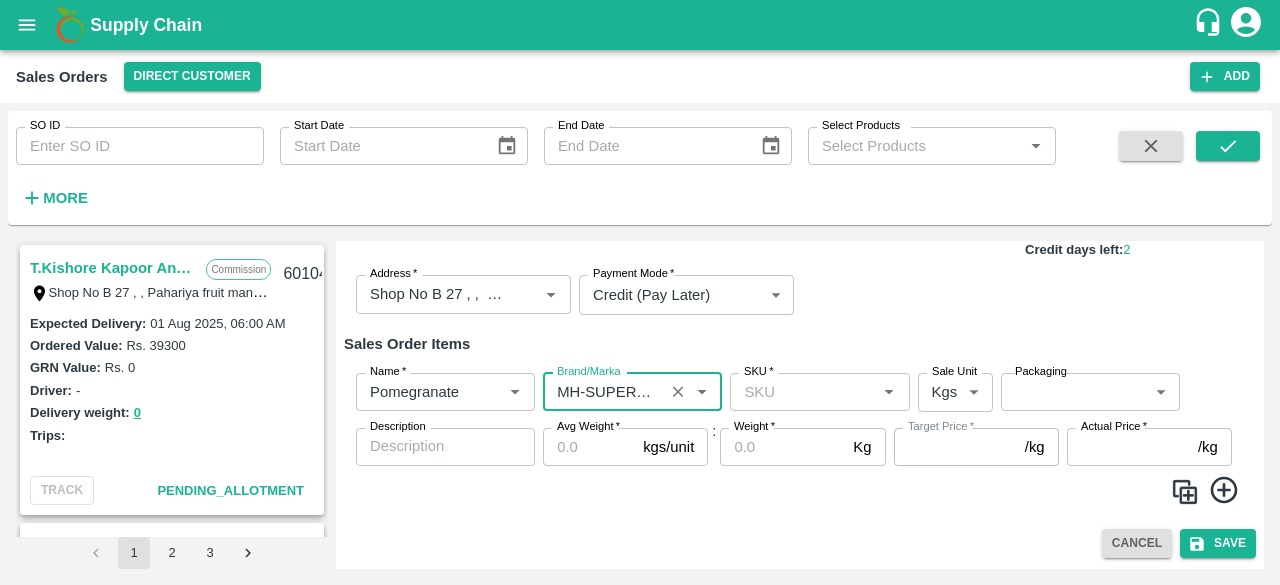 type on "MH-SUPER 100++" 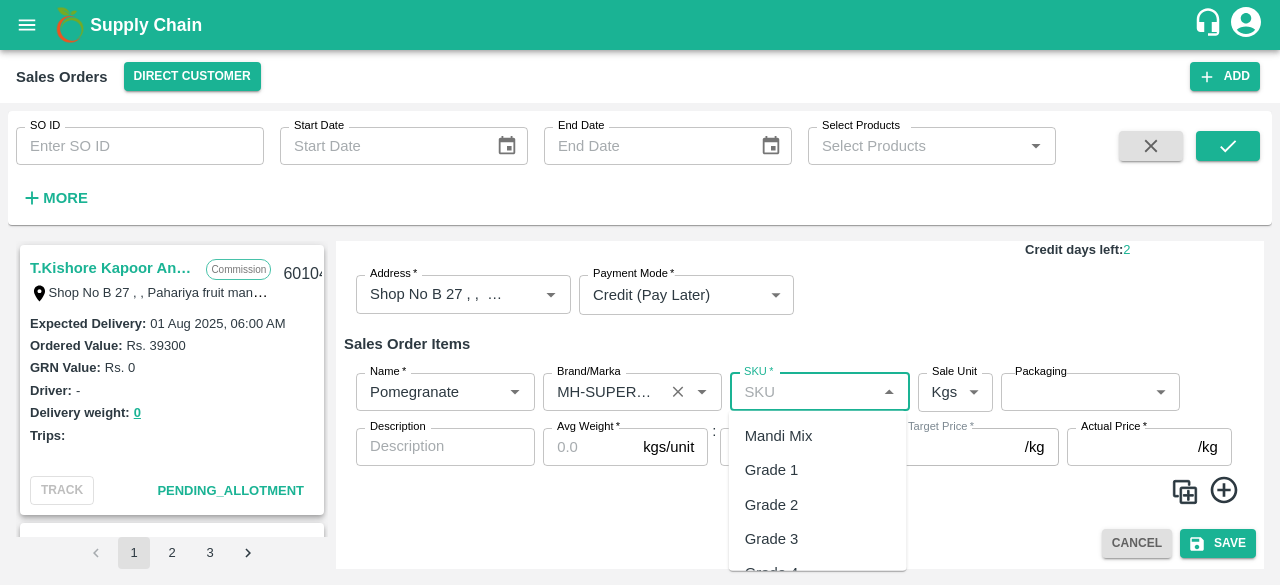 click on "SKU   *" at bounding box center (803, 392) 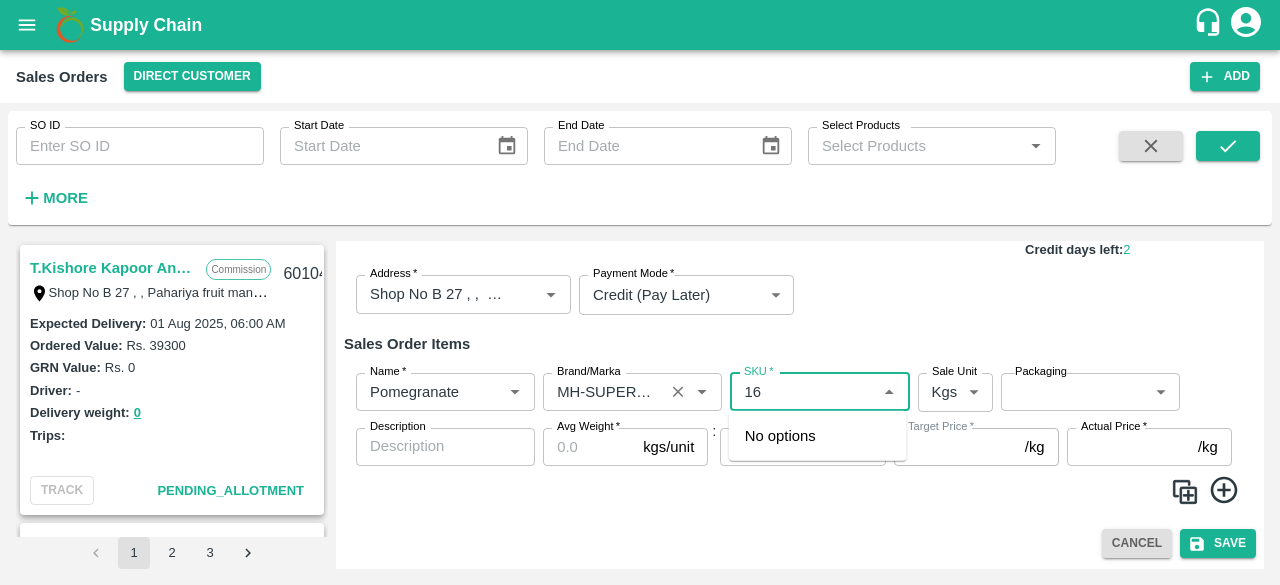 click on "SKU   *" at bounding box center (803, 392) 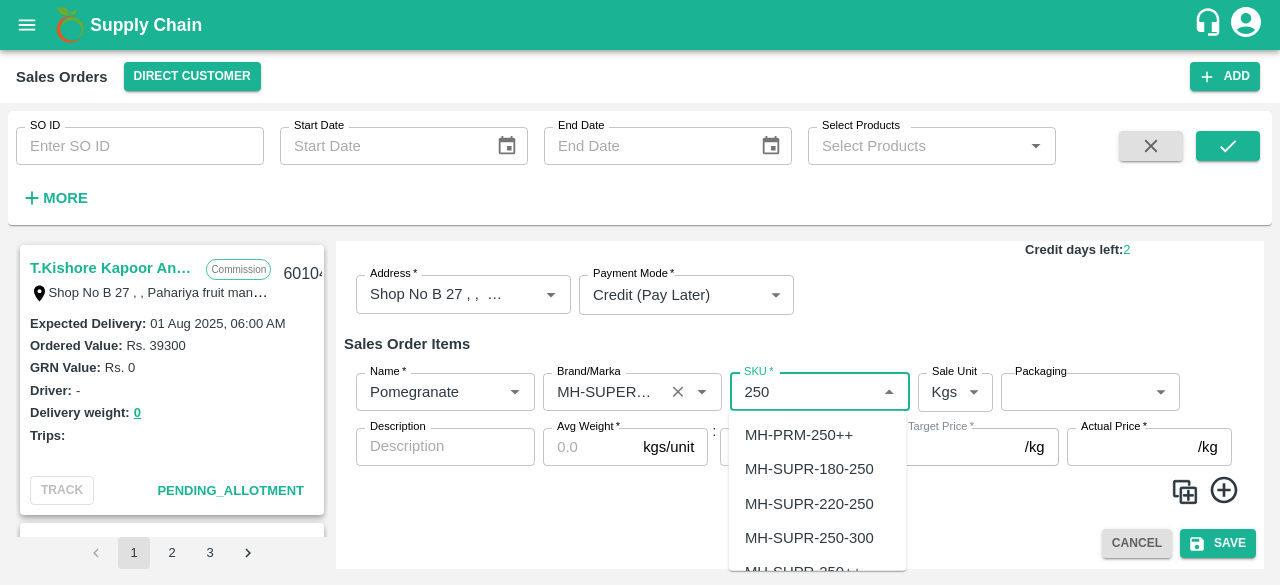 scroll, scrollTop: 406, scrollLeft: 0, axis: vertical 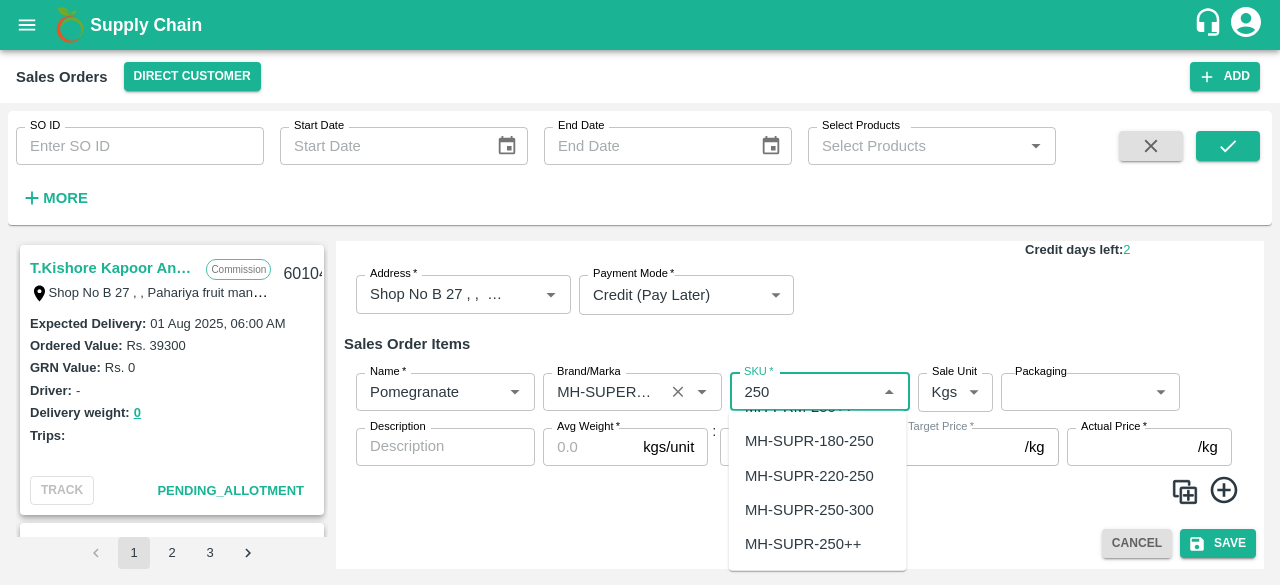 click on "MH-SUPR-250-300" at bounding box center (809, 510) 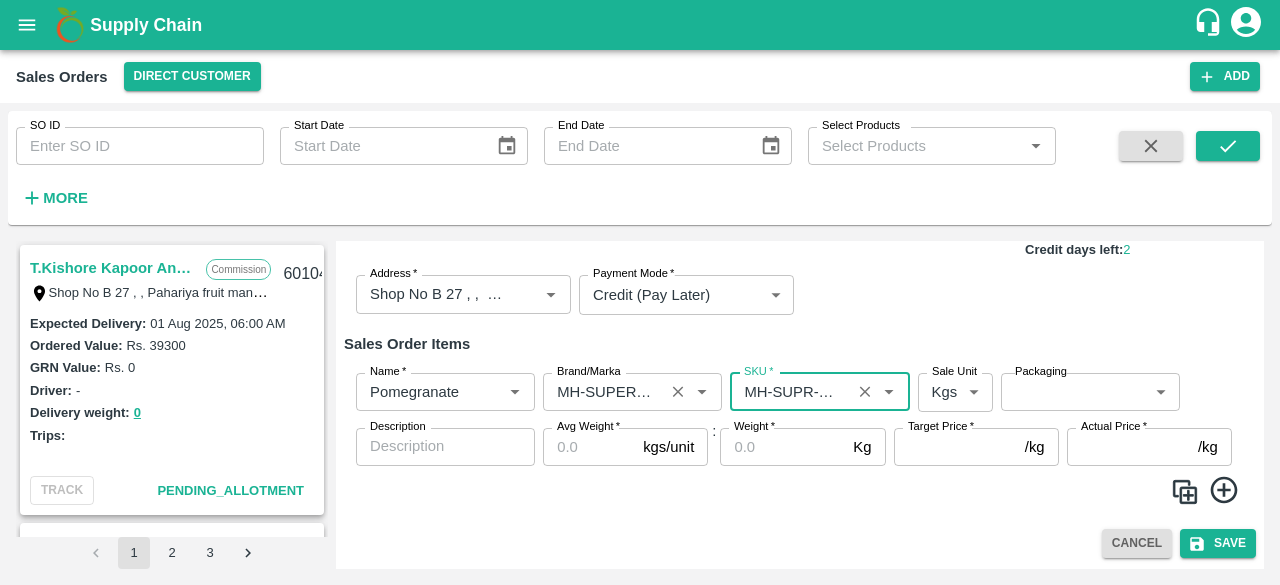 type on "MH-SUPR-250-300" 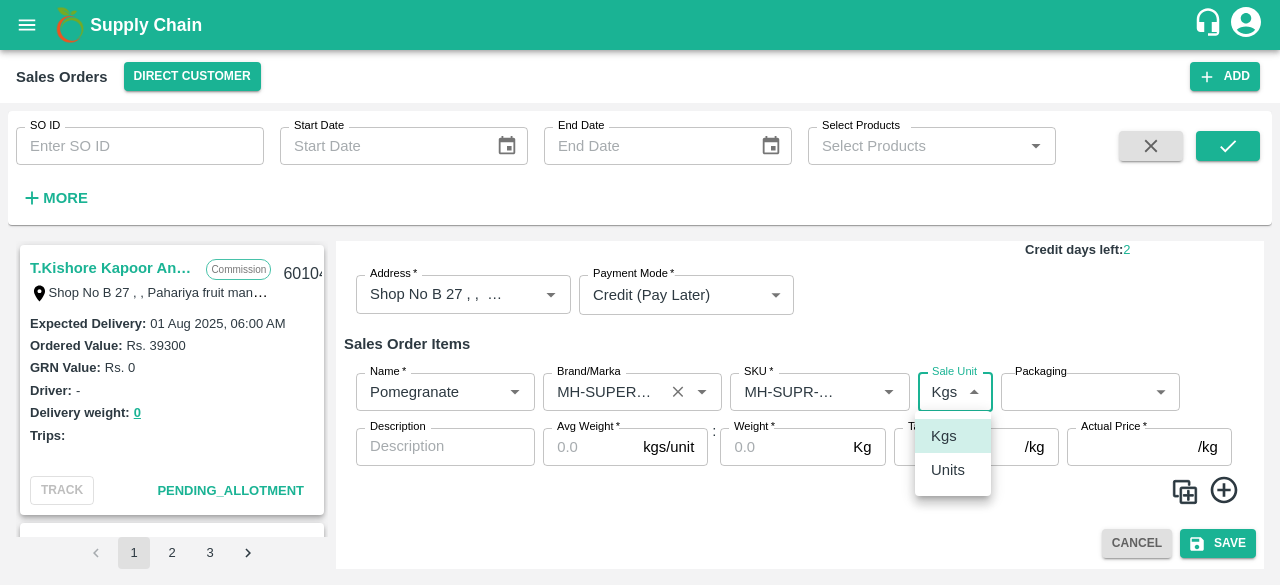 click on "Supply Chain Sales Orders Direct Customer Add SO ID SO ID Start Date Start Date End Date End Date Select Products Select Products   * More T.Kishore Kapoor And Sons Commission Shop No B 27 , ,  Pahariya fruit mandi, Pahariya , Varanasi, U.P 221007, Varanasi, Varanasi, Uttar Pradesh, 221007, India 601043 Expected Delivery : 01 Aug 2025, 06:00 AM Ordered Value: Rs.   39300 GRN Value: Rs.   0 Driver:  -  Delivery weight: 0 Trips: TRACK Pending_Allotment INIYA FRUITS AND VEGETABLES Commission TC/73,  ANNA FRUITS MARKET KOYAMBEDU, Chennai, Chennai, TAMILNADU, 600092 601038 Expected Delivery : 06 Aug 2025, 11:00 PM Ordered Value: Rs.   641400 GRN Value: Rs.   0 Driver:  -  Delivery weight: 0 Trips: TRACK Pending_Allotment Green Spices Hut Commission Shop no 74, MADURAI MATTUTHAVANI FRUIT MARKET, Madurai, Madurai, Tamil Nadu, 625007, India 600796 Expected Delivery : 04 Aug 2025, 06:00 AM Ordered Value: Rs.   402300 GRN Value: Rs.   0 Driver: Kumar - 8746861927 Delivery weight: 2830 Trips: #86023 (Vendor Vehicle) :" at bounding box center (640, 292) 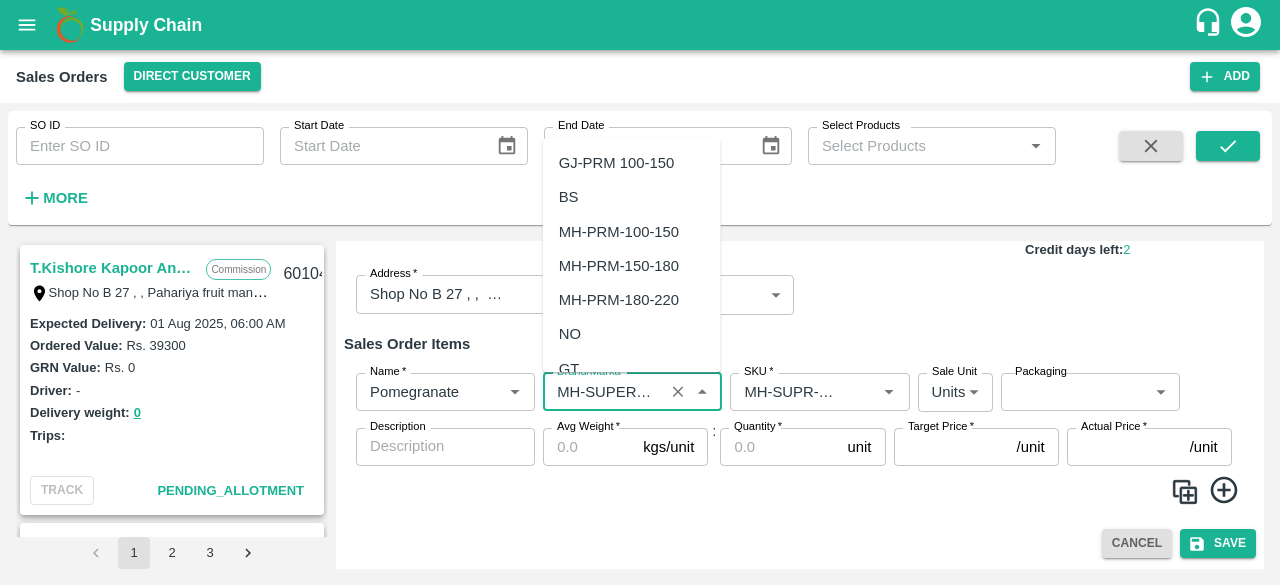 click on "Brand/Marka" at bounding box center [603, 392] 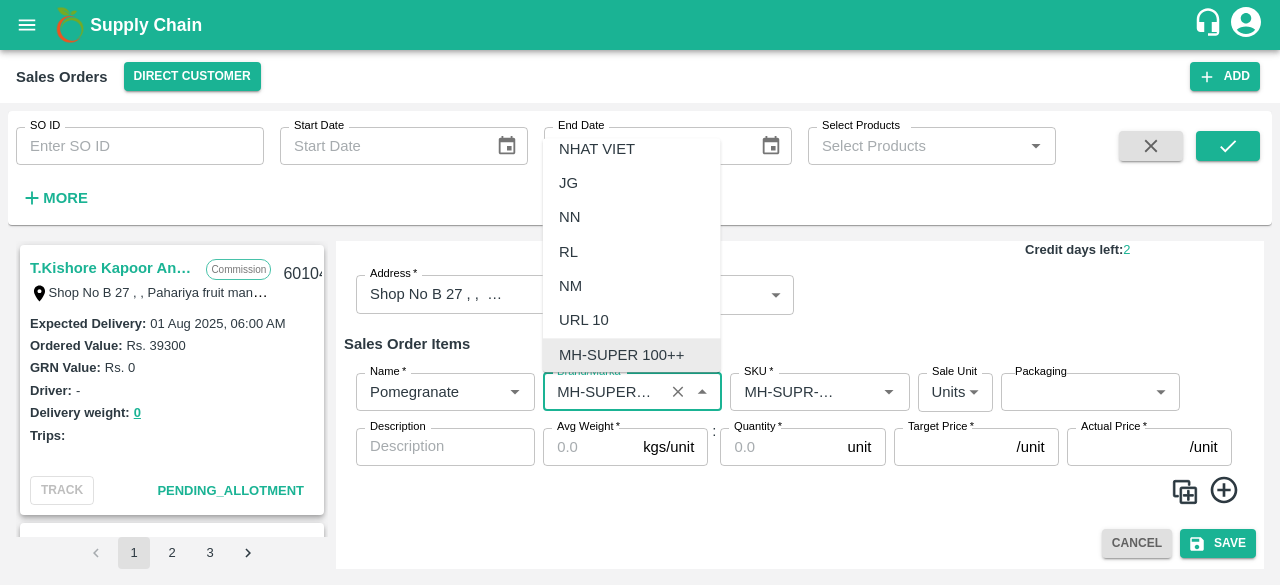click on "Brand/Marka" at bounding box center (603, 392) 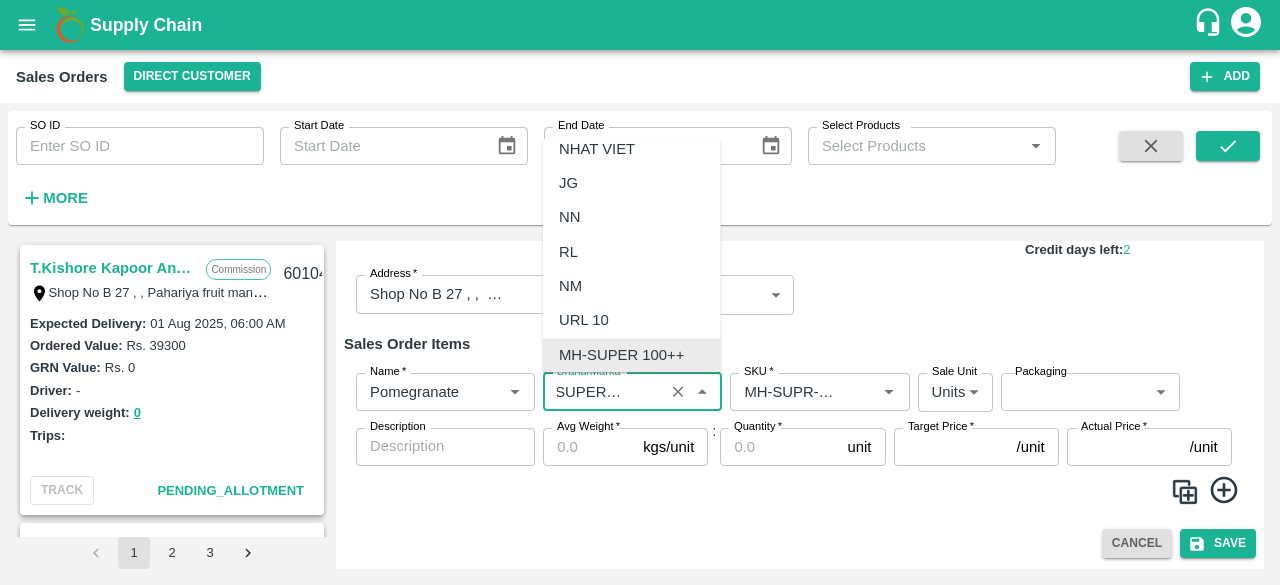 scroll, scrollTop: 0, scrollLeft: 21, axis: horizontal 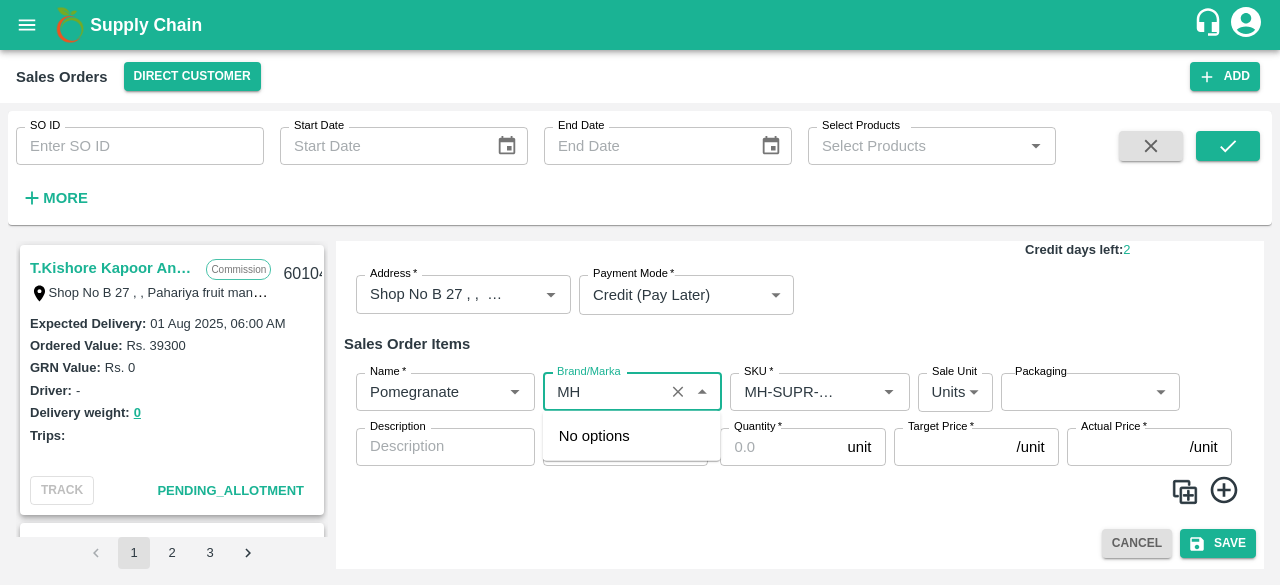 type on "M" 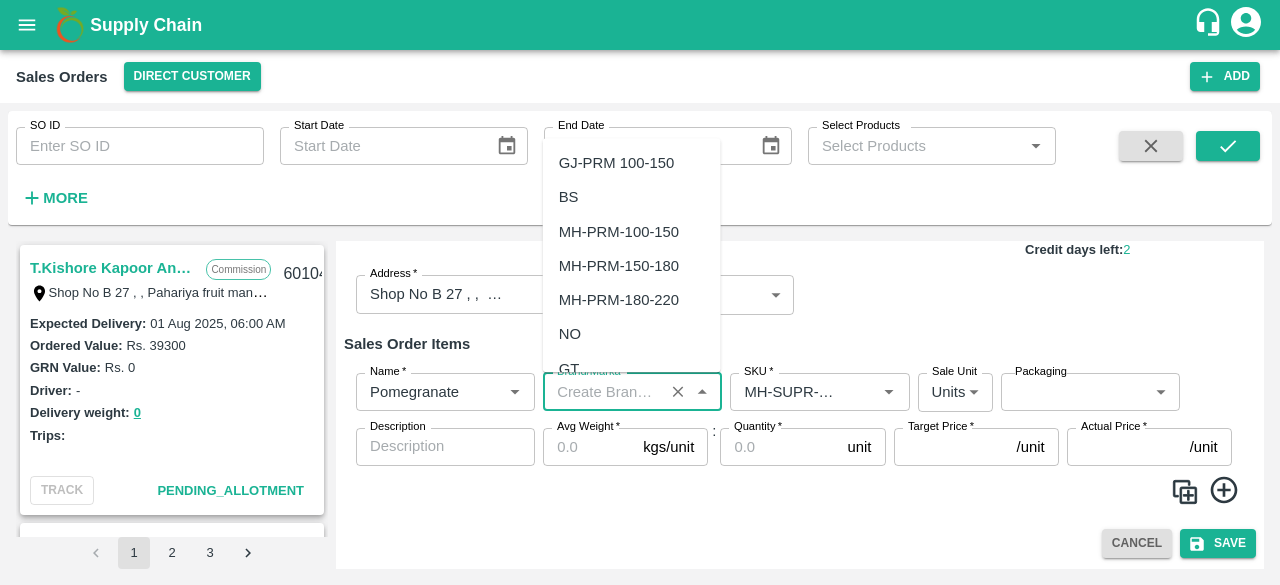 scroll, scrollTop: 0, scrollLeft: 0, axis: both 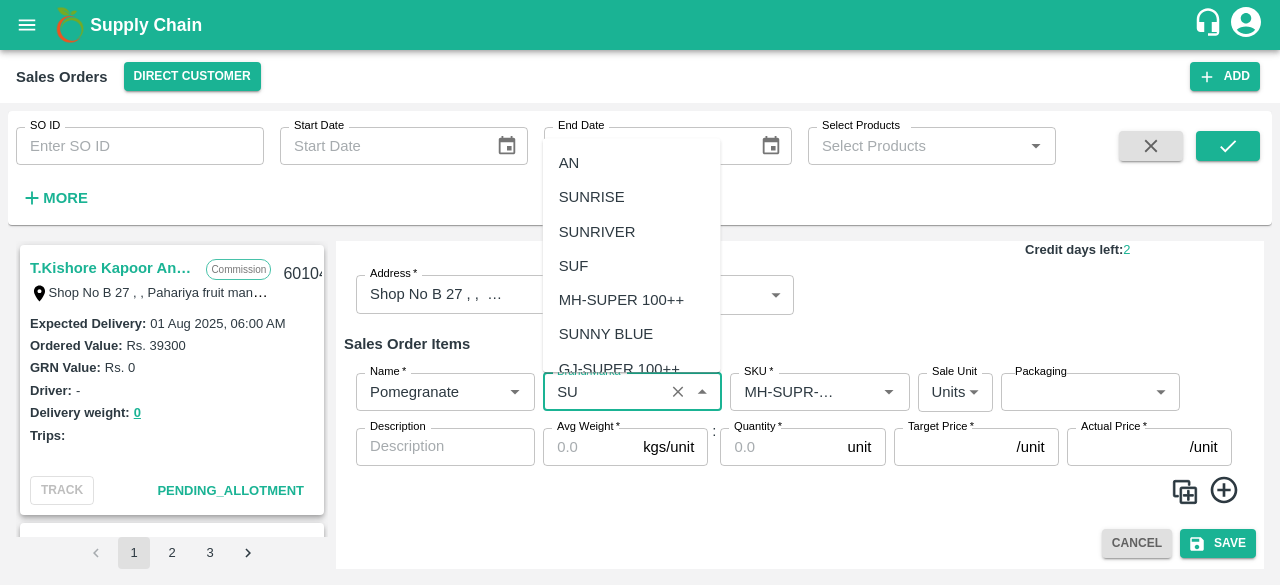 type on "S" 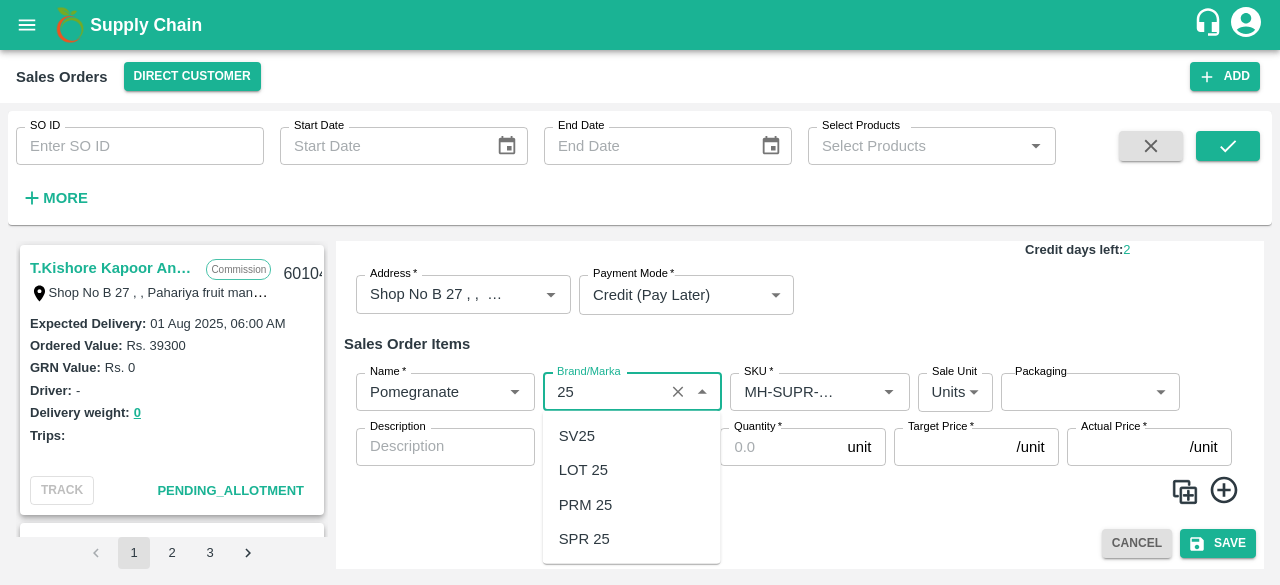 type on "2" 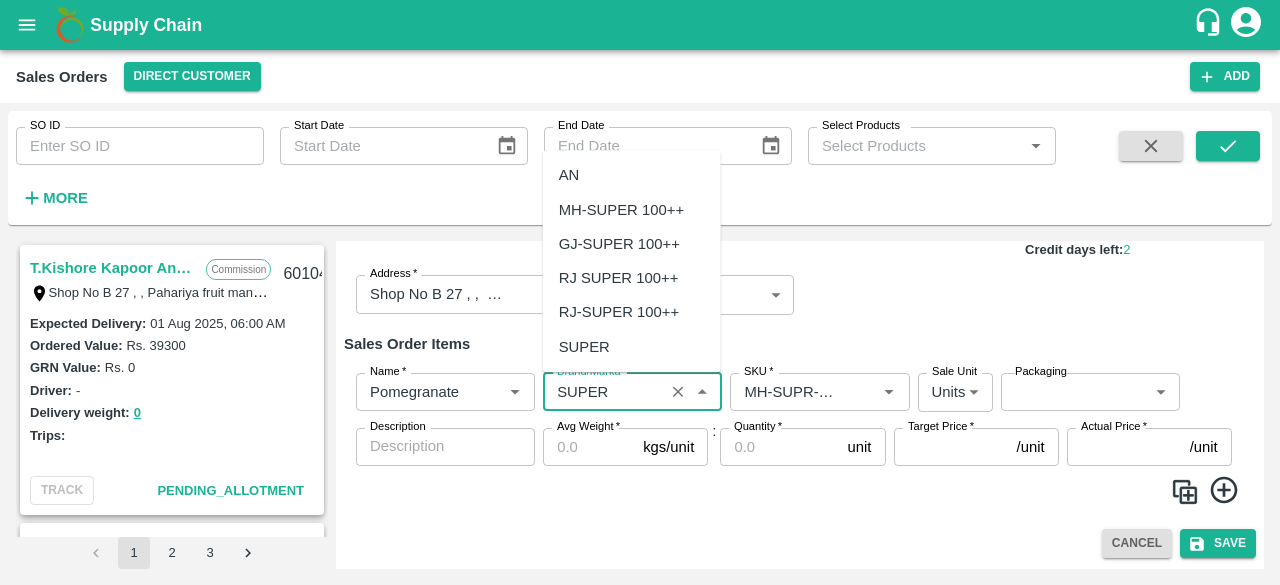 click on "MH-SUPER 100++" at bounding box center (621, 210) 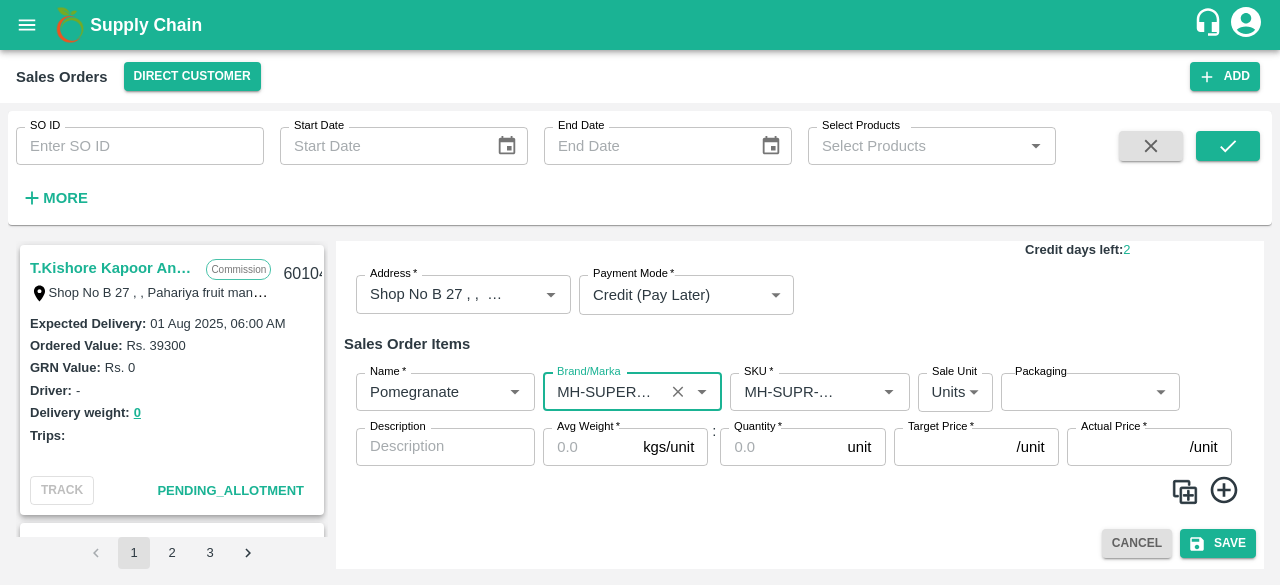 type on "MH-SUPER 100++" 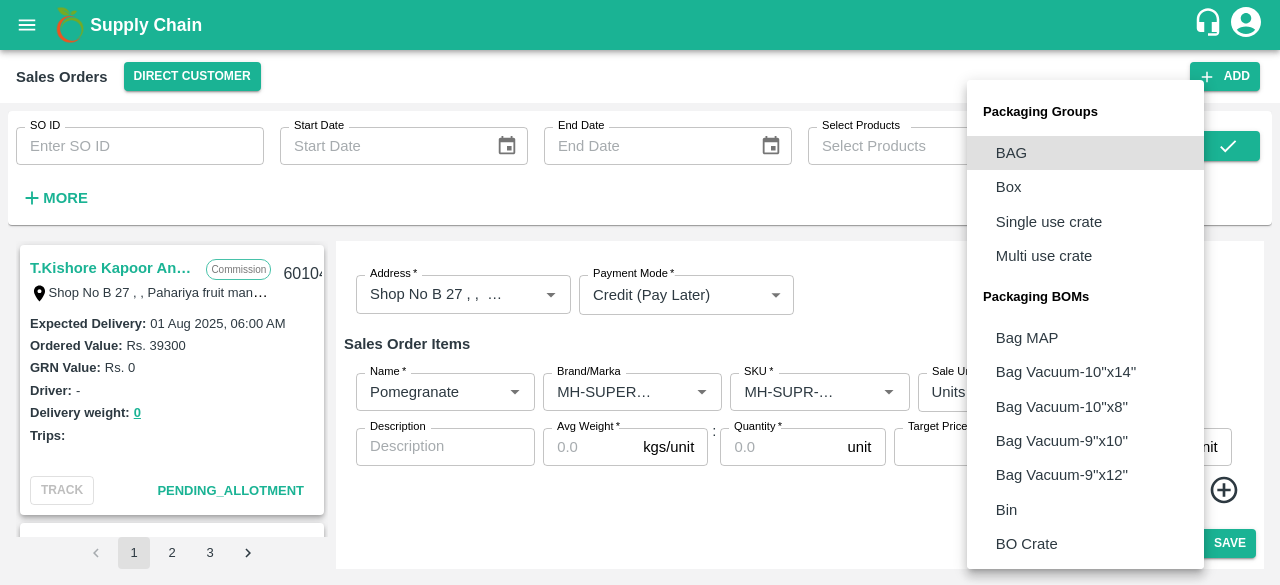 click on "Supply Chain Sales Orders Direct Customer Add SO ID SO ID Start Date Start Date End Date End Date Select Products Select Products   * More T.Kishore Kapoor And Sons Commission Shop No B 27 , ,  Pahariya fruit mandi, Pahariya , Varanasi, U.P 221007, Varanasi, Varanasi, Uttar Pradesh, 221007, India 601043 Expected Delivery : 01 Aug 2025, 06:00 AM Ordered Value: Rs.   39300 GRN Value: Rs.   0 Driver:  -  Delivery weight: 0 Trips: TRACK Pending_Allotment INIYA FRUITS AND VEGETABLES Commission TC/73,  ANNA FRUITS MARKET KOYAMBEDU, Chennai, Chennai, TAMILNADU, 600092 601038 Expected Delivery : 06 Aug 2025, 11:00 PM Ordered Value: Rs.   641400 GRN Value: Rs.   0 Driver:  -  Delivery weight: 0 Trips: TRACK Pending_Allotment Green Spices Hut Commission Shop no 74, MADURAI MATTUTHAVANI FRUIT MARKET, Madurai, Madurai, Tamil Nadu, 625007, India 600796 Expected Delivery : 04 Aug 2025, 06:00 AM Ordered Value: Rs.   402300 GRN Value: Rs.   0 Driver: Kumar - 8746861927 Delivery weight: 2830 Trips: #86023 (Vendor Vehicle) :" at bounding box center [640, 292] 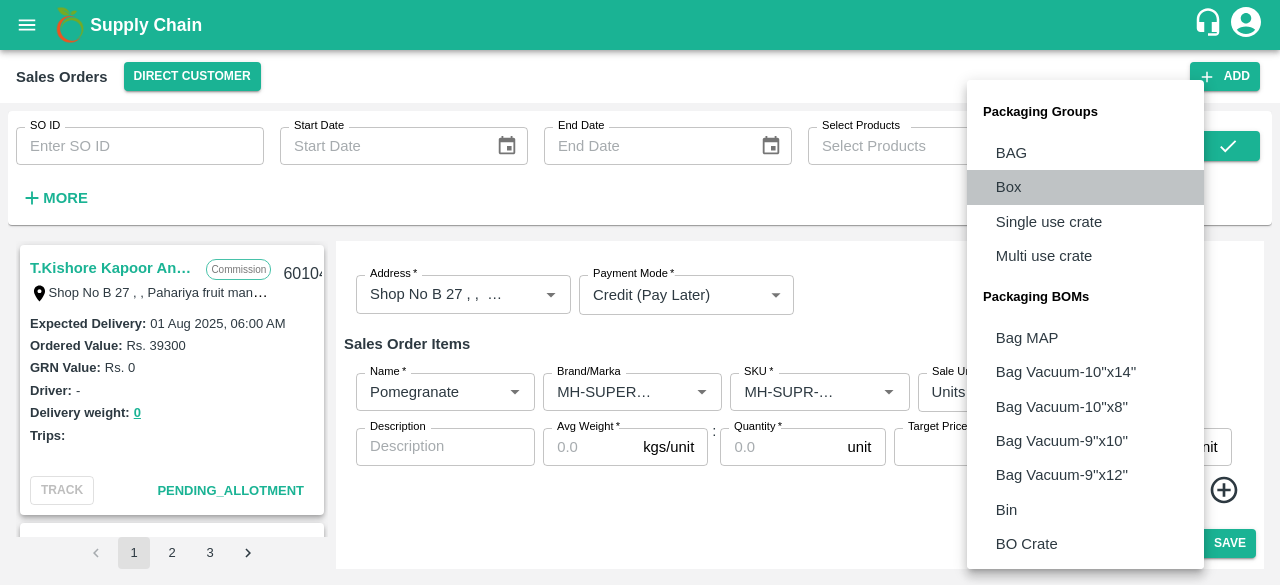 click on "Box" at bounding box center [1009, 187] 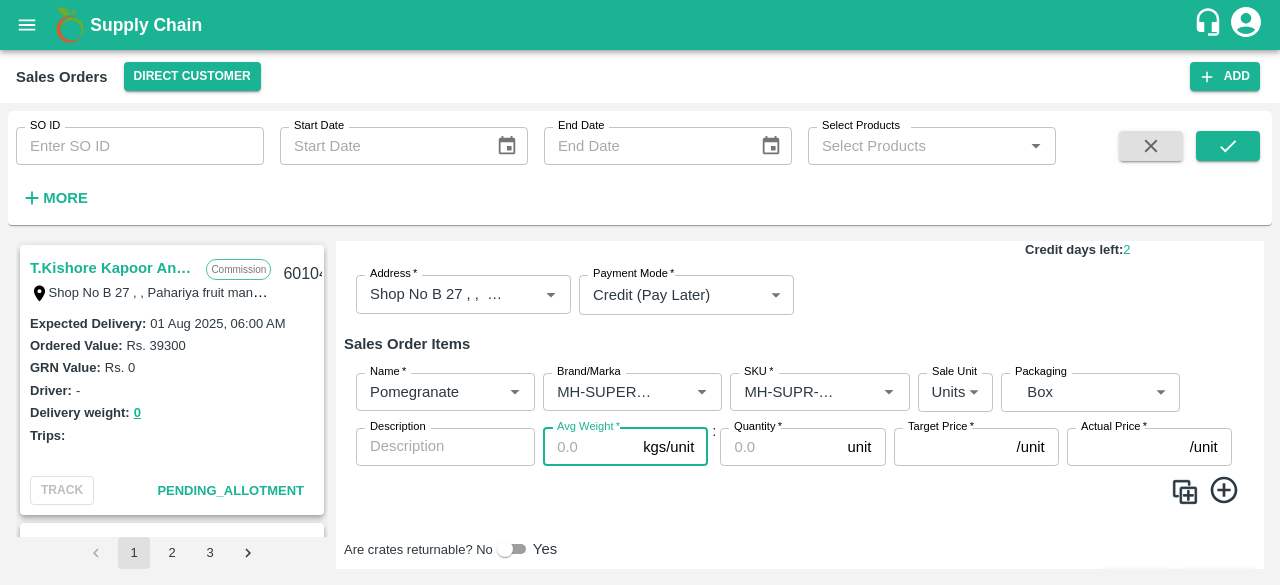 click on "Avg Weight   *" at bounding box center (589, 447) 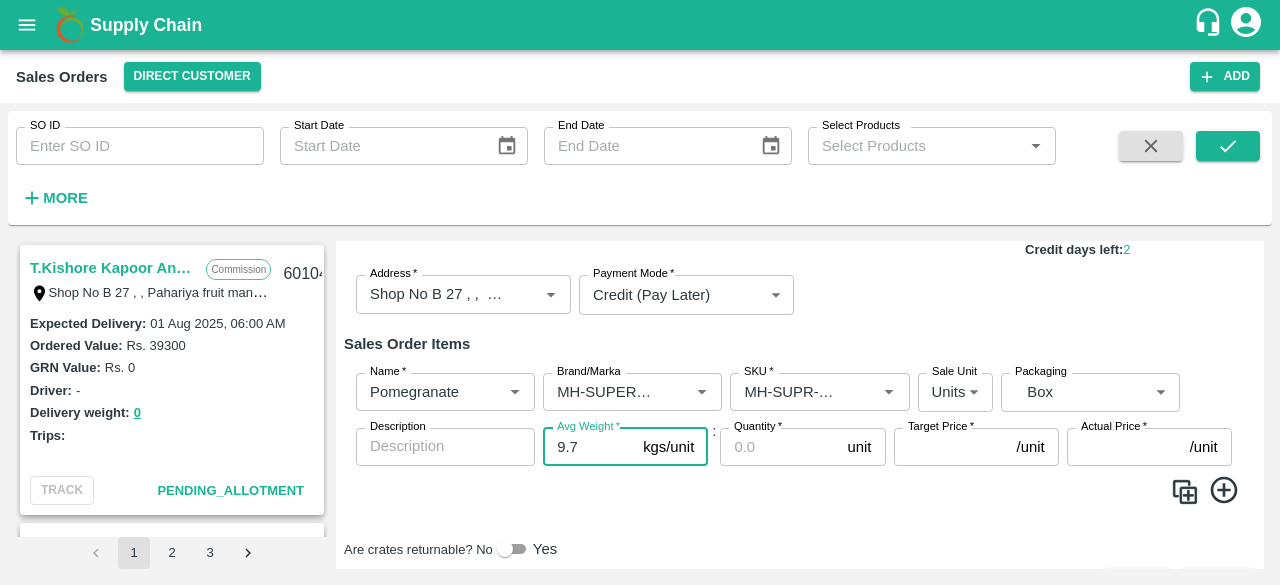 type on "9.7" 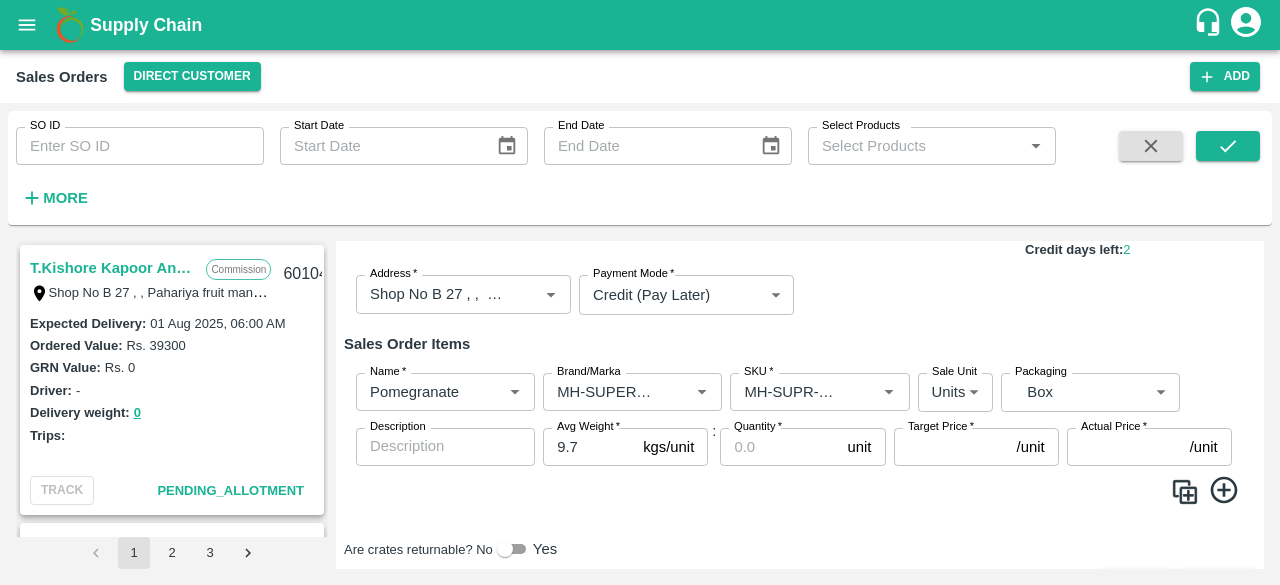 click on "Quantity   *" at bounding box center (758, 427) 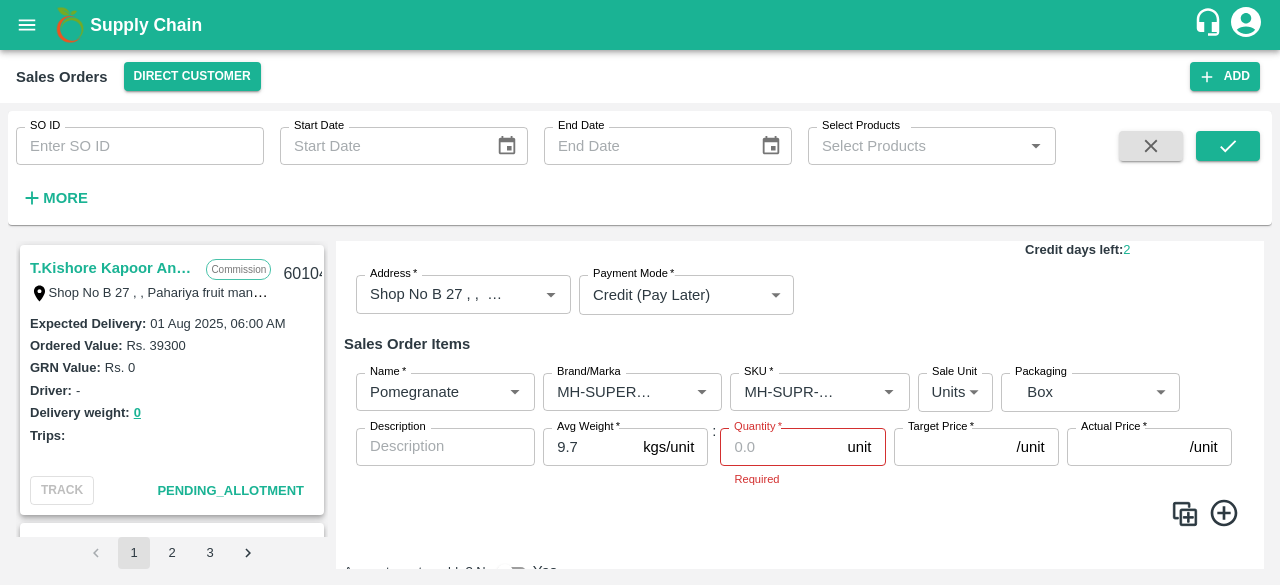 click on "Quantity   *" at bounding box center (758, 427) 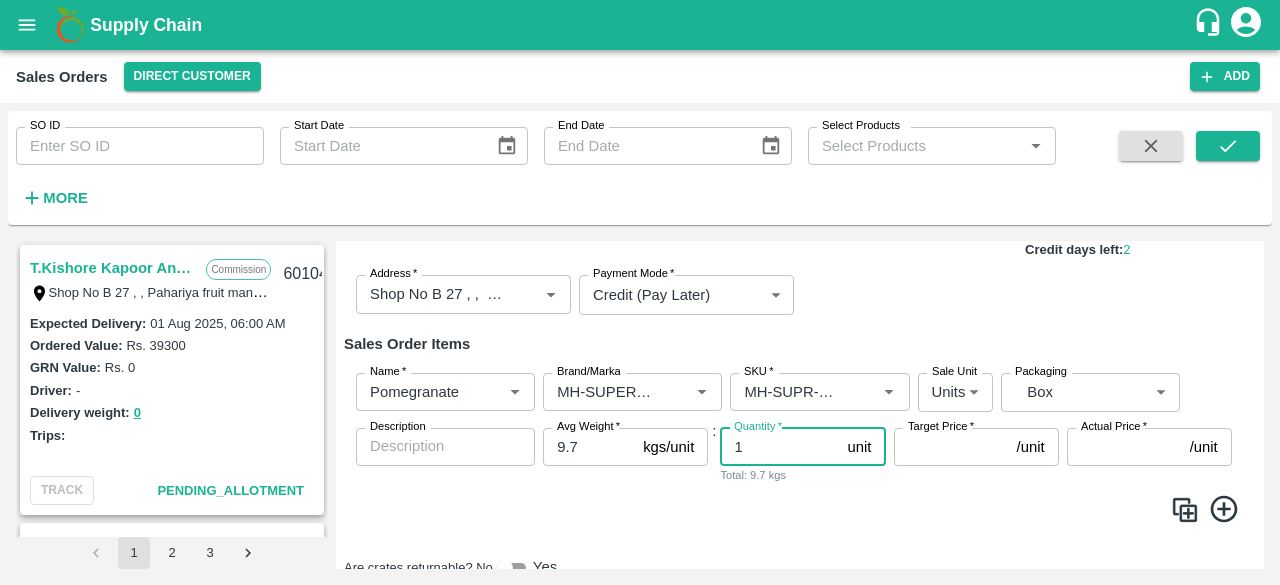 type on "1" 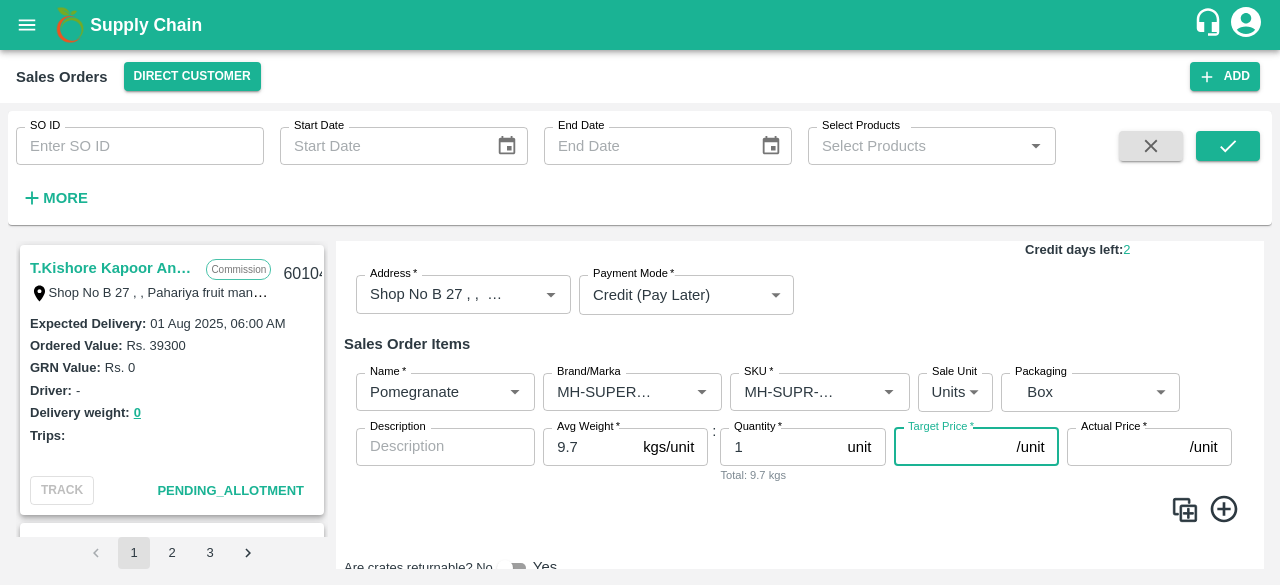 click on "Target Price   *" at bounding box center (951, 447) 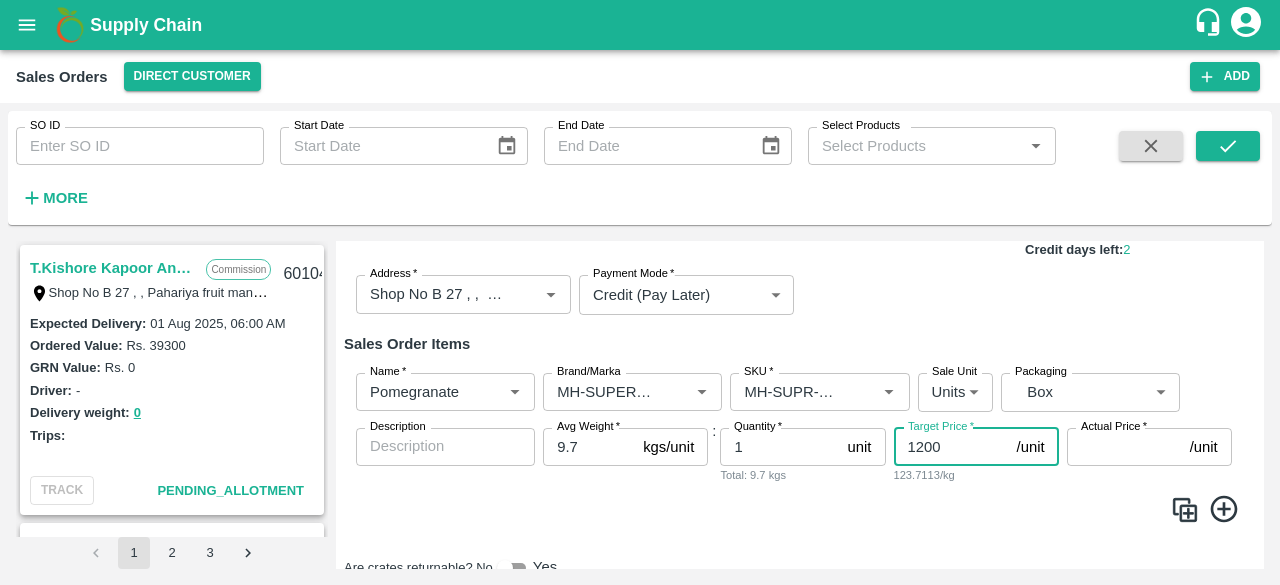 type on "1200" 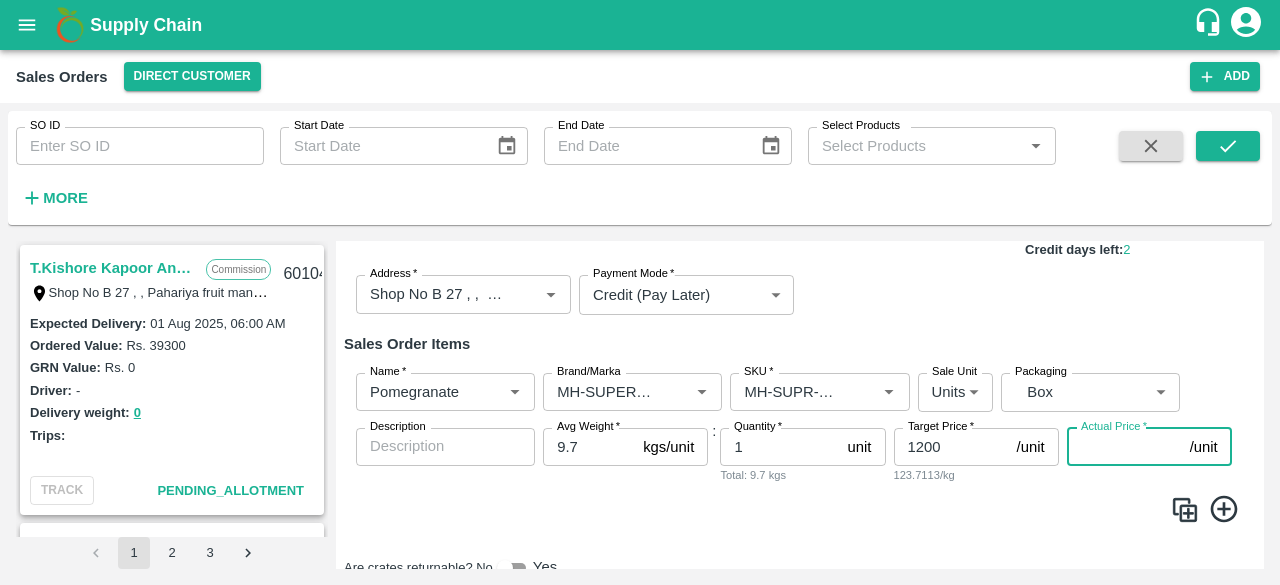 click on "Actual Price   *" at bounding box center (1124, 447) 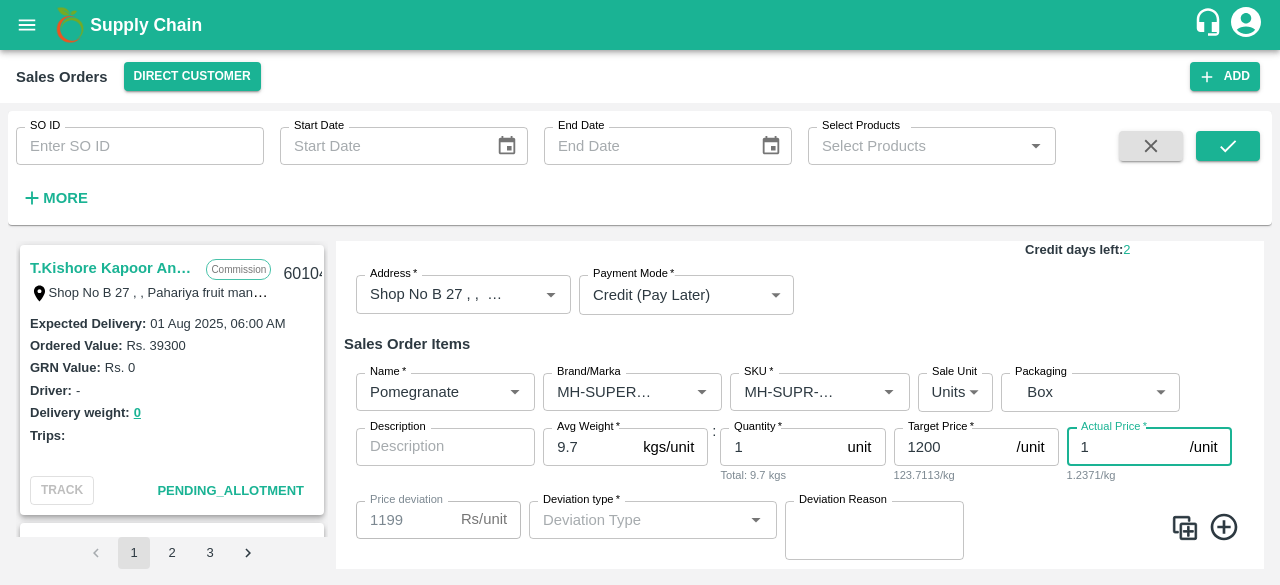 type on "12" 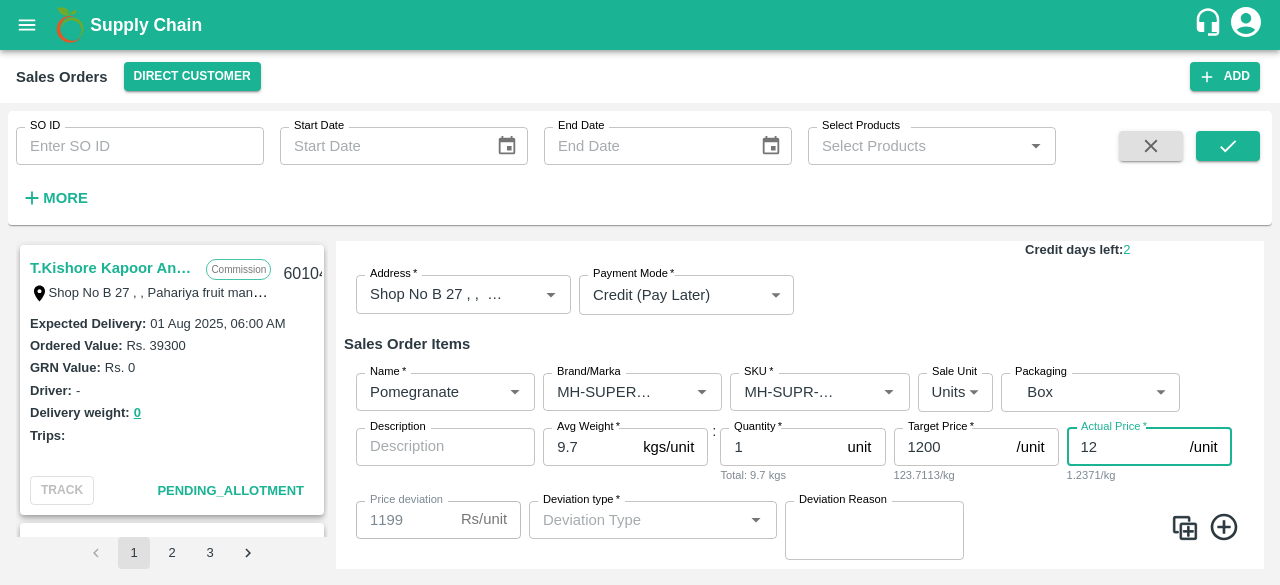 type on "1188" 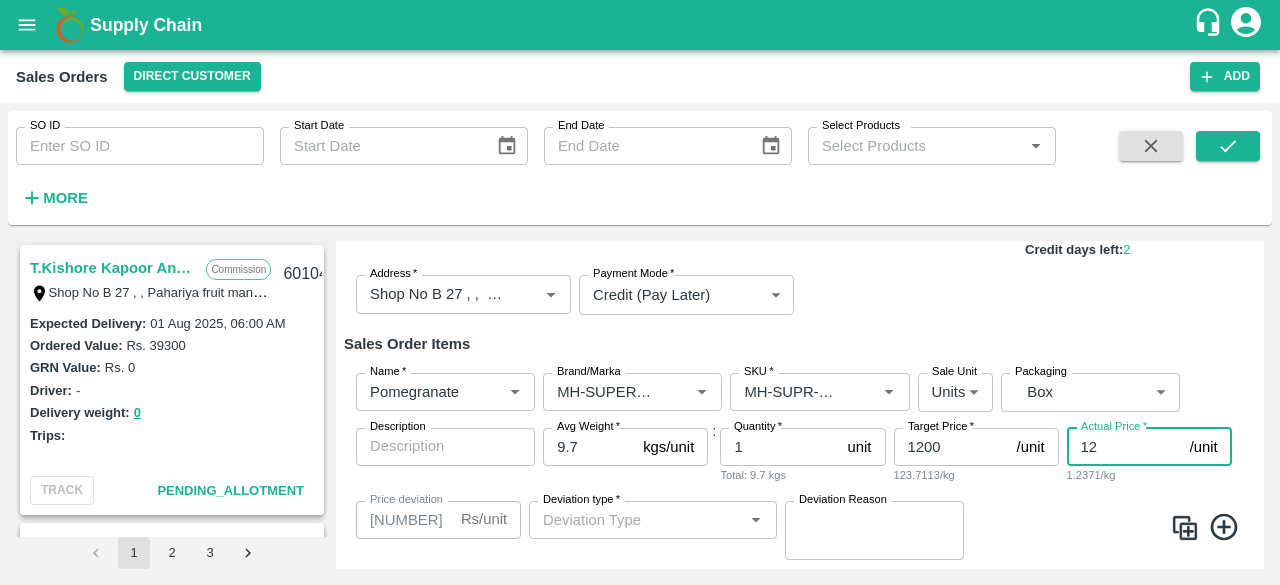 type on "120" 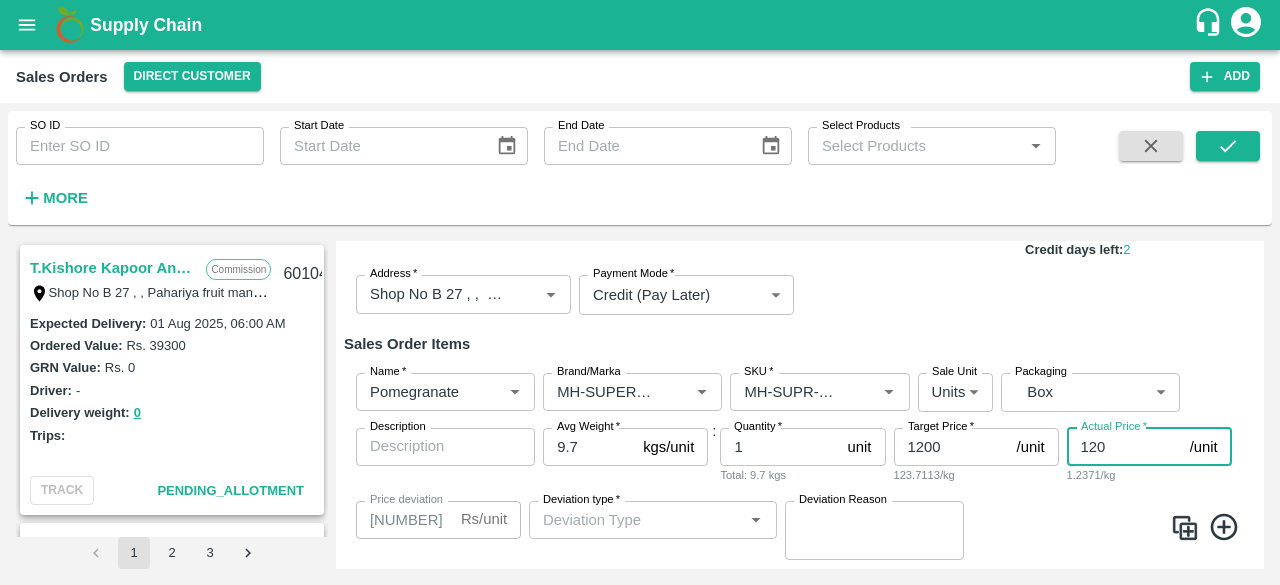 type on "1080" 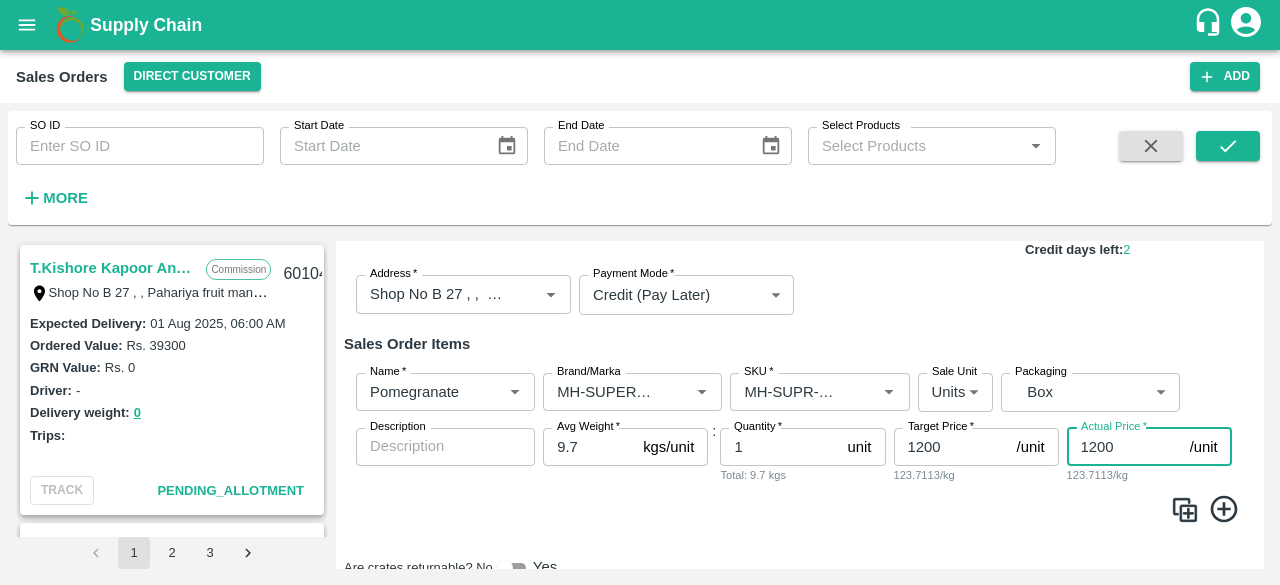 type on "1200" 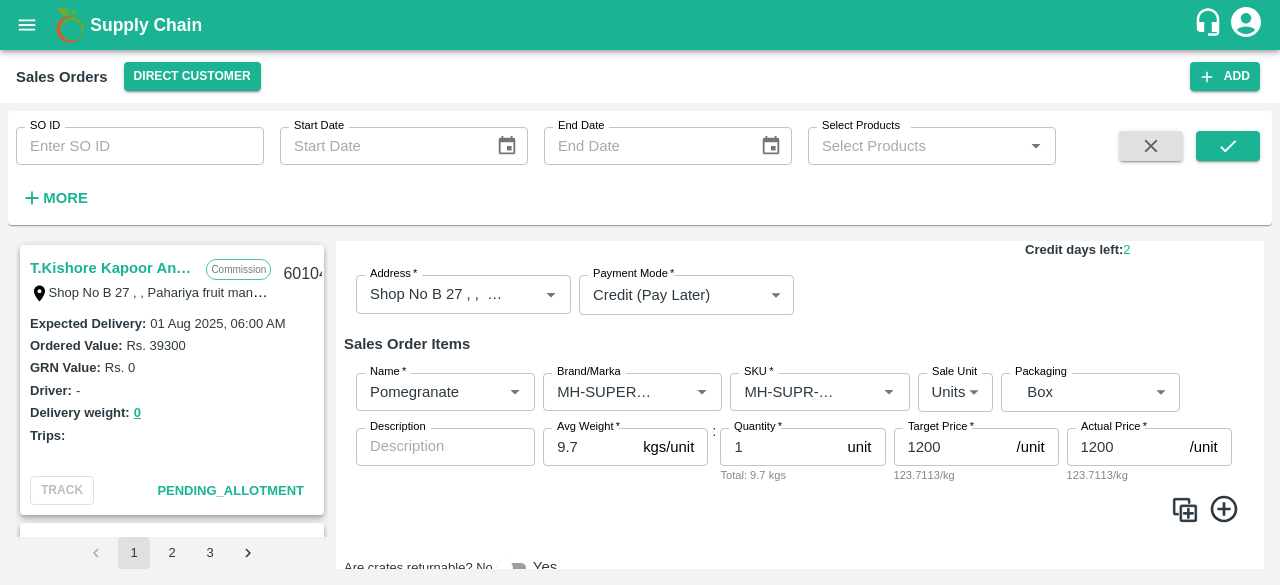 click 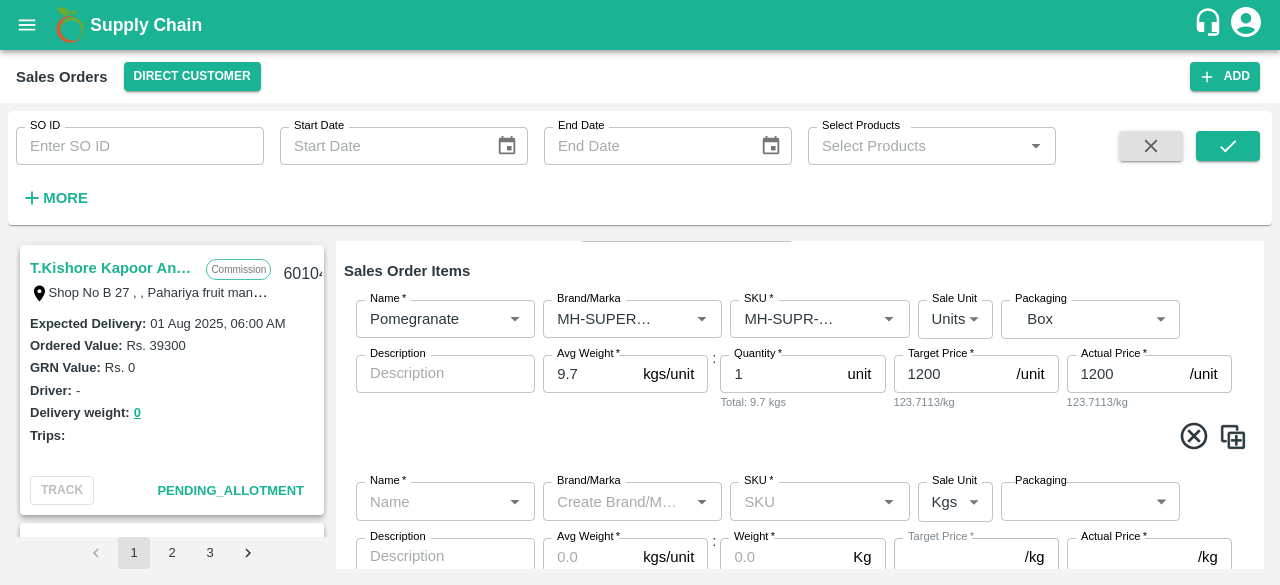 scroll, scrollTop: 251, scrollLeft: 0, axis: vertical 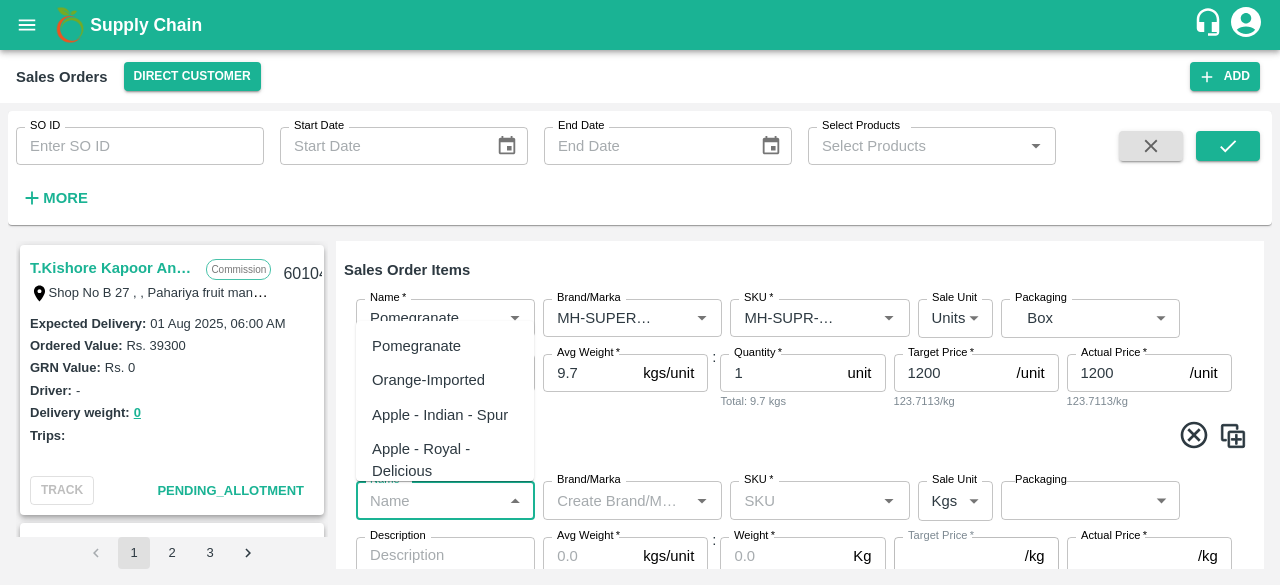 click on "Name   *" at bounding box center (429, 500) 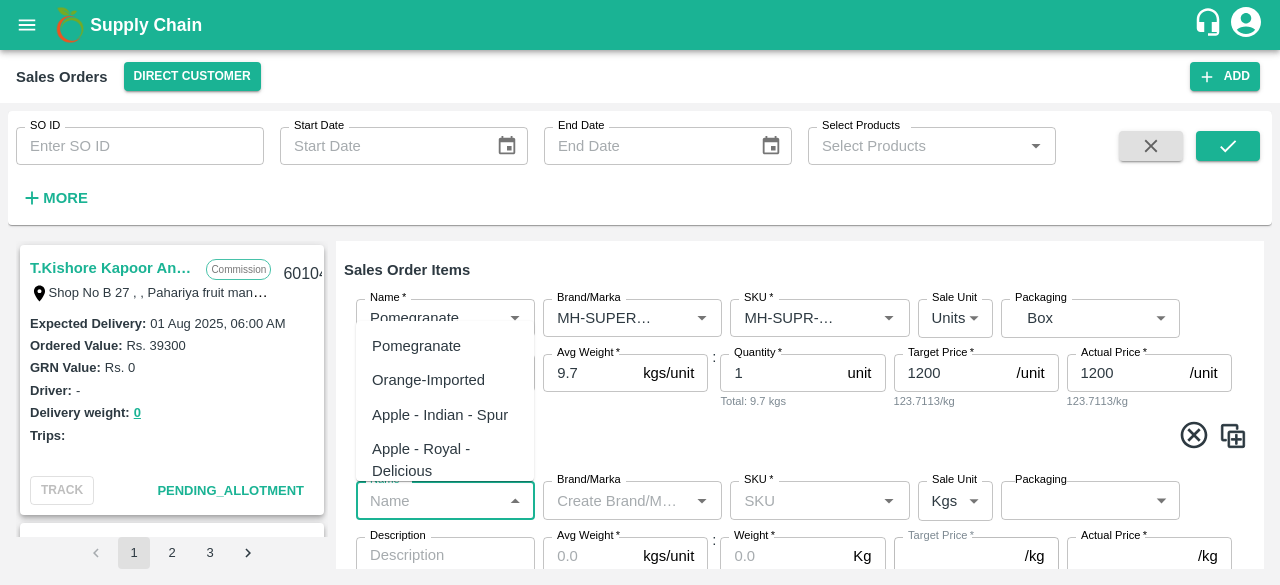 click on "Pomegranate" at bounding box center (416, 346) 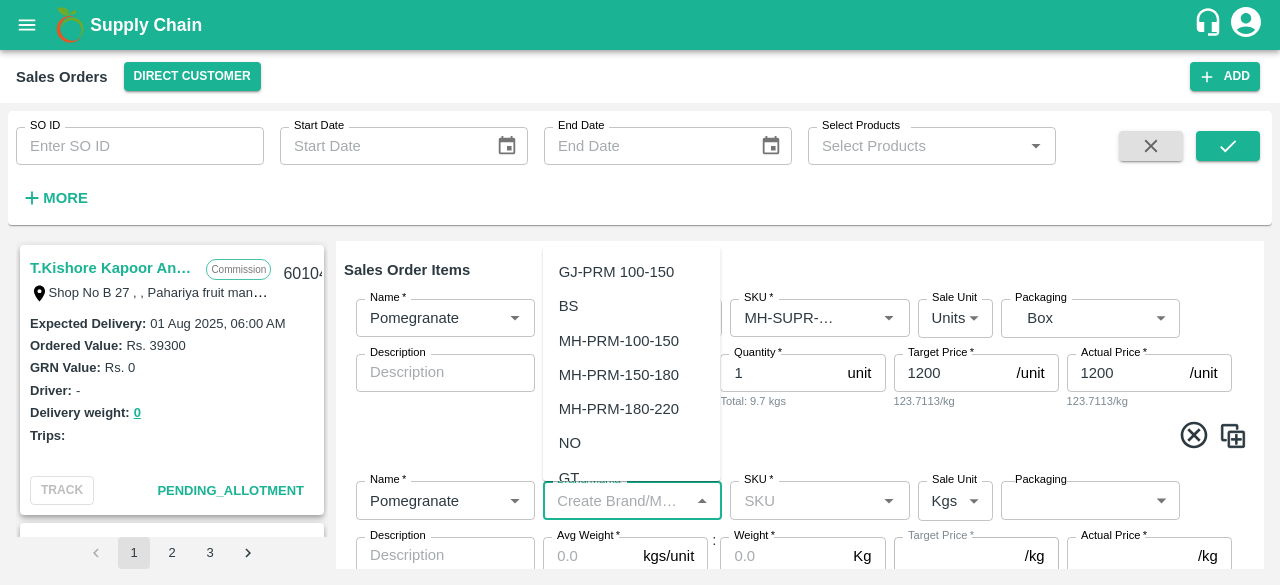 click on "Brand/Marka" at bounding box center (616, 500) 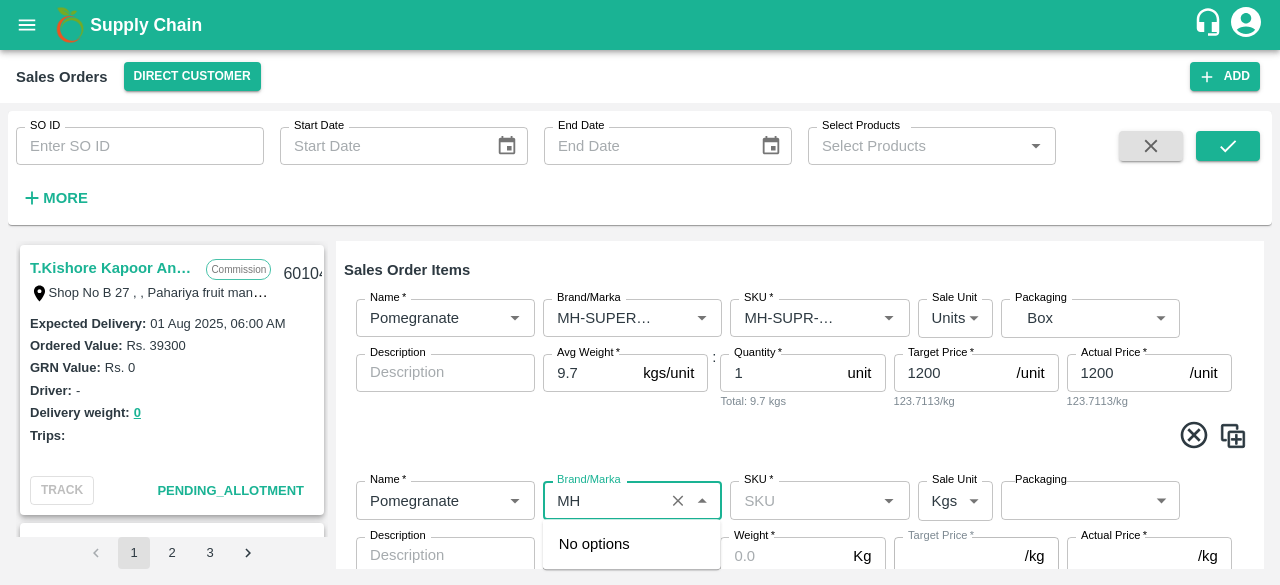 type on "M" 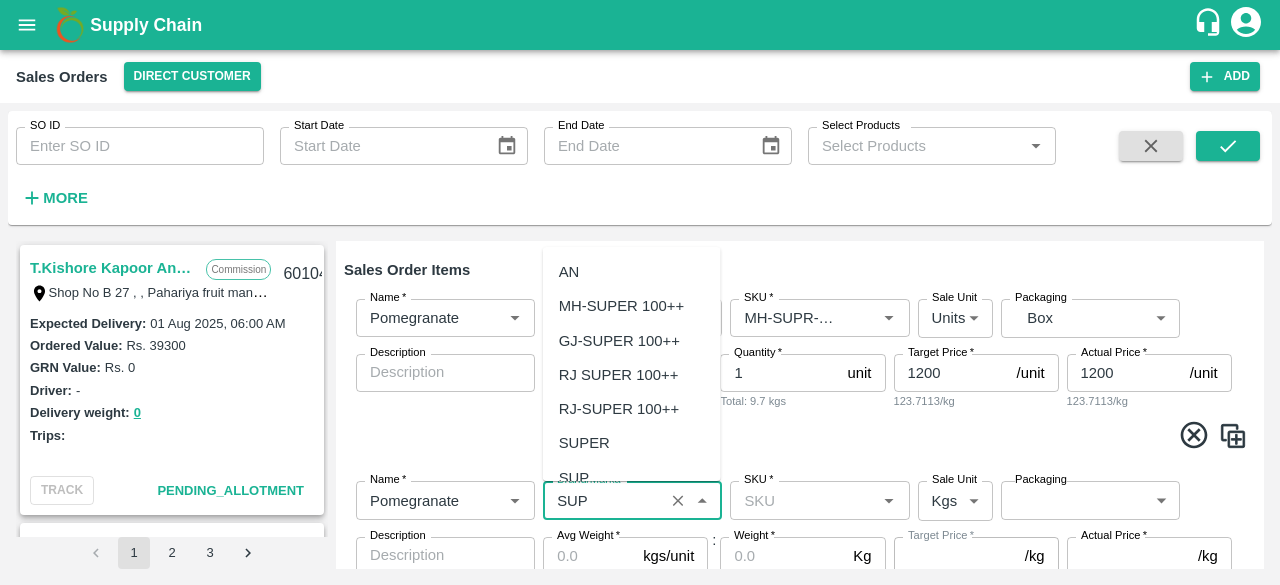 click on "MH-SUPER 100++" at bounding box center (621, 306) 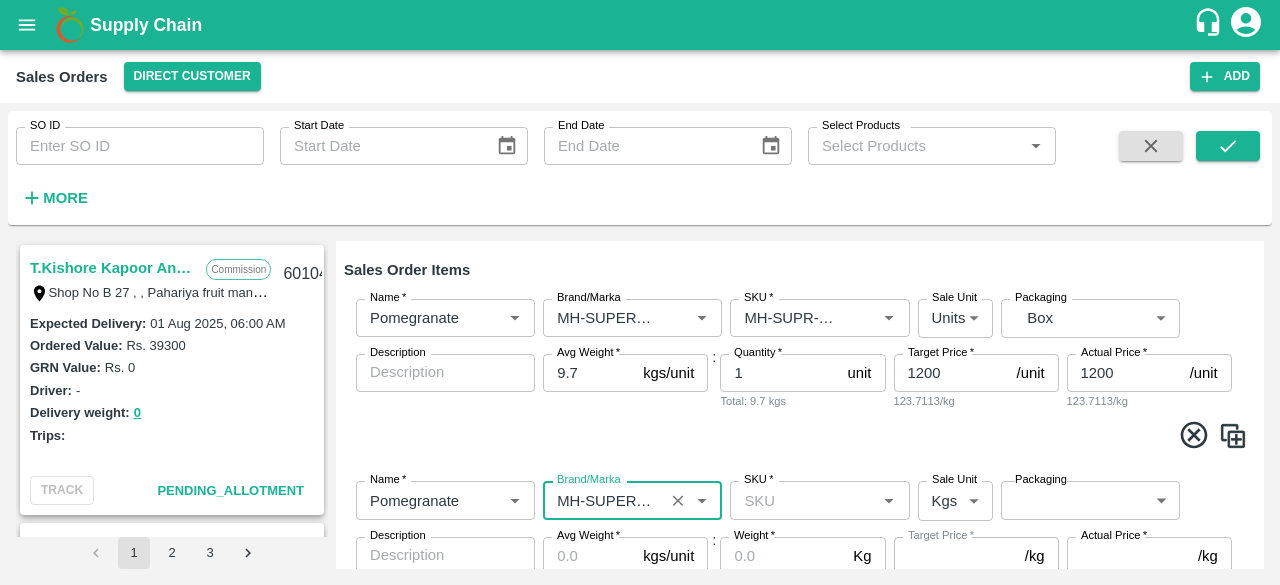 type on "MH-SUPER 100++" 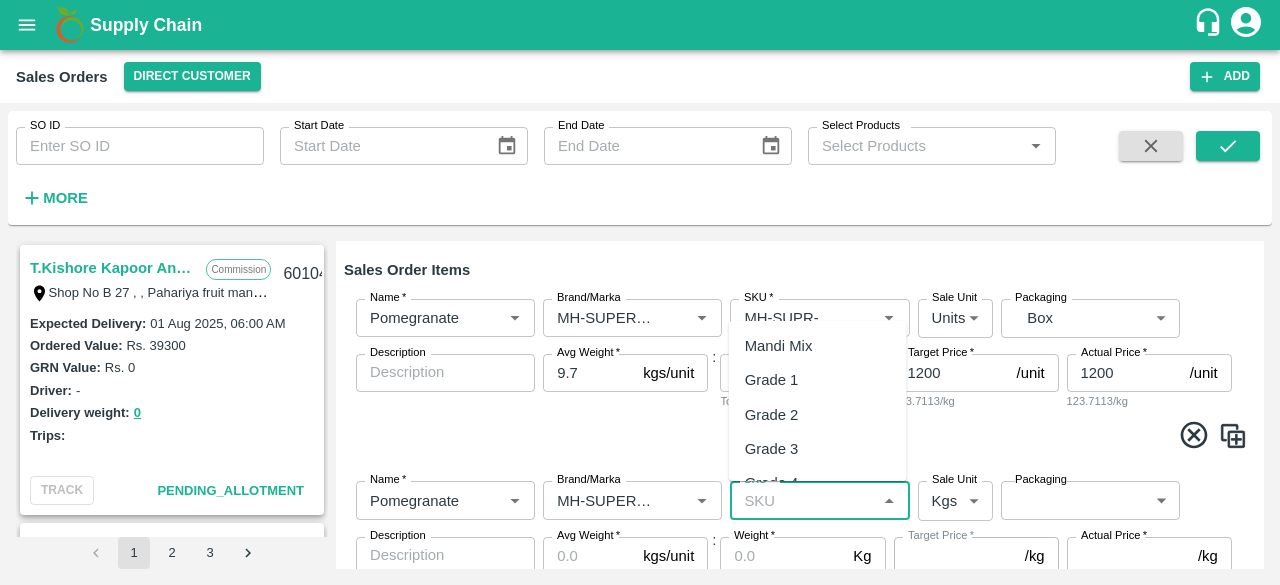 click on "SKU   *" at bounding box center [803, 500] 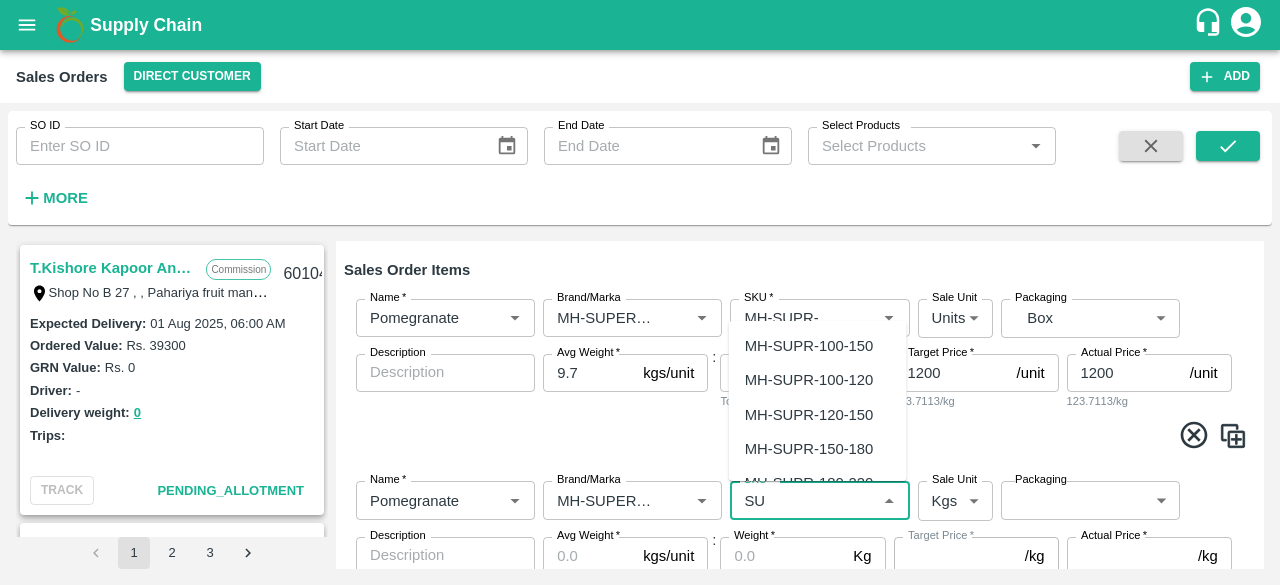 scroll, scrollTop: 140, scrollLeft: 0, axis: vertical 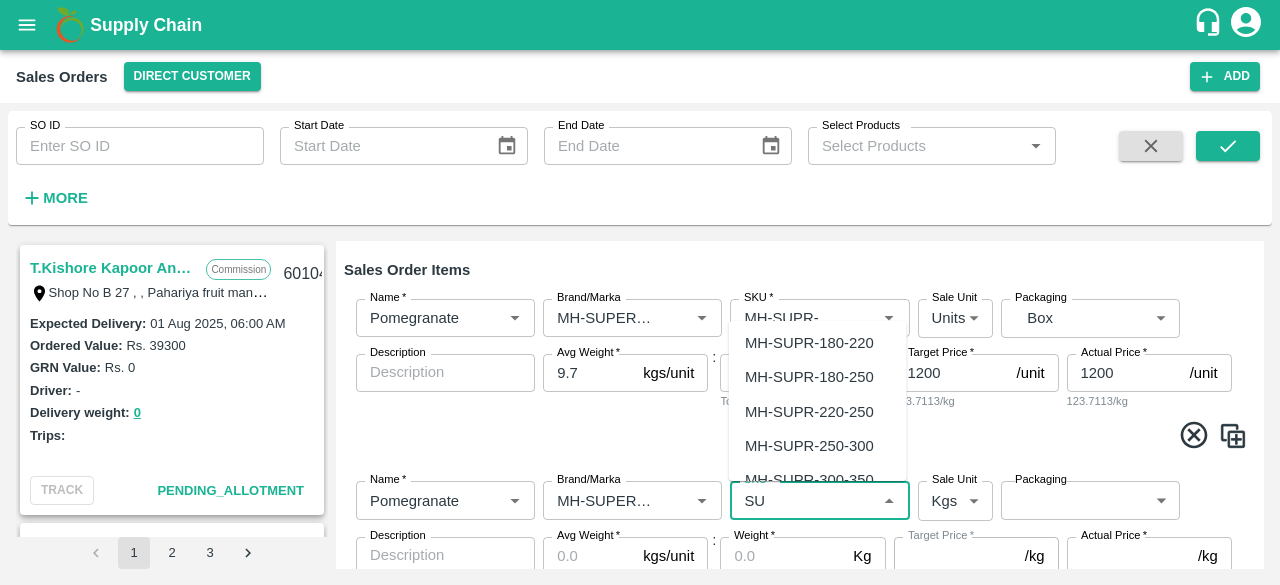 click on "MH-SUPR-220-250" at bounding box center (809, 412) 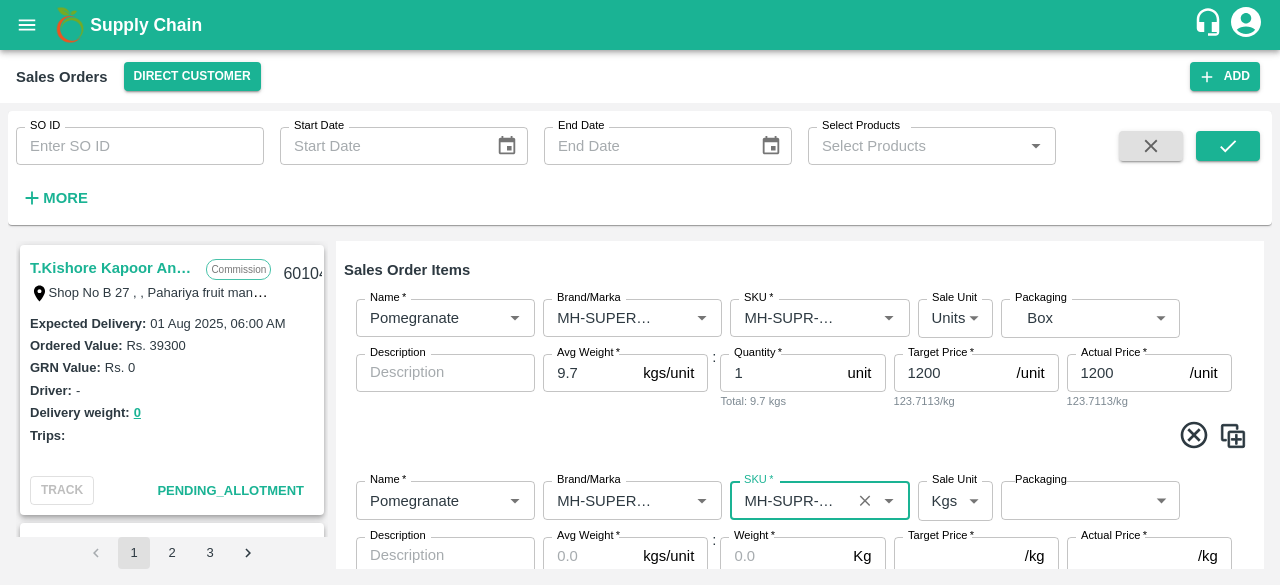 type on "MH-SUPR-220-250" 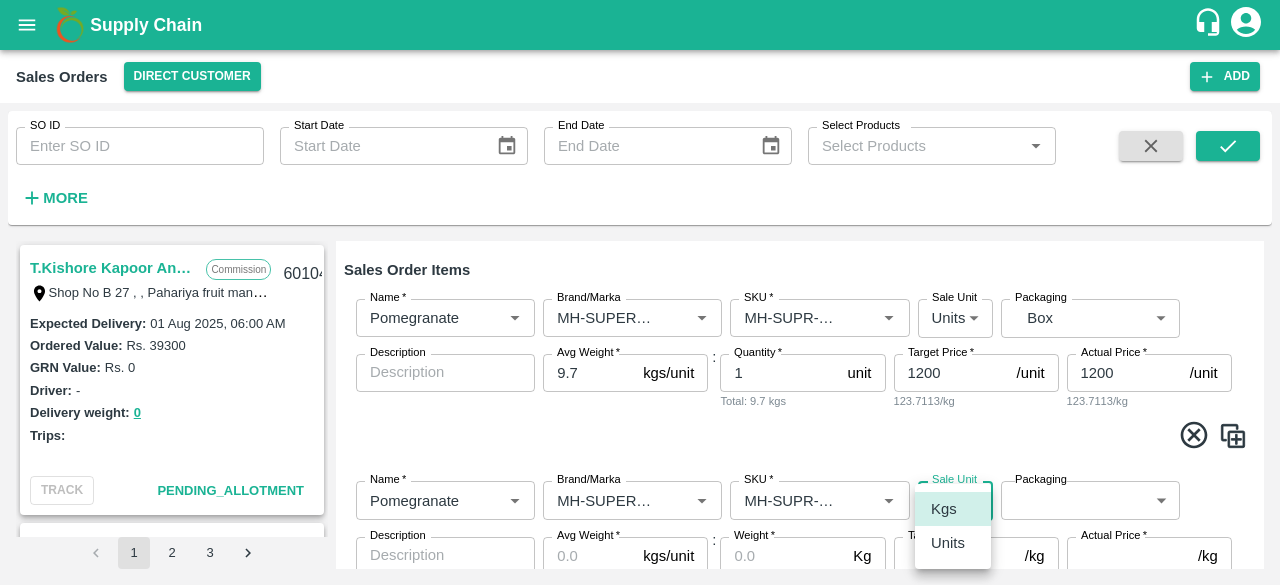 click on "Supply Chain Sales Orders Direct Customer Add SO ID SO ID Start Date Start Date End Date End Date Select Products Select Products   * More T.Kishore Kapoor And Sons Commission Shop No B 27 , ,  Pahariya fruit mandi, Pahariya , Varanasi, U.P 221007, Varanasi, Varanasi, Uttar Pradesh, 221007, India 601043 Expected Delivery : 01 Aug 2025, 06:00 AM Ordered Value: Rs.   39300 GRN Value: Rs.   0 Driver:  -  Delivery weight: 0 Trips: TRACK Pending_Allotment INIYA FRUITS AND VEGETABLES Commission TC/73,  ANNA FRUITS MARKET KOYAMBEDU, Chennai, Chennai, TAMILNADU, 600092 601038 Expected Delivery : 06 Aug 2025, 11:00 PM Ordered Value: Rs.   641400 GRN Value: Rs.   0 Driver:  -  Delivery weight: 0 Trips: TRACK Pending_Allotment Green Spices Hut Commission Shop no 74, MADURAI MATTUTHAVANI FRUIT MARKET, Madurai, Madurai, Tamil Nadu, 625007, India 600796 Expected Delivery : 04 Aug 2025, 06:00 AM Ordered Value: Rs.   402300 GRN Value: Rs.   0 Driver: Kumar - 8746861927 Delivery weight: 2830 Trips: #86023 (Vendor Vehicle) :" at bounding box center [640, 292] 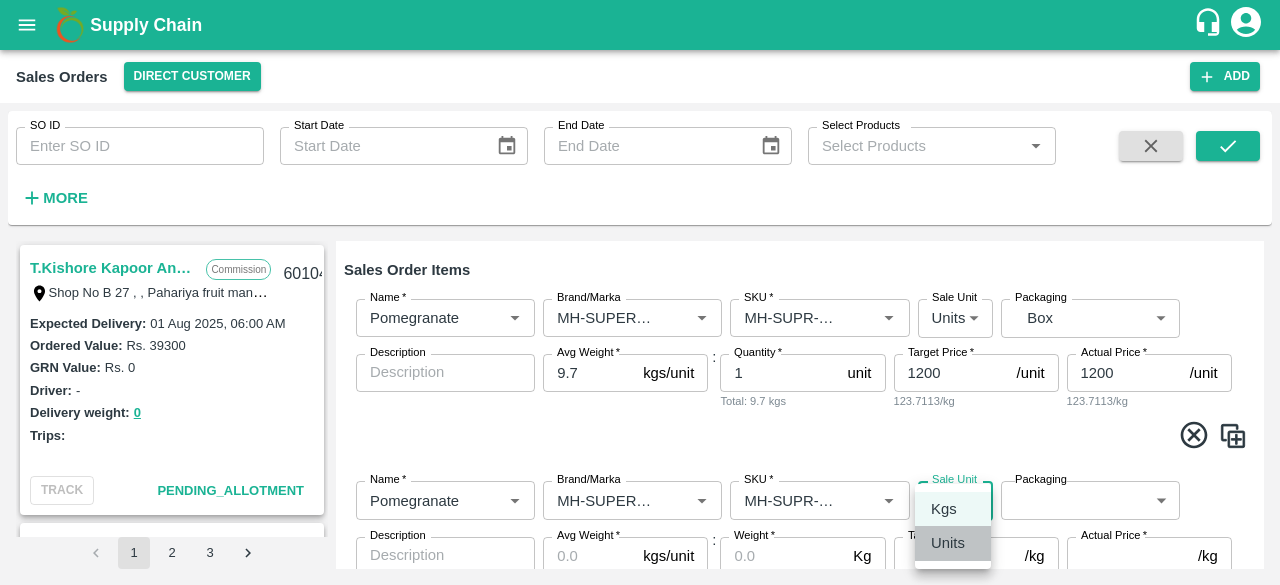 click on "Units" at bounding box center [948, 543] 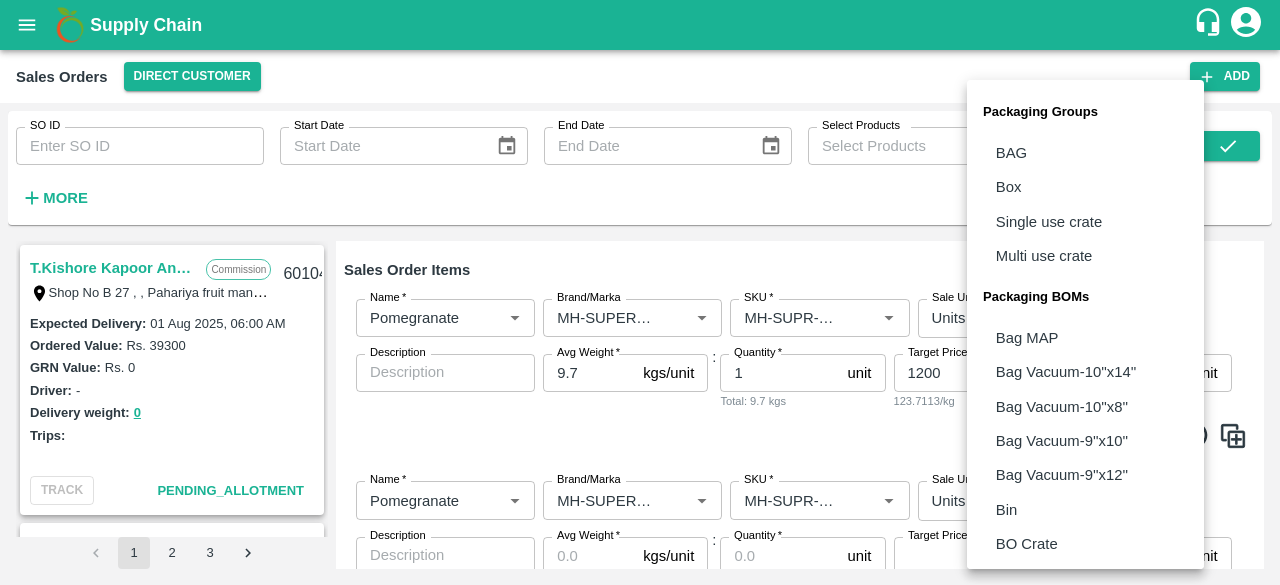 click on "Supply Chain Sales Orders Direct Customer Add SO ID SO ID Start Date Start Date End Date End Date Select Products Select Products   * More T.Kishore Kapoor And Sons Commission Shop No B 27 , ,  Pahariya fruit mandi, Pahariya , Varanasi, U.P 221007, Varanasi, Varanasi, Uttar Pradesh, 221007, India 601043 Expected Delivery : 01 Aug 2025, 06:00 AM Ordered Value: Rs.   39300 GRN Value: Rs.   0 Driver:  -  Delivery weight: 0 Trips: TRACK Pending_Allotment INIYA FRUITS AND VEGETABLES Commission TC/73,  ANNA FRUITS MARKET KOYAMBEDU, Chennai, Chennai, TAMILNADU, 600092 601038 Expected Delivery : 06 Aug 2025, 11:00 PM Ordered Value: Rs.   641400 GRN Value: Rs.   0 Driver:  -  Delivery weight: 0 Trips: TRACK Pending_Allotment Green Spices Hut Commission Shop no 74, MADURAI MATTUTHAVANI FRUIT MARKET, Madurai, Madurai, Tamil Nadu, 625007, India 600796 Expected Delivery : 04 Aug 2025, 06:00 AM Ordered Value: Rs.   402300 GRN Value: Rs.   0 Driver: Kumar - 8746861927 Delivery weight: 2830 Trips: #86023 (Vendor Vehicle) :" at bounding box center [640, 292] 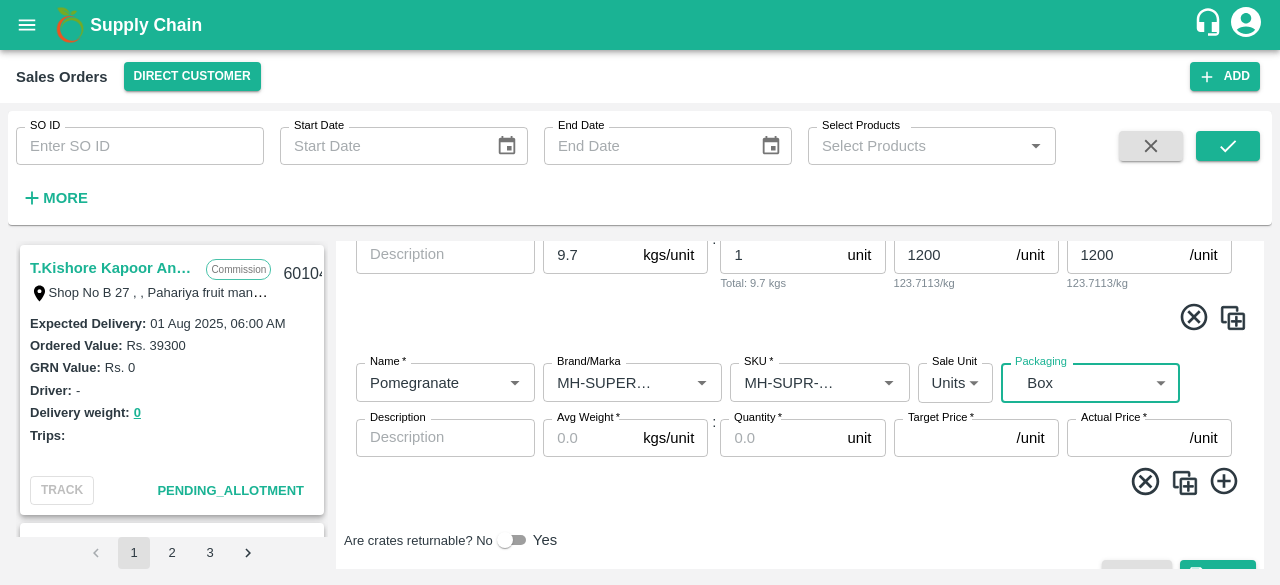 scroll, scrollTop: 400, scrollLeft: 0, axis: vertical 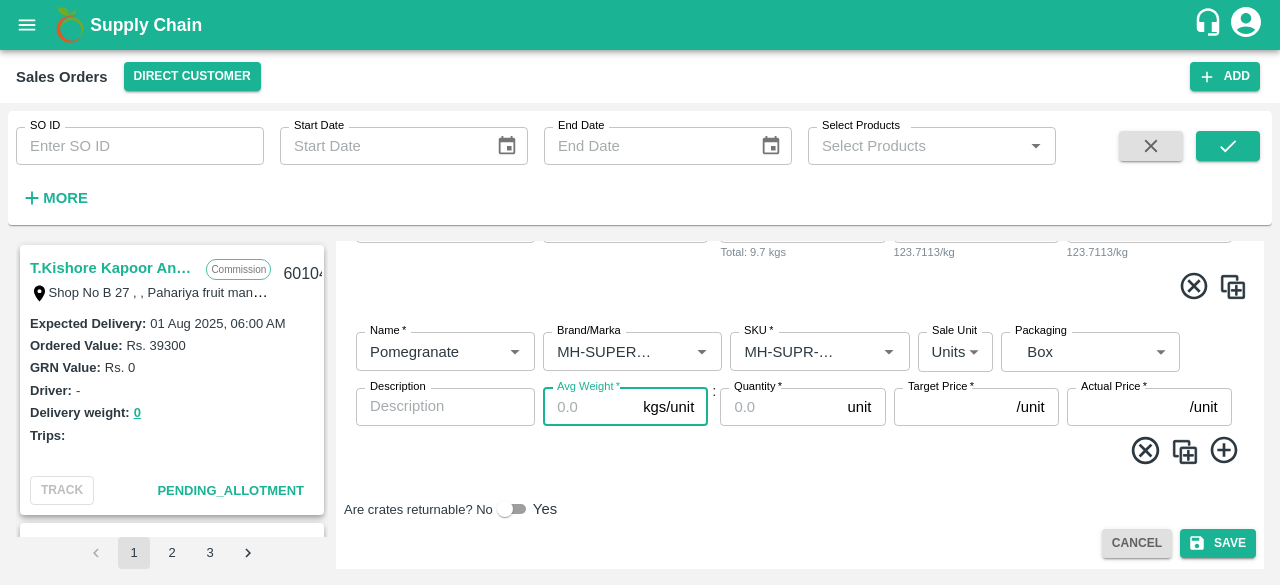 click on "Avg Weight   *" at bounding box center (589, 407) 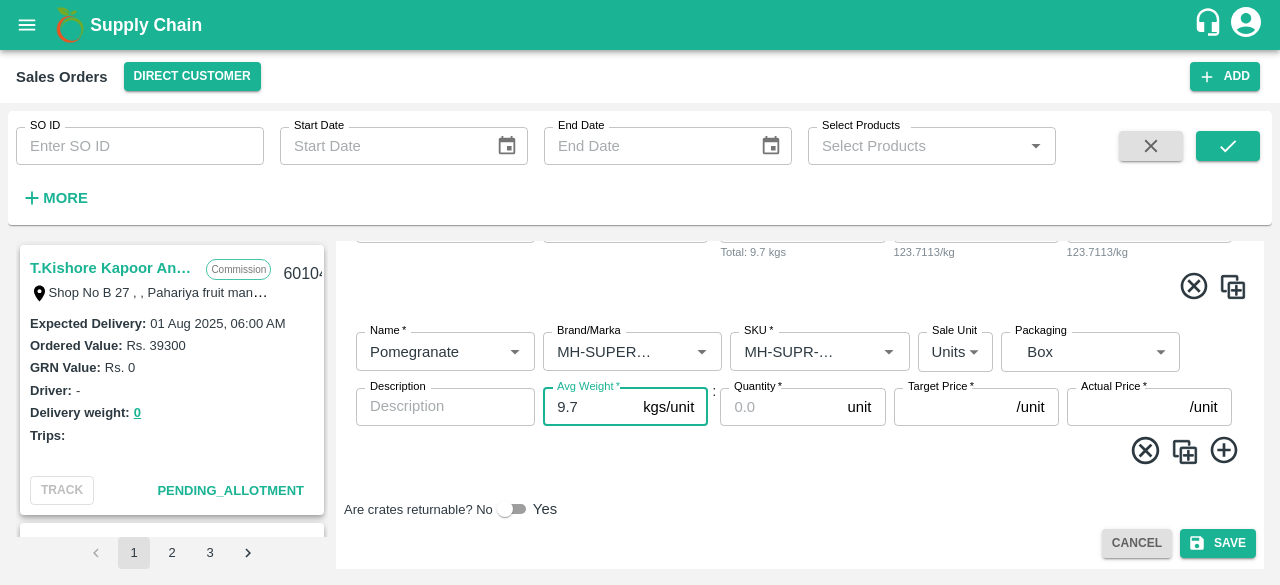 type on "9.7" 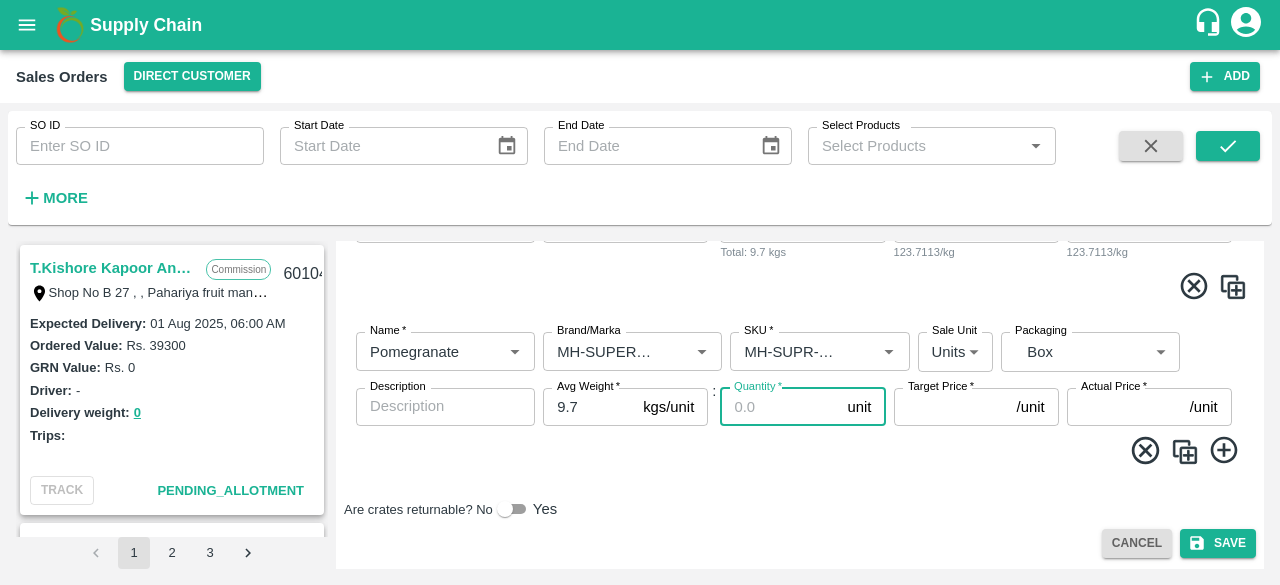 click on "Quantity   *" at bounding box center [779, 407] 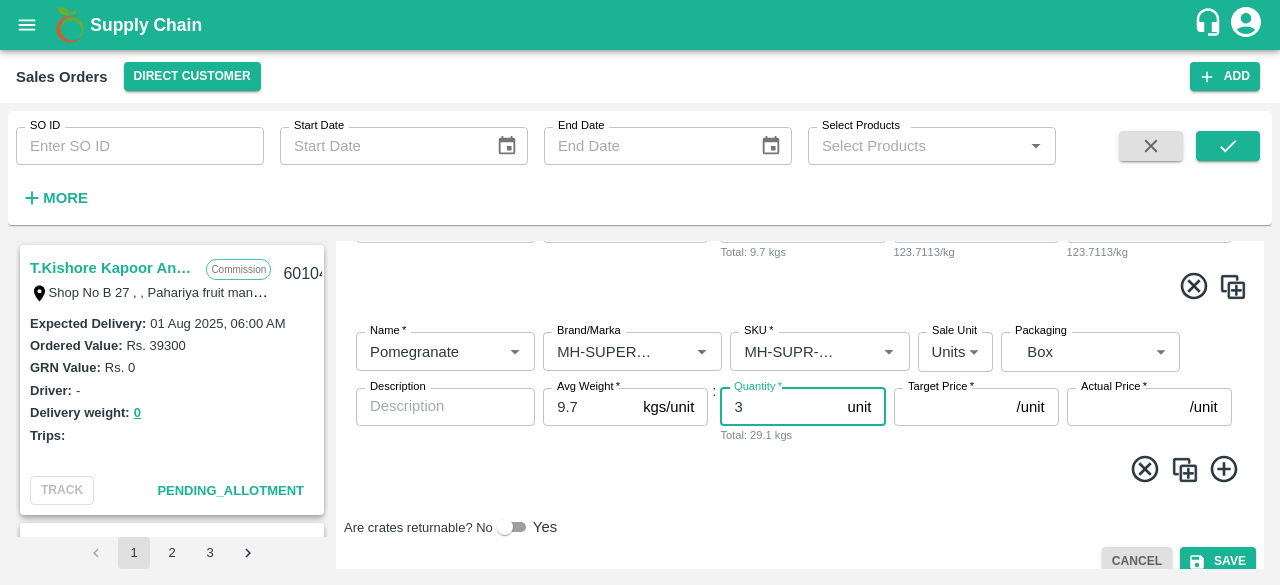 type on "3" 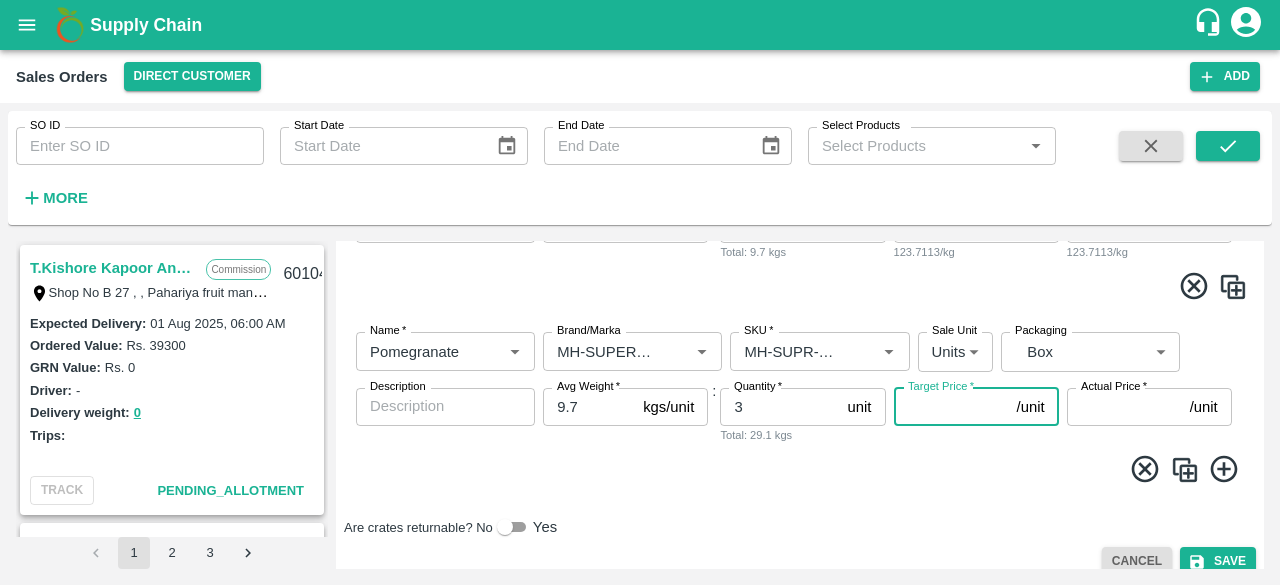 click on "Target Price   *" at bounding box center (951, 407) 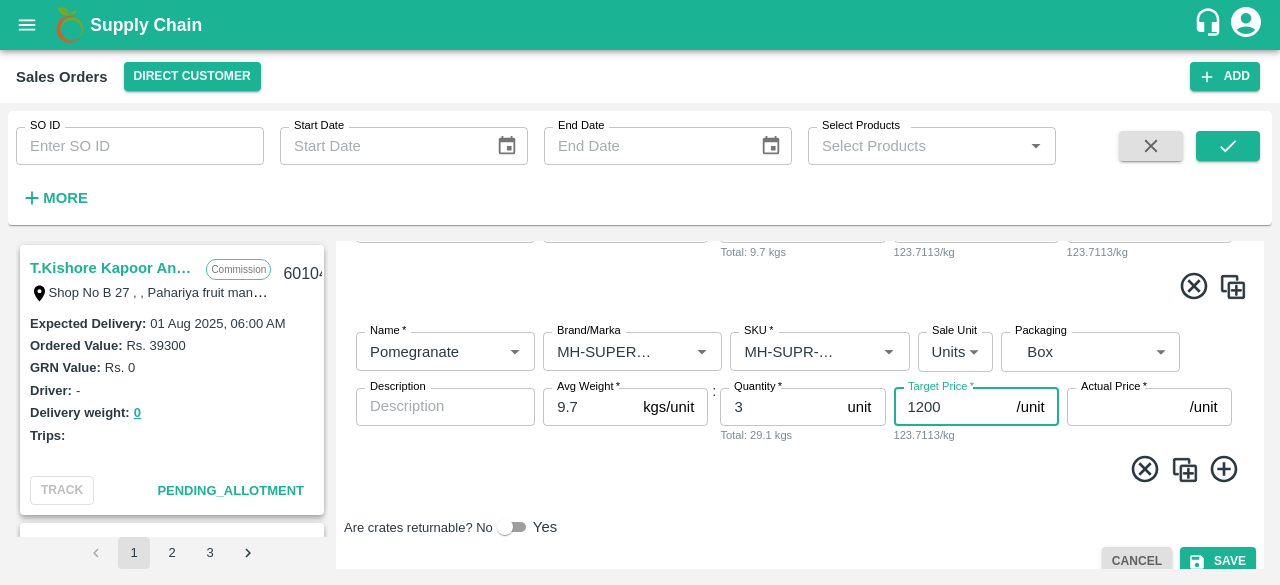 type on "1200" 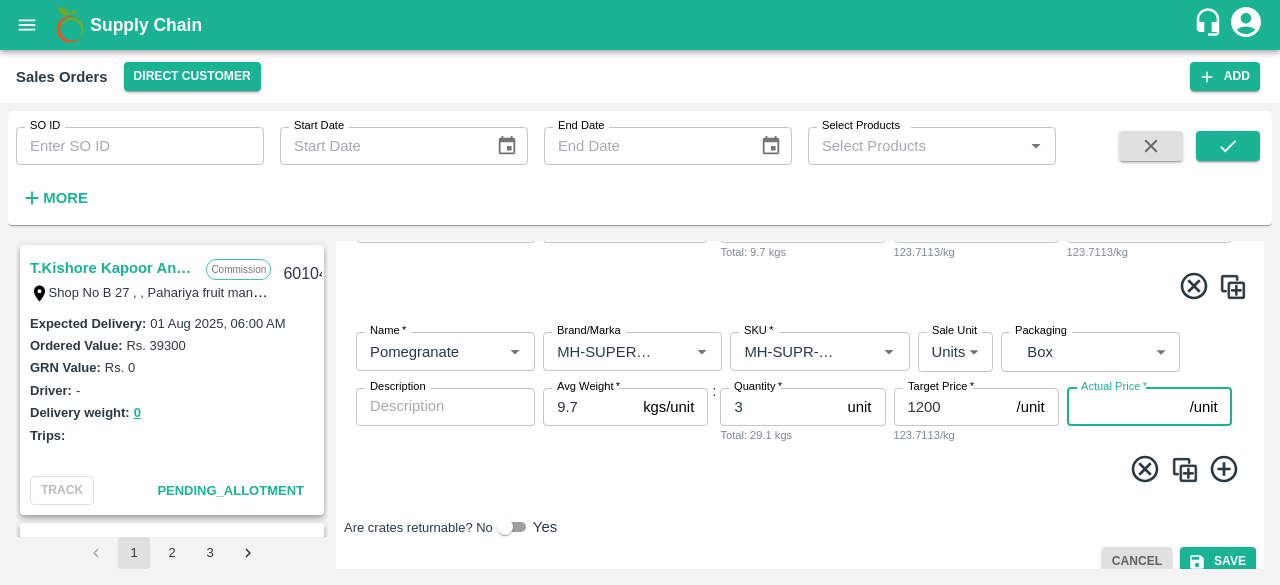 click on "Actual Price   *" at bounding box center [1124, 407] 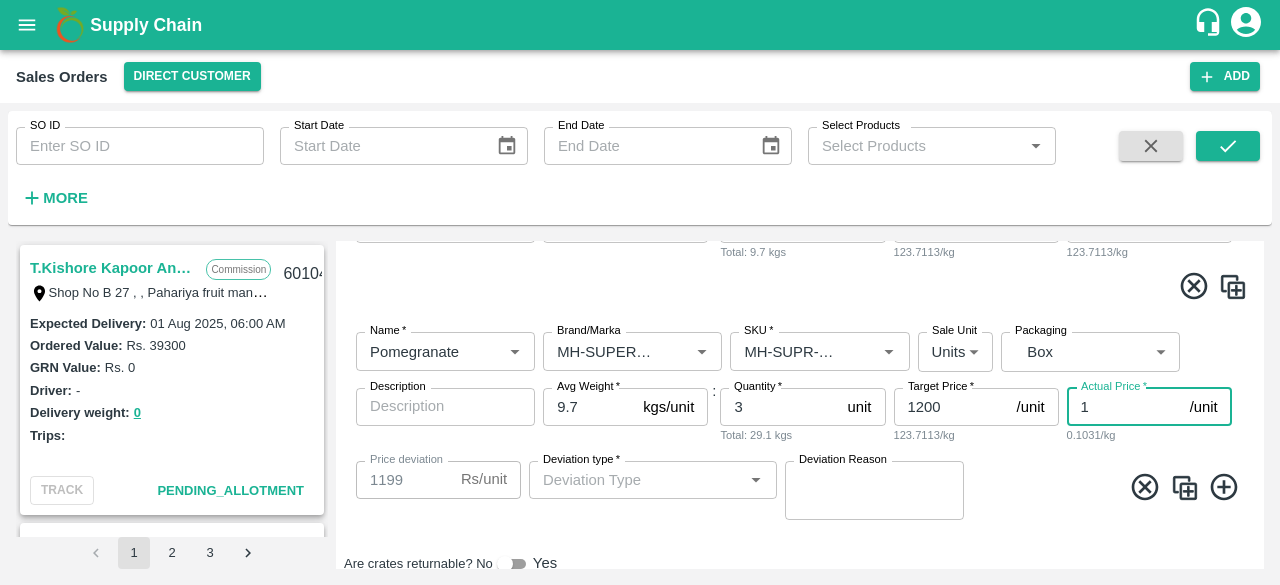 type on "12" 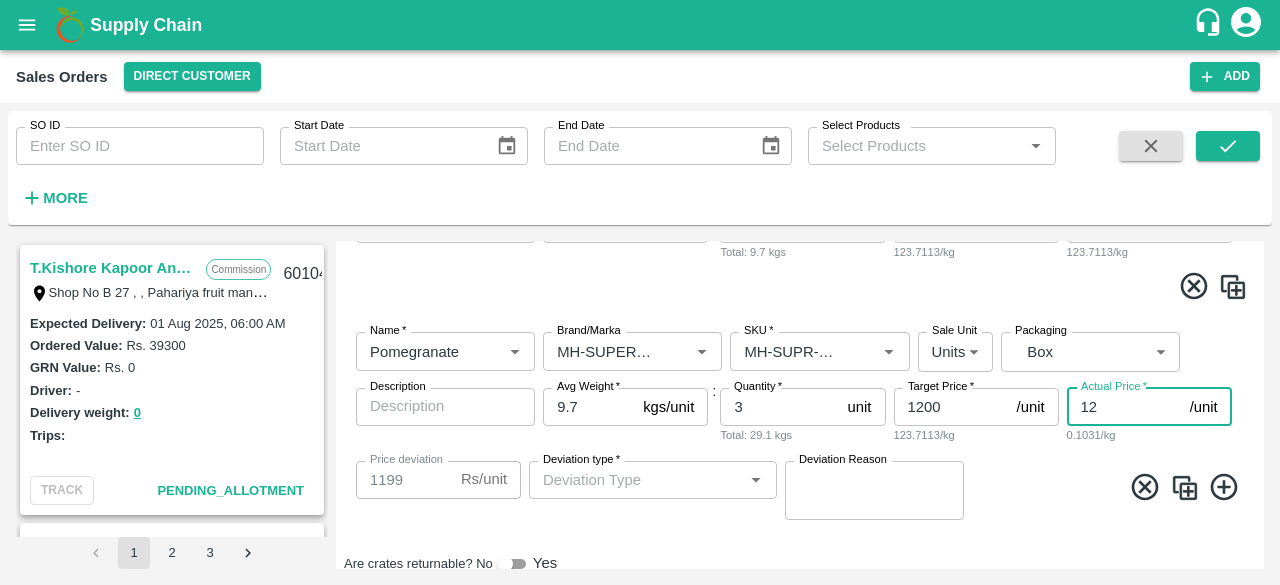 type on "1188" 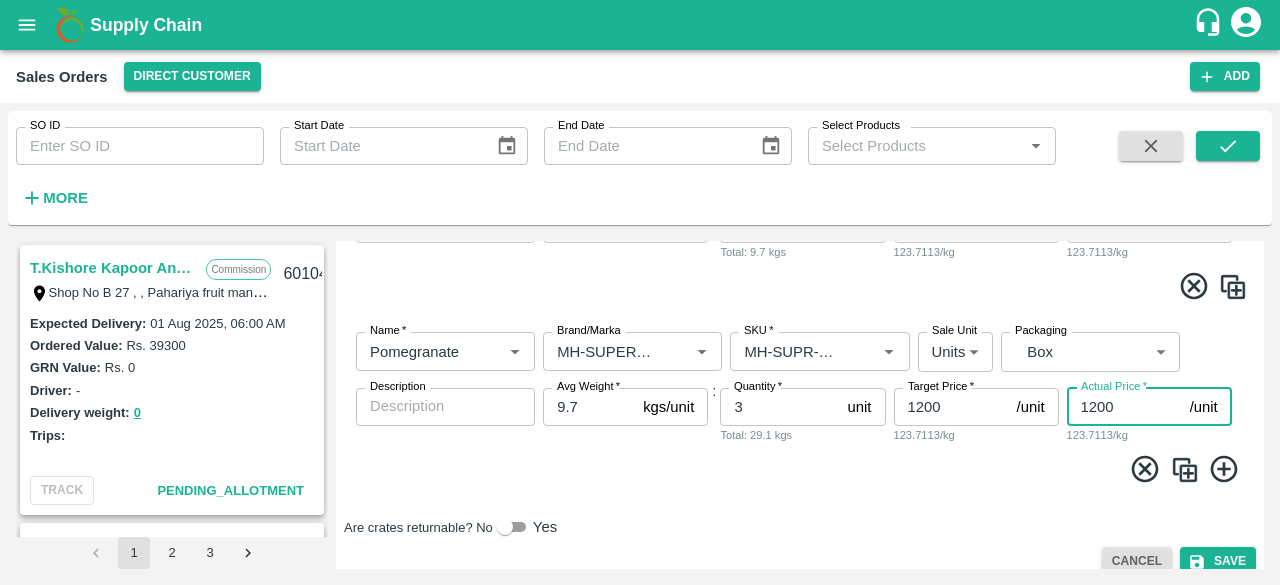 type on "1200" 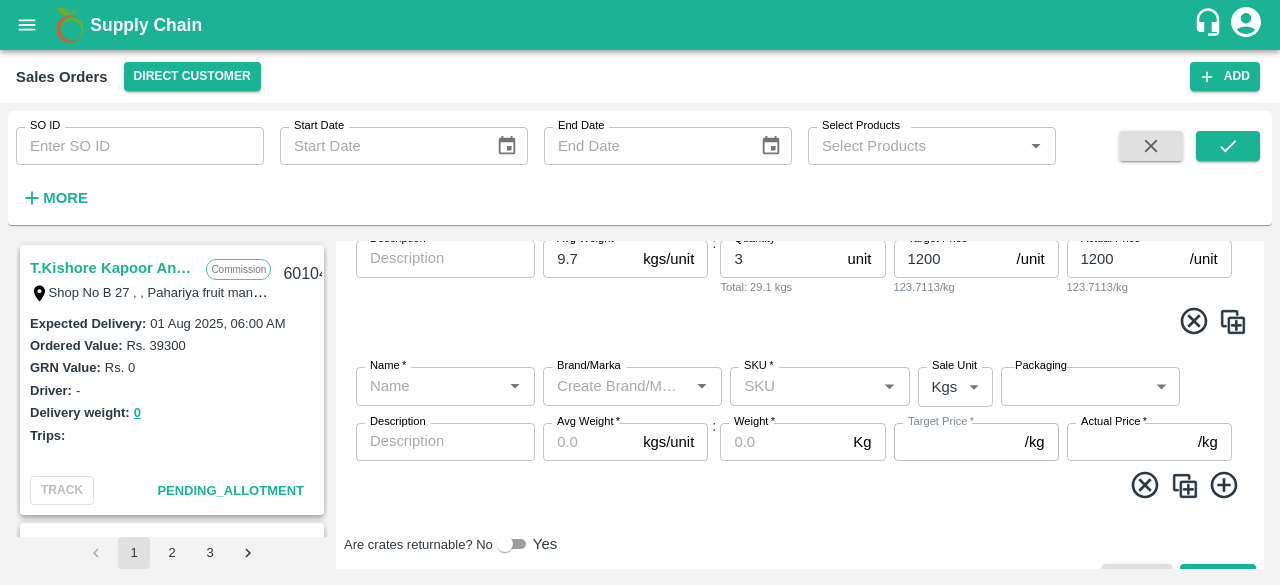 scroll, scrollTop: 554, scrollLeft: 0, axis: vertical 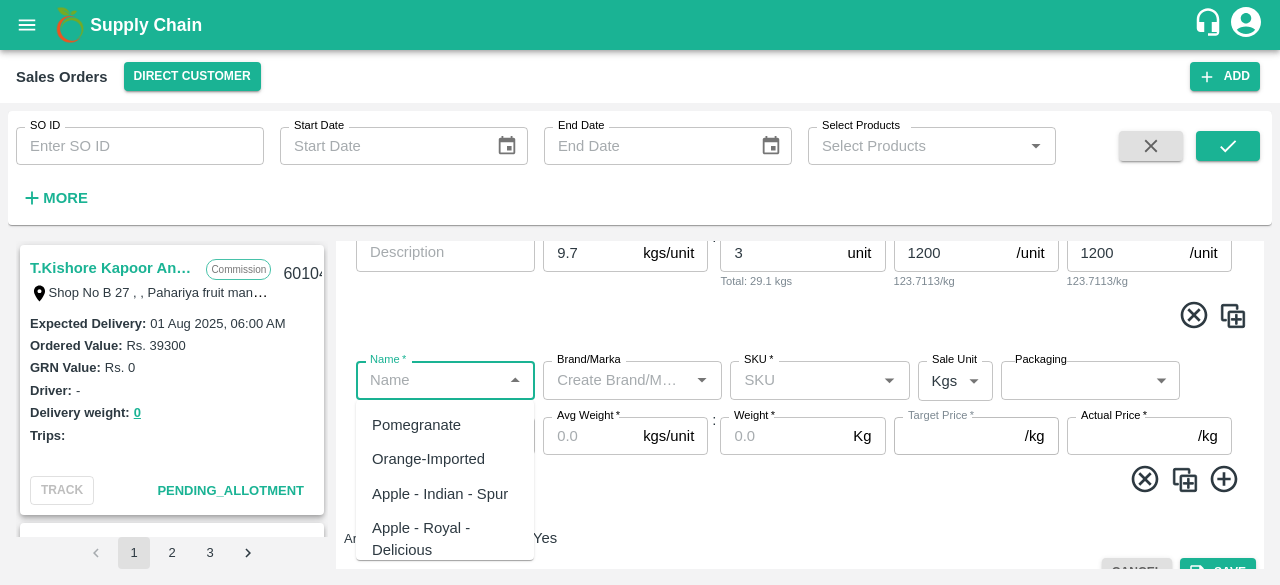 click on "Name   *" at bounding box center (429, 380) 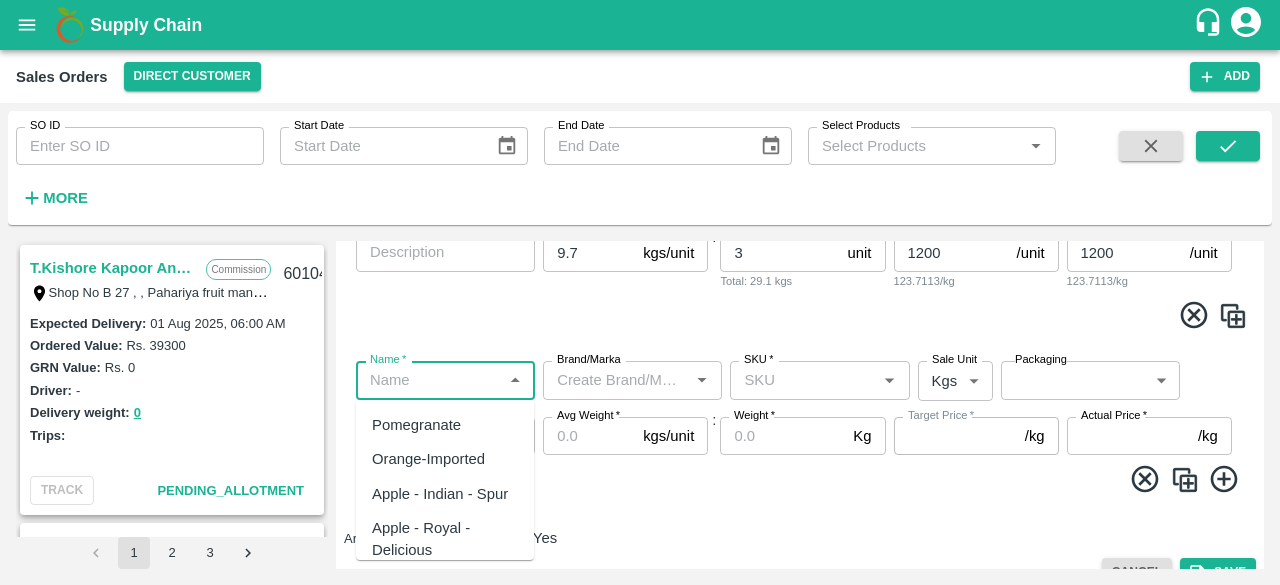 click on "Pomegranate" at bounding box center (445, 425) 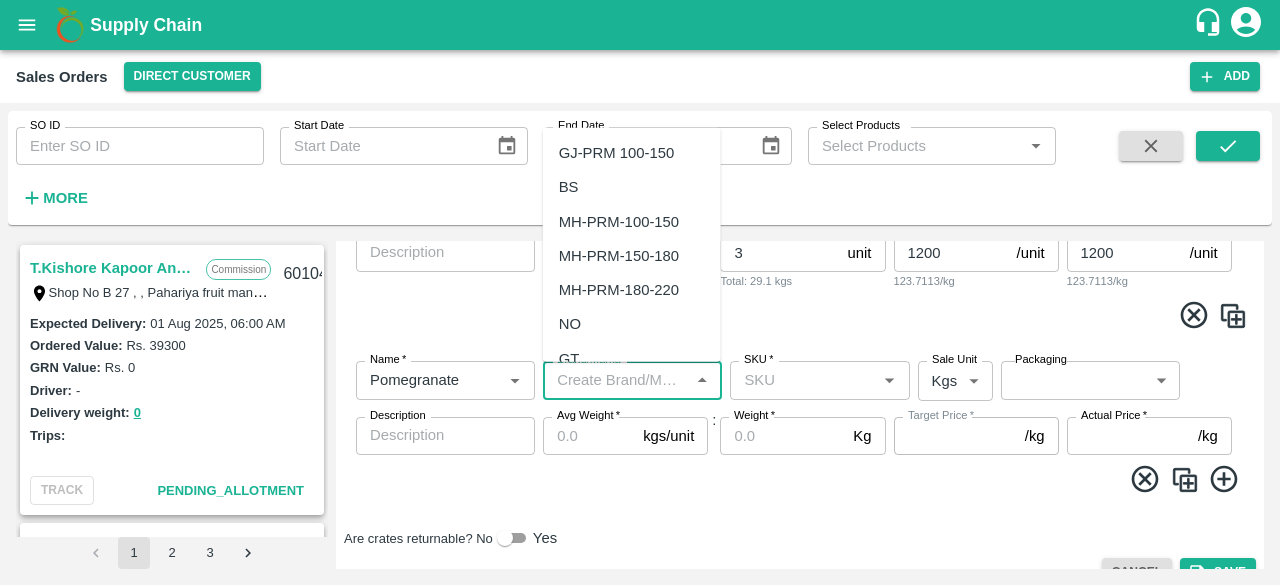 click on "Brand/Marka" at bounding box center (616, 380) 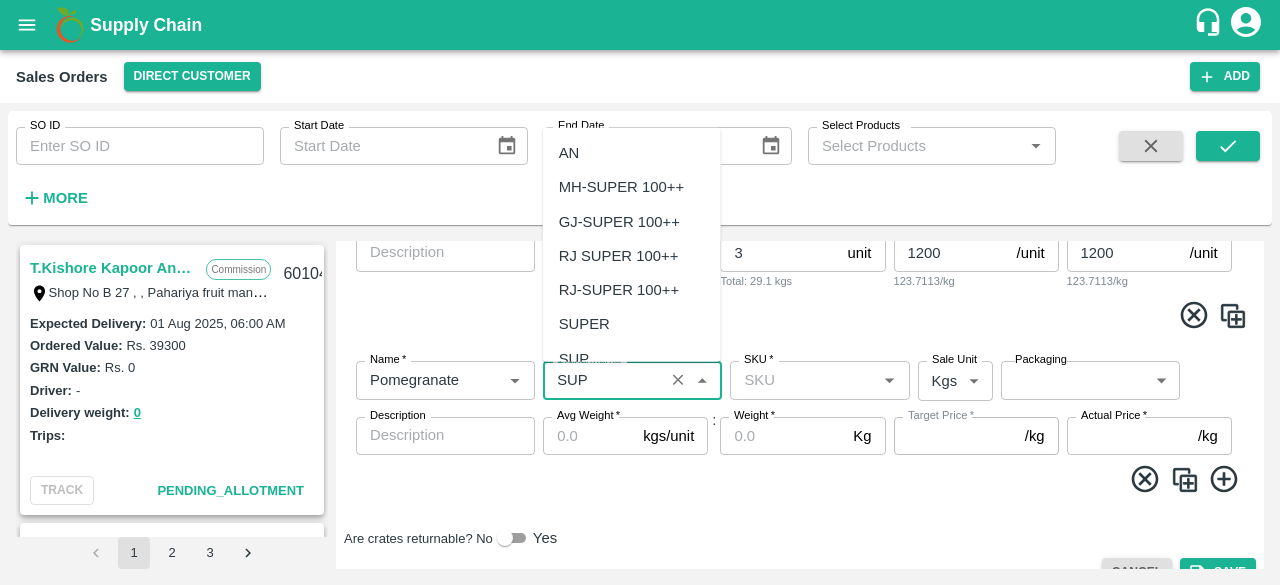 click on "MH-SUPER 100++" at bounding box center [621, 187] 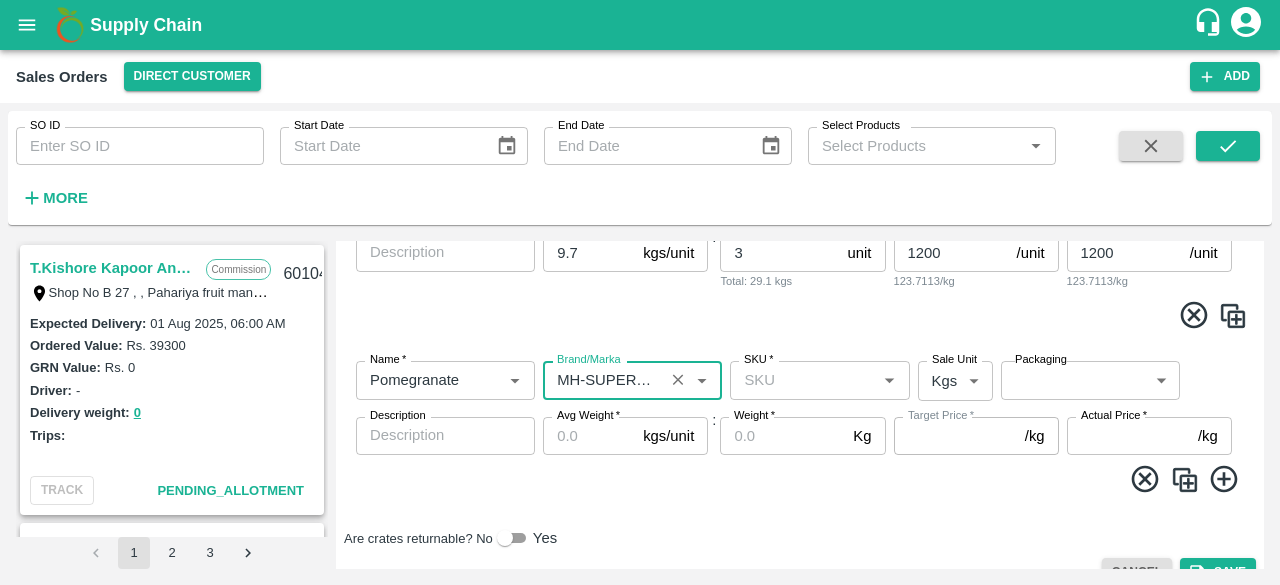 type on "MH-SUPER 100++" 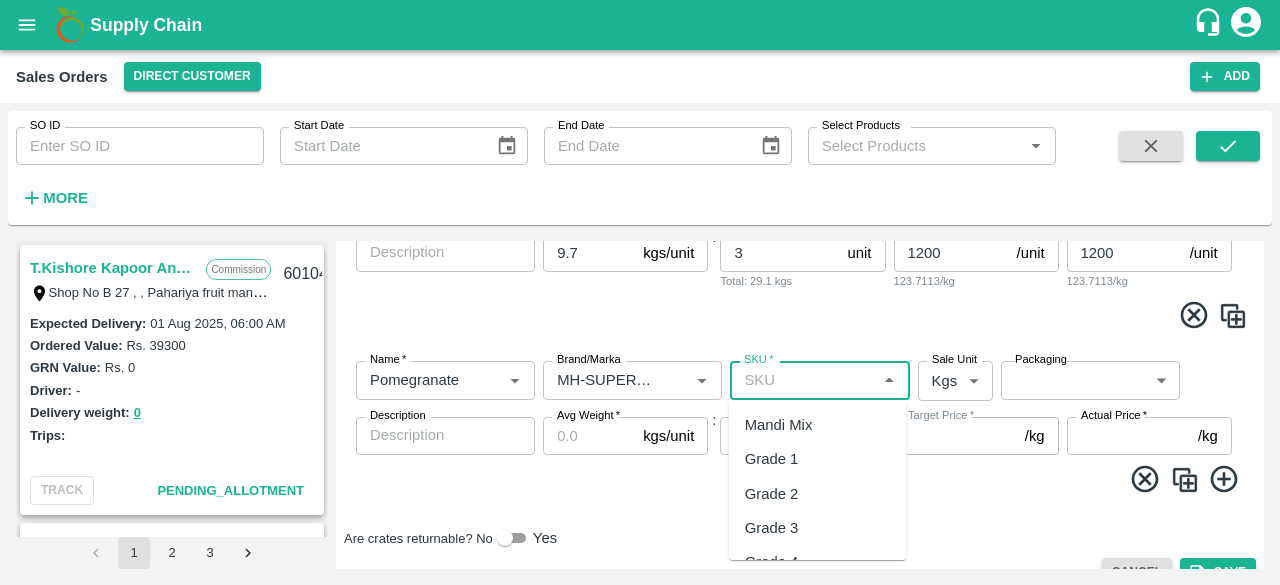 click on "SKU   *" at bounding box center (803, 380) 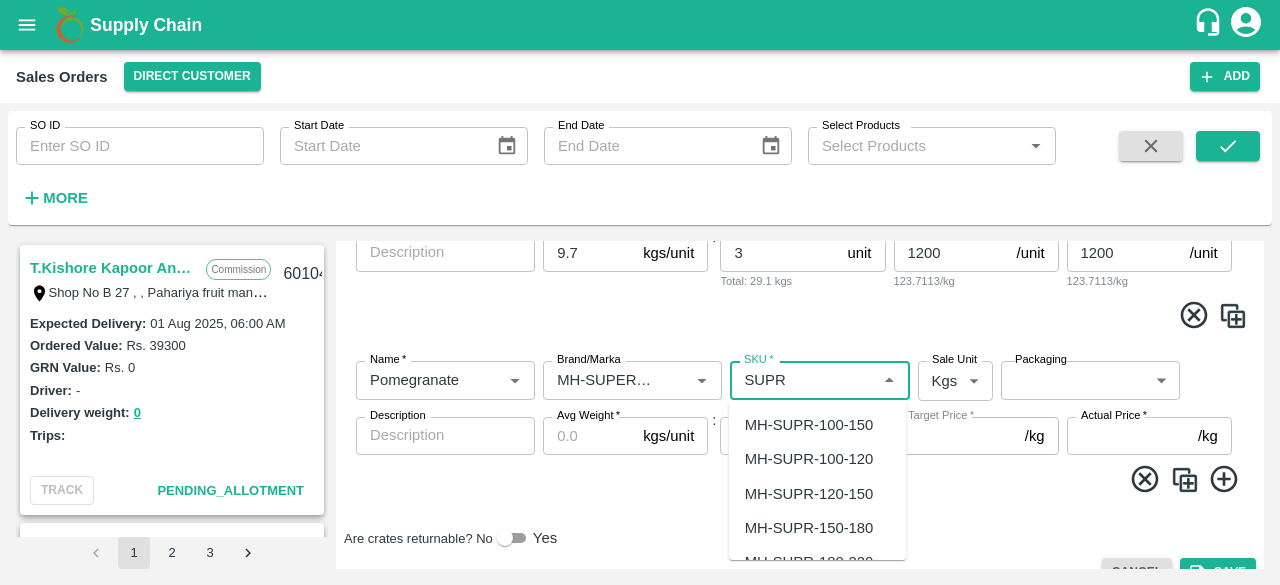 scroll, scrollTop: 140, scrollLeft: 0, axis: vertical 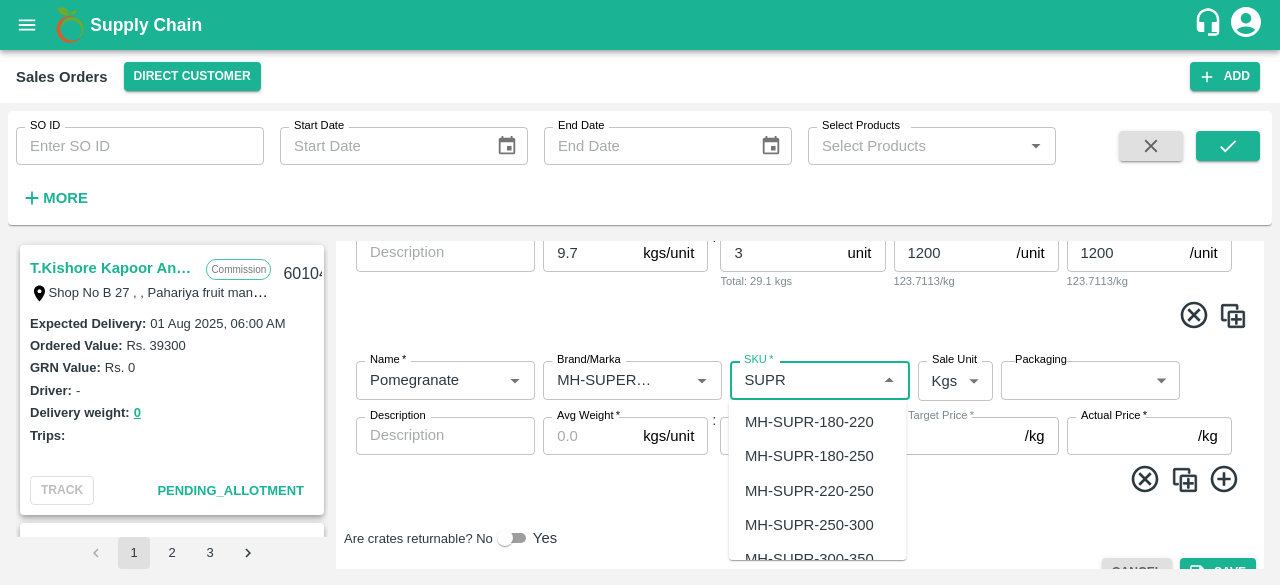 click on "MH-SUPR-180-220" at bounding box center [809, 422] 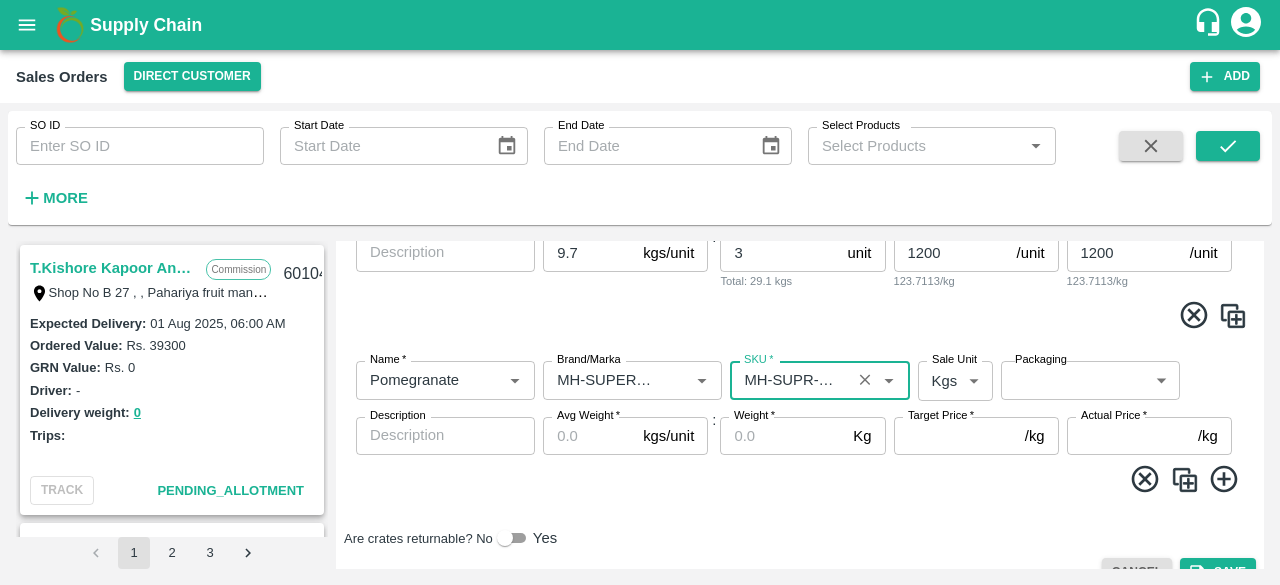 type on "MH-SUPR-180-220" 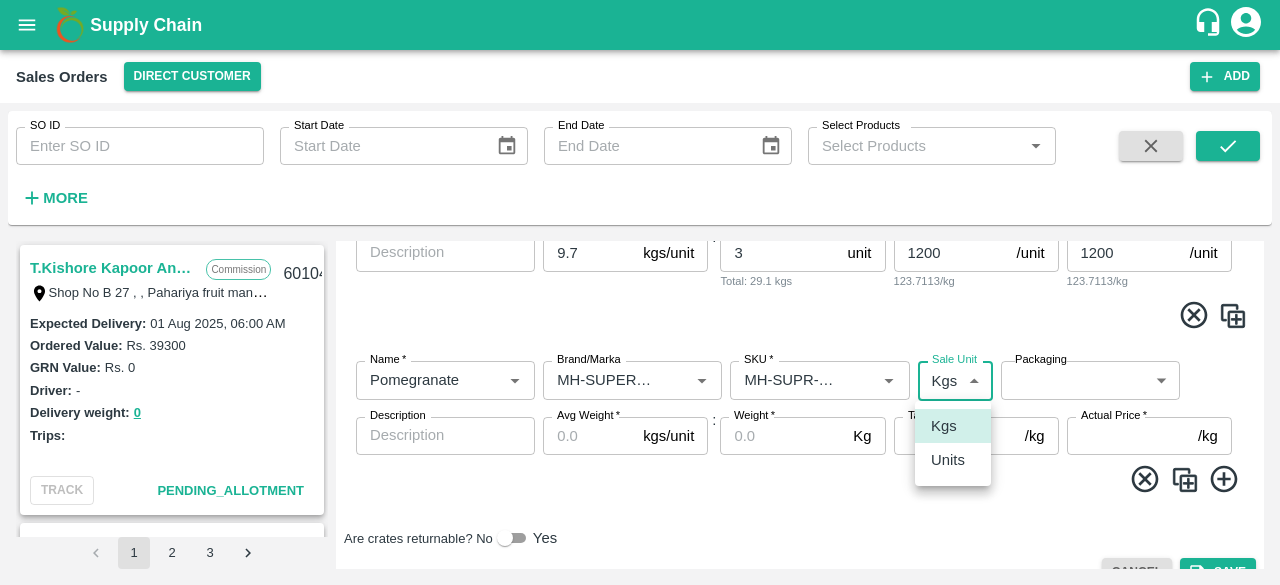 click on "Supply Chain Sales Orders Direct Customer Add SO ID SO ID Start Date Start Date End Date End Date Select Products Select Products   * More T.Kishore Kapoor And Sons Commission Shop No B 27 , ,  Pahariya fruit mandi, Pahariya , Varanasi, U.P 221007, Varanasi, Varanasi, Uttar Pradesh, 221007, India 601043 Expected Delivery : 01 Aug 2025, 06:00 AM Ordered Value: Rs.   39300 GRN Value: Rs.   0 Driver:  -  Delivery weight: 0 Trips: TRACK Pending_Allotment INIYA FRUITS AND VEGETABLES Commission TC/73,  ANNA FRUITS MARKET KOYAMBEDU, Chennai, Chennai, TAMILNADU, 600092 601038 Expected Delivery : 06 Aug 2025, 11:00 PM Ordered Value: Rs.   641400 GRN Value: Rs.   0 Driver:  -  Delivery weight: 0 Trips: TRACK Pending_Allotment Green Spices Hut Commission Shop no 74, MADURAI MATTUTHAVANI FRUIT MARKET, Madurai, Madurai, Tamil Nadu, 625007, India 600796 Expected Delivery : 04 Aug 2025, 06:00 AM Ordered Value: Rs.   402300 GRN Value: Rs.   0 Driver: Kumar - 8746861927 Delivery weight: 2830 Trips: #86023 (Vendor Vehicle) :" at bounding box center [640, 292] 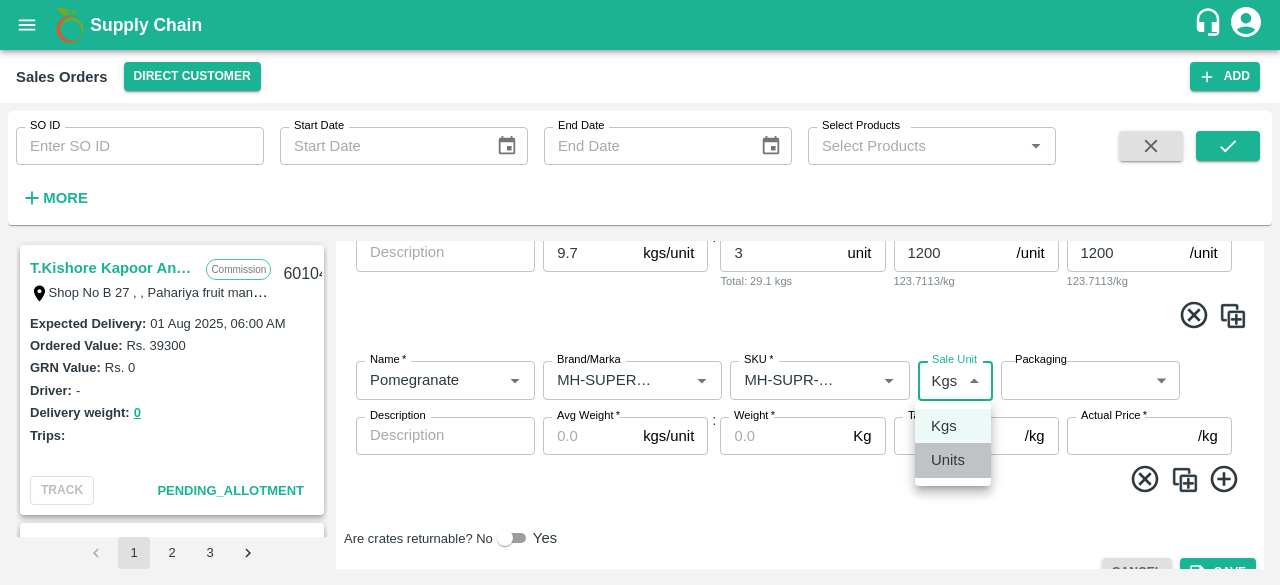 click on "Units" at bounding box center (948, 460) 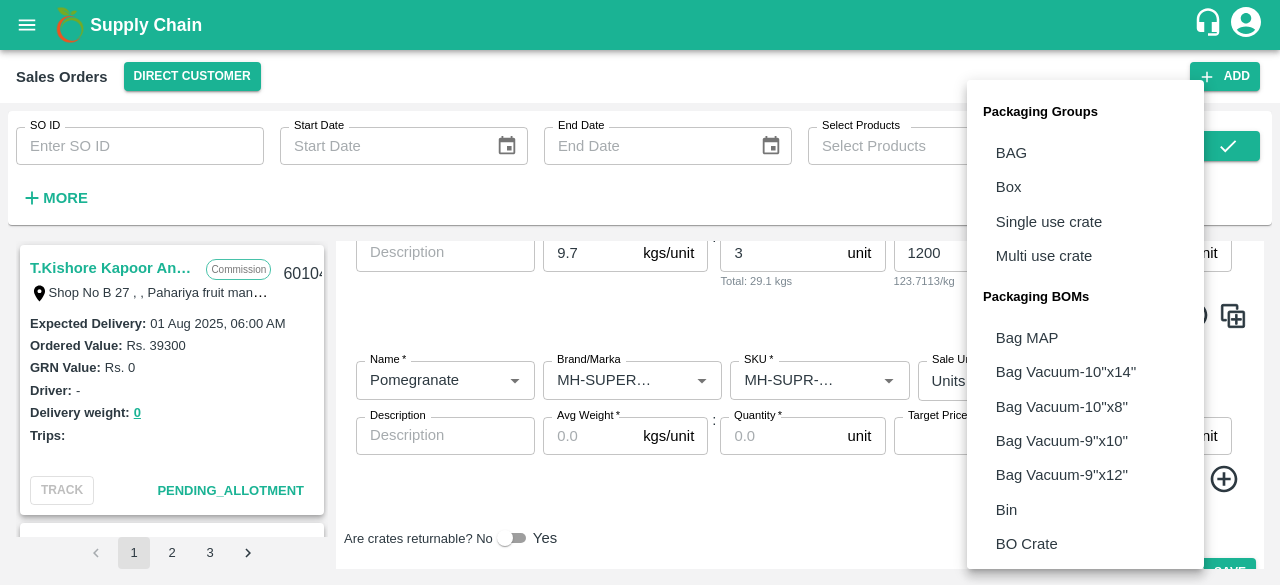 click on "Supply Chain Sales Orders Direct Customer Add SO ID SO ID Start Date Start Date End Date End Date Select Products Select Products   * More T.Kishore Kapoor And Sons Commission Shop No B 27 , ,  Pahariya fruit mandi, Pahariya , Varanasi, U.P 221007, Varanasi, Varanasi, Uttar Pradesh, 221007, India 601043 Expected Delivery : 01 Aug 2025, 06:00 AM Ordered Value: Rs.   39300 GRN Value: Rs.   0 Driver:  -  Delivery weight: 0 Trips: TRACK Pending_Allotment INIYA FRUITS AND VEGETABLES Commission TC/73,  ANNA FRUITS MARKET KOYAMBEDU, Chennai, Chennai, TAMILNADU, 600092 601038 Expected Delivery : 06 Aug 2025, 11:00 PM Ordered Value: Rs.   641400 GRN Value: Rs.   0 Driver:  -  Delivery weight: 0 Trips: TRACK Pending_Allotment Green Spices Hut Commission Shop no 74, MADURAI MATTUTHAVANI FRUIT MARKET, Madurai, Madurai, Tamil Nadu, 625007, India 600796 Expected Delivery : 04 Aug 2025, 06:00 AM Ordered Value: Rs.   402300 GRN Value: Rs.   0 Driver: Kumar - 8746861927 Delivery weight: 2830 Trips: #86023 (Vendor Vehicle) :" at bounding box center (640, 292) 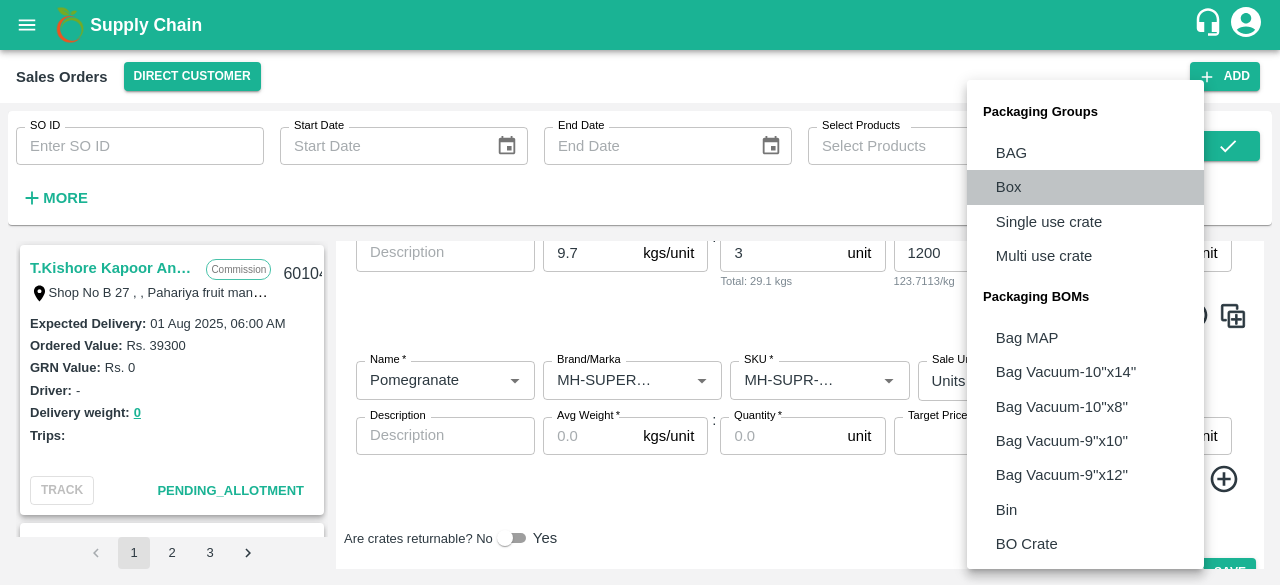 click on "Box" at bounding box center [1085, 187] 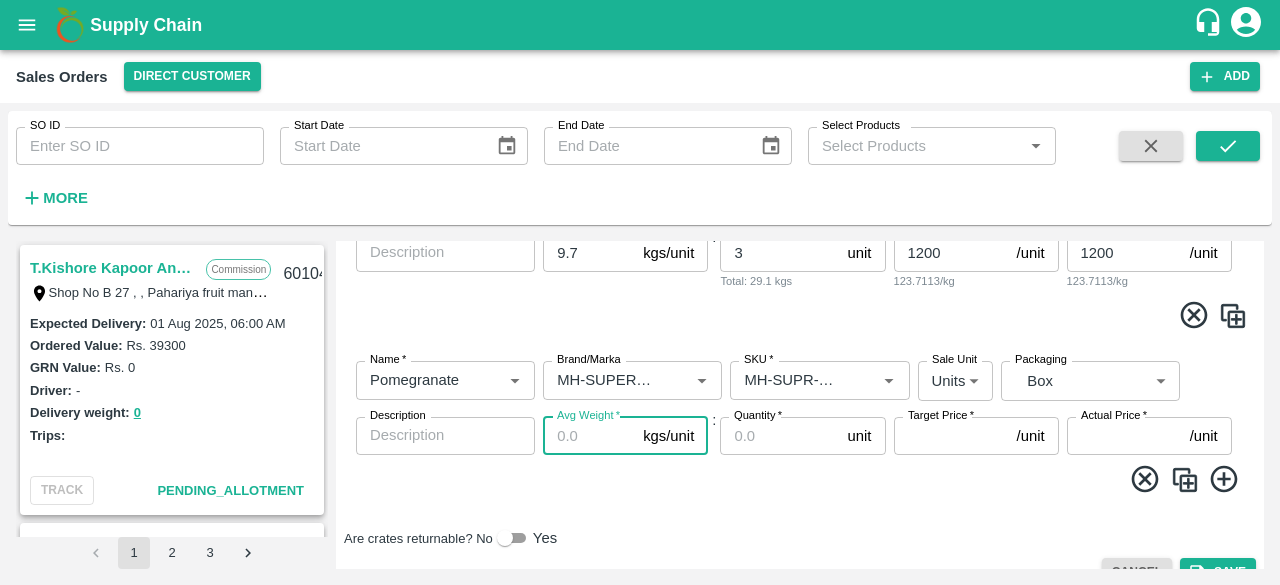 click on "Avg Weight   *" at bounding box center (589, 436) 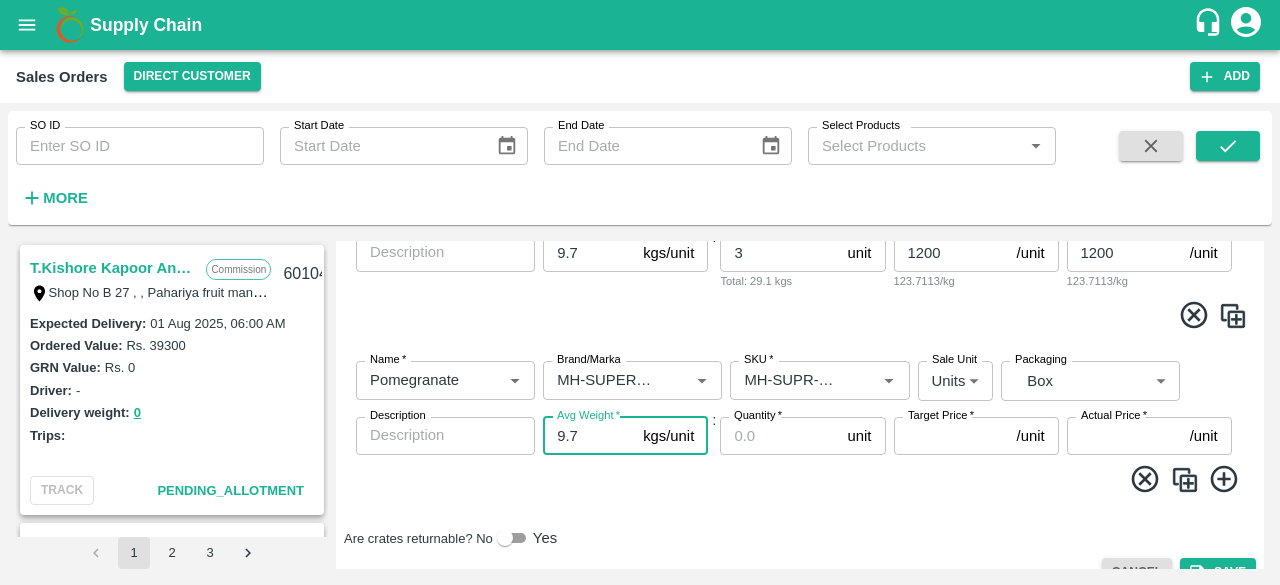 type on "9.7" 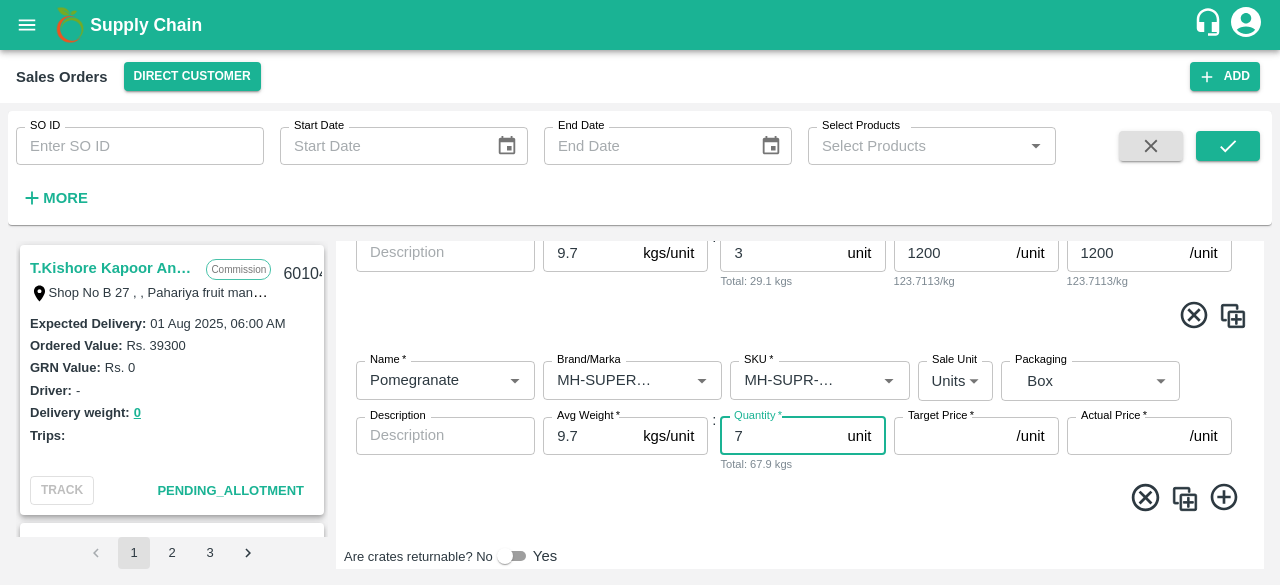 type on "7" 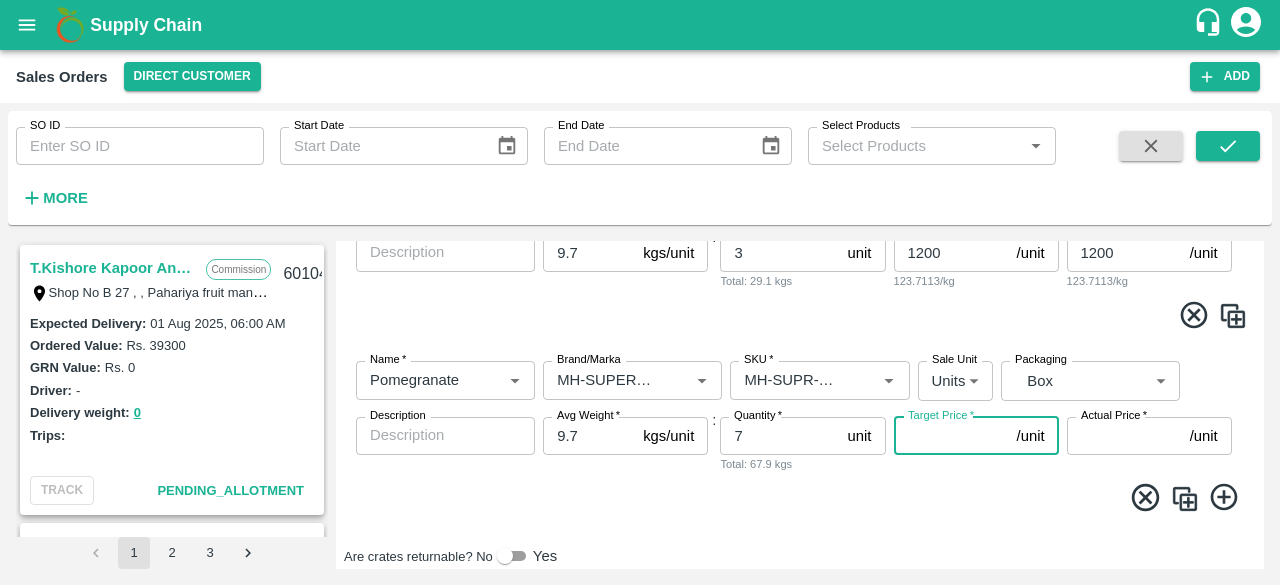 click on "Target Price   *" at bounding box center (951, 436) 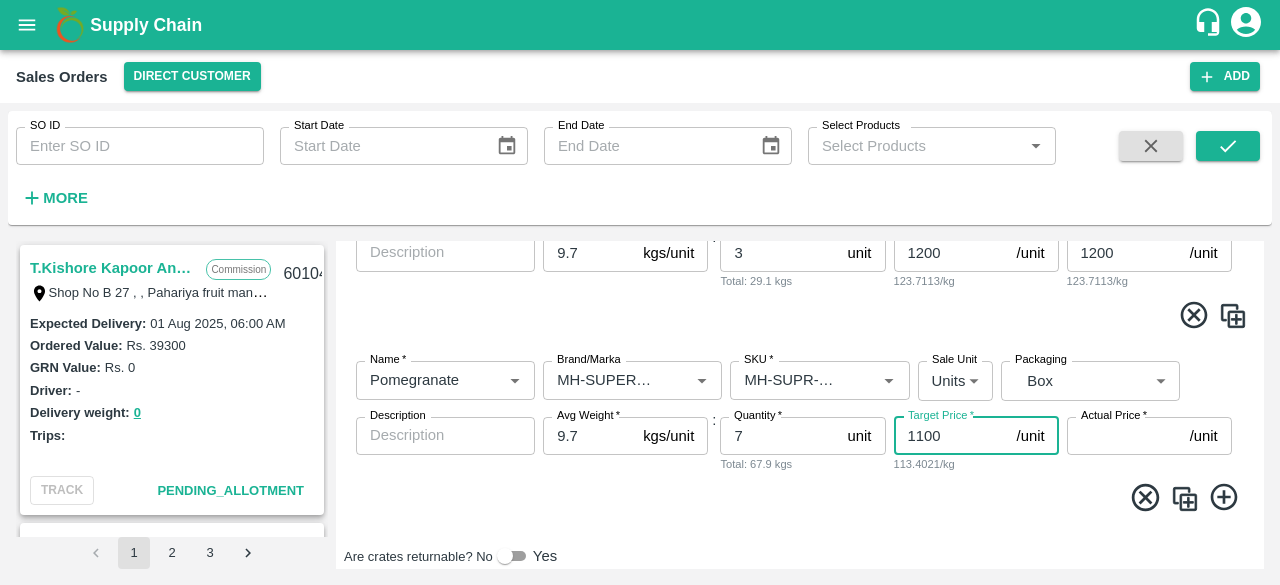 type on "1100" 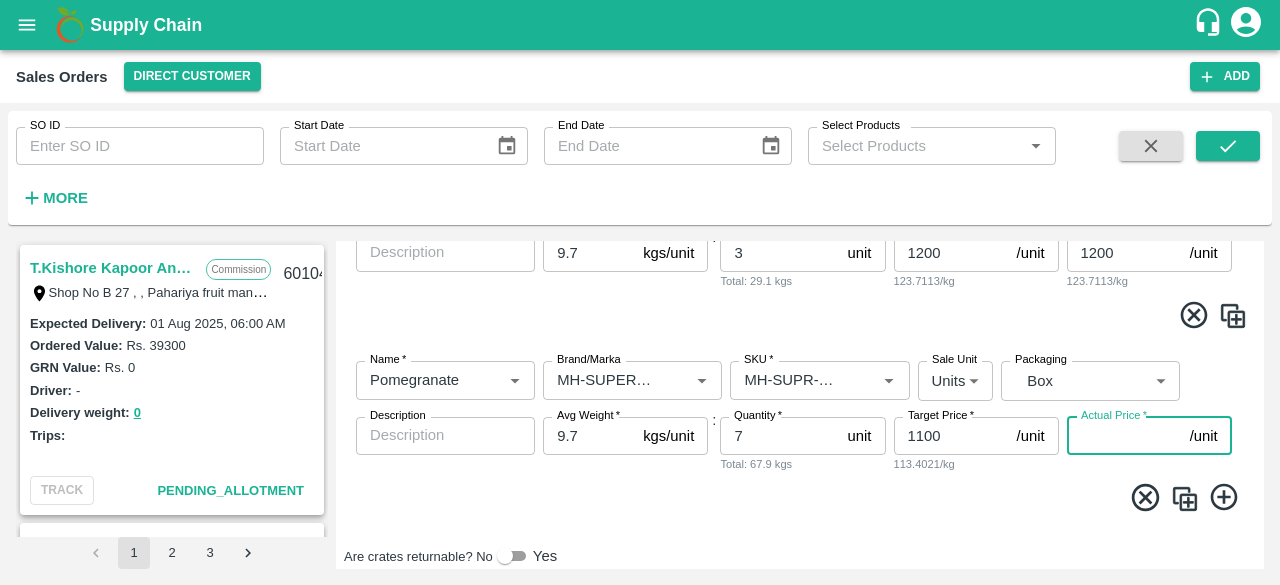click on "Actual Price   *" at bounding box center (1124, 436) 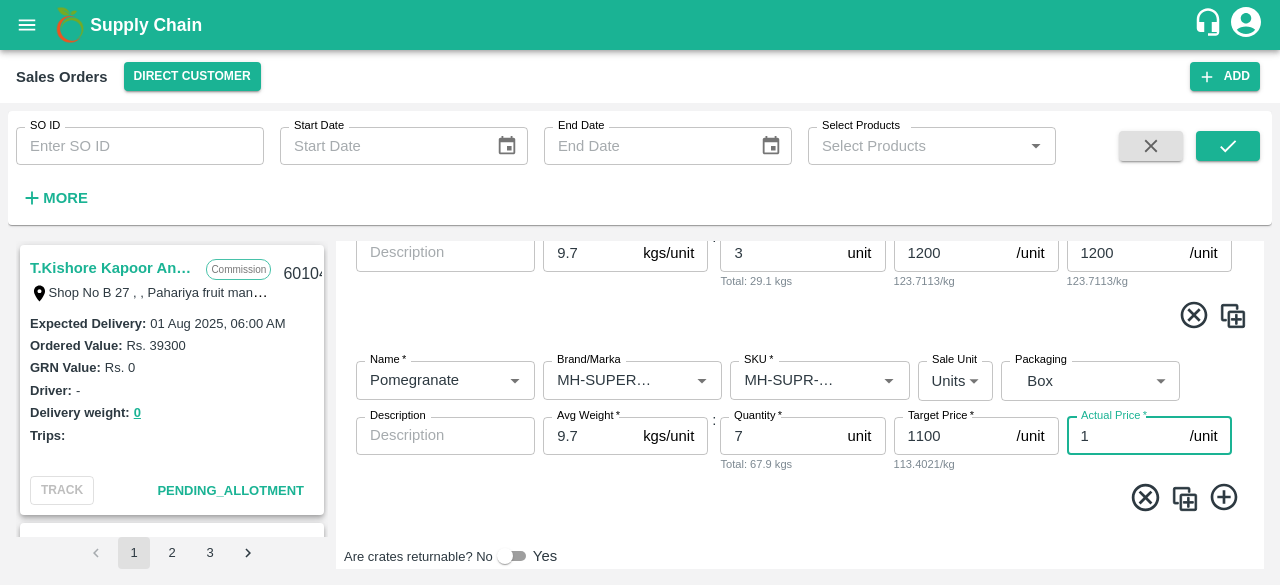 type on "11" 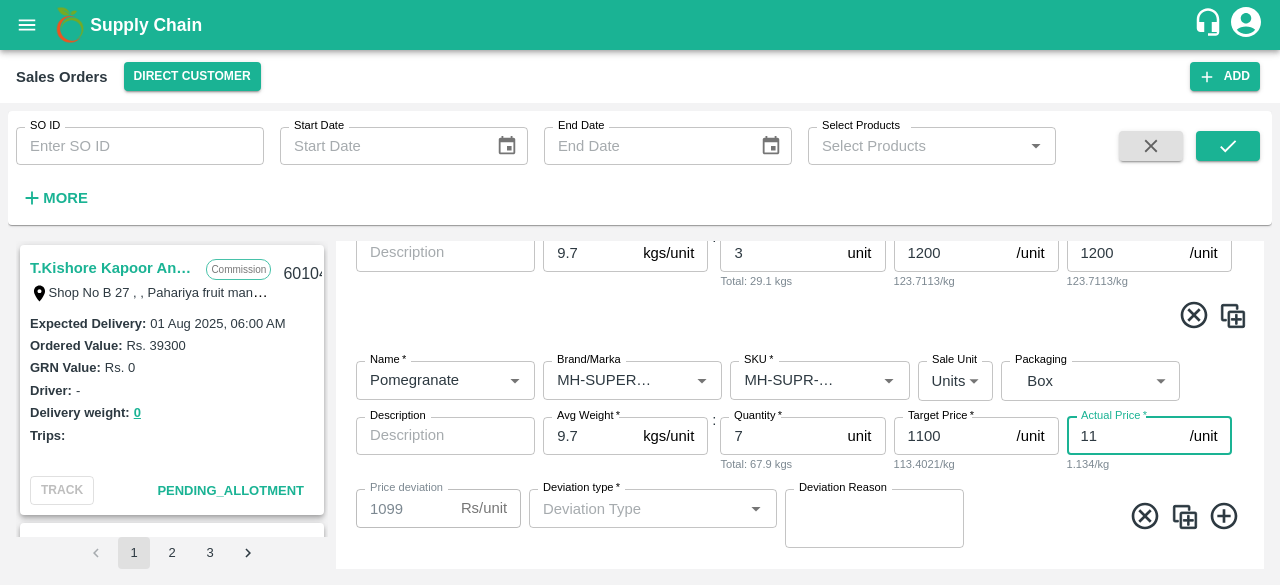 type on "1089" 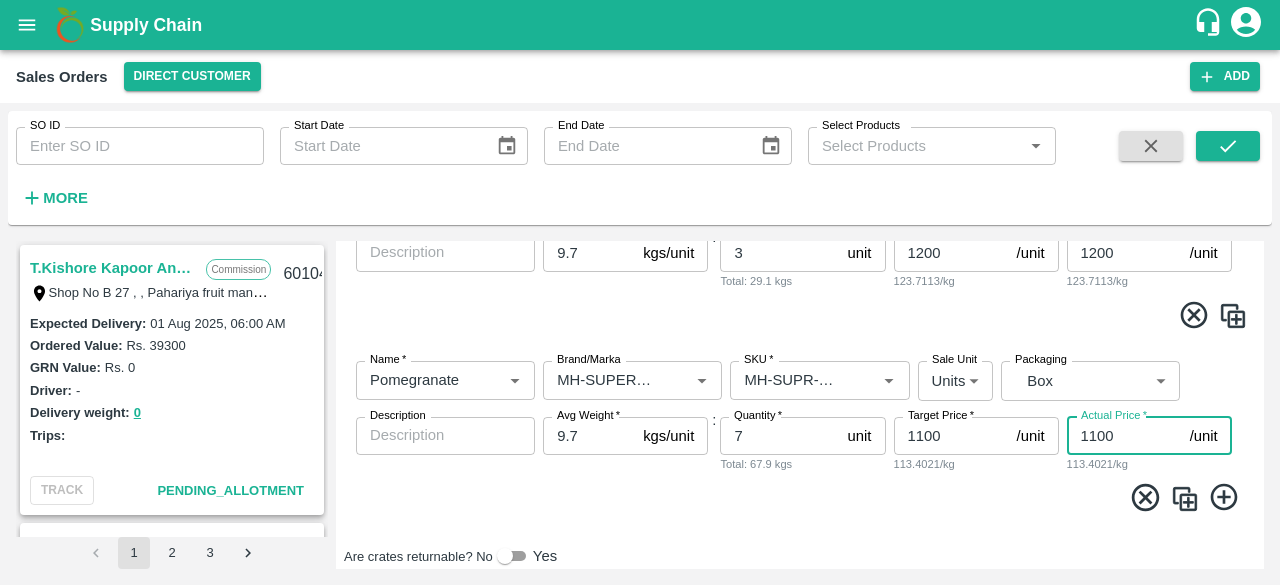 type on "1100" 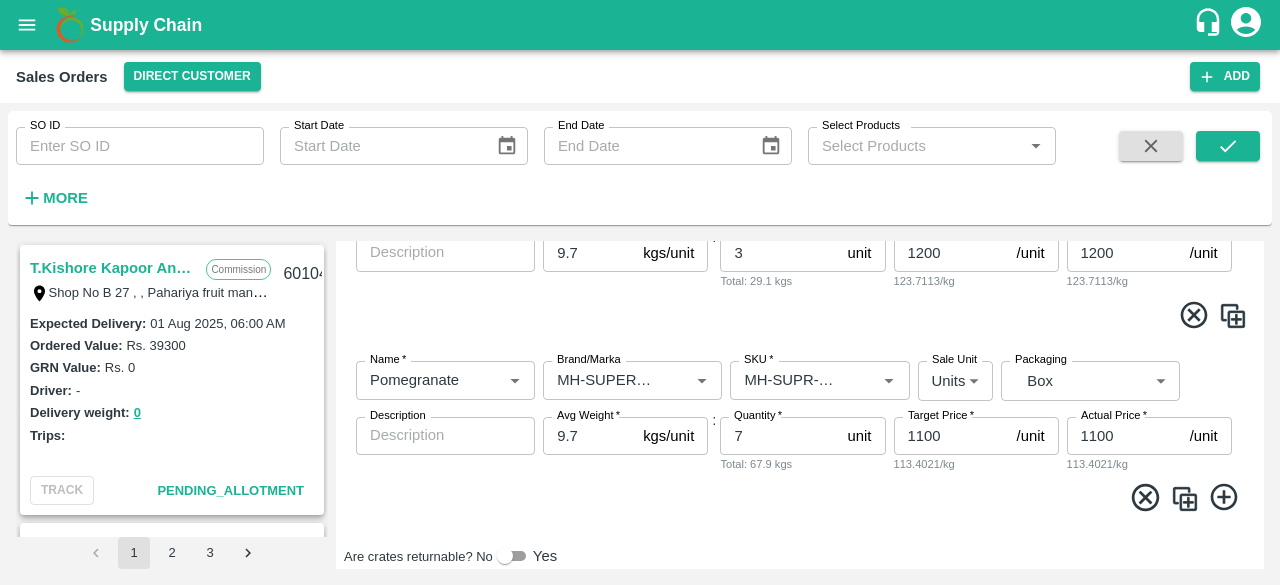 click 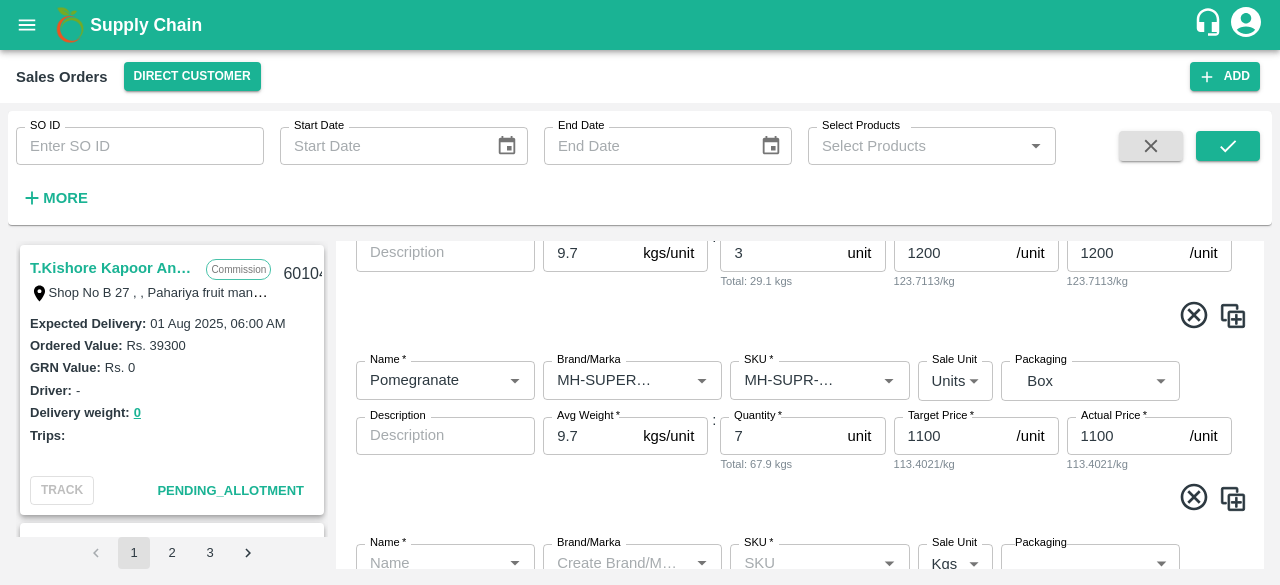 scroll, scrollTop: 766, scrollLeft: 0, axis: vertical 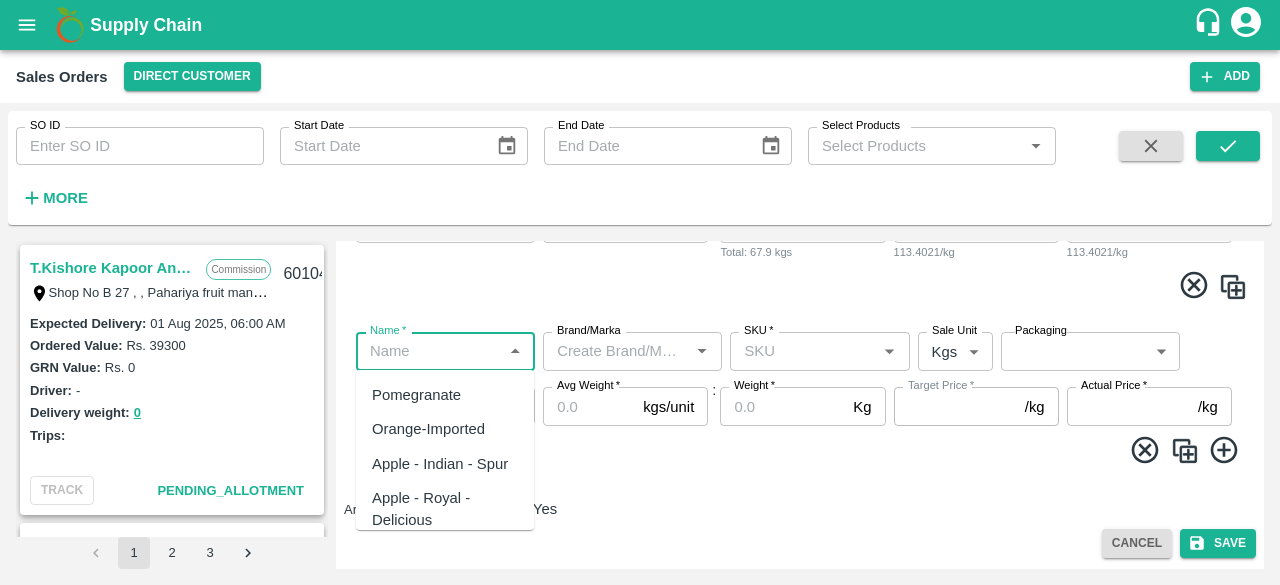 click on "Name   *" at bounding box center (429, 351) 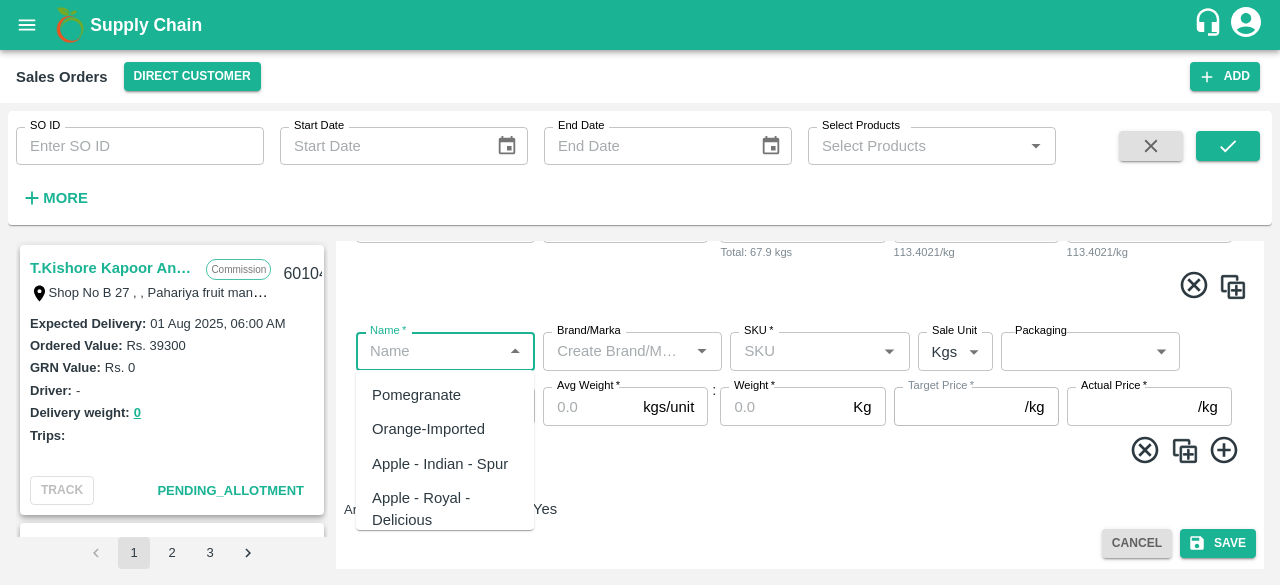 click on "Pomegranate" at bounding box center [416, 395] 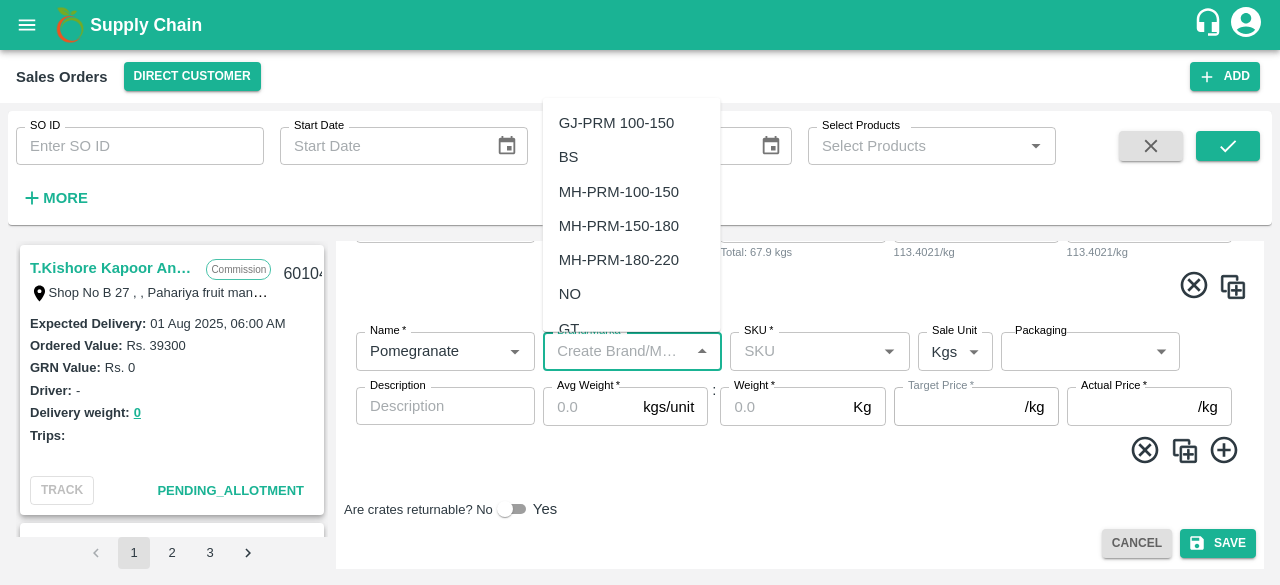 click on "Brand/Marka" at bounding box center [616, 351] 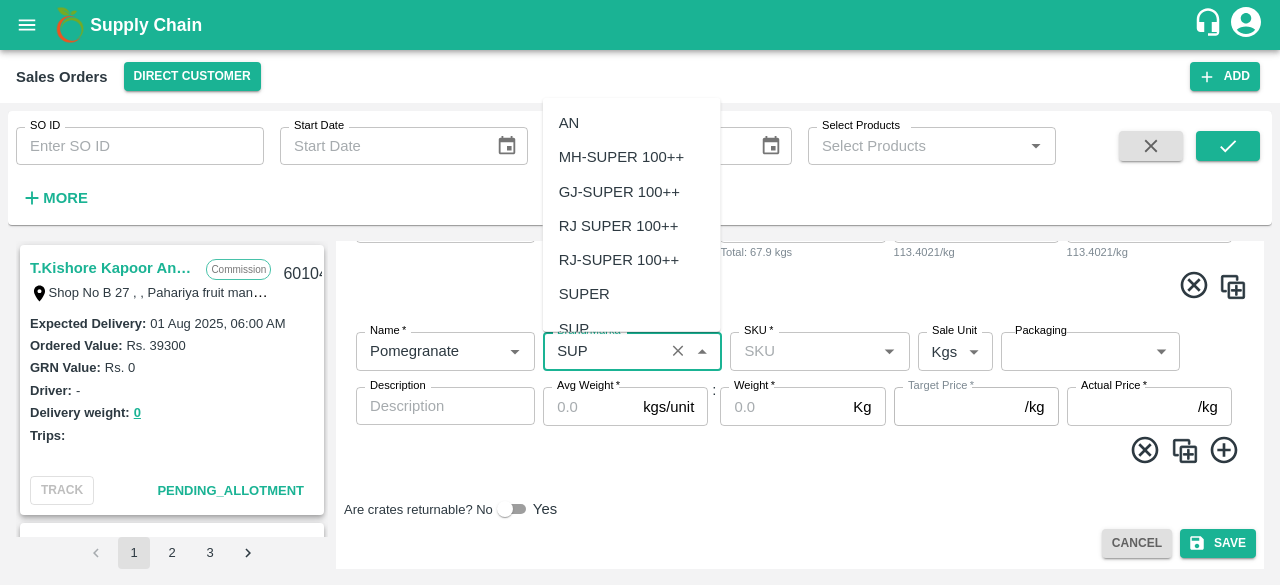 click on "MH-SUPER 100++" at bounding box center (621, 157) 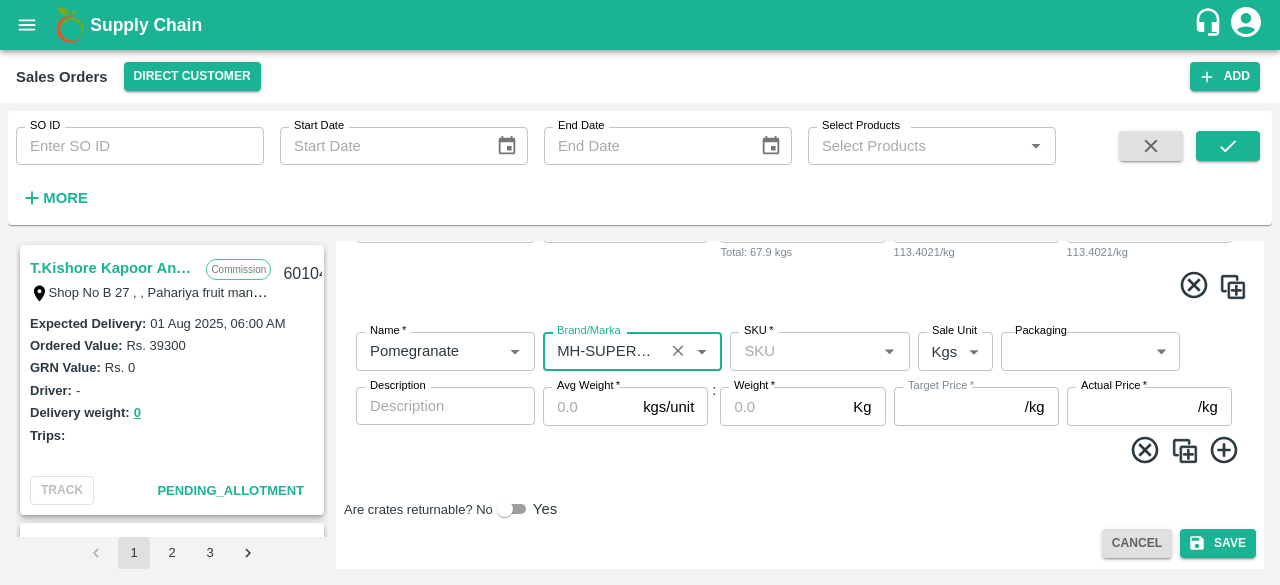type on "MH-SUPER 100++" 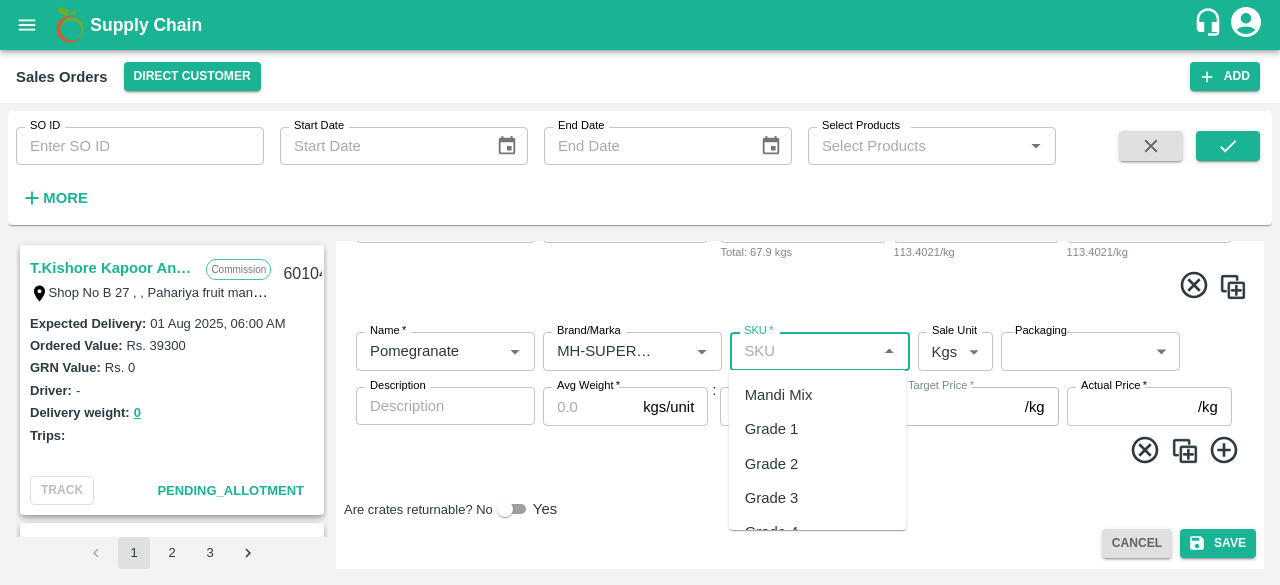 click on "SKU   *" at bounding box center (803, 351) 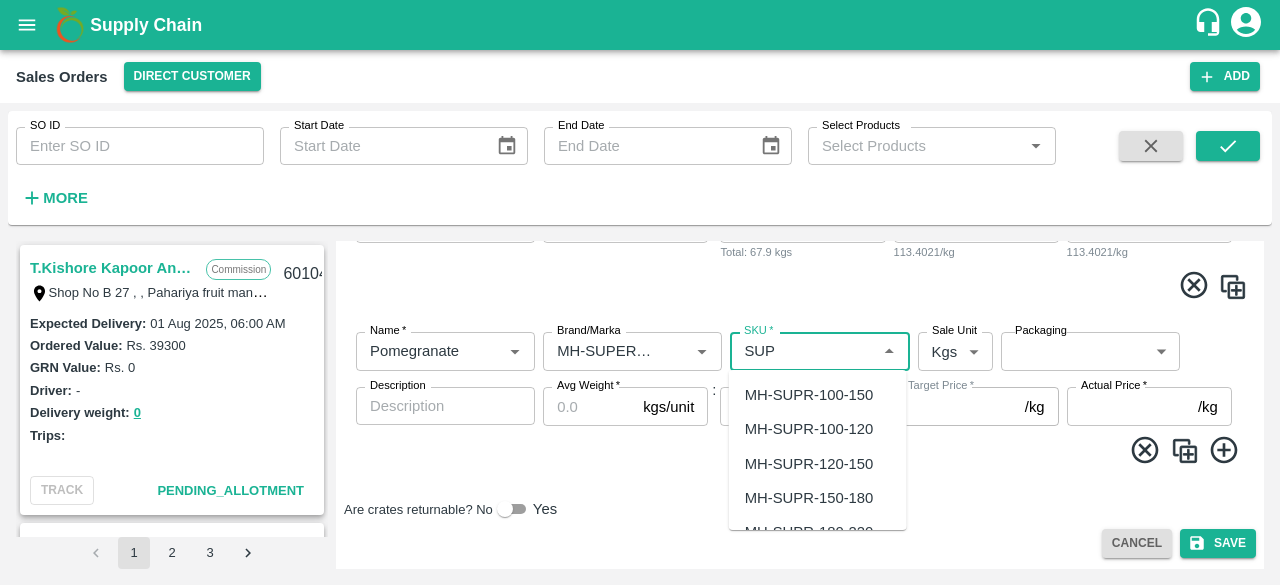 click on "MH-SUPR-150-180" at bounding box center (809, 498) 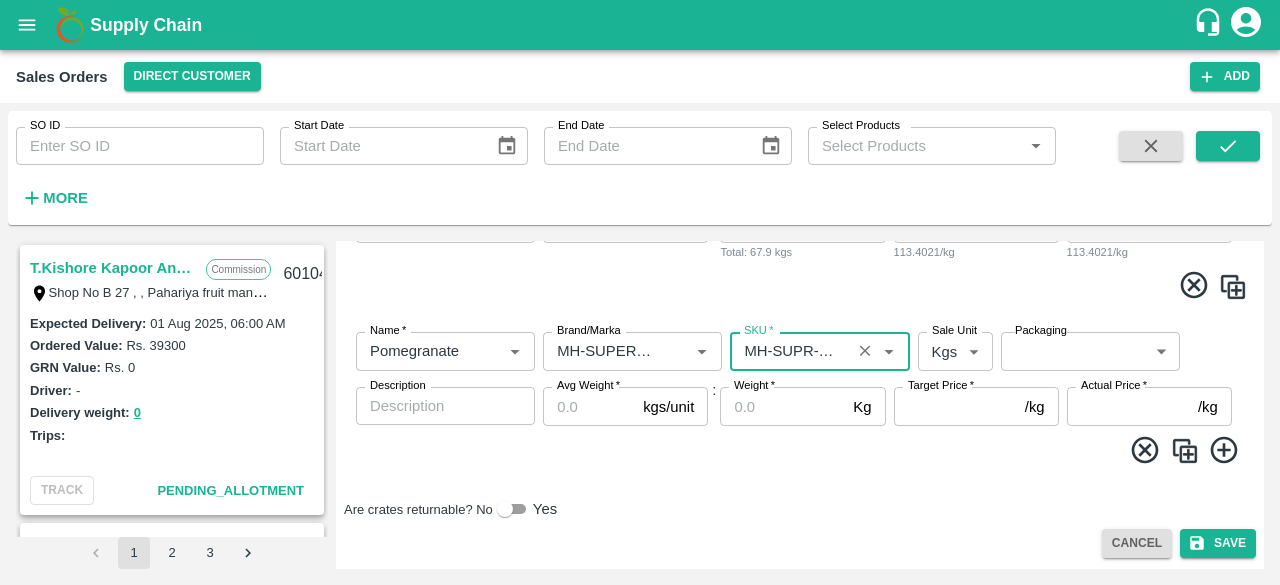 type on "MH-SUPR-150-180" 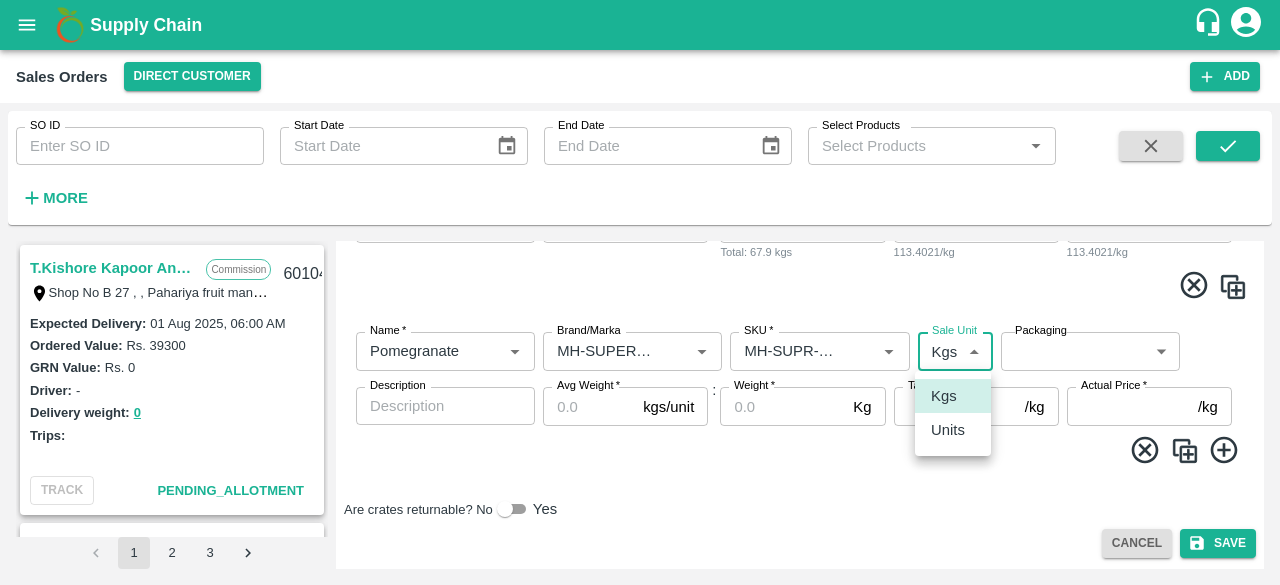 click on "Supply Chain Sales Orders Direct Customer Add SO ID SO ID Start Date Start Date End Date End Date Select Products Select Products   * More T.Kishore Kapoor And Sons Commission Shop No B 27 , ,  Pahariya fruit mandi, Pahariya , Varanasi, U.P 221007, Varanasi, Varanasi, Uttar Pradesh, 221007, India 601043 Expected Delivery : 01 Aug 2025, 06:00 AM Ordered Value: Rs.   39300 GRN Value: Rs.   0 Driver:  -  Delivery weight: 0 Trips: TRACK Pending_Allotment INIYA FRUITS AND VEGETABLES Commission TC/73,  ANNA FRUITS MARKET KOYAMBEDU, Chennai, Chennai, TAMILNADU, 600092 601038 Expected Delivery : 06 Aug 2025, 11:00 PM Ordered Value: Rs.   641400 GRN Value: Rs.   0 Driver:  -  Delivery weight: 0 Trips: TRACK Pending_Allotment Green Spices Hut Commission Shop no 74, MADURAI MATTUTHAVANI FRUIT MARKET, Madurai, Madurai, Tamil Nadu, 625007, India 600796 Expected Delivery : 04 Aug 2025, 06:00 AM Ordered Value: Rs.   402300 GRN Value: Rs.   0 Driver: Kumar - 8746861927 Delivery weight: 2830 Trips: #86023 (Vendor Vehicle) :" at bounding box center [640, 292] 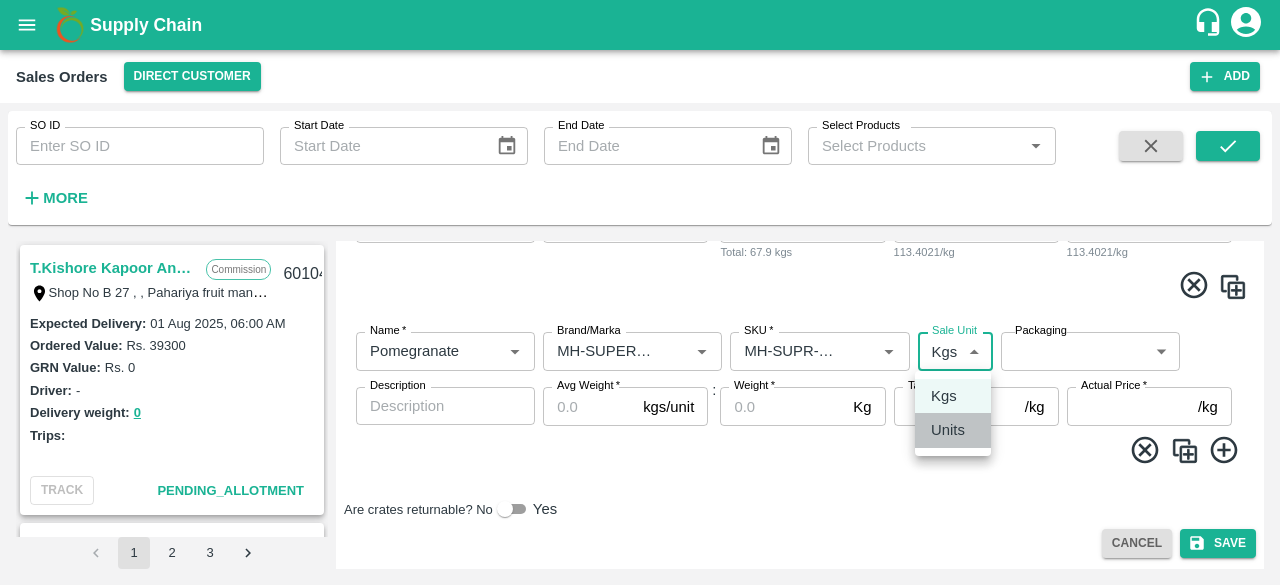 click on "Units" at bounding box center (948, 430) 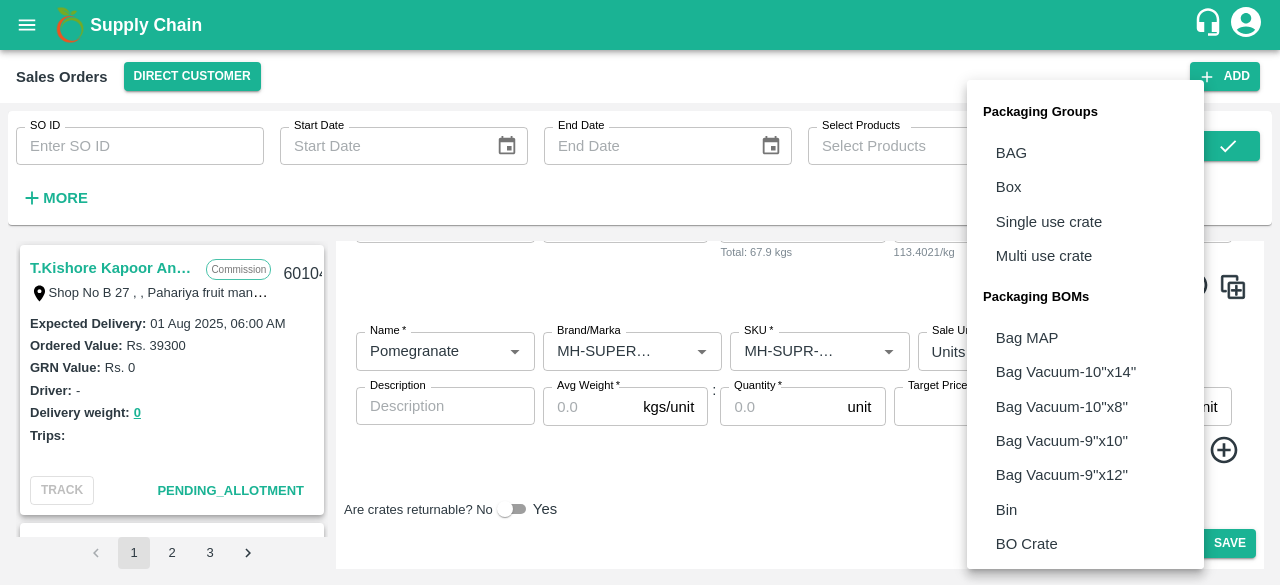 click on "Supply Chain Sales Orders Direct Customer Add SO ID SO ID Start Date Start Date End Date End Date Select Products Select Products   * More T.Kishore Kapoor And Sons Commission Shop No B 27 , ,  Pahariya fruit mandi, Pahariya , Varanasi, U.P 221007, Varanasi, Varanasi, Uttar Pradesh, 221007, India 601043 Expected Delivery : 01 Aug 2025, 06:00 AM Ordered Value: Rs.   39300 GRN Value: Rs.   0 Driver:  -  Delivery weight: 0 Trips: TRACK Pending_Allotment INIYA FRUITS AND VEGETABLES Commission TC/73,  ANNA FRUITS MARKET KOYAMBEDU, Chennai, Chennai, TAMILNADU, 600092 601038 Expected Delivery : 06 Aug 2025, 11:00 PM Ordered Value: Rs.   641400 GRN Value: Rs.   0 Driver:  -  Delivery weight: 0 Trips: TRACK Pending_Allotment Green Spices Hut Commission Shop no 74, MADURAI MATTUTHAVANI FRUIT MARKET, Madurai, Madurai, Tamil Nadu, 625007, India 600796 Expected Delivery : 04 Aug 2025, 06:00 AM Ordered Value: Rs.   402300 GRN Value: Rs.   0 Driver: Kumar - 8746861927 Delivery weight: 2830 Trips: #86023 (Vendor Vehicle) :" at bounding box center (640, 292) 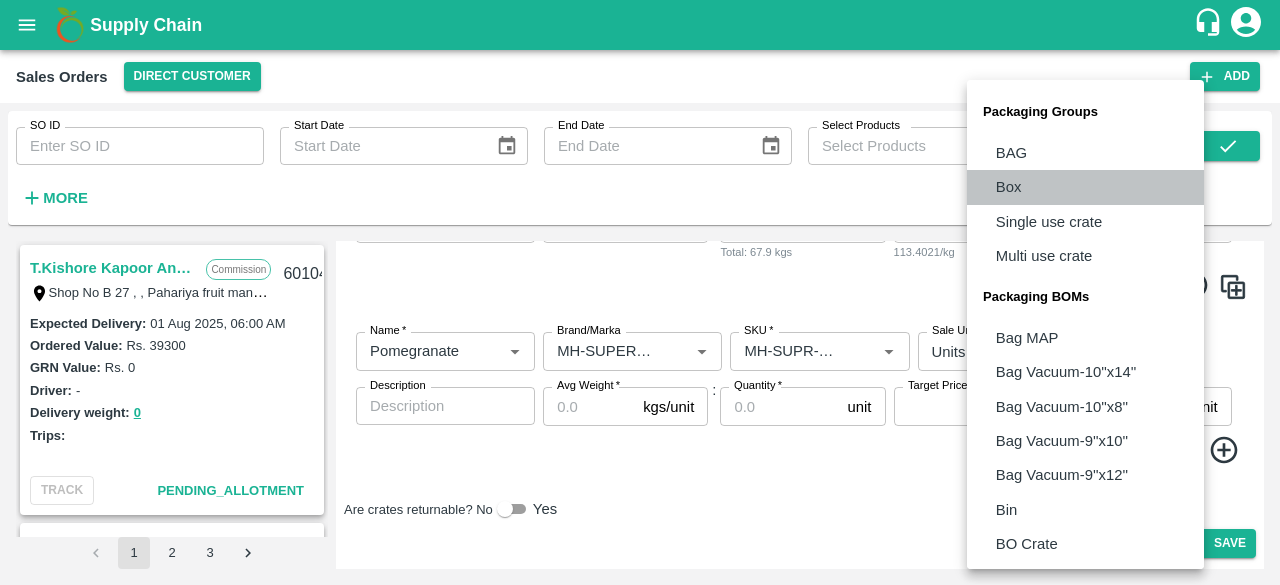 click on "Box" at bounding box center (1085, 187) 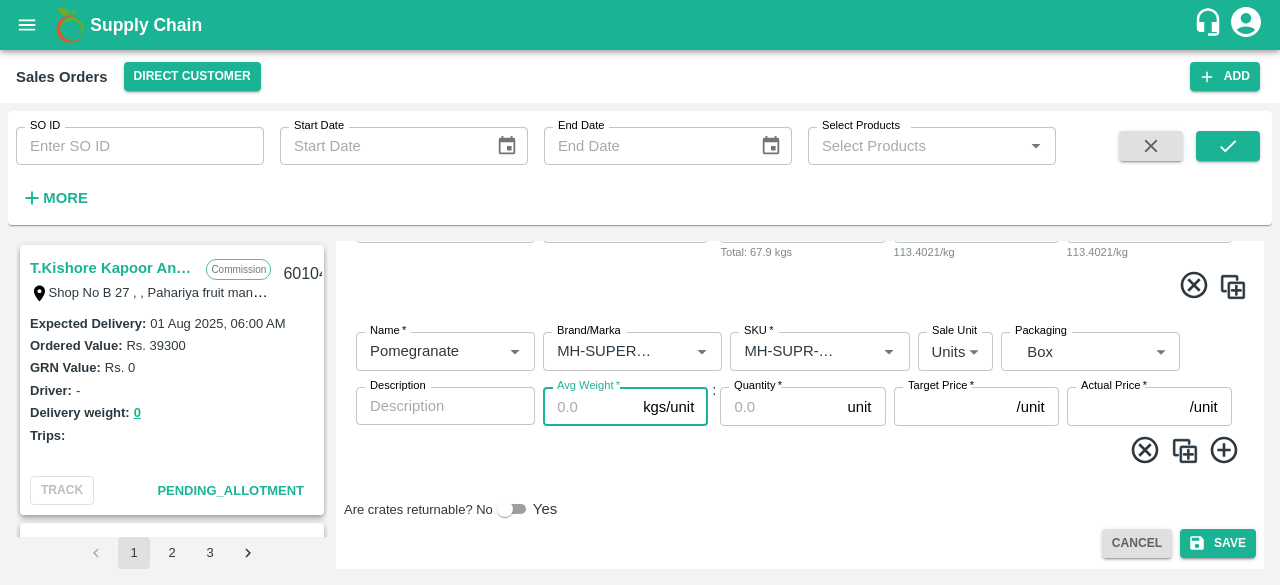click on "Avg Weight   *" at bounding box center (589, 406) 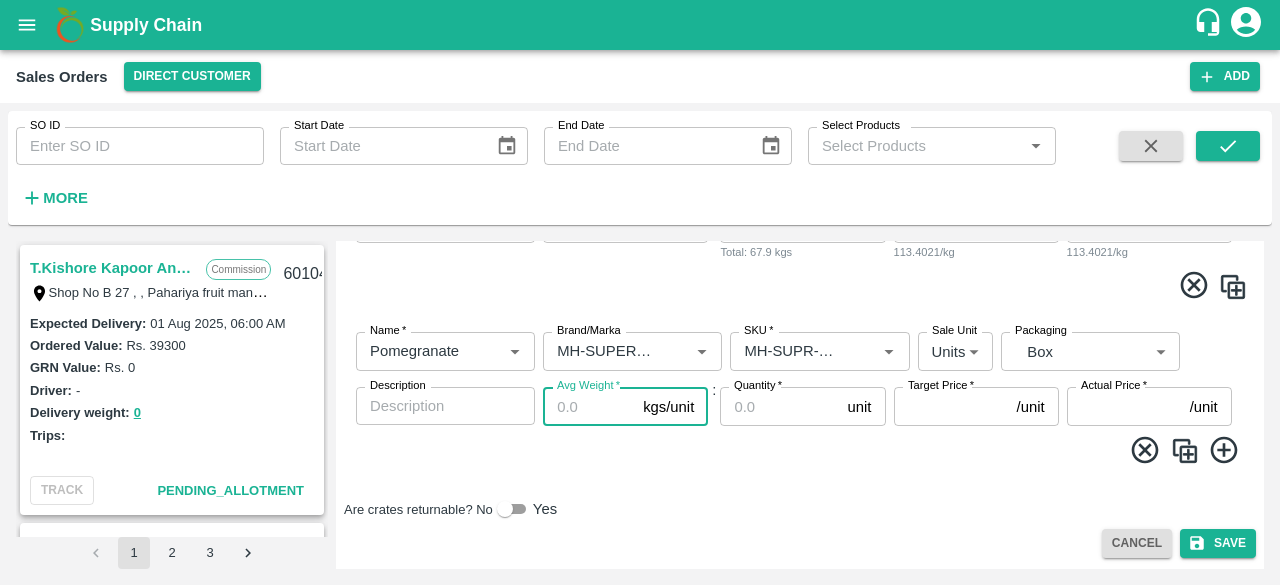 click on "Avg Weight   *" at bounding box center (589, 406) 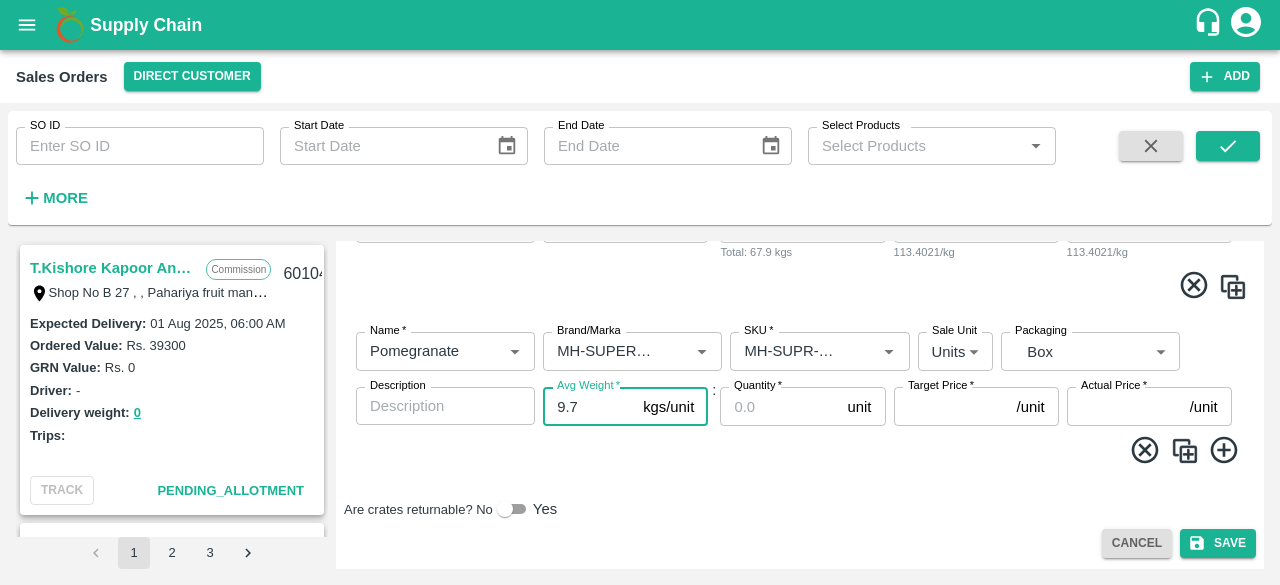 type on "9.7" 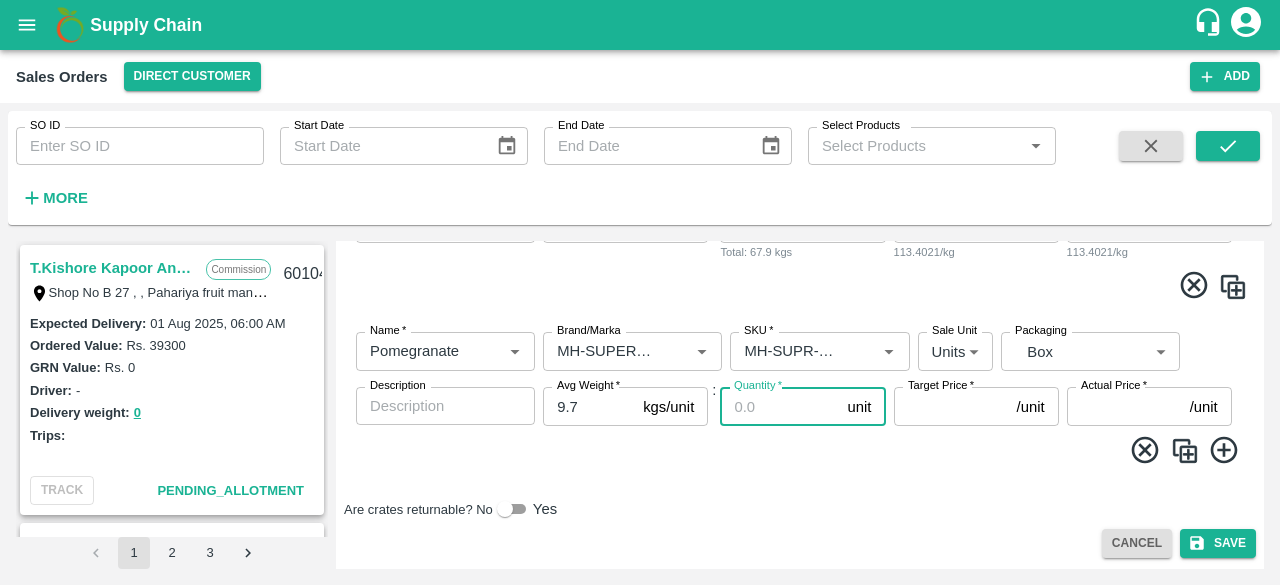 click on "Quantity   *" at bounding box center [779, 406] 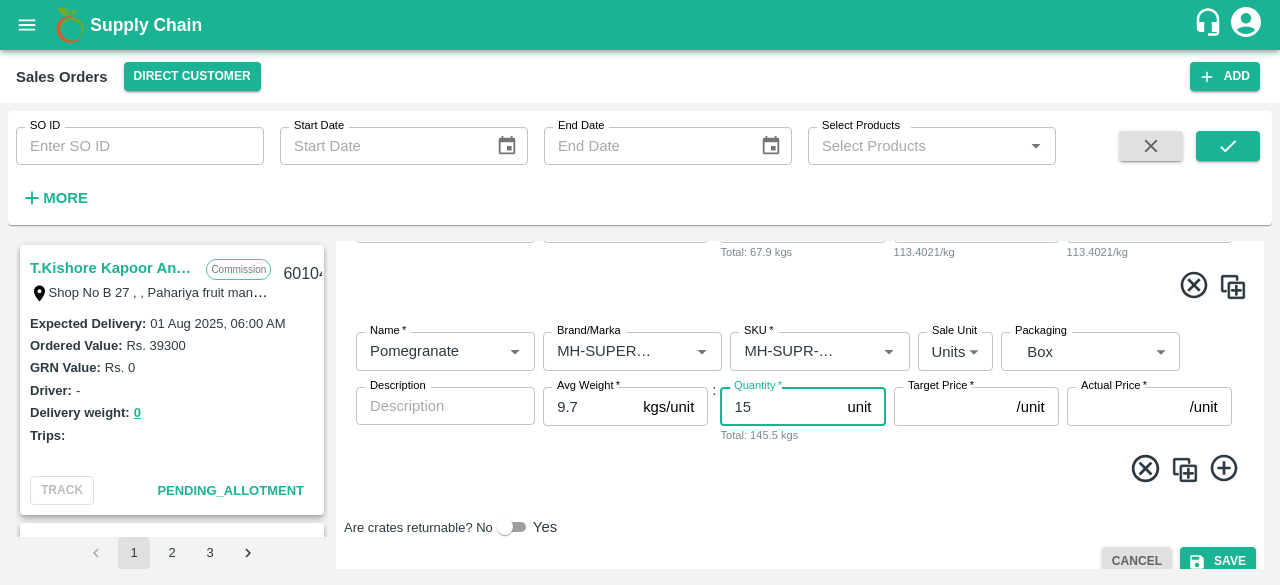 type on "15" 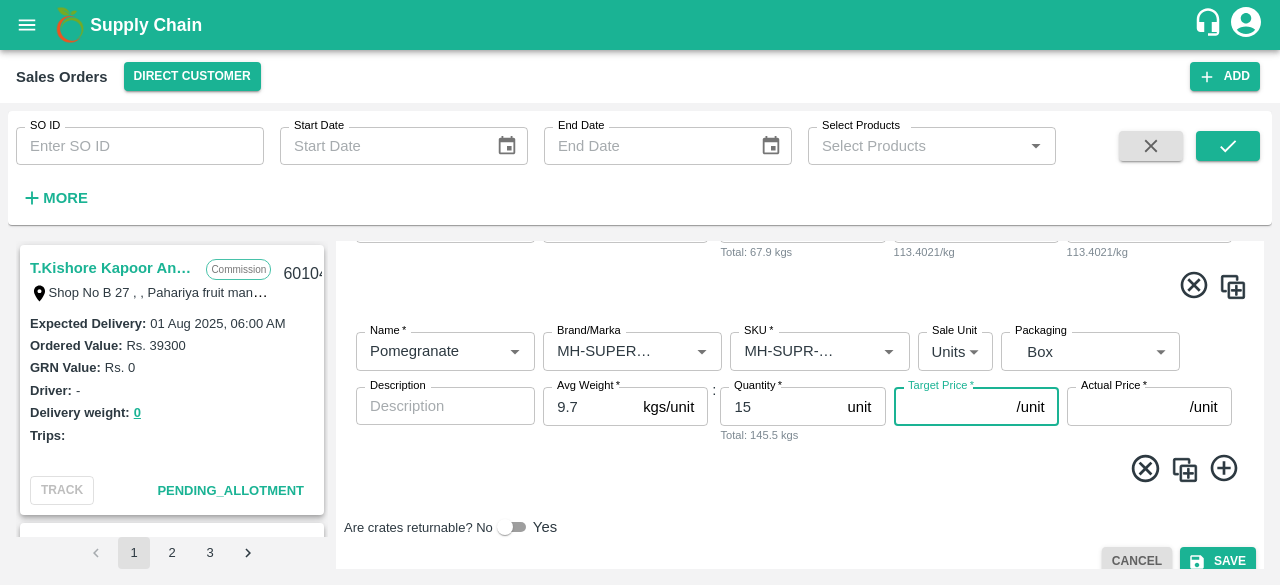 click on "Target Price   *" at bounding box center [951, 406] 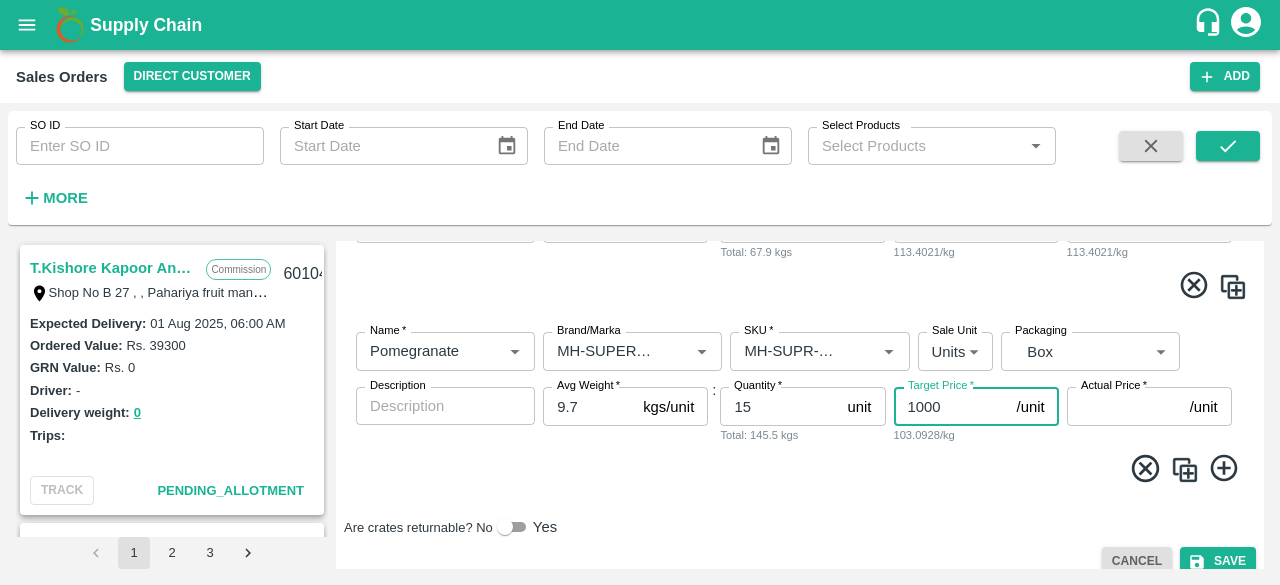 type on "1000" 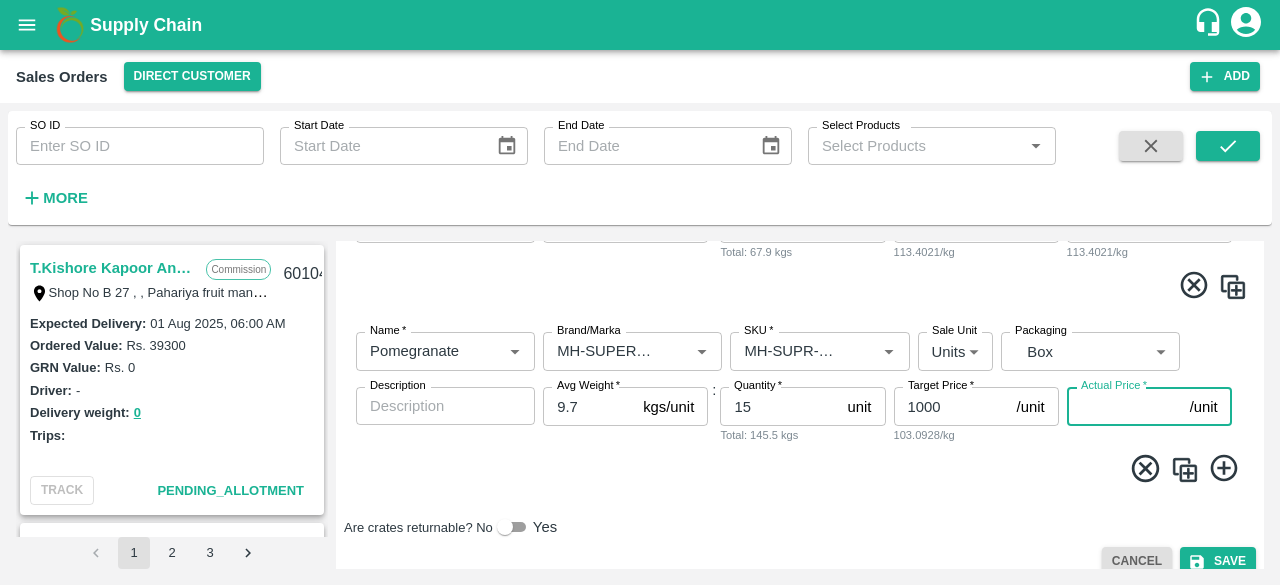 click on "Actual Price   *" at bounding box center (1124, 406) 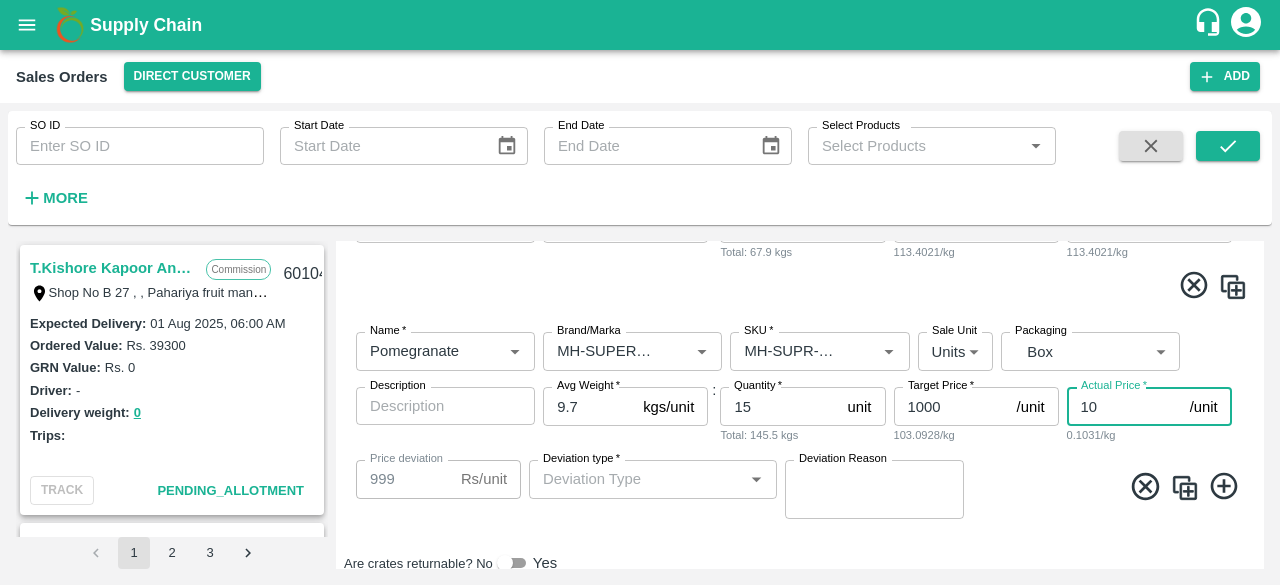 type on "100" 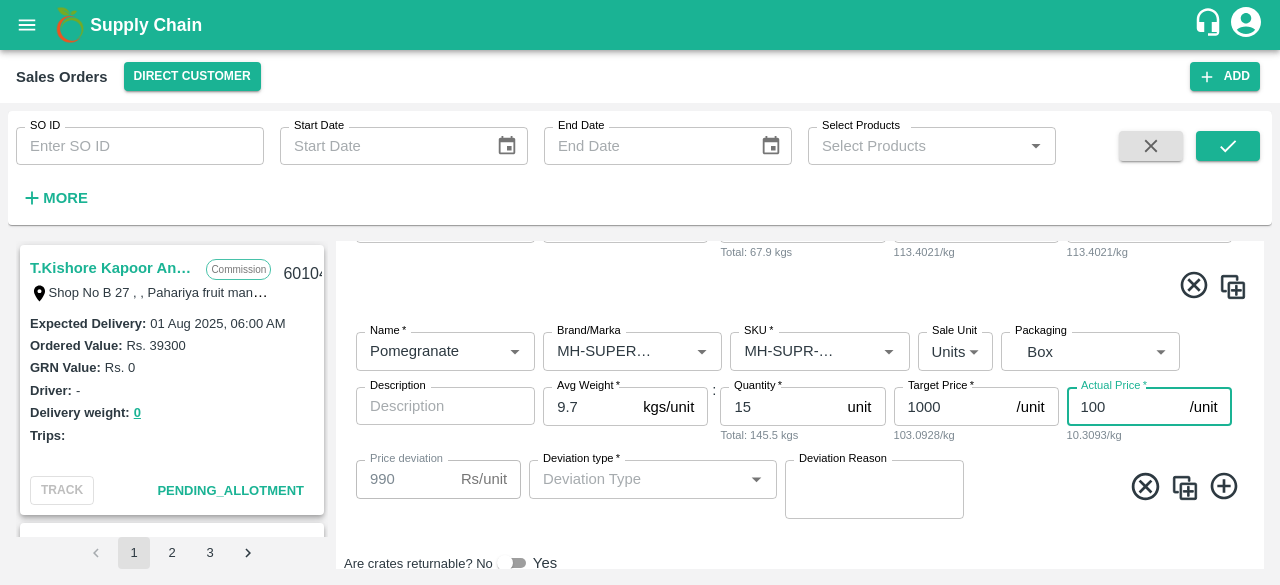 type on "900" 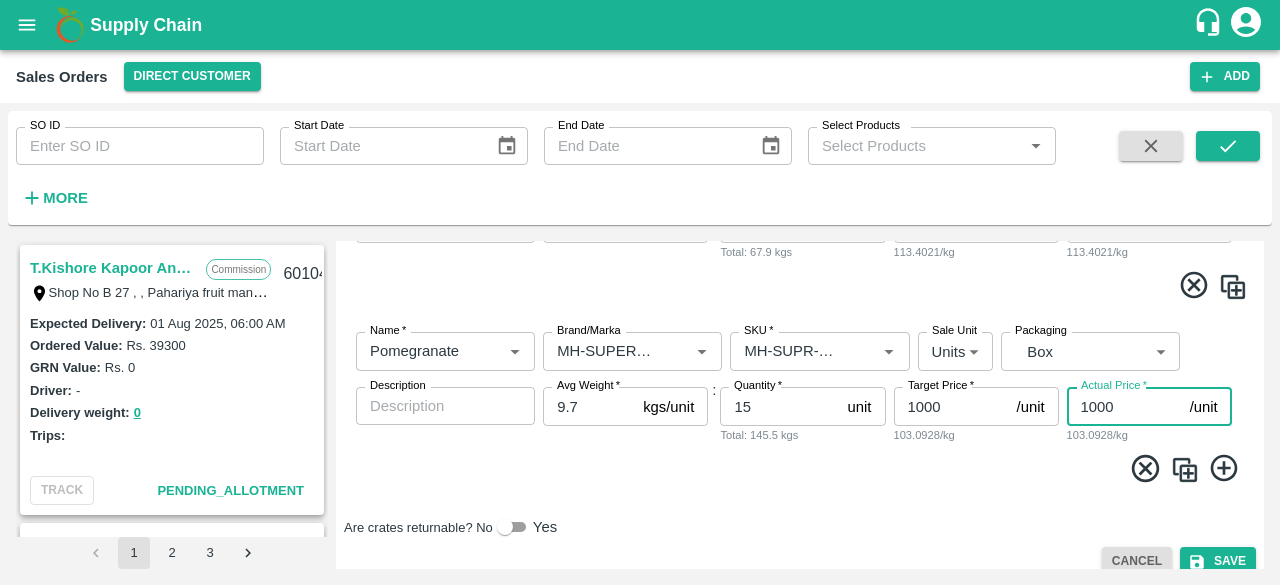 type on "1000" 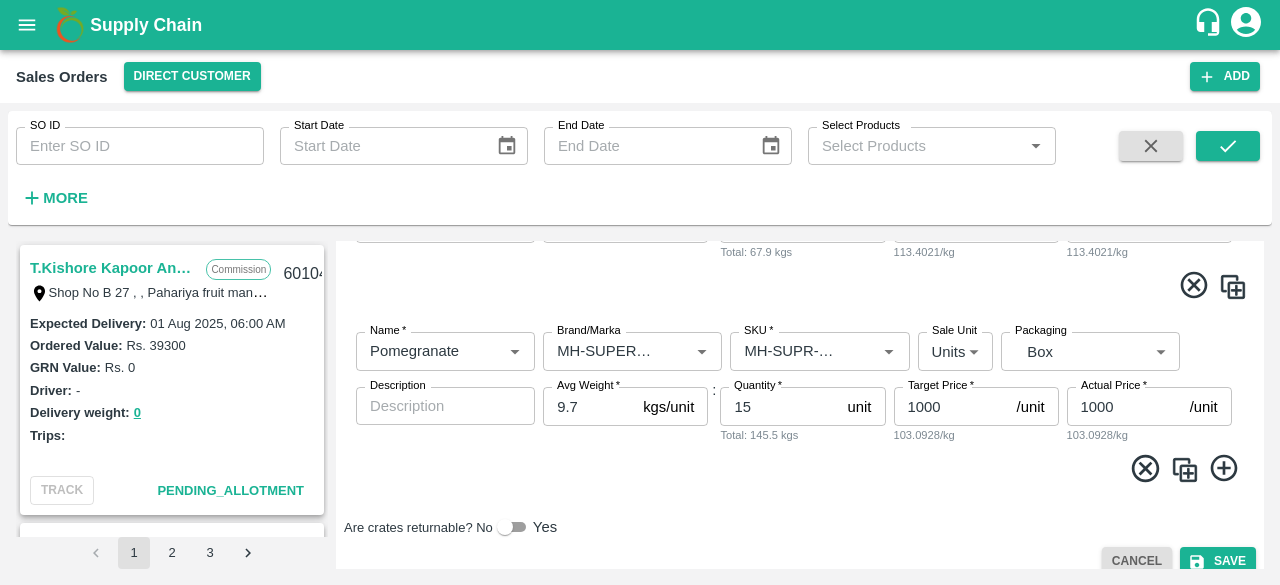 click 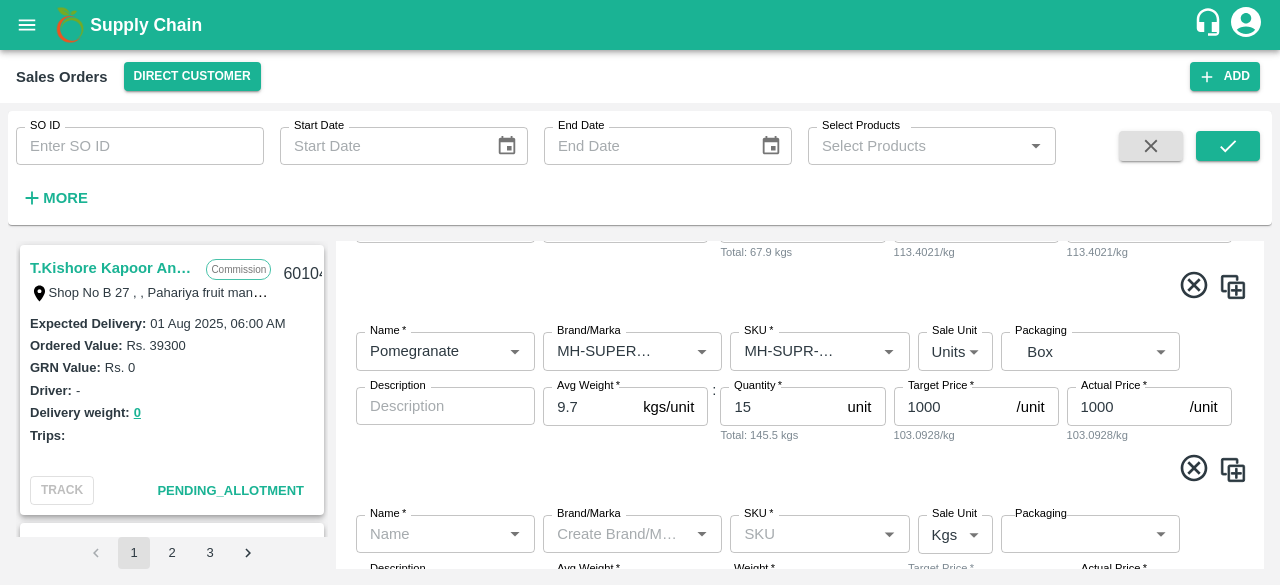 click on "T.Kishore Kapoor And Sons Commission Shop No B 27 , ,  Pahariya fruit mandi, Pahariya , Varanasi, U.P 221007, Varanasi, Varanasi, Uttar Pradesh, 221007, India 601043 Expected Delivery : 01 Aug 2025, 06:00 AM Ordered Value: Rs.   39300 GRN Value: Rs.   0 Driver:  -  Delivery weight: 0 Trips: TRACK Pending_Allotment INIYA FRUITS AND VEGETABLES Commission TC/73,  ANNA FRUITS MARKET KOYAMBEDU, Chennai, Chennai, TAMILNADU, 600092 601038 Expected Delivery : 06 Aug 2025, 11:00 PM Ordered Value: Rs.   641400 GRN Value: Rs.   0 Driver:  -  Delivery weight: 0 Trips: TRACK Pending_Allotment Green Spices Hut Commission Shop no 74, MADURAI MATTUTHAVANI FRUIT MARKET, Madurai, Madurai, Tamil Nadu, 625007, India 600796 Expected Delivery : 04 Aug 2025, 06:00 AM Ordered Value: Rs.   402300 GRN Value: Rs.   0 Driver: Kumar - 8746861927 Delivery weight: 2830 Trips: #86023 (Vendor Vehicle) TRACK Pending_Allotment Green Spices Hut Commission Shop no 74, MADURAI MATTUTHAVANI FRUIT MARKET, Madurai, Madurai, Tamil Nadu, 625007, India" at bounding box center [640, 405] 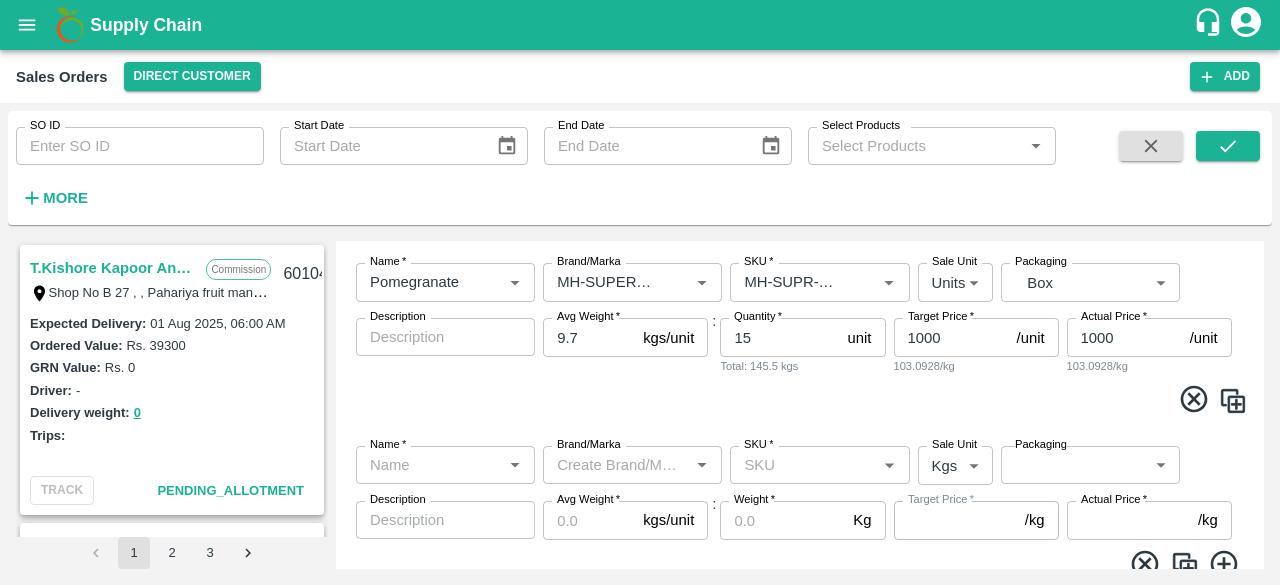 scroll, scrollTop: 848, scrollLeft: 0, axis: vertical 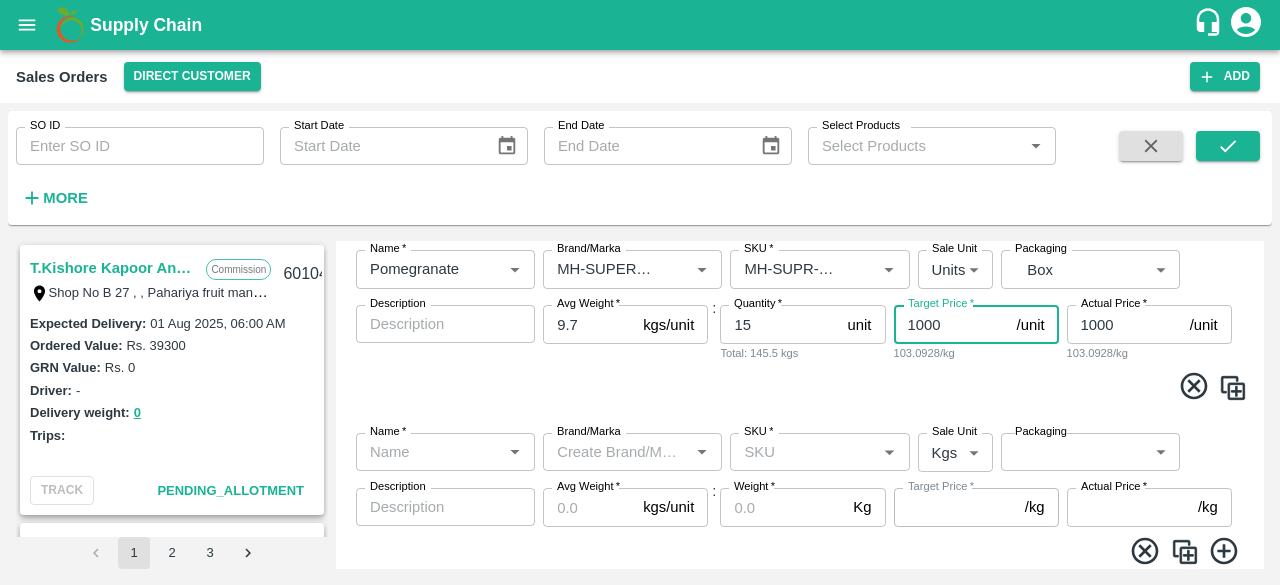 click on "1000" at bounding box center (951, 324) 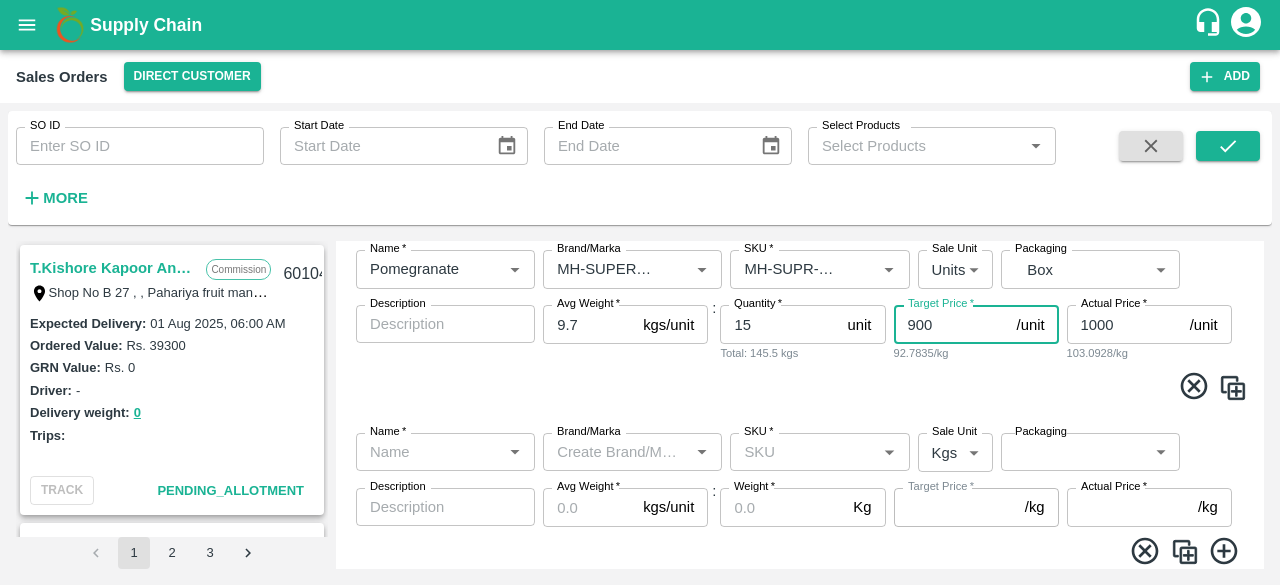 type on "900" 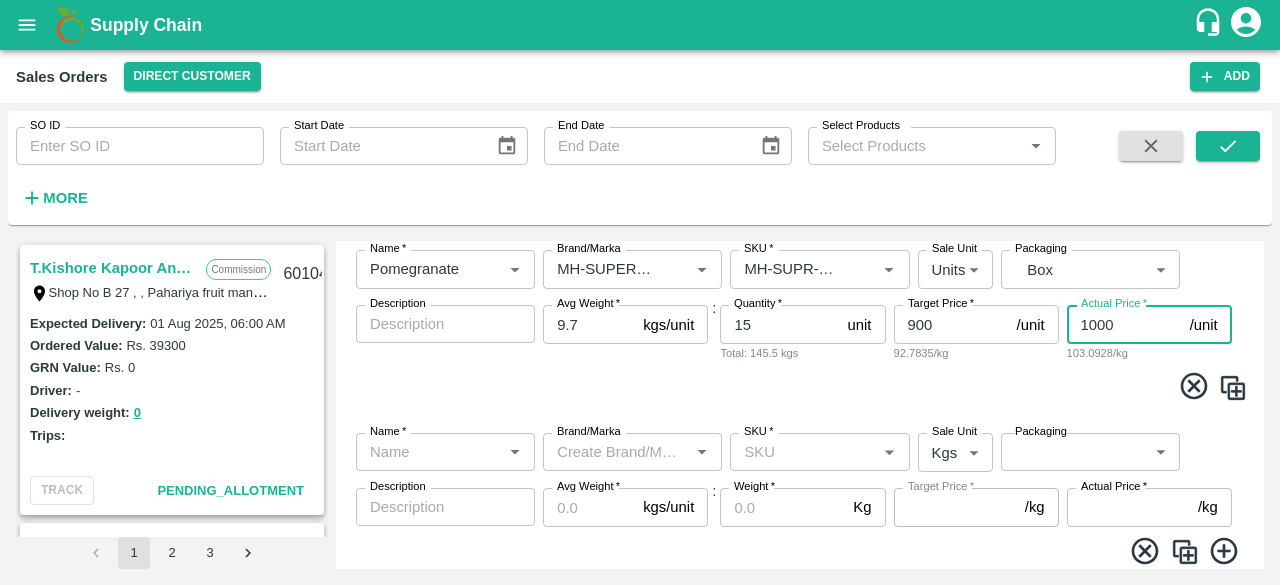 click on "1000" at bounding box center [1124, 324] 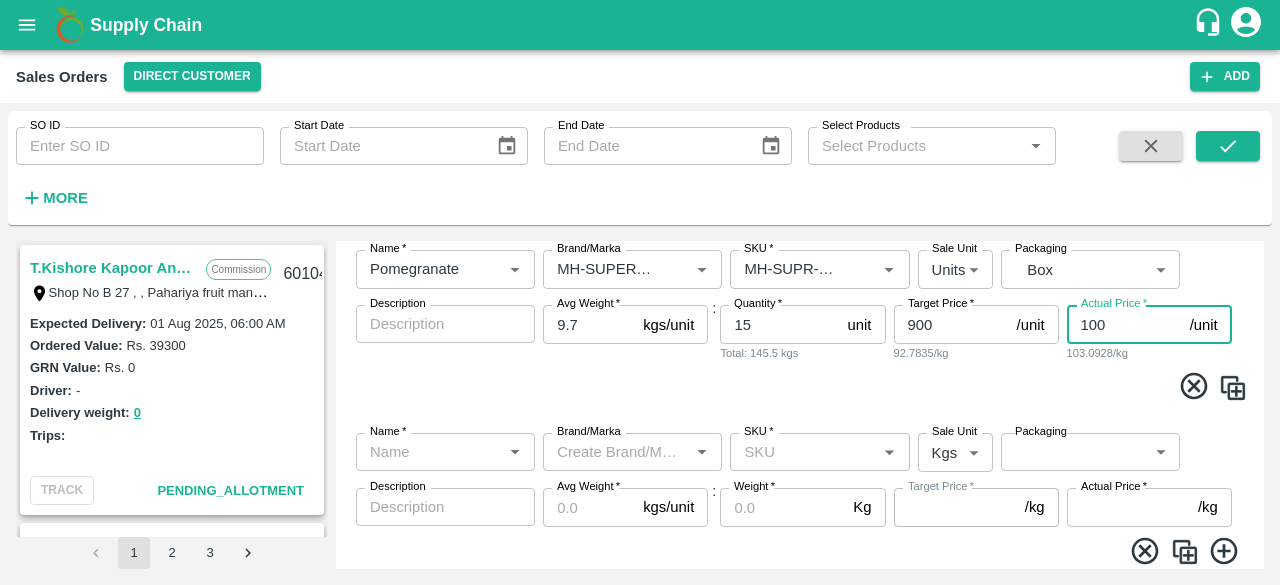 type on "00" 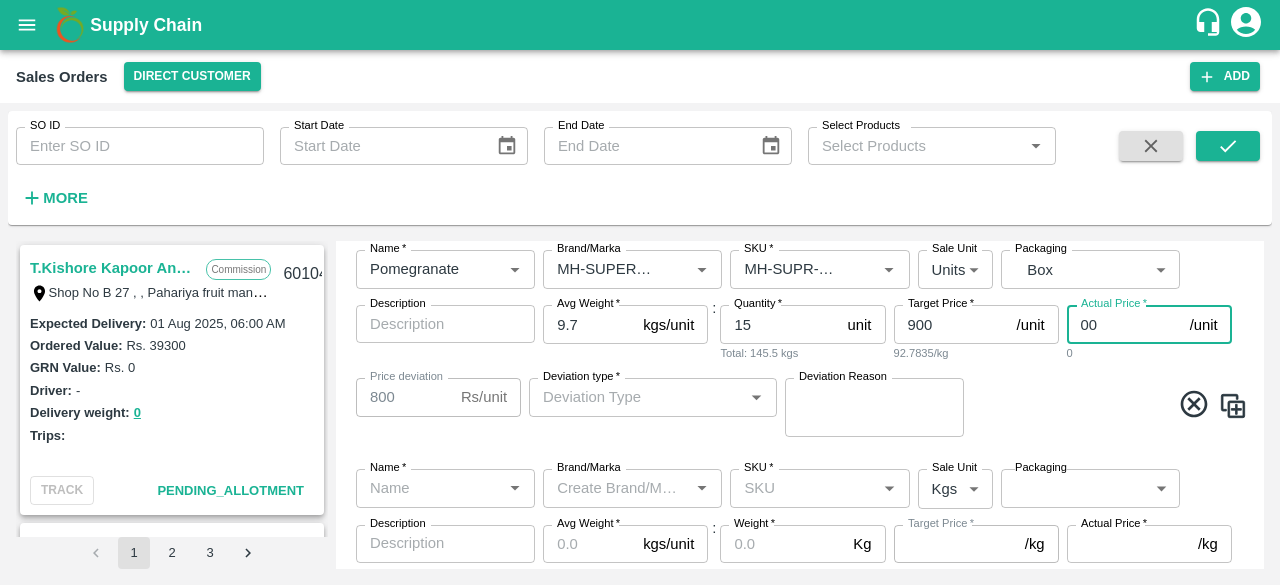 type on "900" 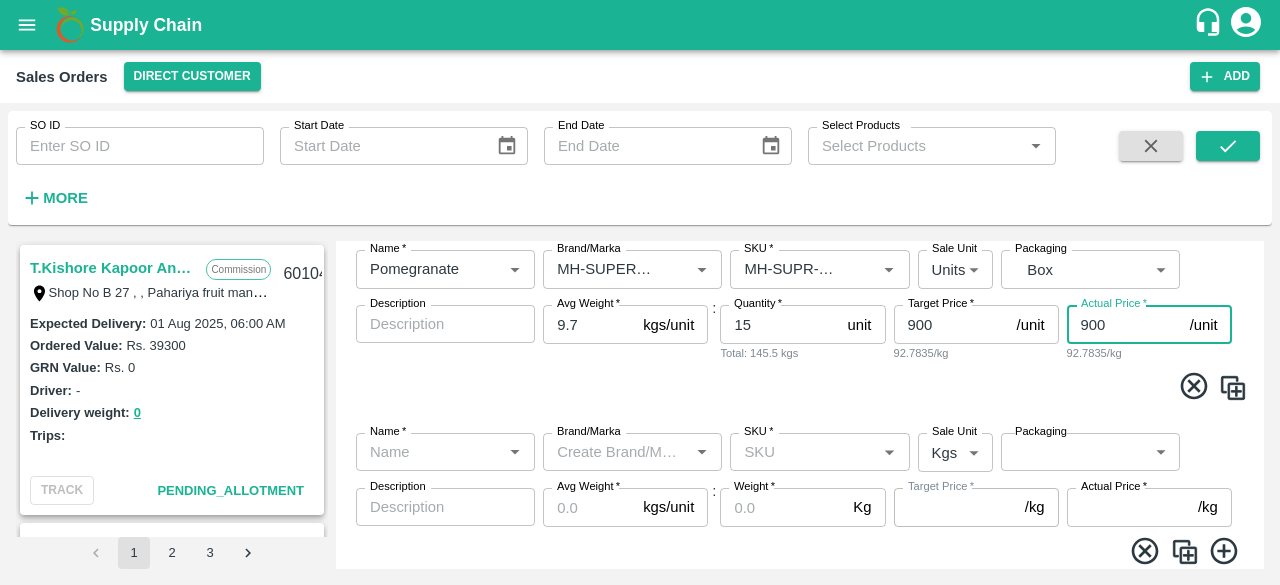 type on "900" 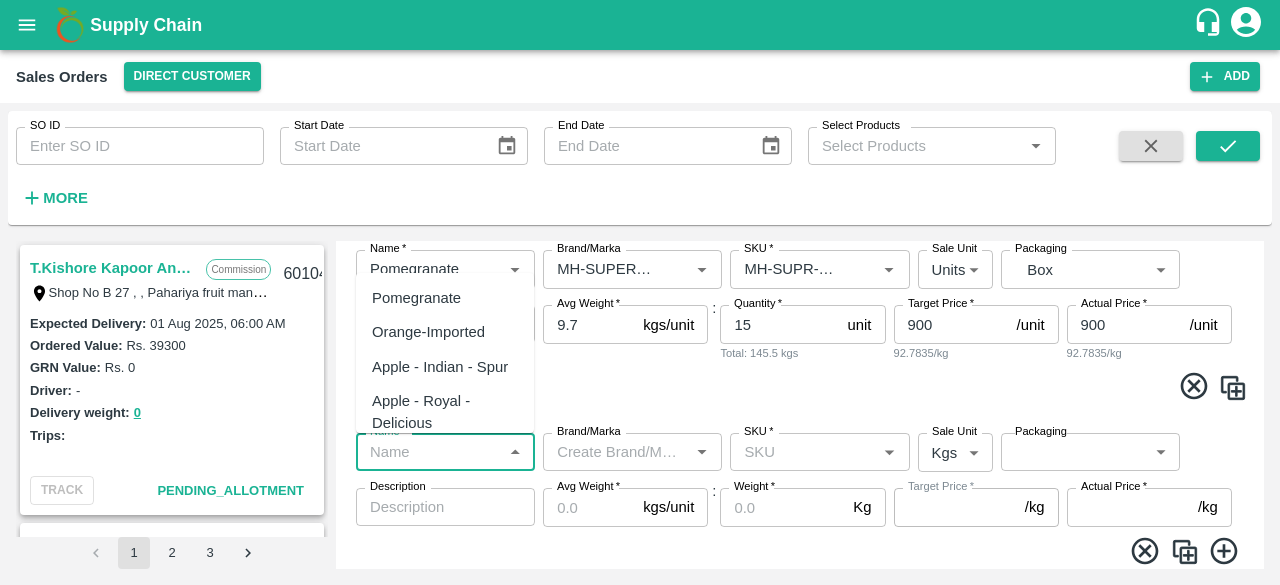 click on "Name   *" at bounding box center (429, 452) 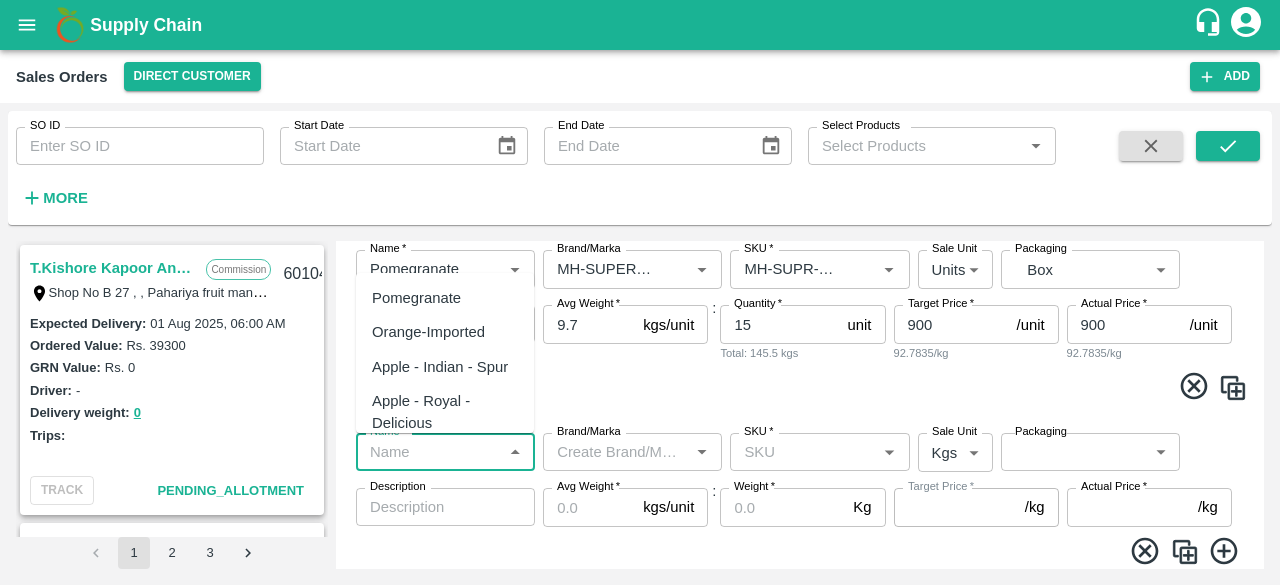click on "Pomegranate" at bounding box center (416, 298) 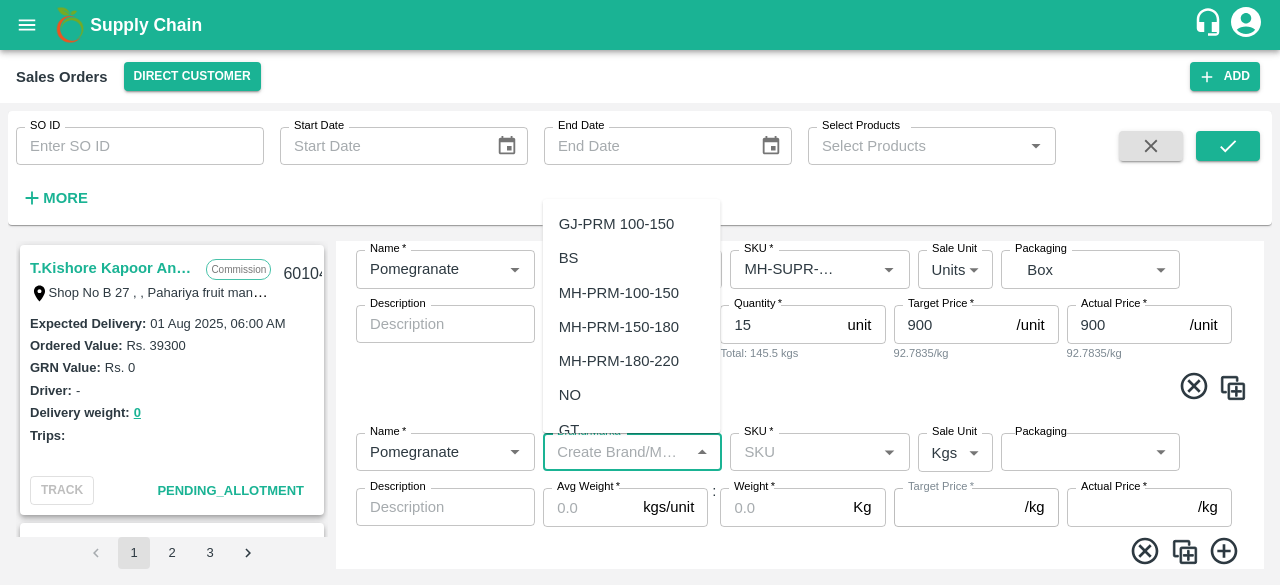 click on "Brand/Marka" at bounding box center [616, 452] 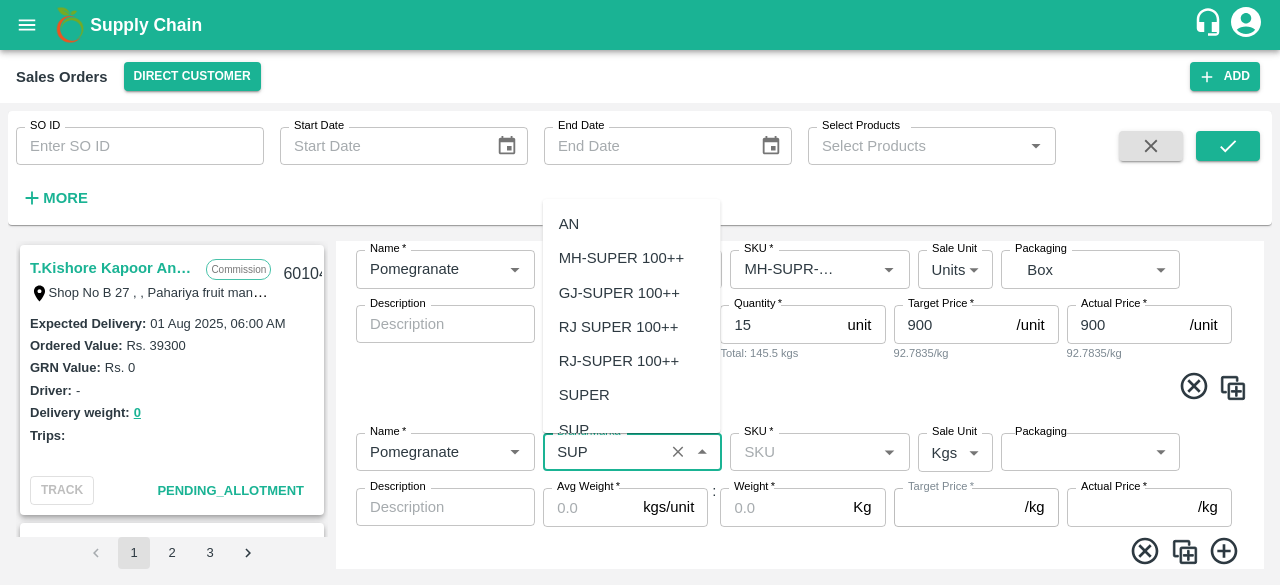 click on "MH-SUPER 100++" at bounding box center [621, 258] 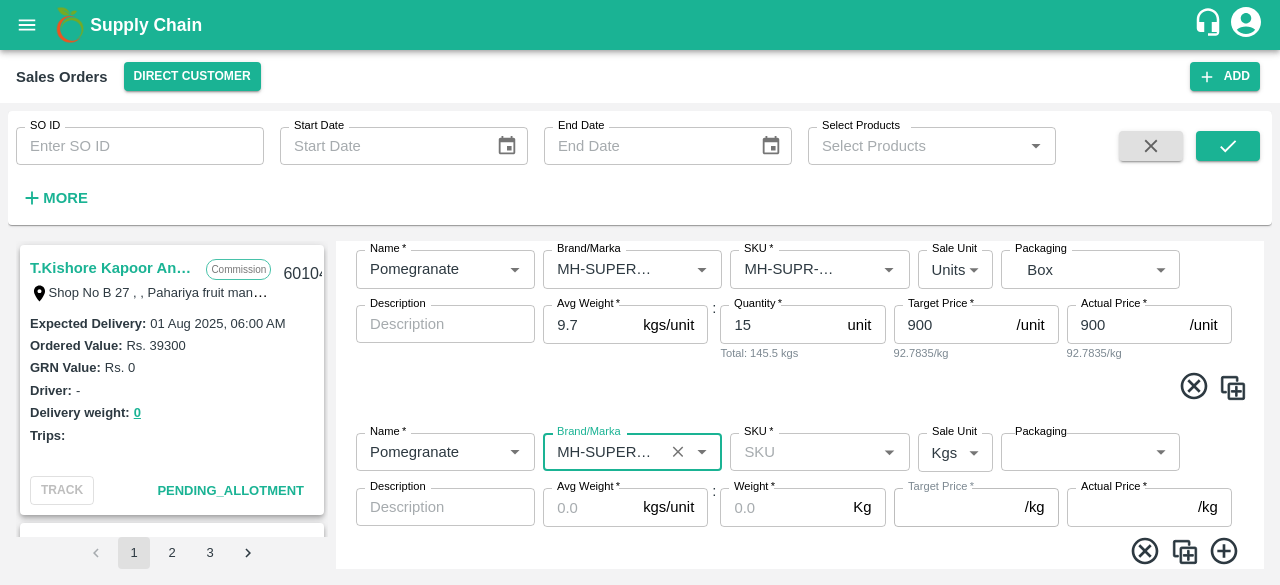 type on "MH-SUPER 100++" 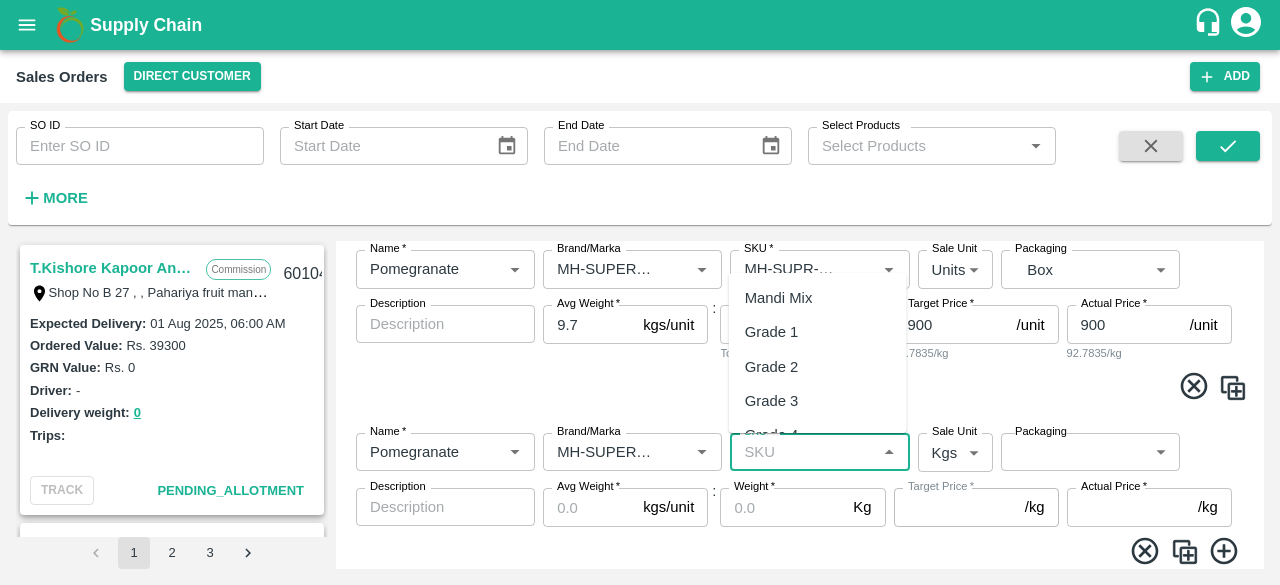 click on "SKU   *" at bounding box center (803, 452) 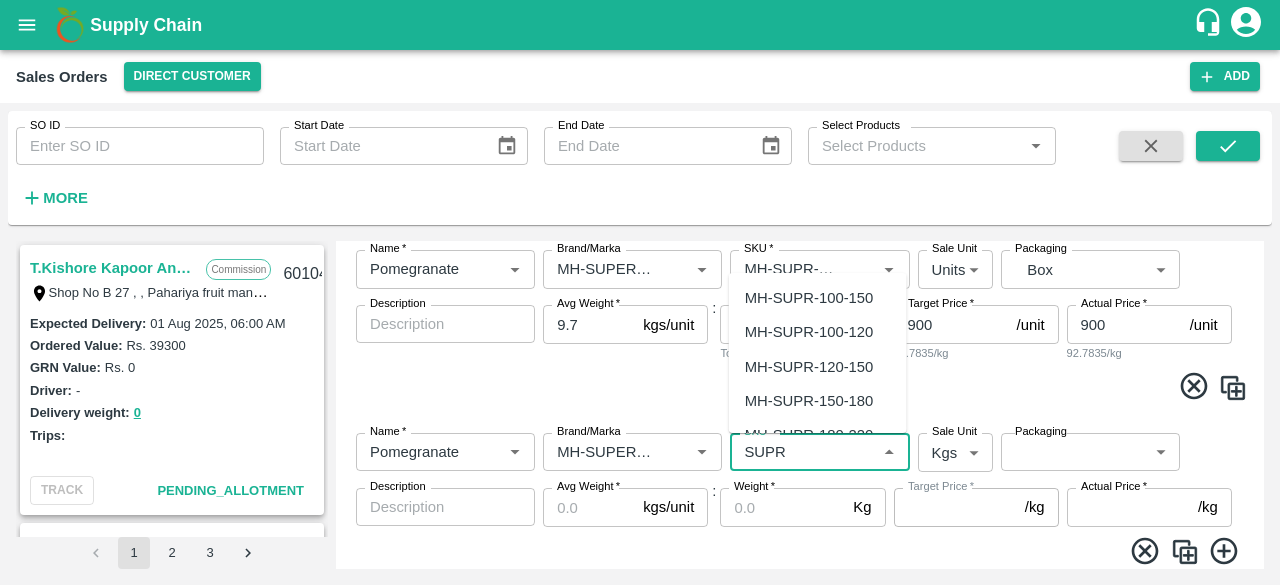 click on "MH-SUPR-180-220" at bounding box center [818, 435] 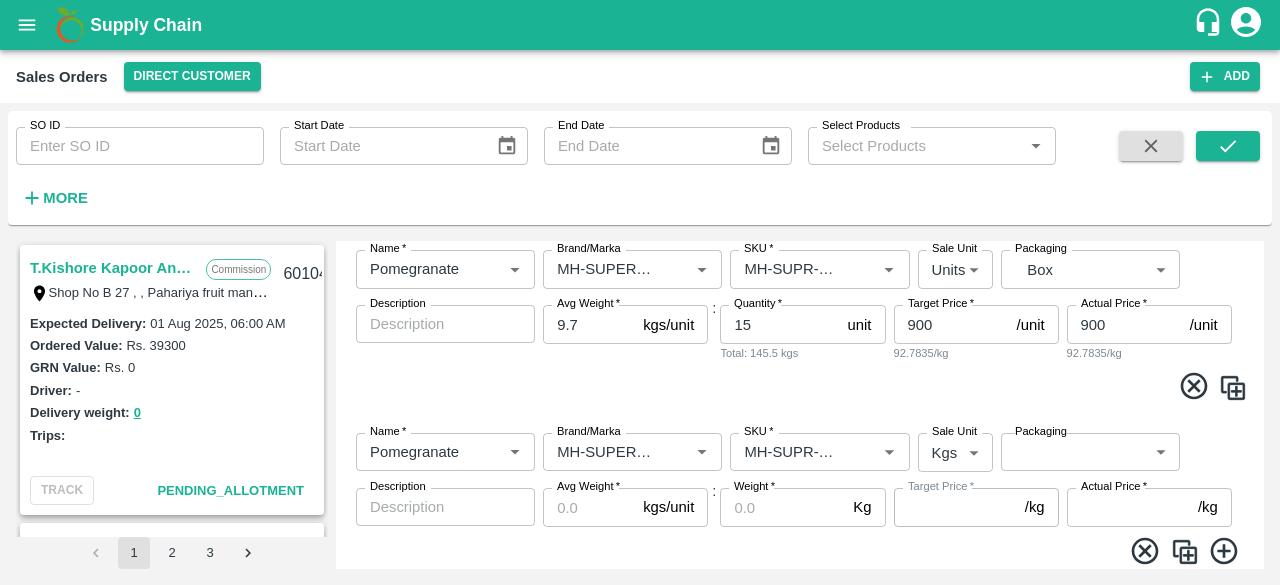 click on "Name   * Name   * Brand/Marka Brand/Marka SKU   * SKU   * Sale Unit Kgs 1 Sale Unit Packaging ​ Packaging Description x Description Avg Weight   * kgs/unit Avg Weight   :  Weight   * Kg Weight Target Price   * /kg Target Price Actual Price   * /kg Actual Price" at bounding box center [800, 499] 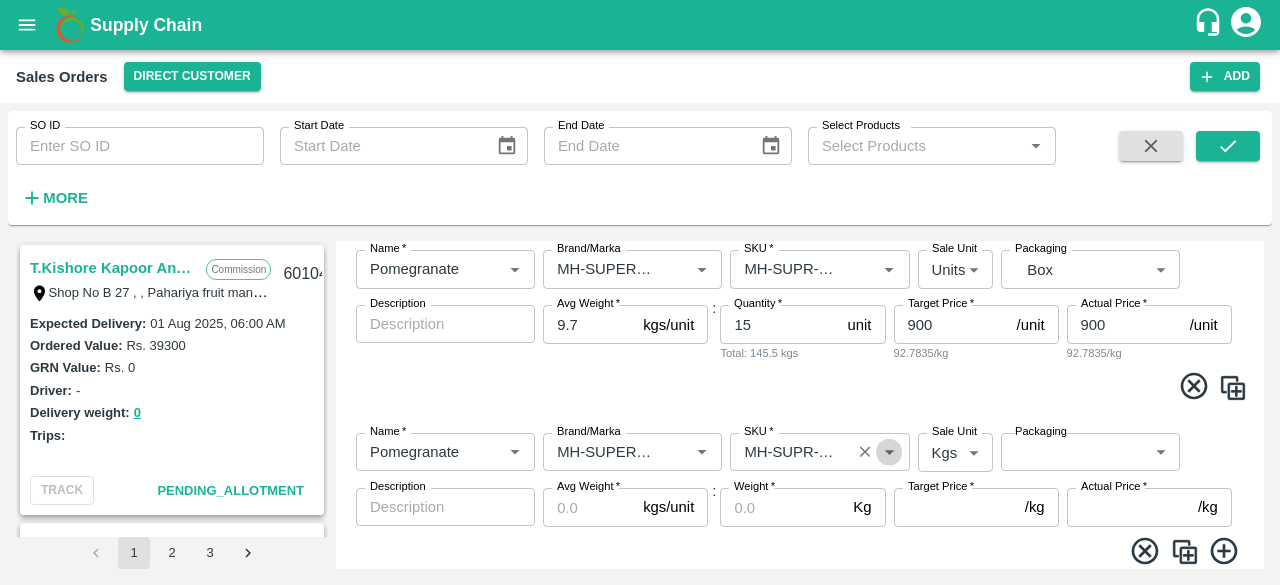 click 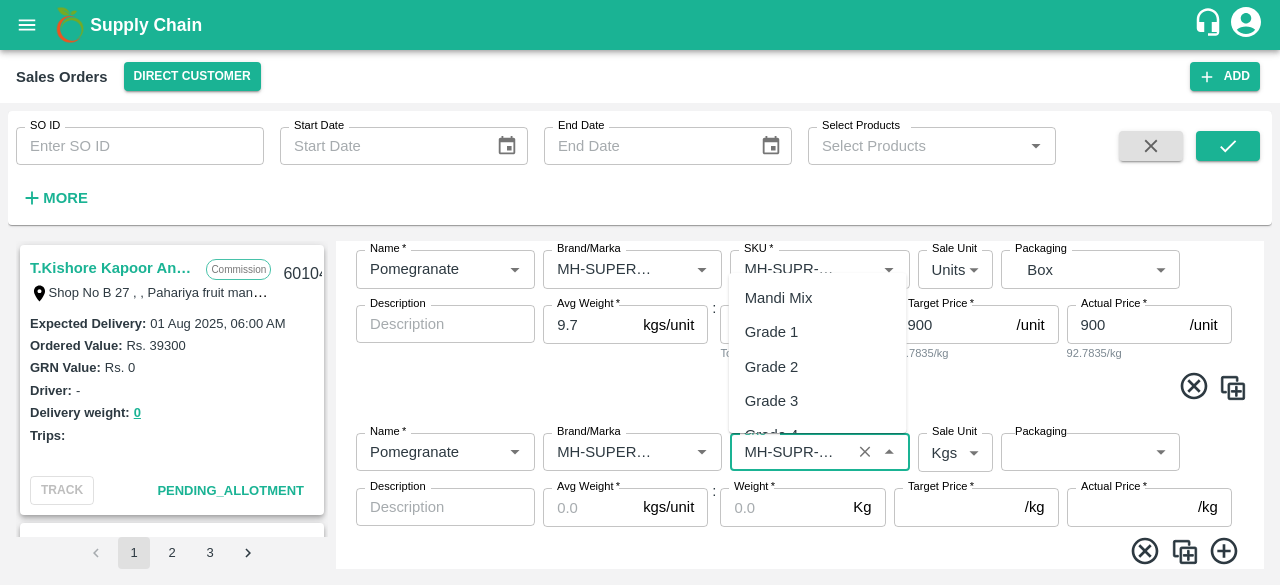 scroll, scrollTop: 0, scrollLeft: 33, axis: horizontal 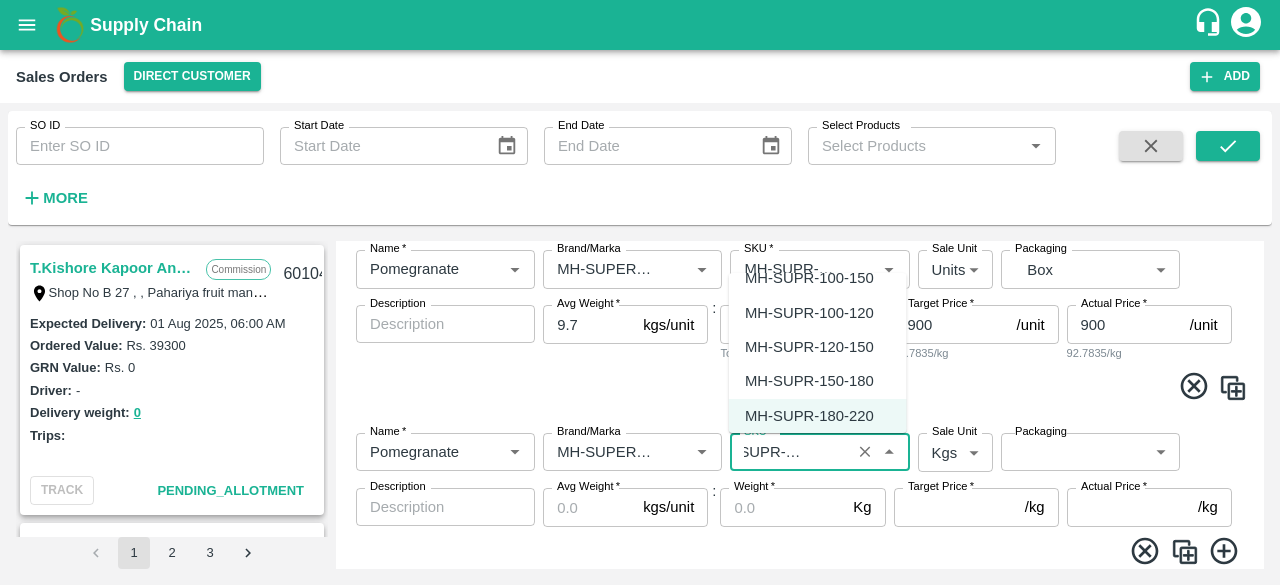 click on "MH-SUPR-120-150" at bounding box center [809, 347] 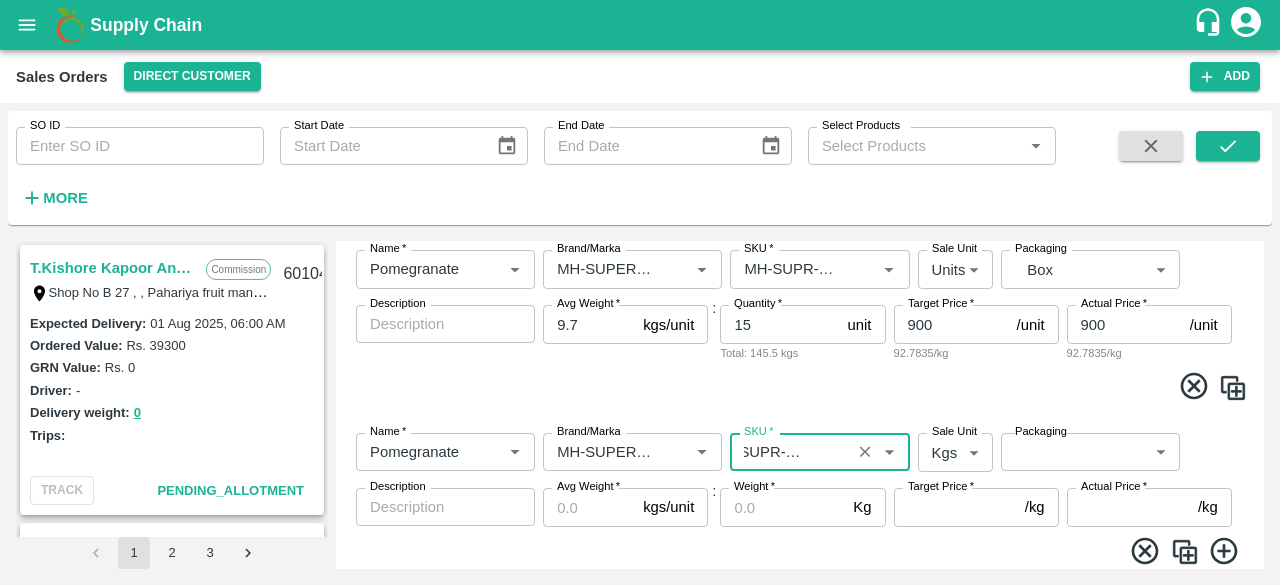 scroll, scrollTop: 0, scrollLeft: 0, axis: both 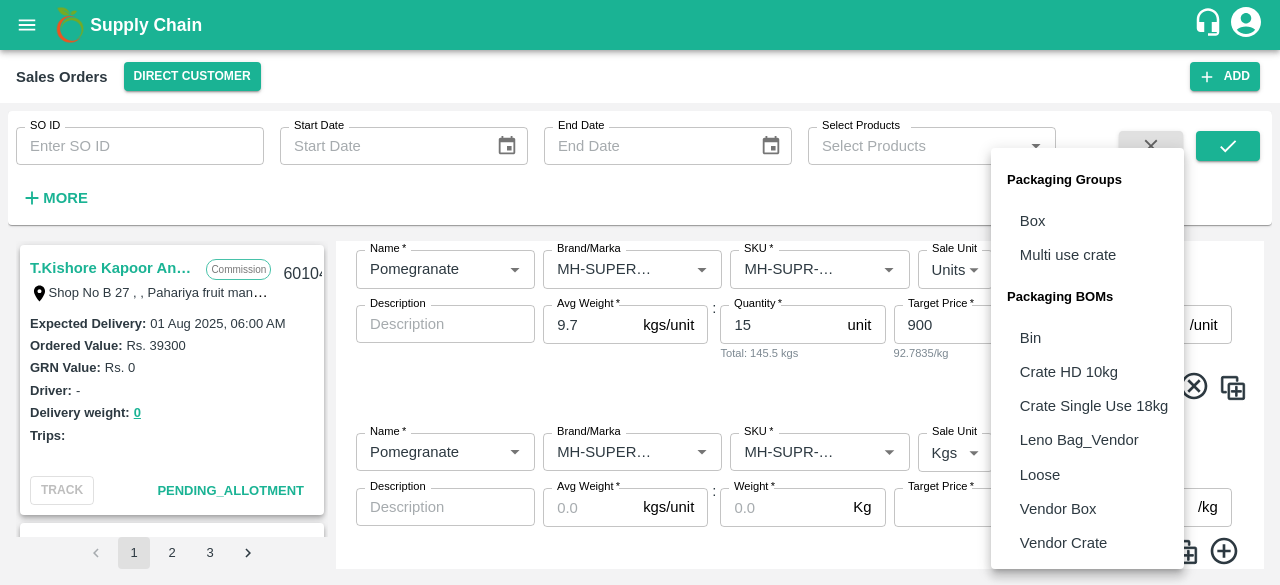 click on "Supply Chain Sales Orders Direct Customer Add SO ID SO ID Start Date Start Date End Date End Date Select Products Select Products   * More T.Kishore Kapoor And Sons Commission Shop No B 27 , ,  Pahariya fruit mandi, Pahariya , Varanasi, U.P 221007, Varanasi, Varanasi, Uttar Pradesh, 221007, India 601043 Expected Delivery : 01 Aug 2025, 06:00 AM Ordered Value: Rs.   39300 GRN Value: Rs.   0 Driver:  -  Delivery weight: 0 Trips: TRACK Pending_Allotment INIYA FRUITS AND VEGETABLES Commission TC/73,  ANNA FRUITS MARKET KOYAMBEDU, Chennai, Chennai, TAMILNADU, 600092 601038 Expected Delivery : 06 Aug 2025, 11:00 PM Ordered Value: Rs.   641400 GRN Value: Rs.   0 Driver:  -  Delivery weight: 0 Trips: TRACK Pending_Allotment Green Spices Hut Commission Shop no 74, MADURAI MATTUTHAVANI FRUIT MARKET, Madurai, Madurai, Tamil Nadu, 625007, India 600796 Expected Delivery : 04 Aug 2025, 06:00 AM Ordered Value: Rs.   402300 GRN Value: Rs.   0 Driver: Kumar - 8746861927 Delivery weight: 2830 Trips: #86023 (Vendor Vehicle) :" at bounding box center [640, 292] 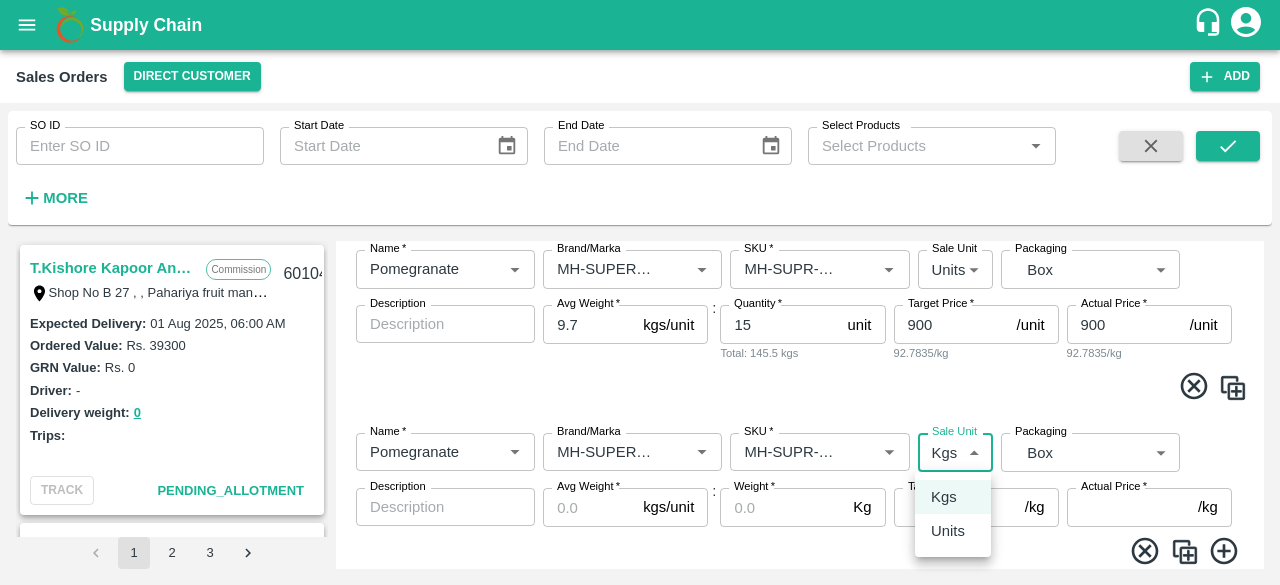 click on "Supply Chain Sales Orders Direct Customer Add SO ID SO ID Start Date Start Date End Date End Date Select Products Select Products   * More T.Kishore Kapoor And Sons Commission Shop No B 27 , ,  Pahariya fruit mandi, Pahariya , Varanasi, U.P 221007, Varanasi, Varanasi, Uttar Pradesh, 221007, India 601043 Expected Delivery : 01 Aug 2025, 06:00 AM Ordered Value: Rs.   39300 GRN Value: Rs.   0 Driver:  -  Delivery weight: 0 Trips: TRACK Pending_Allotment INIYA FRUITS AND VEGETABLES Commission TC/73,  ANNA FRUITS MARKET KOYAMBEDU, Chennai, Chennai, TAMILNADU, 600092 601038 Expected Delivery : 06 Aug 2025, 11:00 PM Ordered Value: Rs.   641400 GRN Value: Rs.   0 Driver:  -  Delivery weight: 0 Trips: TRACK Pending_Allotment Green Spices Hut Commission Shop no 74, MADURAI MATTUTHAVANI FRUIT MARKET, Madurai, Madurai, Tamil Nadu, 625007, India 600796 Expected Delivery : 04 Aug 2025, 06:00 AM Ordered Value: Rs.   402300 GRN Value: Rs.   0 Driver: Kumar - 8746861927 Delivery weight: 2830 Trips: #86023 (Vendor Vehicle) :" at bounding box center (640, 292) 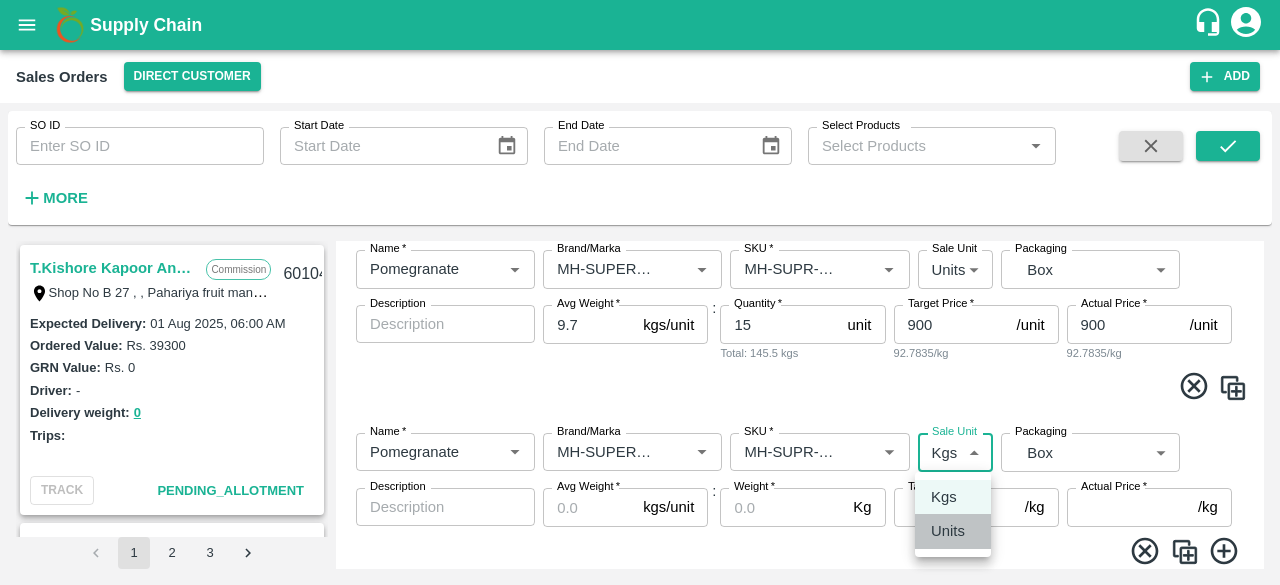 click on "Units" at bounding box center (948, 531) 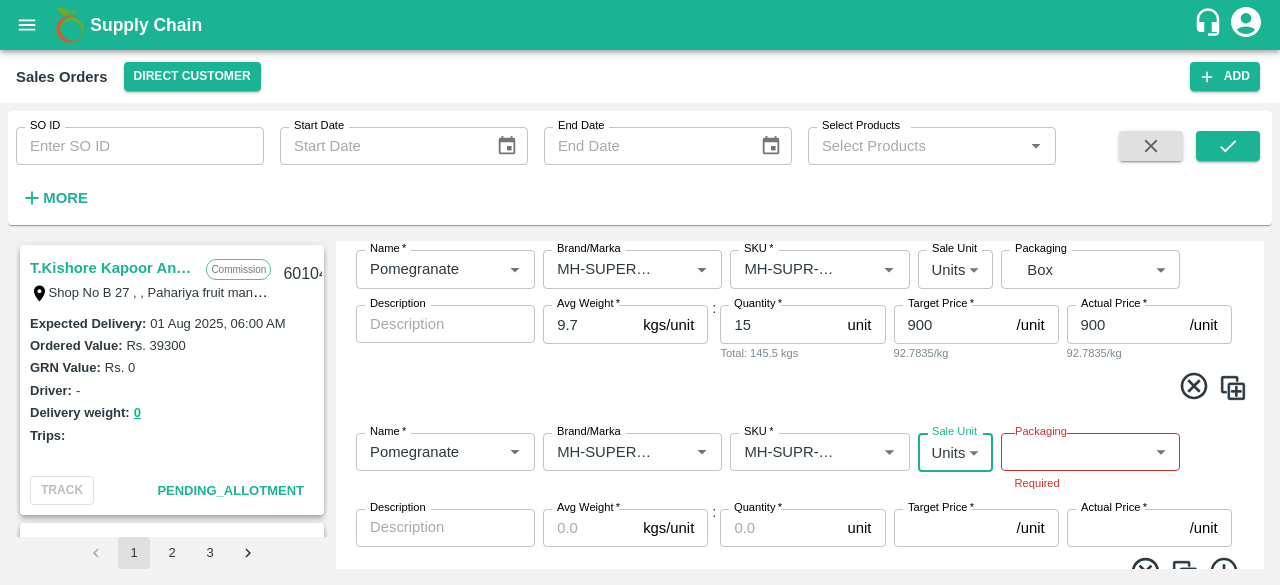 click on "Supply Chain Sales Orders Direct Customer Add SO ID SO ID Start Date Start Date End Date End Date Select Products Select Products   * More T.Kishore Kapoor And Sons Commission Shop No B 27 , ,  Pahariya fruit mandi, Pahariya , Varanasi, U.P 221007, Varanasi, Varanasi, Uttar Pradesh, 221007, India 601043 Expected Delivery : 01 Aug 2025, 06:00 AM Ordered Value: Rs.   39300 GRN Value: Rs.   0 Driver:  -  Delivery weight: 0 Trips: TRACK Pending_Allotment INIYA FRUITS AND VEGETABLES Commission TC/73,  ANNA FRUITS MARKET KOYAMBEDU, Chennai, Chennai, TAMILNADU, 600092 601038 Expected Delivery : 06 Aug 2025, 11:00 PM Ordered Value: Rs.   641400 GRN Value: Rs.   0 Driver:  -  Delivery weight: 0 Trips: TRACK Pending_Allotment Green Spices Hut Commission Shop no 74, MADURAI MATTUTHAVANI FRUIT MARKET, Madurai, Madurai, Tamil Nadu, 625007, India 600796 Expected Delivery : 04 Aug 2025, 06:00 AM Ordered Value: Rs.   402300 GRN Value: Rs.   0 Driver: Kumar - 8746861927 Delivery weight: 2830 Trips: #86023 (Vendor Vehicle) :" at bounding box center [640, 292] 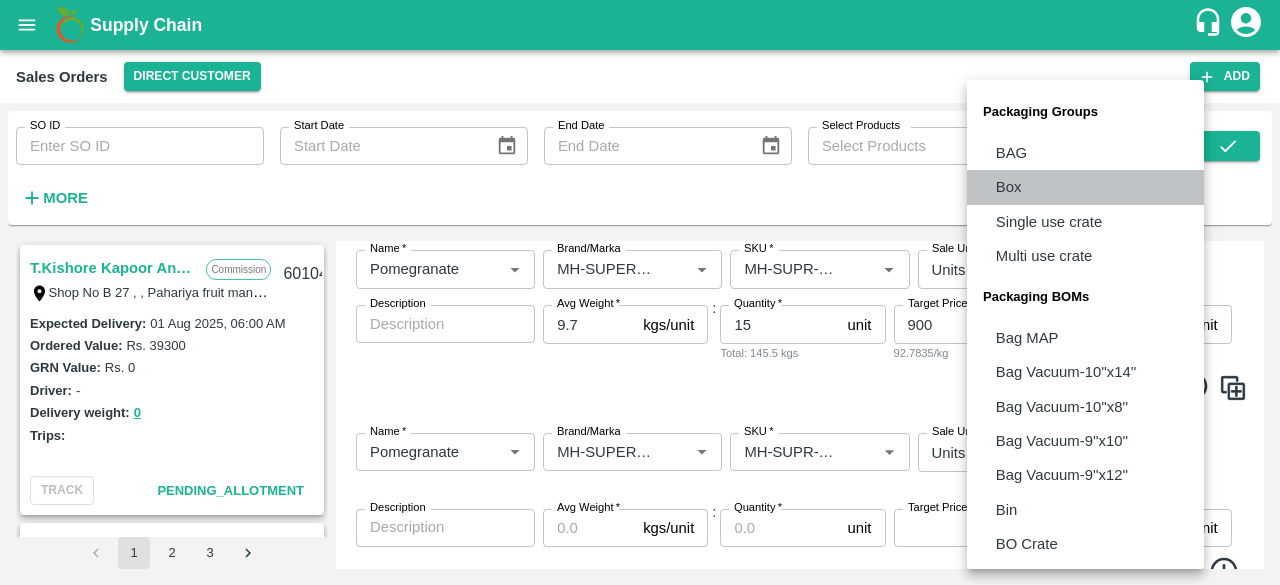 click on "Box" at bounding box center (1085, 187) 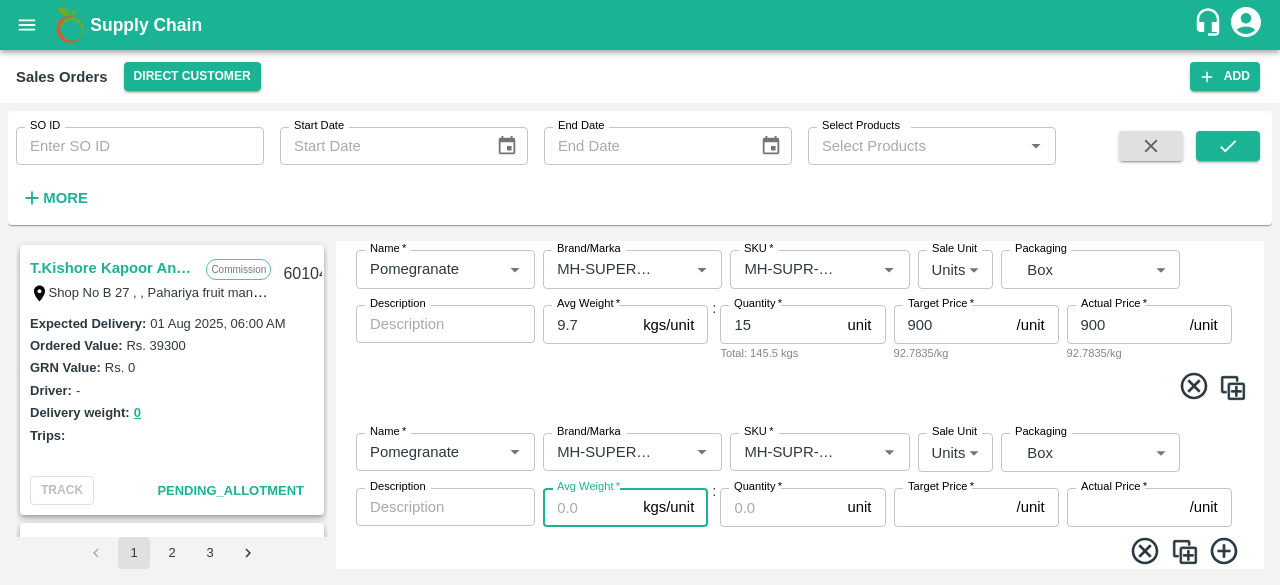 click on "Avg Weight   *" at bounding box center [589, 507] 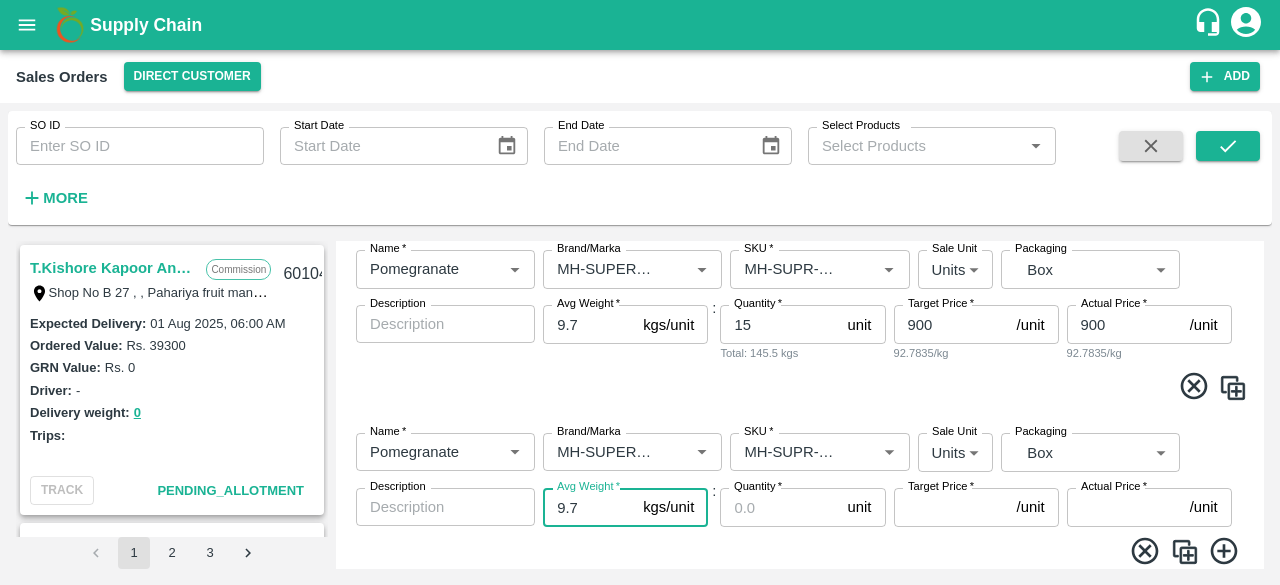 type on "9.7" 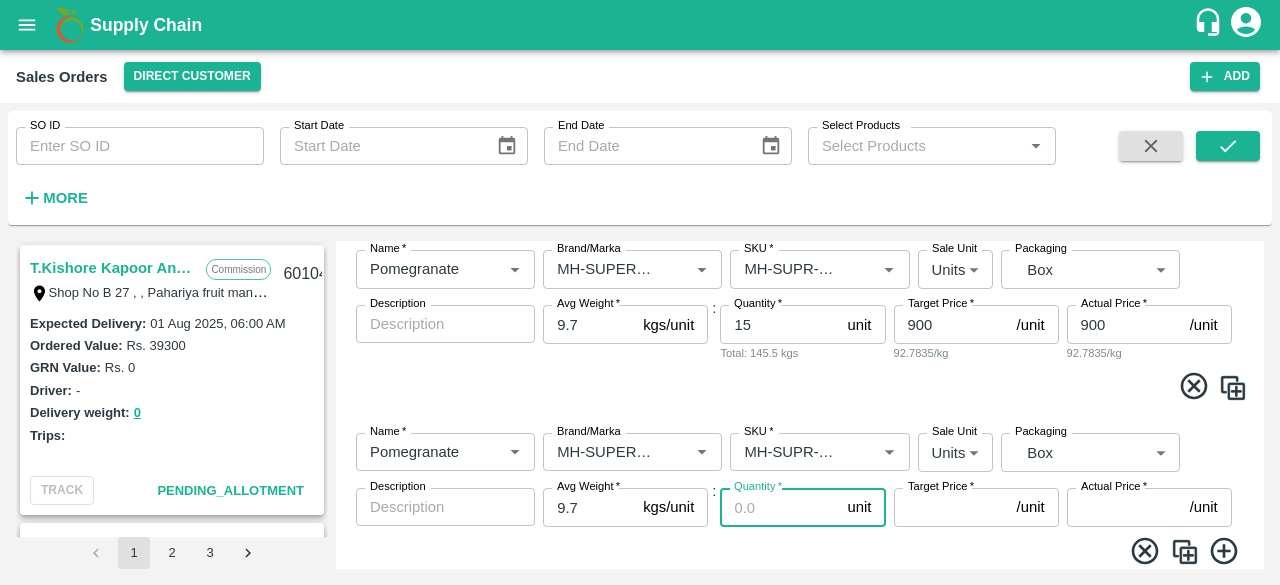 click on "Quantity   *" at bounding box center [779, 507] 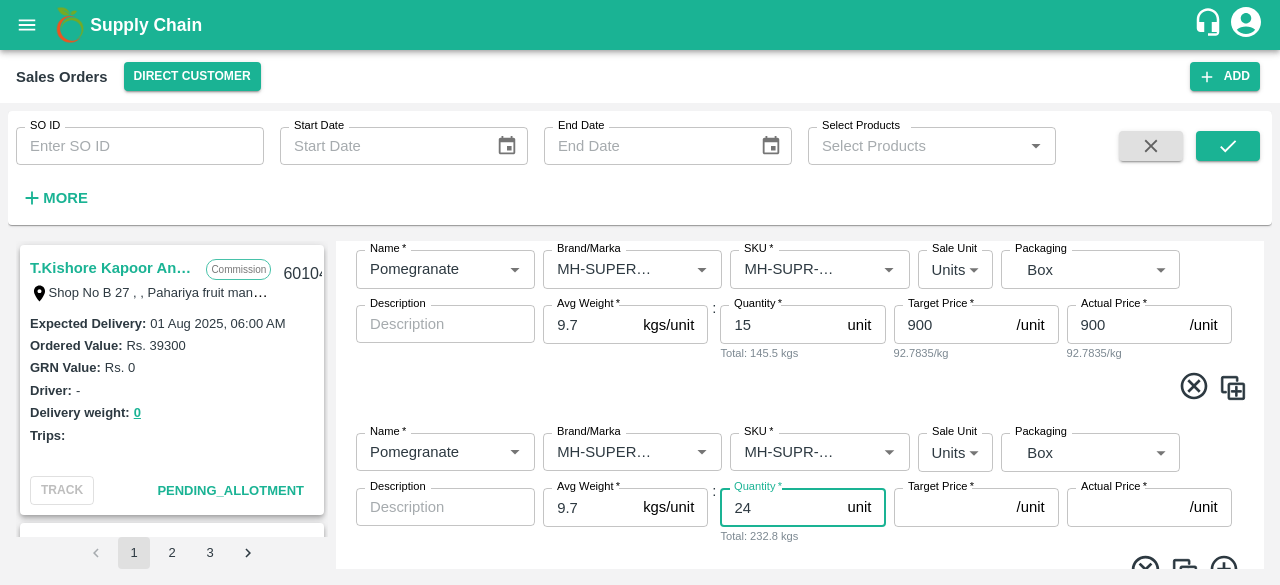 type on "24" 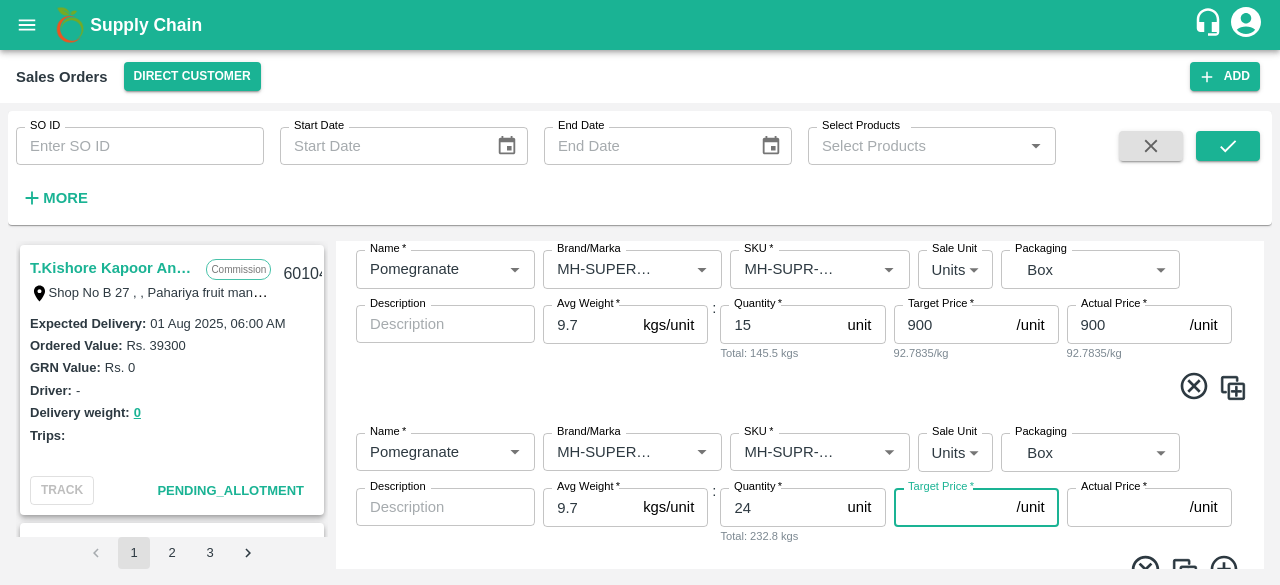 click on "Target Price   *" at bounding box center [951, 507] 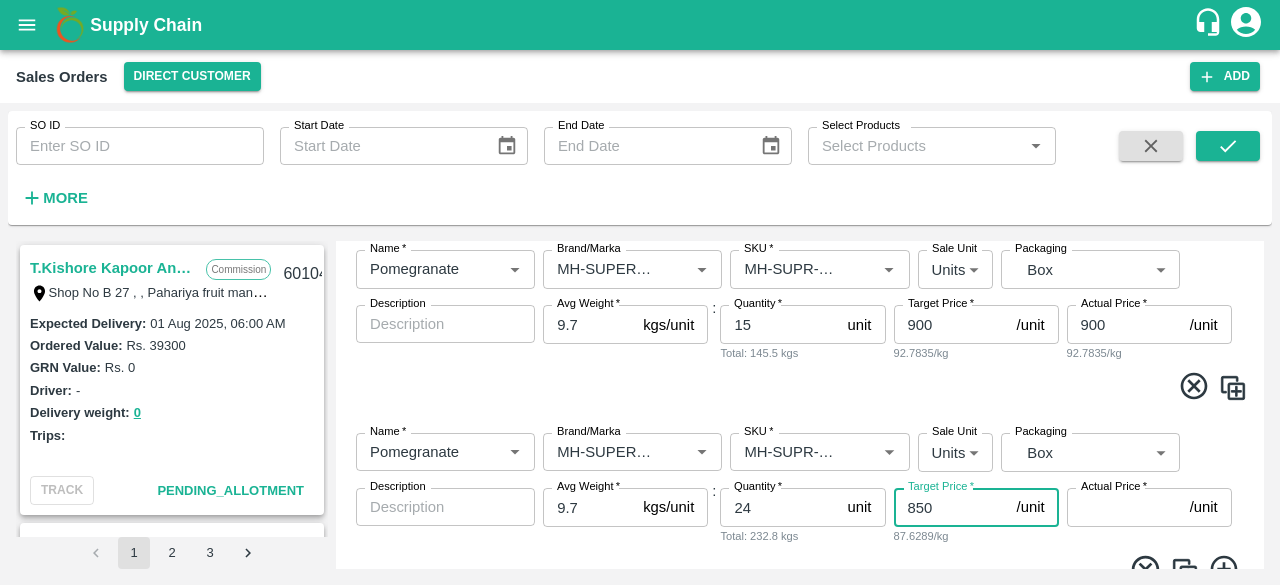 type on "850" 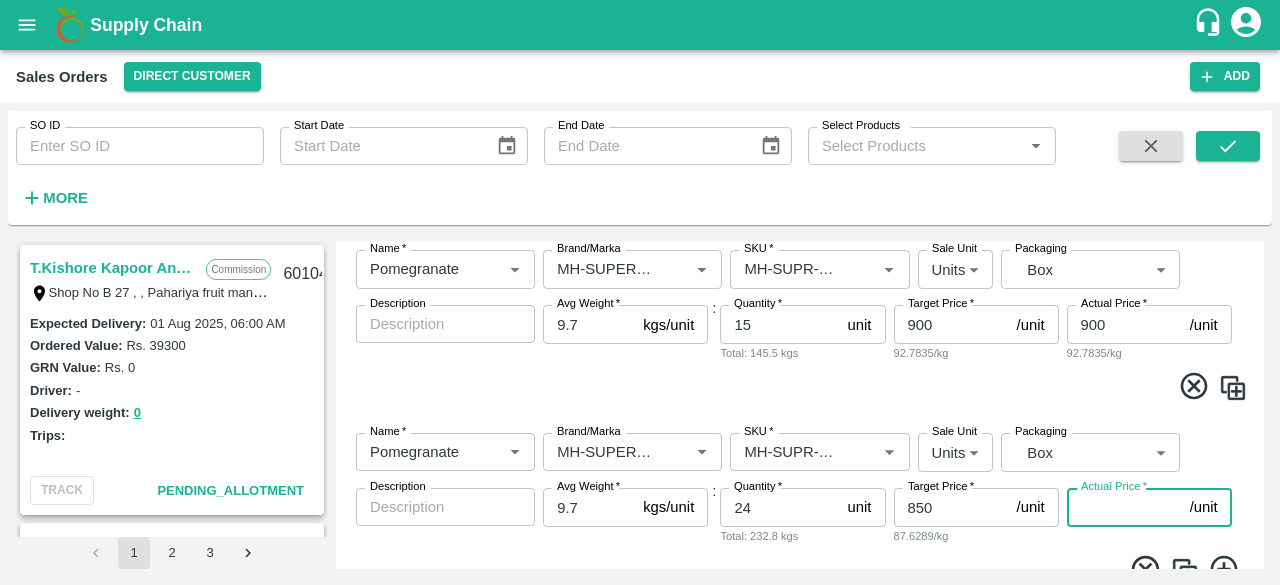 click on "Actual Price   *" at bounding box center [1124, 507] 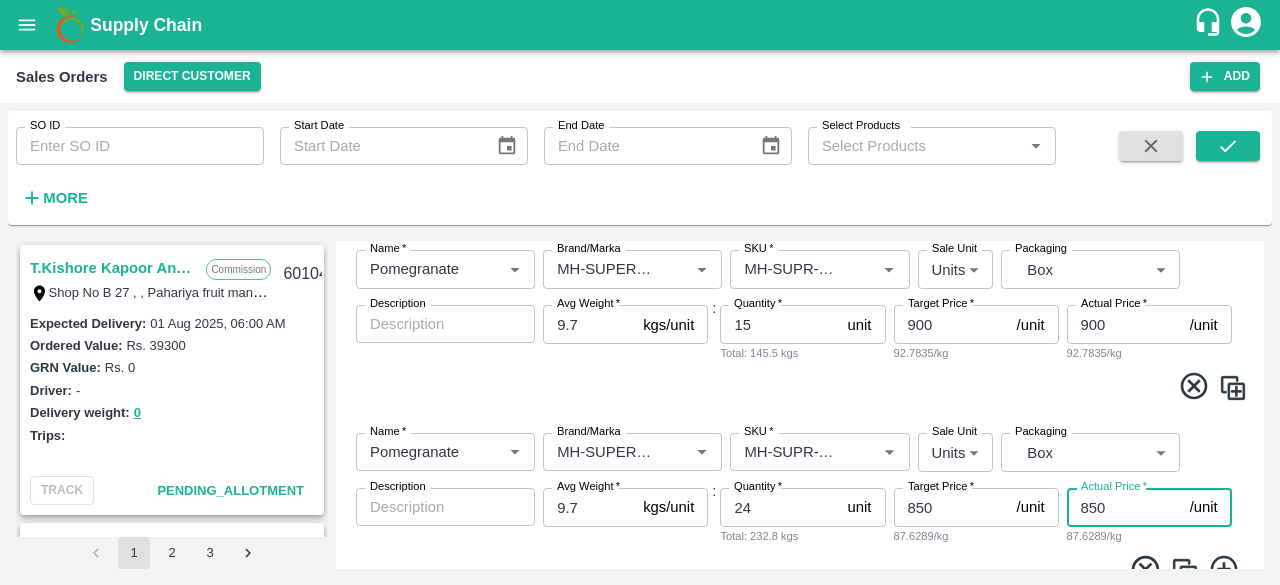 scroll, scrollTop: 968, scrollLeft: 0, axis: vertical 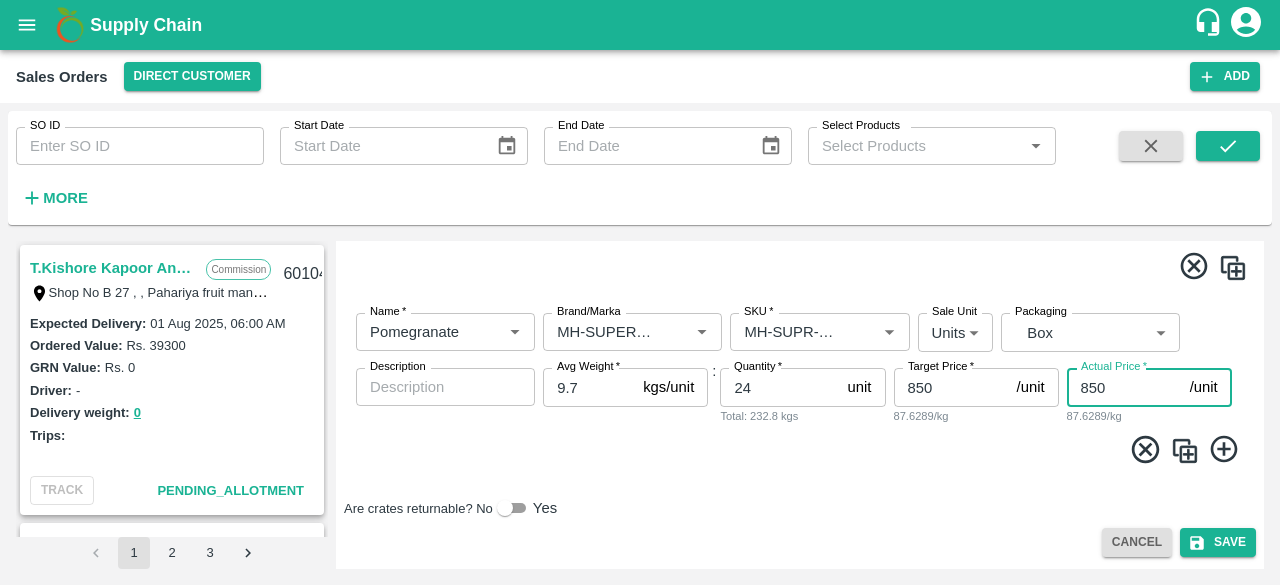 type on "850" 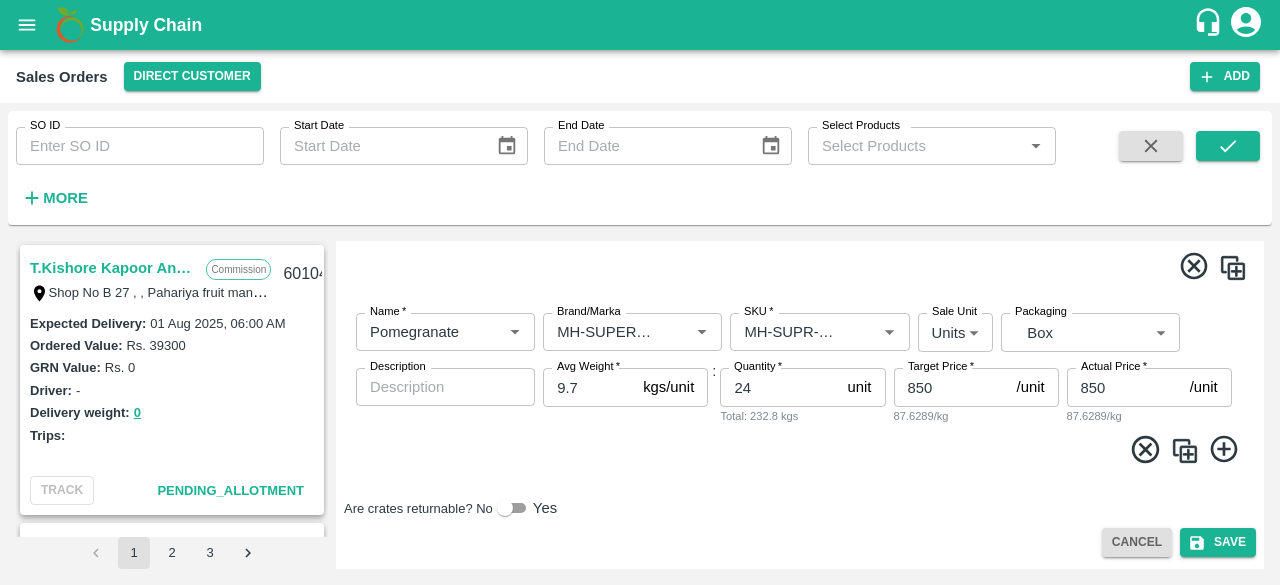 click 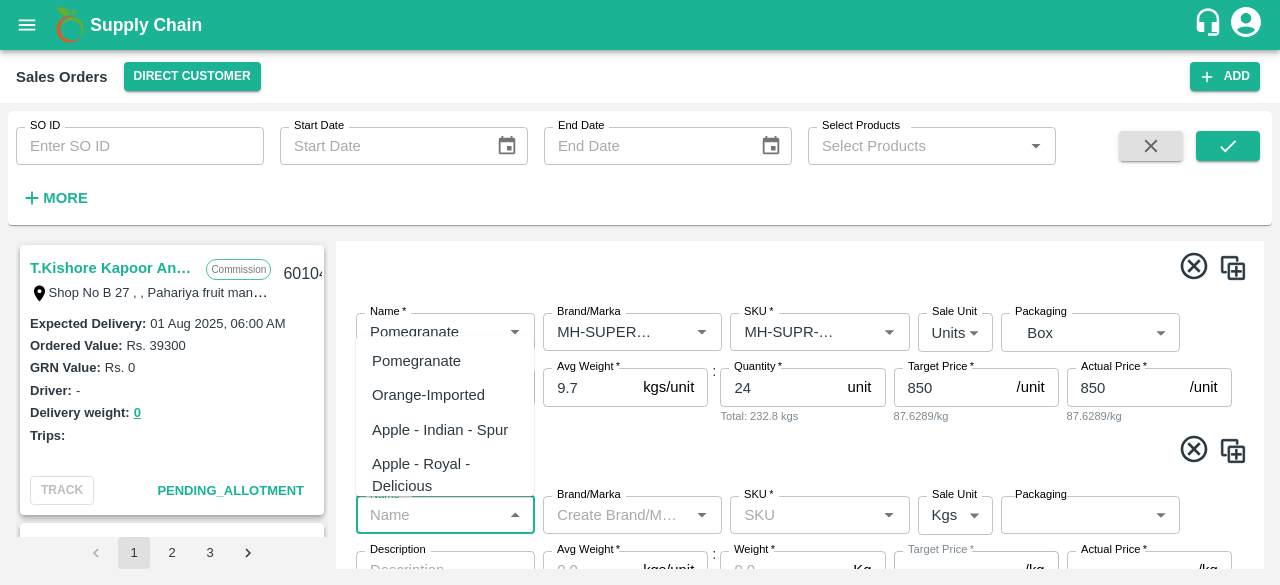 click on "Name   *" at bounding box center [429, 515] 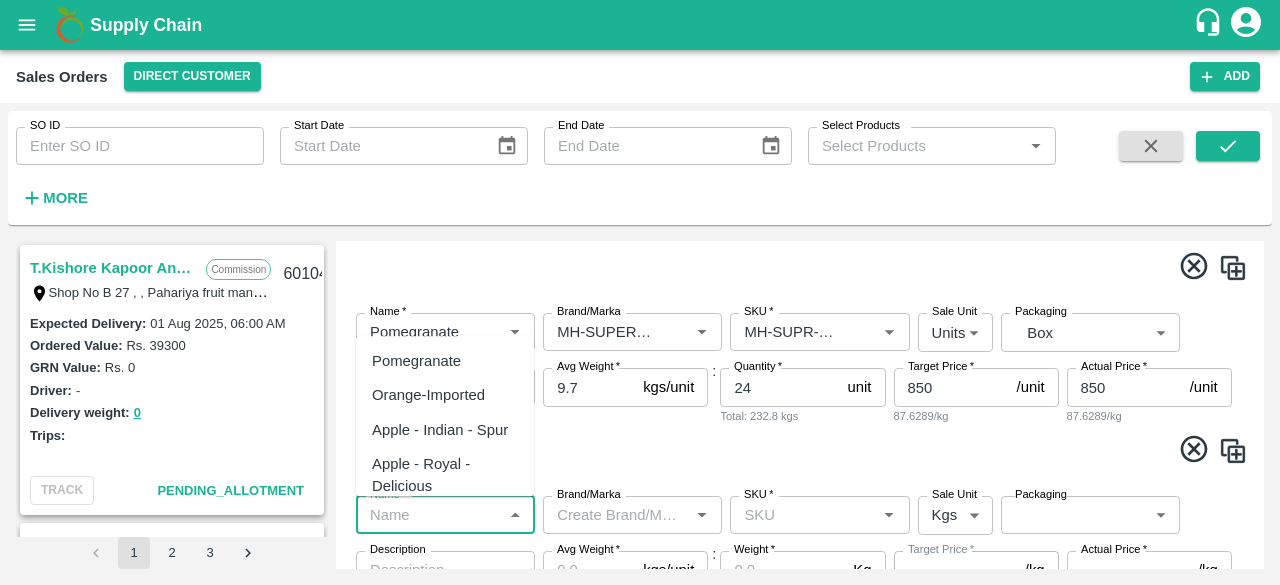 click on "Pomegranate" at bounding box center [416, 361] 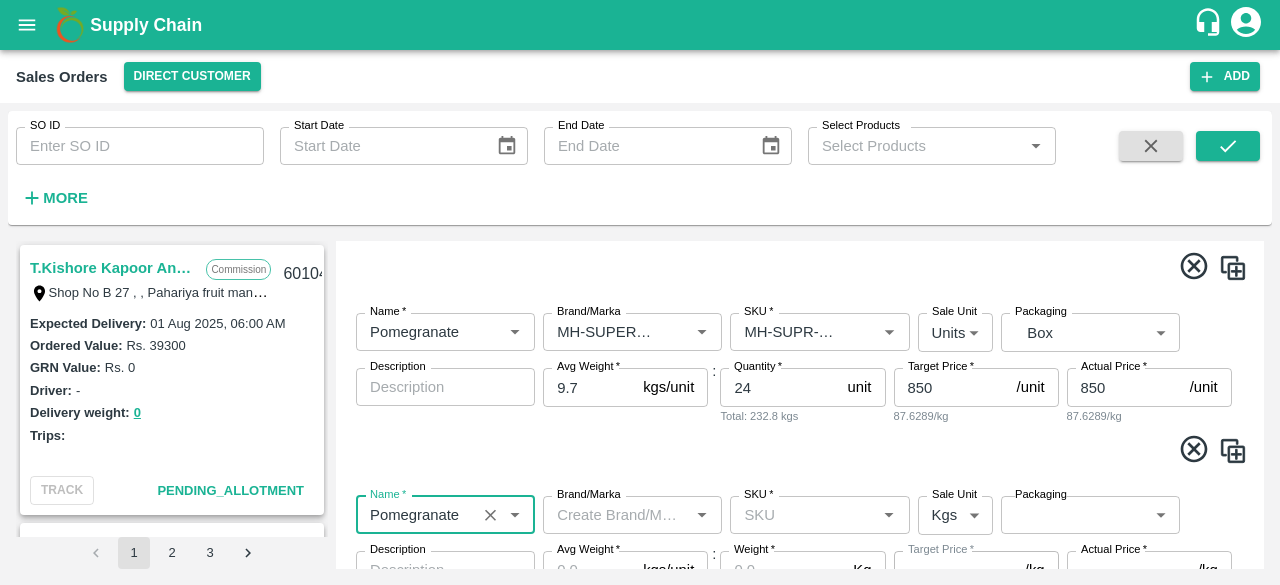 click on "Brand/Marka" at bounding box center (616, 515) 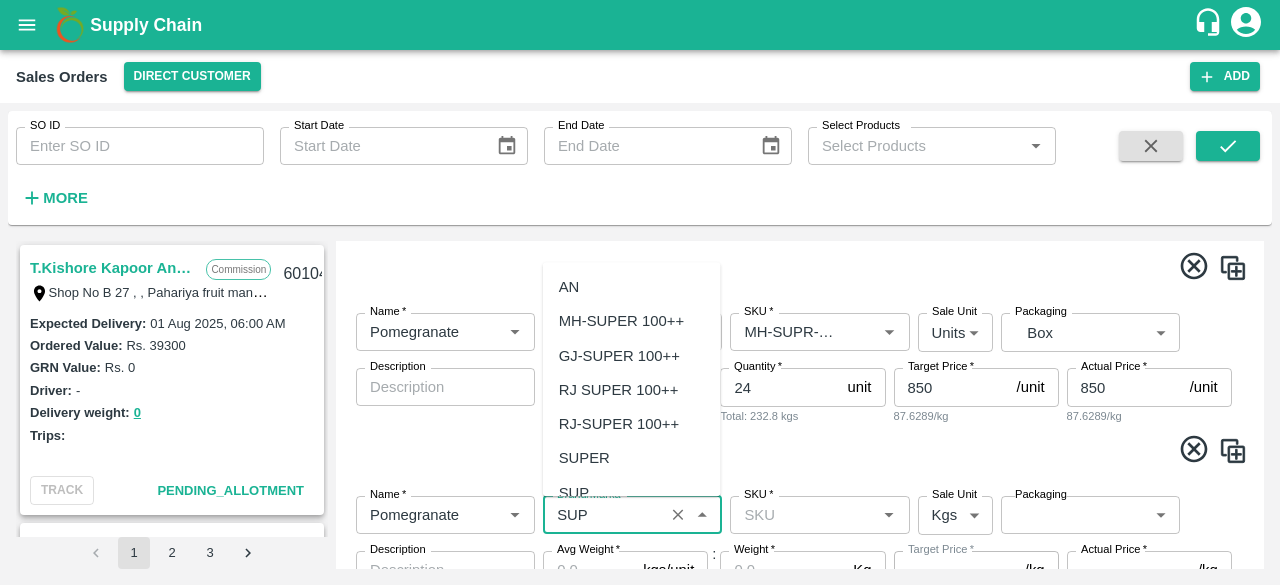 click on "MH-SUPER 100++" at bounding box center (621, 322) 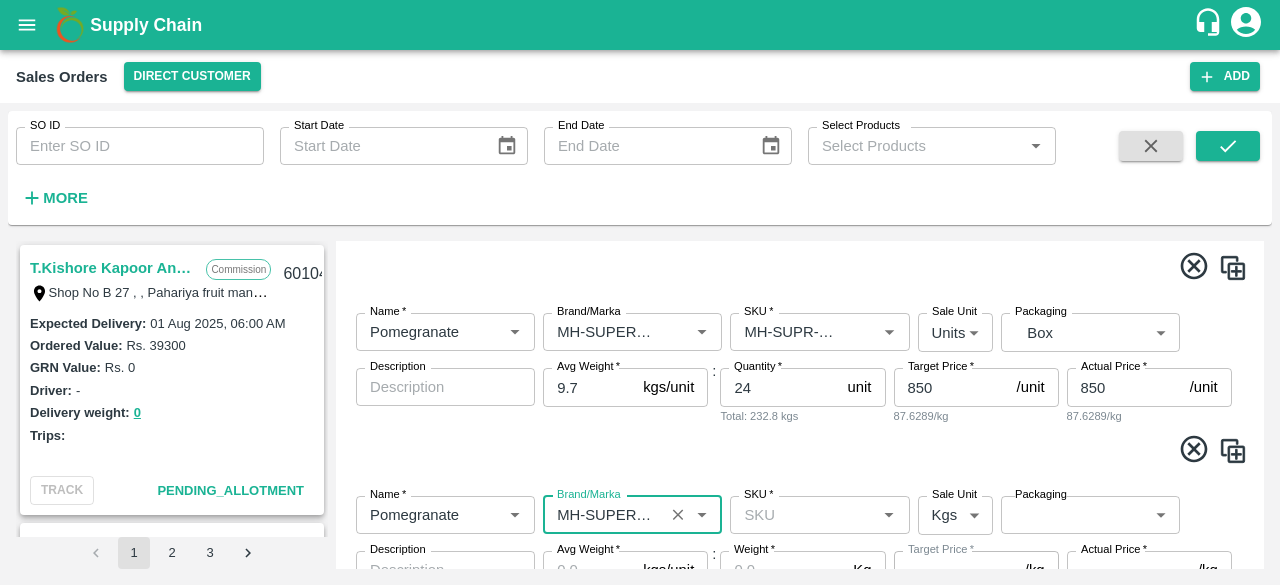 type on "MH-SUPER 100++" 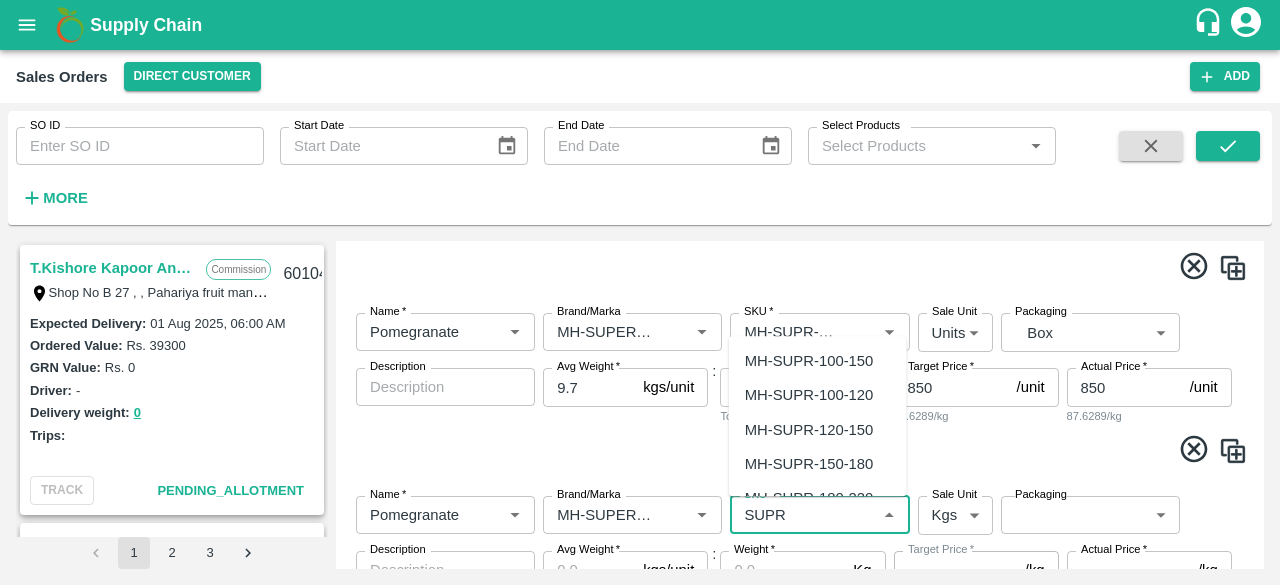 click on "MH-SUPR-100-120" at bounding box center (809, 396) 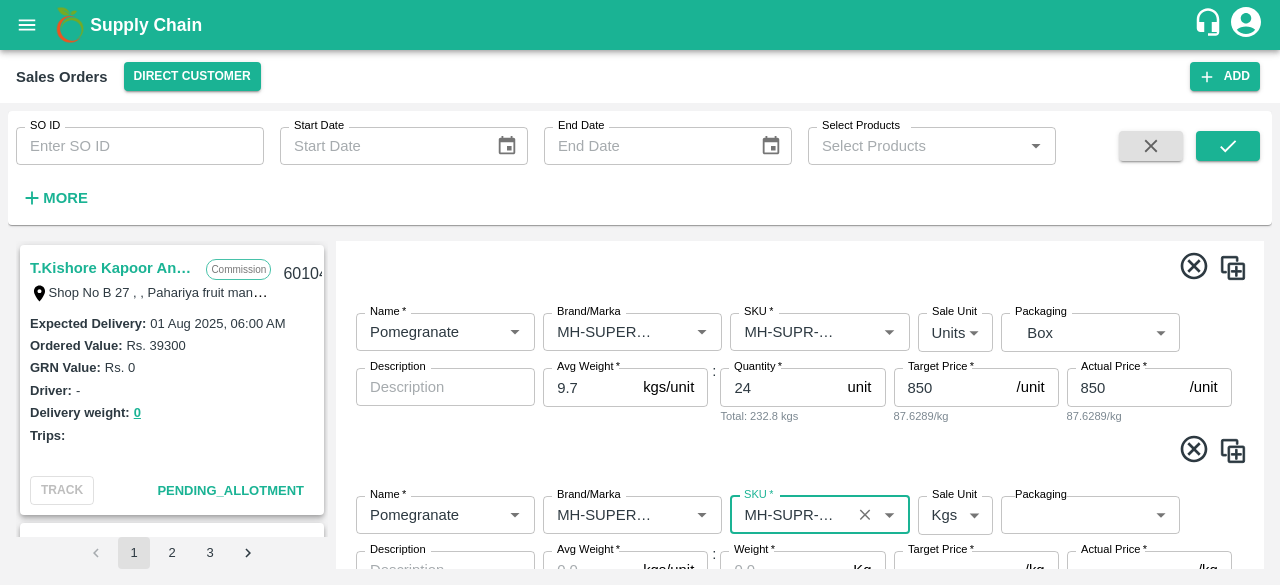 type on "MH-SUPR-100-120" 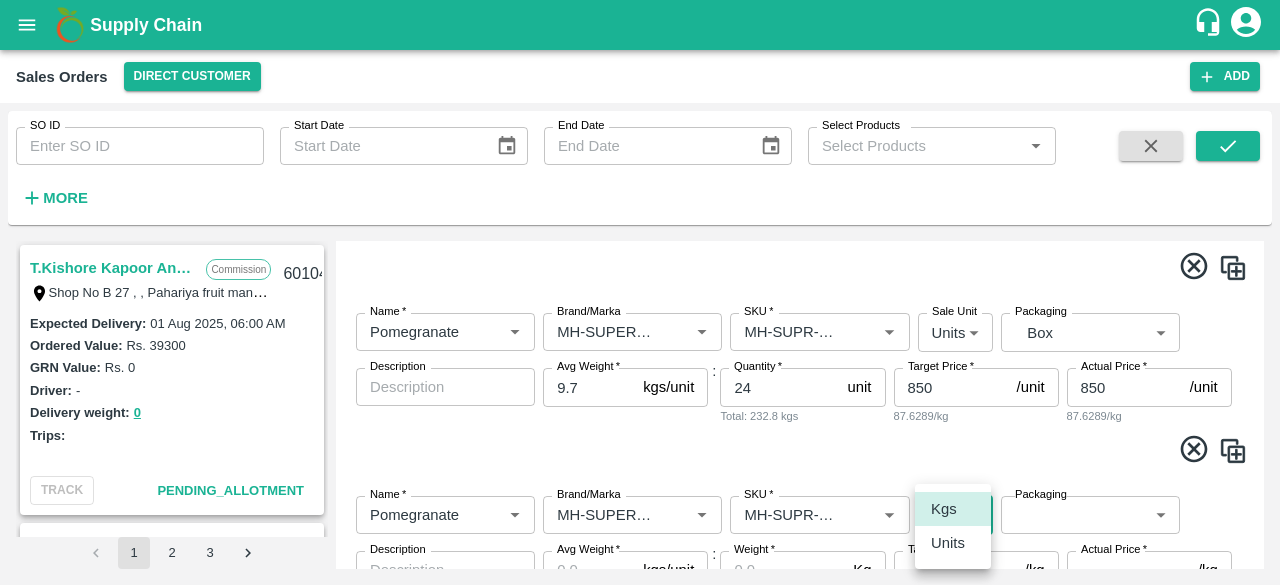 click on "Supply Chain Sales Orders Direct Customer Add SO ID SO ID Start Date Start Date End Date End Date Select Products Select Products   * More T.Kishore Kapoor And Sons Commission Shop No B 27 , ,  Pahariya fruit mandi, Pahariya , Varanasi, U.P 221007, Varanasi, Varanasi, Uttar Pradesh, 221007, India 601043 Expected Delivery : 01 Aug 2025, 06:00 AM Ordered Value: Rs.   39300 GRN Value: Rs.   0 Driver:  -  Delivery weight: 0 Trips: TRACK Pending_Allotment INIYA FRUITS AND VEGETABLES Commission TC/73,  ANNA FRUITS MARKET KOYAMBEDU, Chennai, Chennai, TAMILNADU, 600092 601038 Expected Delivery : 06 Aug 2025, 11:00 PM Ordered Value: Rs.   641400 GRN Value: Rs.   0 Driver:  -  Delivery weight: 0 Trips: TRACK Pending_Allotment Green Spices Hut Commission Shop no 74, MADURAI MATTUTHAVANI FRUIT MARKET, Madurai, Madurai, Tamil Nadu, 625007, India 600796 Expected Delivery : 04 Aug 2025, 06:00 AM Ordered Value: Rs.   402300 GRN Value: Rs.   0 Driver: Kumar - 8746861927 Delivery weight: 2830 Trips: #86023 (Vendor Vehicle) :" at bounding box center [640, 292] 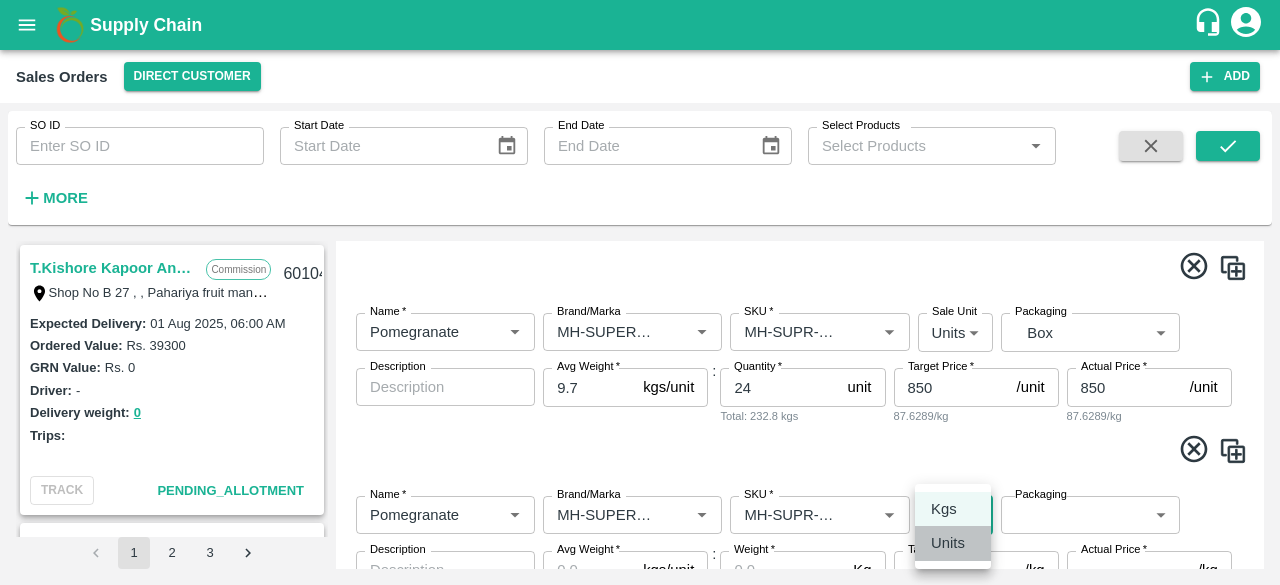 click on "Units" at bounding box center [948, 543] 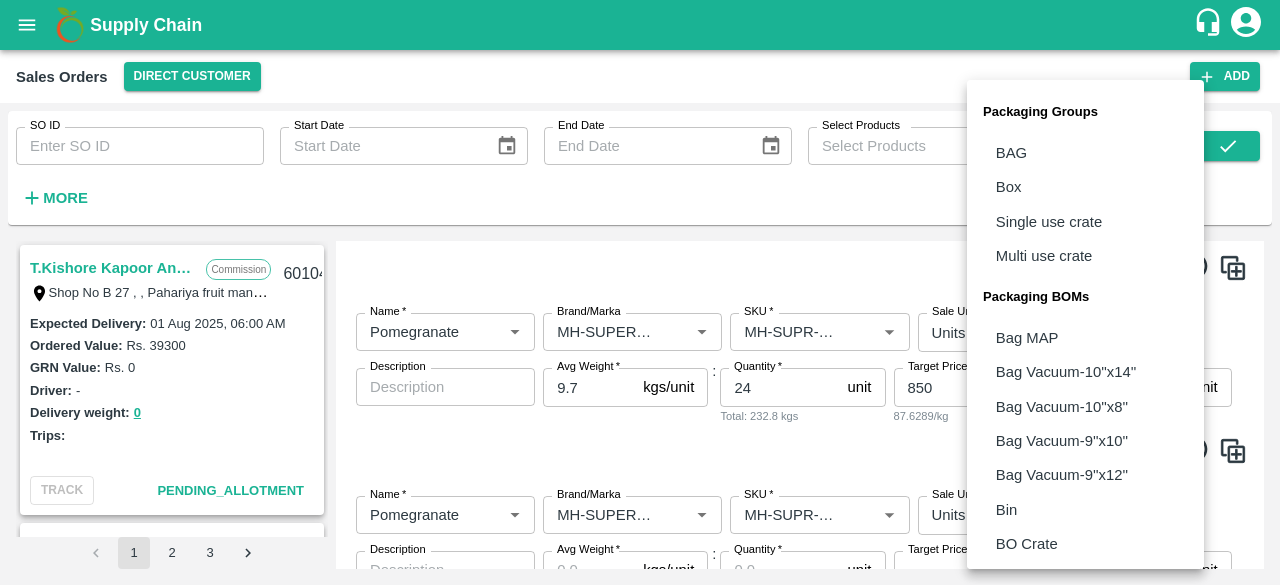 click on "Supply Chain Sales Orders Direct Customer Add SO ID SO ID Start Date Start Date End Date End Date Select Products Select Products   * More T.Kishore Kapoor And Sons Commission Shop No B 27 , ,  Pahariya fruit mandi, Pahariya , Varanasi, U.P 221007, Varanasi, Varanasi, Uttar Pradesh, 221007, India 601043 Expected Delivery : 01 Aug 2025, 06:00 AM Ordered Value: Rs.   39300 GRN Value: Rs.   0 Driver:  -  Delivery weight: 0 Trips: TRACK Pending_Allotment INIYA FRUITS AND VEGETABLES Commission TC/73,  ANNA FRUITS MARKET KOYAMBEDU, Chennai, Chennai, TAMILNADU, 600092 601038 Expected Delivery : 06 Aug 2025, 11:00 PM Ordered Value: Rs.   641400 GRN Value: Rs.   0 Driver:  -  Delivery weight: 0 Trips: TRACK Pending_Allotment Green Spices Hut Commission Shop no 74, MADURAI MATTUTHAVANI FRUIT MARKET, Madurai, Madurai, Tamil Nadu, 625007, India 600796 Expected Delivery : 04 Aug 2025, 06:00 AM Ordered Value: Rs.   402300 GRN Value: Rs.   0 Driver: Kumar - 8746861927 Delivery weight: 2830 Trips: #86023 (Vendor Vehicle) :" at bounding box center [640, 292] 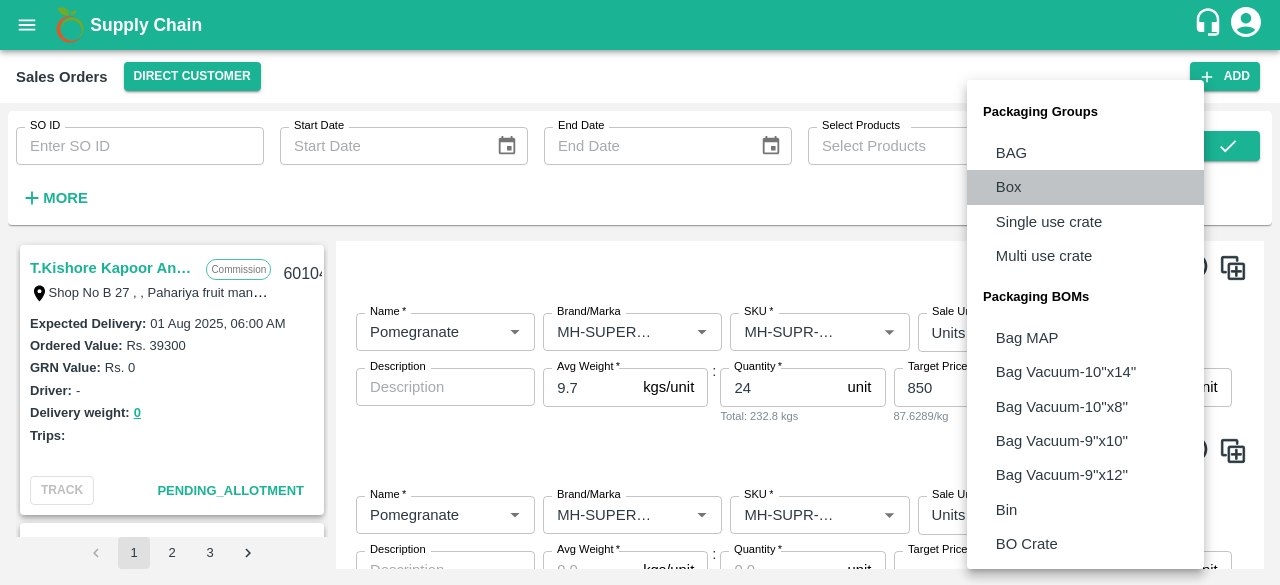 click on "Box" at bounding box center (1085, 187) 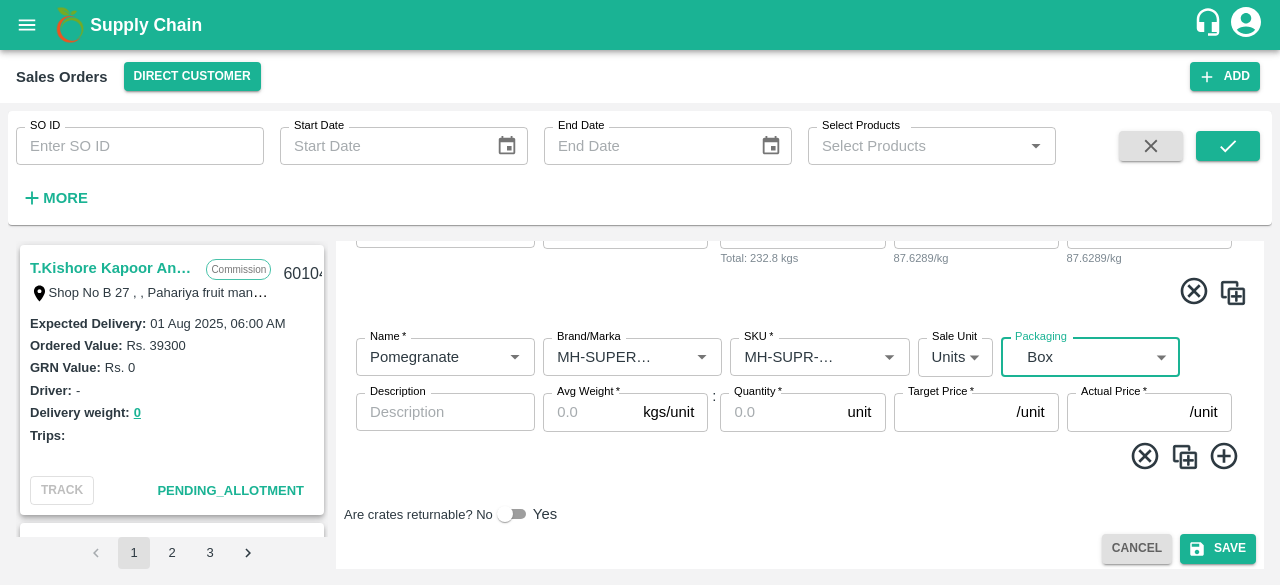 scroll, scrollTop: 1130, scrollLeft: 0, axis: vertical 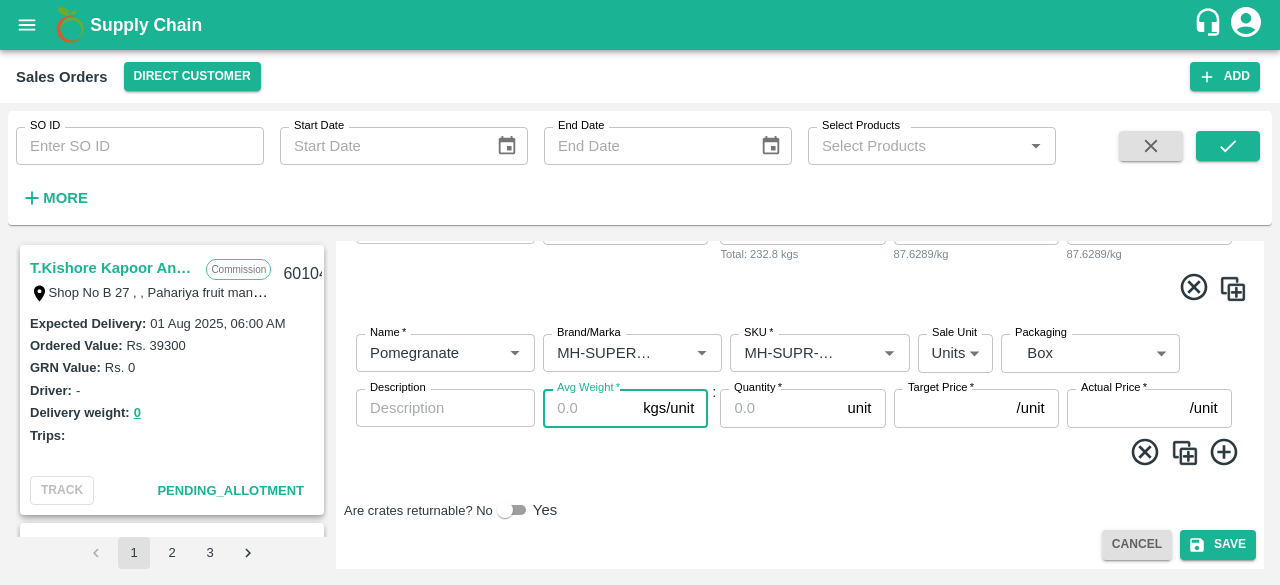 click on "Avg Weight   *" at bounding box center [589, 408] 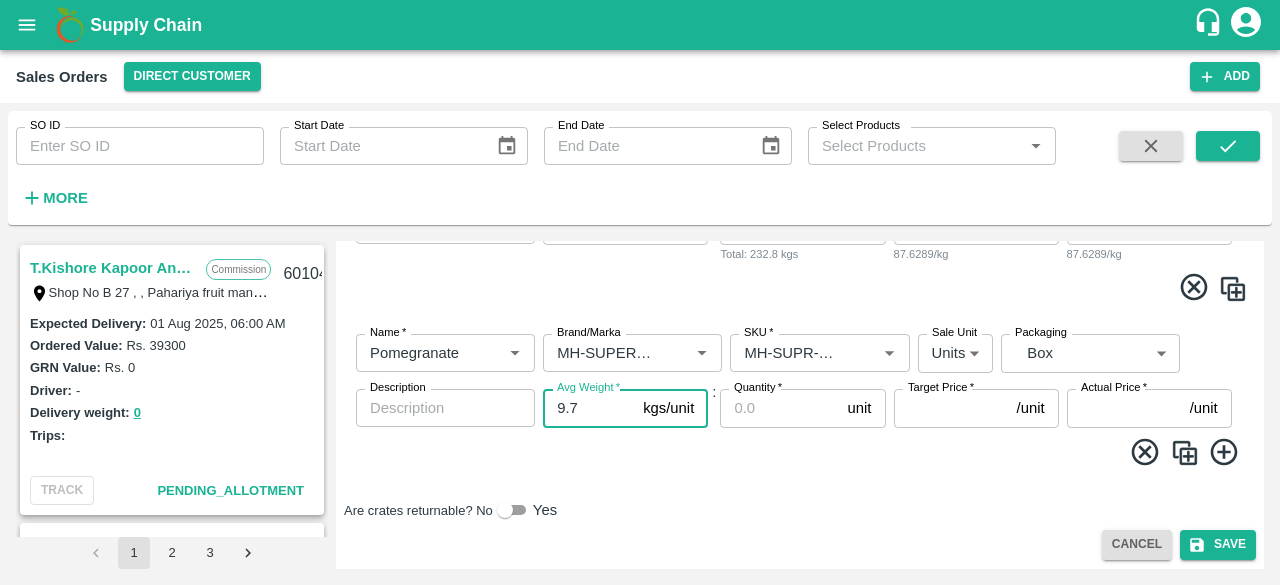 type on "9.7" 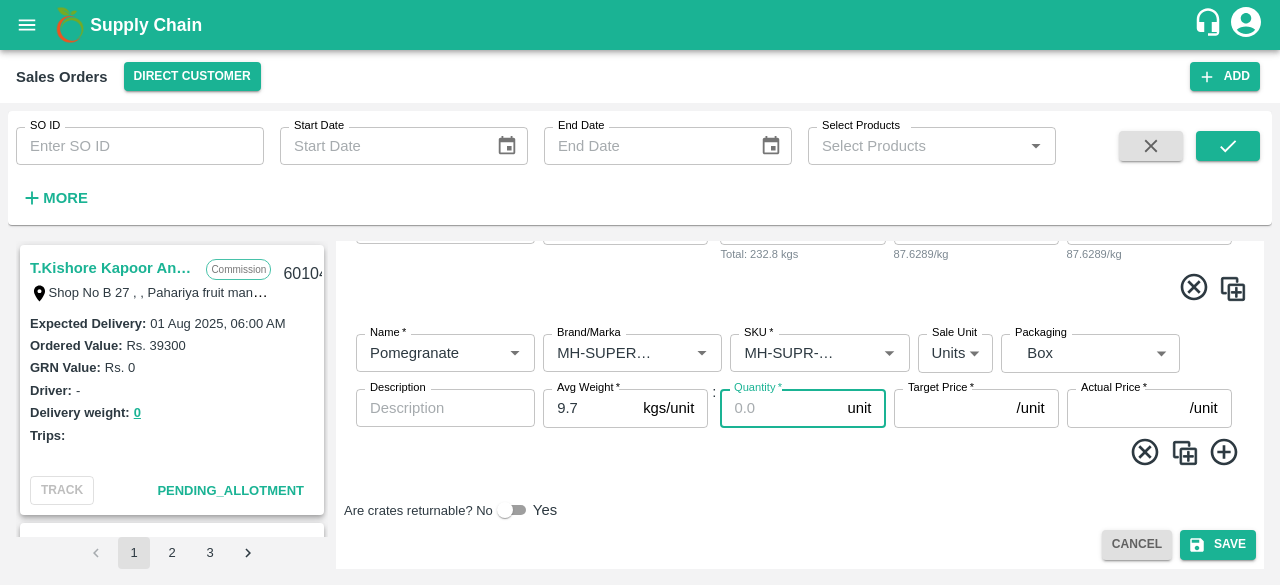 click on "Quantity   *" at bounding box center (779, 408) 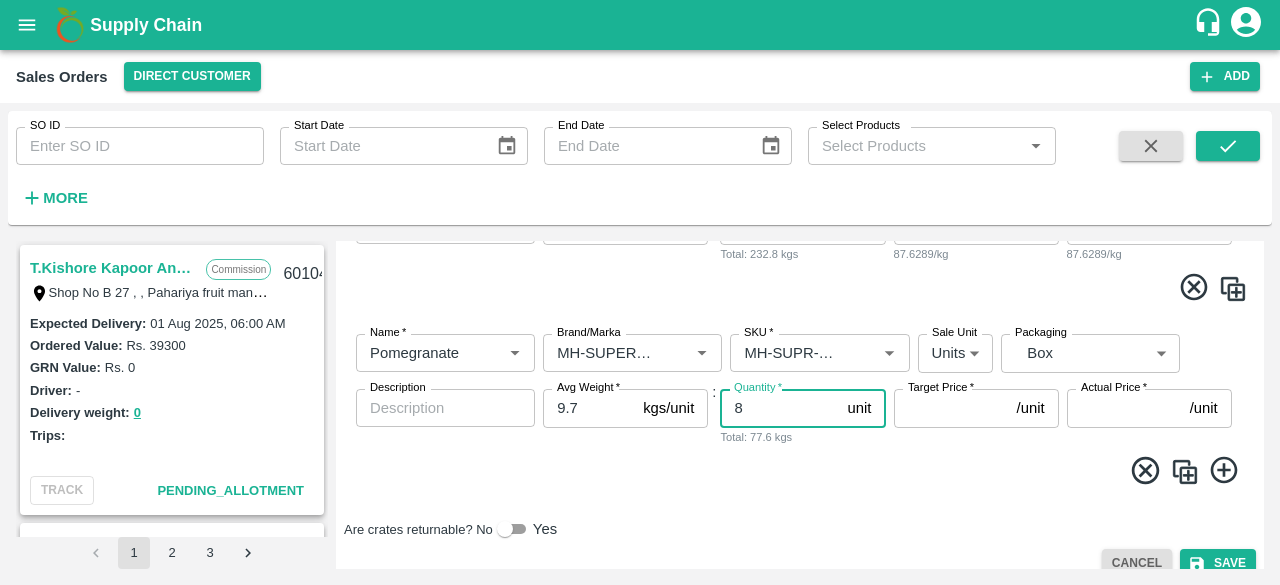 type on "8" 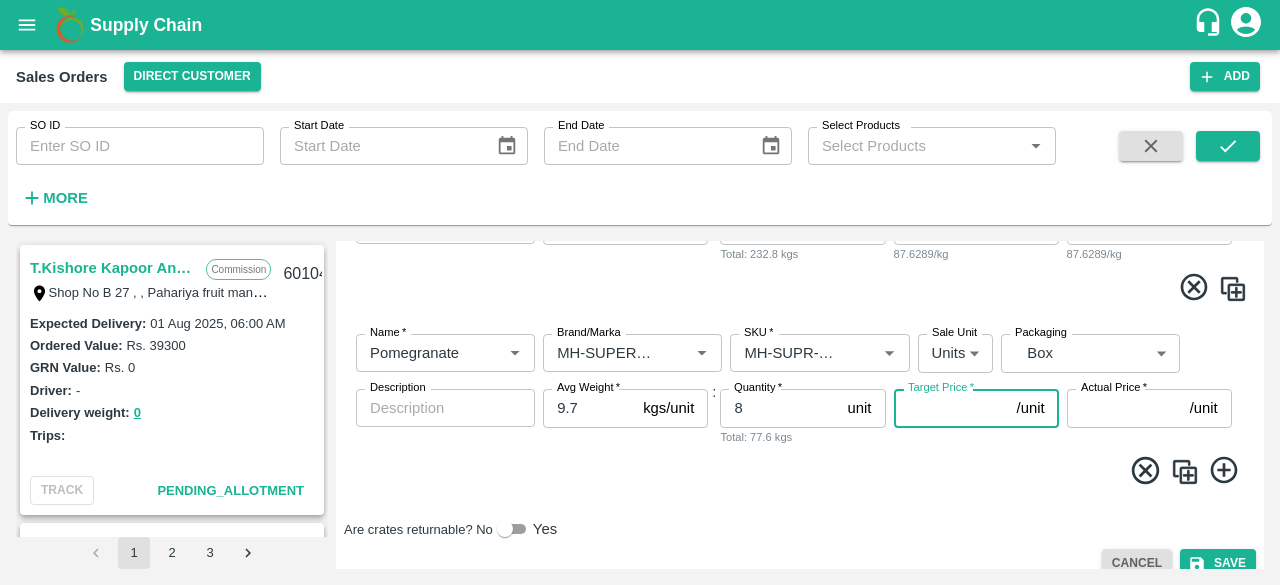 click on "Target Price   *" at bounding box center [951, 408] 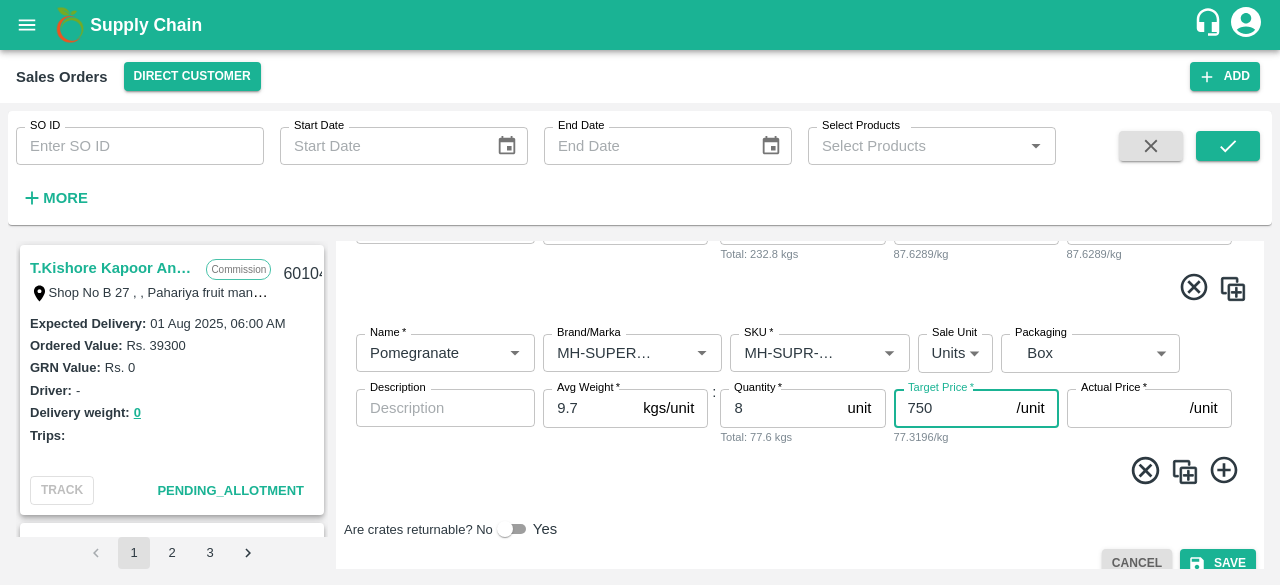 type on "750" 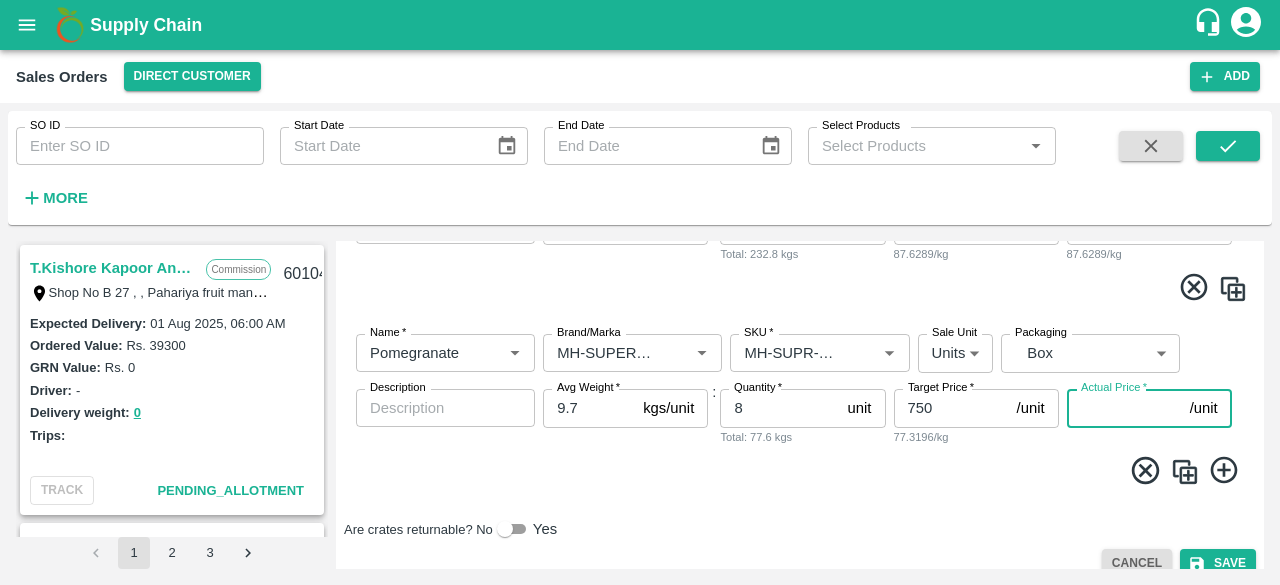 click on "Actual Price   *" at bounding box center (1124, 408) 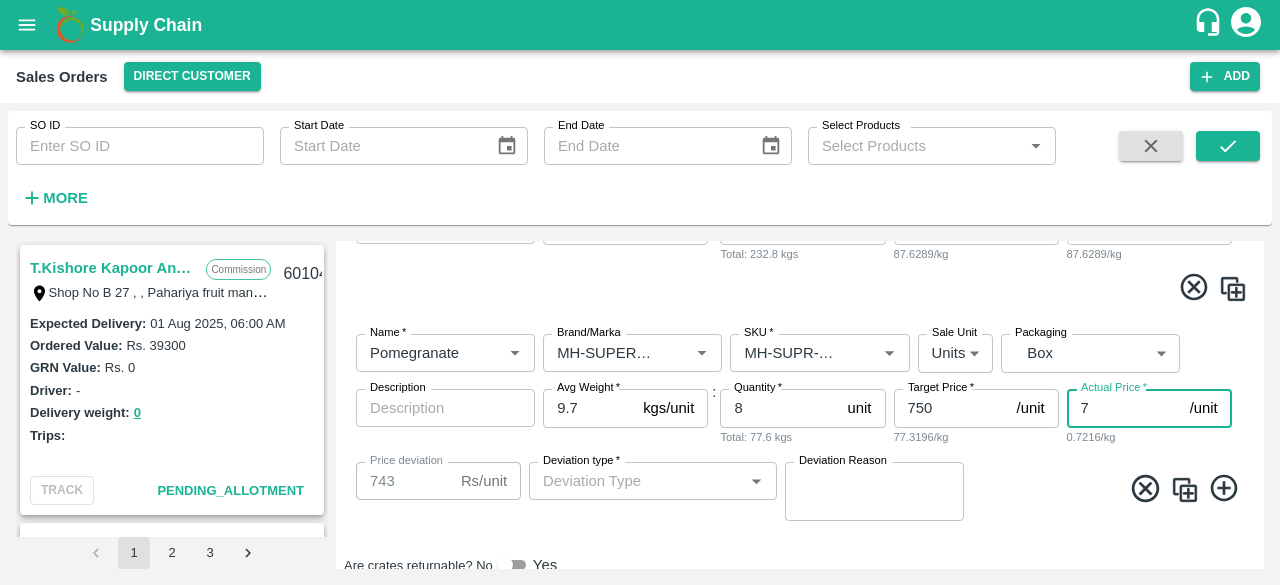 type on "75" 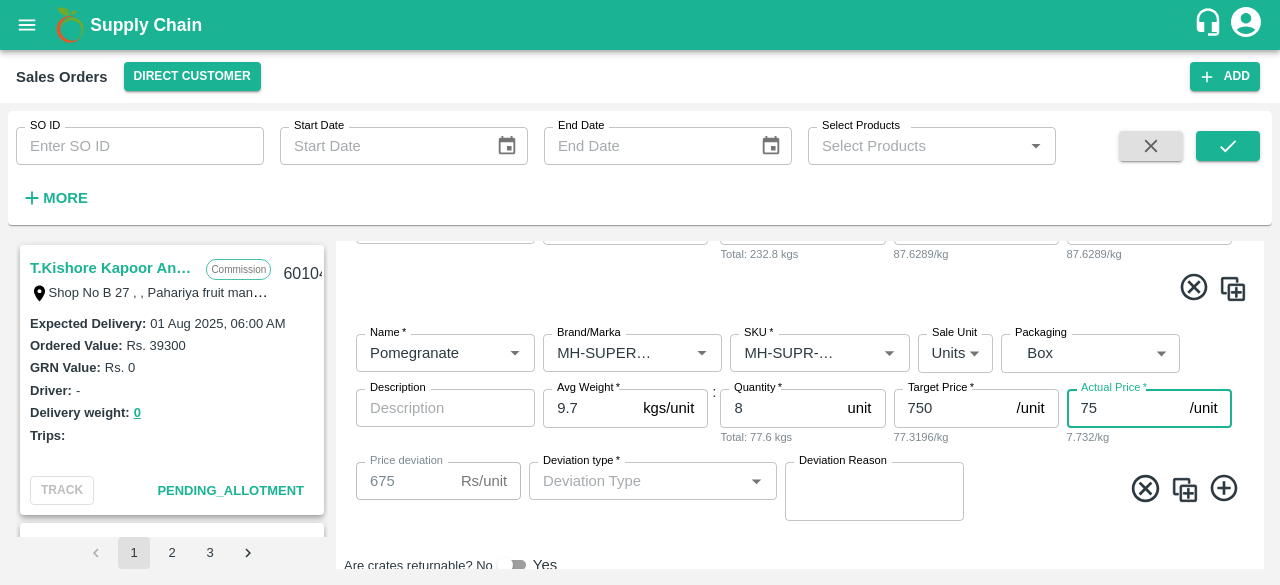 type on "675" 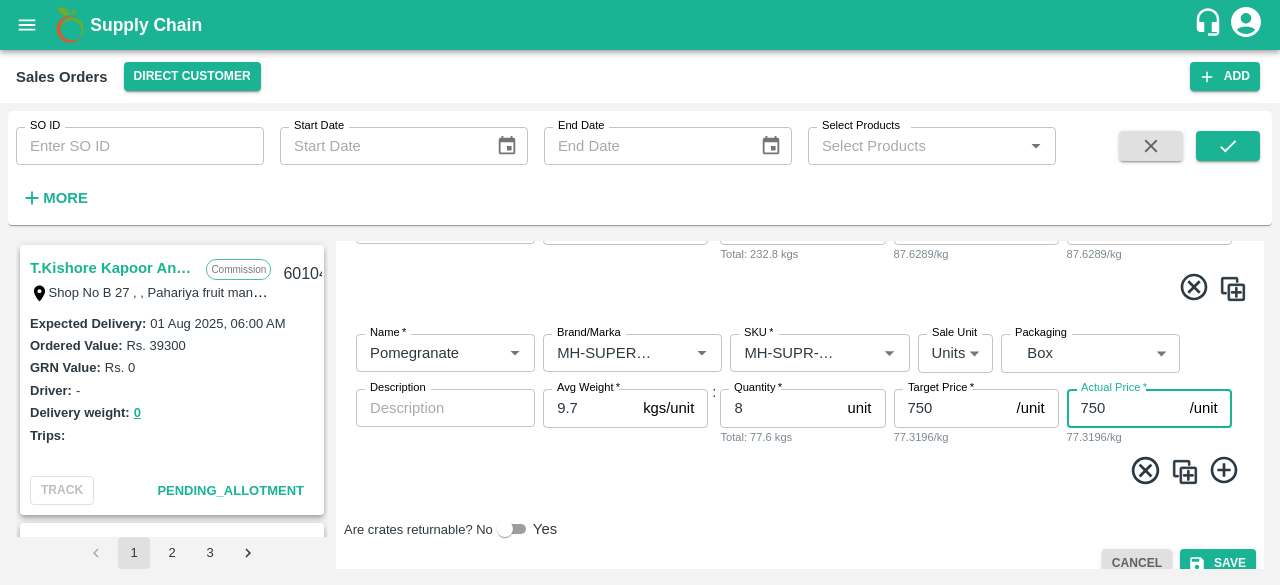type on "750" 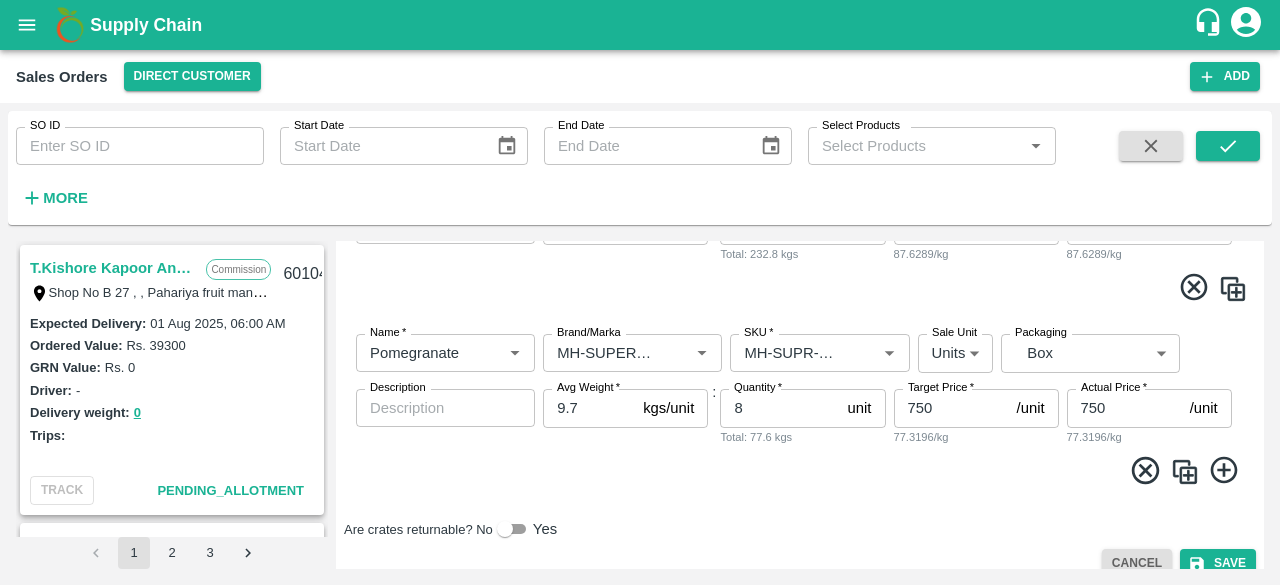 click 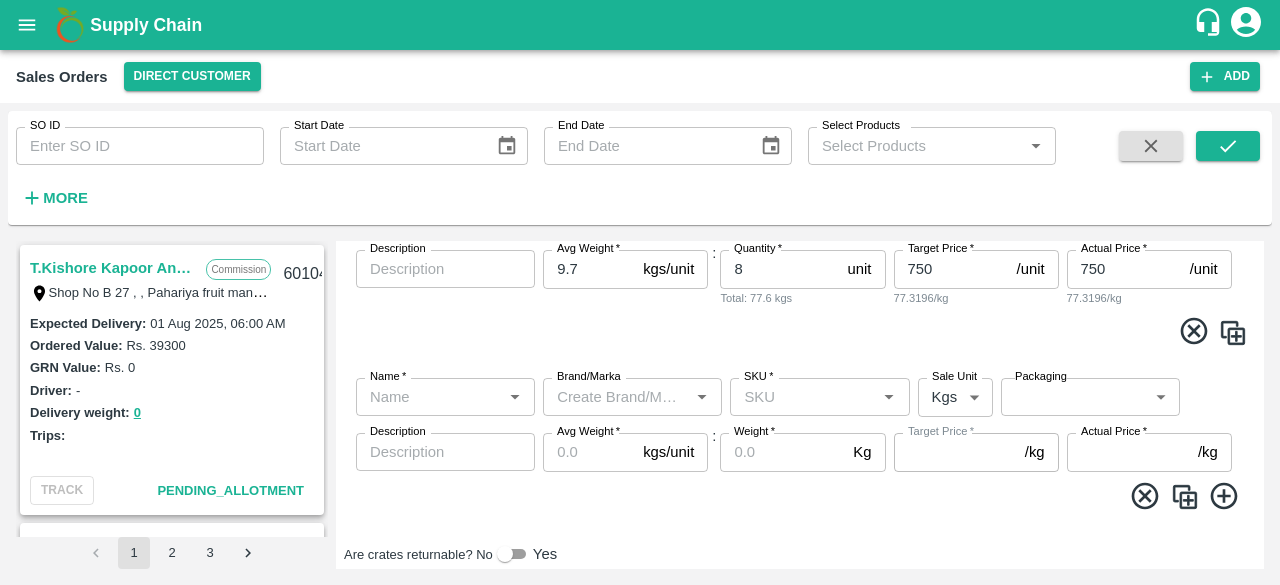 scroll, scrollTop: 1315, scrollLeft: 0, axis: vertical 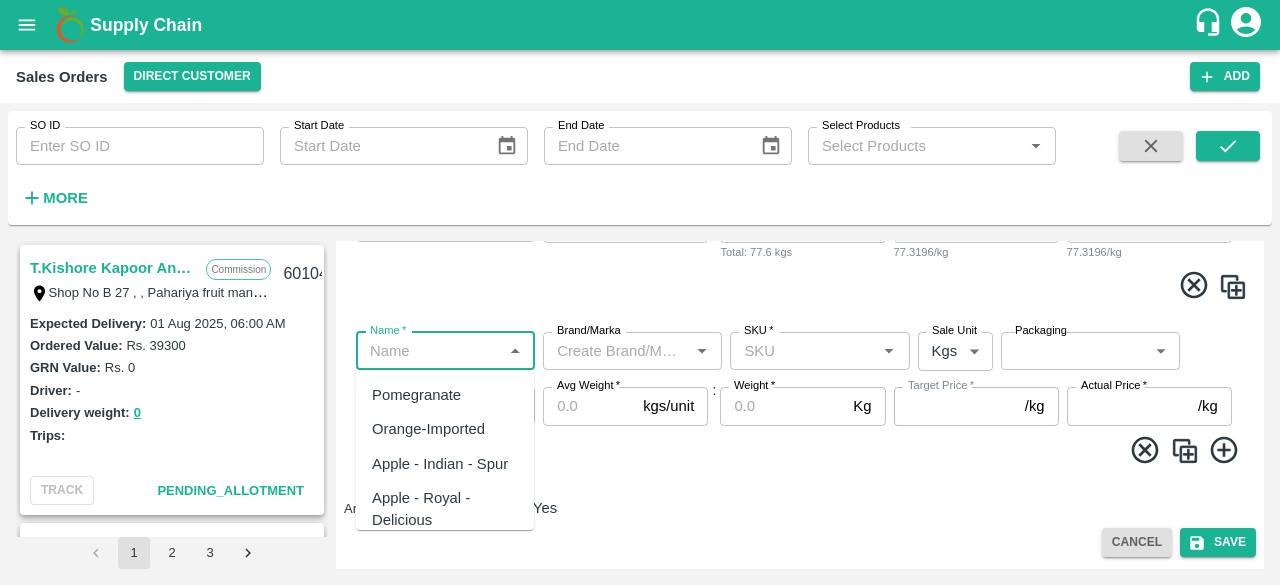click on "Name   *" at bounding box center (429, 351) 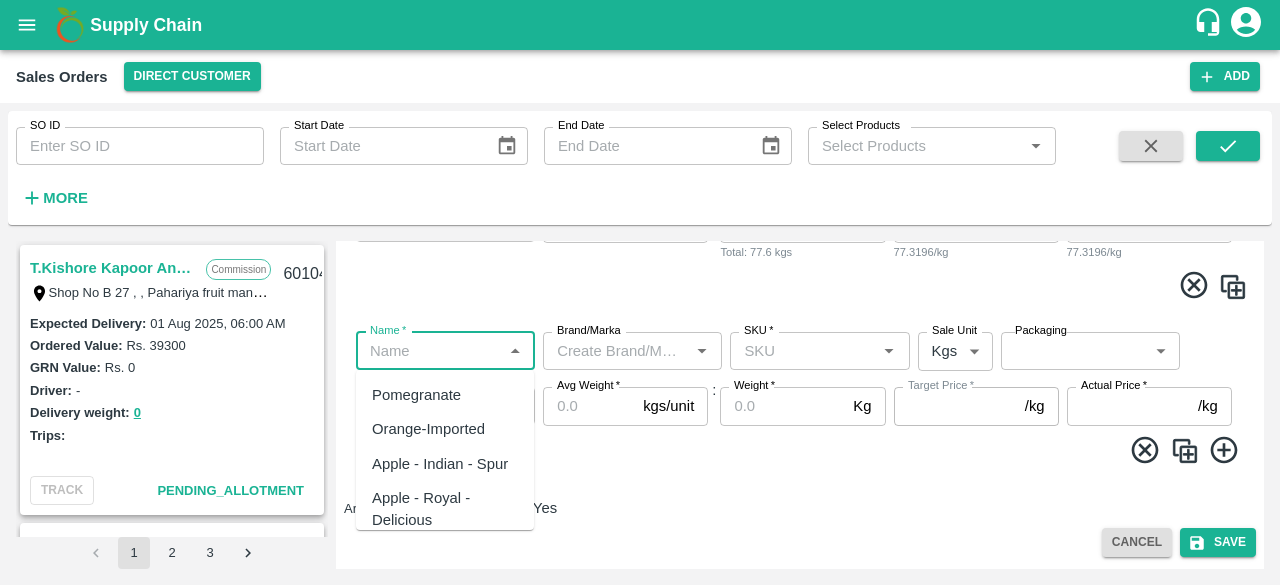 click on "Pomegranate" at bounding box center [416, 395] 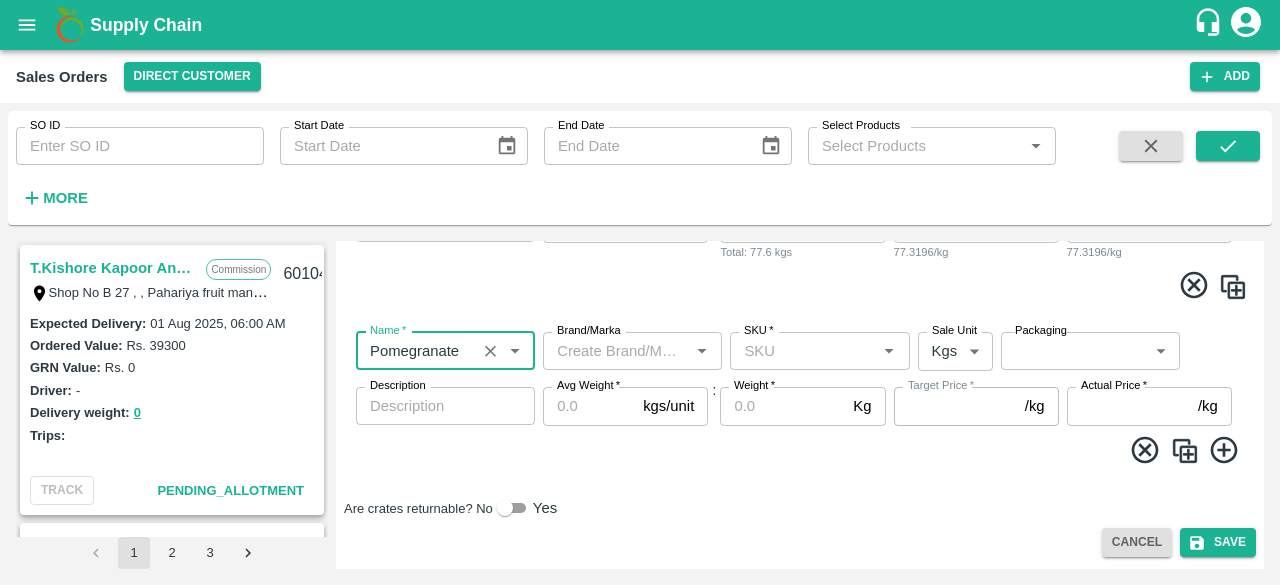 click on "Brand/Marka" at bounding box center (589, 331) 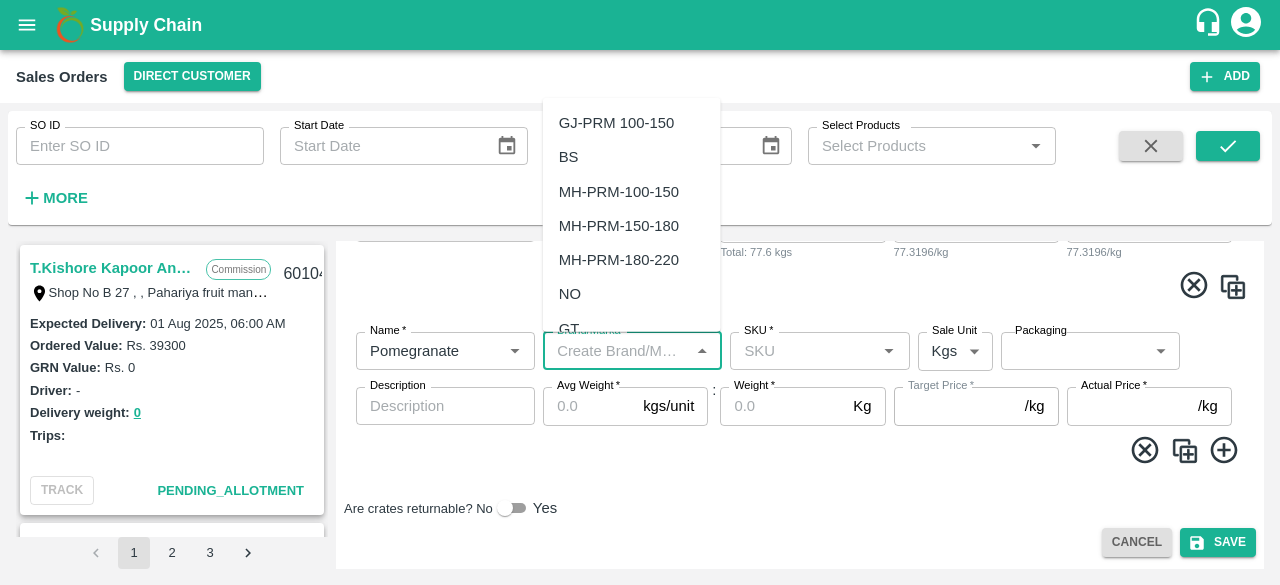 click on "Brand/Marka" at bounding box center (616, 351) 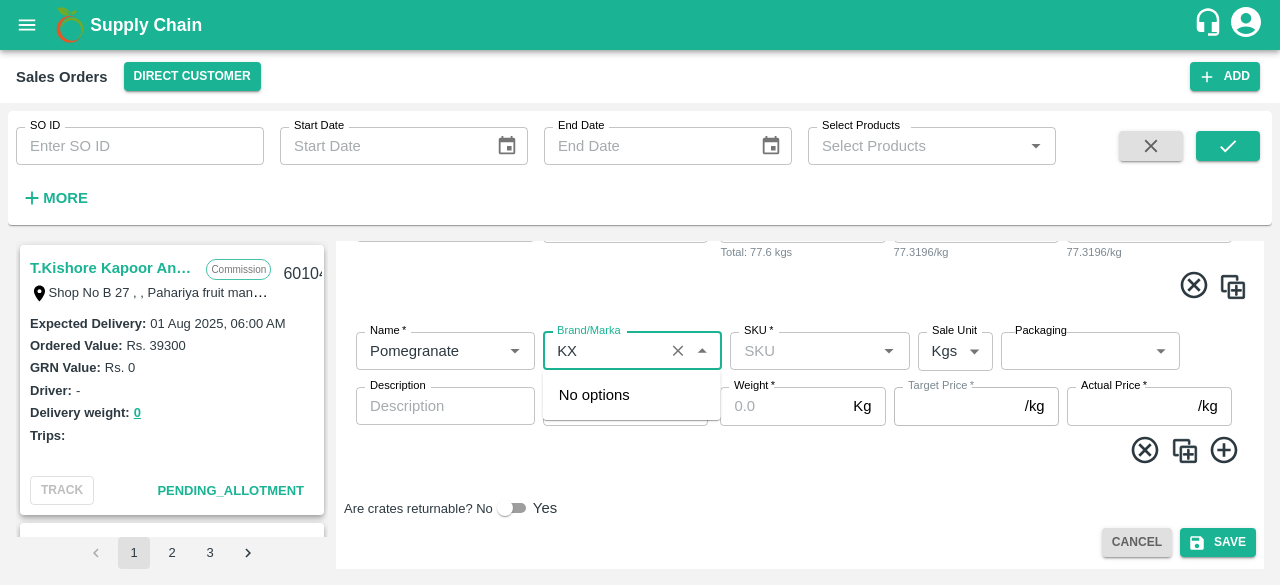 type on "K" 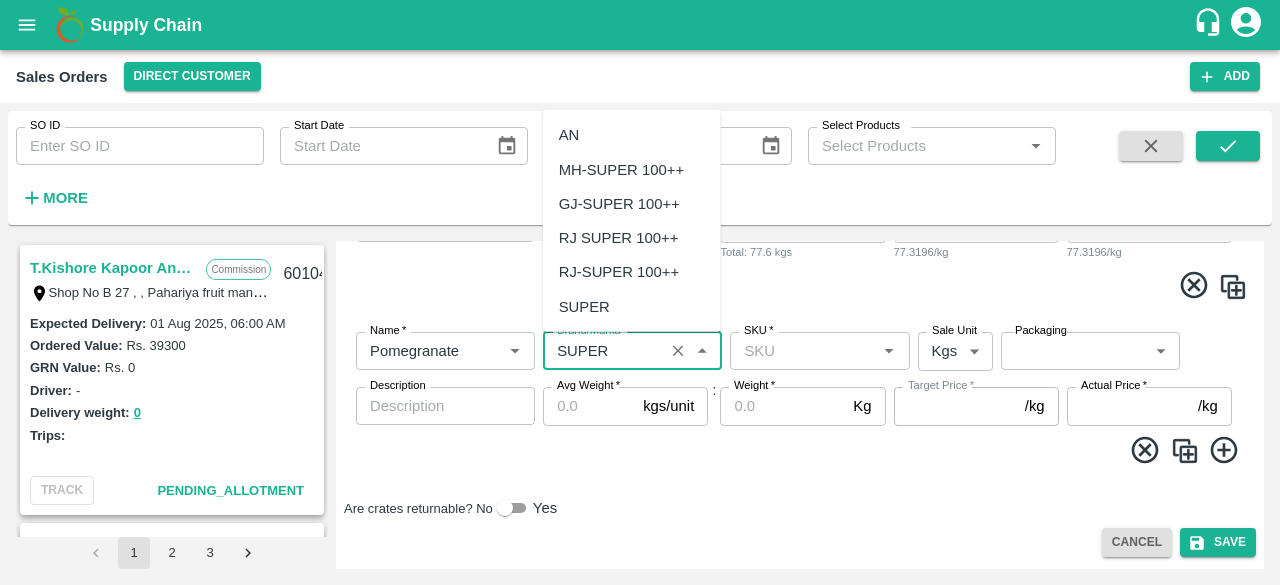 click on "MH-SUPER 100++" at bounding box center [621, 169] 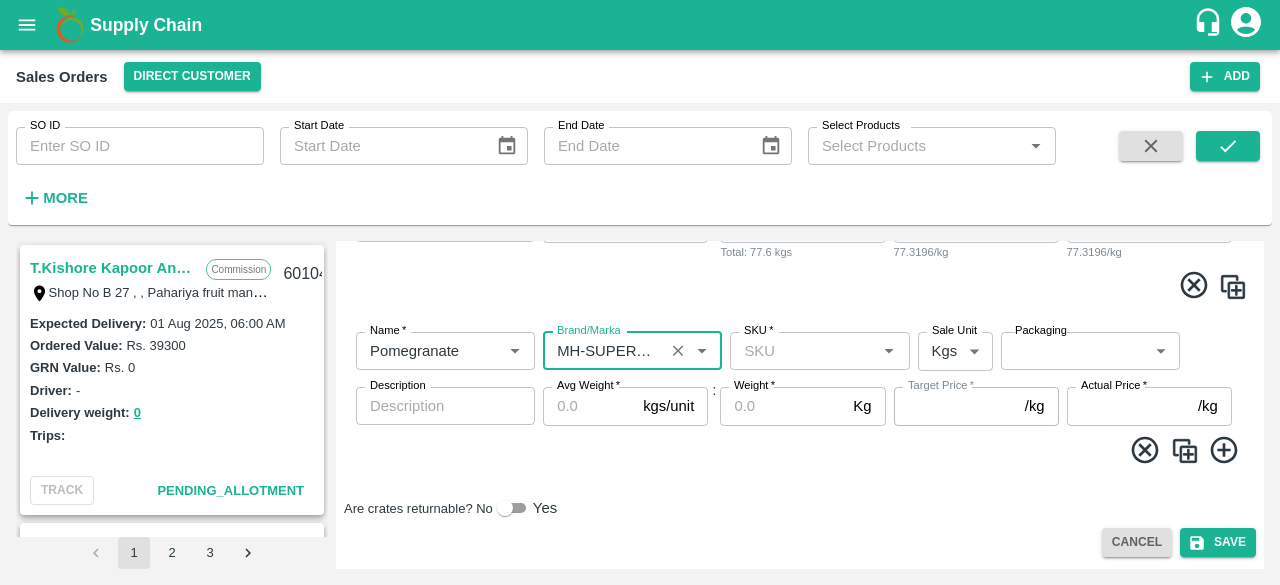 type on "MH-SUPER 100++" 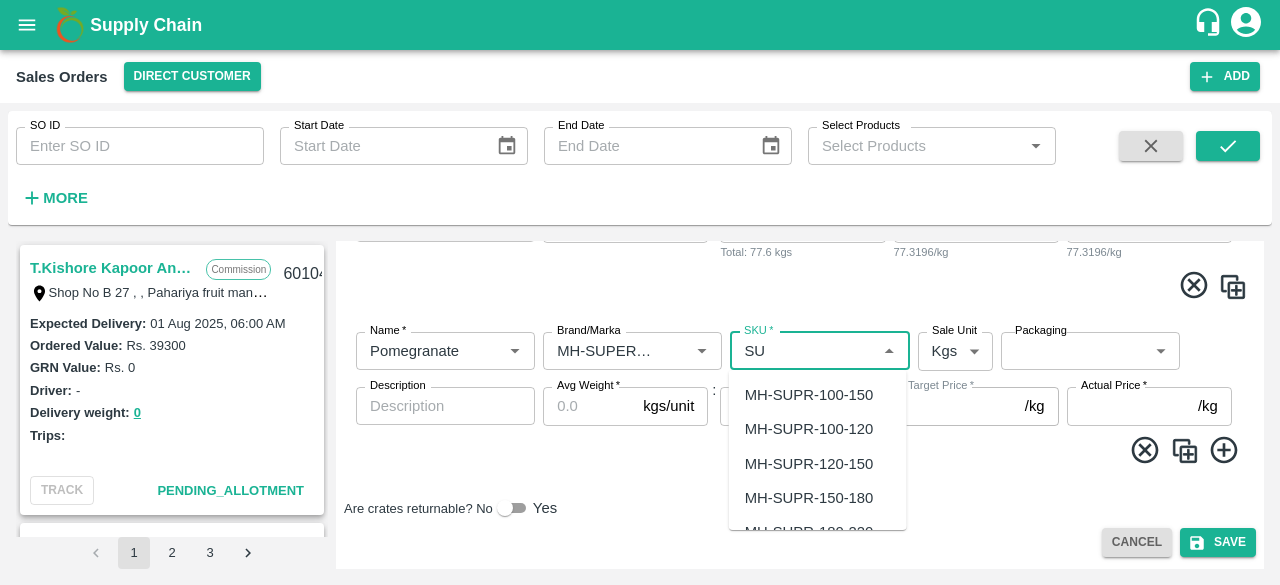 click on "MH-SUPR-100-150" at bounding box center [818, 395] 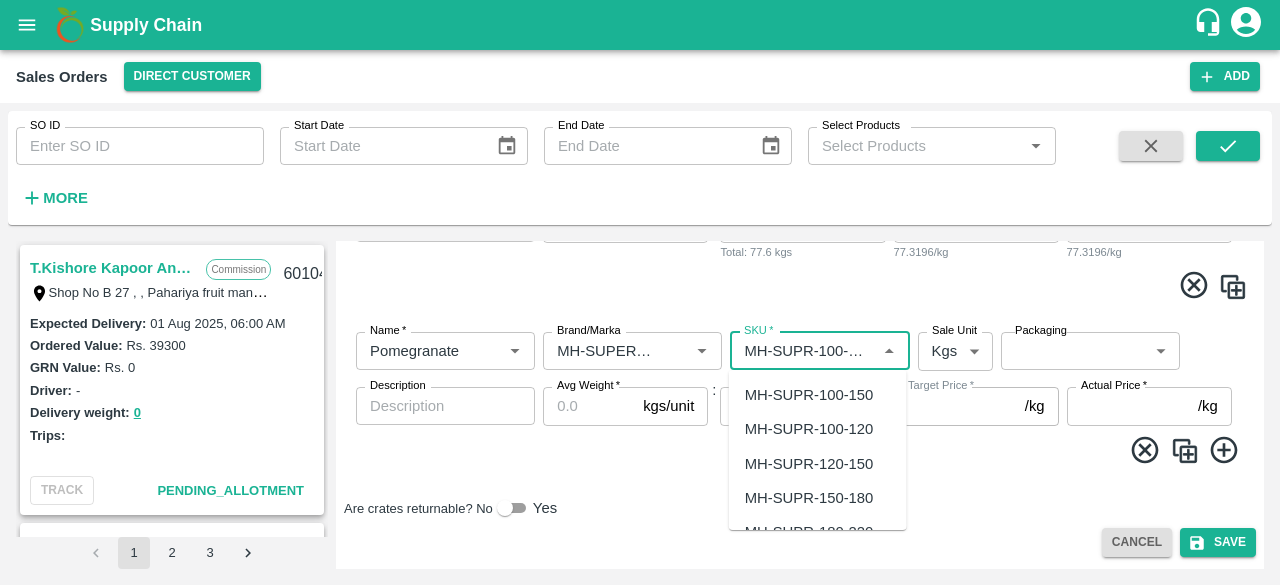 click on "Name   * Name   * Brand/Marka Brand/Marka SKU   * SKU   * Sale Unit Kgs 1 Sale Unit Packaging ​ Packaging Description x Description Avg Weight   * kgs/unit Avg Weight   :  Weight   * Kg Weight Target Price   * /kg Target Price Actual Price   * /kg Actual Price" at bounding box center [800, 398] 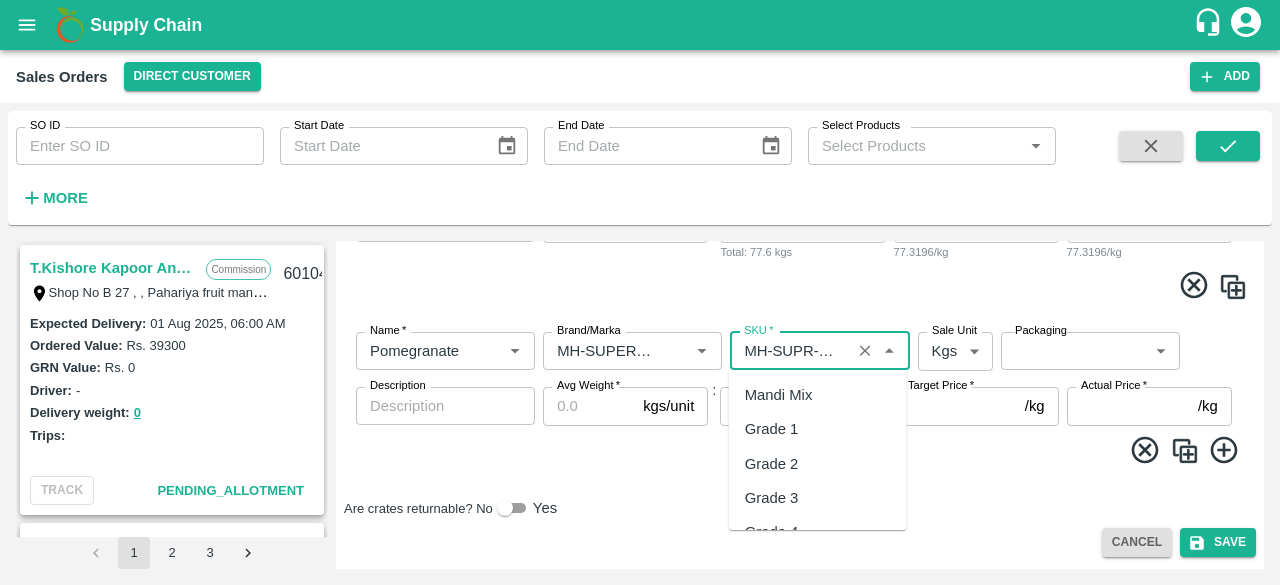 scroll, scrollTop: 1767, scrollLeft: 0, axis: vertical 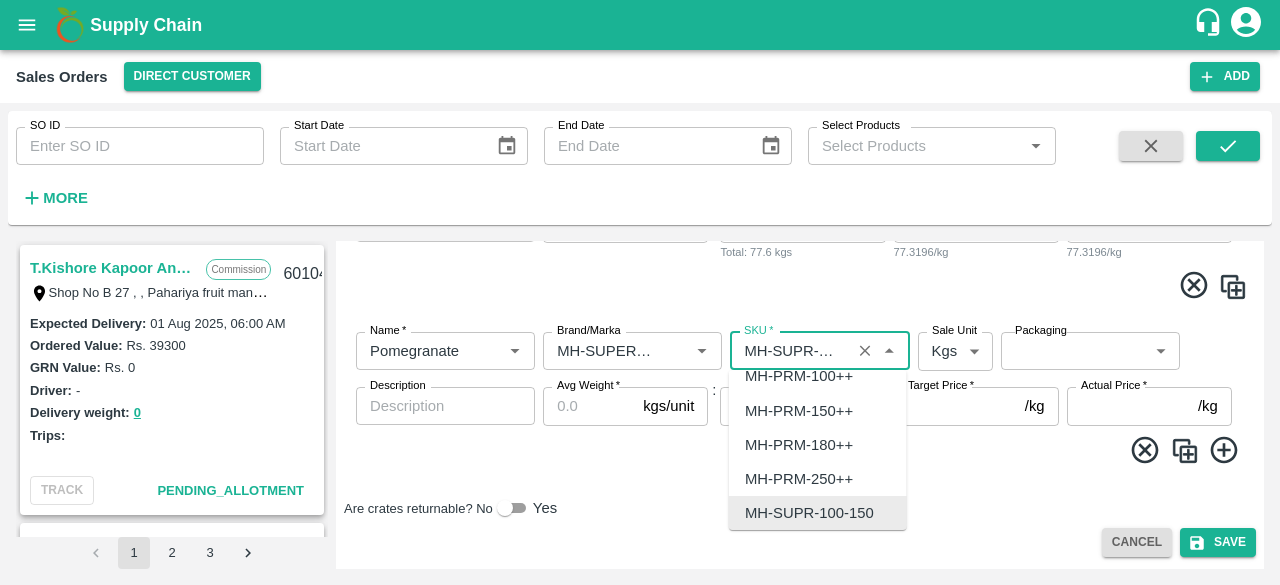 click on "SKU   *" at bounding box center (790, 351) 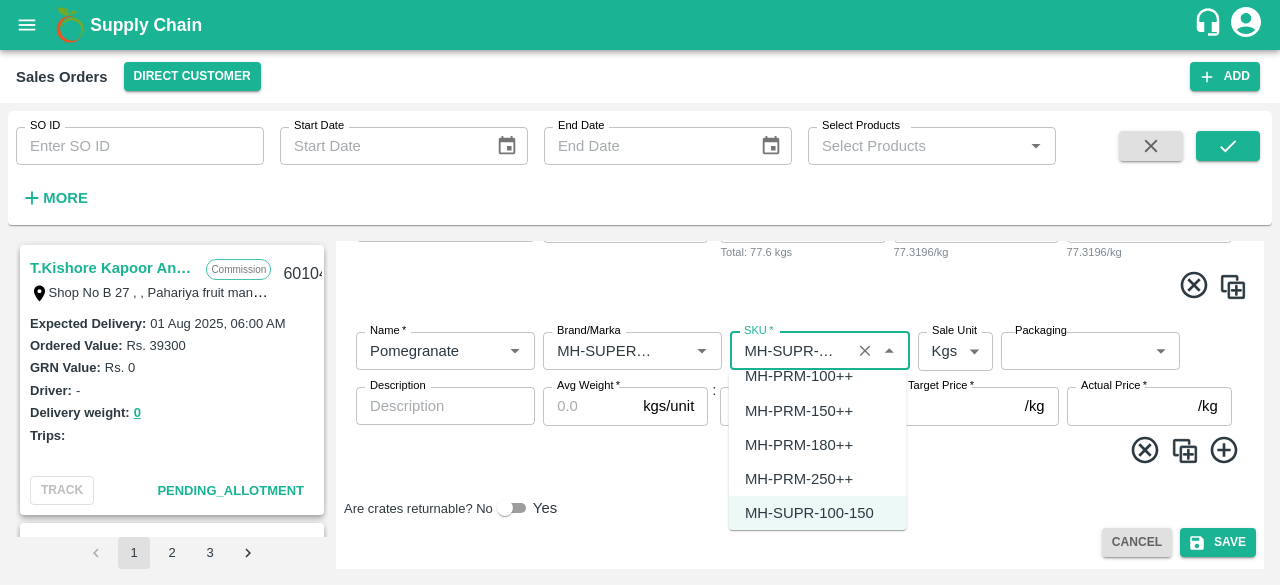click on "MH-PRM-100++" at bounding box center [799, 376] 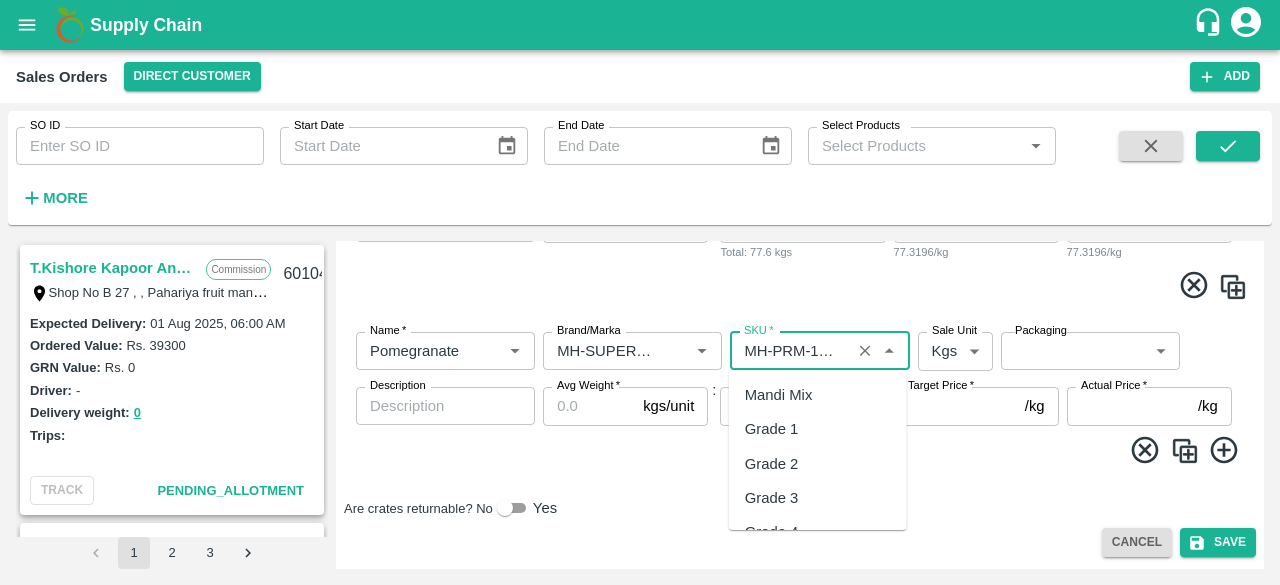click on "SKU   *" at bounding box center [790, 351] 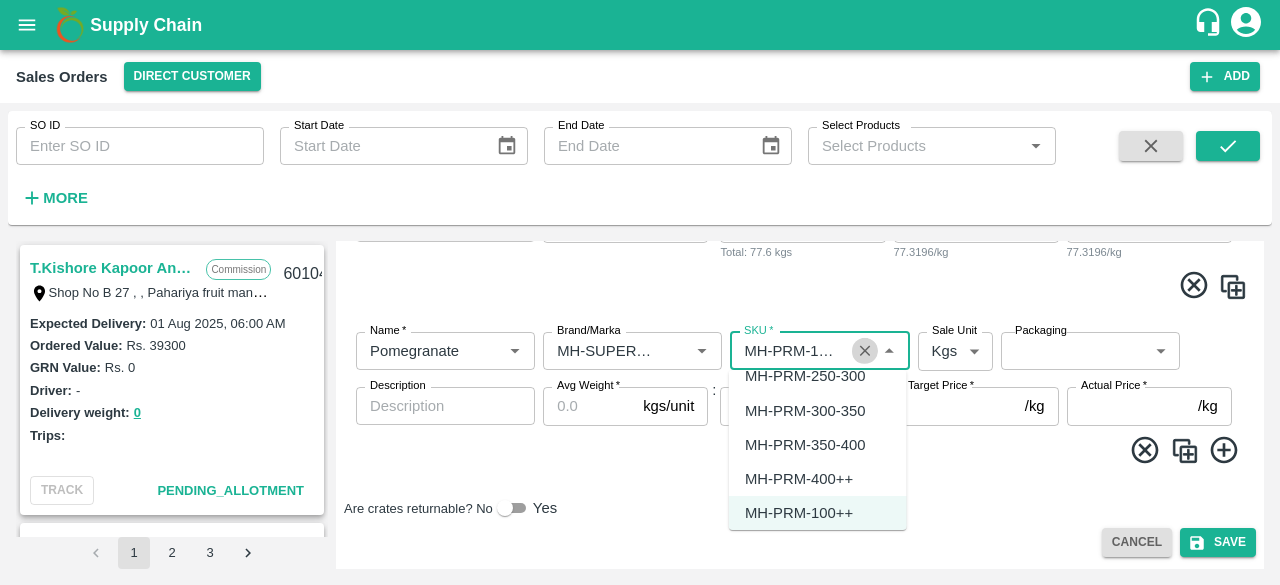 click 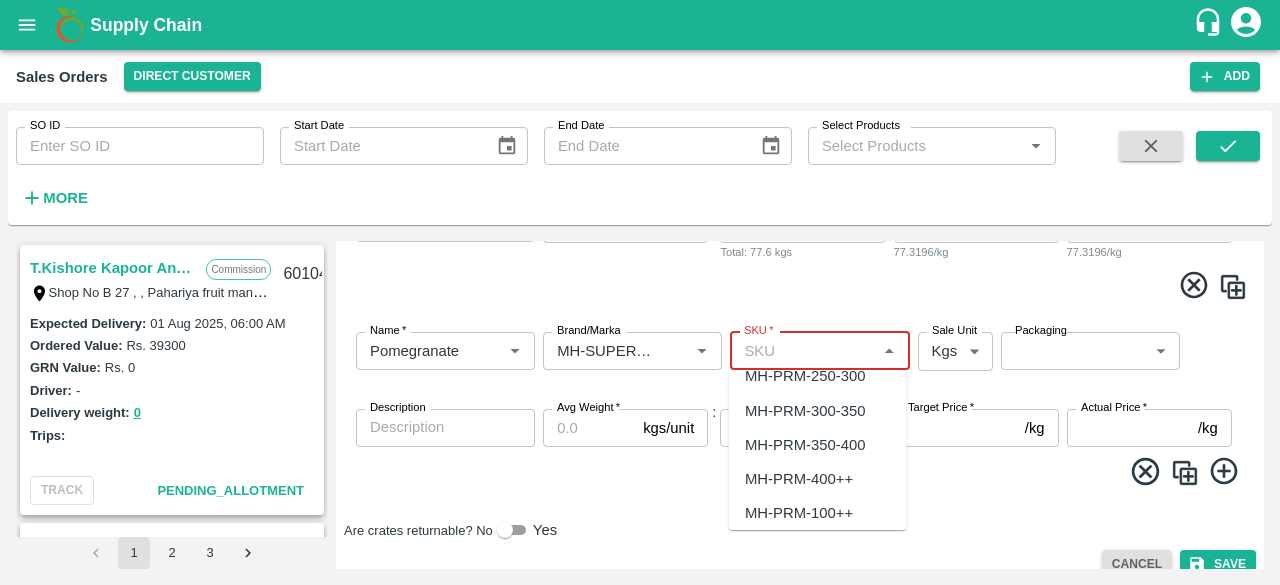 scroll, scrollTop: 0, scrollLeft: 0, axis: both 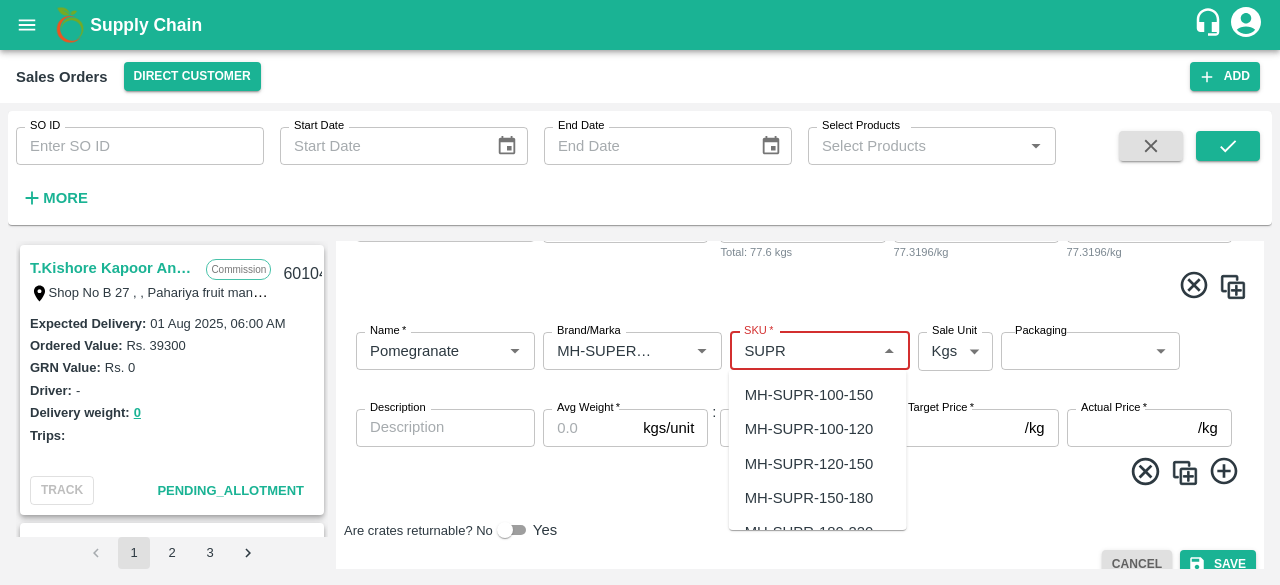 drag, startPoint x: 902, startPoint y: 375, endPoint x: 904, endPoint y: 419, distance: 44.04543 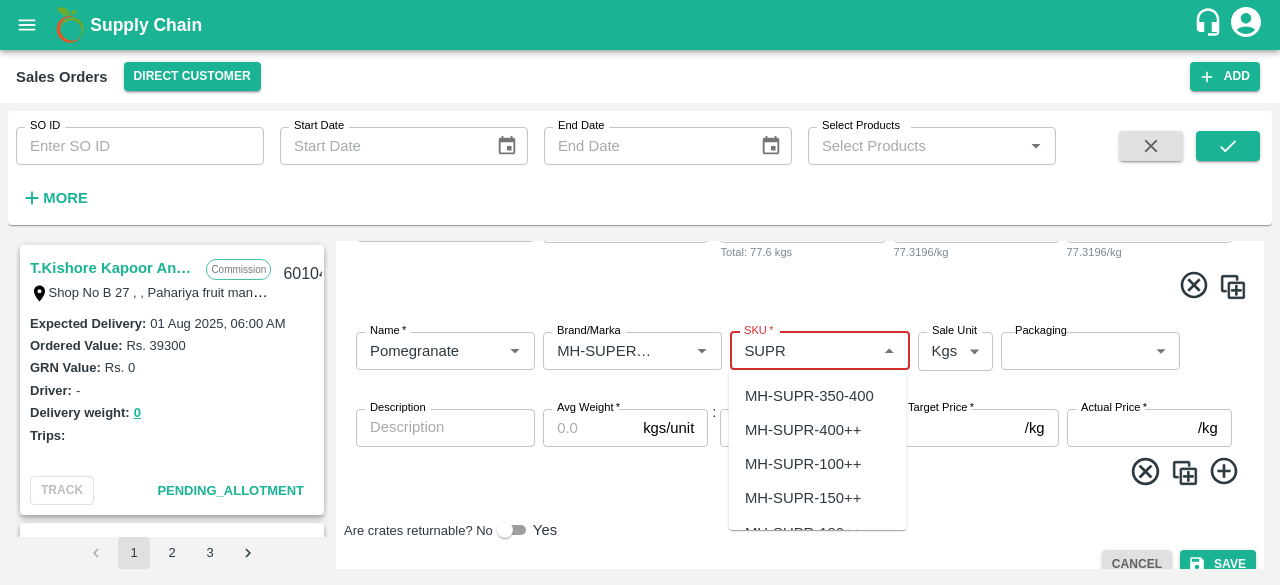 scroll, scrollTop: 275, scrollLeft: 0, axis: vertical 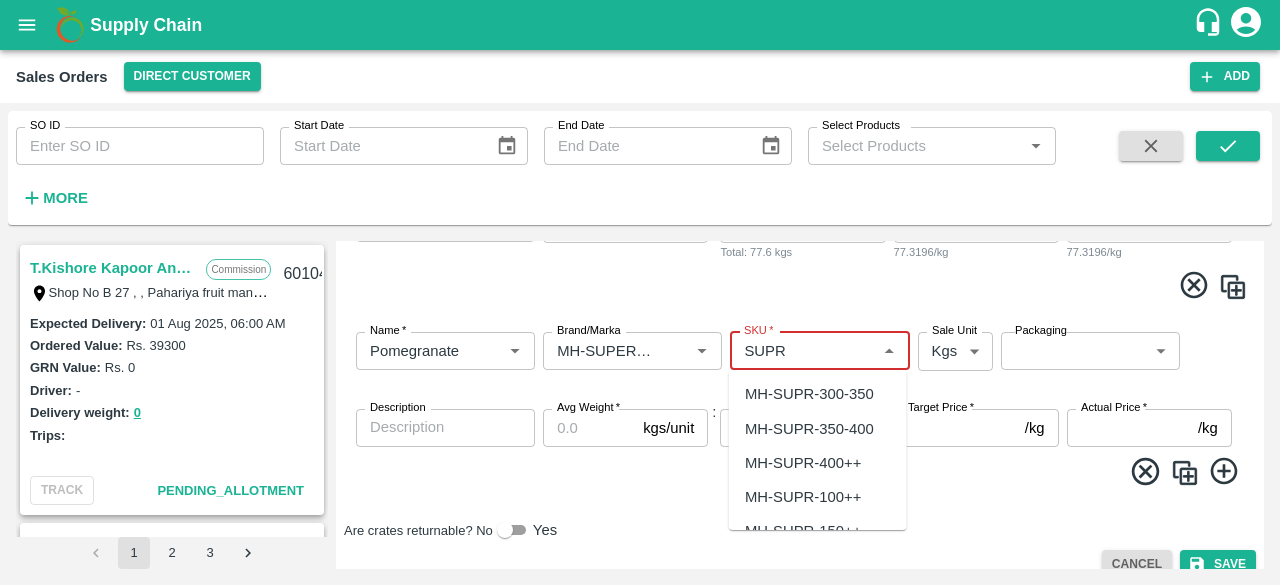 click on "MH-SUPR-100++" at bounding box center [803, 497] 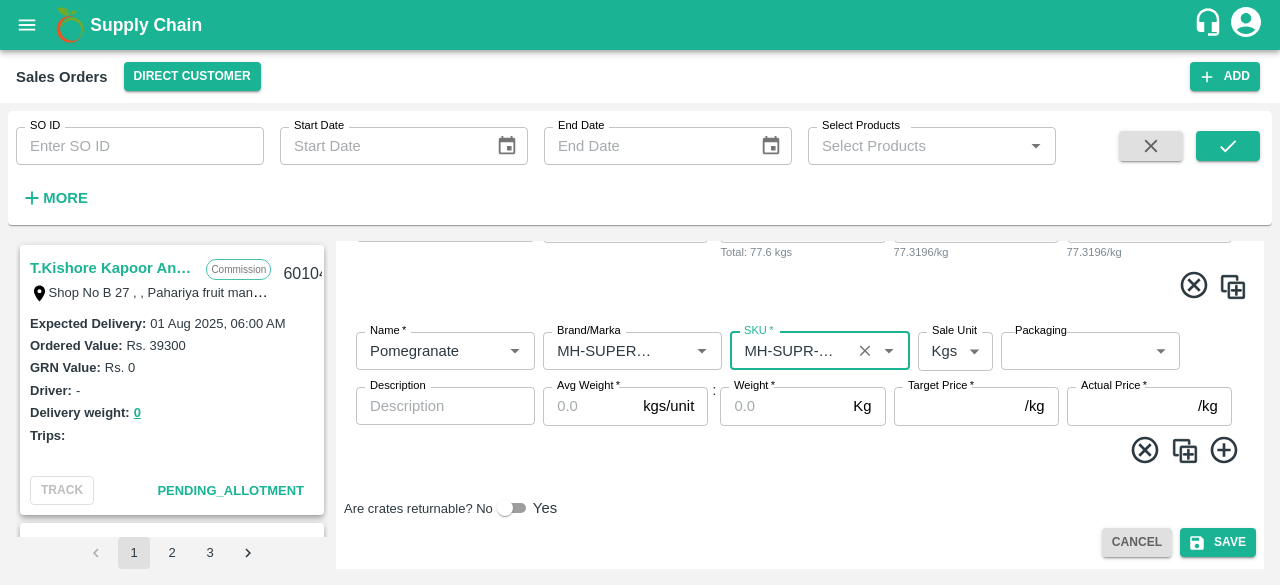 type on "MH-SUPR-100++" 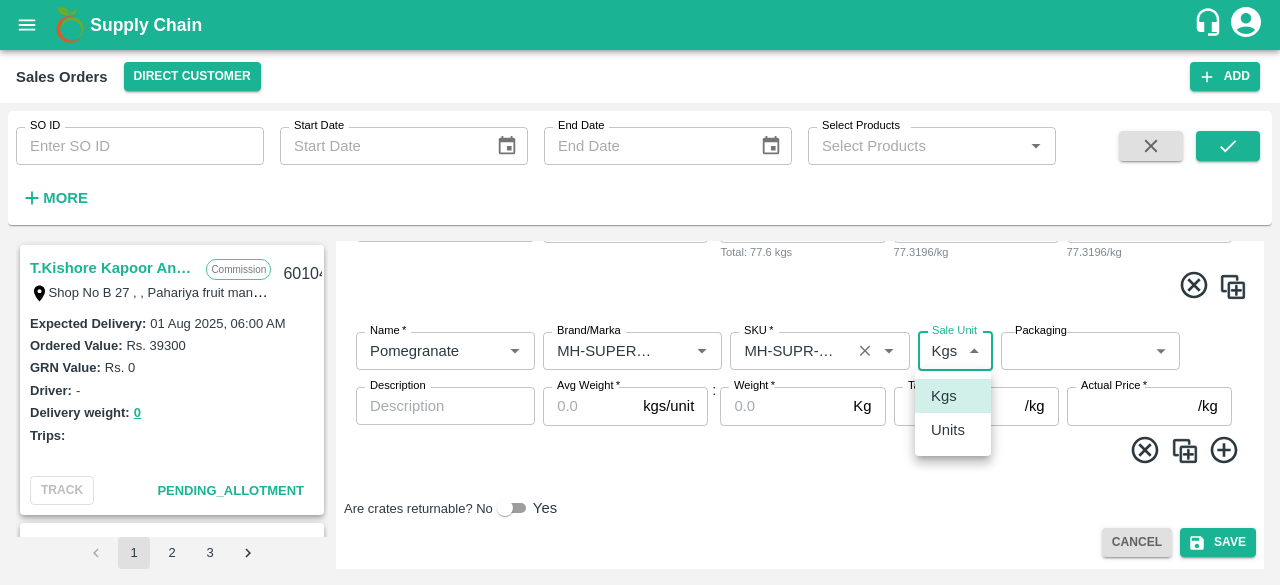 click on "Supply Chain Sales Orders Direct Customer Add SO ID SO ID Start Date Start Date End Date End Date Select Products Select Products   * More T.Kishore Kapoor And Sons Commission Shop No B 27 , ,  Pahariya fruit mandi, Pahariya , Varanasi, U.P 221007, Varanasi, Varanasi, Uttar Pradesh, 221007, India 601043 Expected Delivery : 01 Aug 2025, 06:00 AM Ordered Value: Rs.   39300 GRN Value: Rs.   0 Driver:  -  Delivery weight: 0 Trips: TRACK Pending_Allotment INIYA FRUITS AND VEGETABLES Commission TC/73,  ANNA FRUITS MARKET KOYAMBEDU, Chennai, Chennai, TAMILNADU, 600092 601038 Expected Delivery : 06 Aug 2025, 11:00 PM Ordered Value: Rs.   641400 GRN Value: Rs.   0 Driver:  -  Delivery weight: 0 Trips: TRACK Pending_Allotment Green Spices Hut Commission Shop no 74, MADURAI MATTUTHAVANI FRUIT MARKET, Madurai, Madurai, Tamil Nadu, 625007, India 600796 Expected Delivery : 04 Aug 2025, 06:00 AM Ordered Value: Rs.   402300 GRN Value: Rs.   0 Driver: Kumar - 8746861927 Delivery weight: 2830 Trips: #86023 (Vendor Vehicle) :" at bounding box center [640, 292] 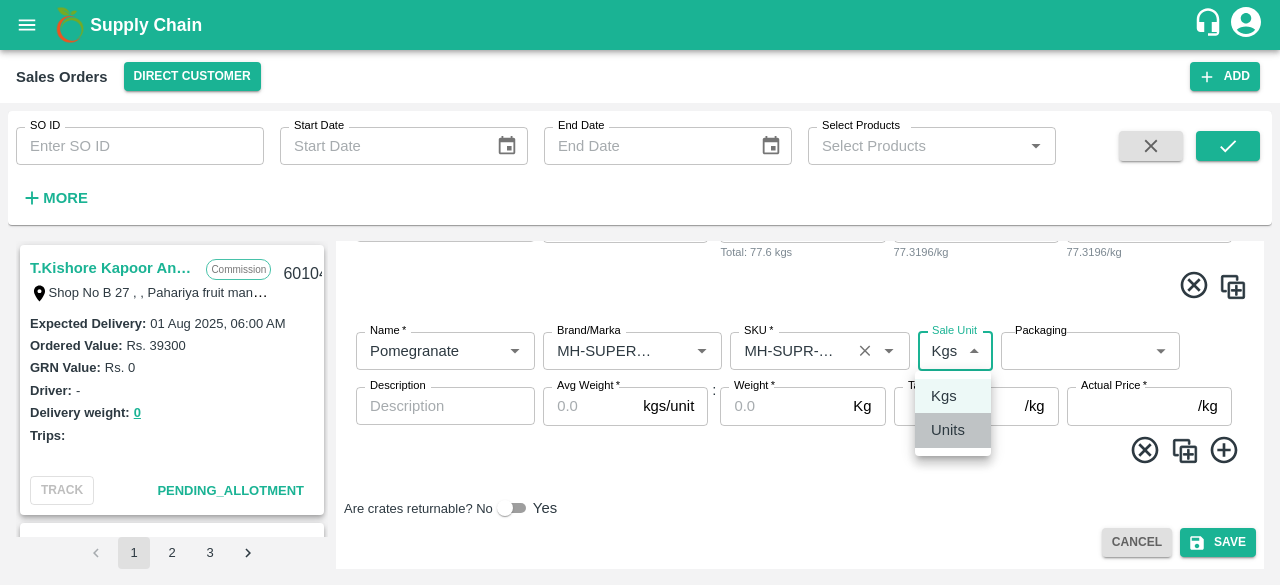 click on "Units" at bounding box center (953, 430) 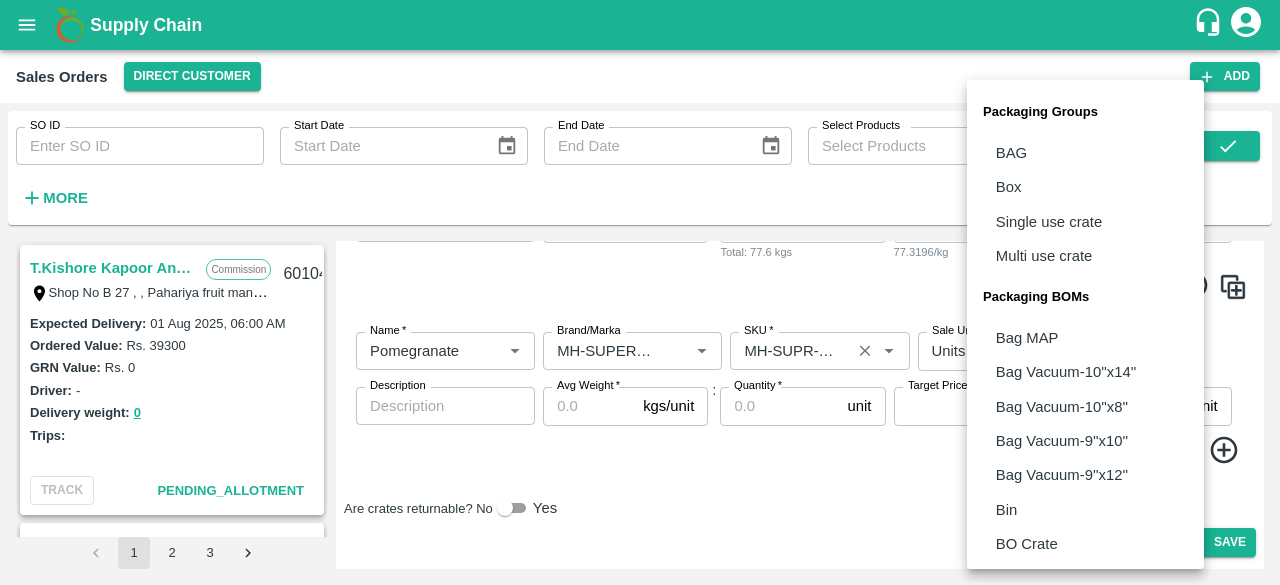 click on "Supply Chain Sales Orders Direct Customer Add SO ID SO ID Start Date Start Date End Date End Date Select Products Select Products   * More T.Kishore Kapoor And Sons Commission Shop No B 27 , ,  Pahariya fruit mandi, Pahariya , Varanasi, U.P 221007, Varanasi, Varanasi, Uttar Pradesh, 221007, India 601043 Expected Delivery : 01 Aug 2025, 06:00 AM Ordered Value: Rs.   39300 GRN Value: Rs.   0 Driver:  -  Delivery weight: 0 Trips: TRACK Pending_Allotment INIYA FRUITS AND VEGETABLES Commission TC/73,  ANNA FRUITS MARKET KOYAMBEDU, Chennai, Chennai, TAMILNADU, 600092 601038 Expected Delivery : 06 Aug 2025, 11:00 PM Ordered Value: Rs.   641400 GRN Value: Rs.   0 Driver:  -  Delivery weight: 0 Trips: TRACK Pending_Allotment Green Spices Hut Commission Shop no 74, MADURAI MATTUTHAVANI FRUIT MARKET, Madurai, Madurai, Tamil Nadu, 625007, India 600796 Expected Delivery : 04 Aug 2025, 06:00 AM Ordered Value: Rs.   402300 GRN Value: Rs.   0 Driver: Kumar - 8746861927 Delivery weight: 2830 Trips: #86023 (Vendor Vehicle) :" at bounding box center [640, 292] 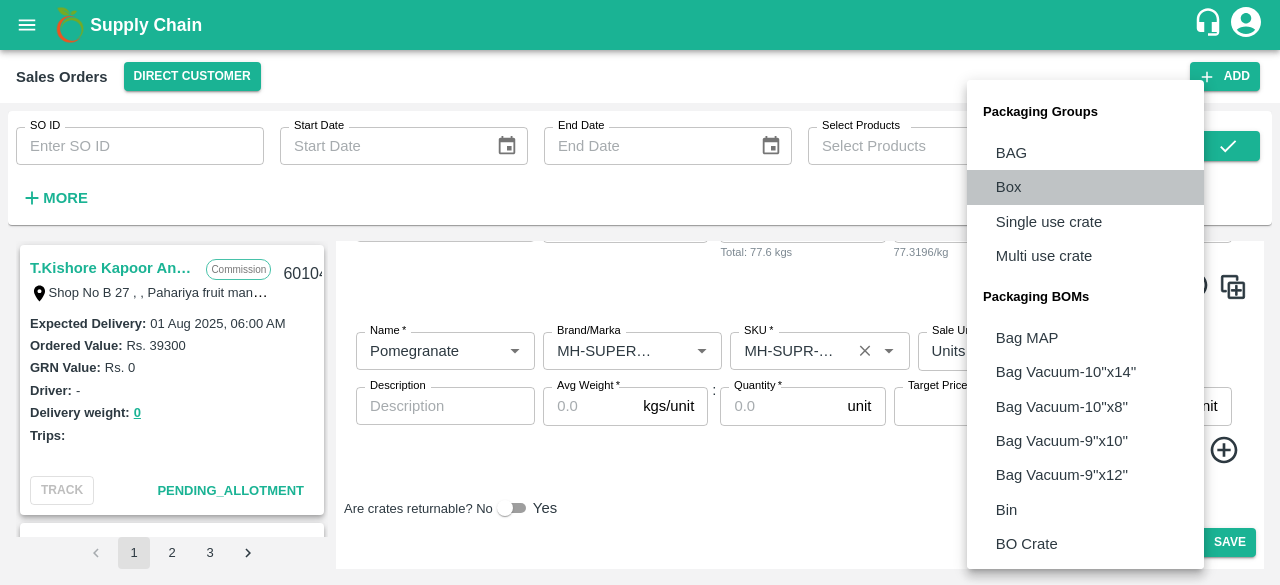 click on "Box" at bounding box center (1085, 187) 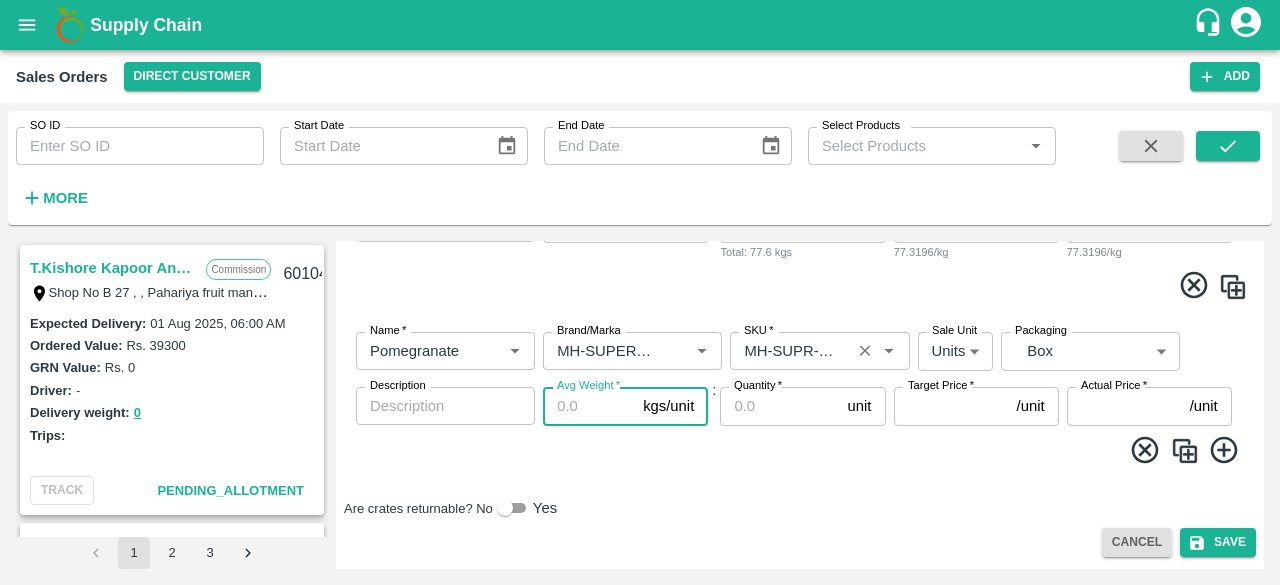 click on "Avg Weight   *" at bounding box center [589, 406] 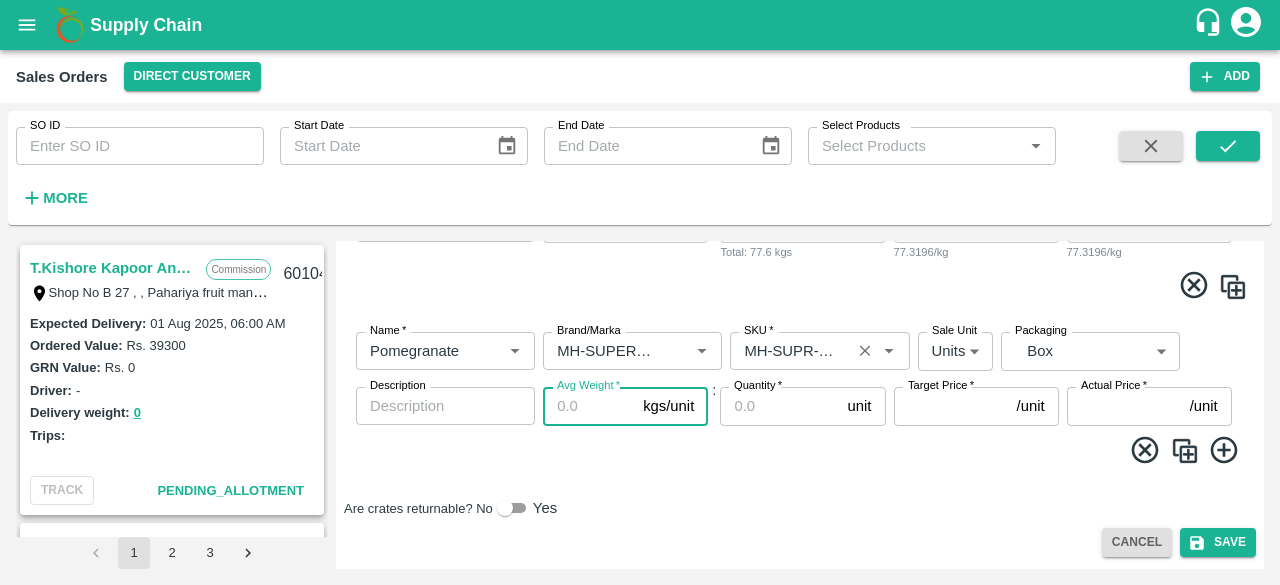 click on "Avg Weight   *" at bounding box center [589, 406] 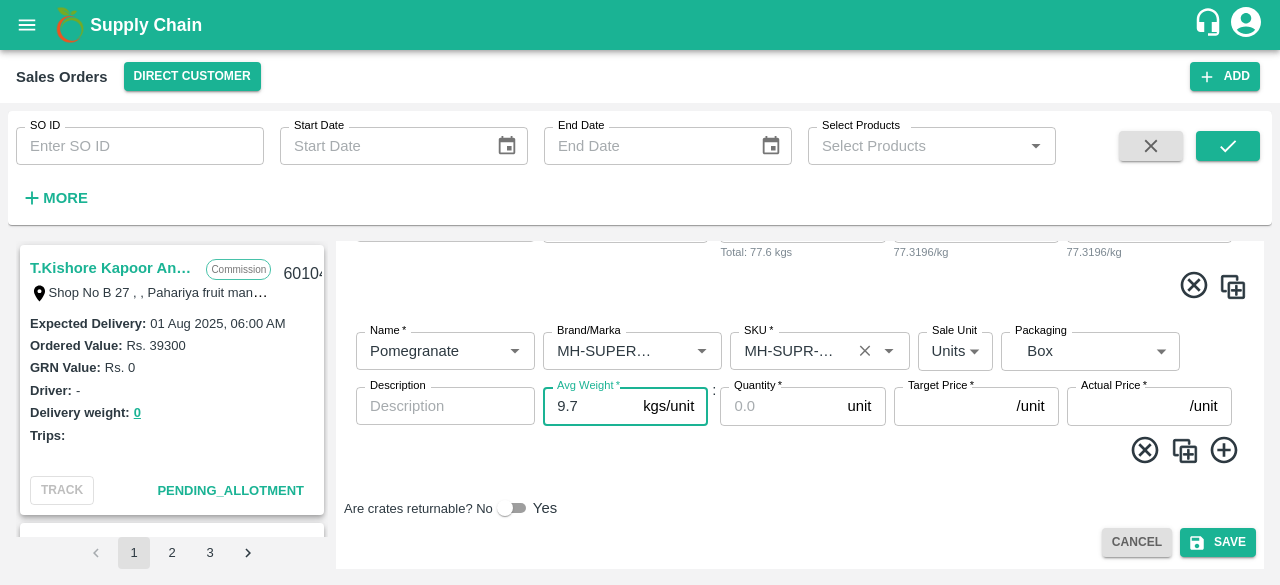 type on "9.7" 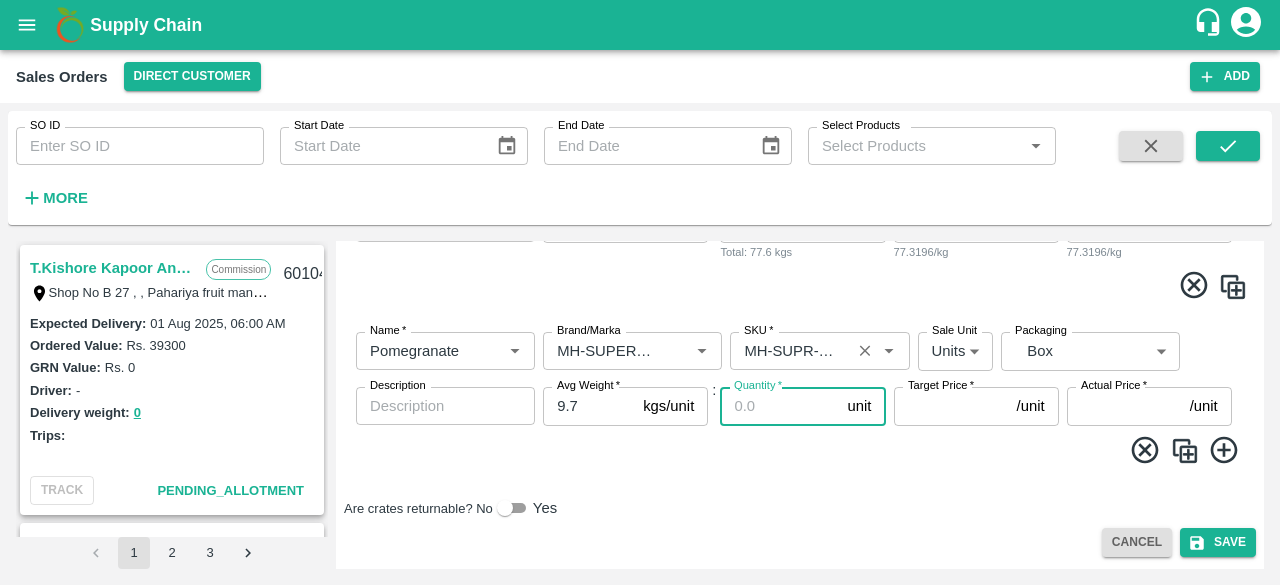 click on "Quantity   *" at bounding box center (779, 406) 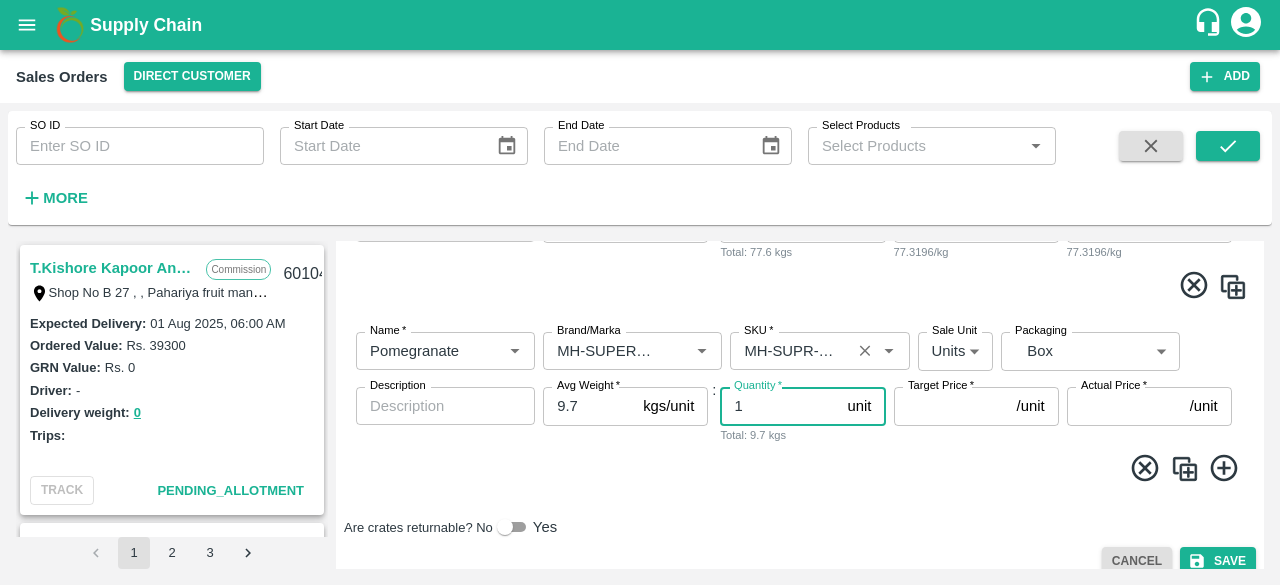 type on "1" 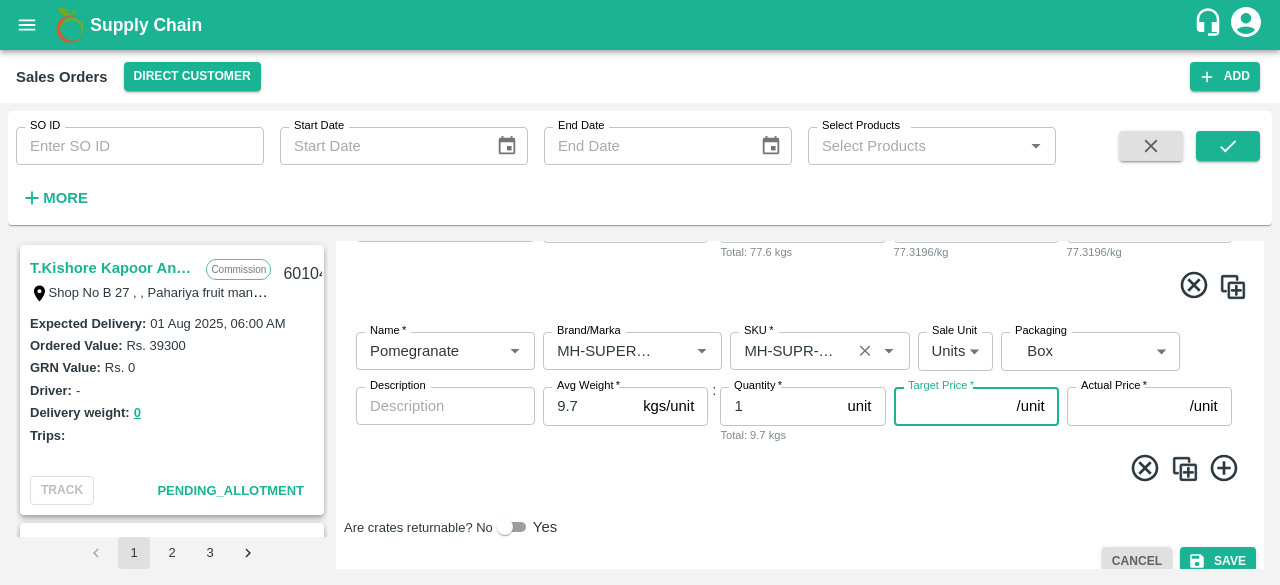 click on "Target Price   *" at bounding box center (951, 406) 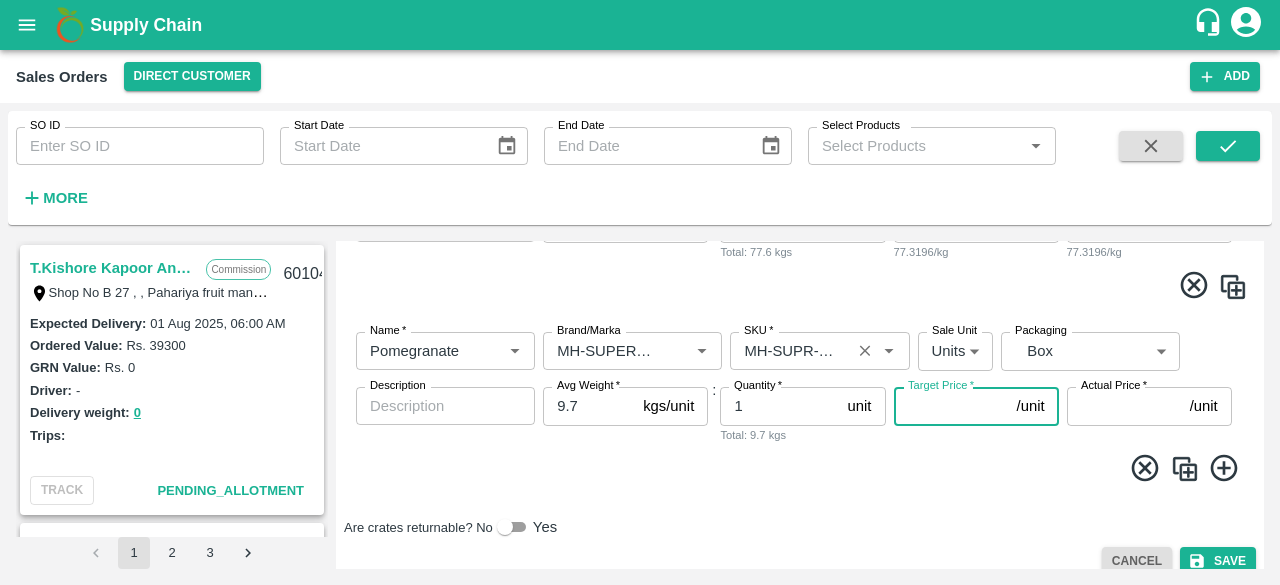 type on "6" 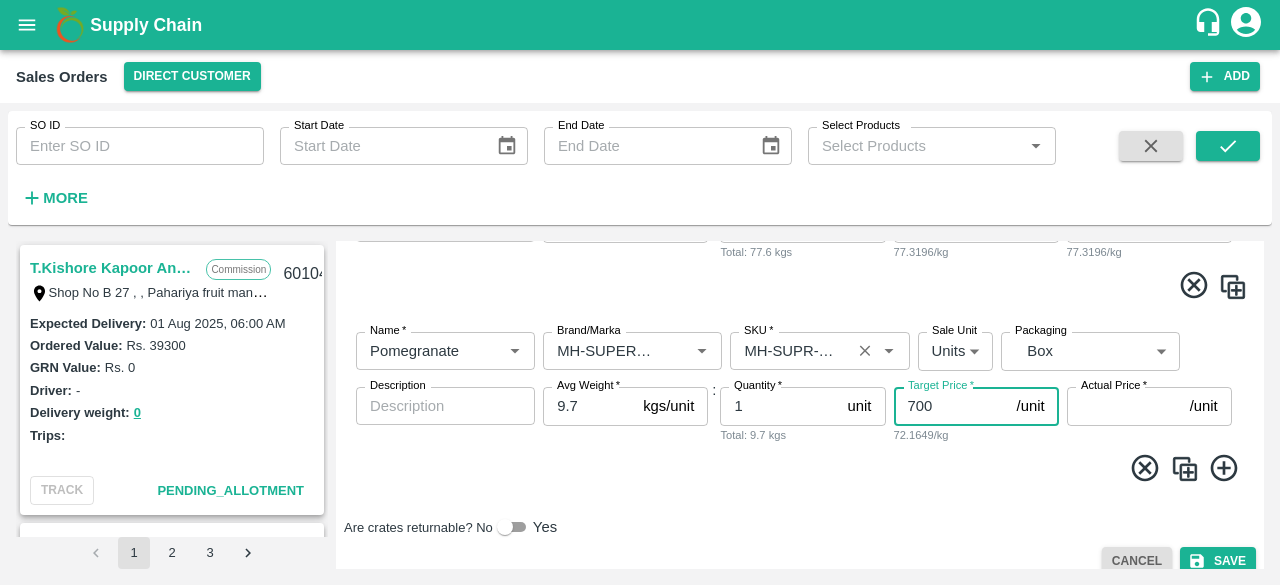 type on "700" 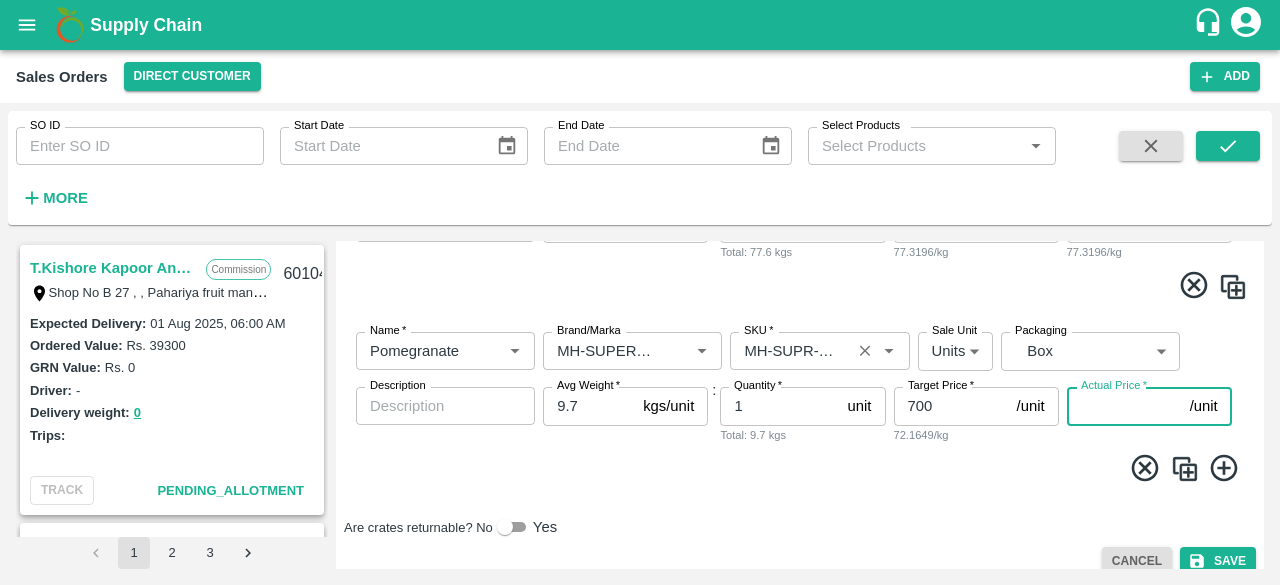 click on "Actual Price   *" at bounding box center (1124, 406) 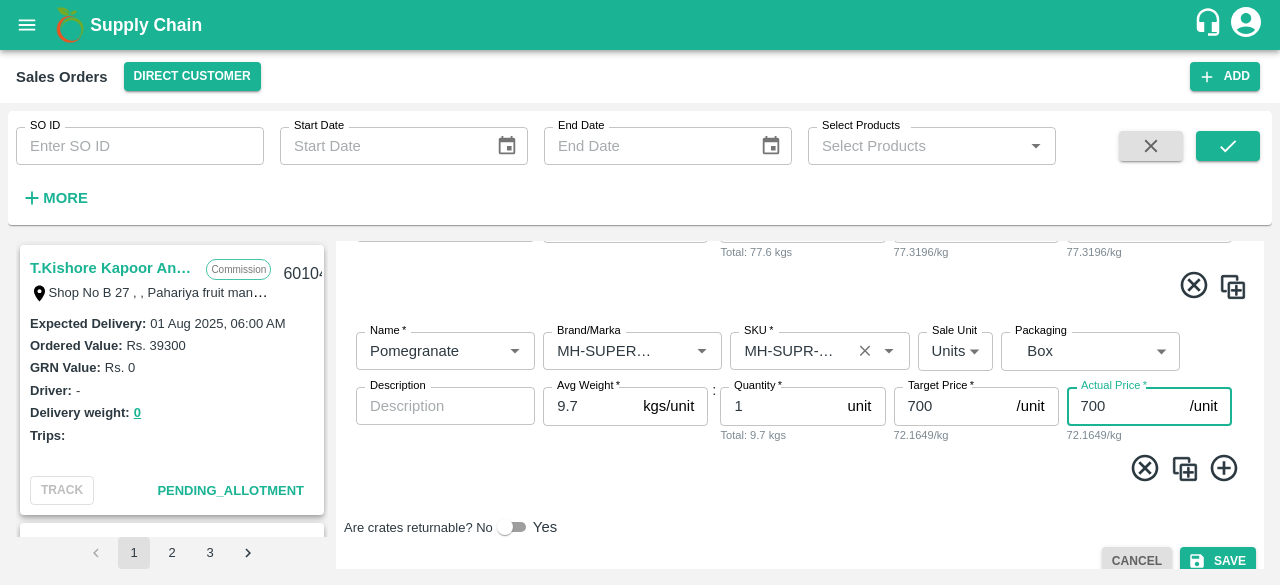 type on "700" 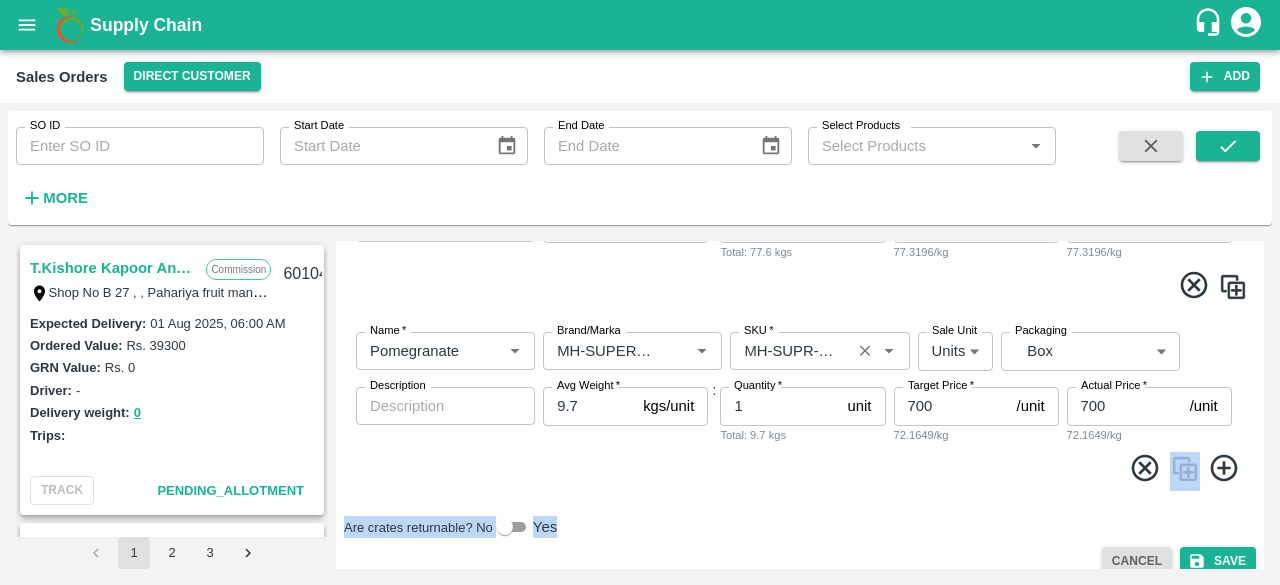 drag, startPoint x: 1257, startPoint y: 523, endPoint x: 1262, endPoint y: 491, distance: 32.38827 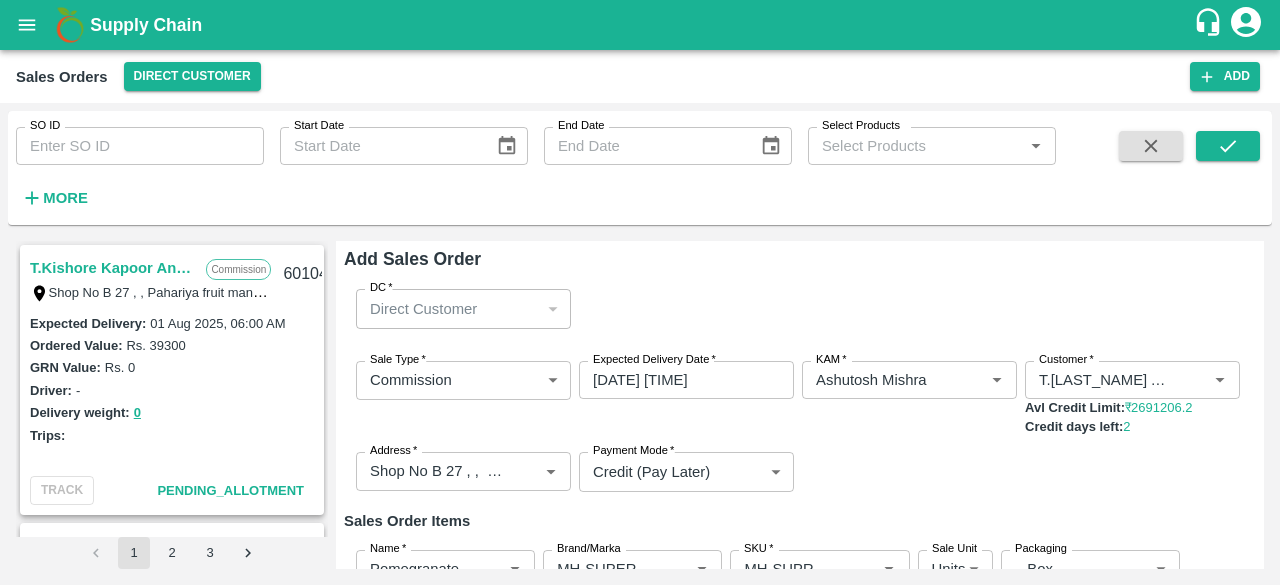 scroll, scrollTop: 0, scrollLeft: 0, axis: both 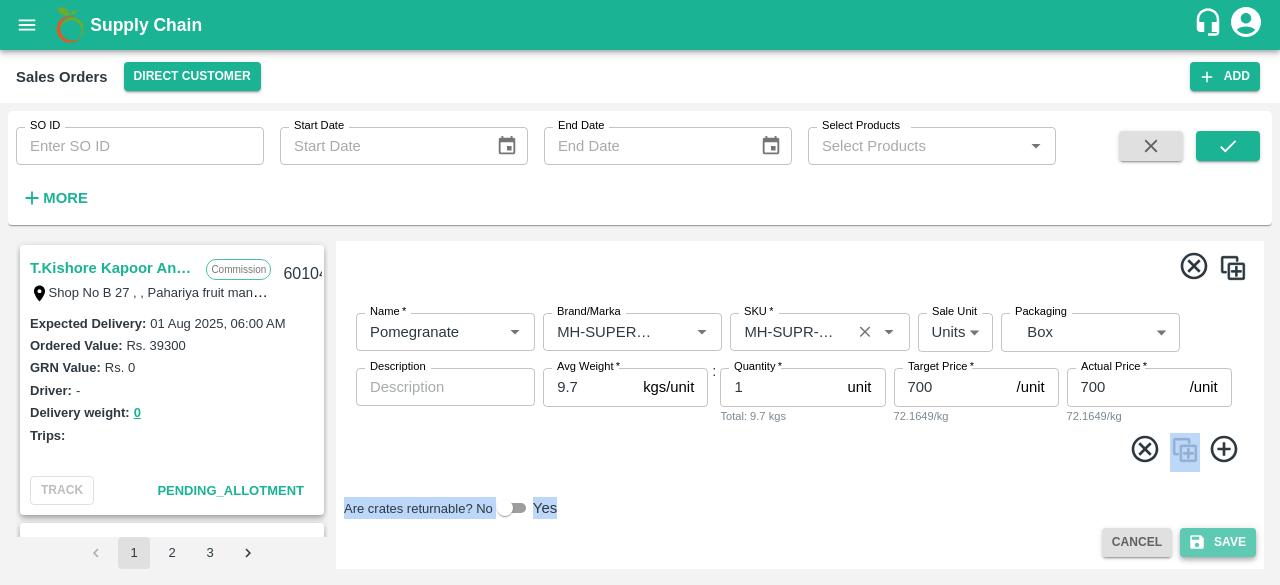 click on "Save" at bounding box center [1218, 542] 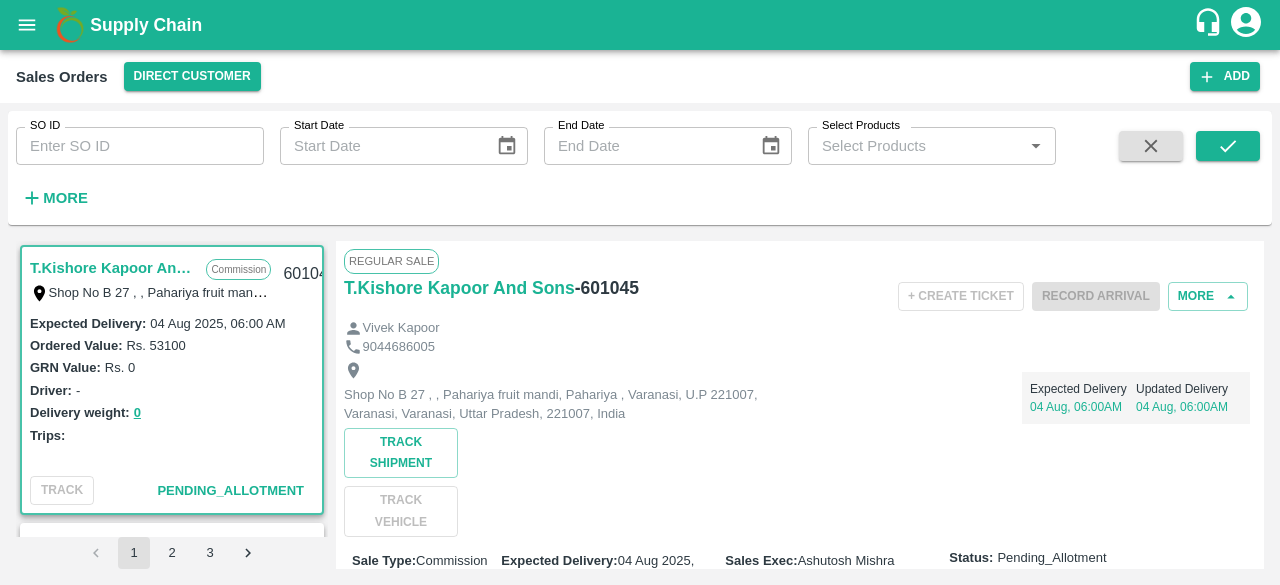 scroll, scrollTop: 0, scrollLeft: 0, axis: both 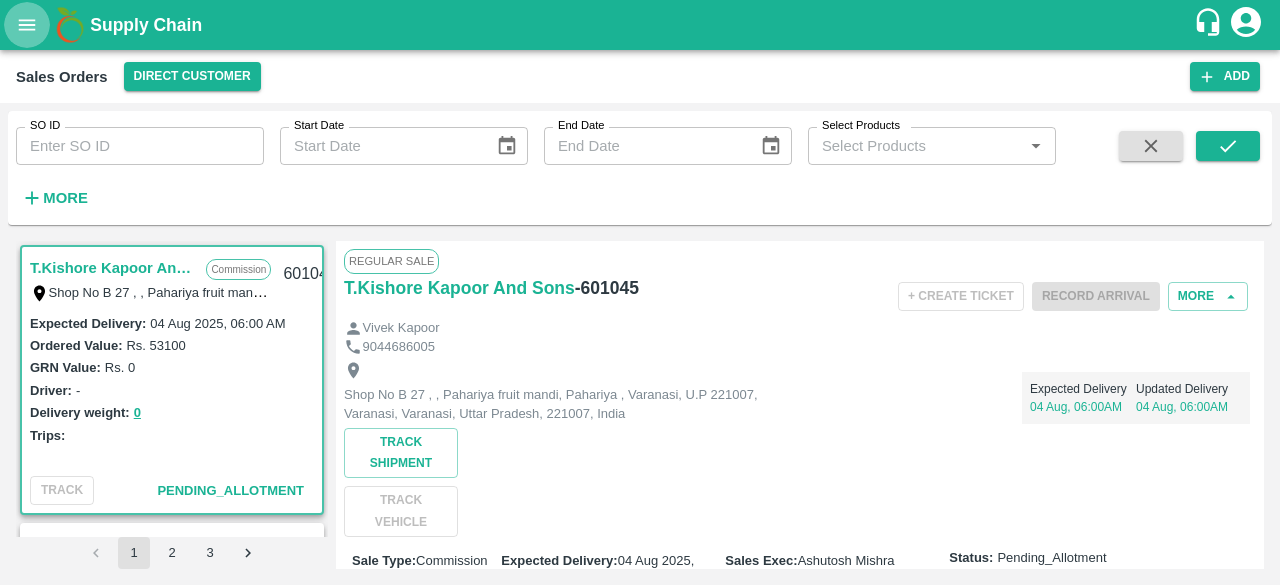 click at bounding box center (27, 25) 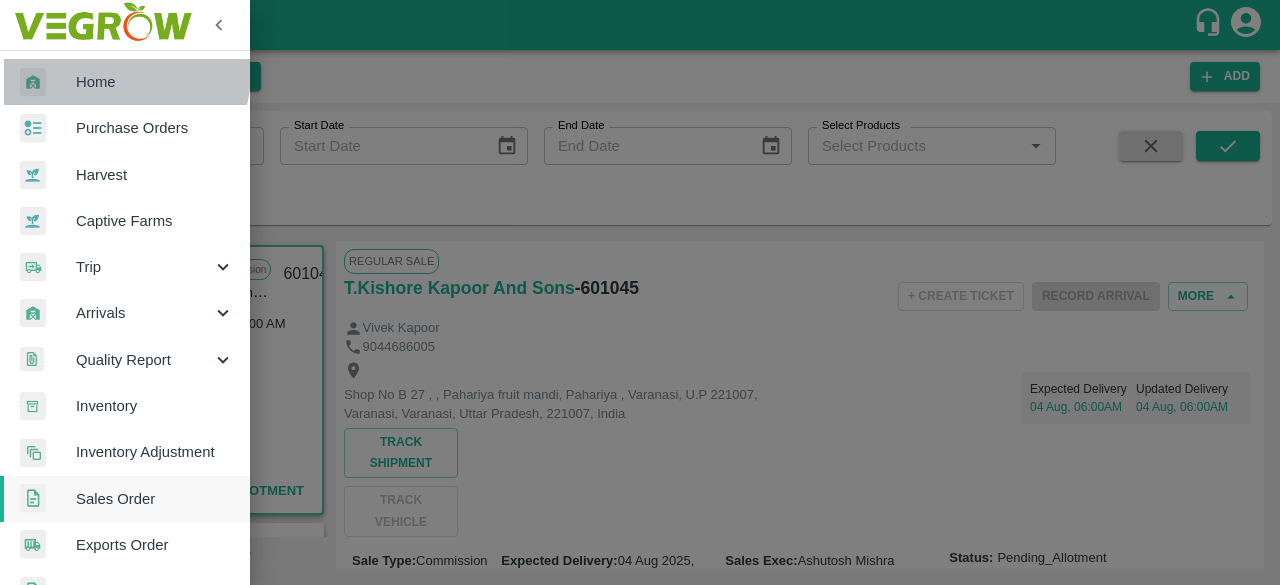 click on "Home" at bounding box center [155, 82] 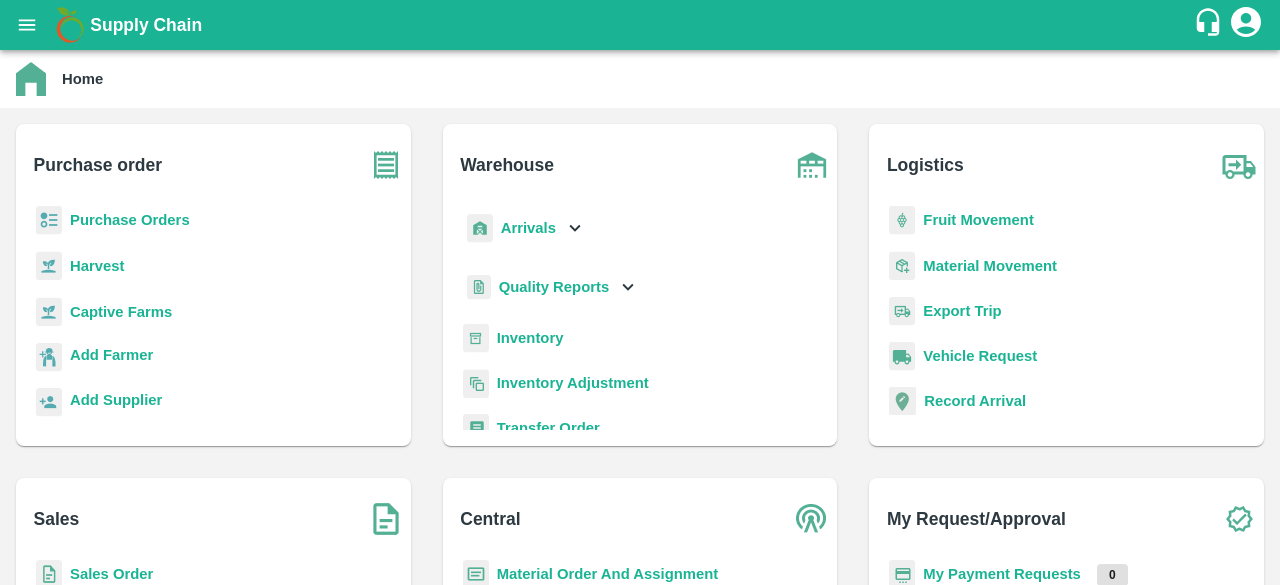 scroll, scrollTop: 0, scrollLeft: 0, axis: both 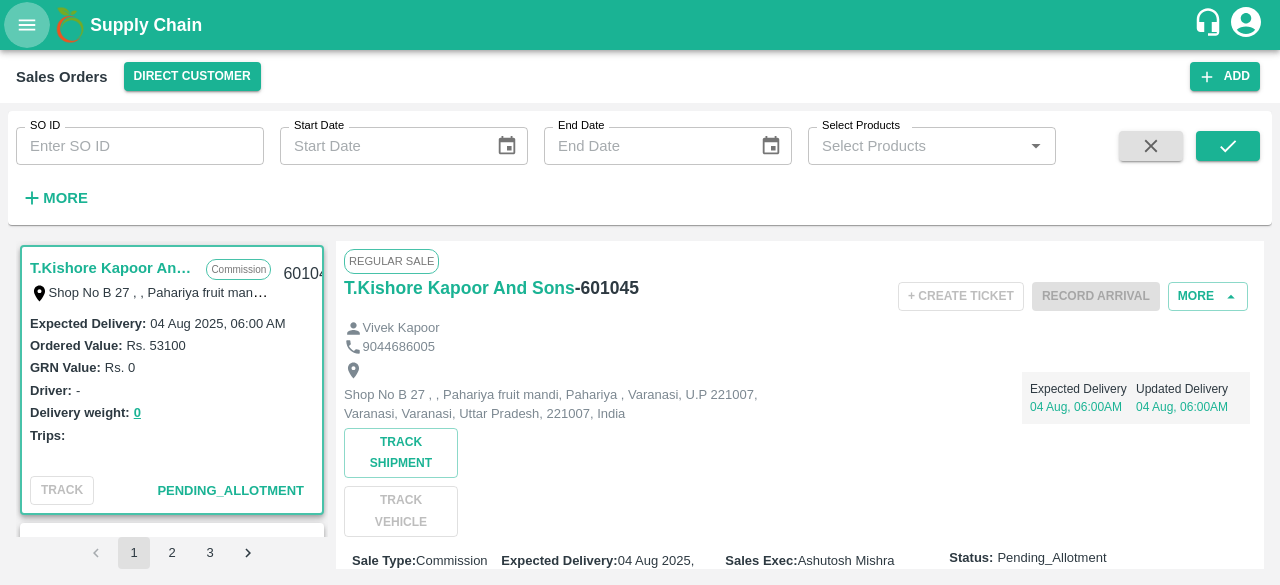 click 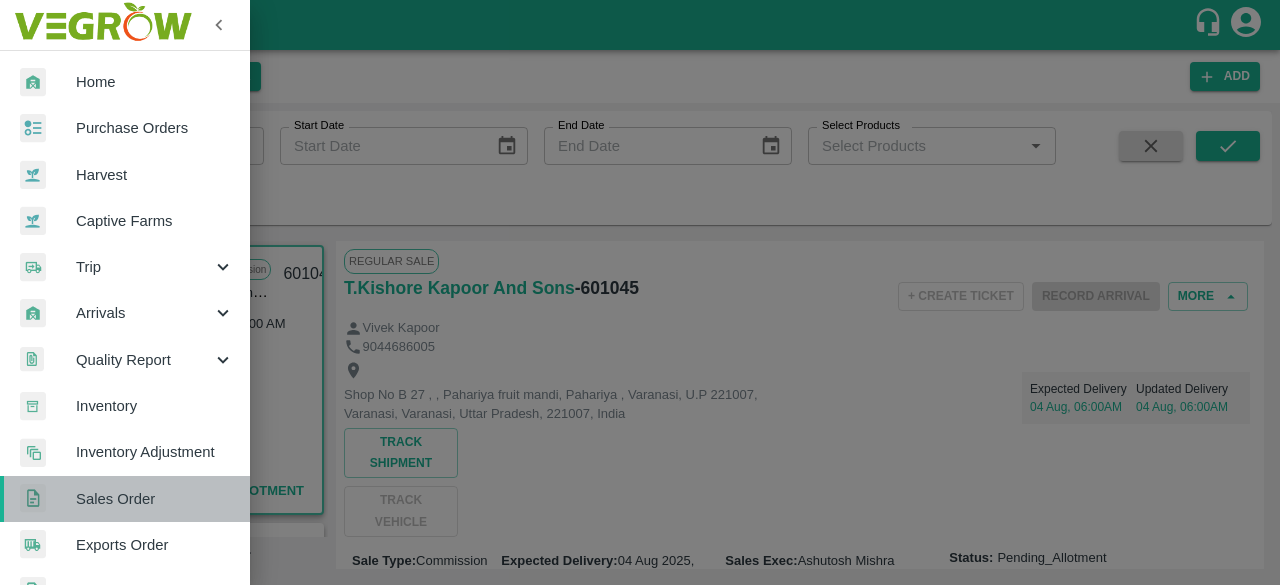 click on "Sales Order" at bounding box center [155, 499] 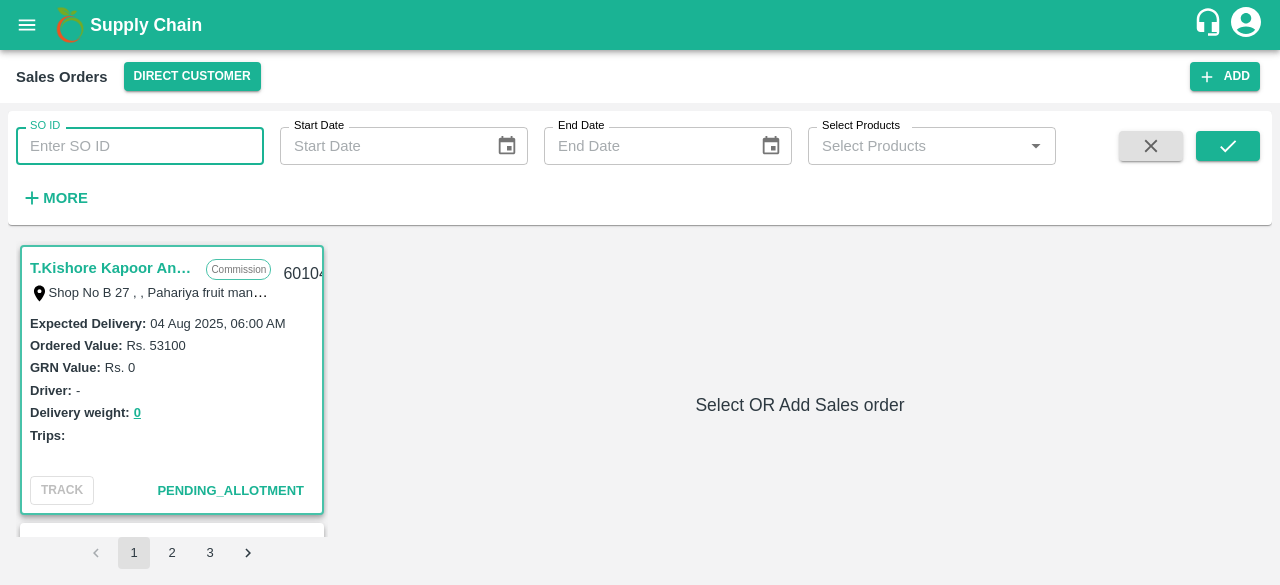 click on "SO ID" at bounding box center [140, 146] 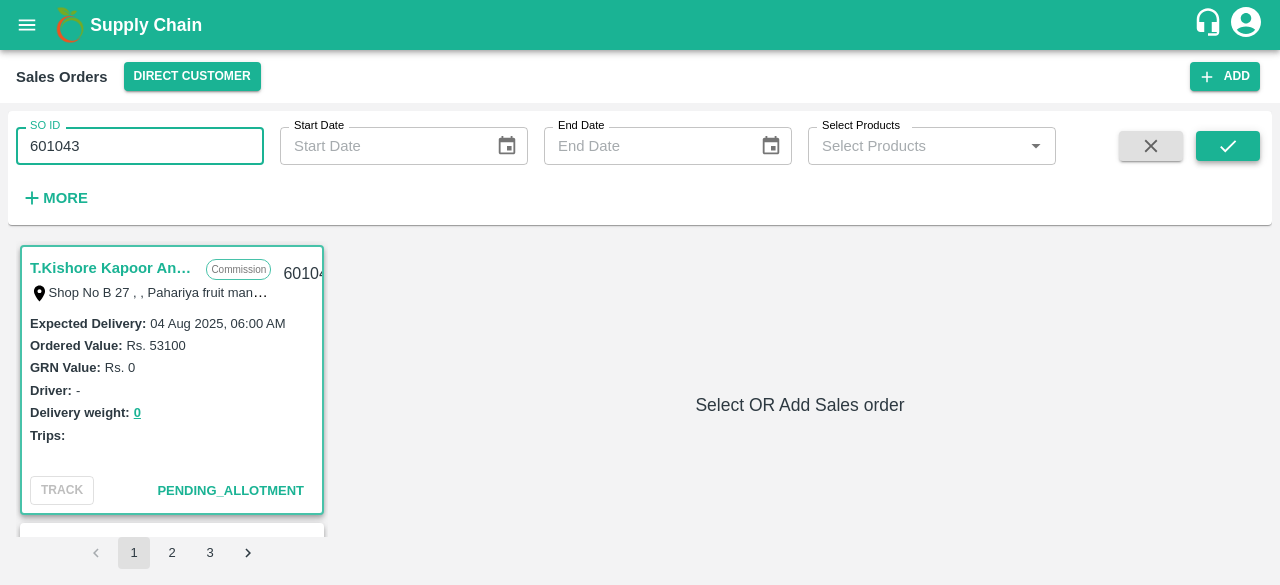 type on "601043" 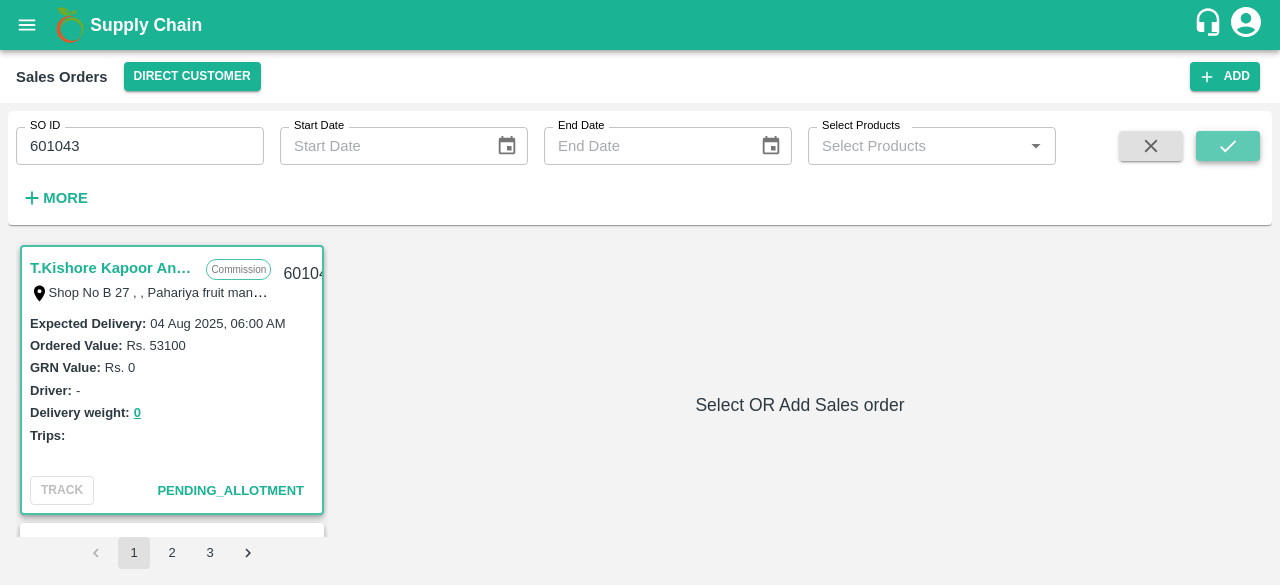 click 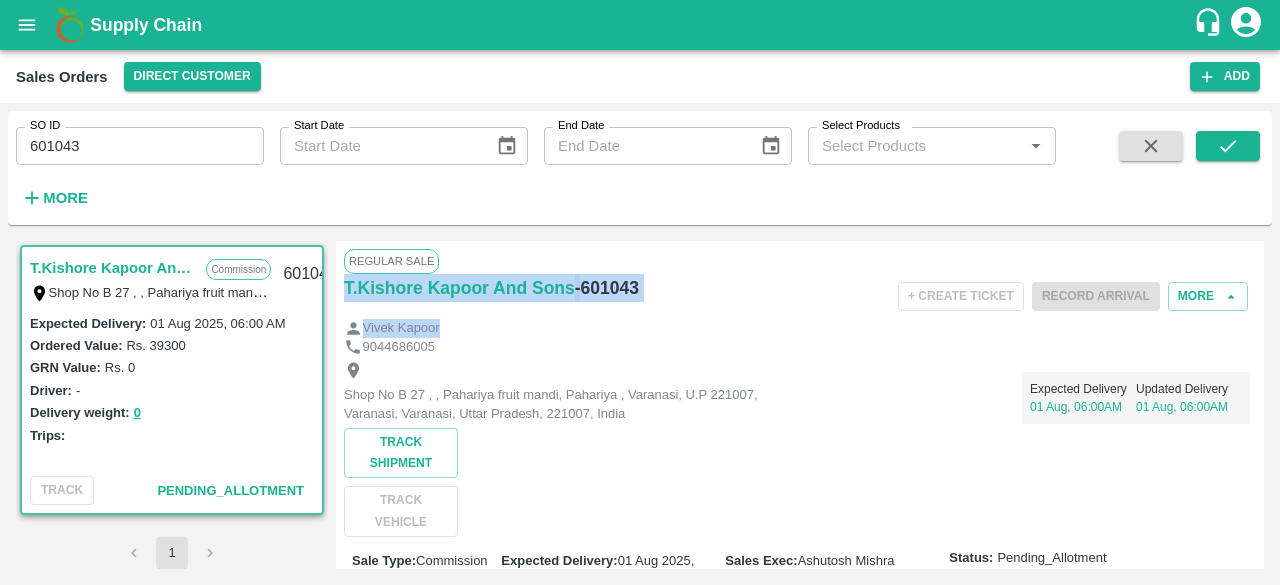drag, startPoint x: 1266, startPoint y: 263, endPoint x: 1260, endPoint y: 316, distance: 53.338543 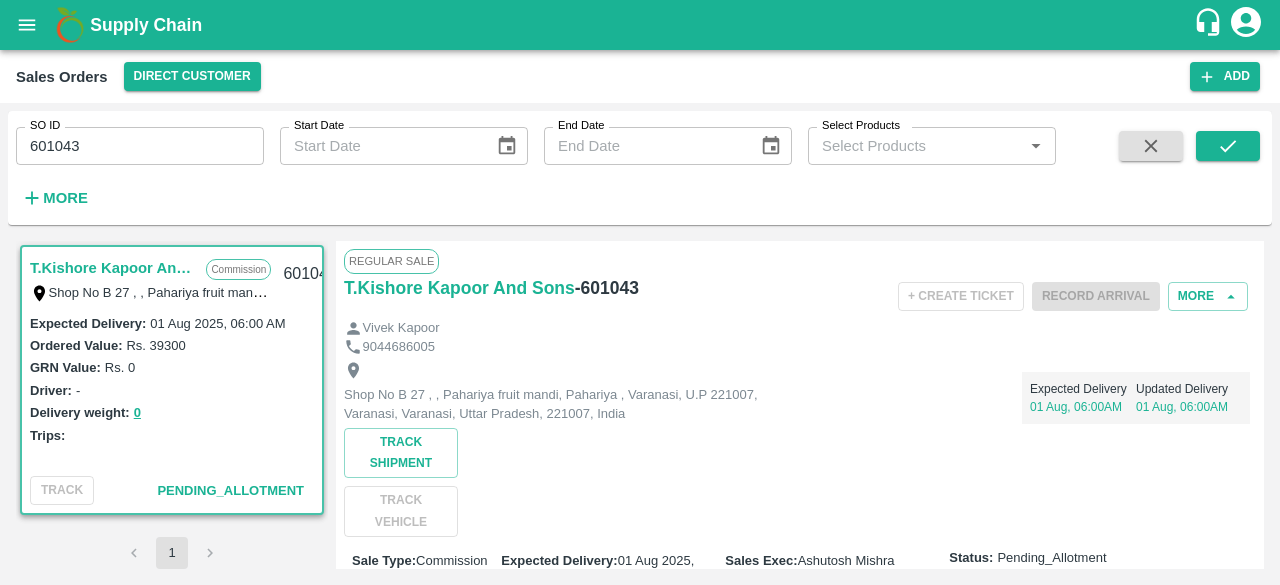 click on "Expected Delivery 01 Aug, 06:00AM Updated Delivery 01 Aug, 06:00AM" at bounding box center [1022, 390] 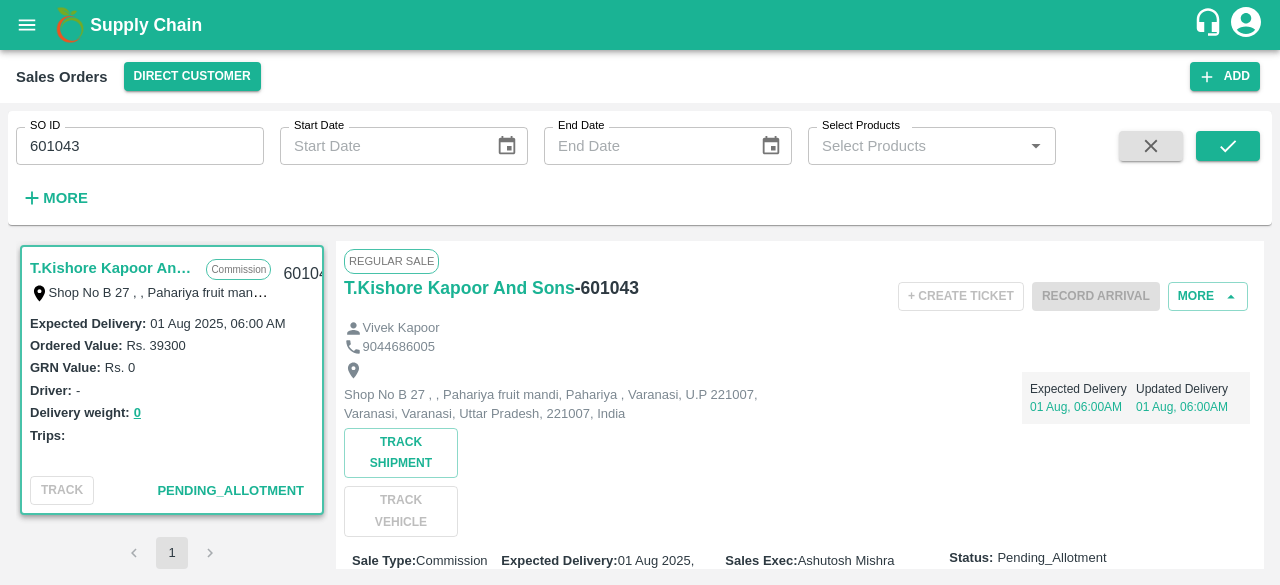 click on "+ Create Ticket Record Arrival More" at bounding box center [952, 296] 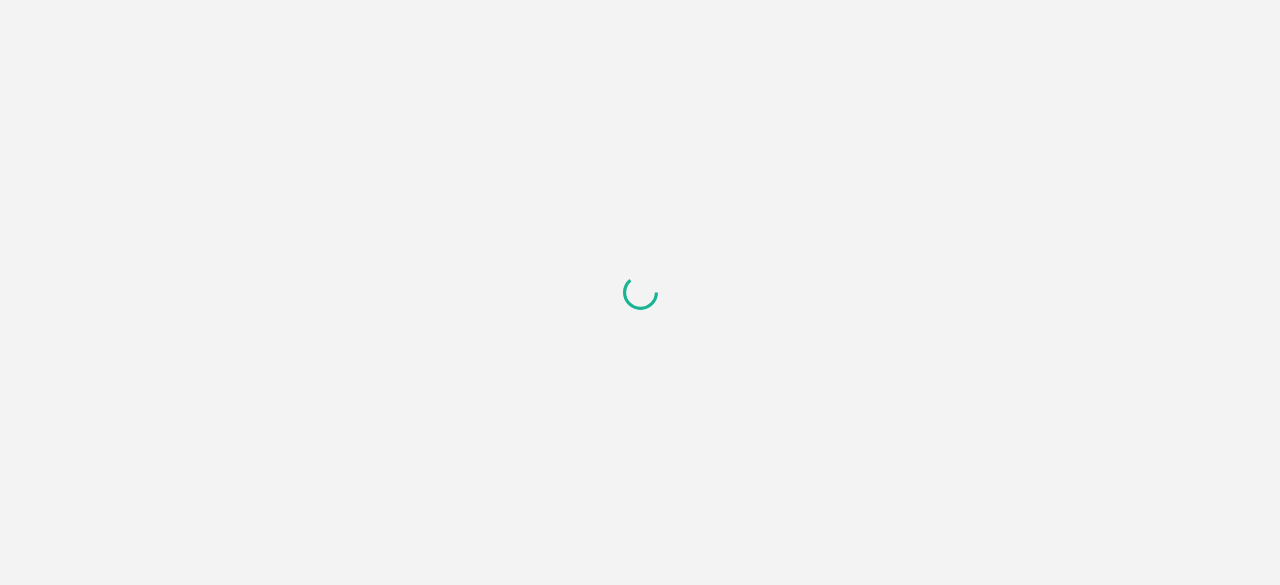 scroll, scrollTop: 0, scrollLeft: 0, axis: both 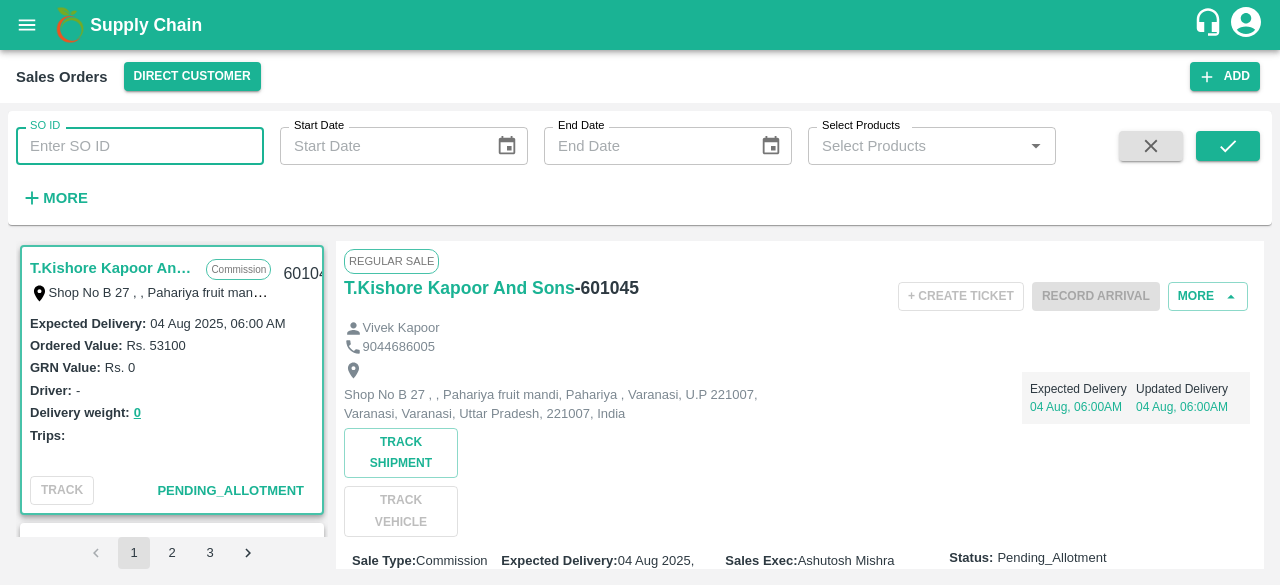 click on "SO ID" at bounding box center [140, 146] 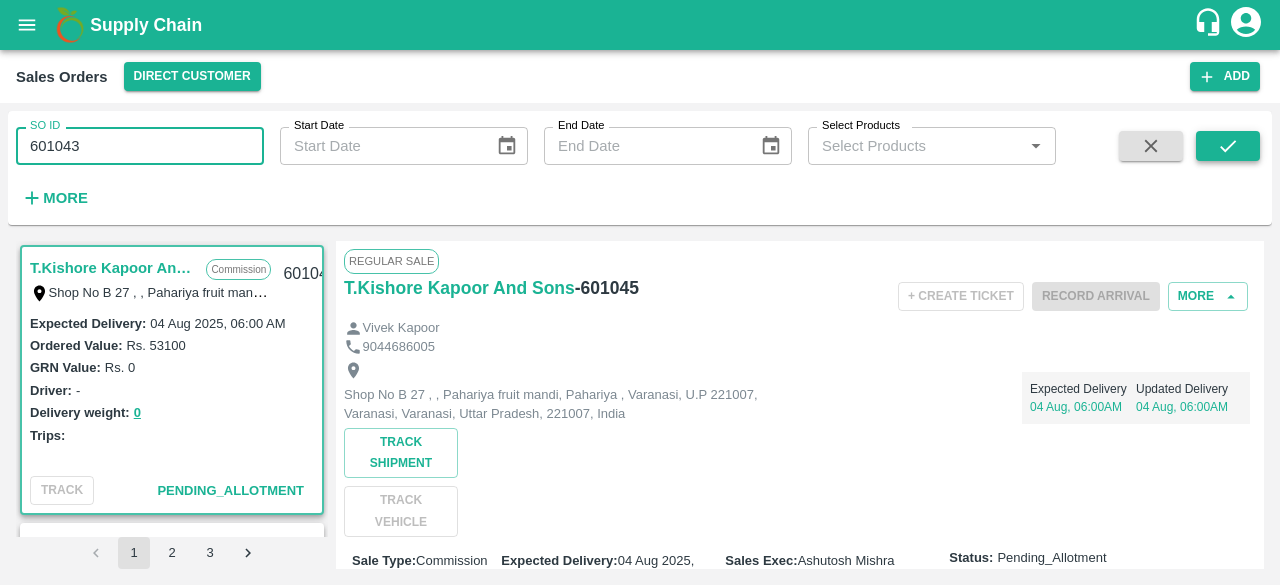 type on "601043" 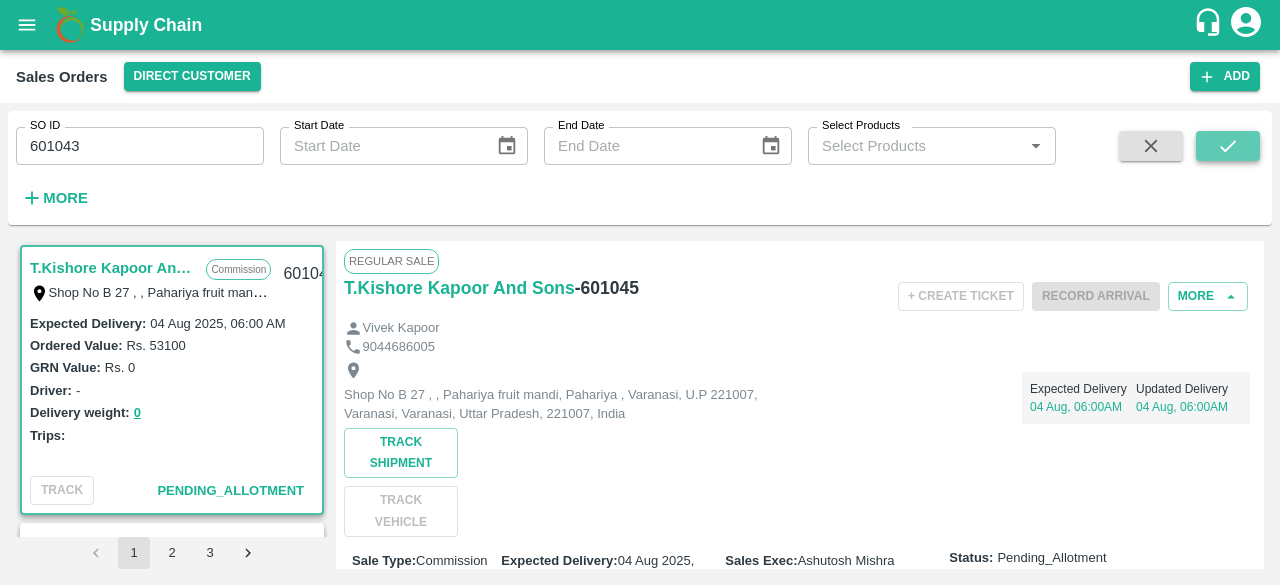 click 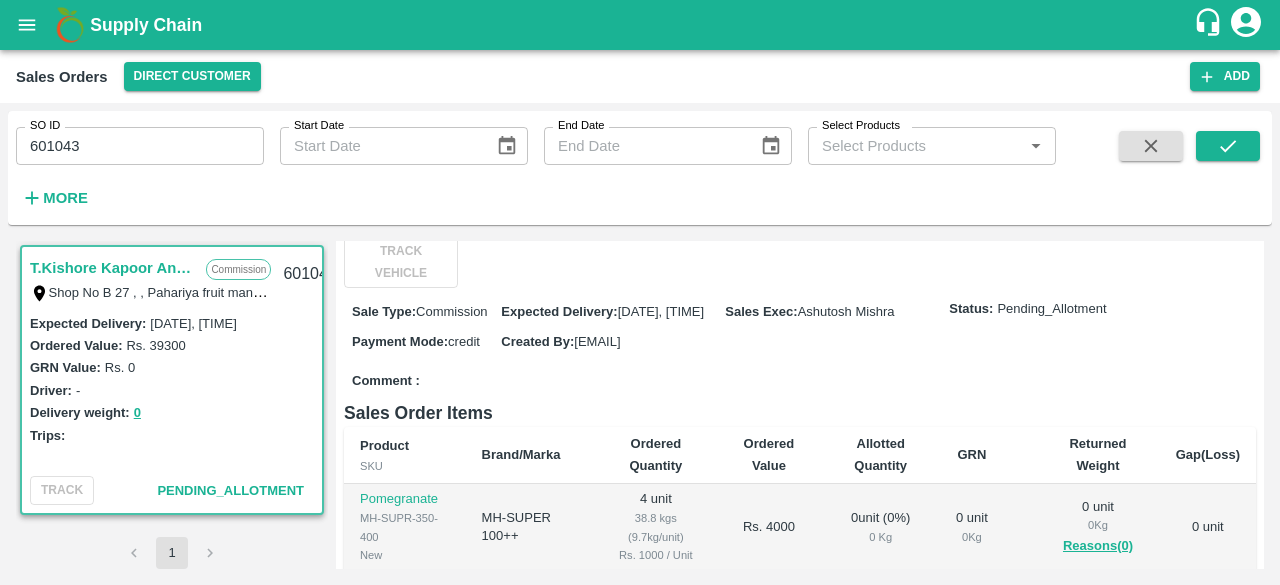 scroll, scrollTop: 251, scrollLeft: 0, axis: vertical 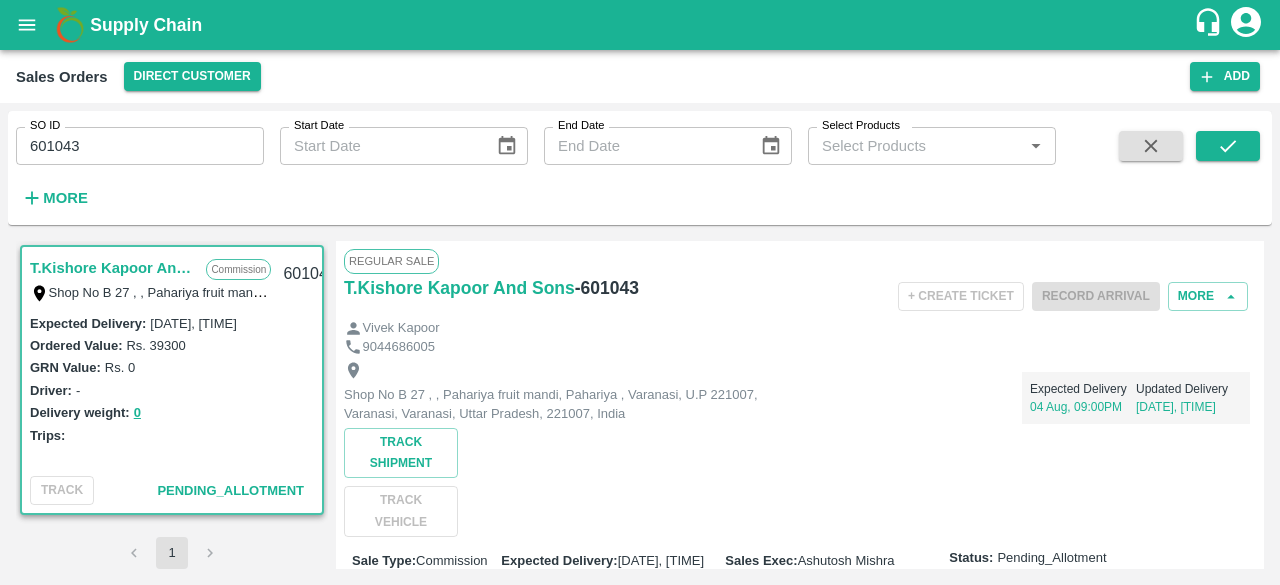 type 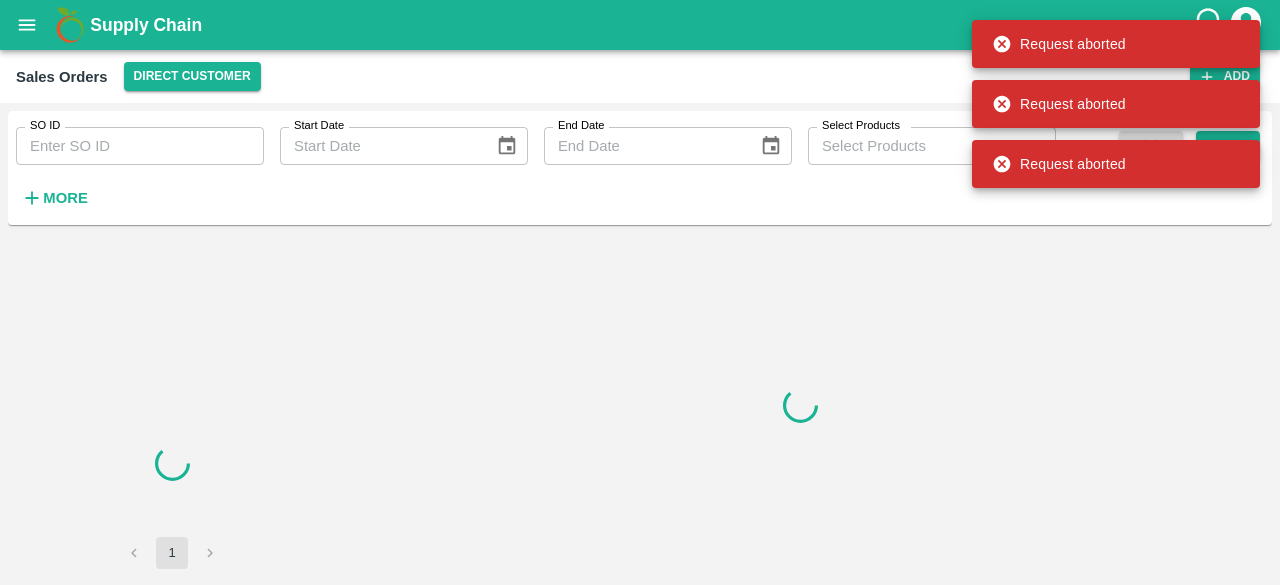scroll, scrollTop: 0, scrollLeft: 0, axis: both 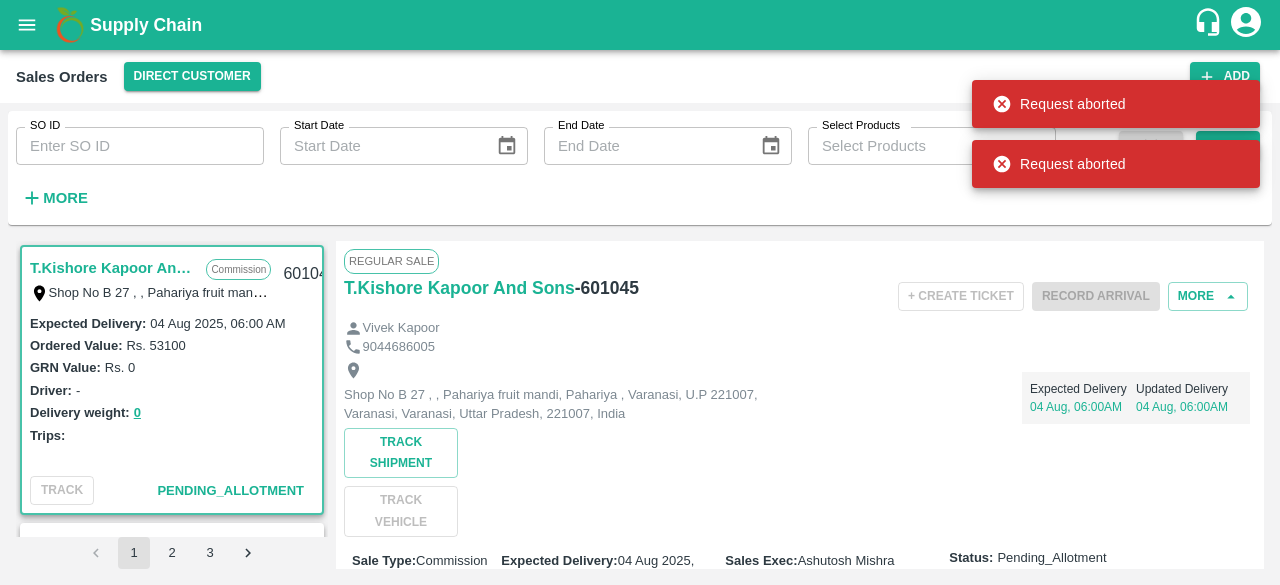 click at bounding box center (1151, 172) 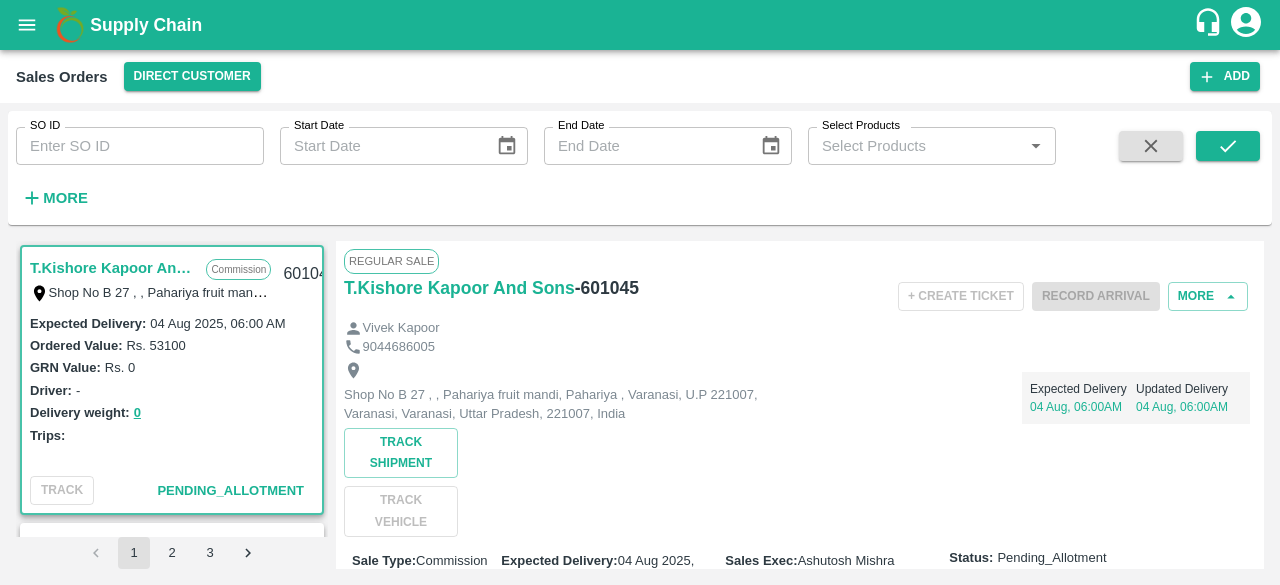 click 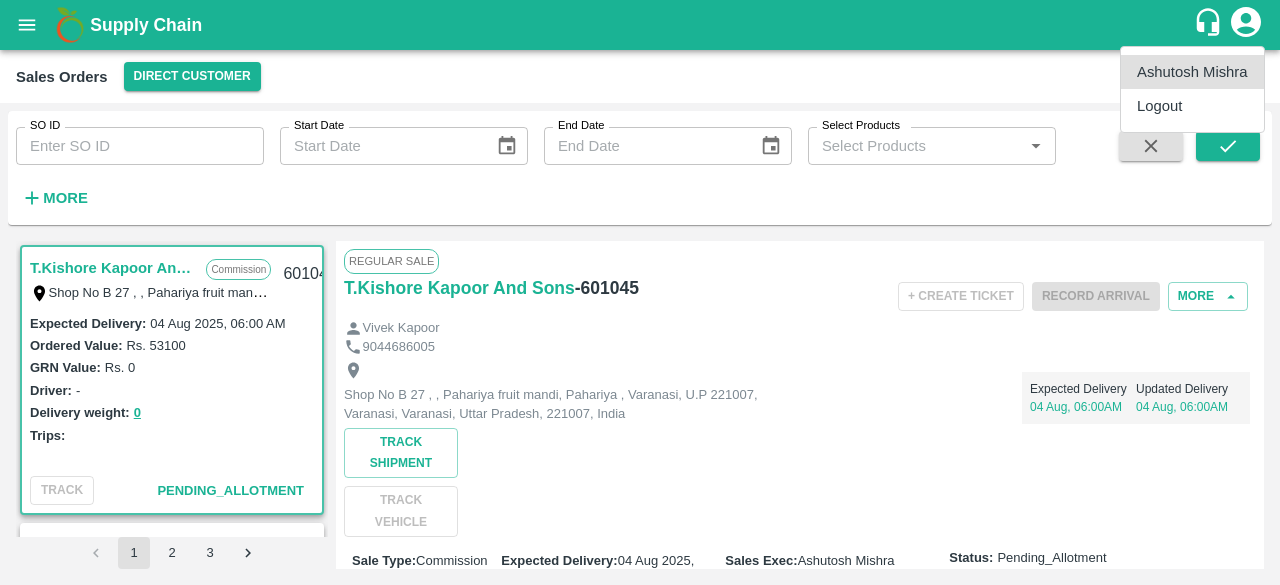 click on "Logout" at bounding box center [1192, 106] 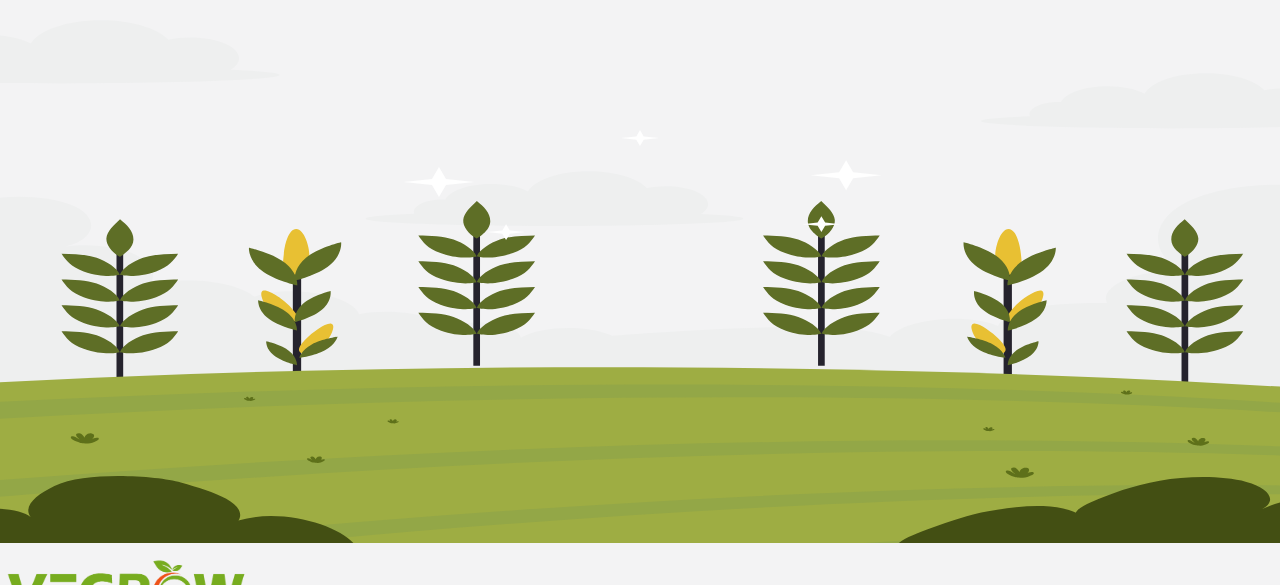 click on "Login" at bounding box center (92, 668) 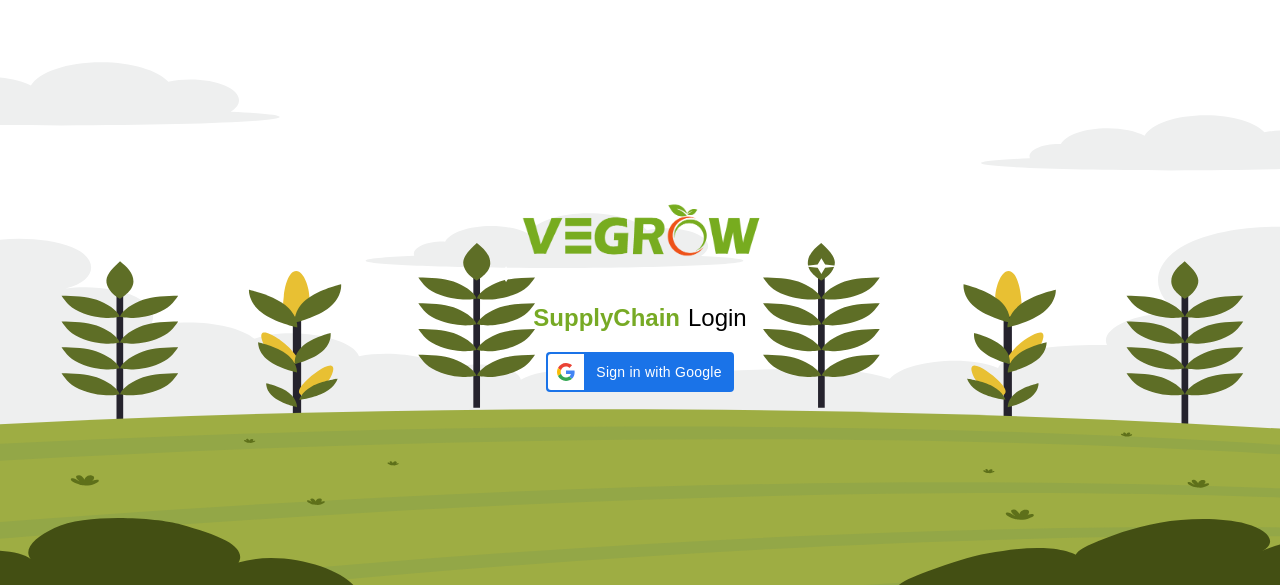 scroll, scrollTop: 0, scrollLeft: 0, axis: both 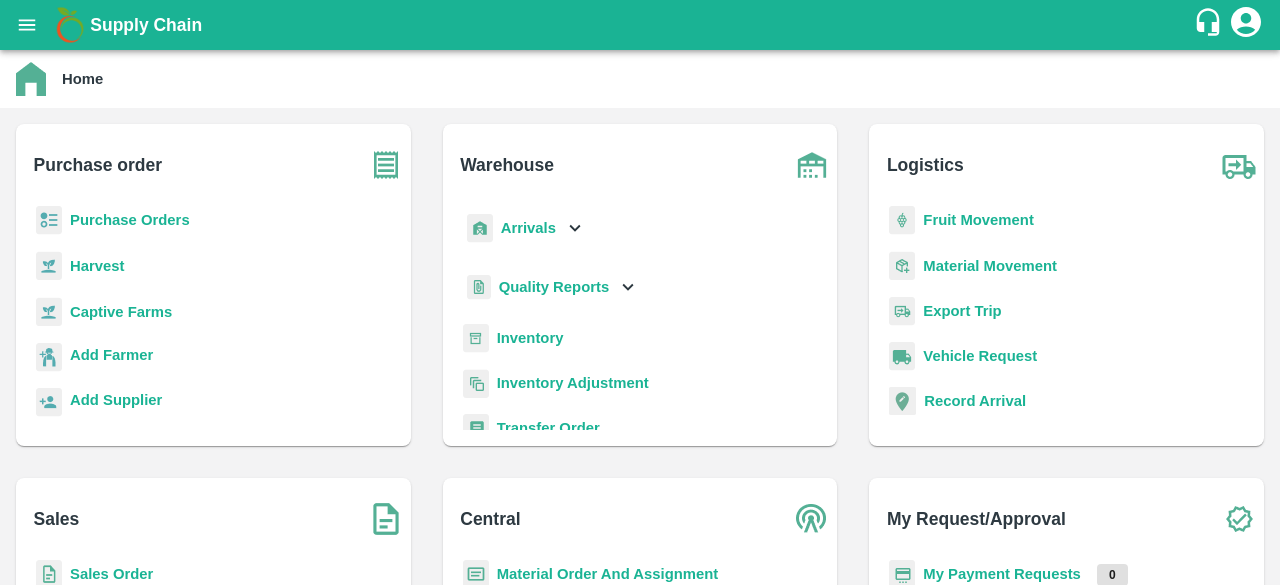 click on "Sales Order" at bounding box center [111, 574] 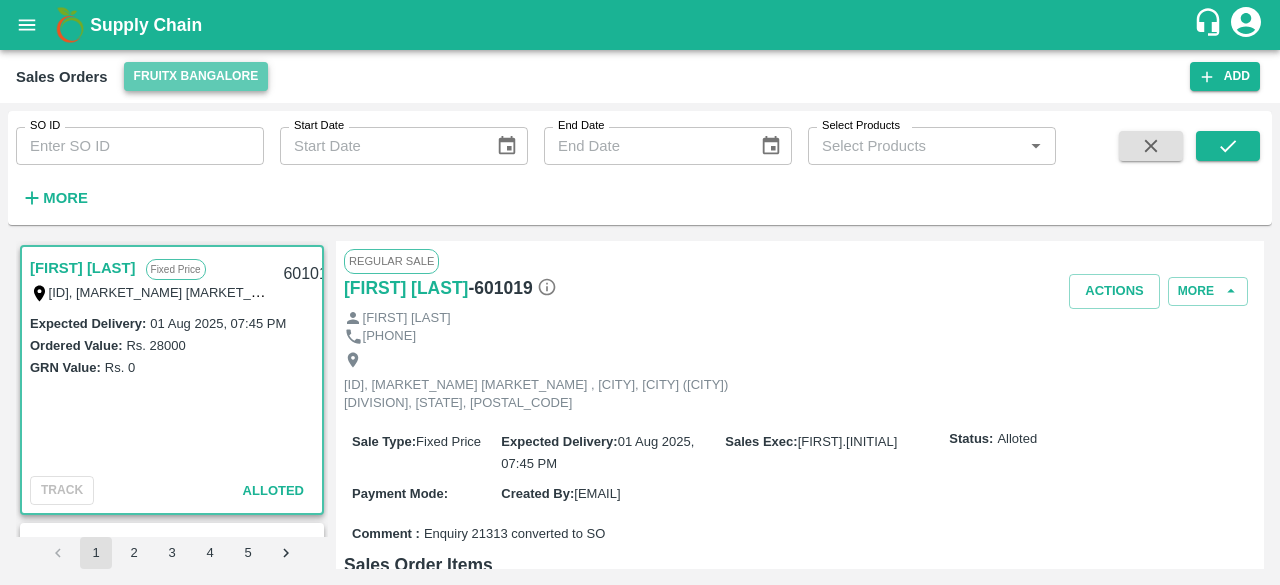 click on "FruitX Bangalore" at bounding box center [196, 76] 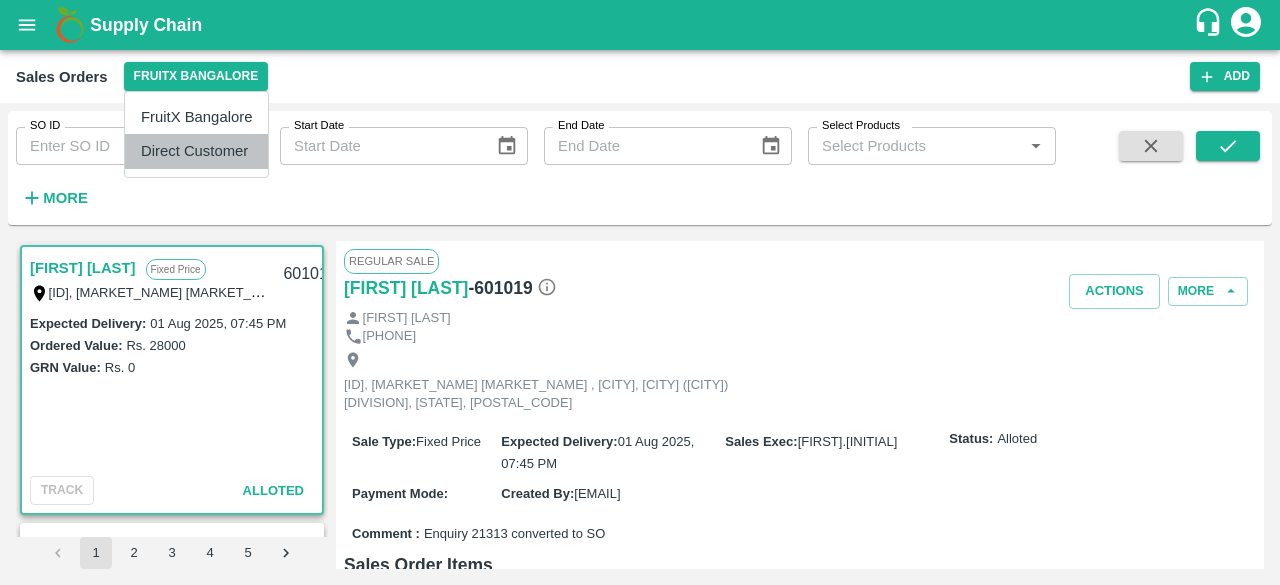 click on "Direct Customer" at bounding box center [196, 151] 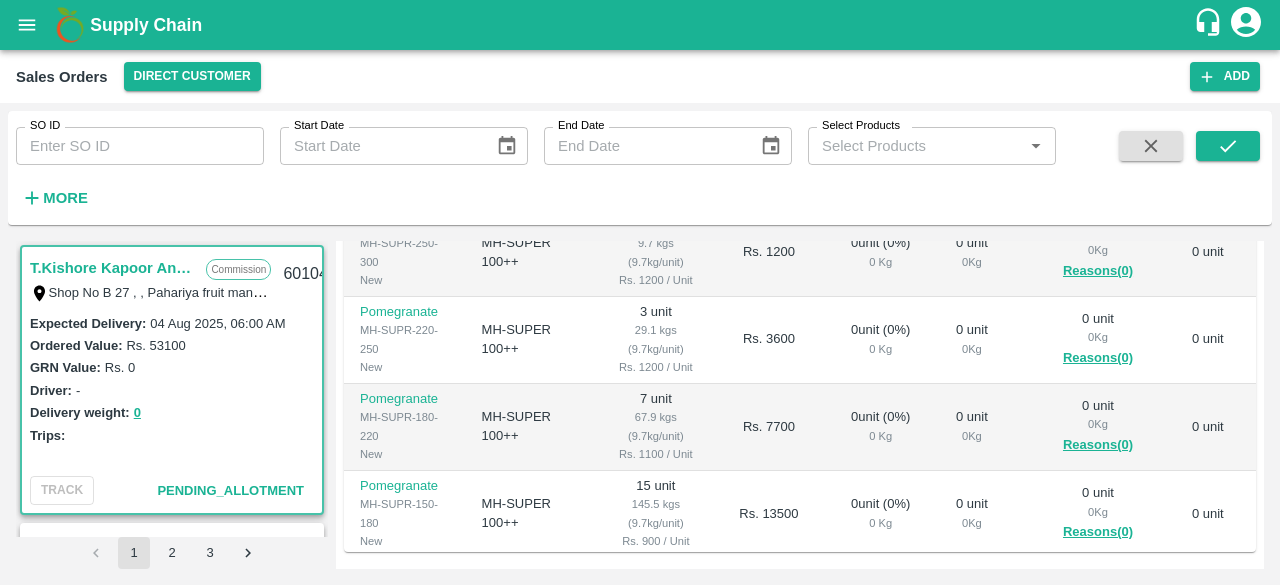 scroll, scrollTop: 547, scrollLeft: 0, axis: vertical 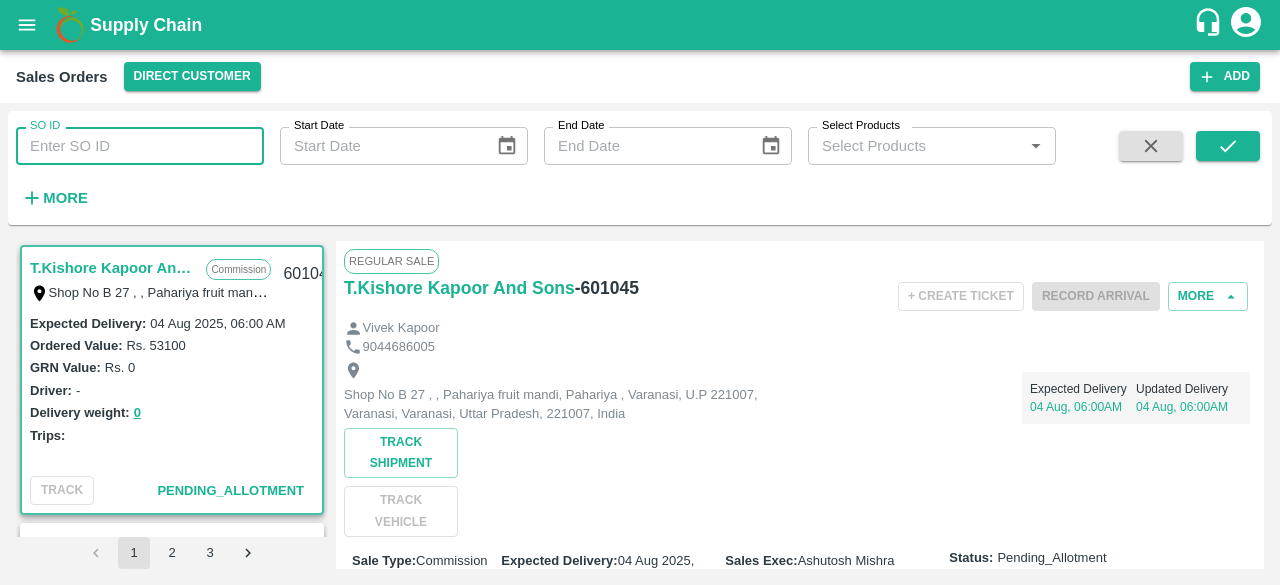click on "SO ID" at bounding box center (140, 146) 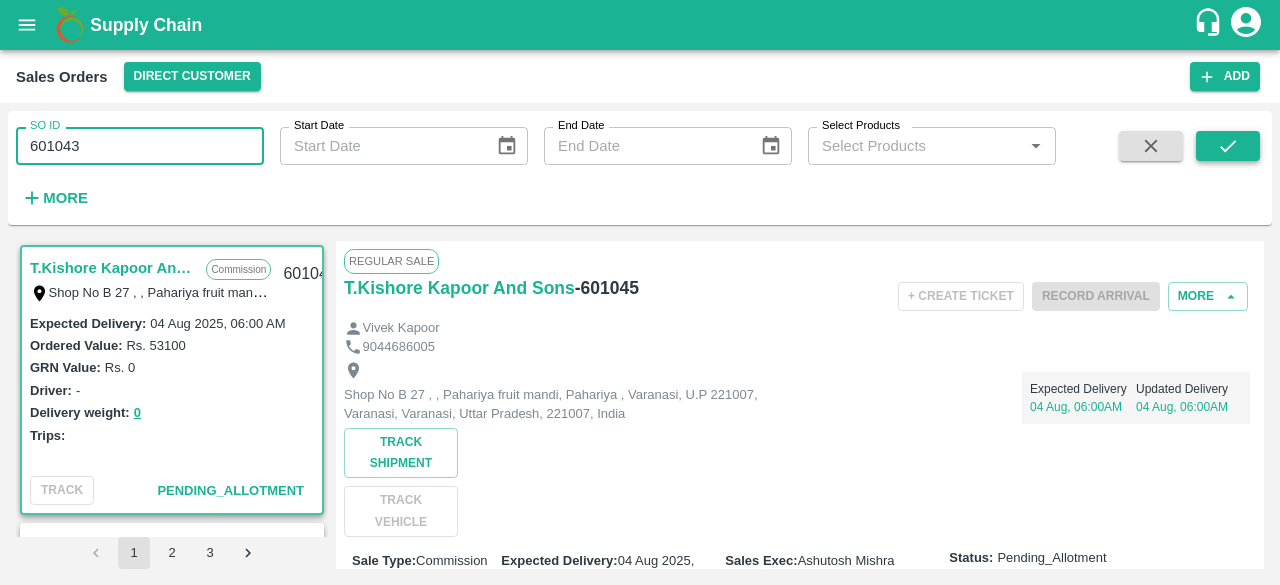 type on "601043" 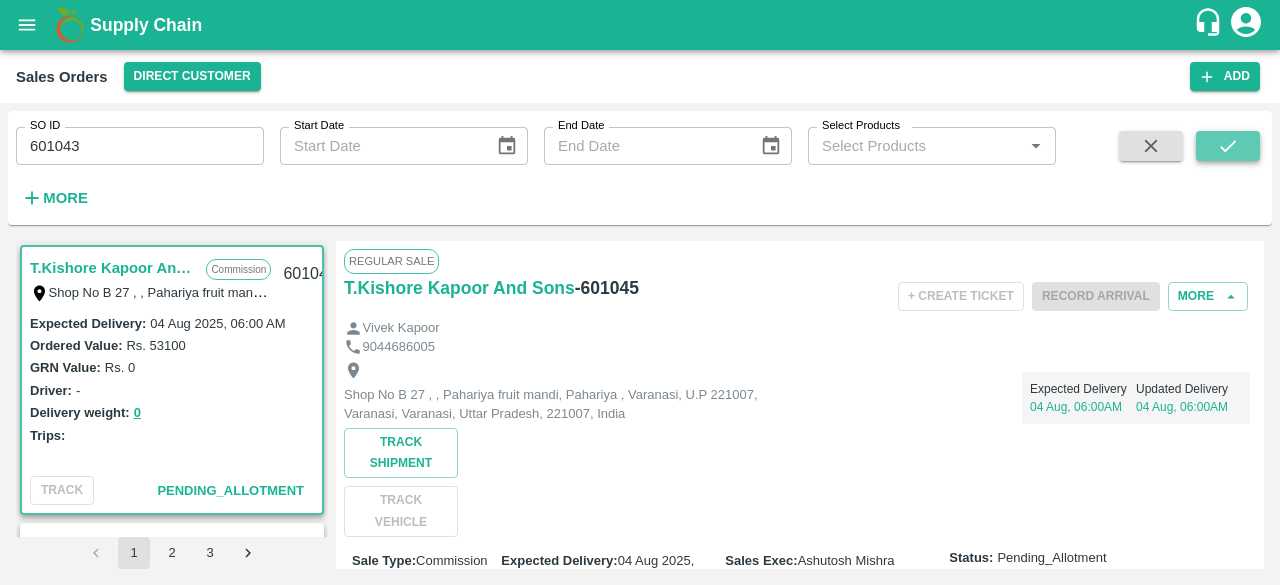click at bounding box center (1228, 146) 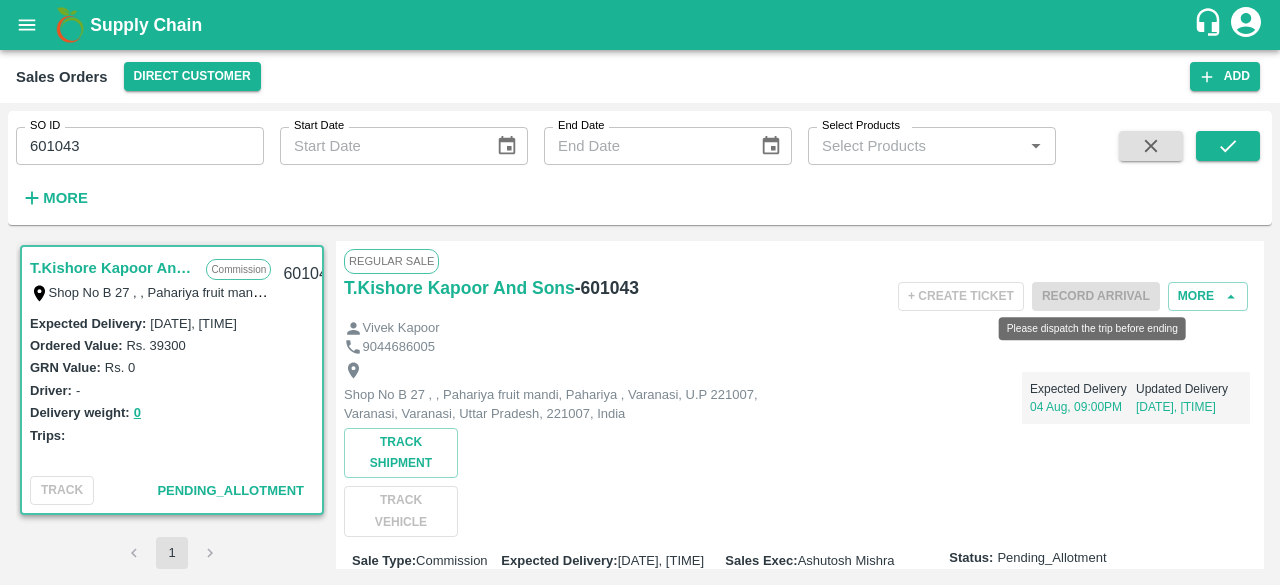 click on "Record Arrival" at bounding box center (1096, 295) 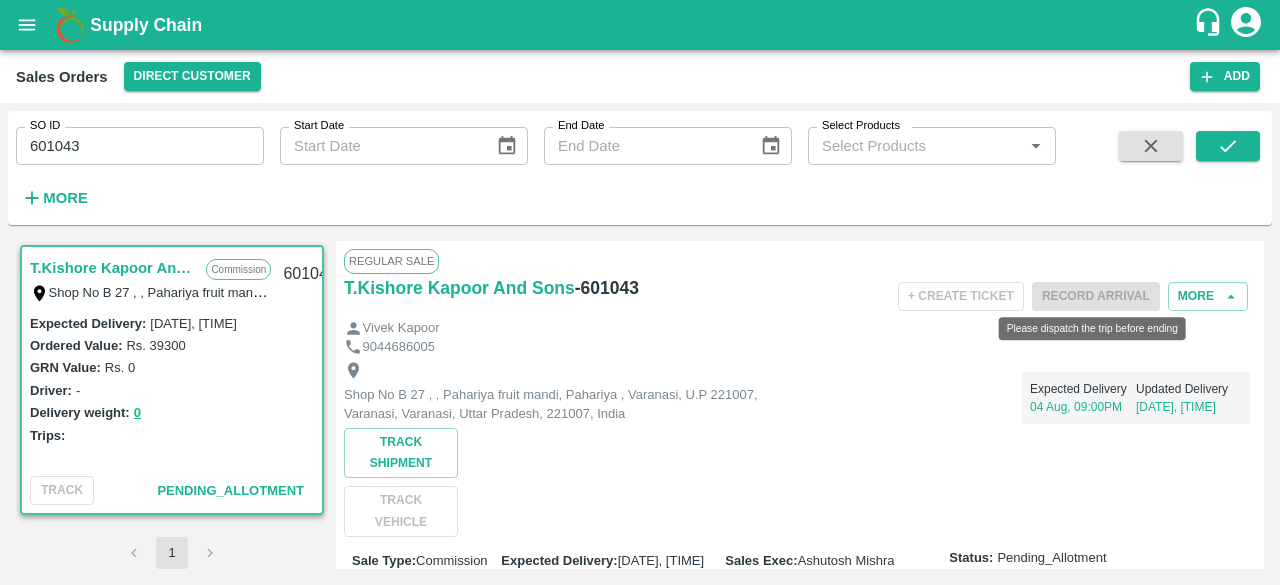 click on "Record Arrival" at bounding box center (1096, 295) 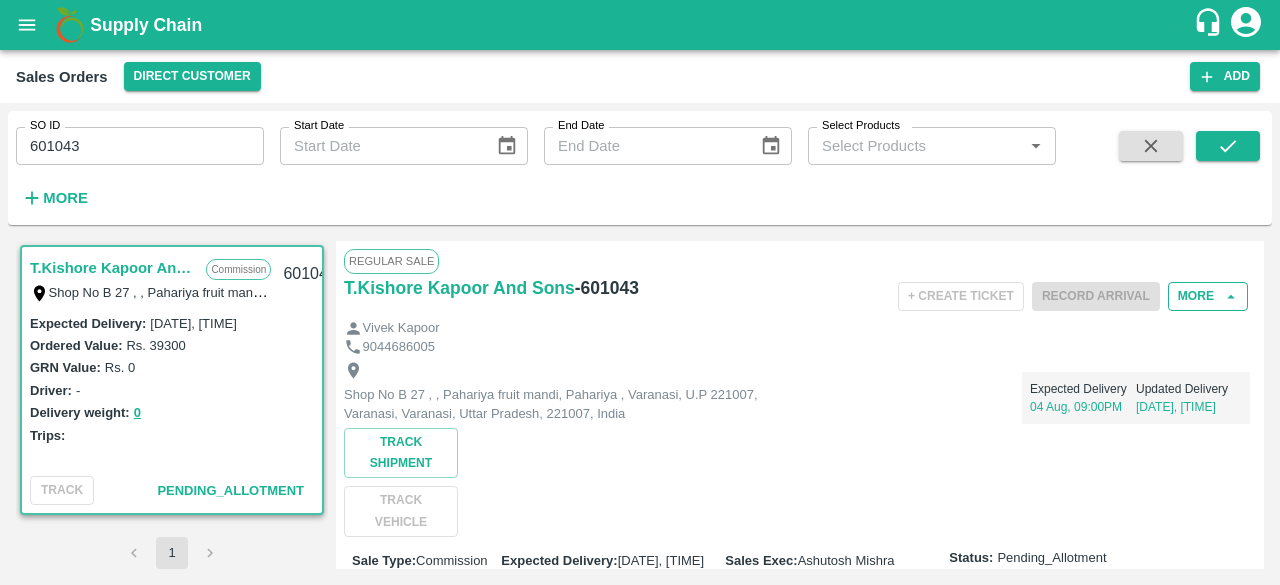 click 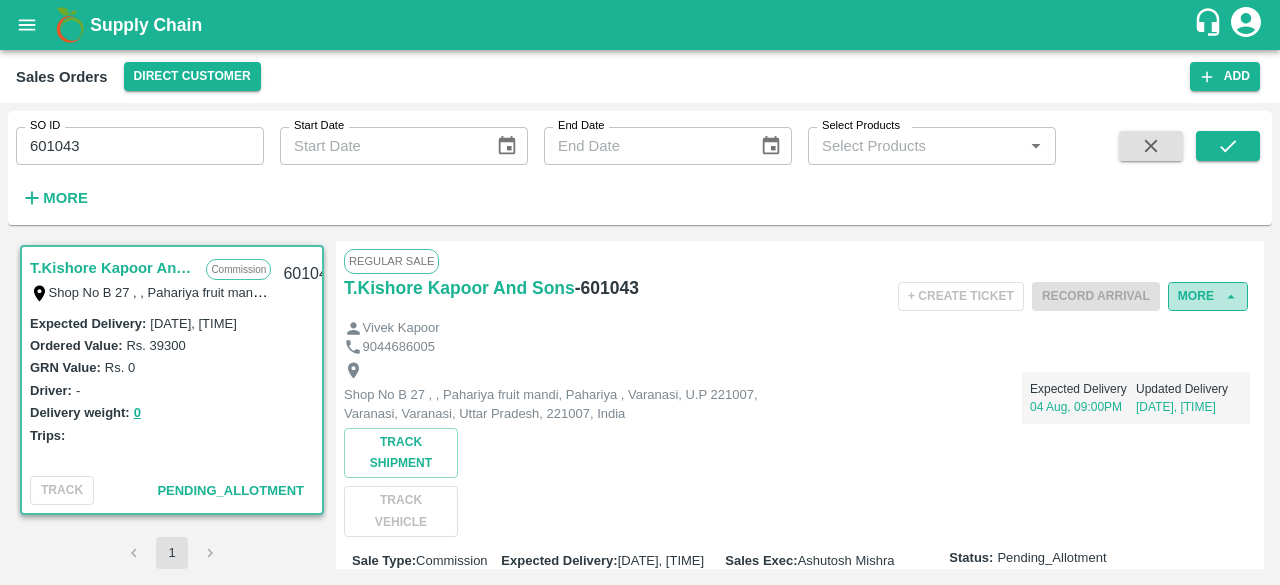 click 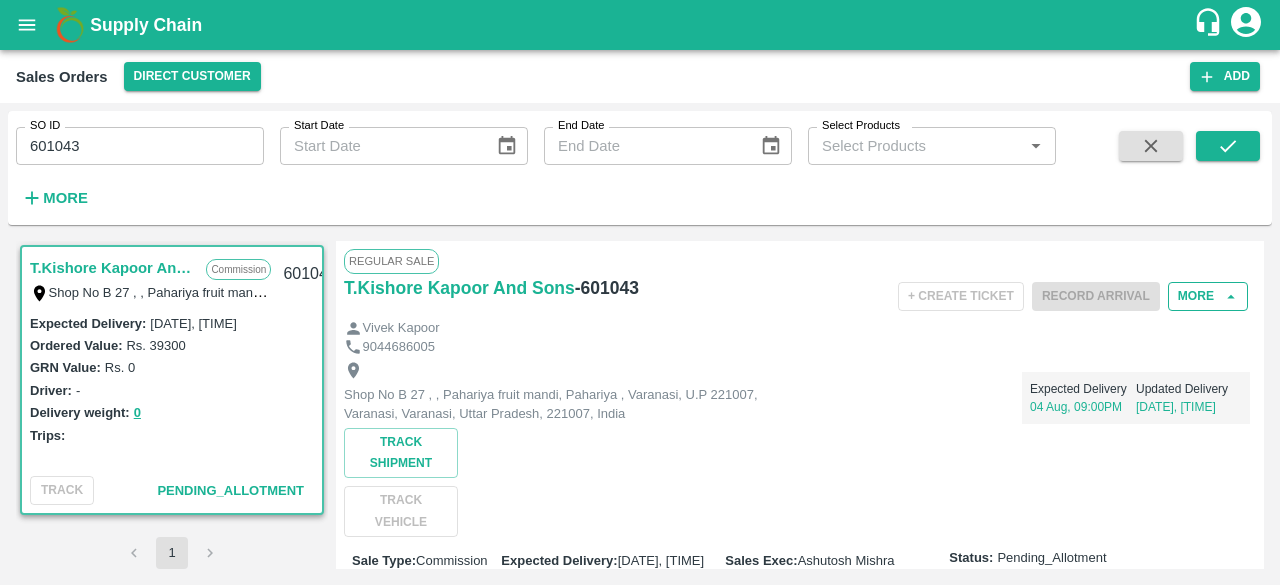 click 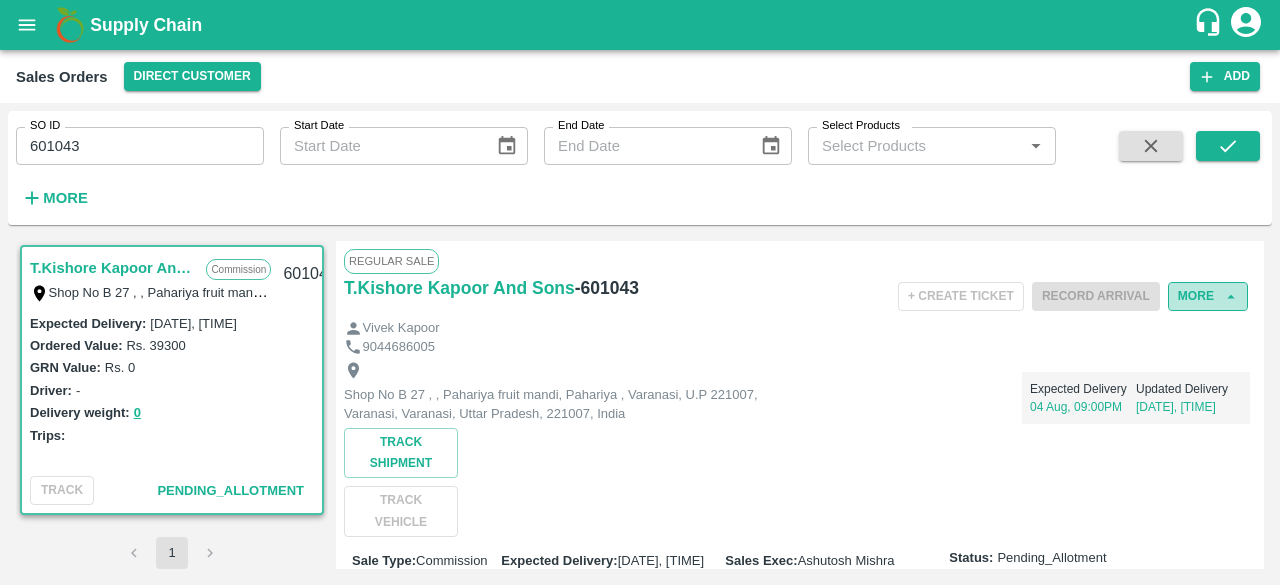 click 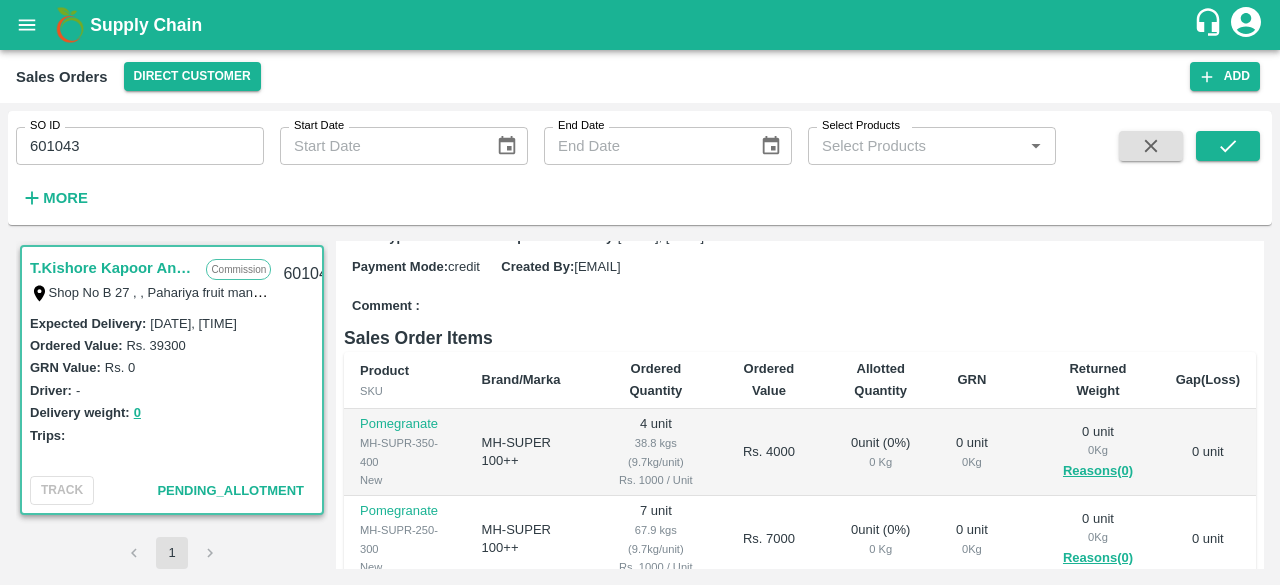 scroll, scrollTop: 344, scrollLeft: 0, axis: vertical 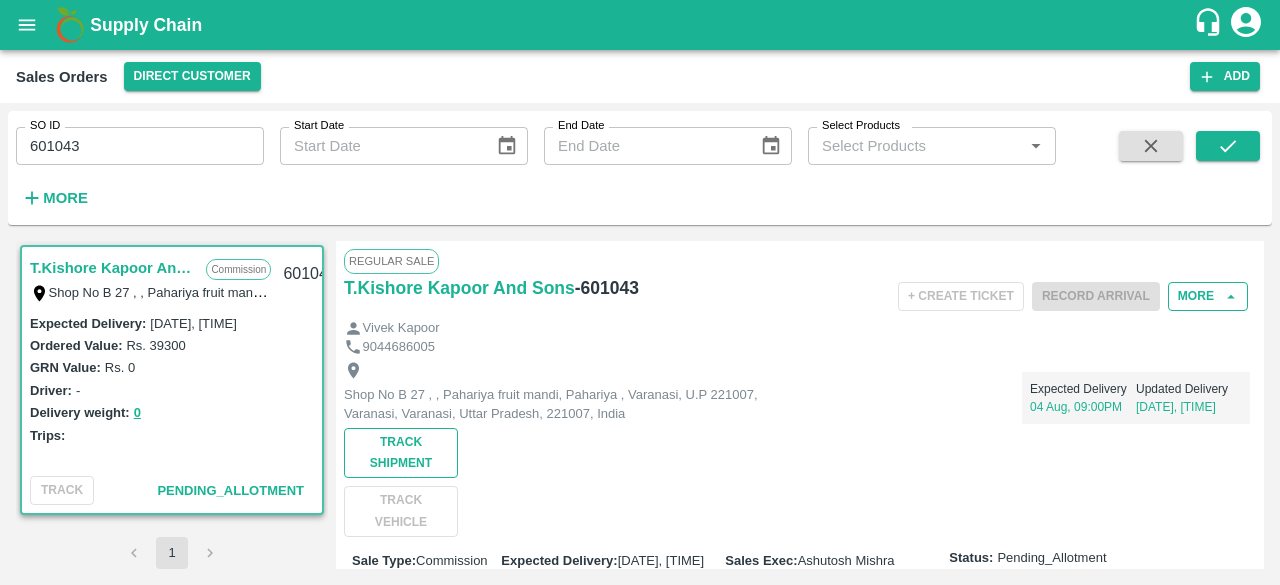 click on "Track Shipment" at bounding box center (401, 453) 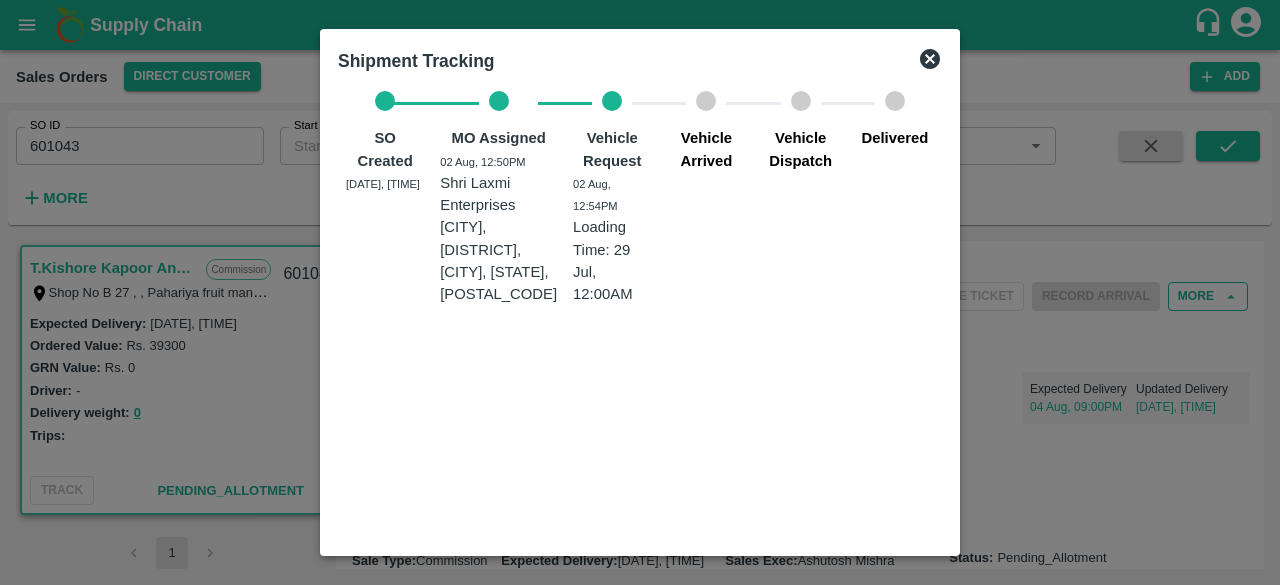 click on "Vehicle Arrived" at bounding box center (706, 149) 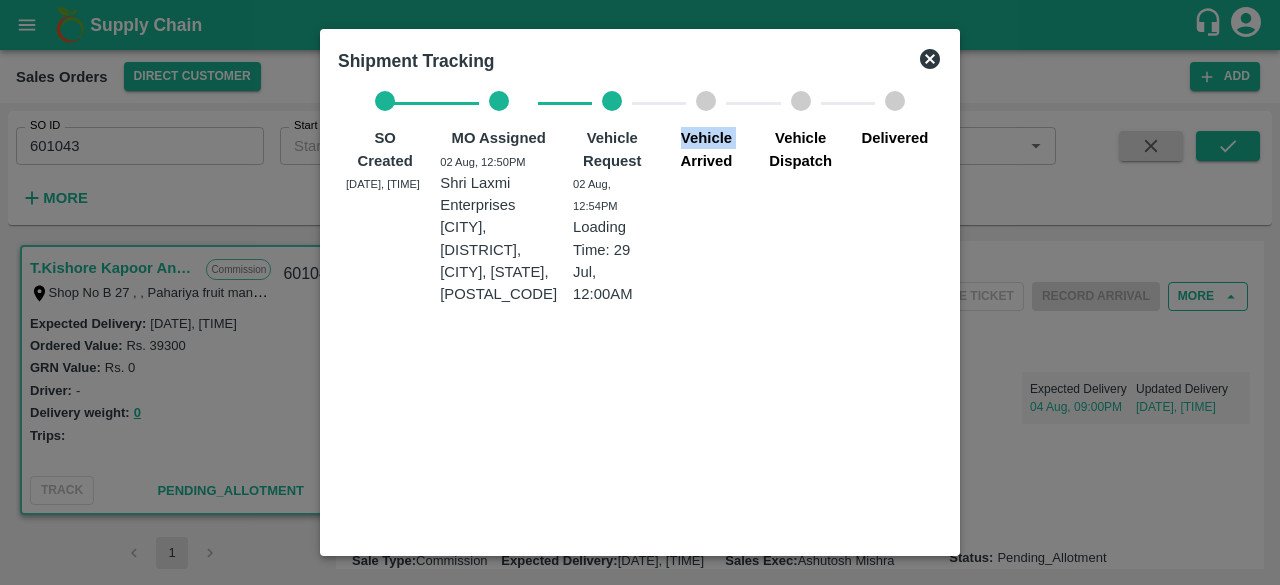 click on "Vehicle Arrived" at bounding box center [706, 149] 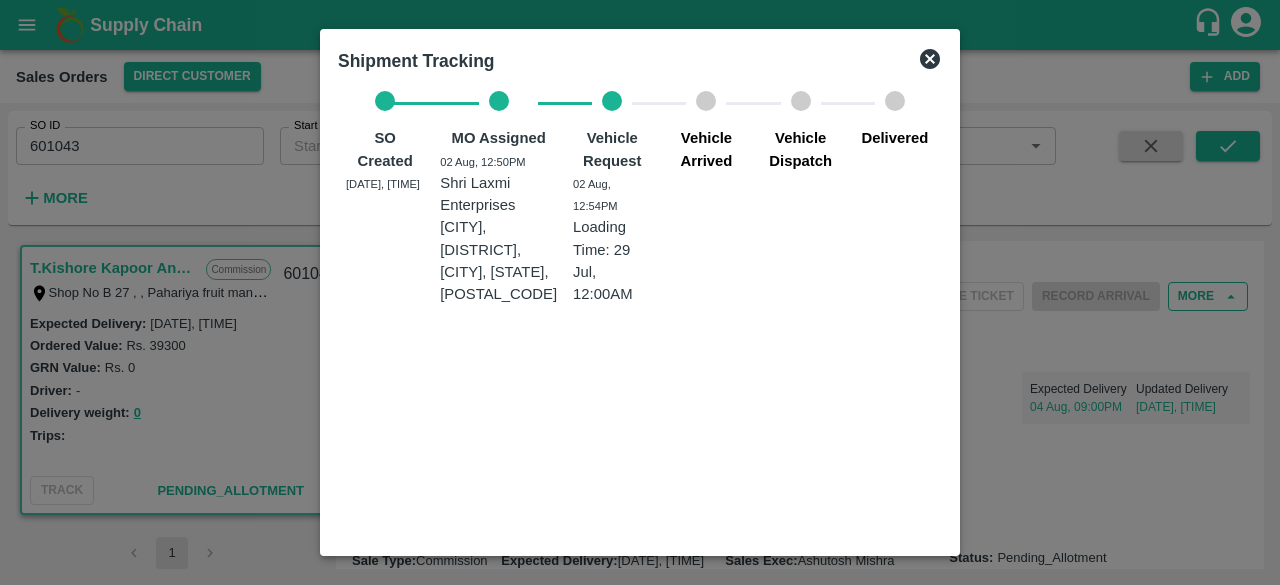 click on "SO Created [DATE], [TIME] MO Assigned [DATE], [TIME] [COMPANY_NAME]     [CITY], [DISTRICT], [CITY], [STATE], [POSTAL_CODE] Vehicle Request [DATE], [TIME] Loading Time:   [DATE], [TIME] Vehicle Arrived Vehicle Dispatch Delivered" at bounding box center [640, 198] 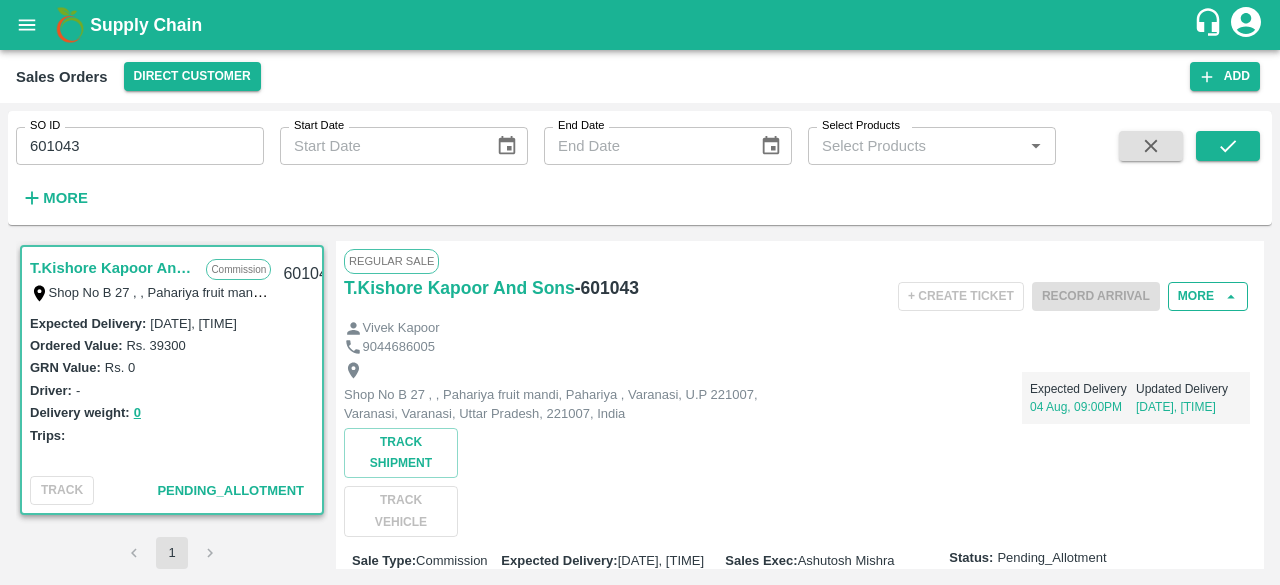click on "Record Arrival" at bounding box center [1096, 296] 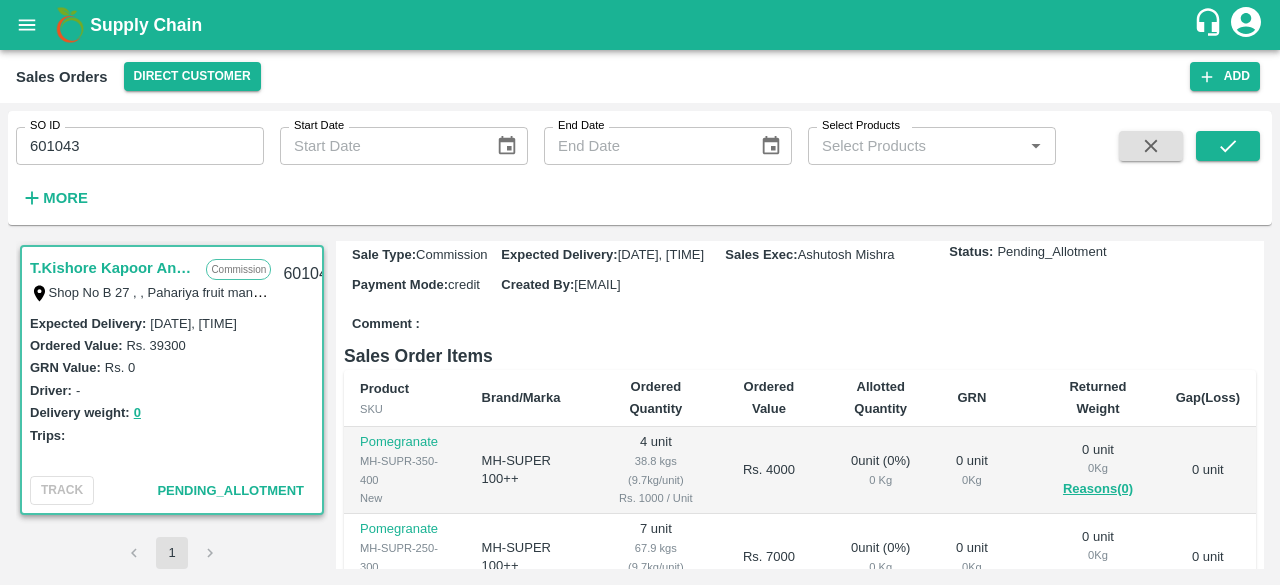 scroll, scrollTop: 307, scrollLeft: 0, axis: vertical 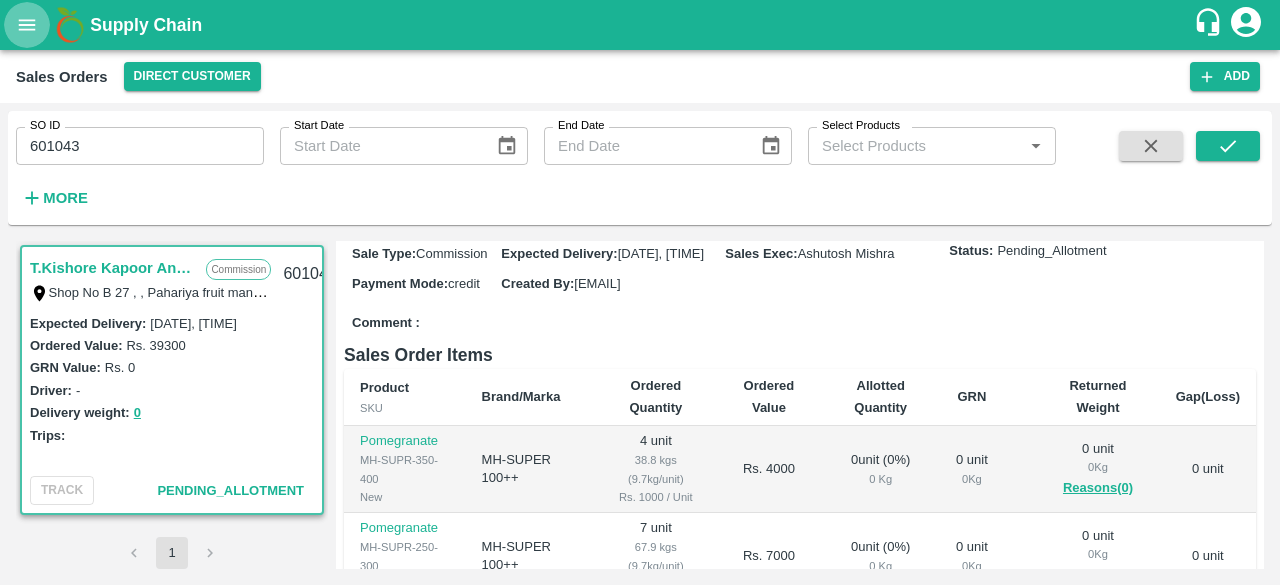 click 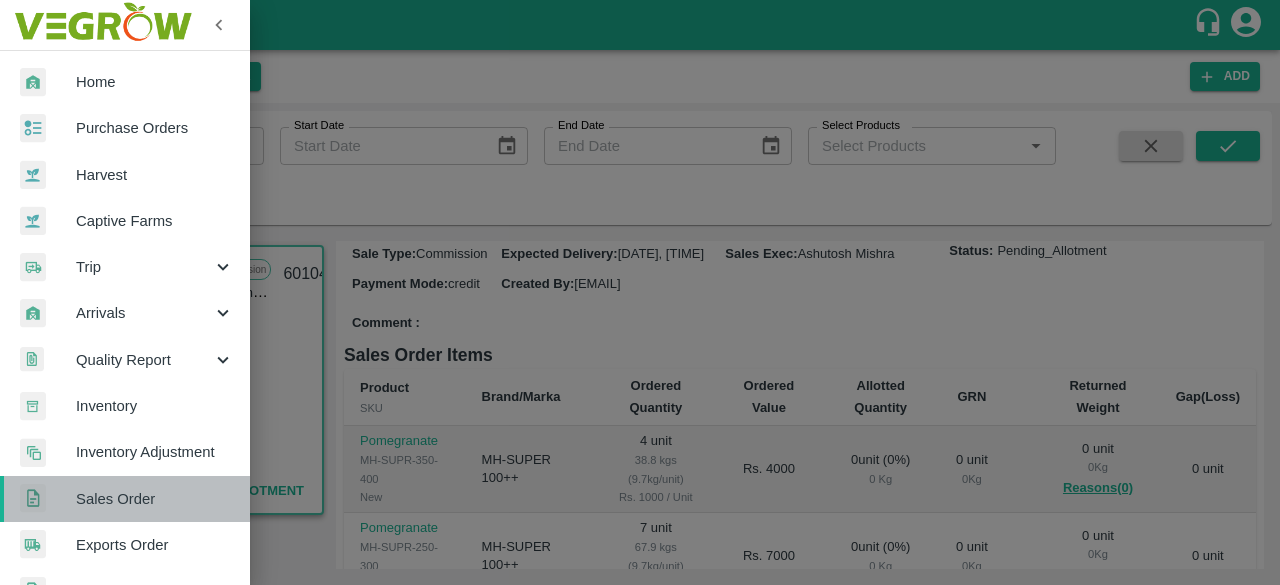 click on "Sales Order" at bounding box center (155, 499) 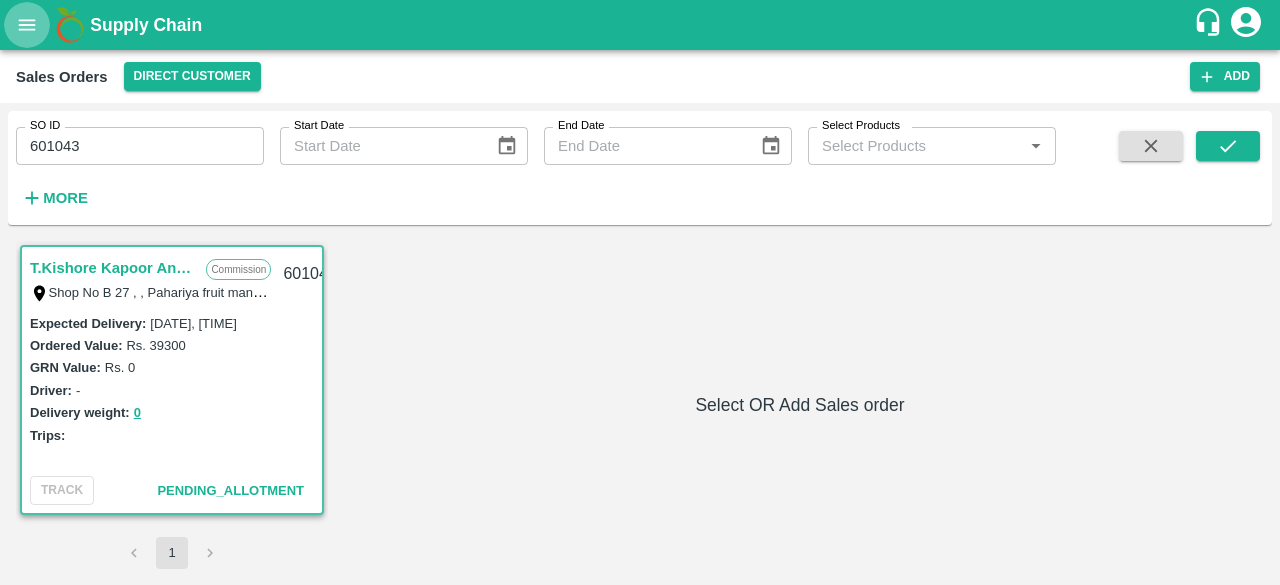 click at bounding box center [27, 25] 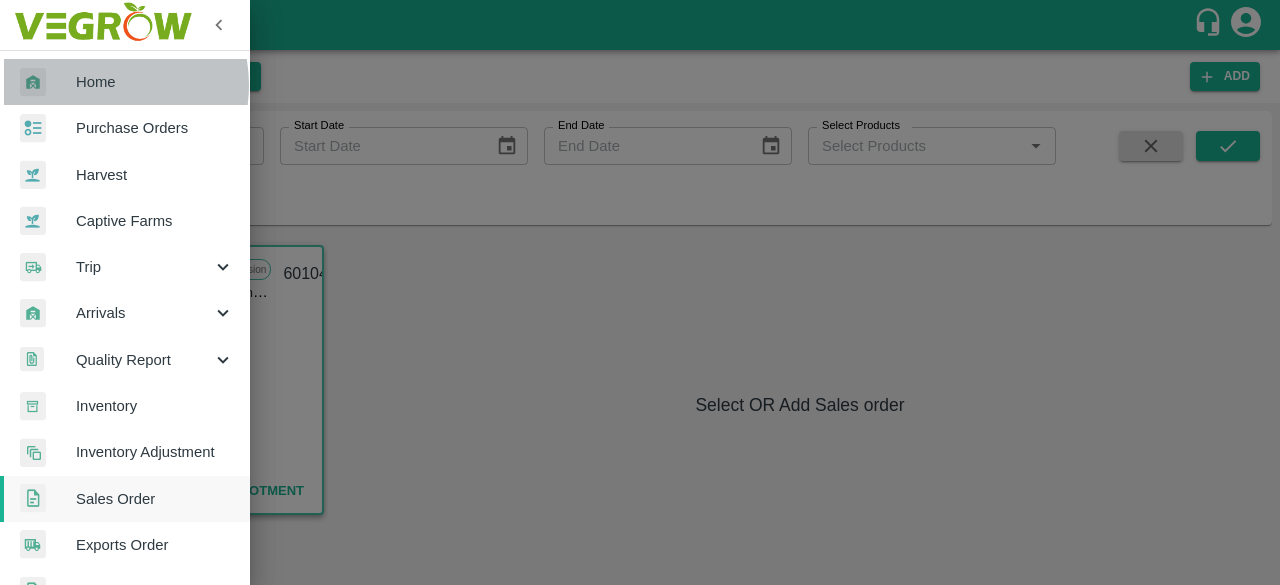 click on "Home" at bounding box center (155, 82) 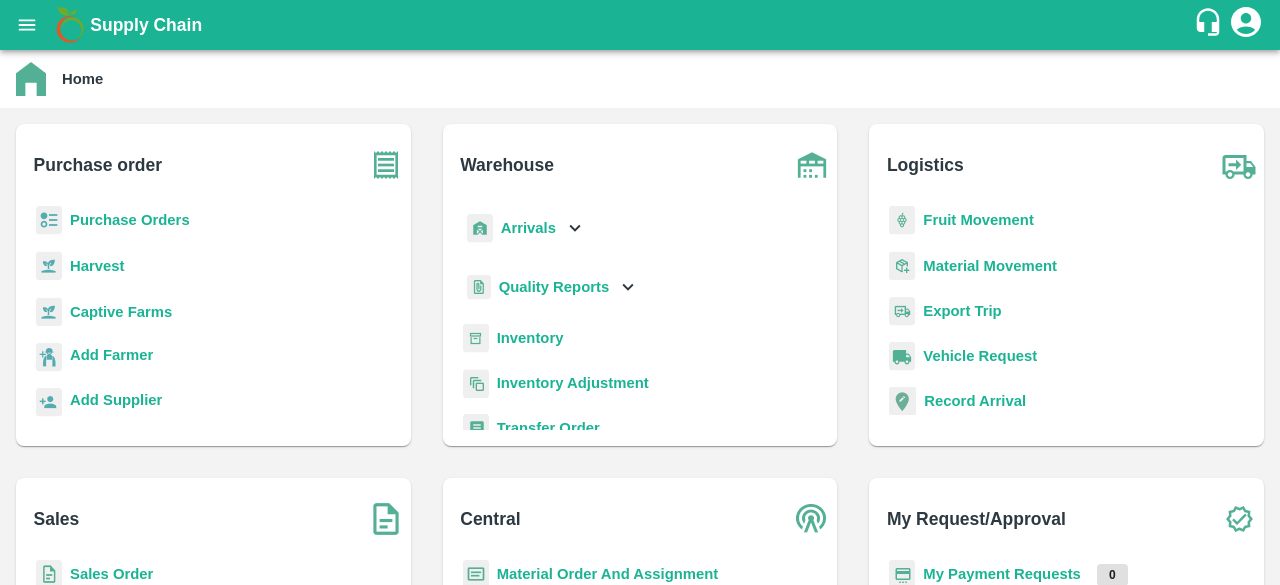 click on "Sales Order" at bounding box center [111, 574] 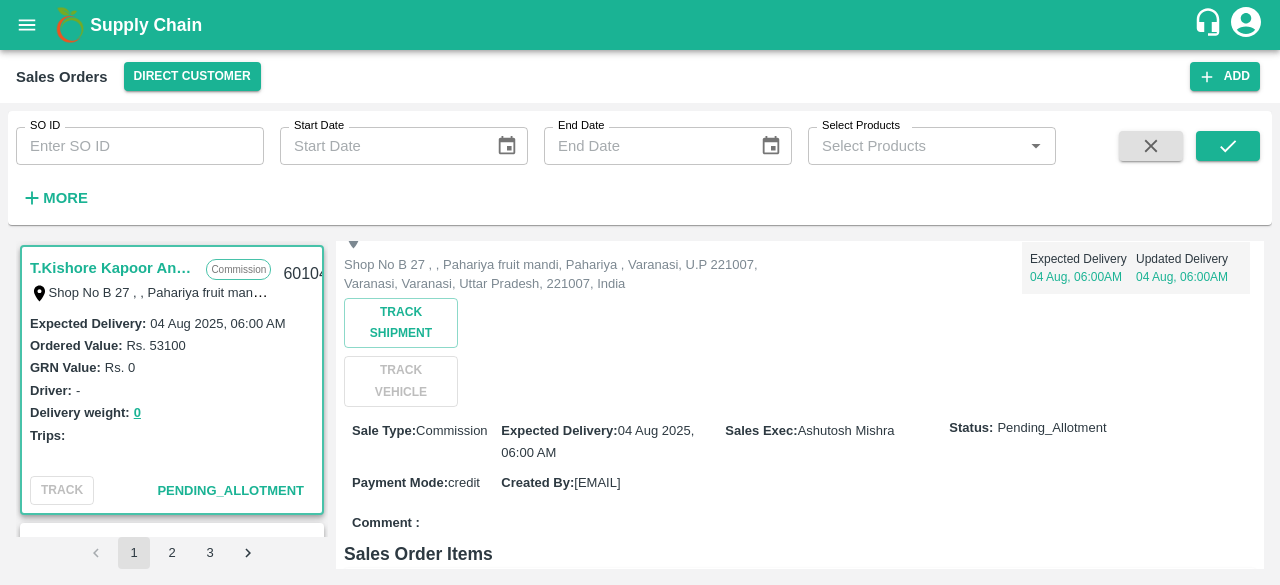 scroll, scrollTop: 134, scrollLeft: 0, axis: vertical 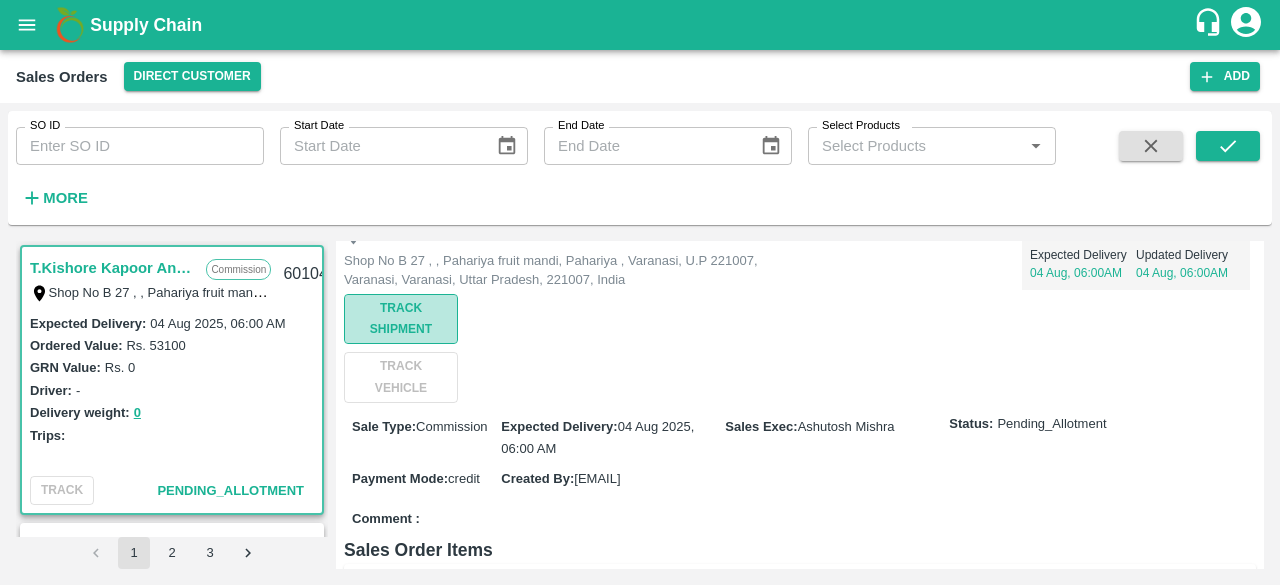 click on "Track Shipment" at bounding box center [401, 319] 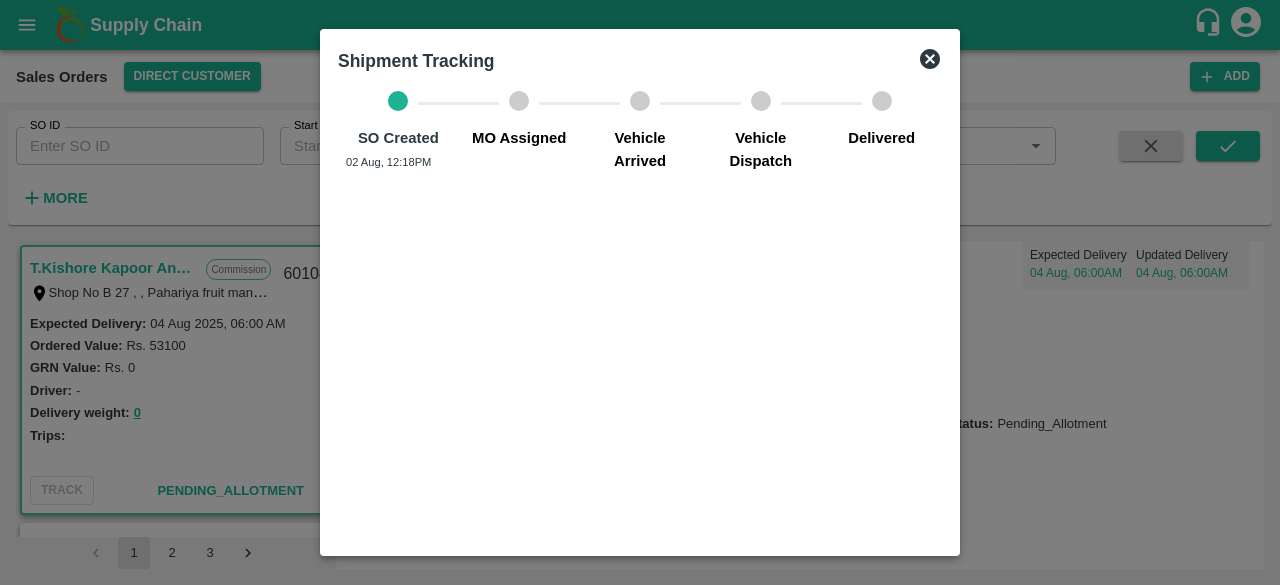 click 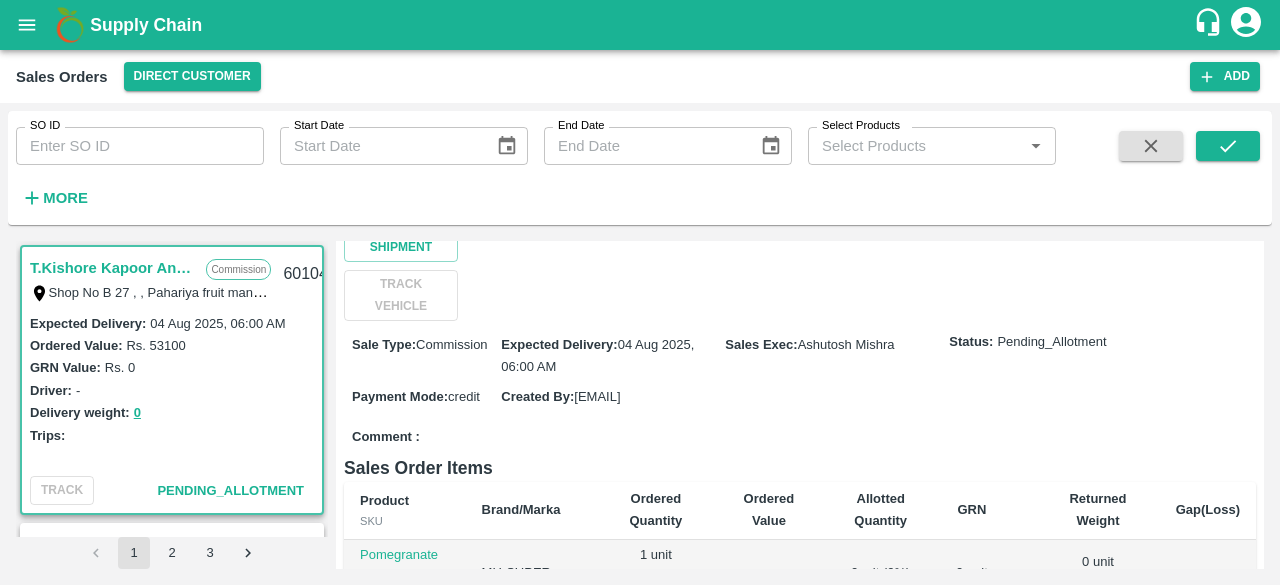 scroll, scrollTop: 214, scrollLeft: 0, axis: vertical 